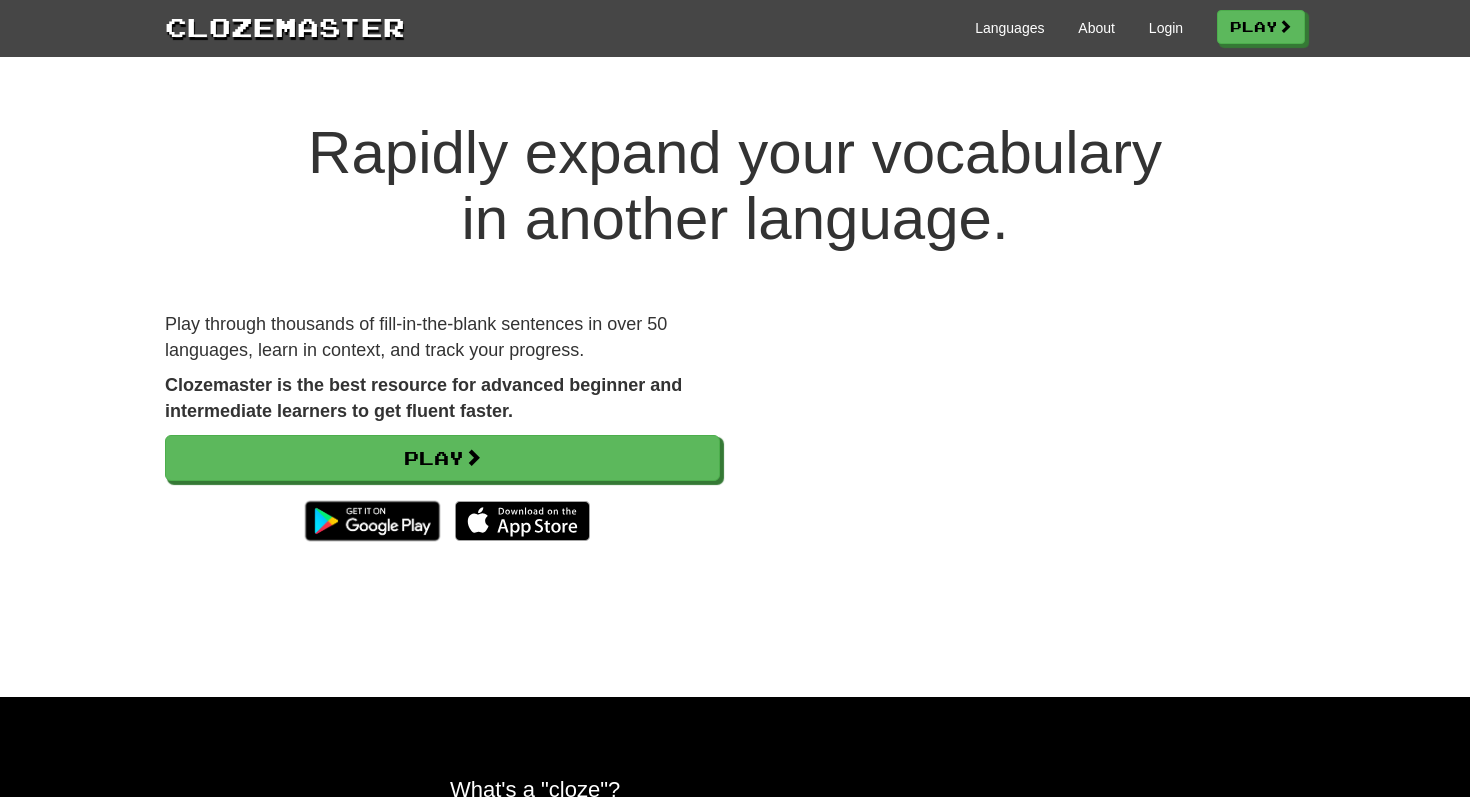 scroll, scrollTop: 0, scrollLeft: 0, axis: both 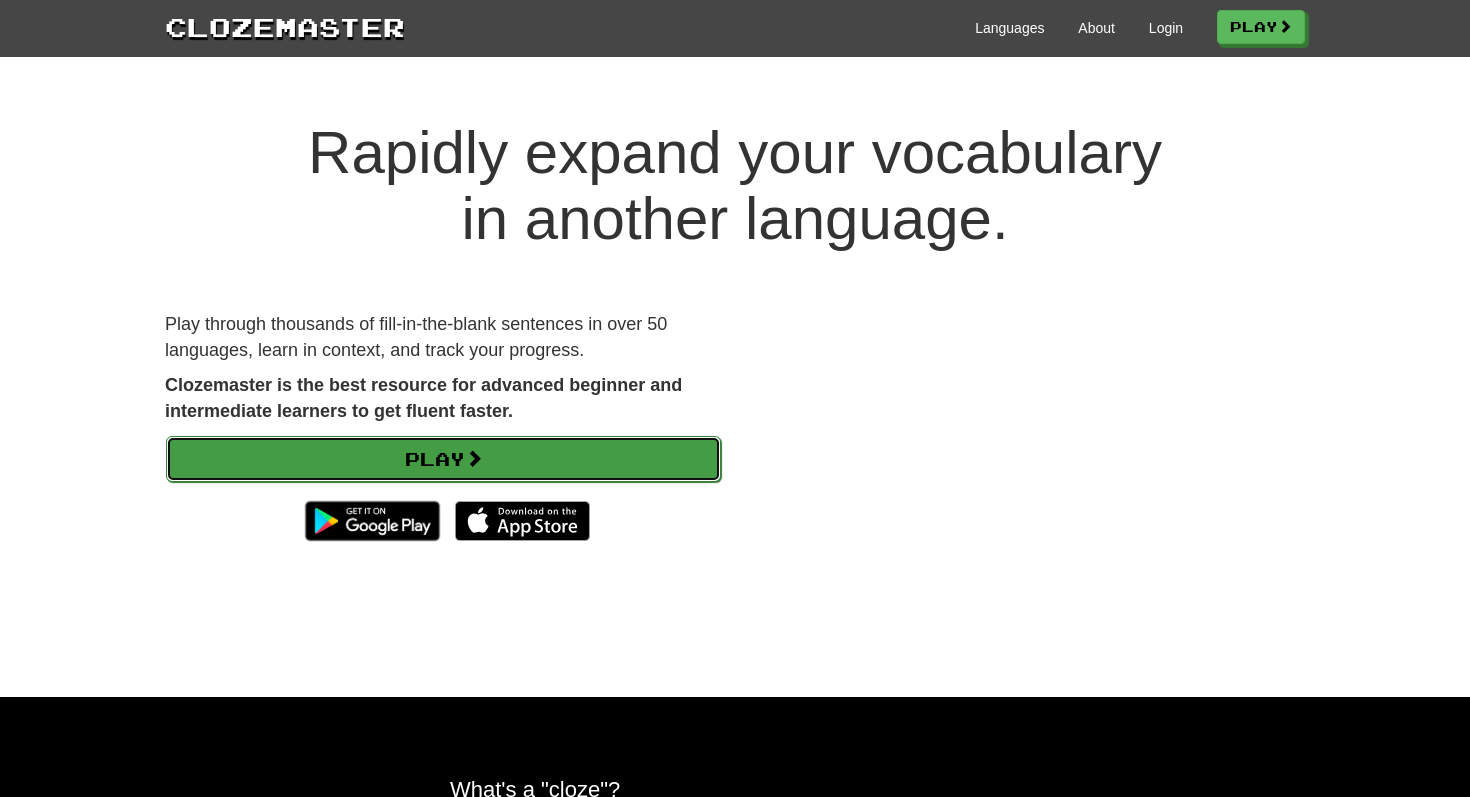 click on "Play" at bounding box center [443, 459] 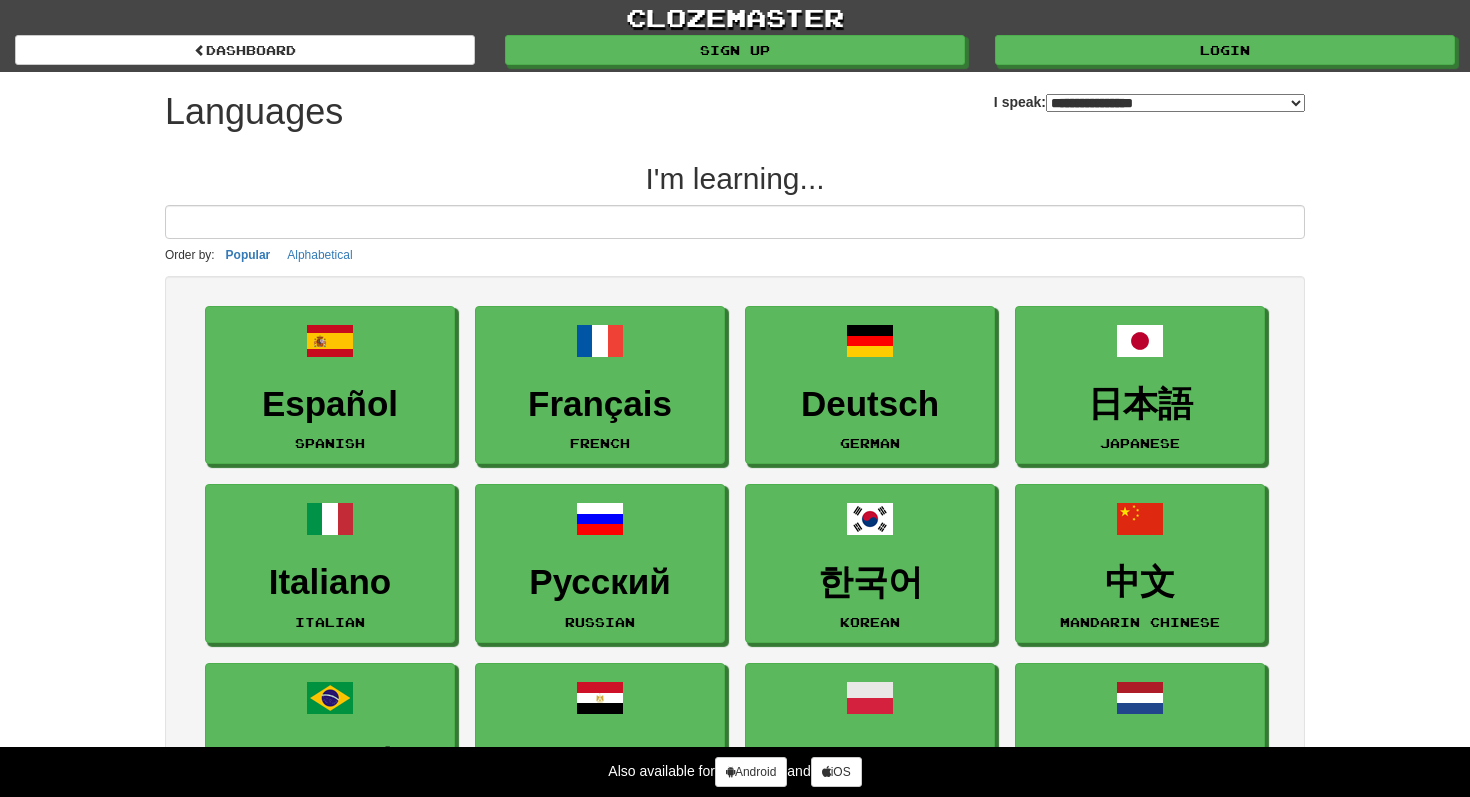 select on "*******" 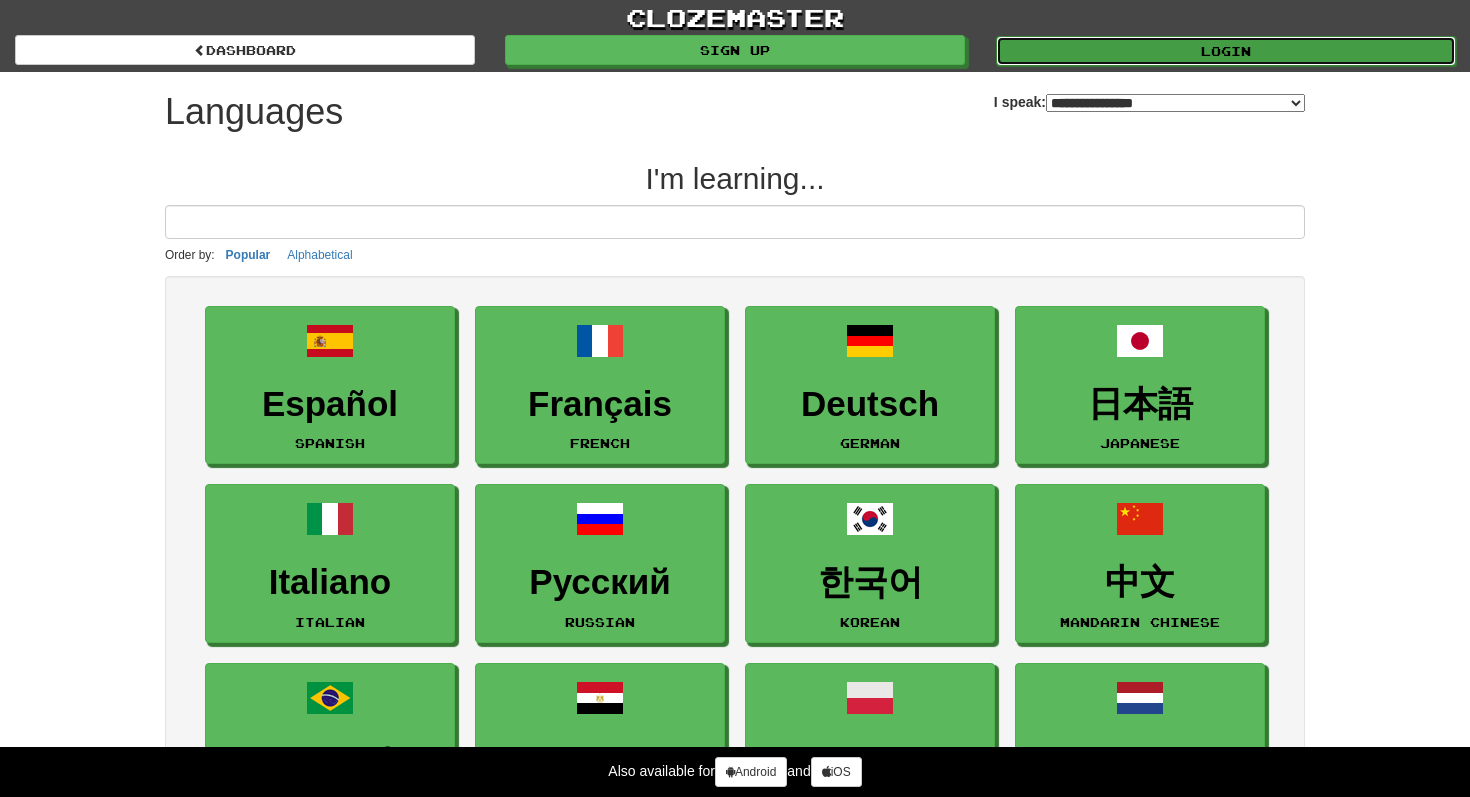 click on "Login" at bounding box center (1226, 51) 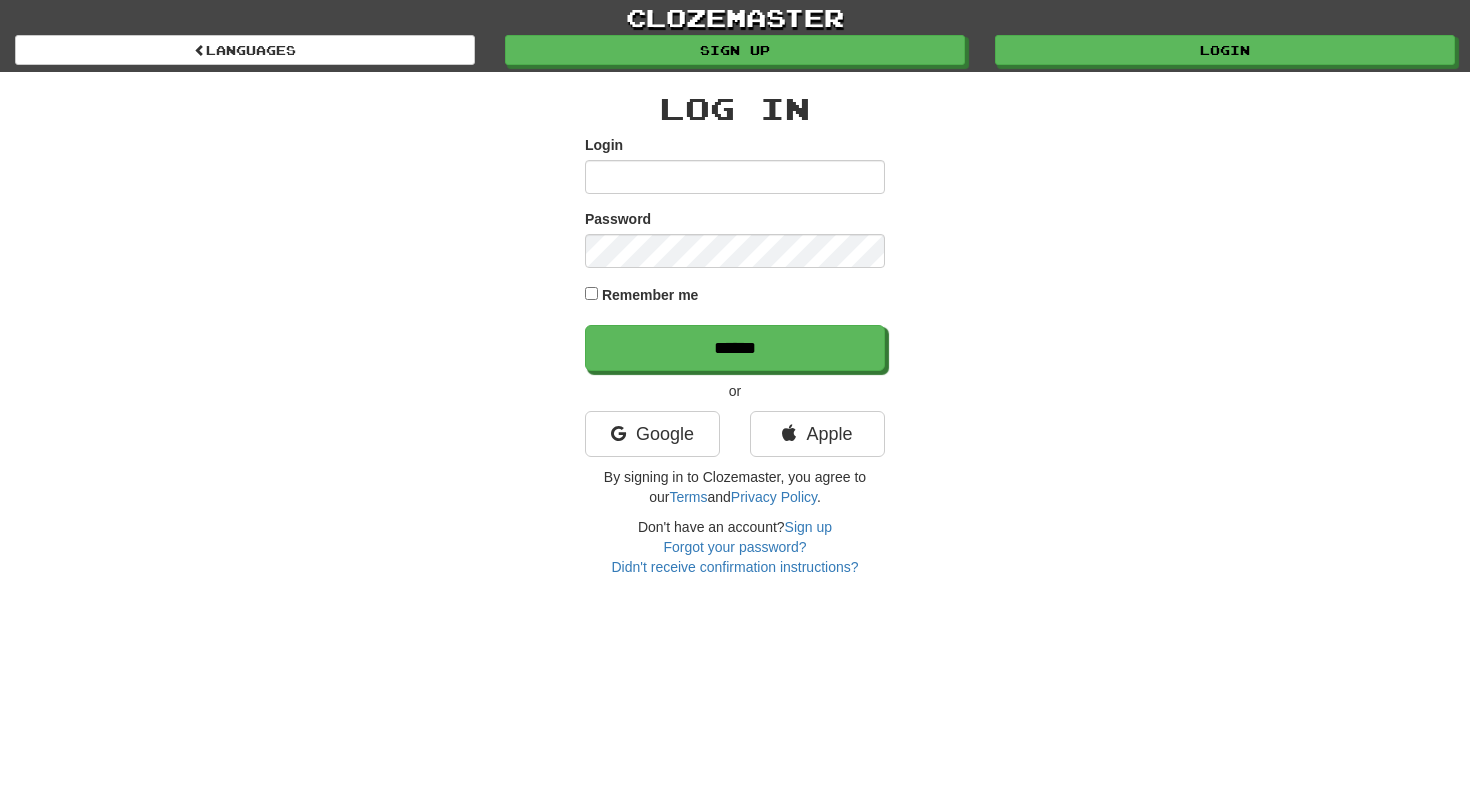 scroll, scrollTop: 0, scrollLeft: 0, axis: both 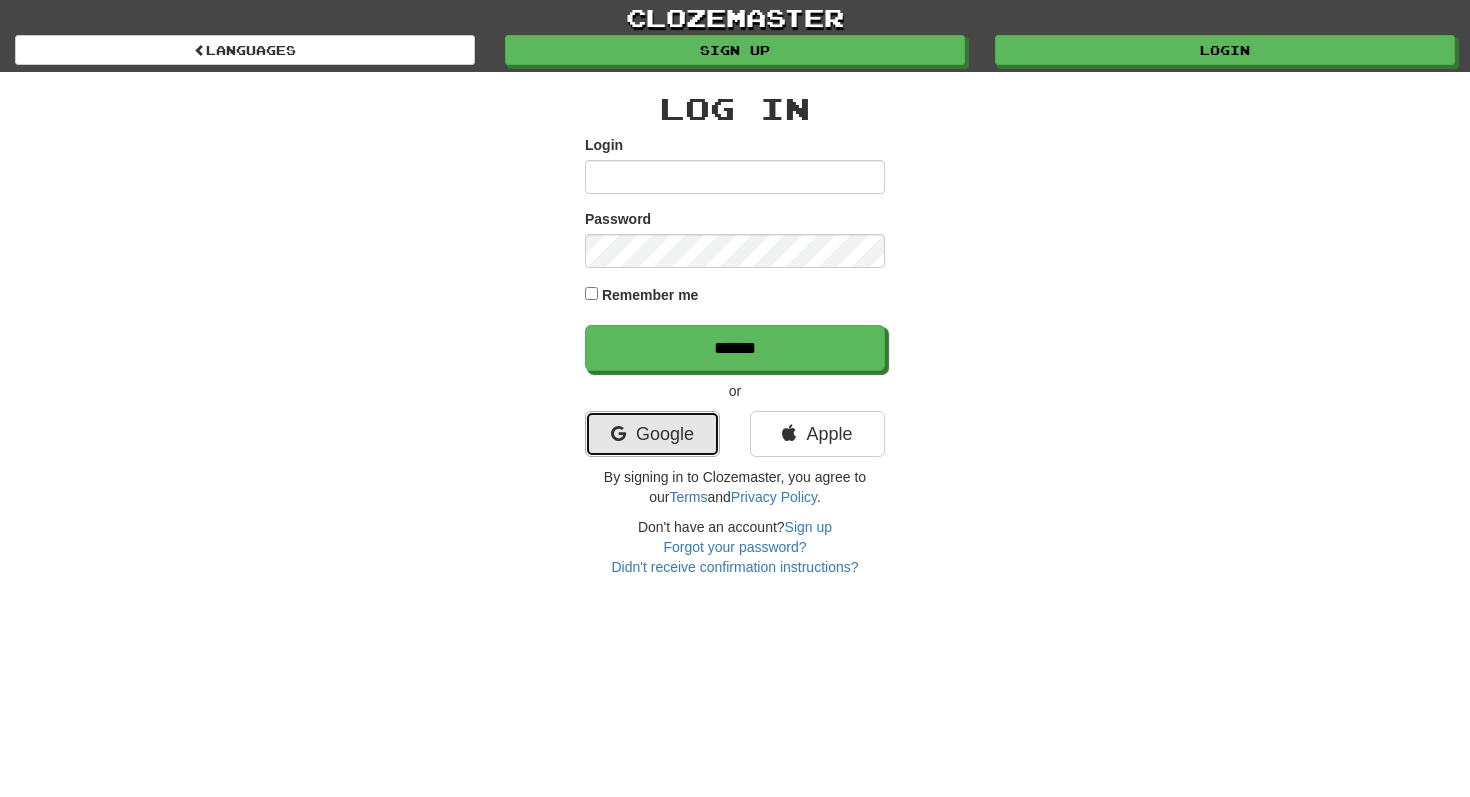 click on "Google" at bounding box center [652, 434] 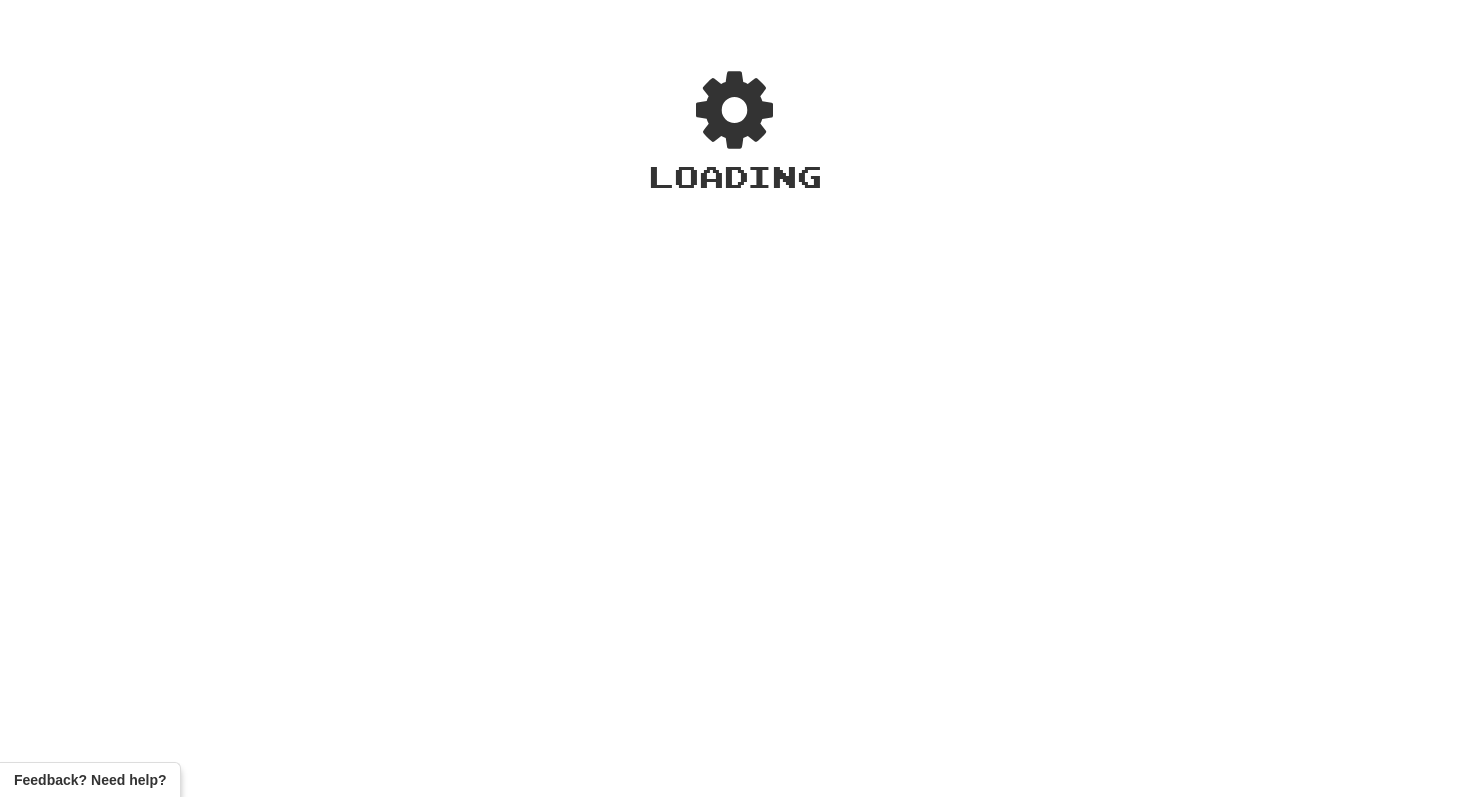 scroll, scrollTop: 0, scrollLeft: 0, axis: both 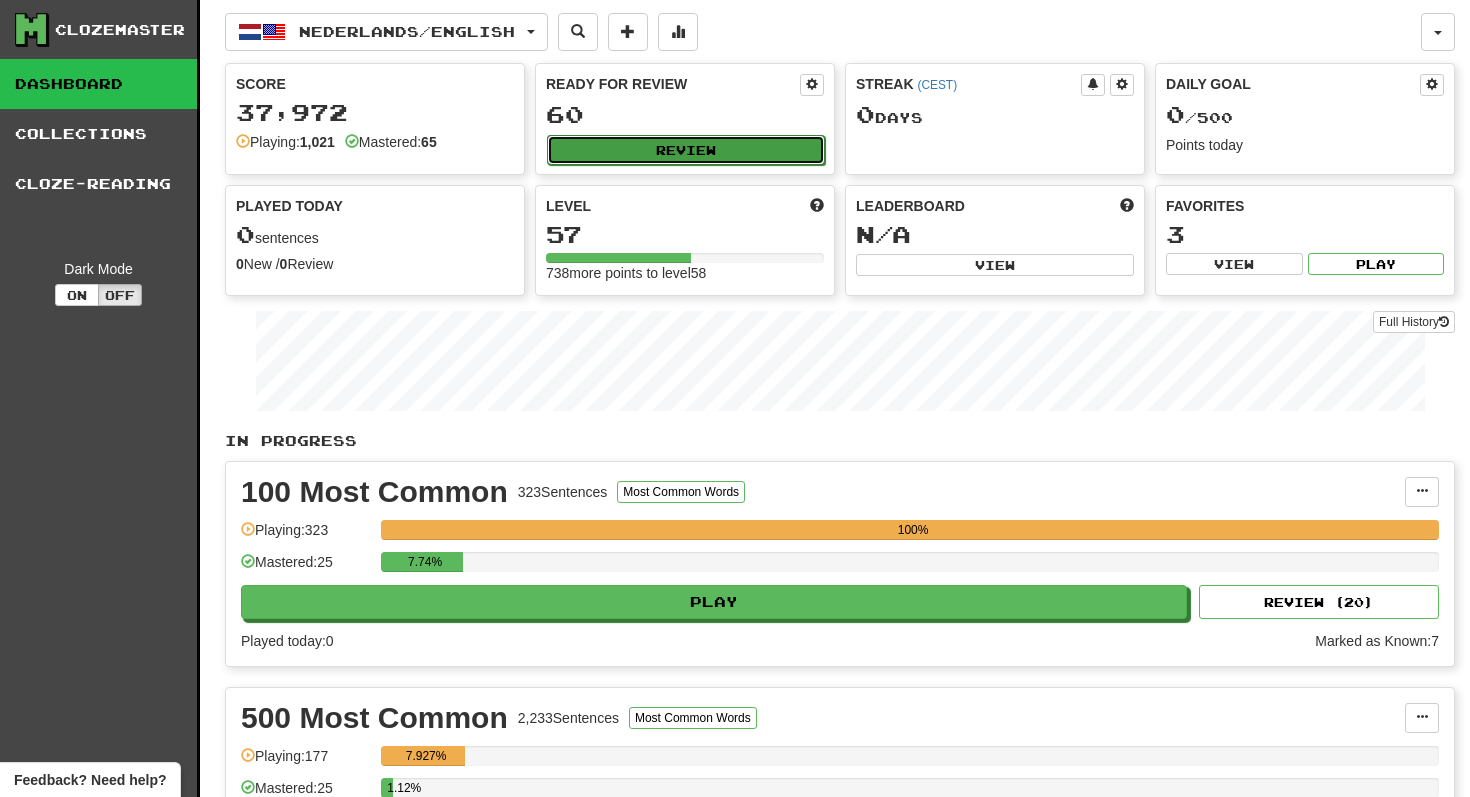 click on "Review" at bounding box center [686, 150] 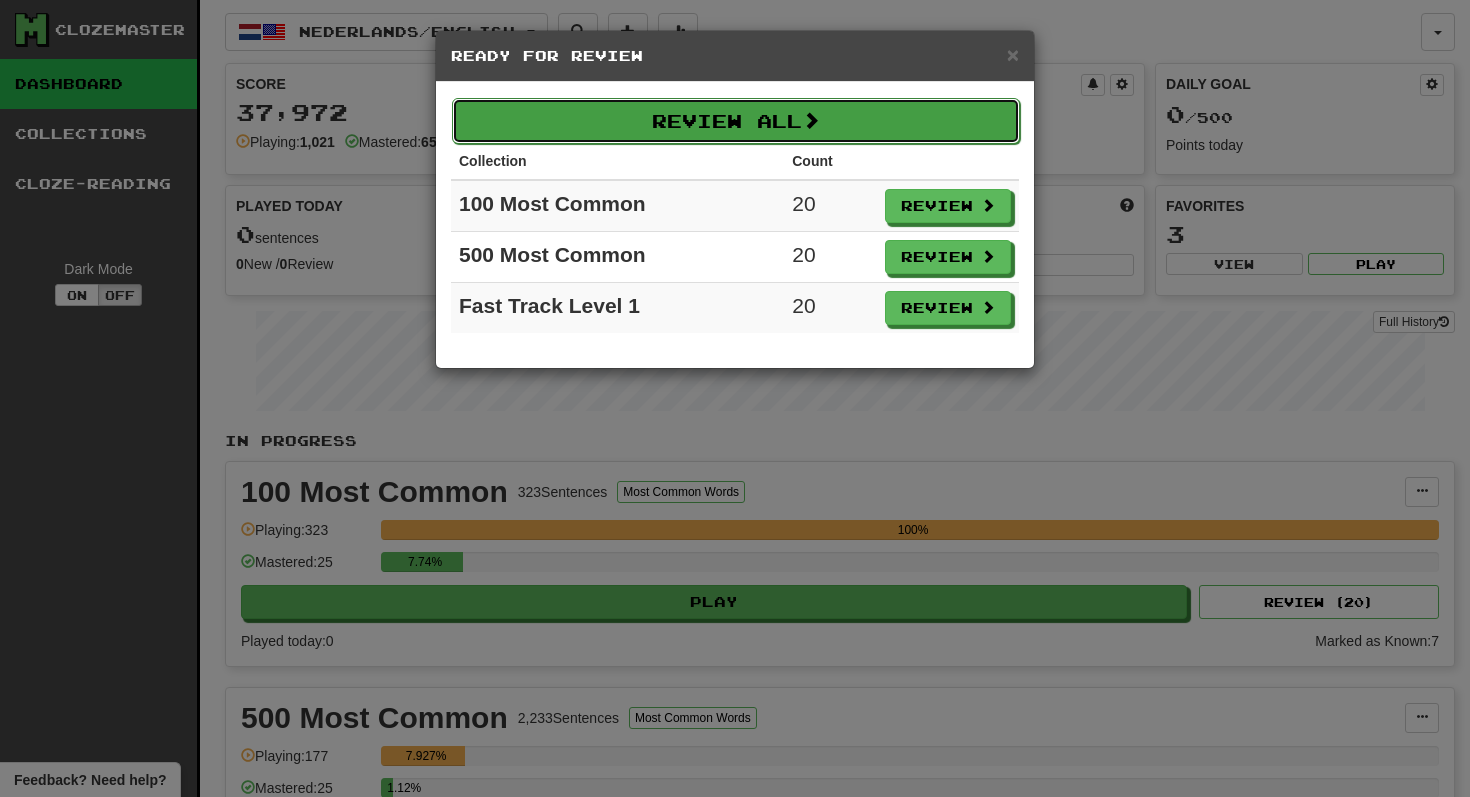 click on "Review All" at bounding box center (736, 121) 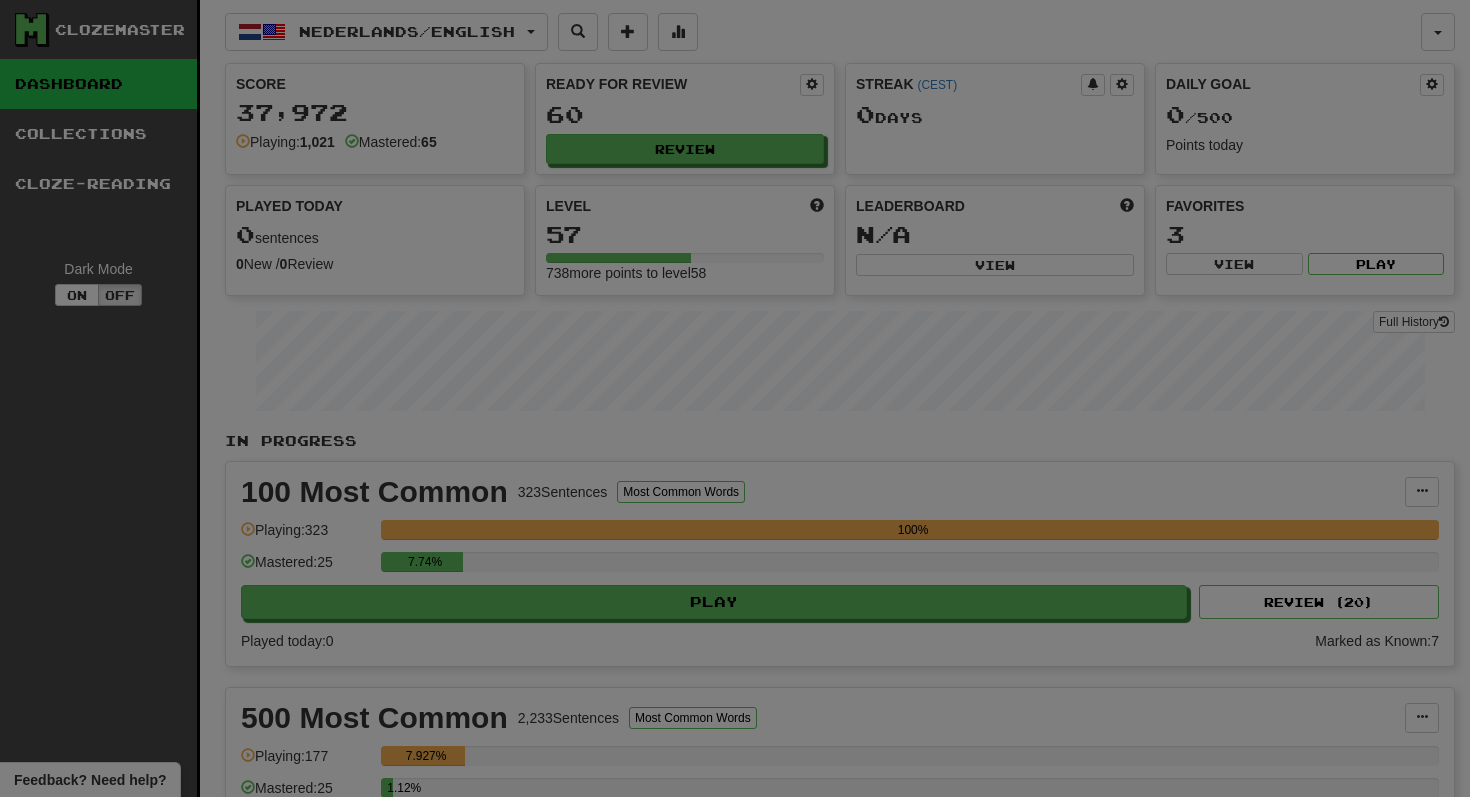 select on "**" 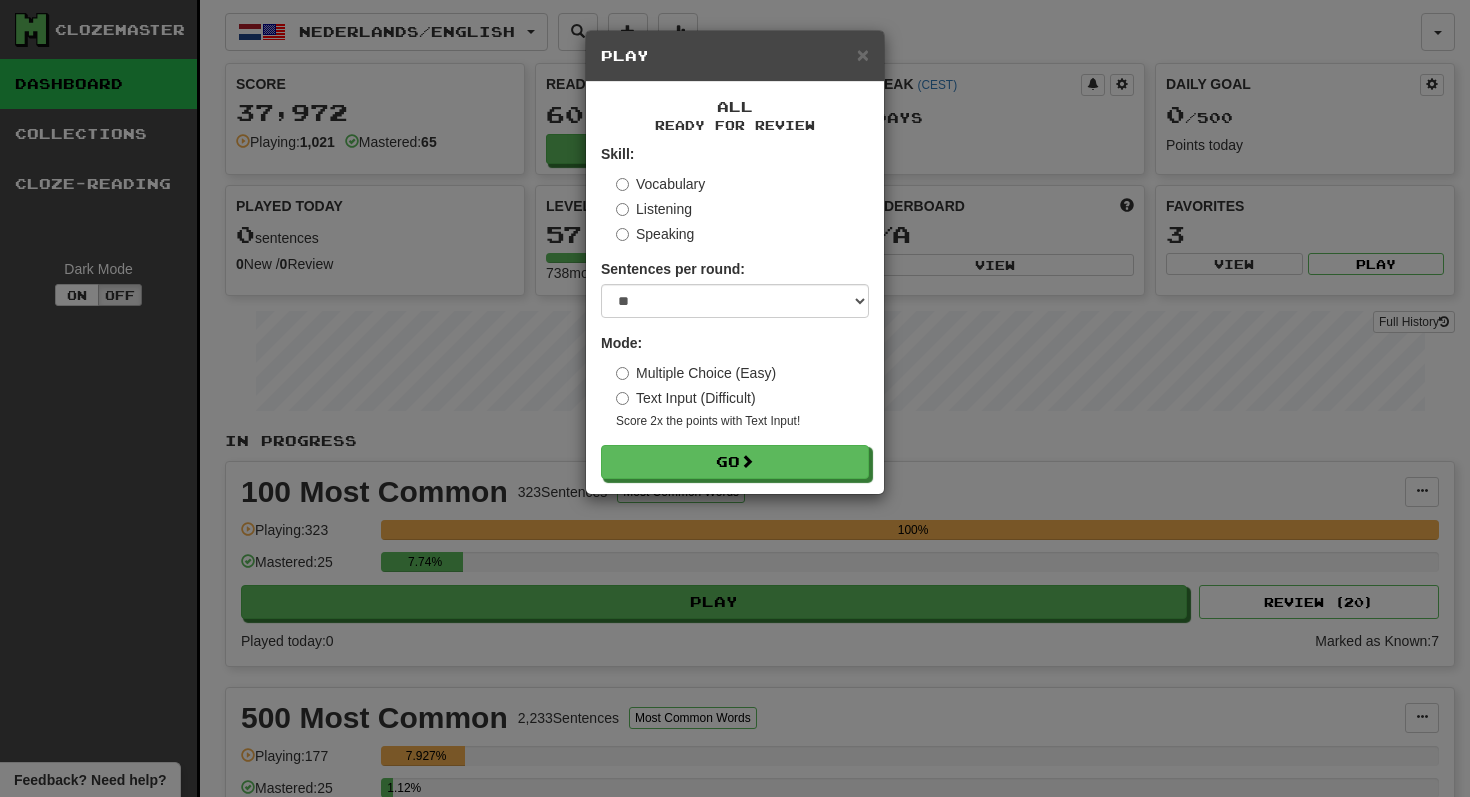 click on "Skill: Vocabulary Listening Speaking Sentences per round: * ** ** ** ** ** *** ******** Mode: Multiple Choice (Easy) Text Input (Difficult) Score 2x the points with Text Input ! Go" at bounding box center [735, 311] 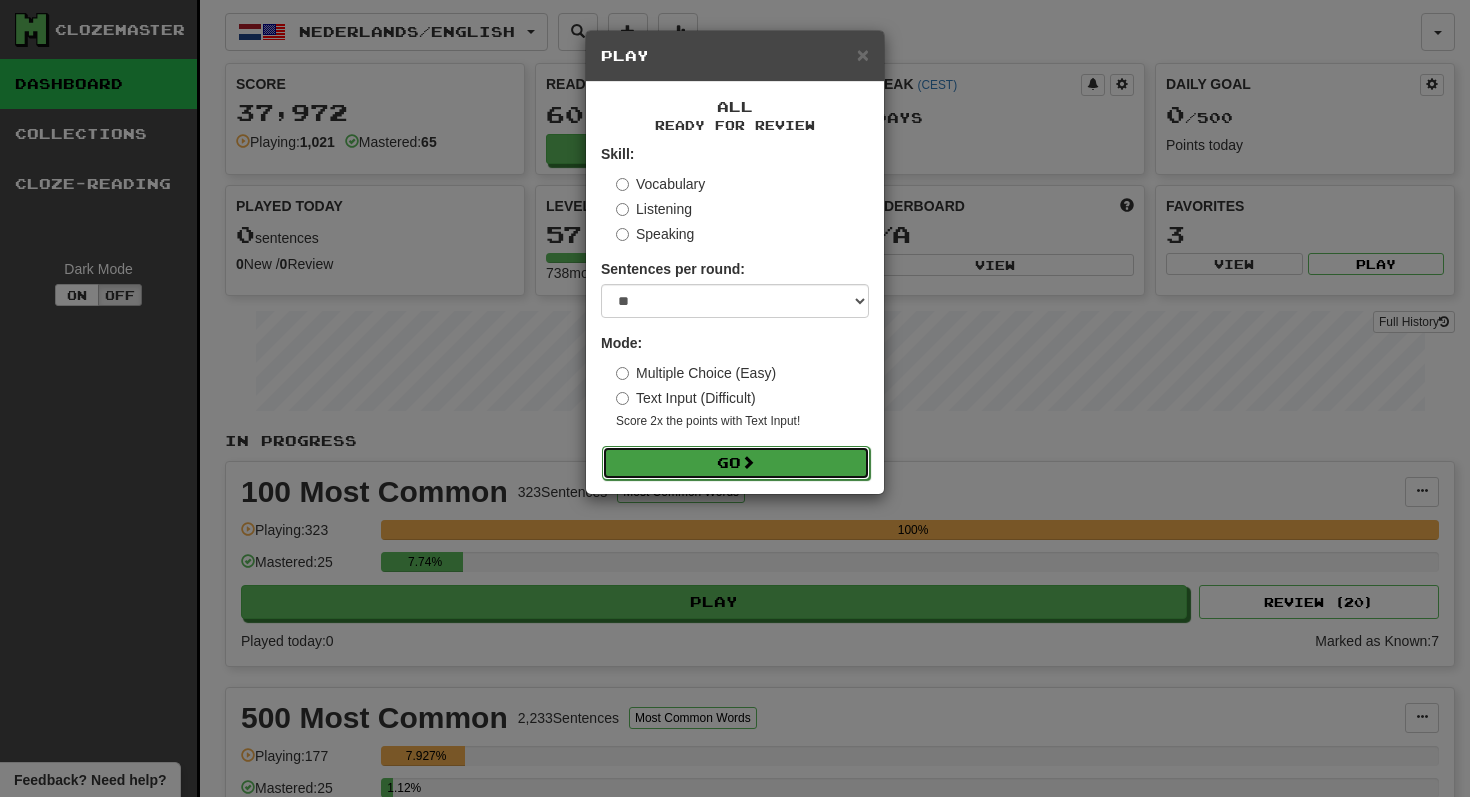 click on "Go" at bounding box center [736, 463] 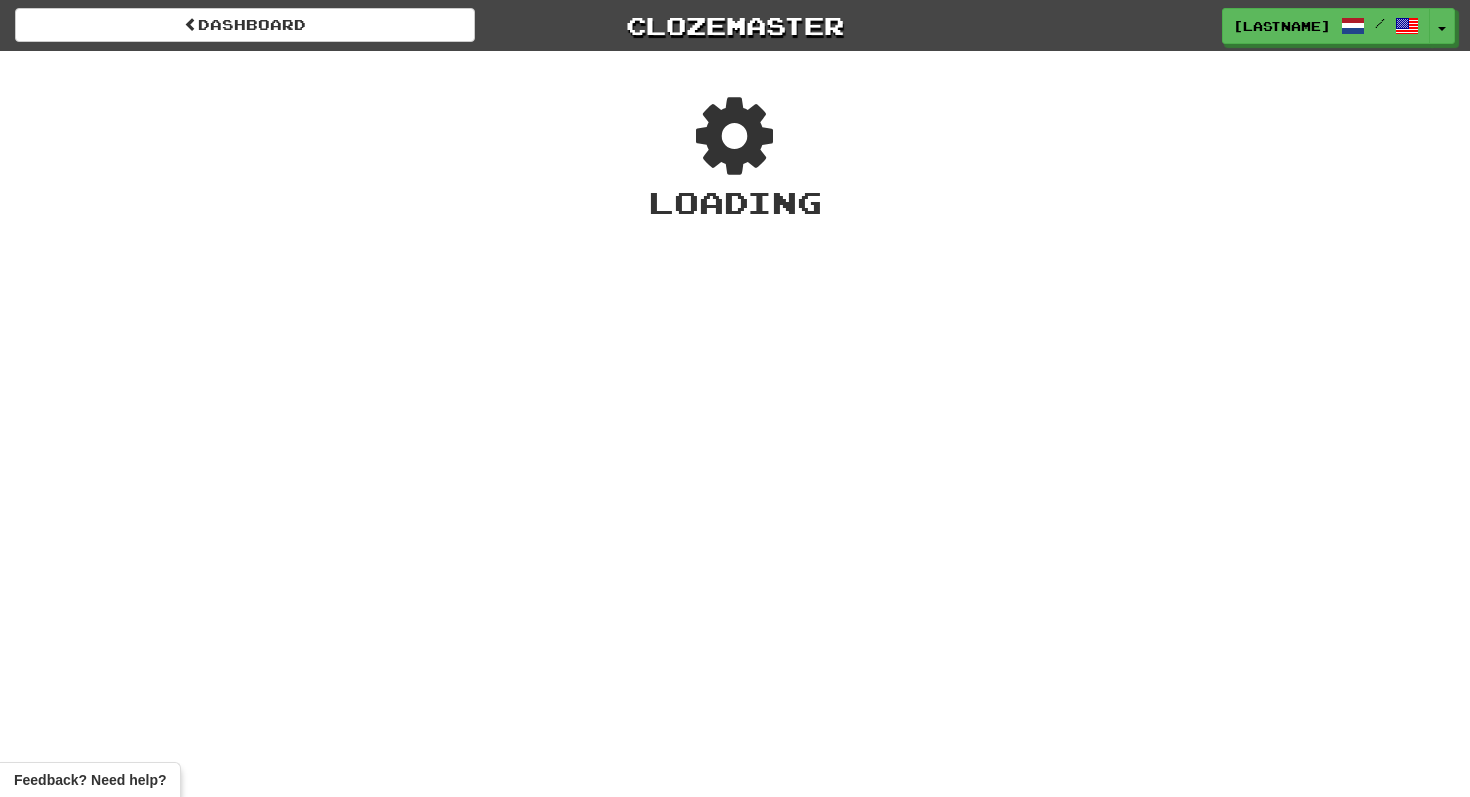 scroll, scrollTop: 0, scrollLeft: 0, axis: both 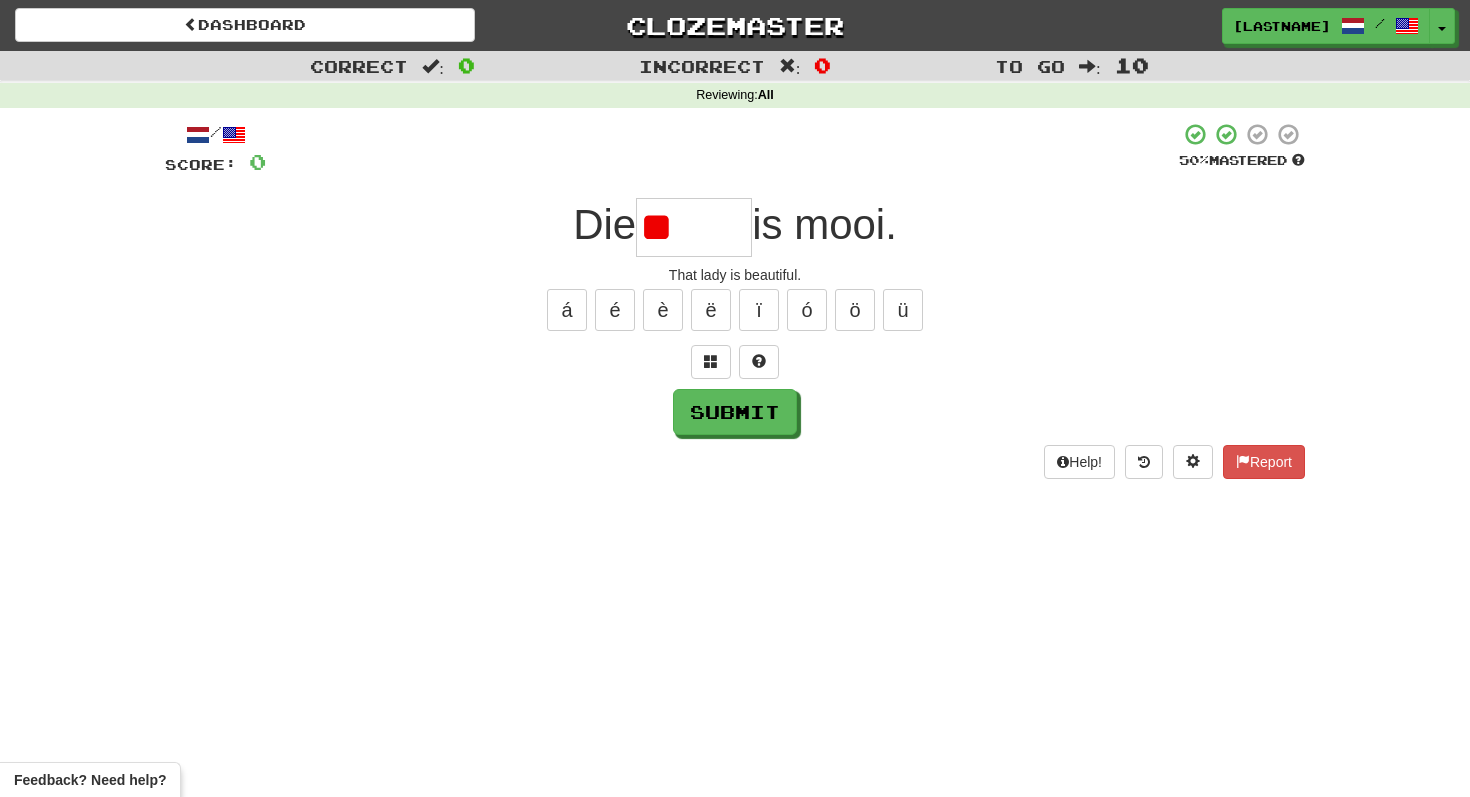 type on "*" 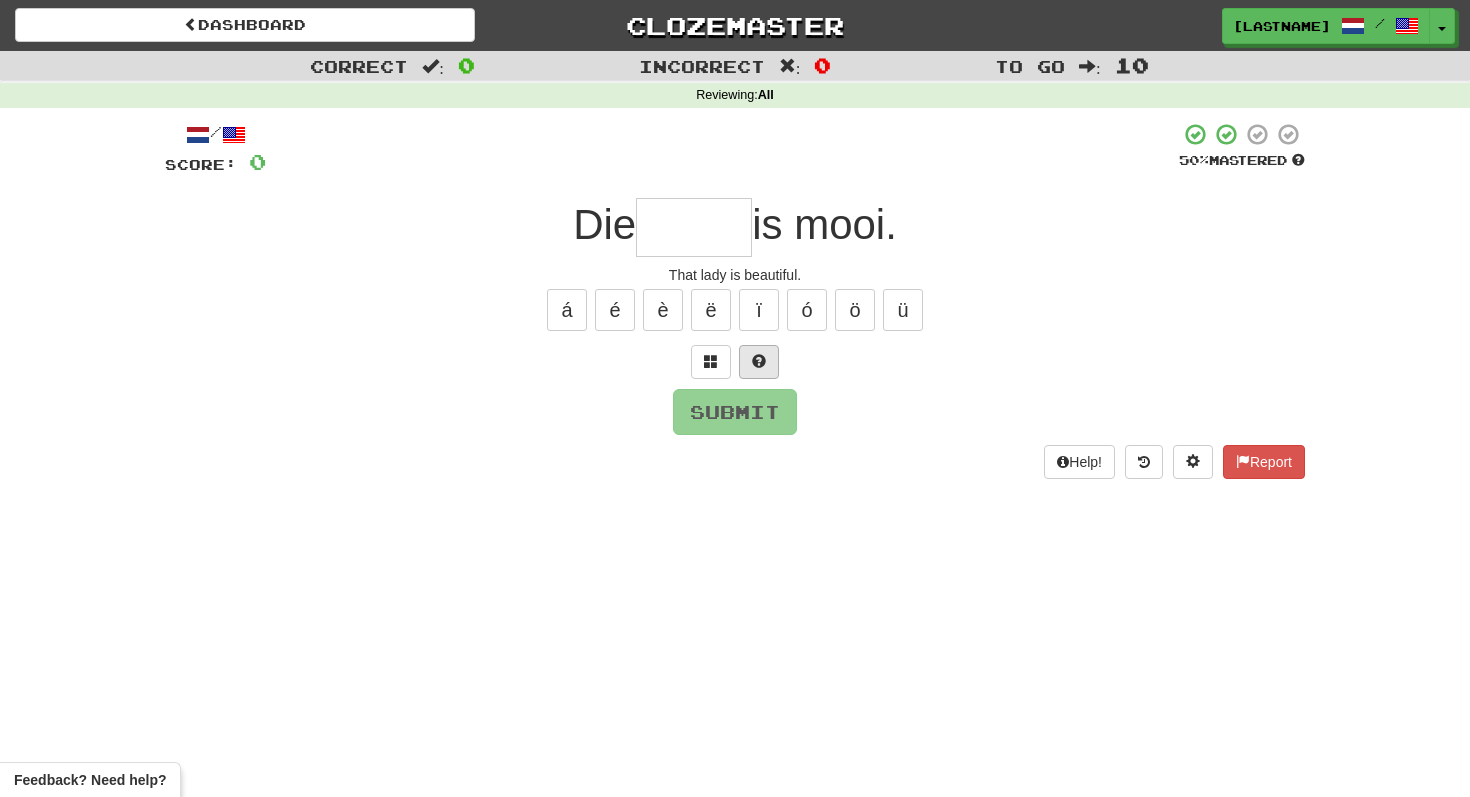 type on "*" 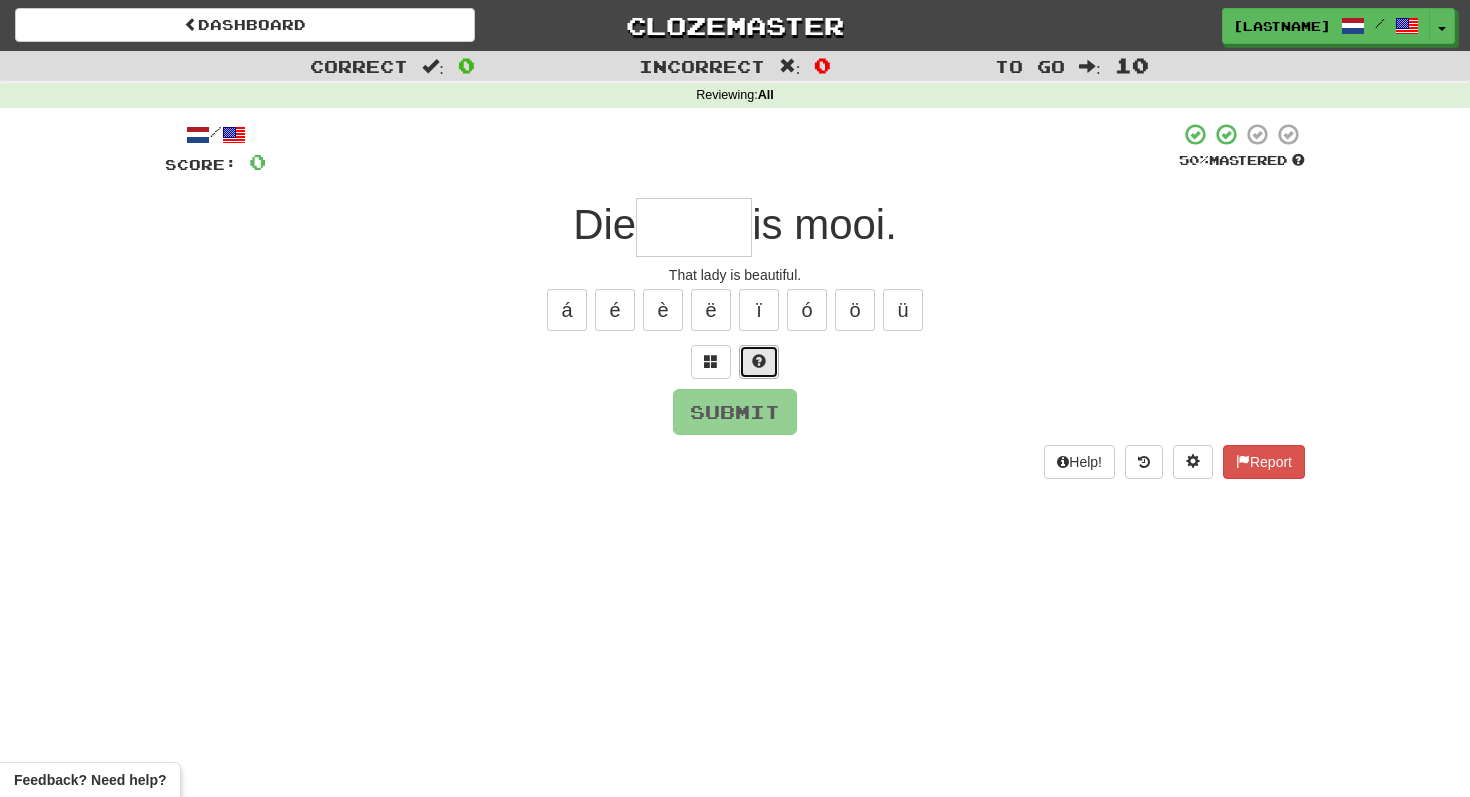 click at bounding box center (759, 362) 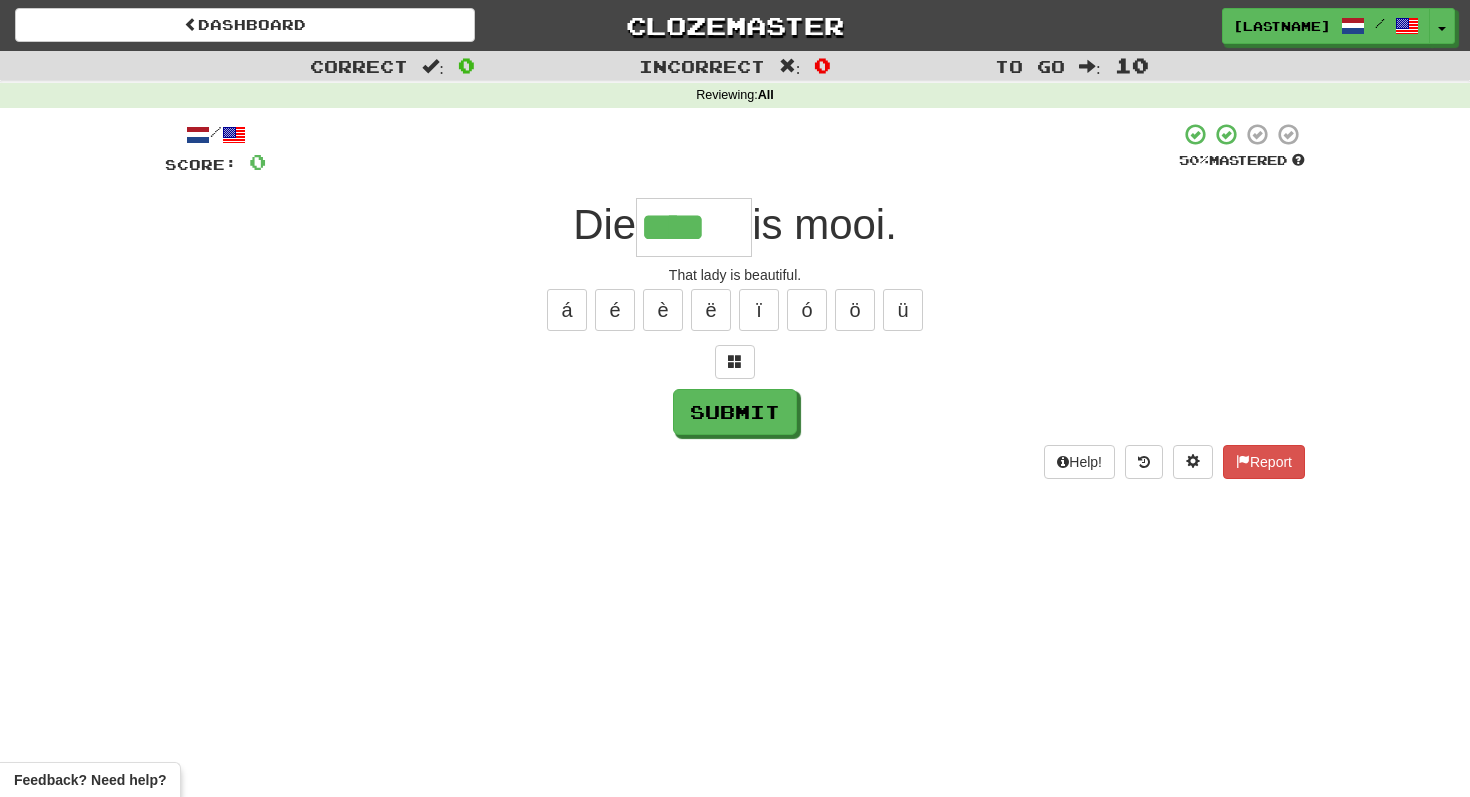 type on "****" 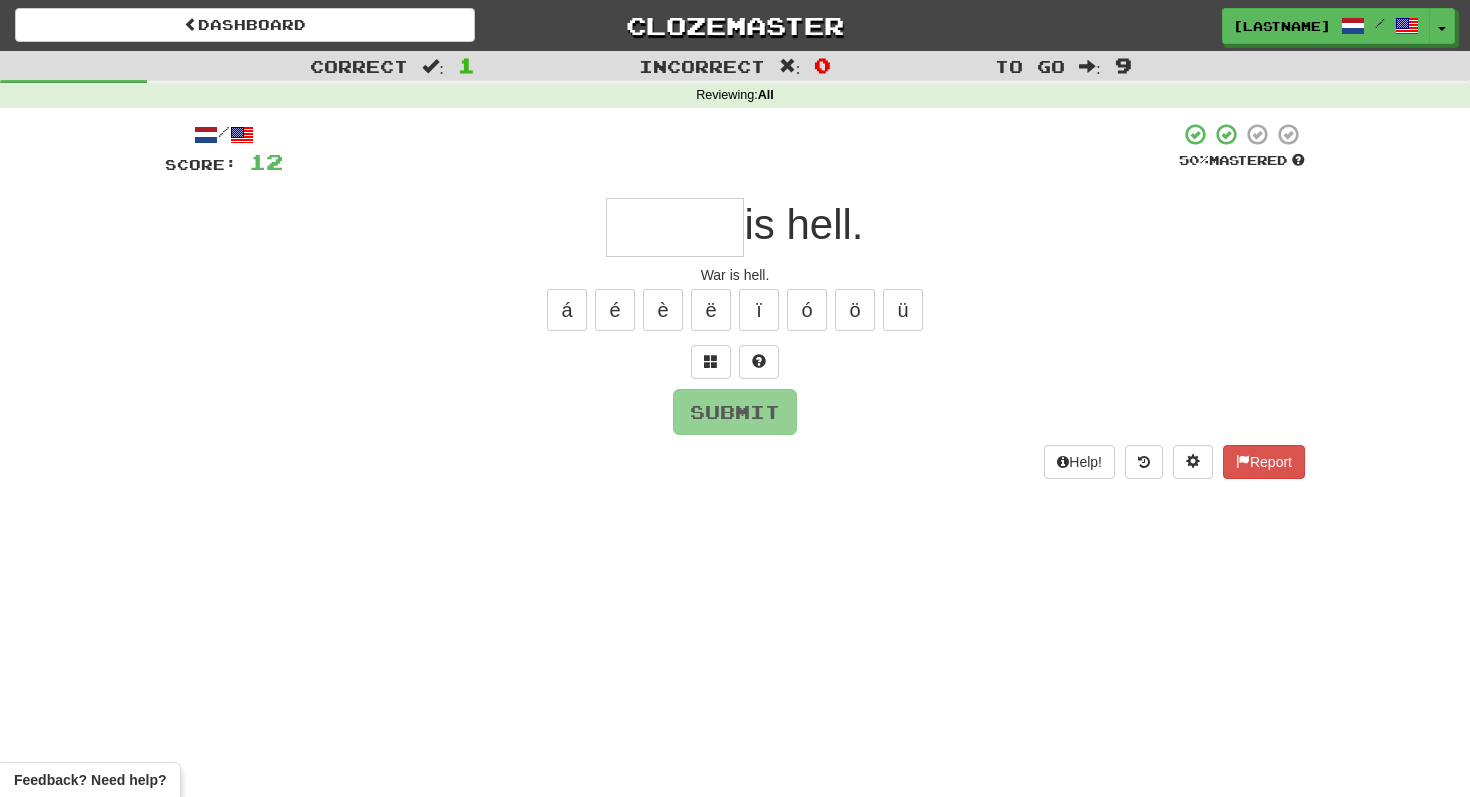 click at bounding box center (731, 149) 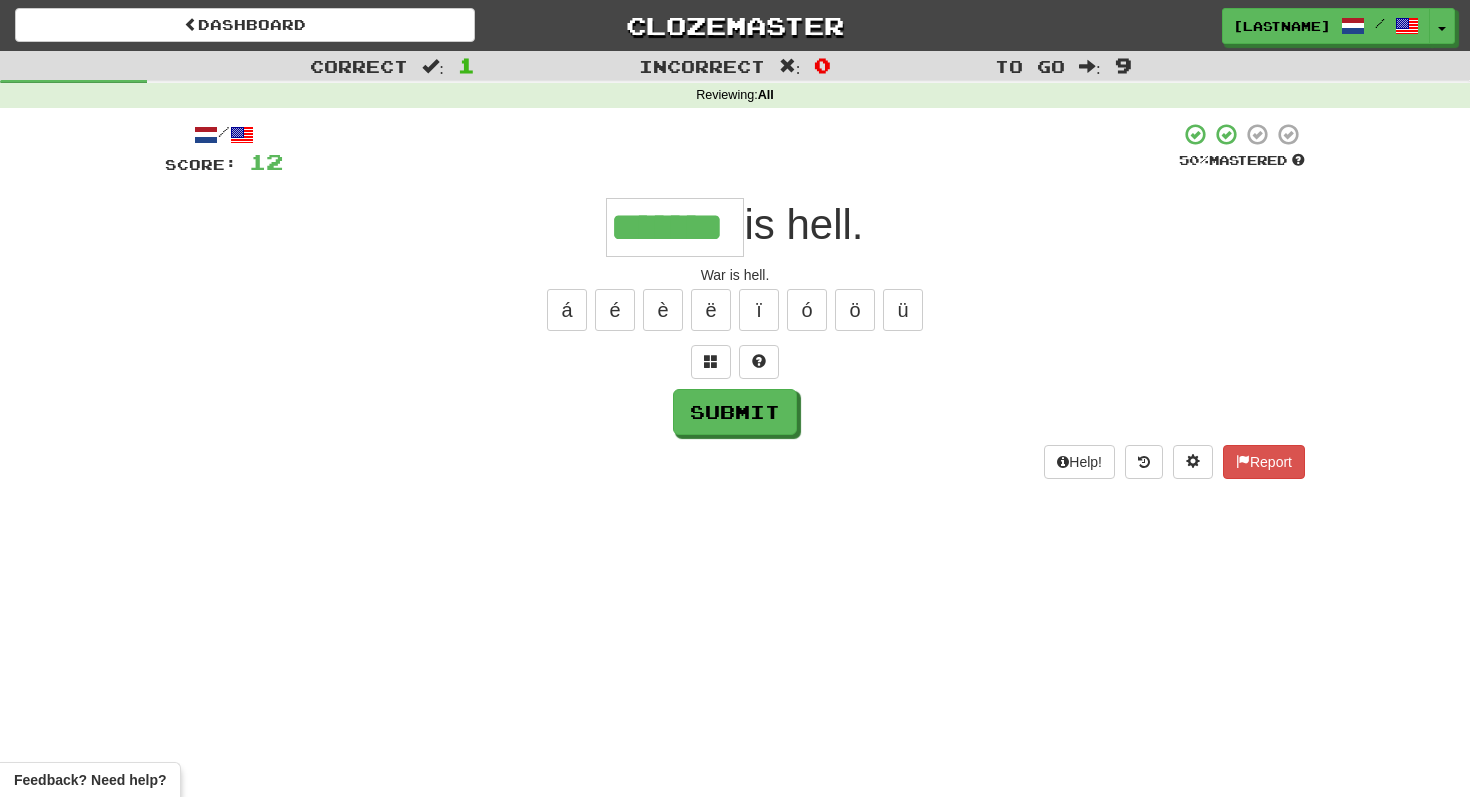scroll, scrollTop: 0, scrollLeft: 1, axis: horizontal 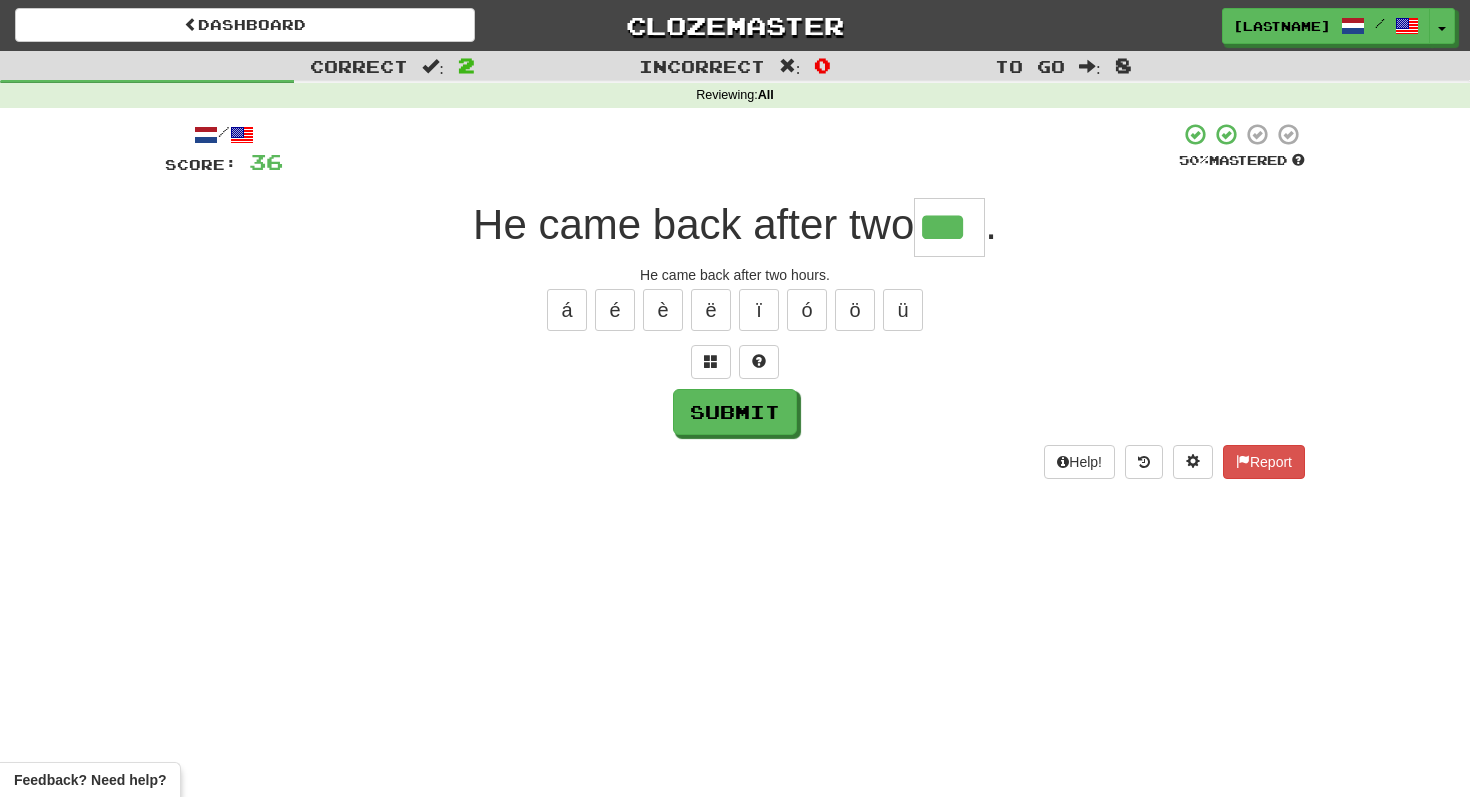 type on "***" 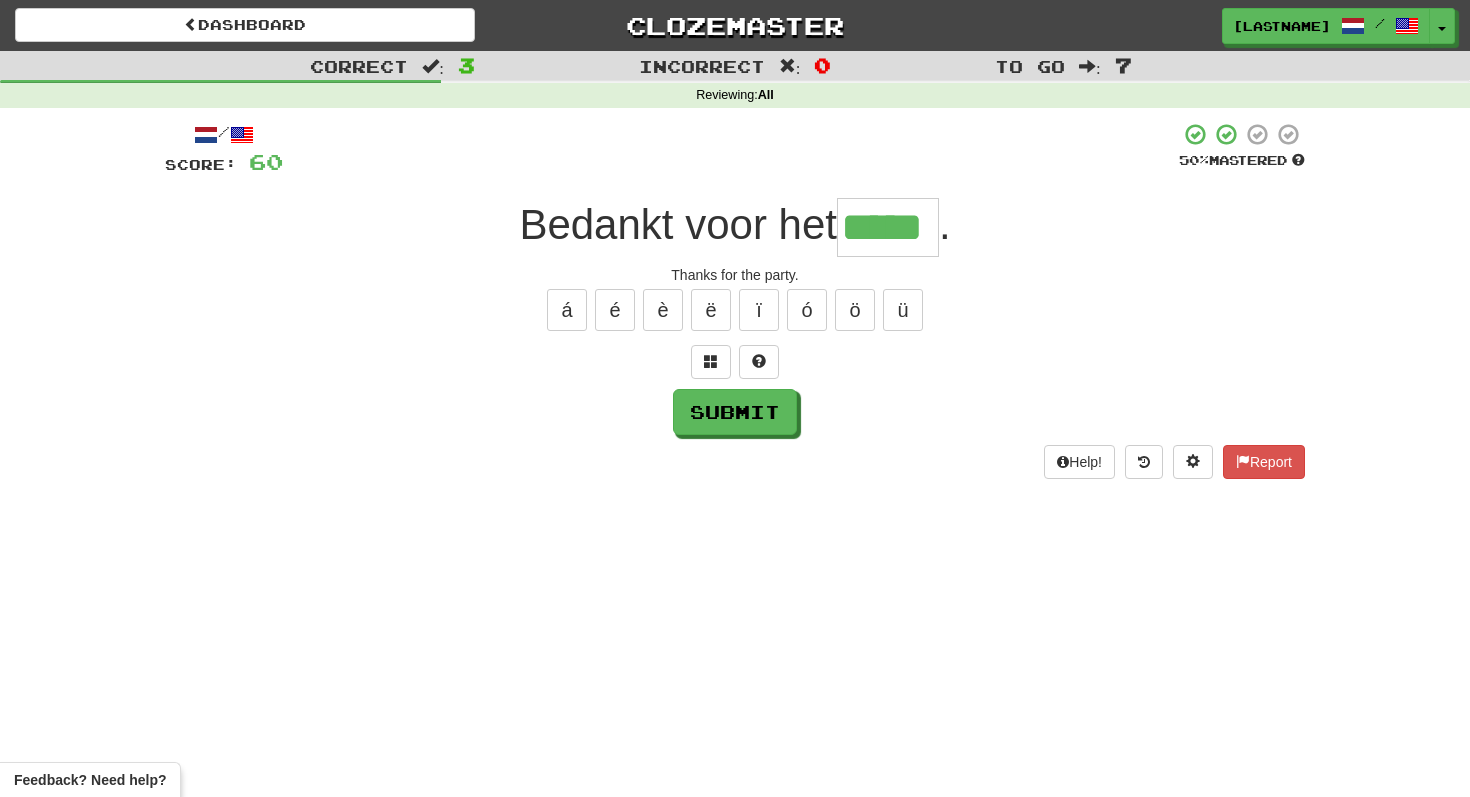 type on "*****" 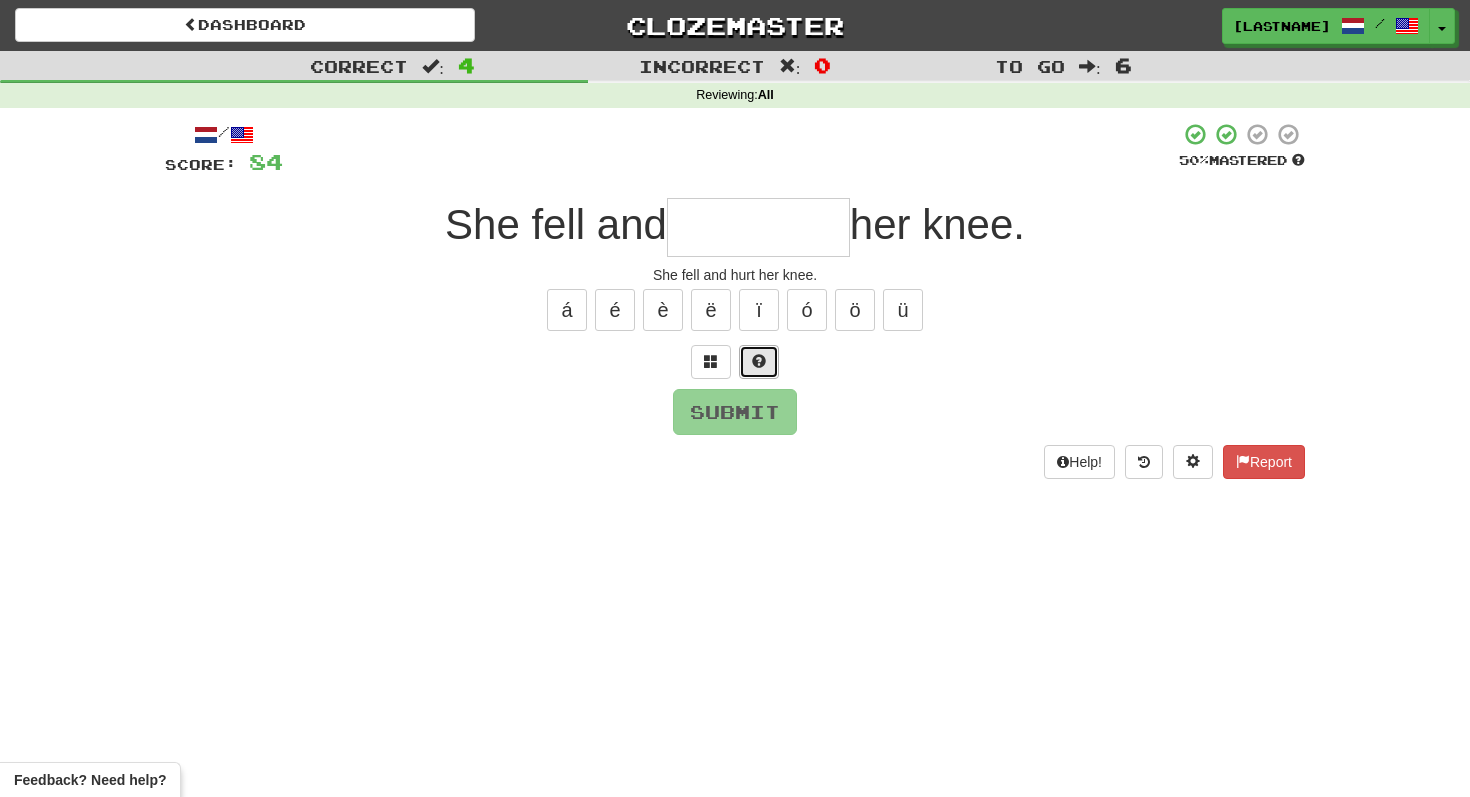 click at bounding box center (759, 361) 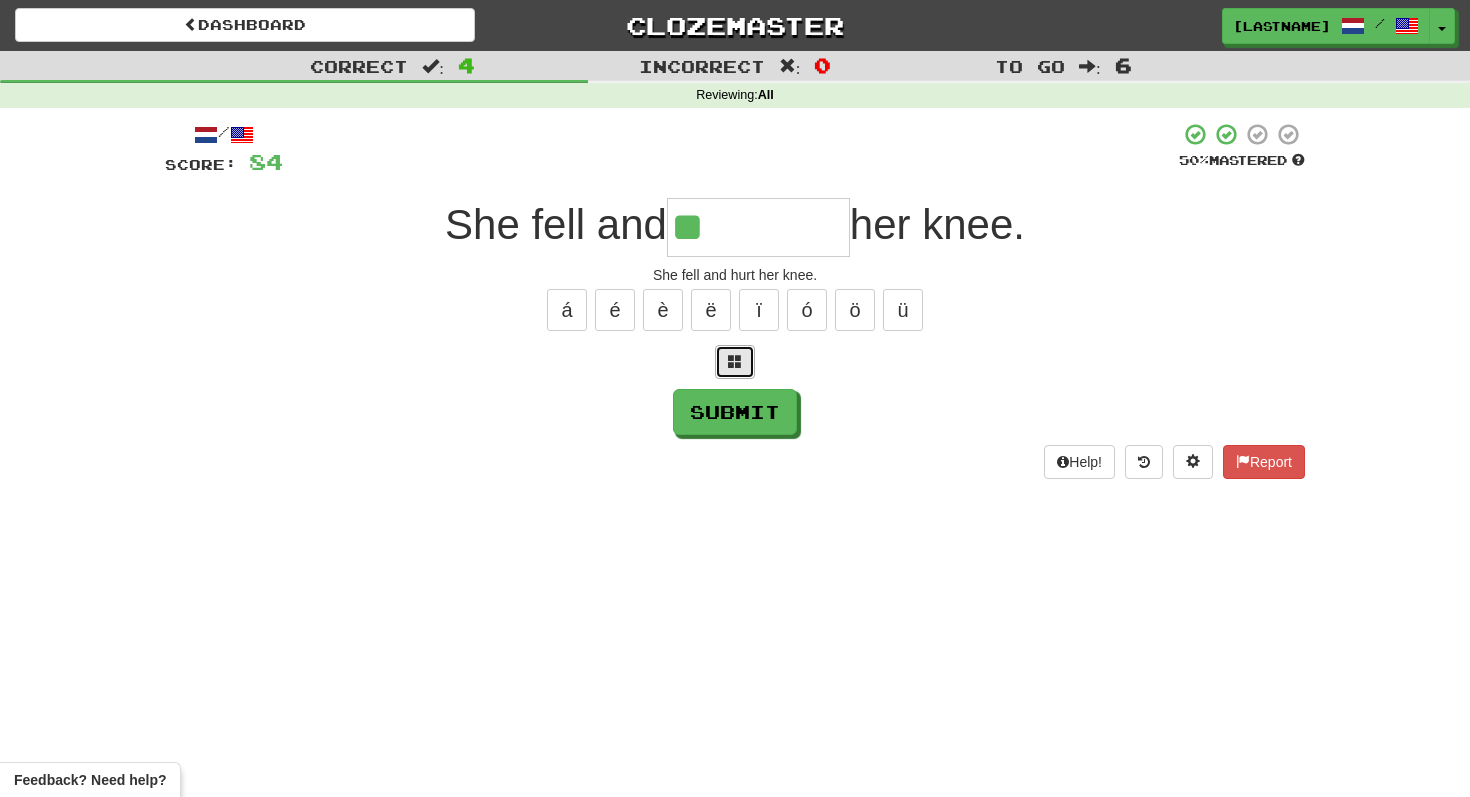 click at bounding box center (735, 362) 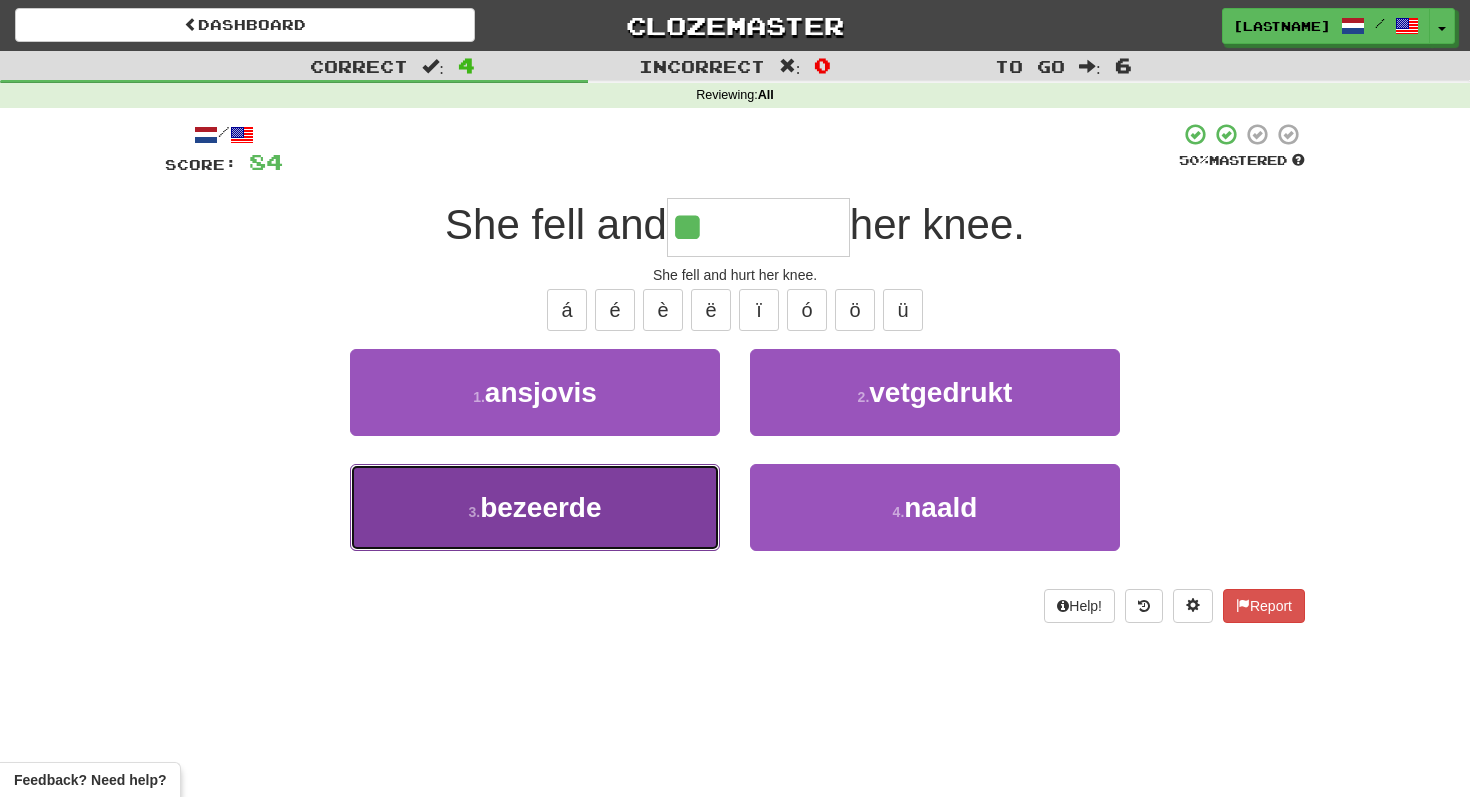 click on "3 .  bezeerde" at bounding box center [535, 507] 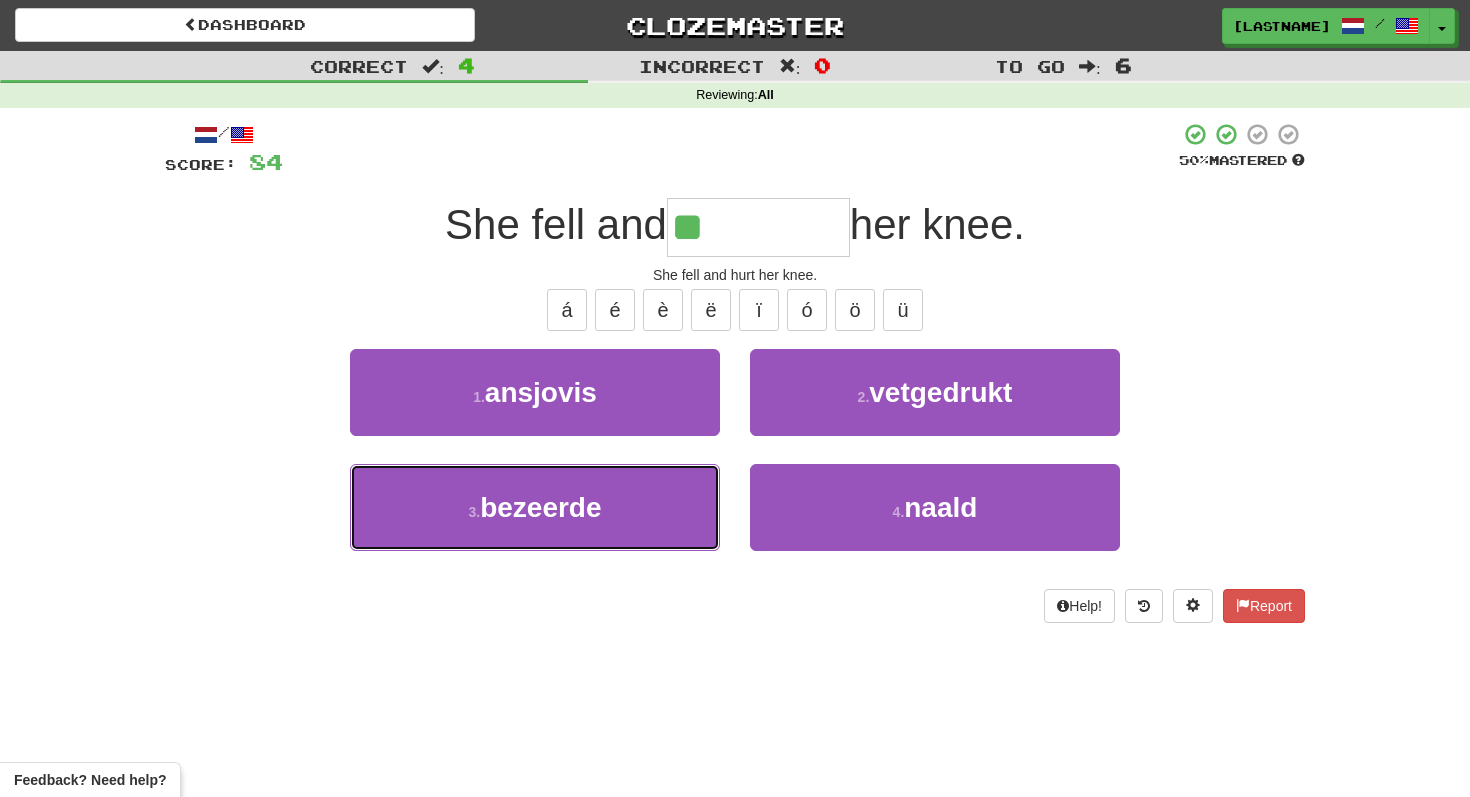 type on "********" 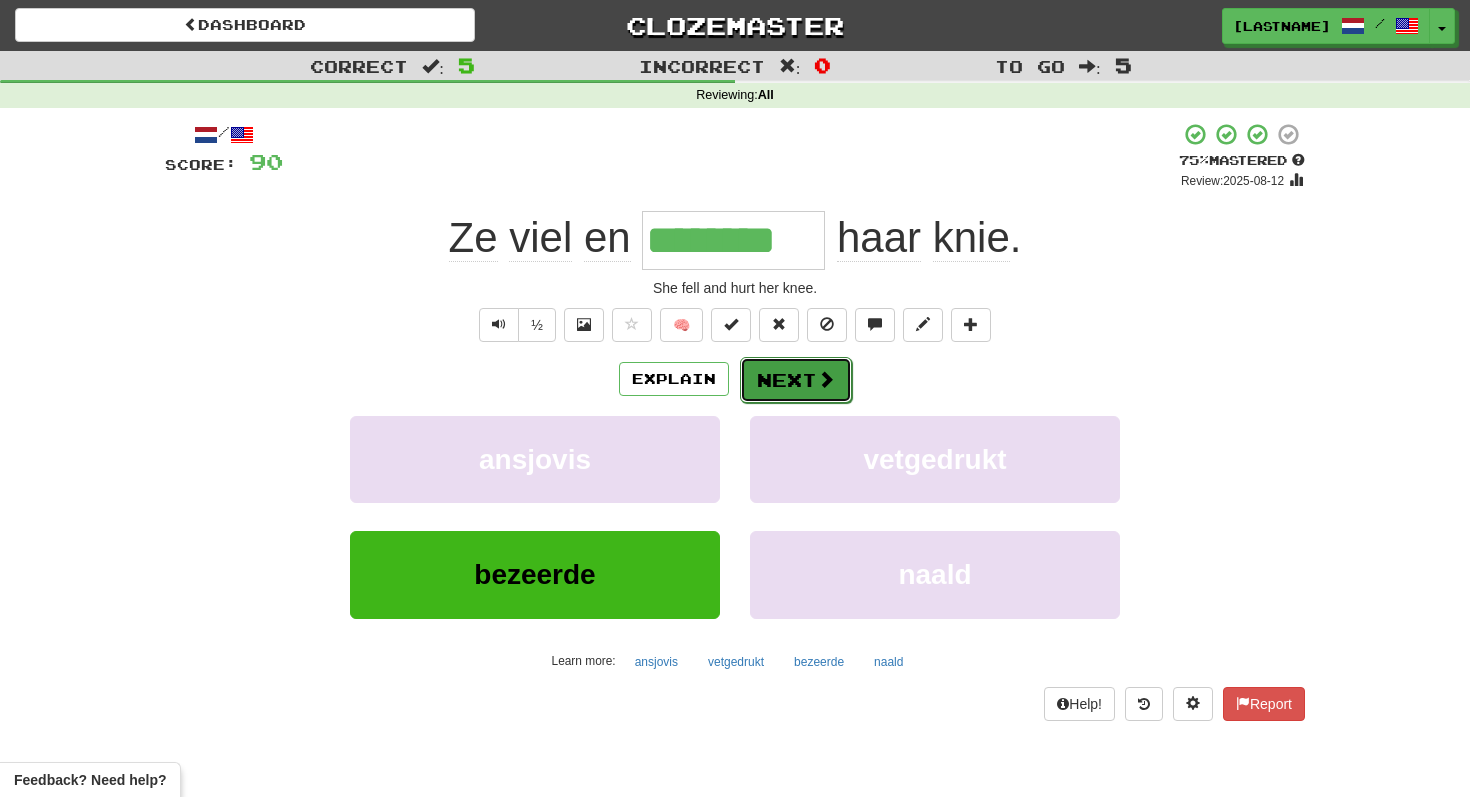 click on "Next" at bounding box center (796, 380) 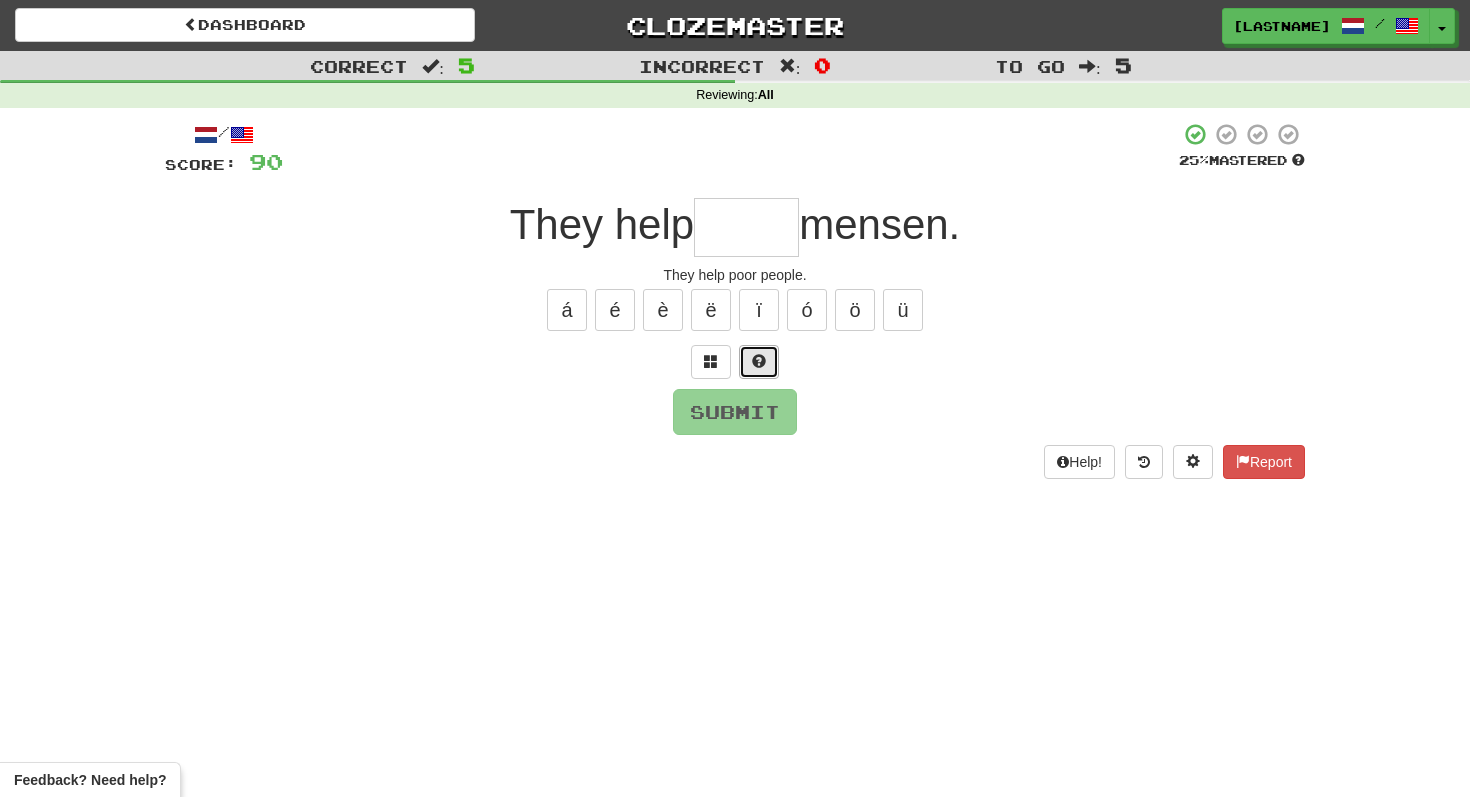 click at bounding box center [759, 362] 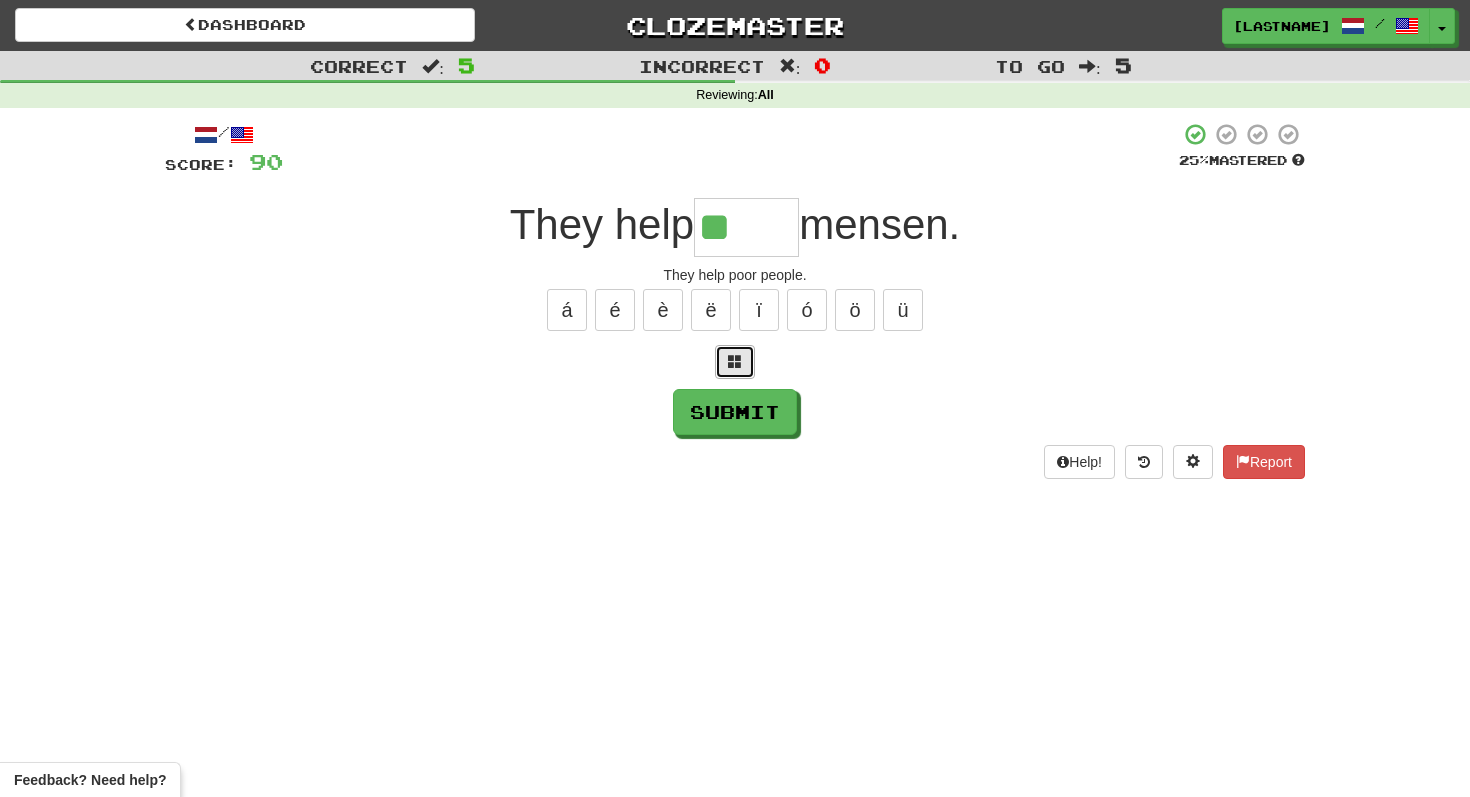 click at bounding box center [735, 362] 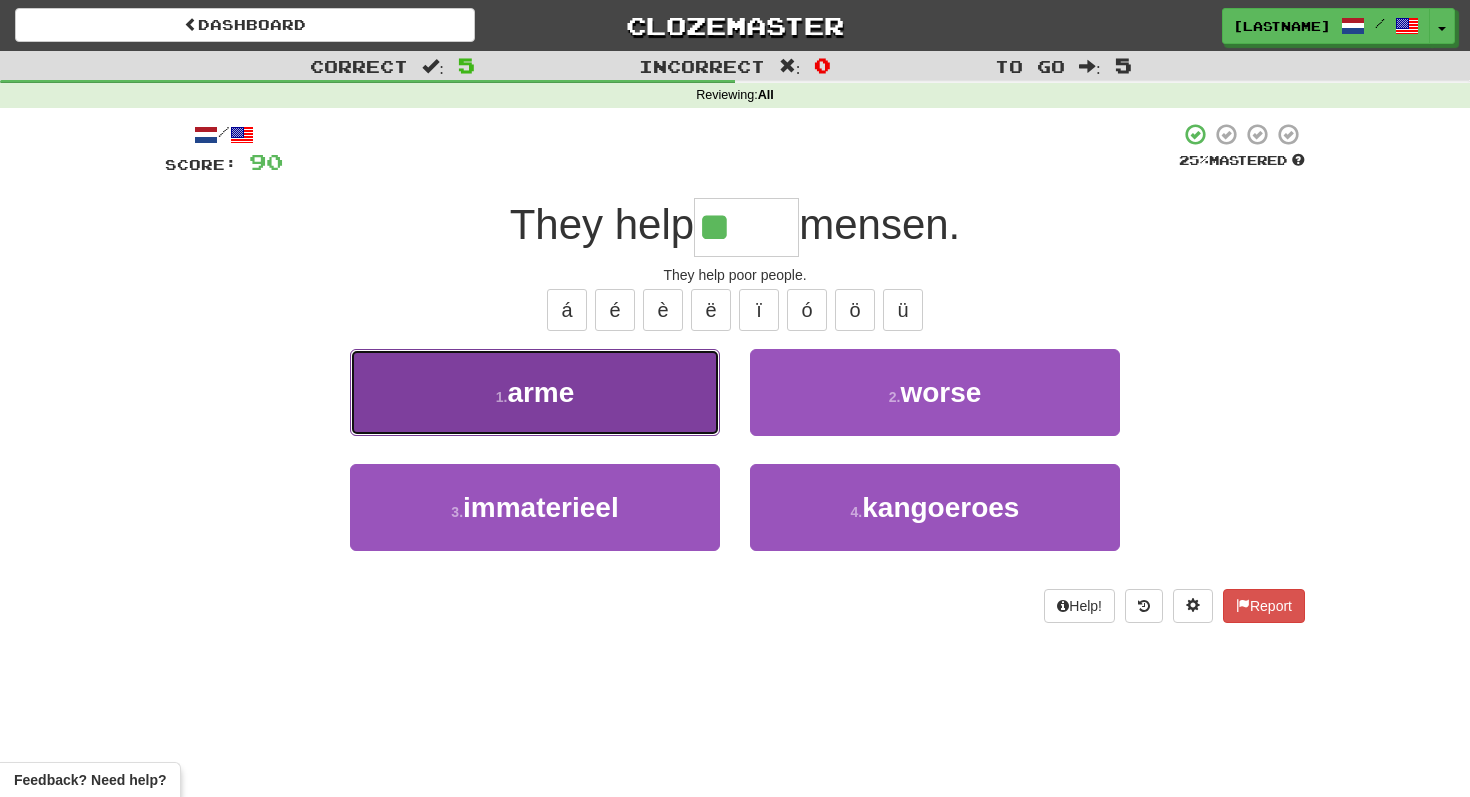 click on "1 .  arme" at bounding box center [535, 392] 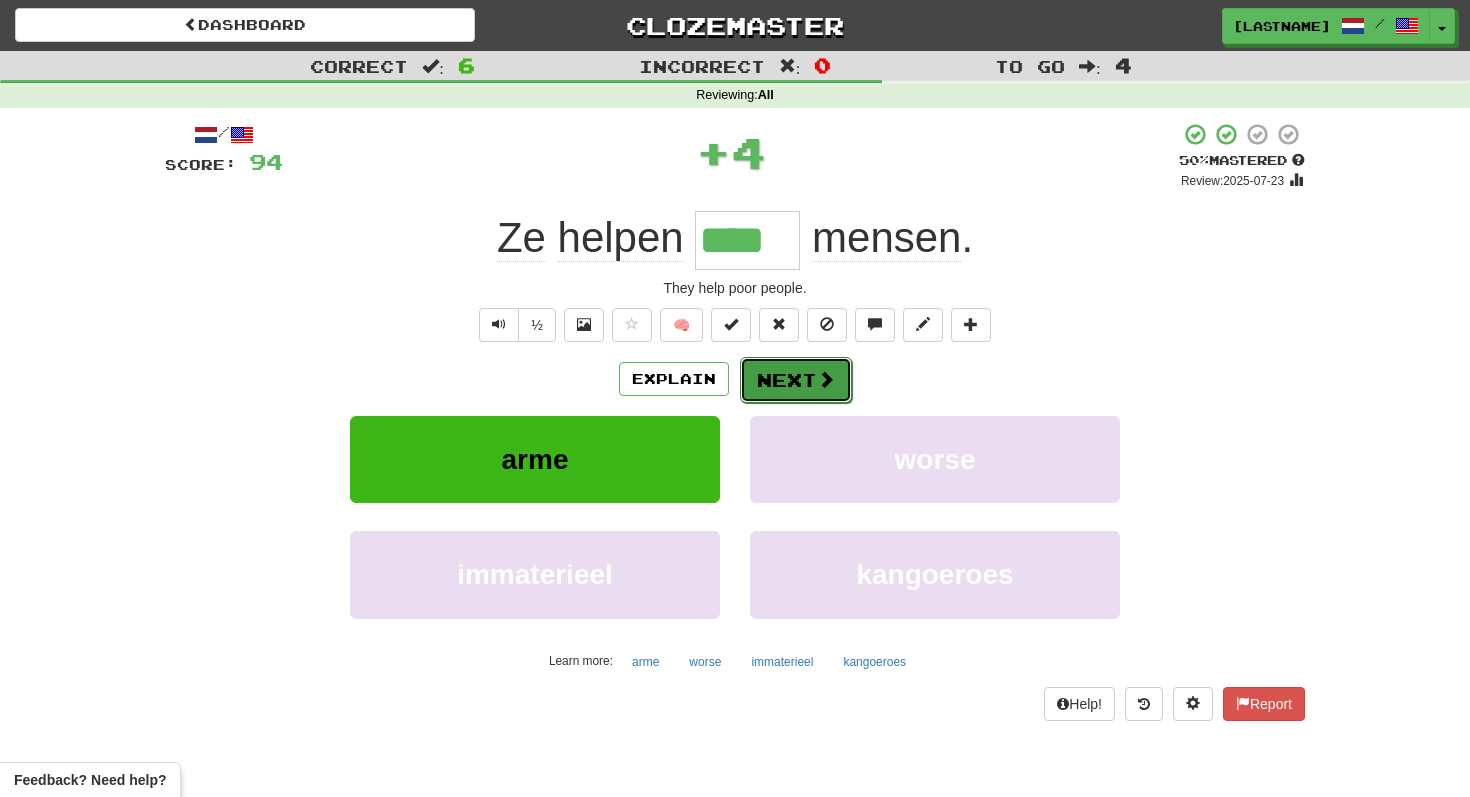 click on "Next" at bounding box center [796, 380] 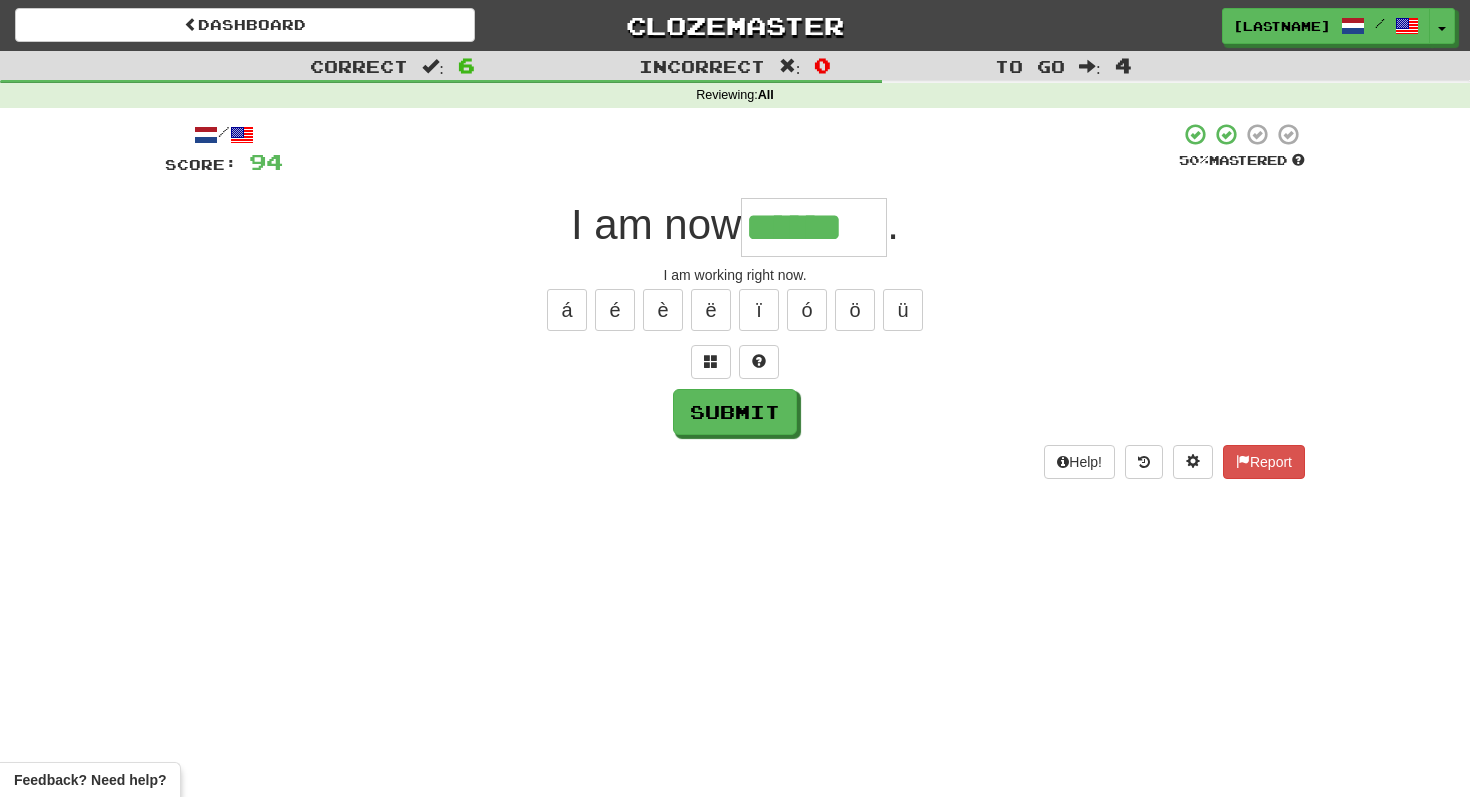 type on "******" 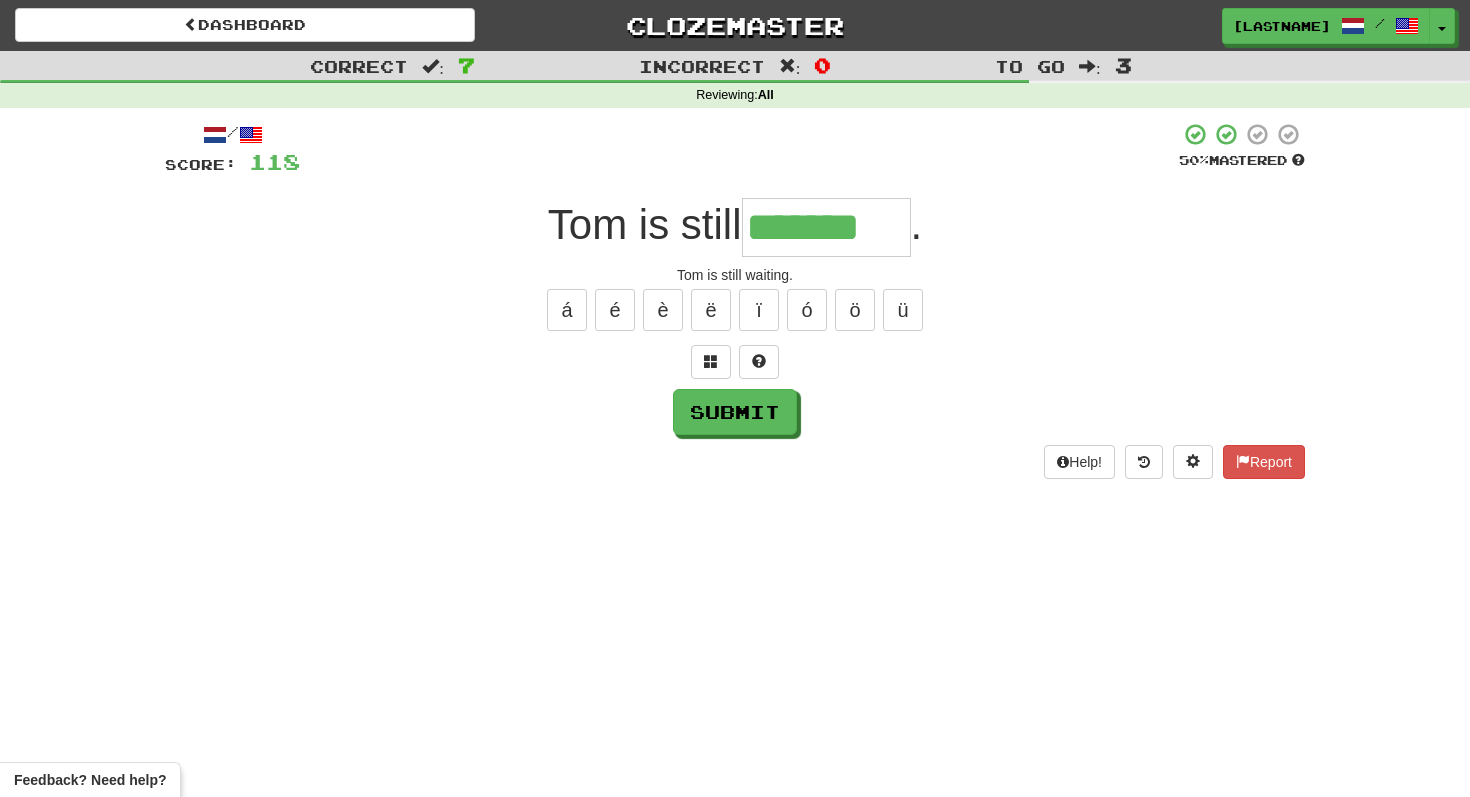 type on "*******" 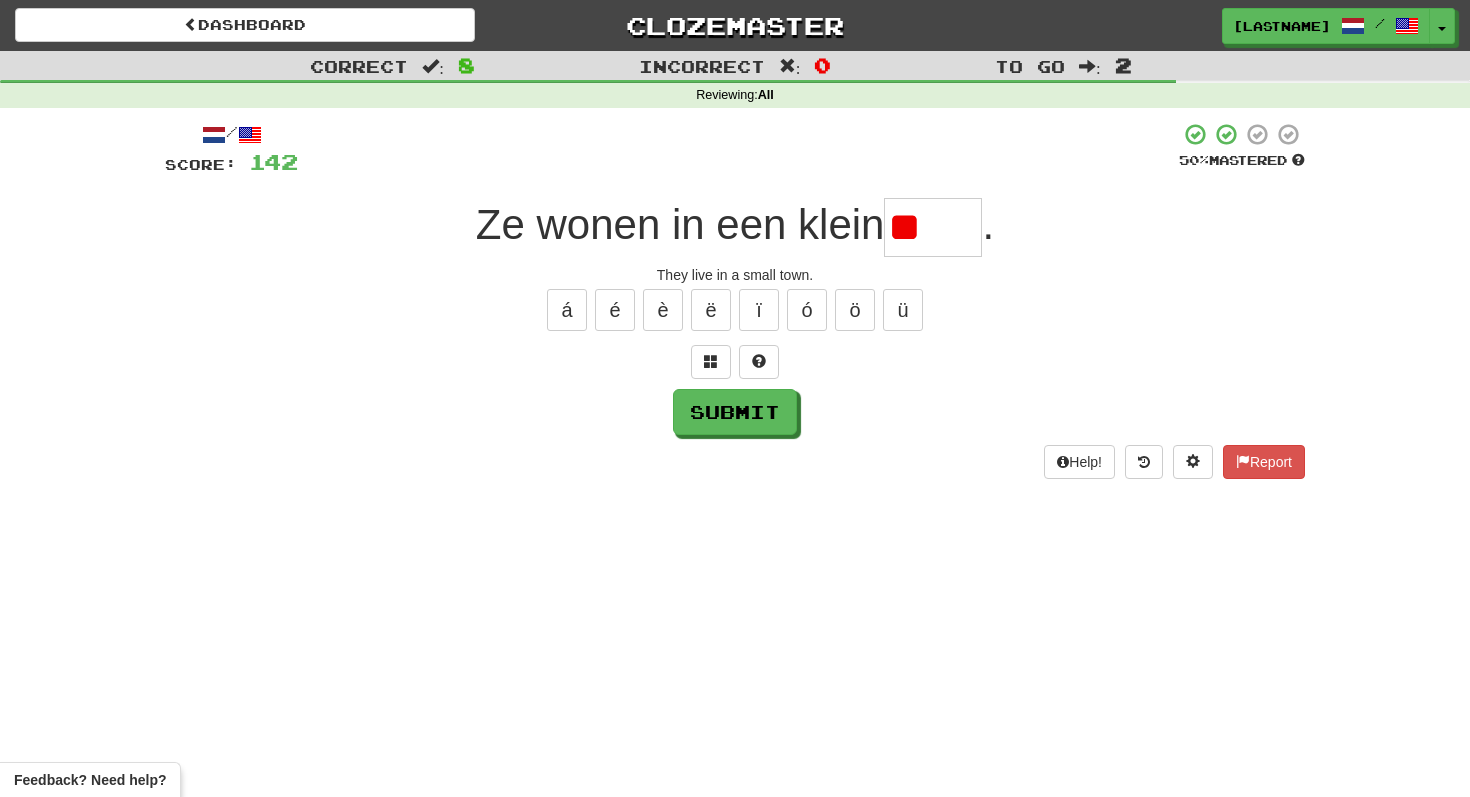 type on "*" 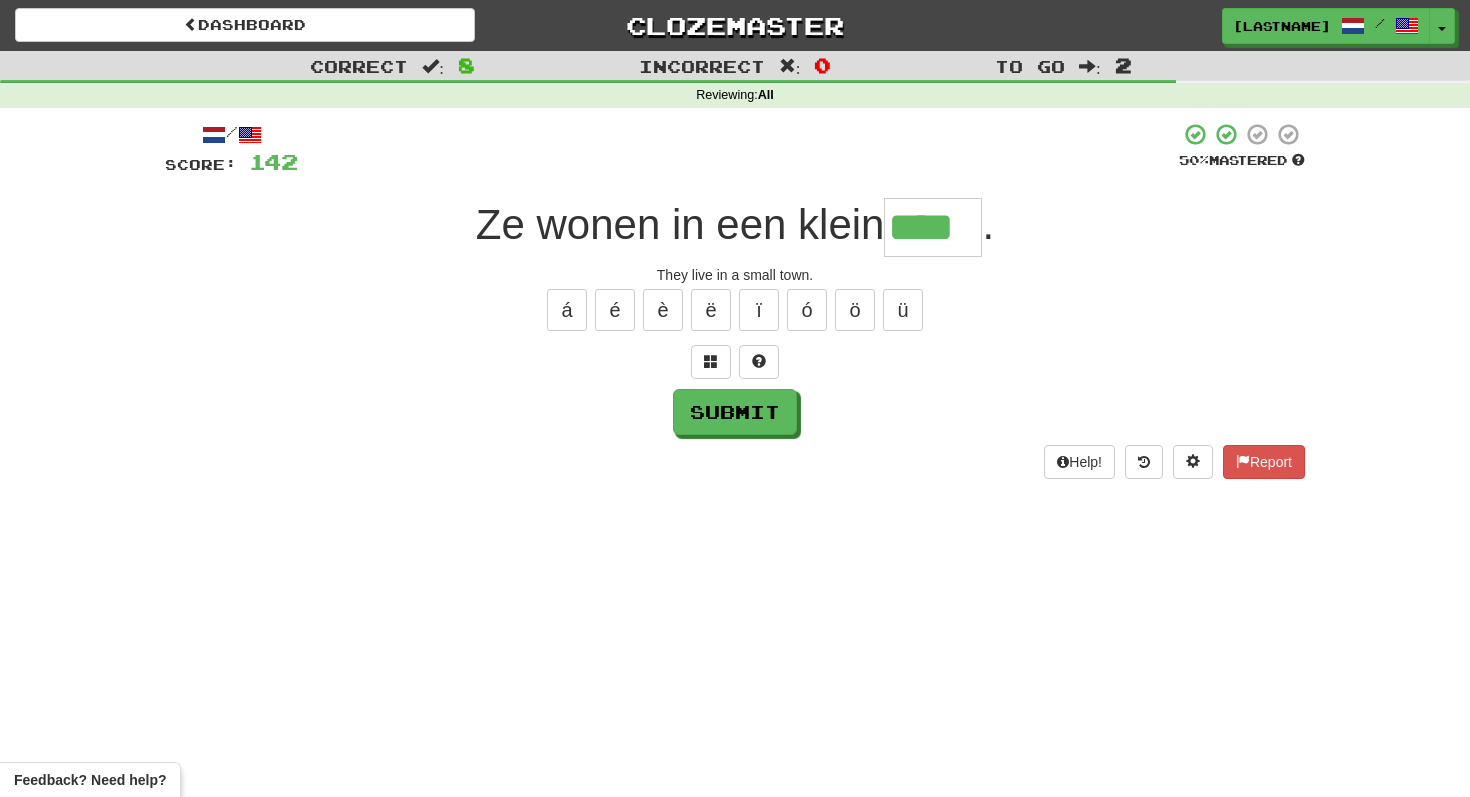type on "****" 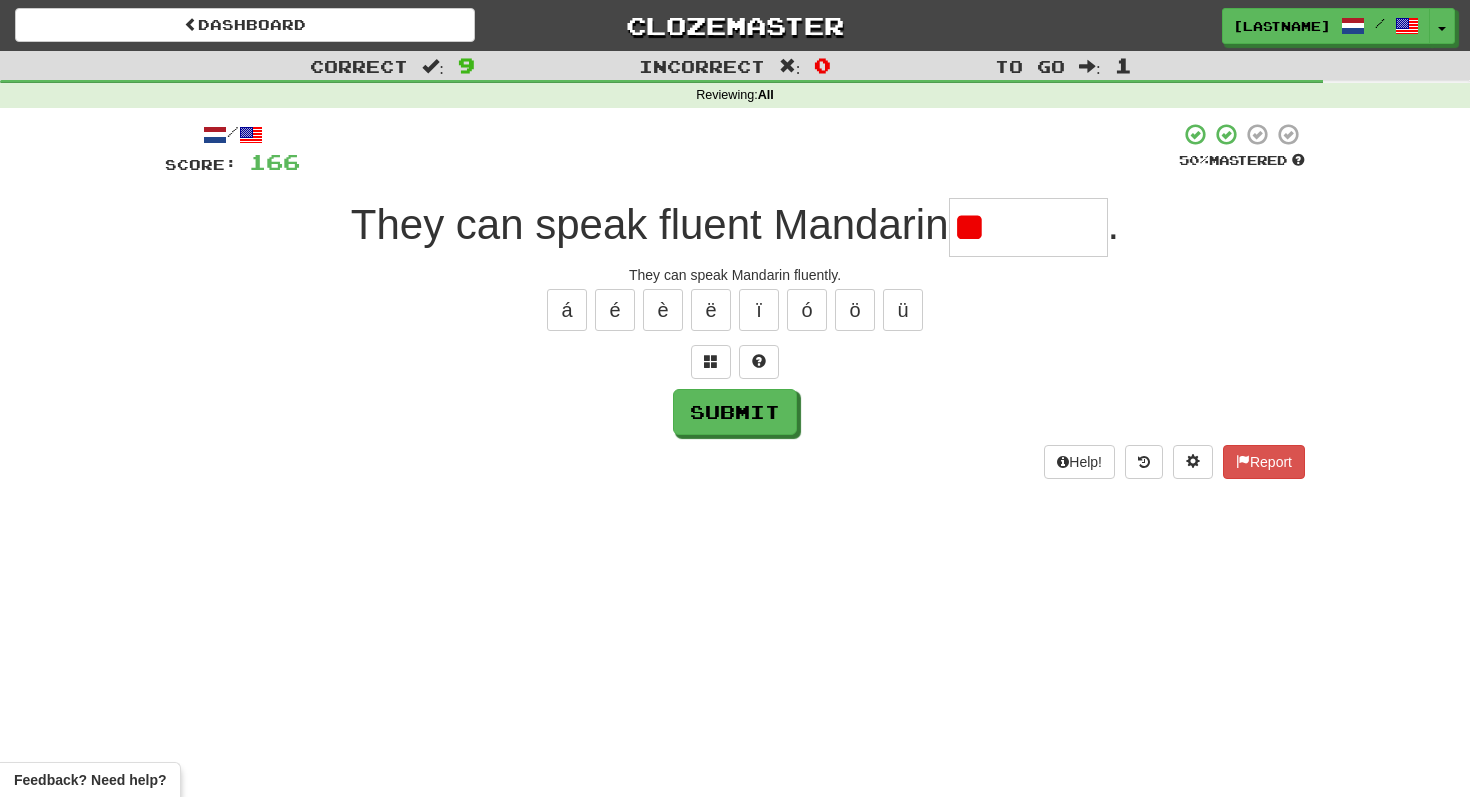 type on "*" 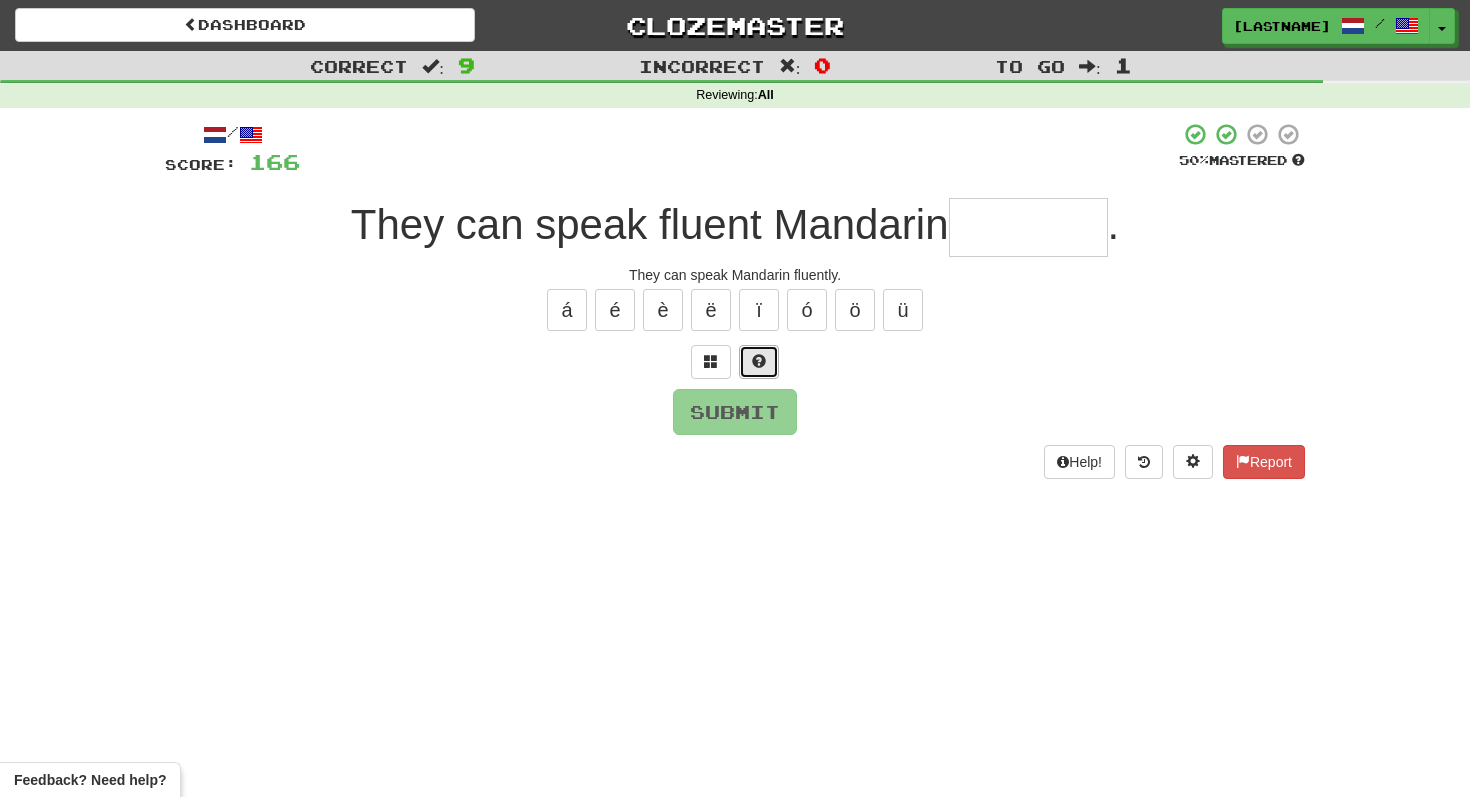 click at bounding box center (759, 362) 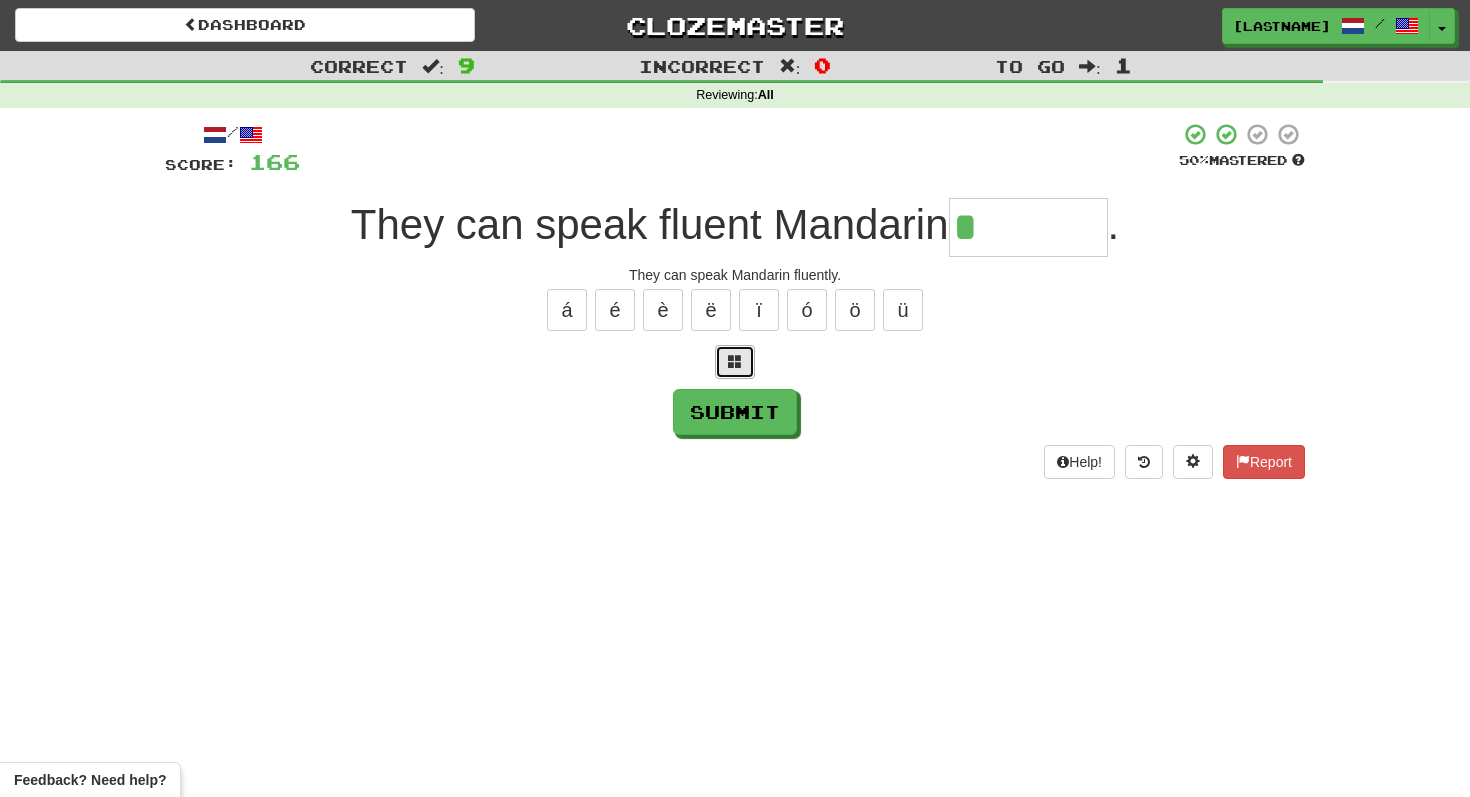 click at bounding box center (735, 362) 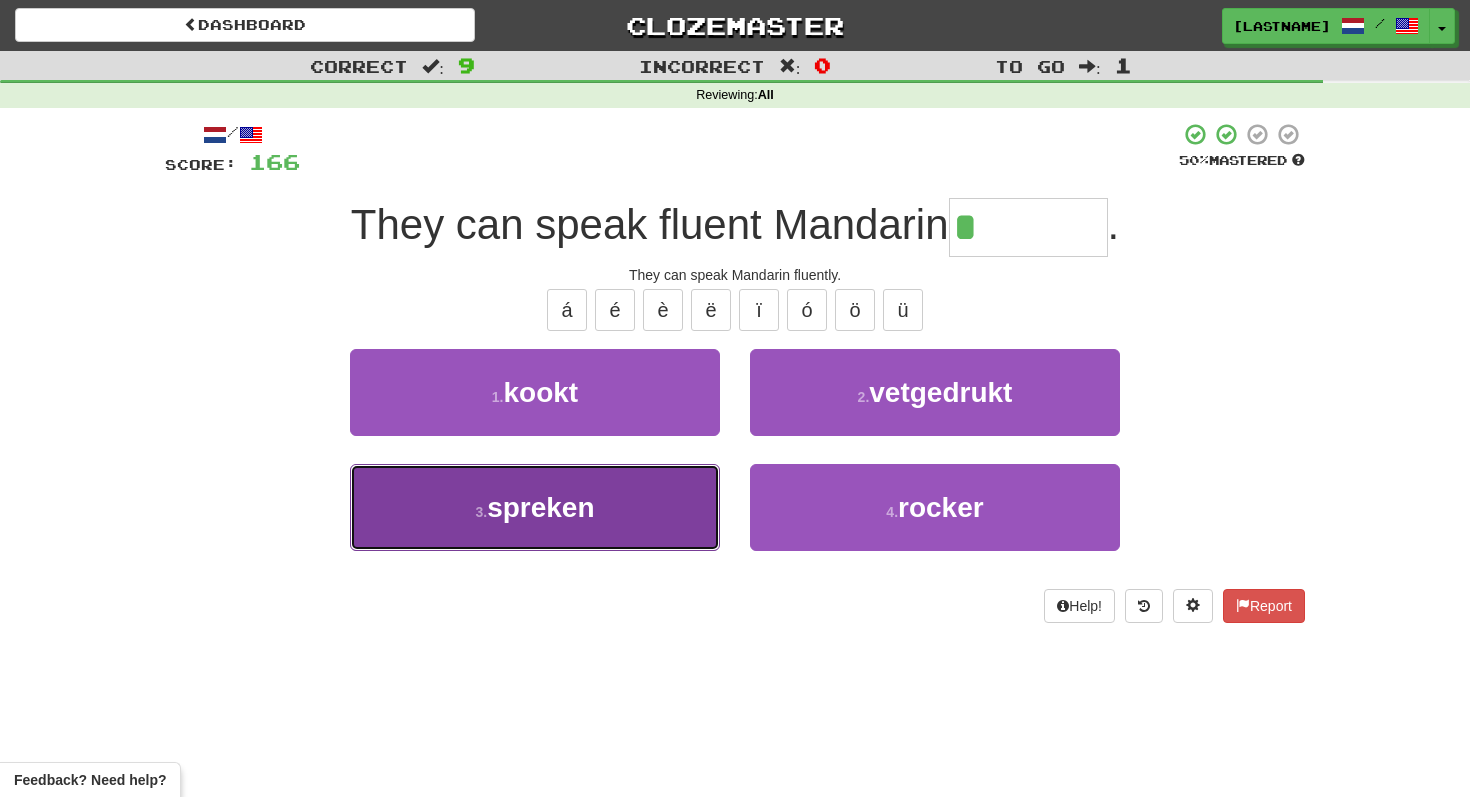 click on "3 .  spreken" at bounding box center (535, 507) 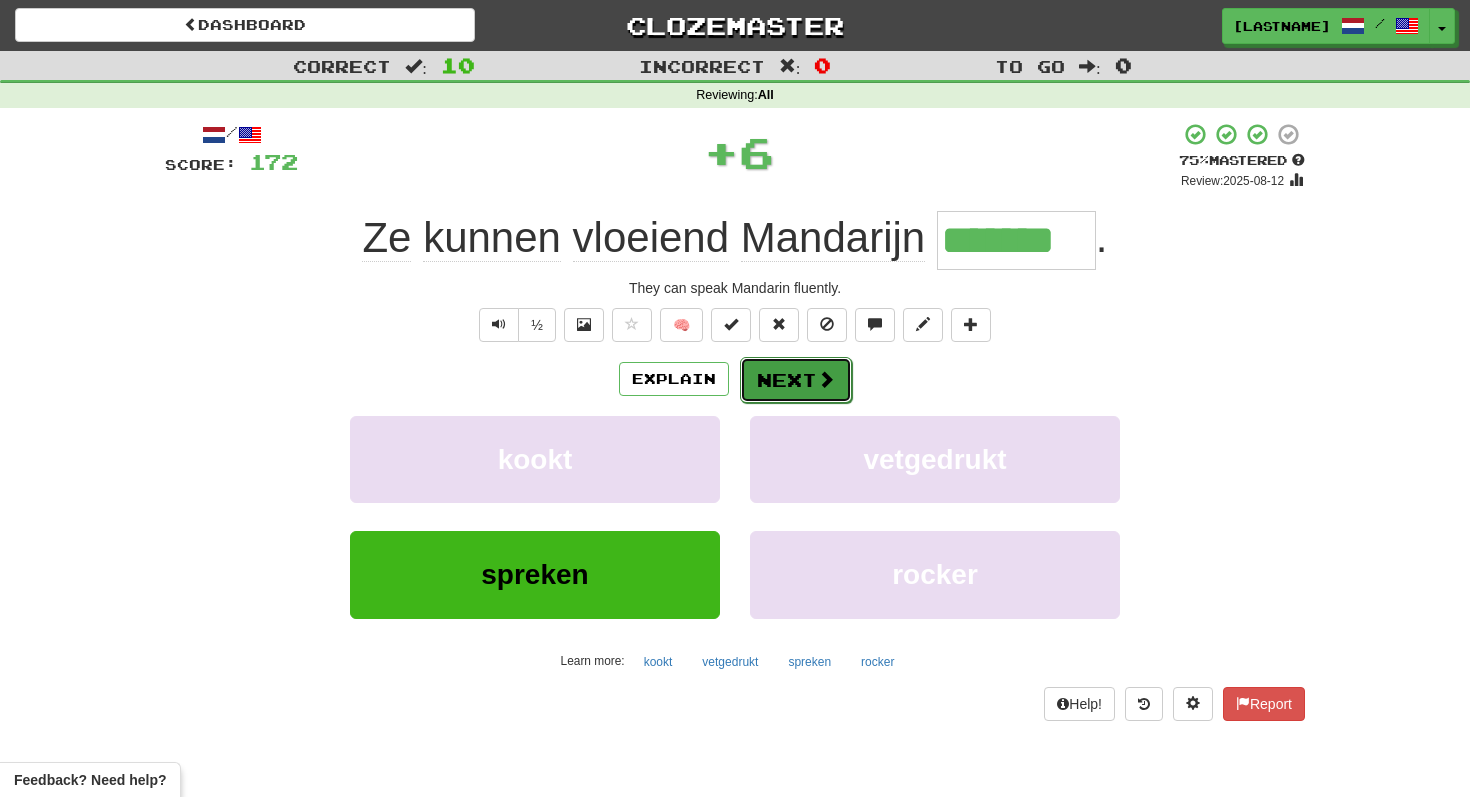 click at bounding box center (826, 379) 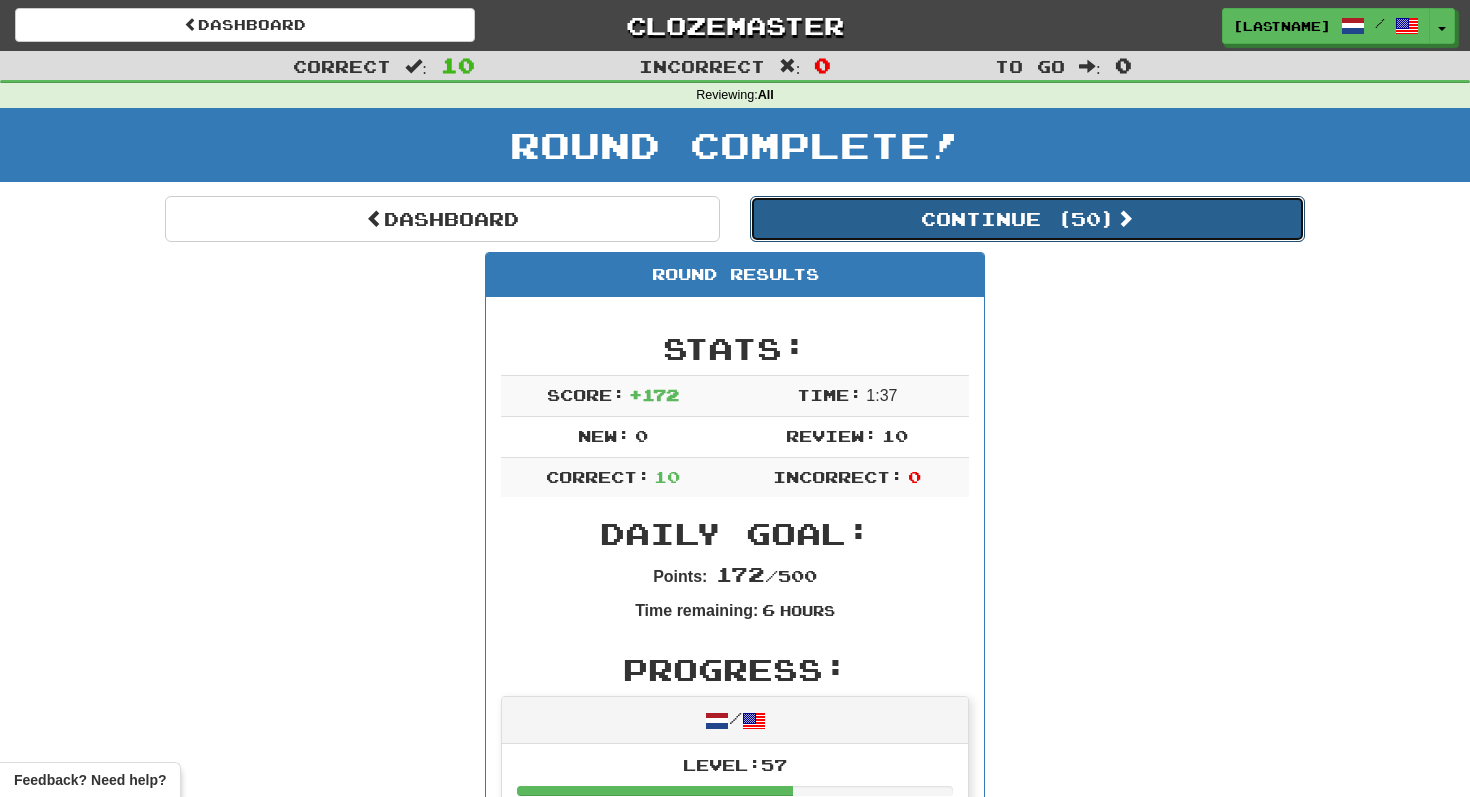 click on "Continue ( 50 )" at bounding box center [1027, 219] 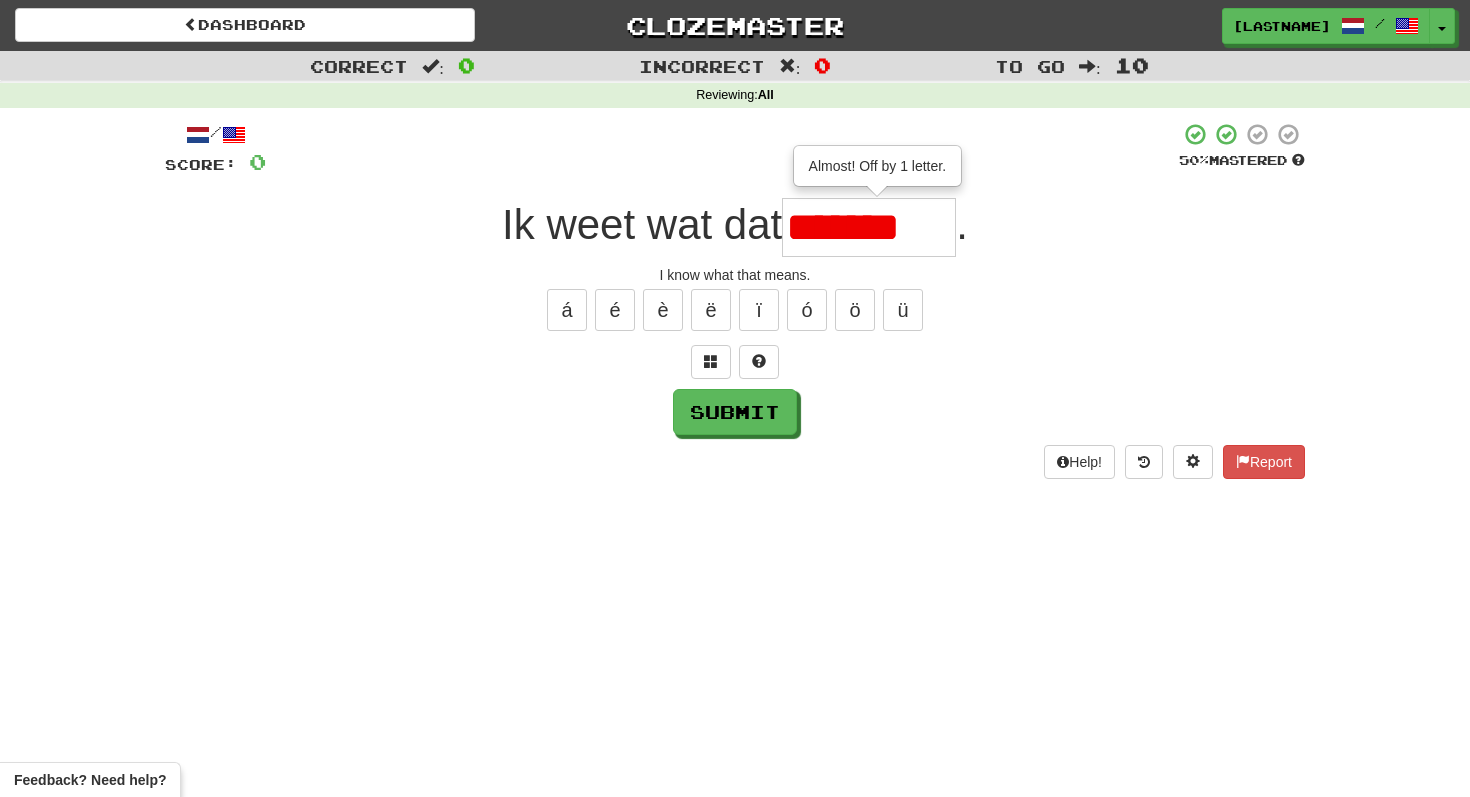 scroll, scrollTop: 0, scrollLeft: 0, axis: both 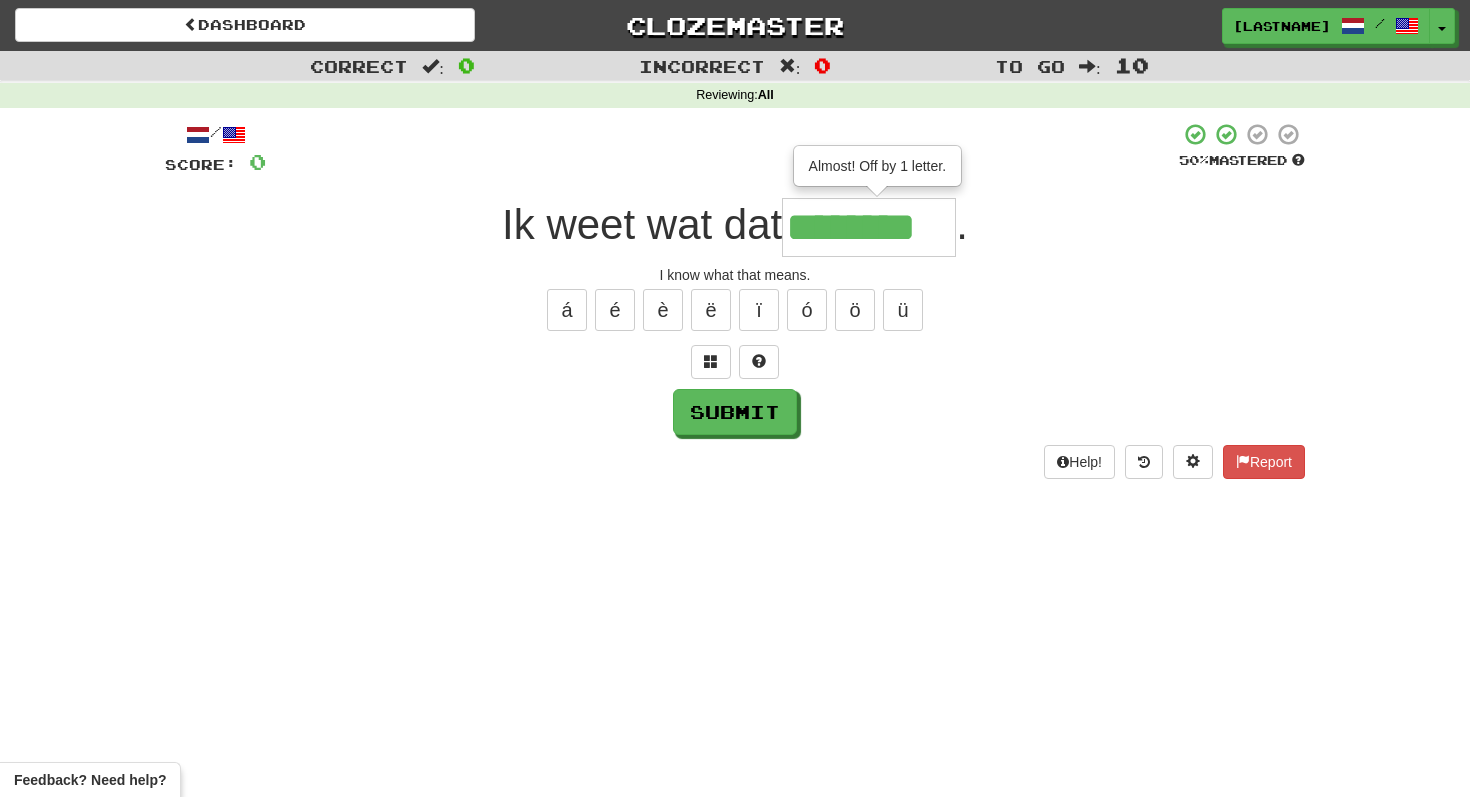 type on "********" 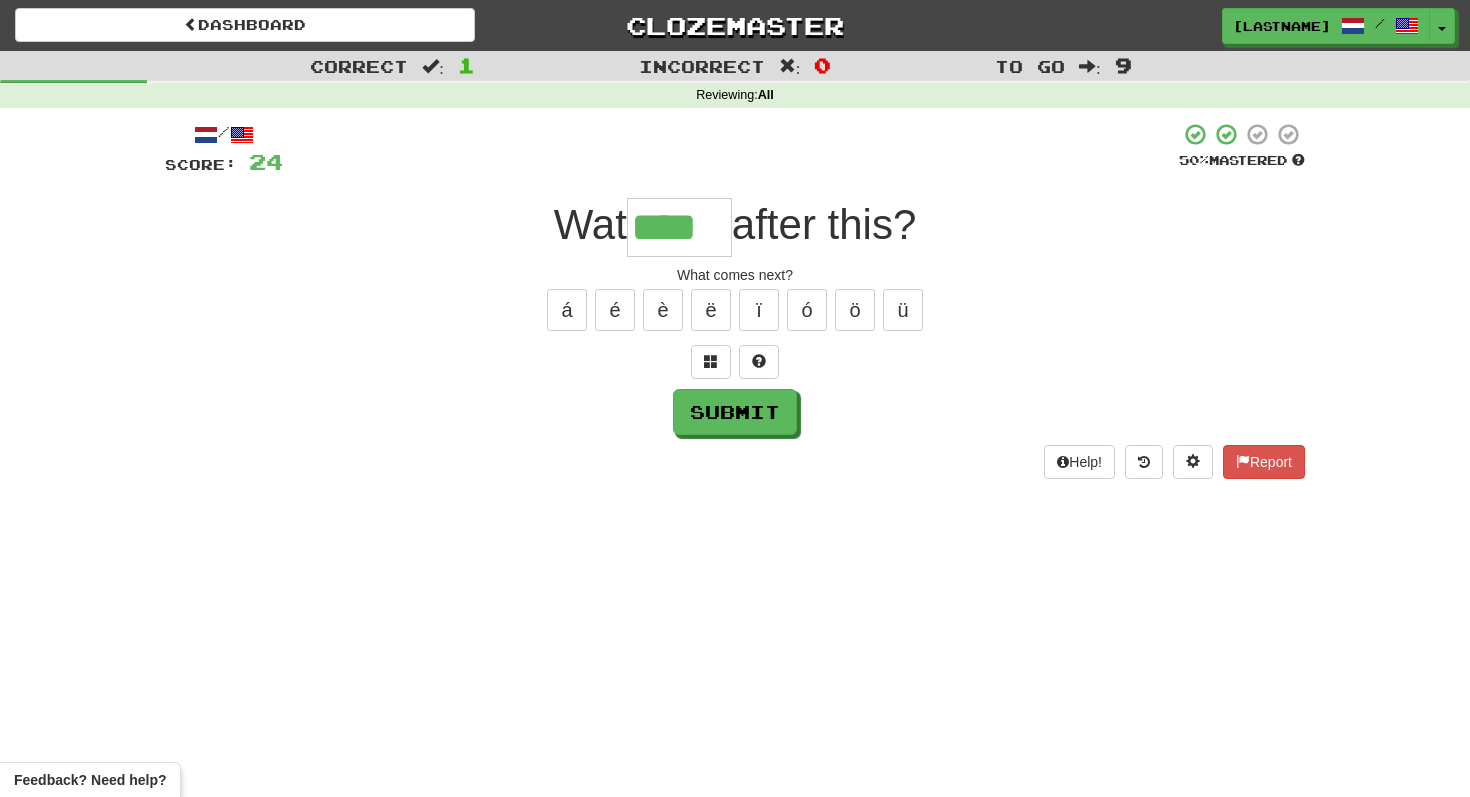 type on "****" 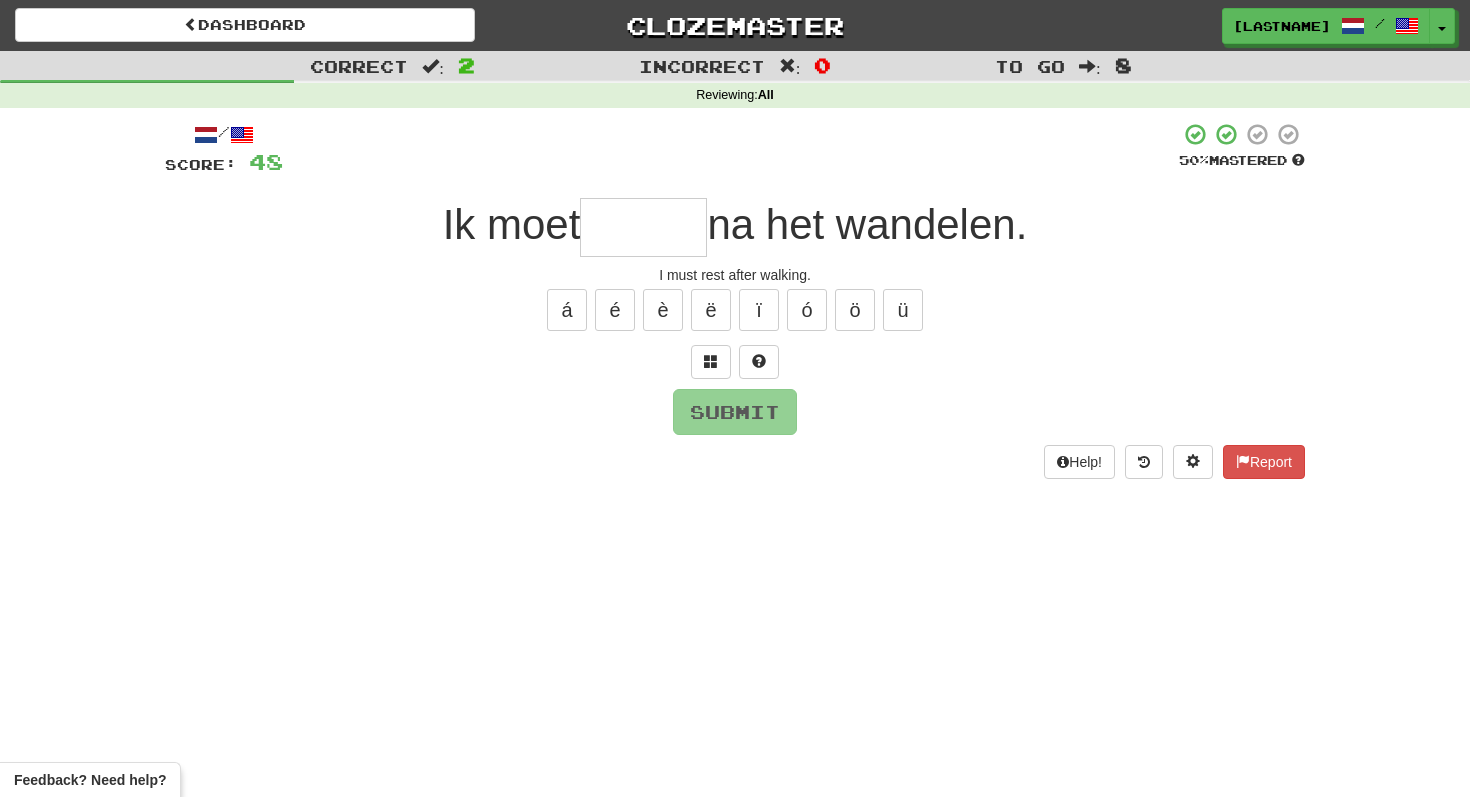 type on "*" 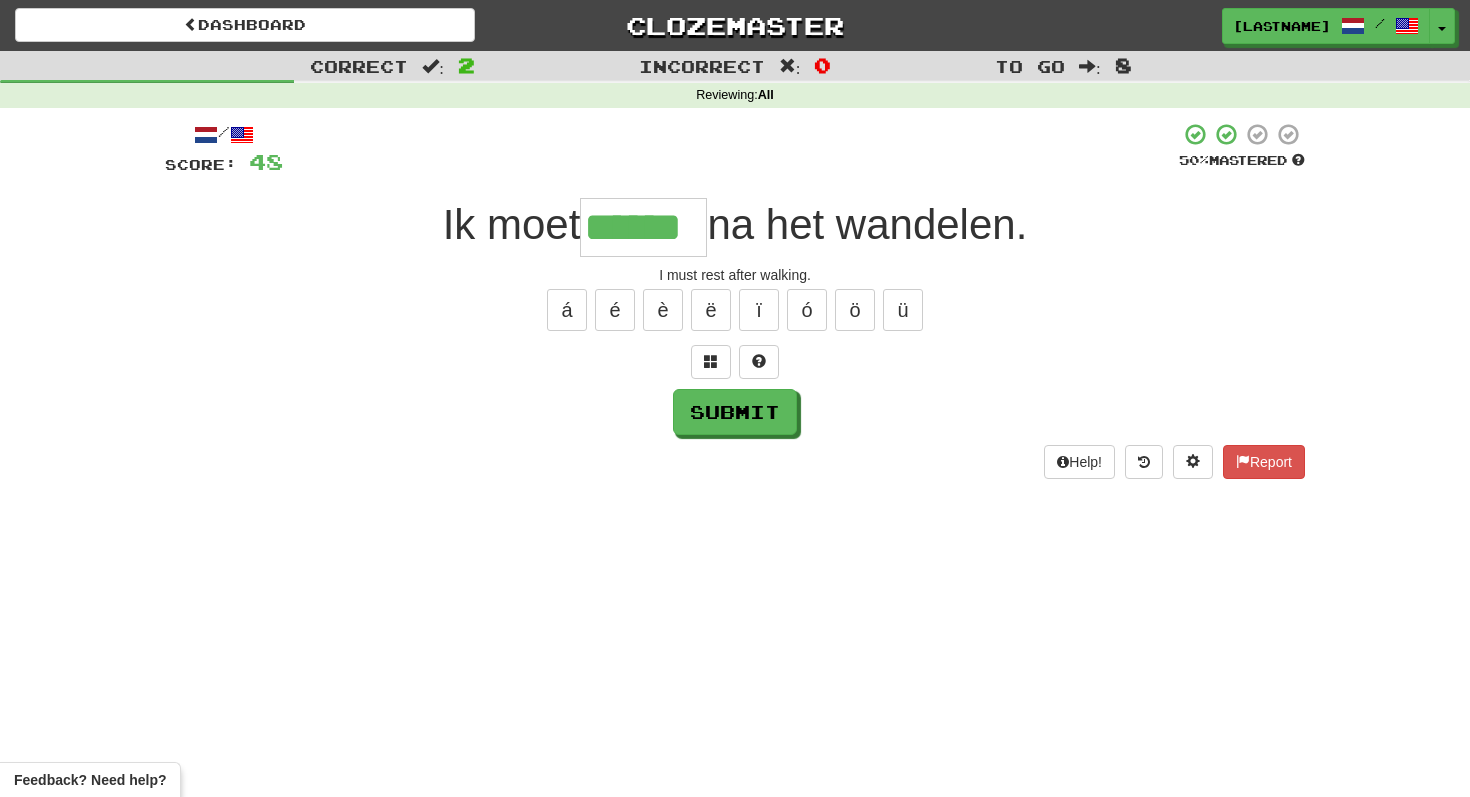 type on "******" 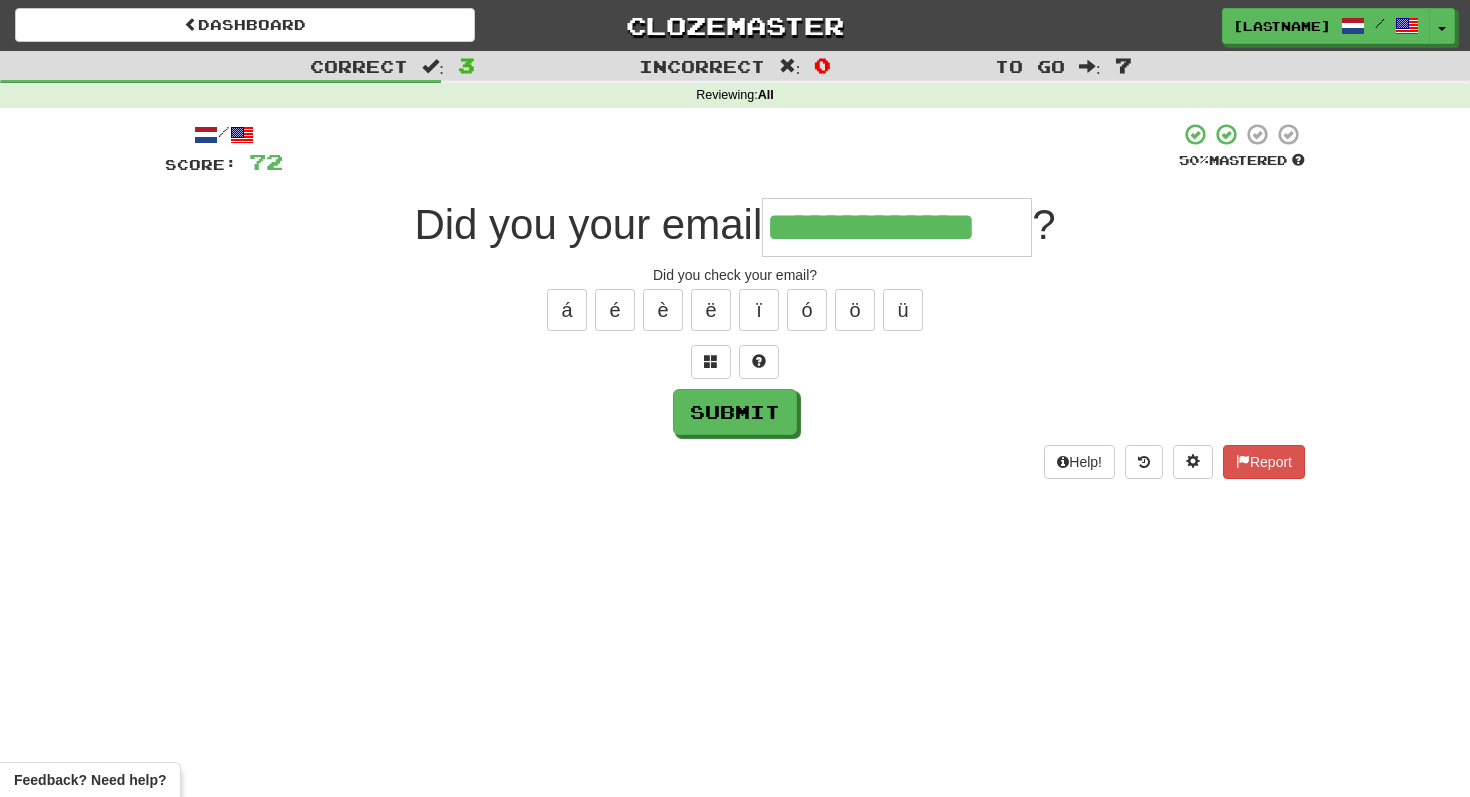 type on "**********" 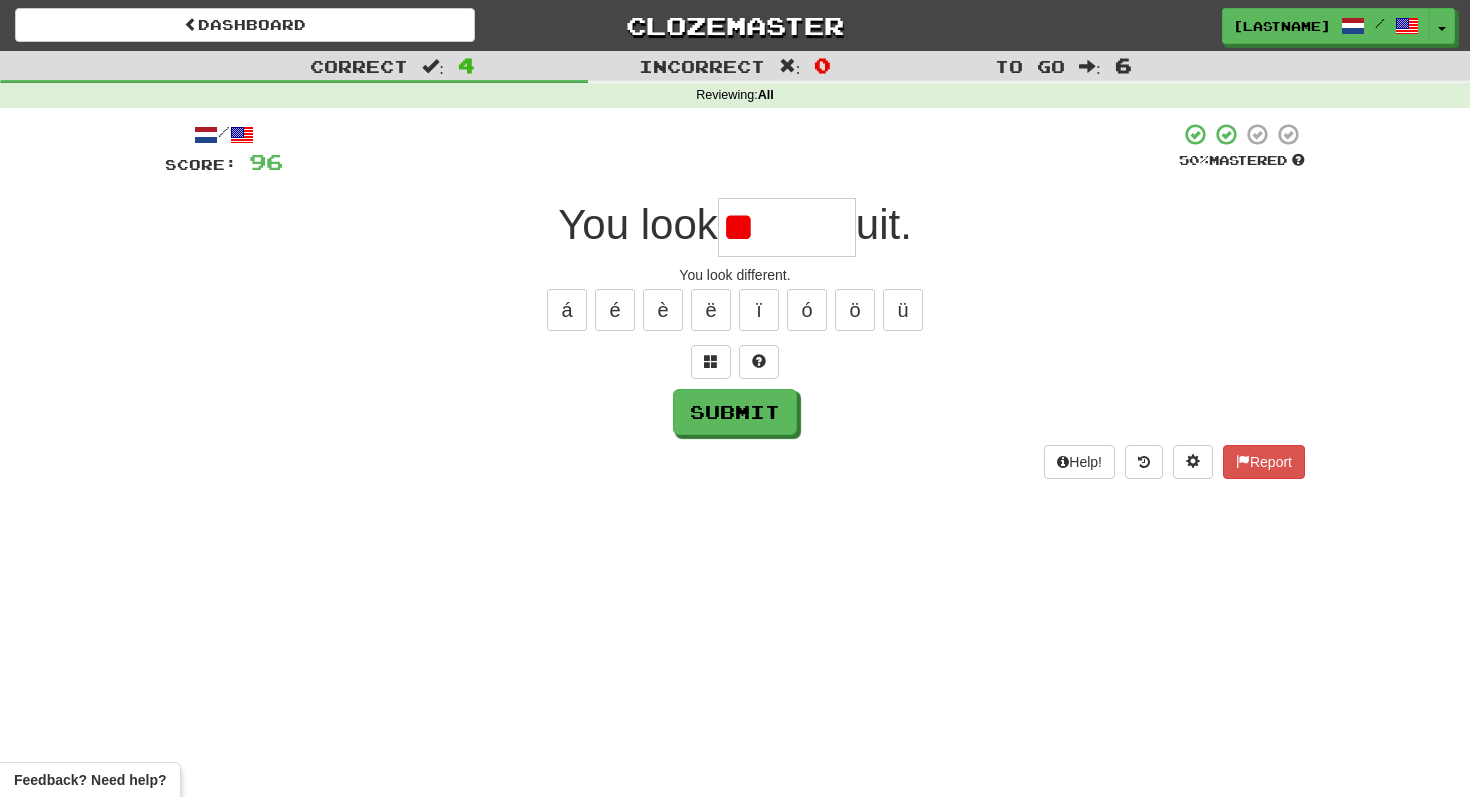 type on "*" 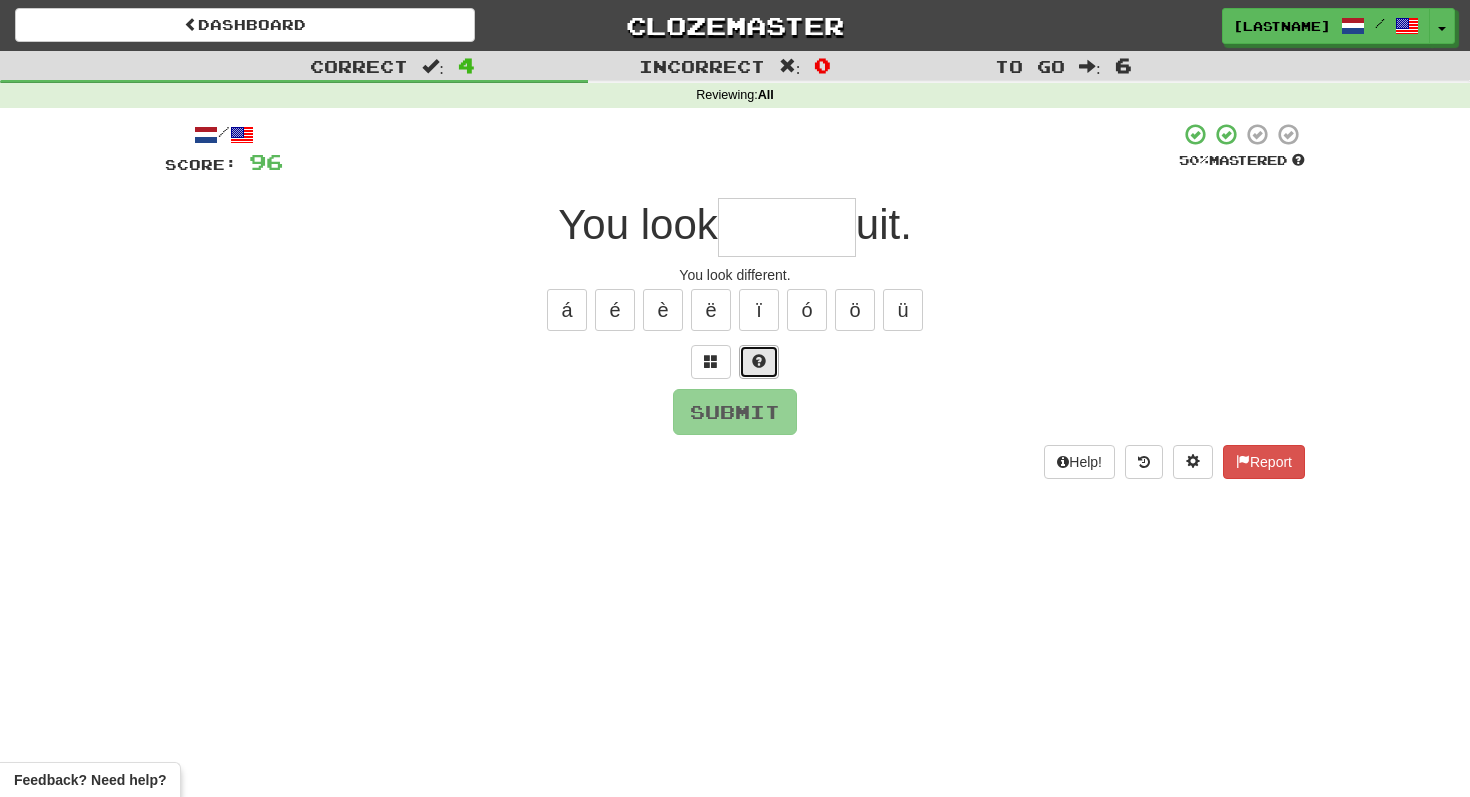 click at bounding box center (759, 362) 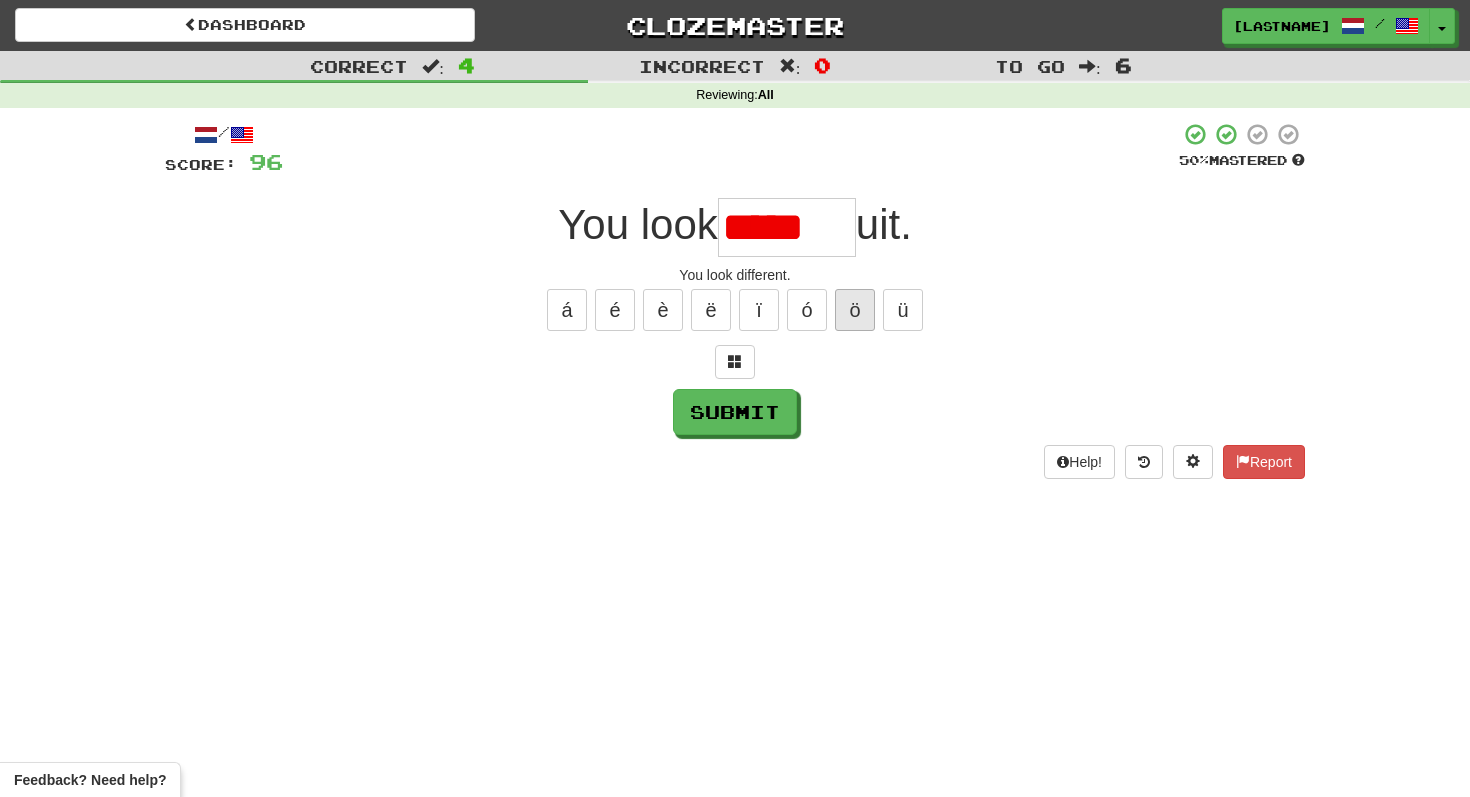 scroll, scrollTop: 0, scrollLeft: 0, axis: both 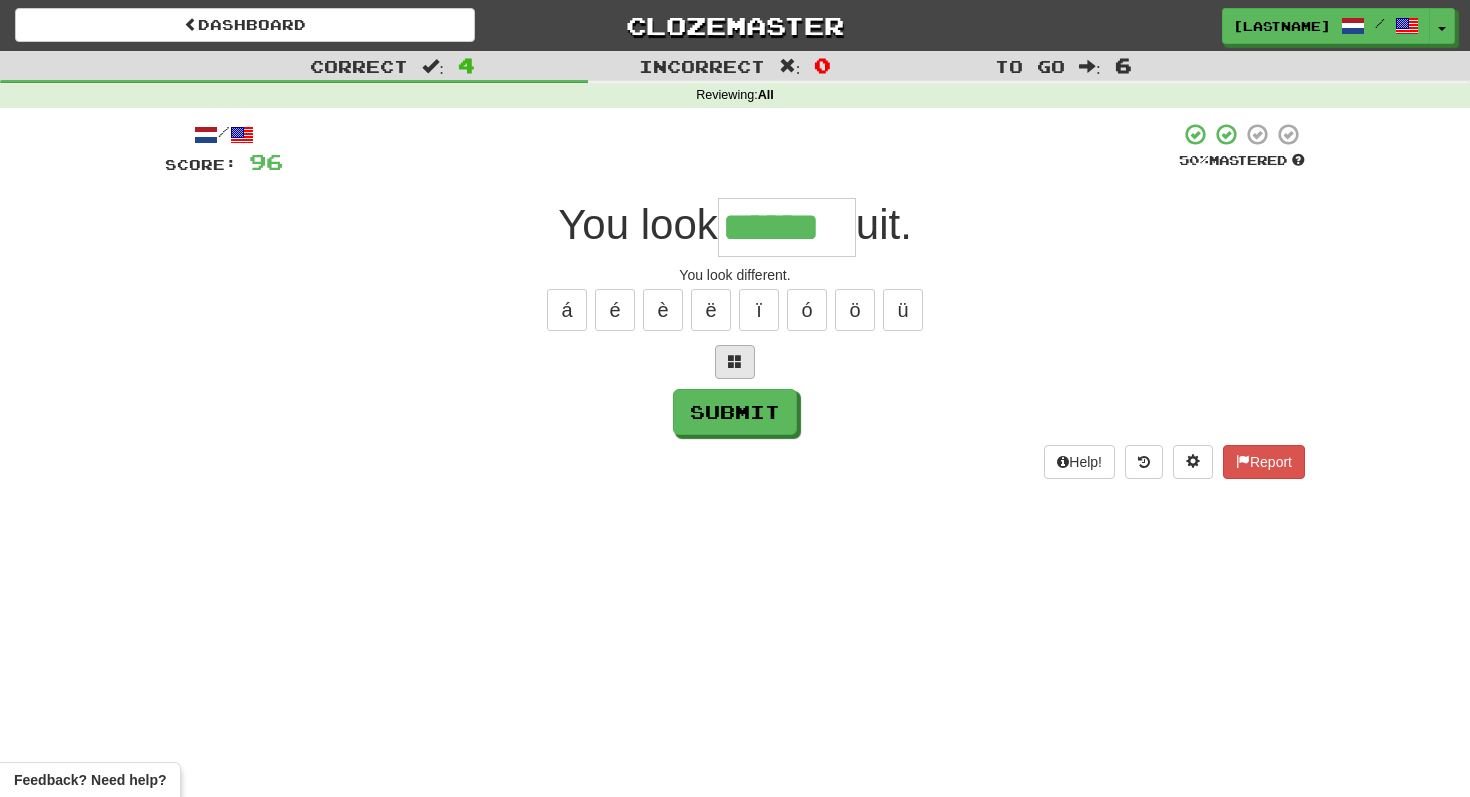 type on "******" 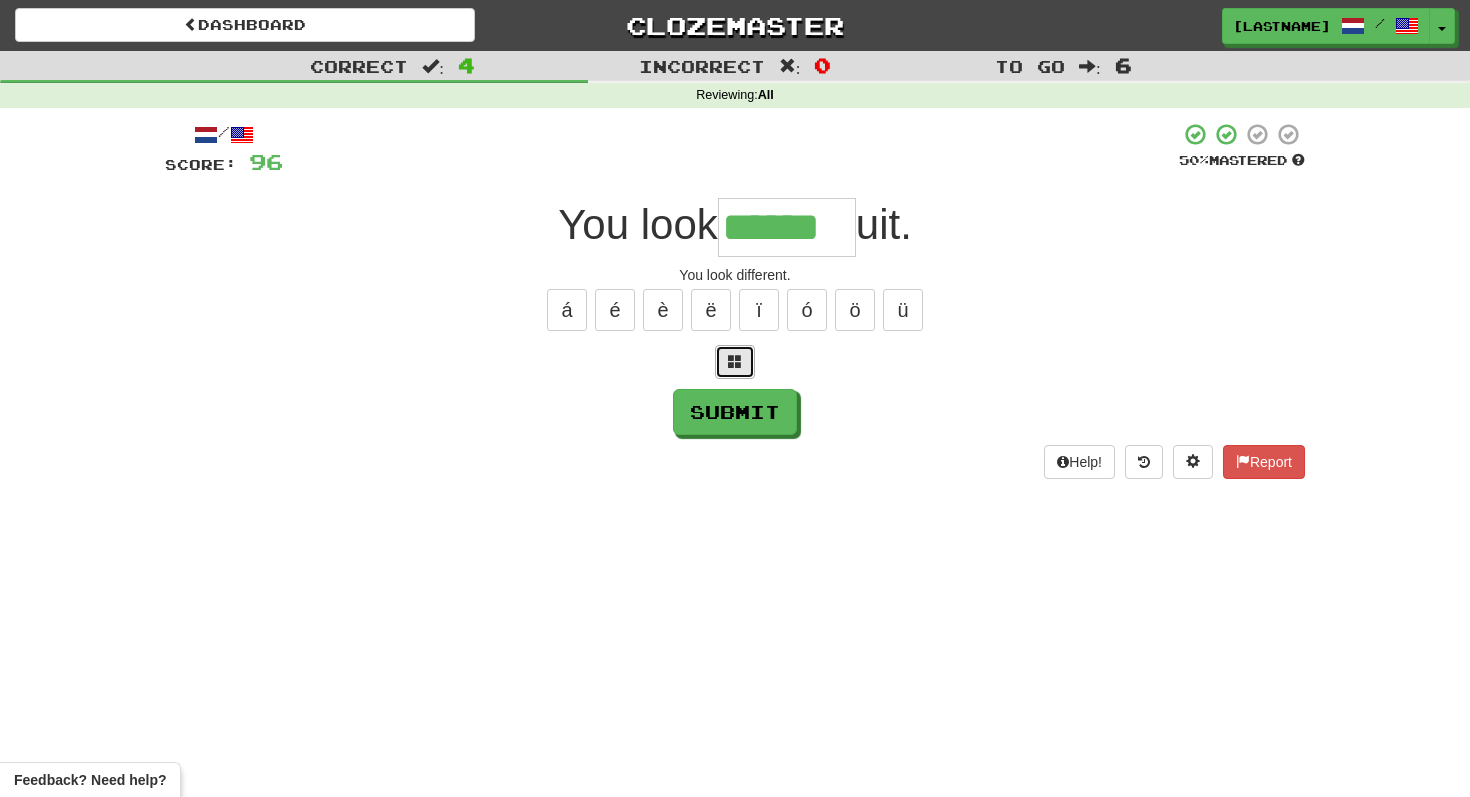 click at bounding box center (735, 361) 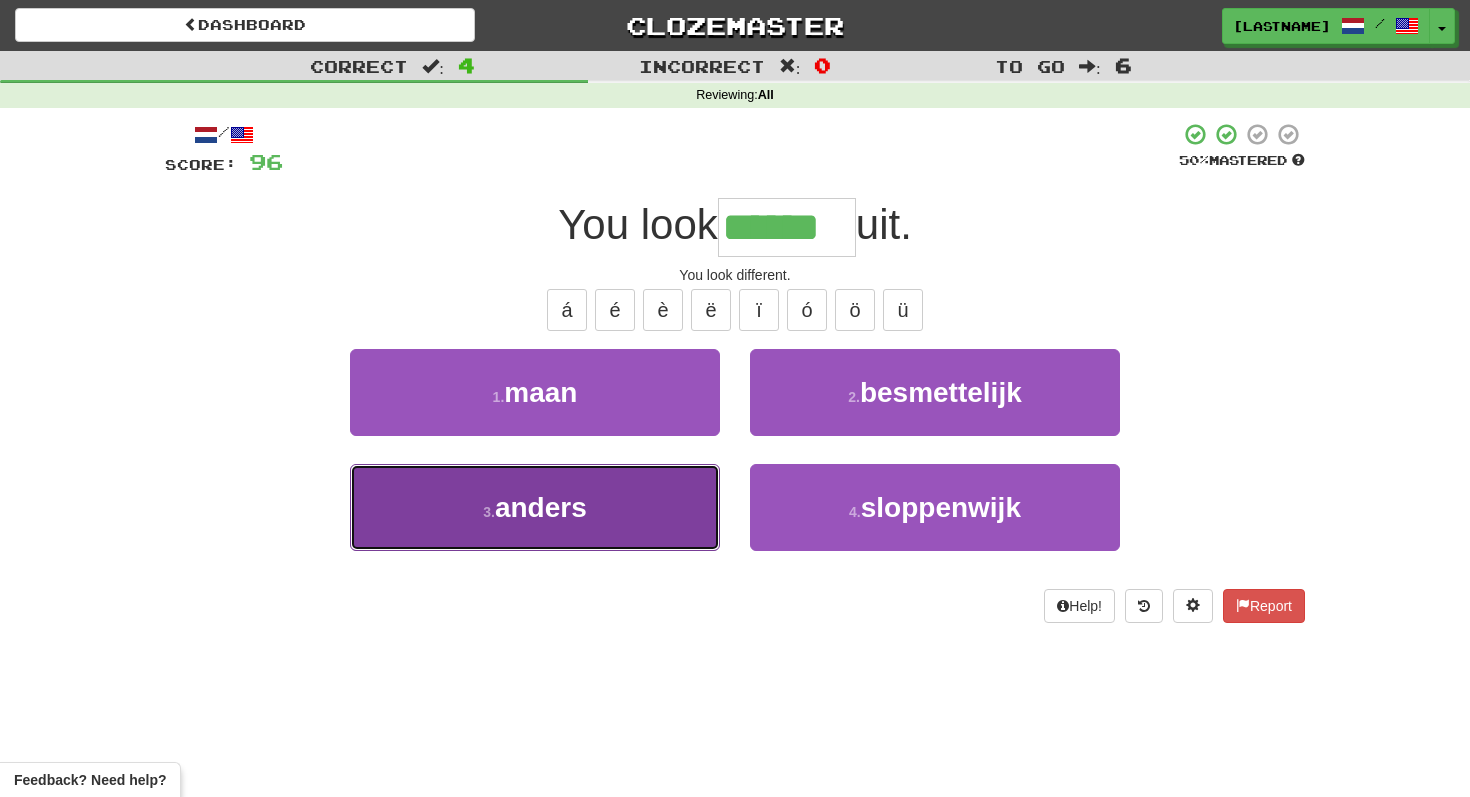 click on "3 .  anders" at bounding box center (535, 507) 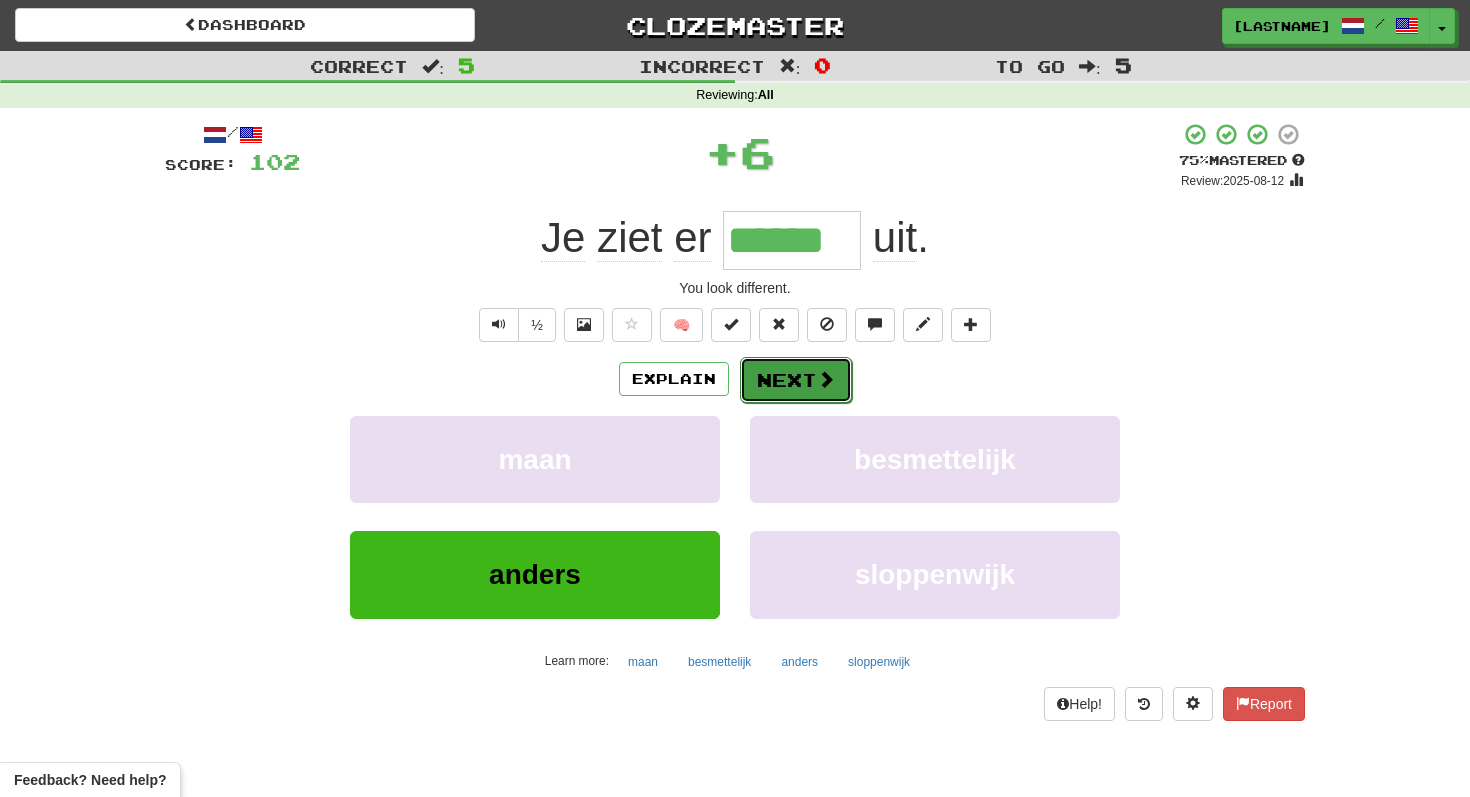 click at bounding box center (826, 379) 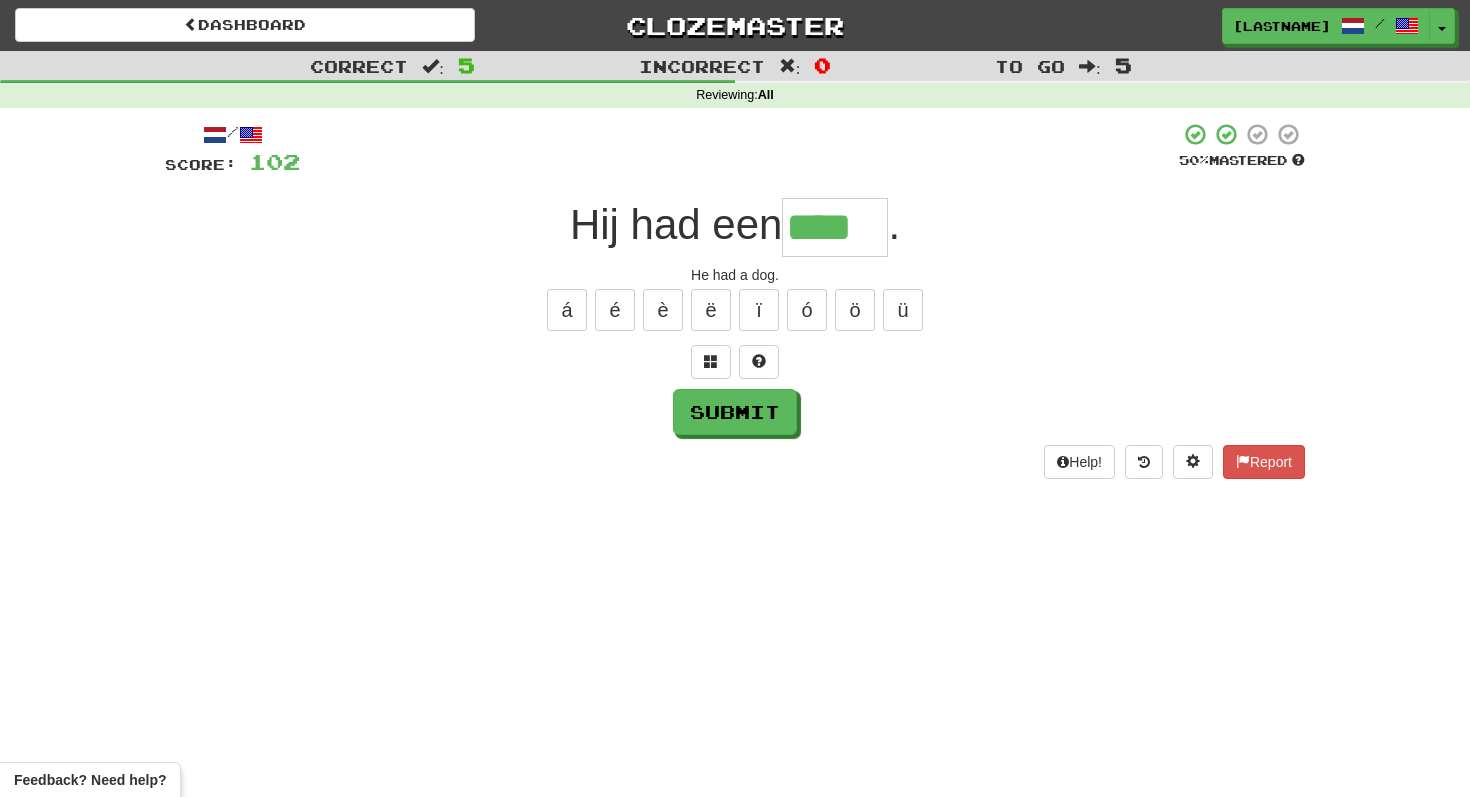 type on "****" 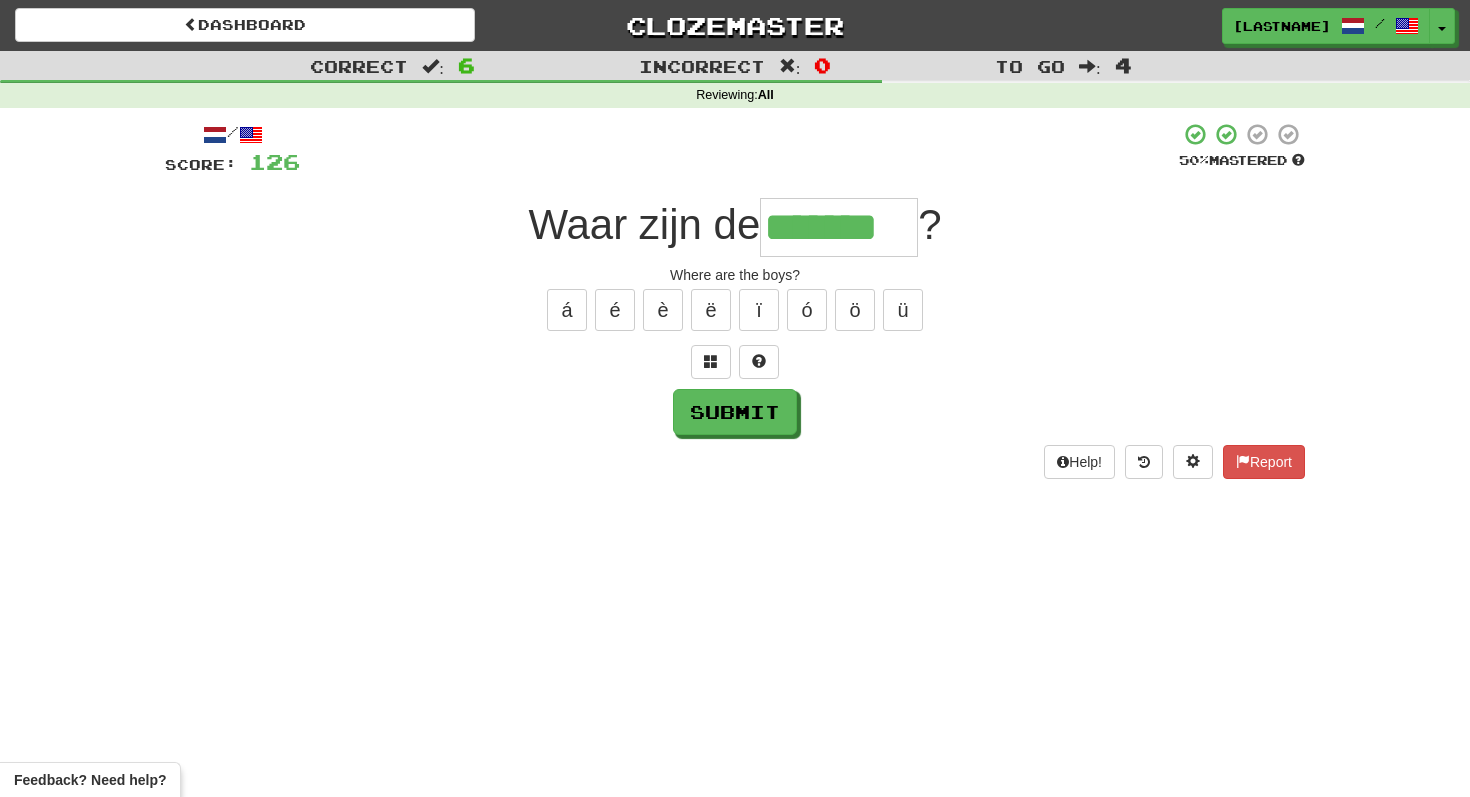 type on "*******" 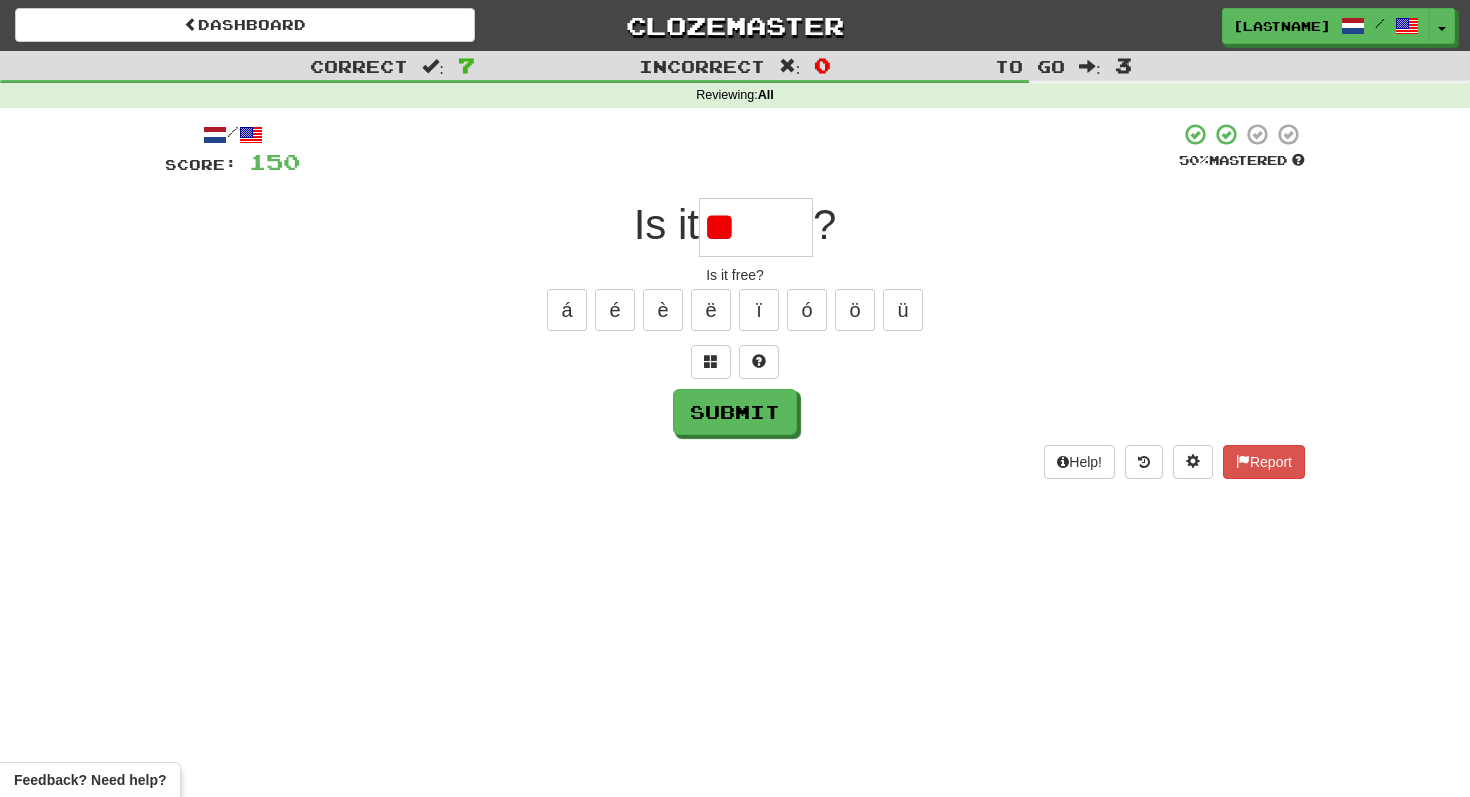type on "*" 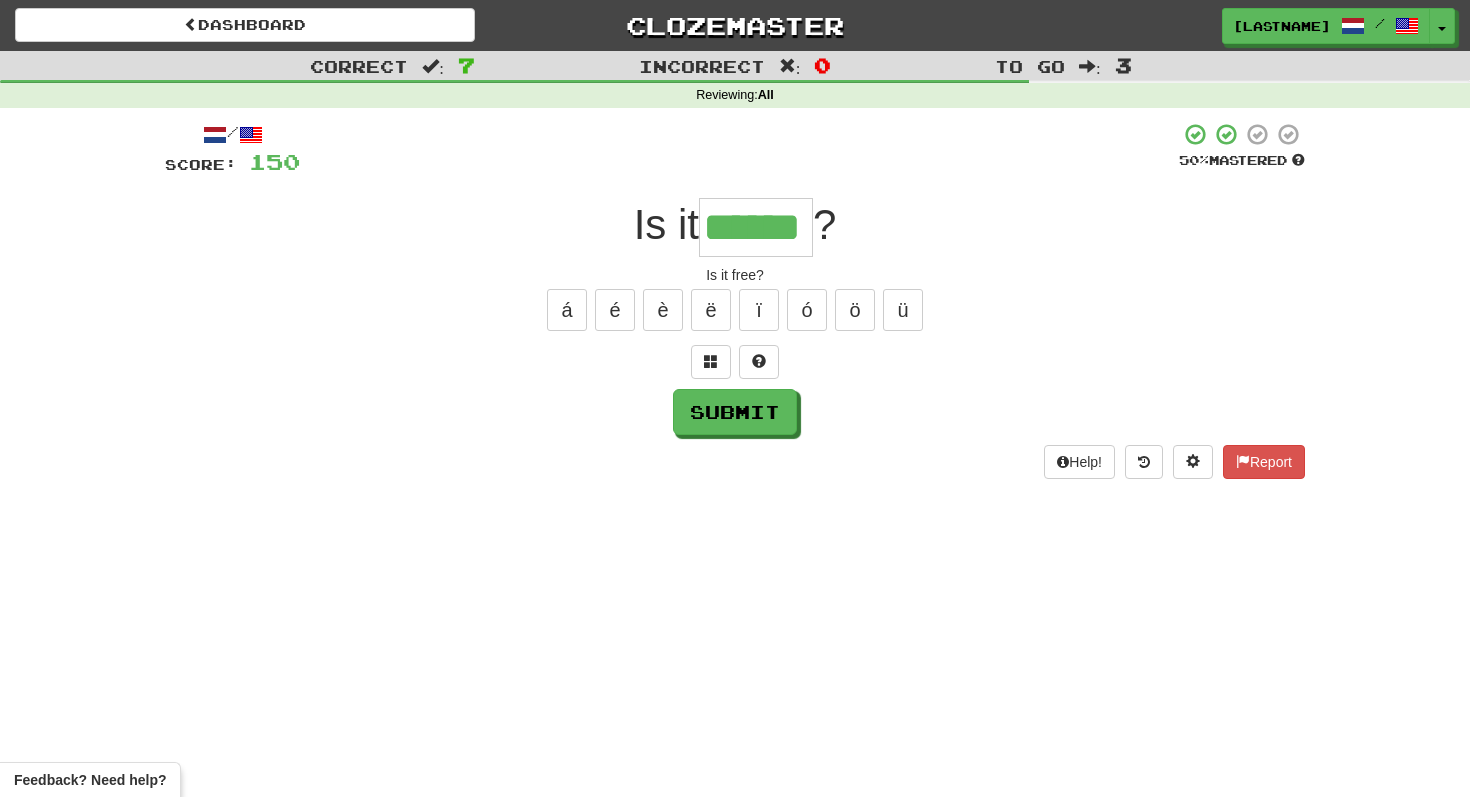 type on "******" 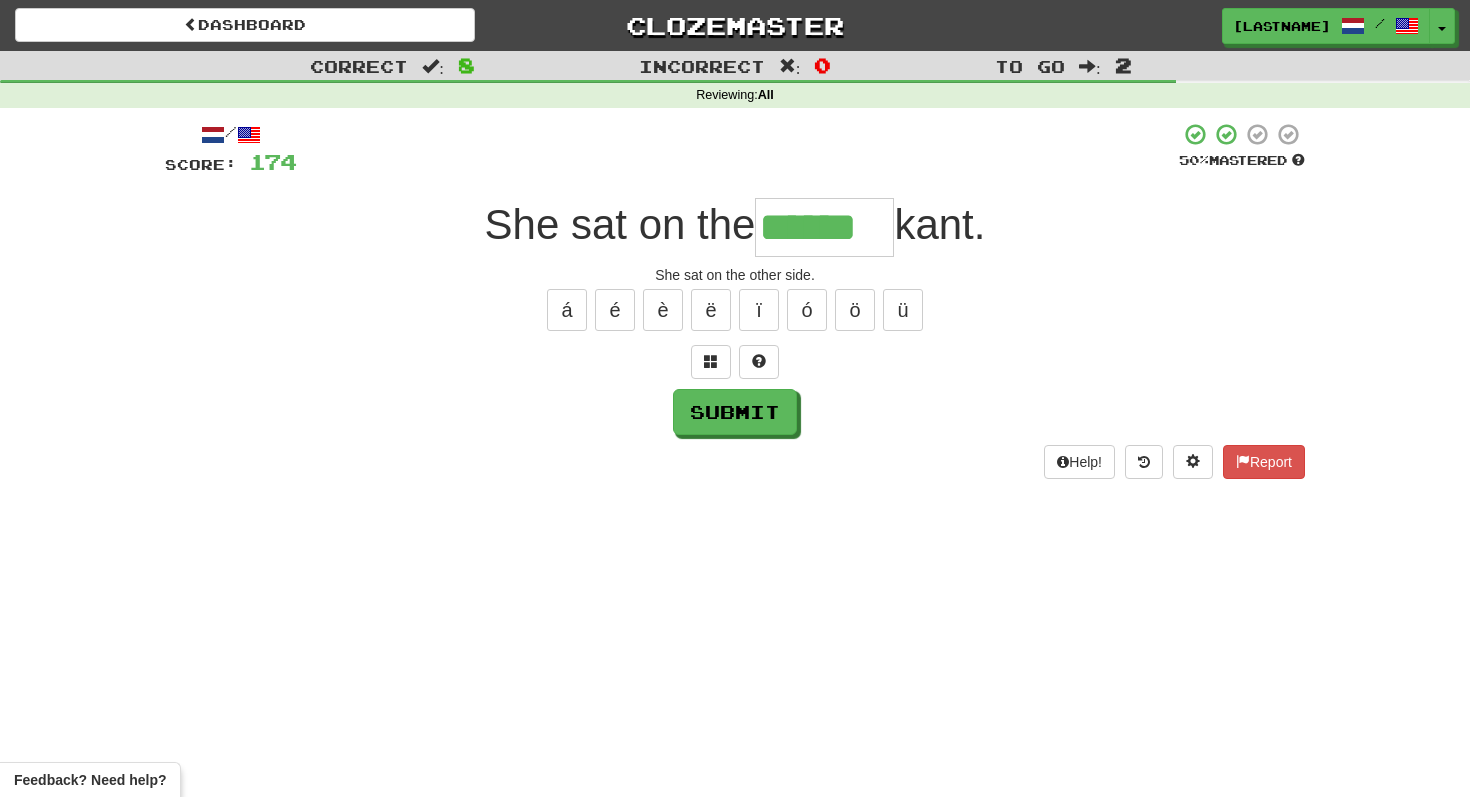 type on "******" 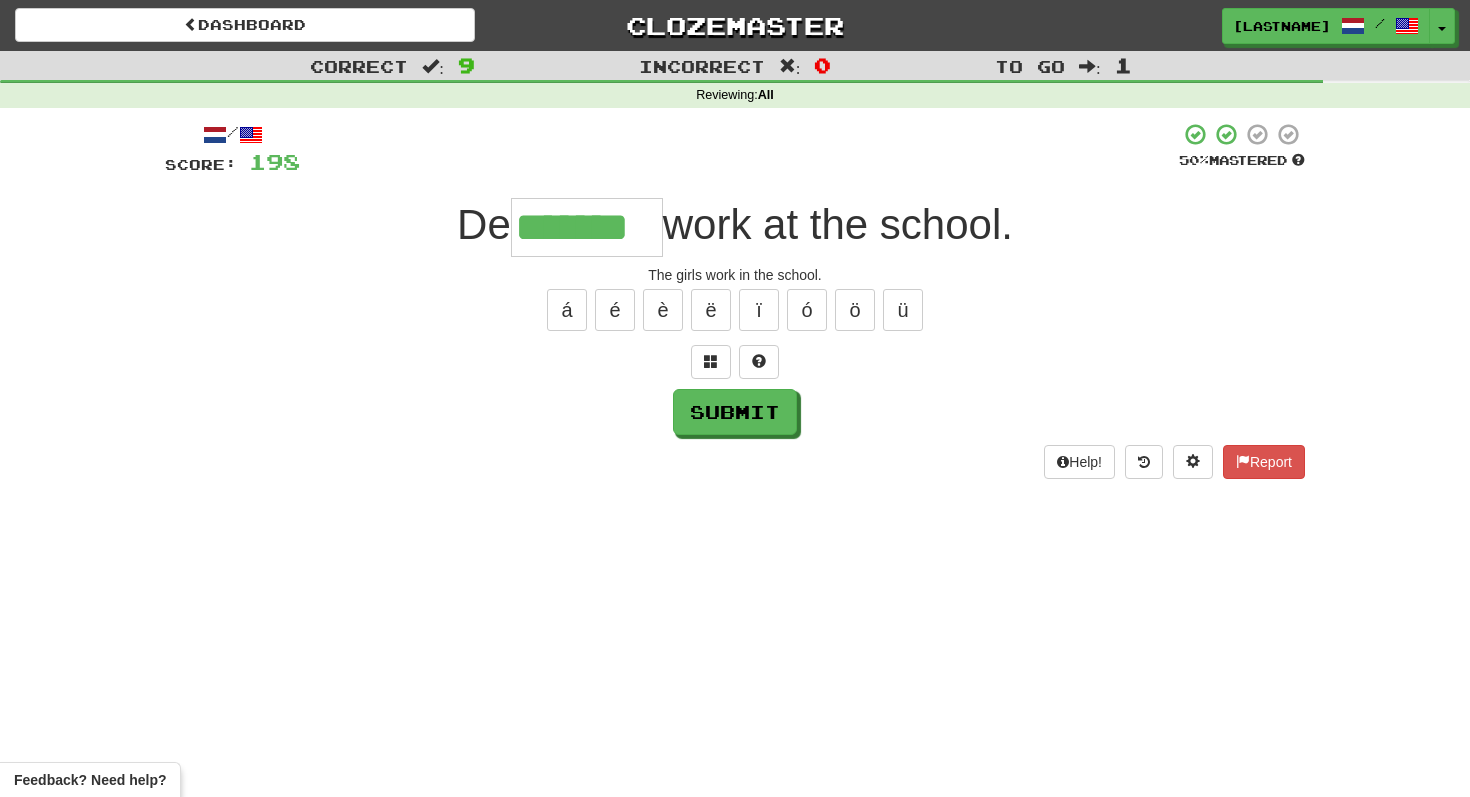 type on "*******" 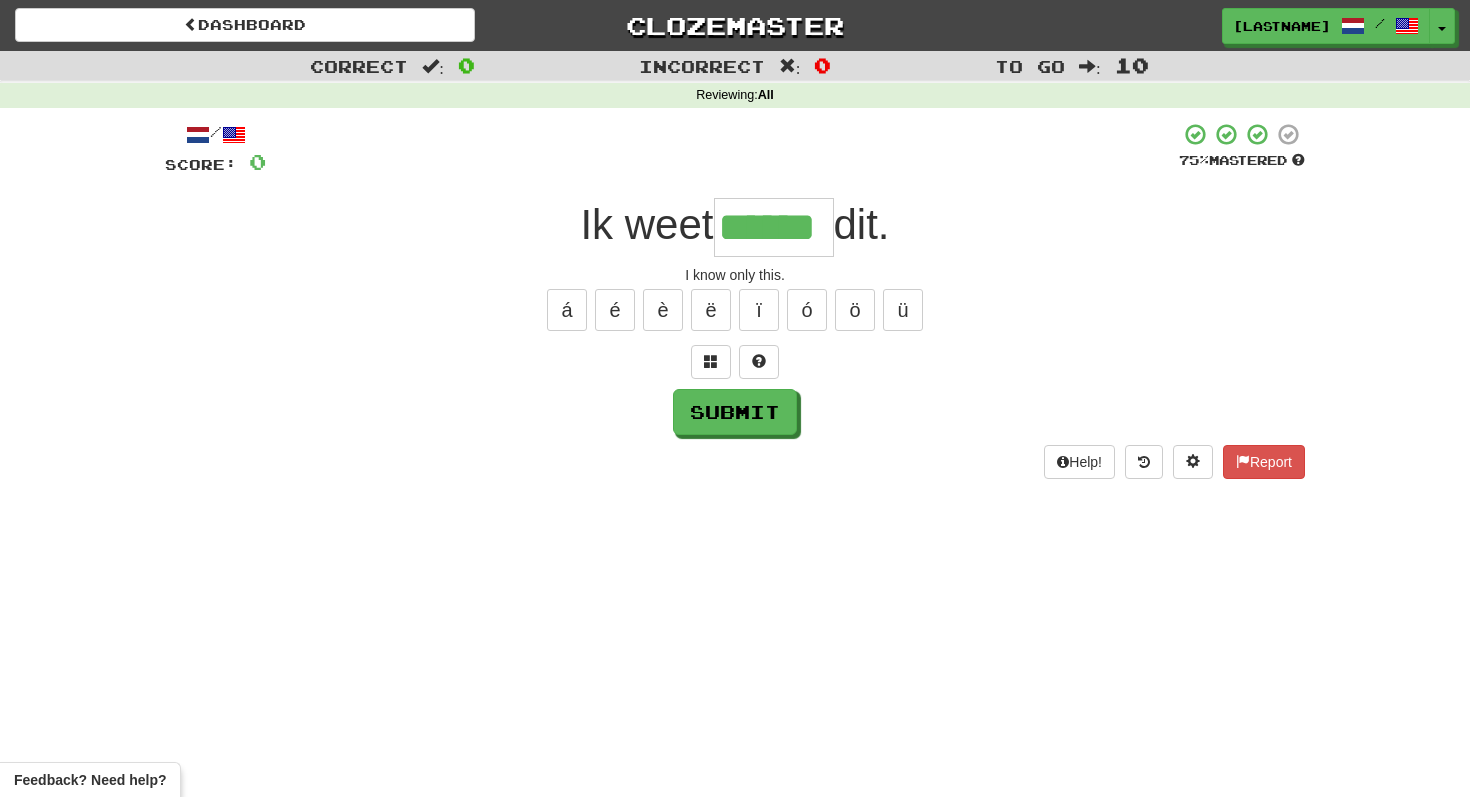 type on "******" 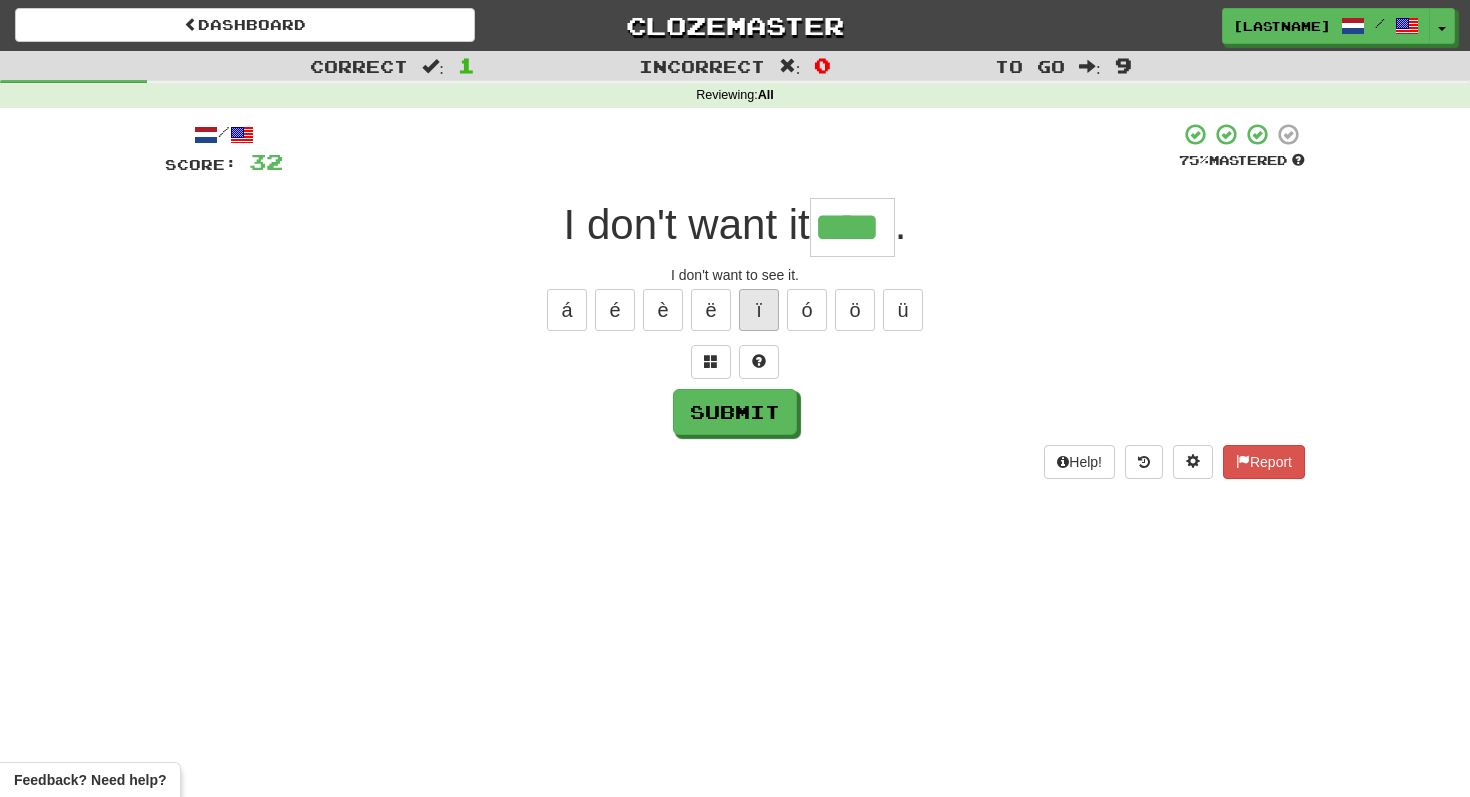 type on "****" 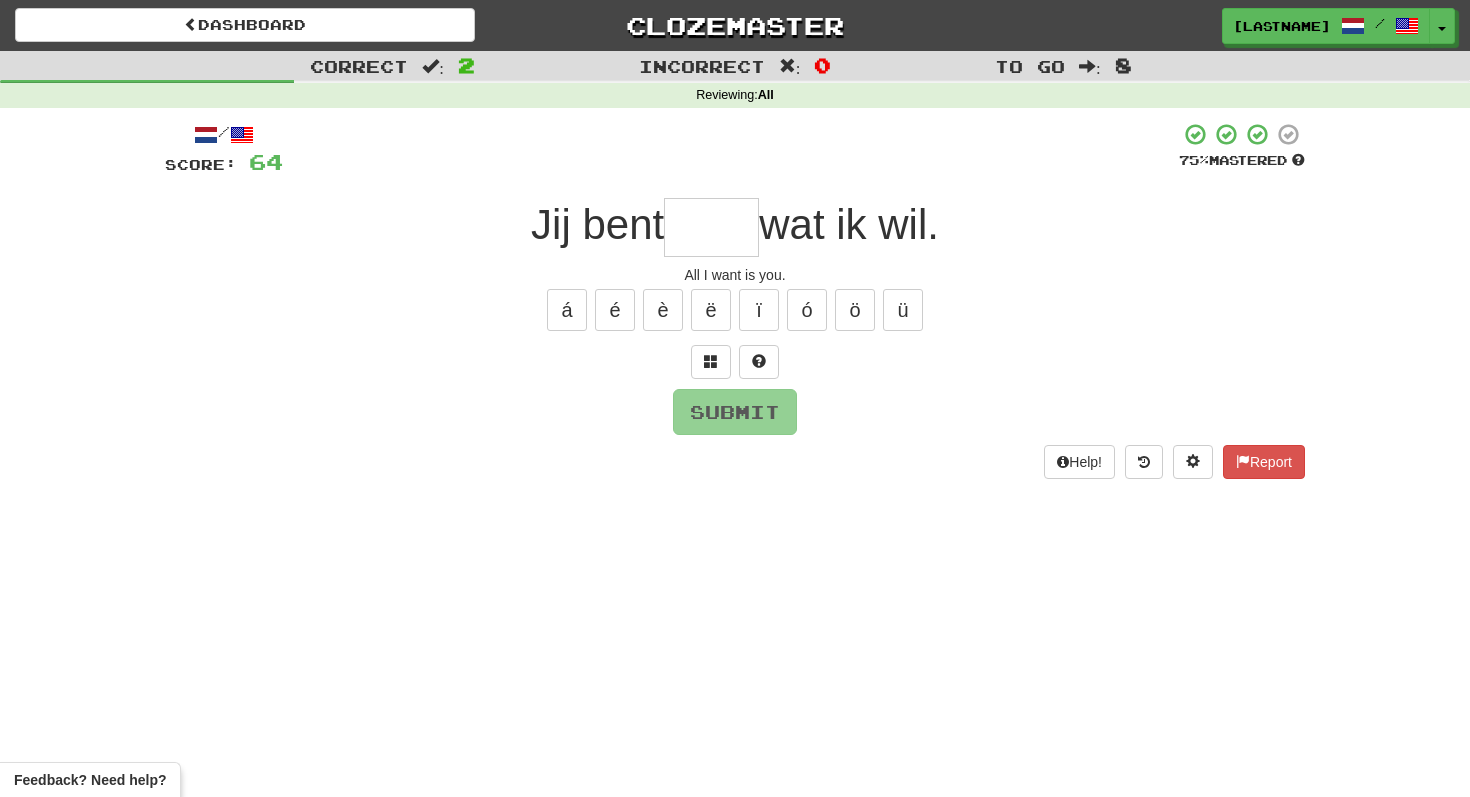 type on "*" 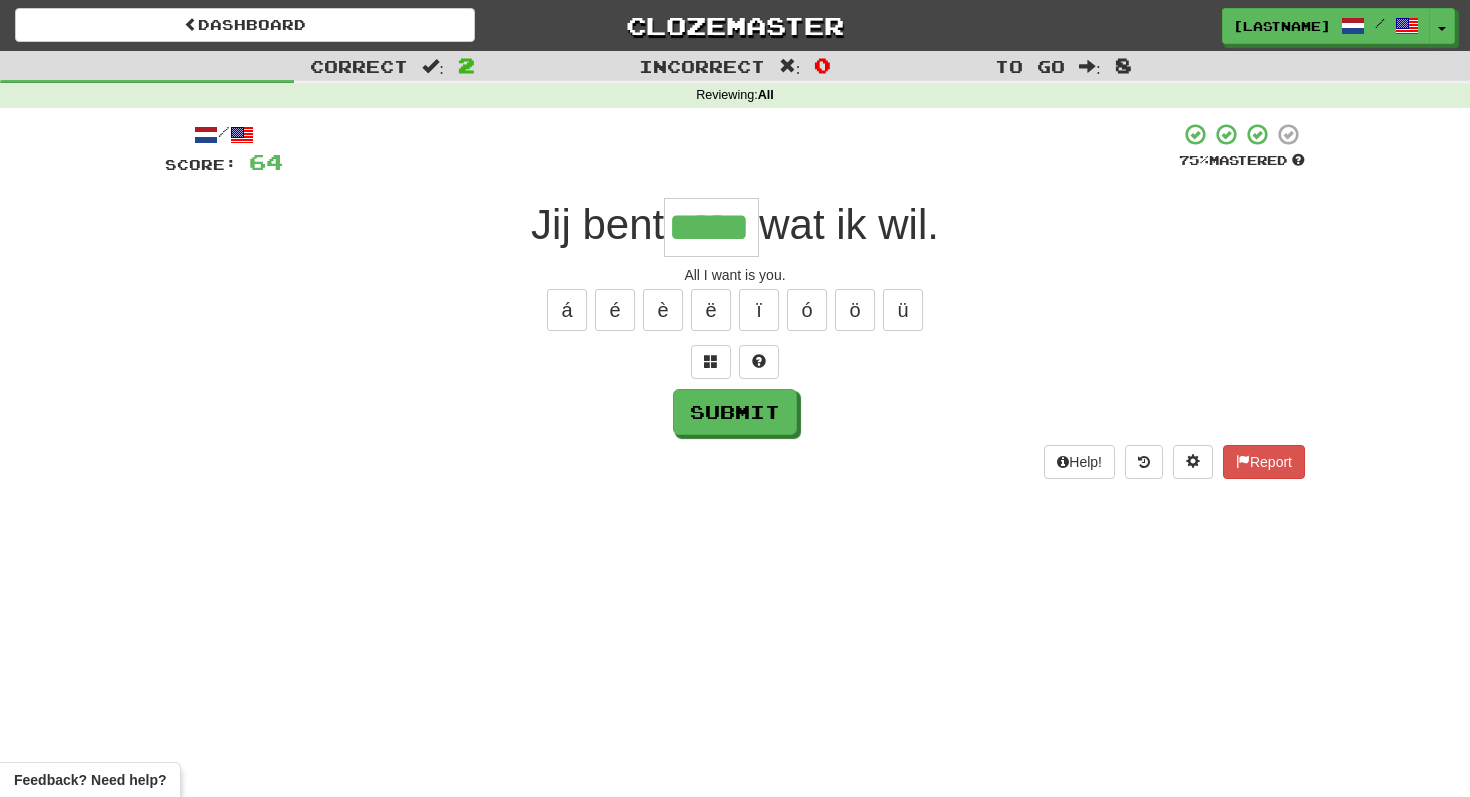 type on "*****" 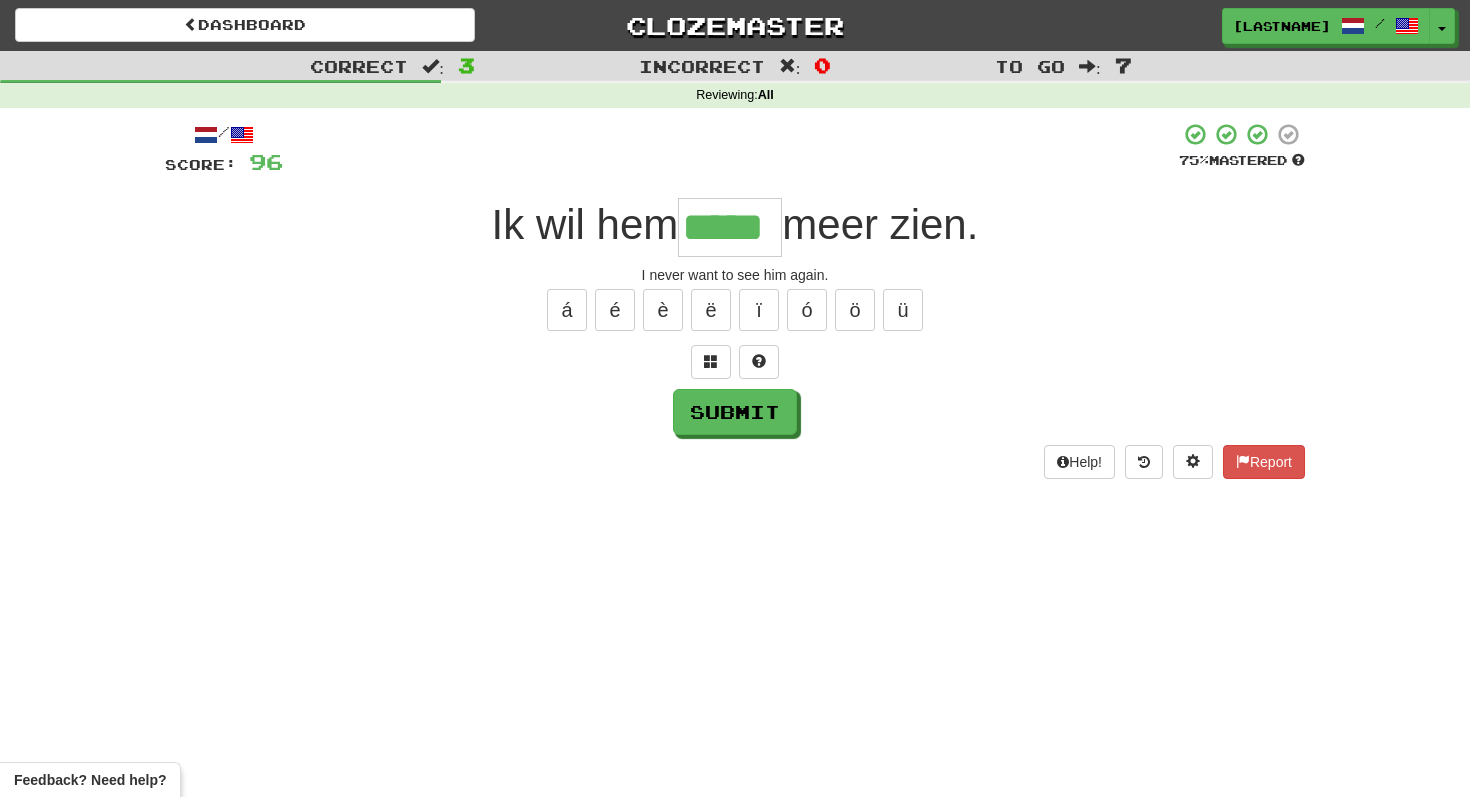type on "*****" 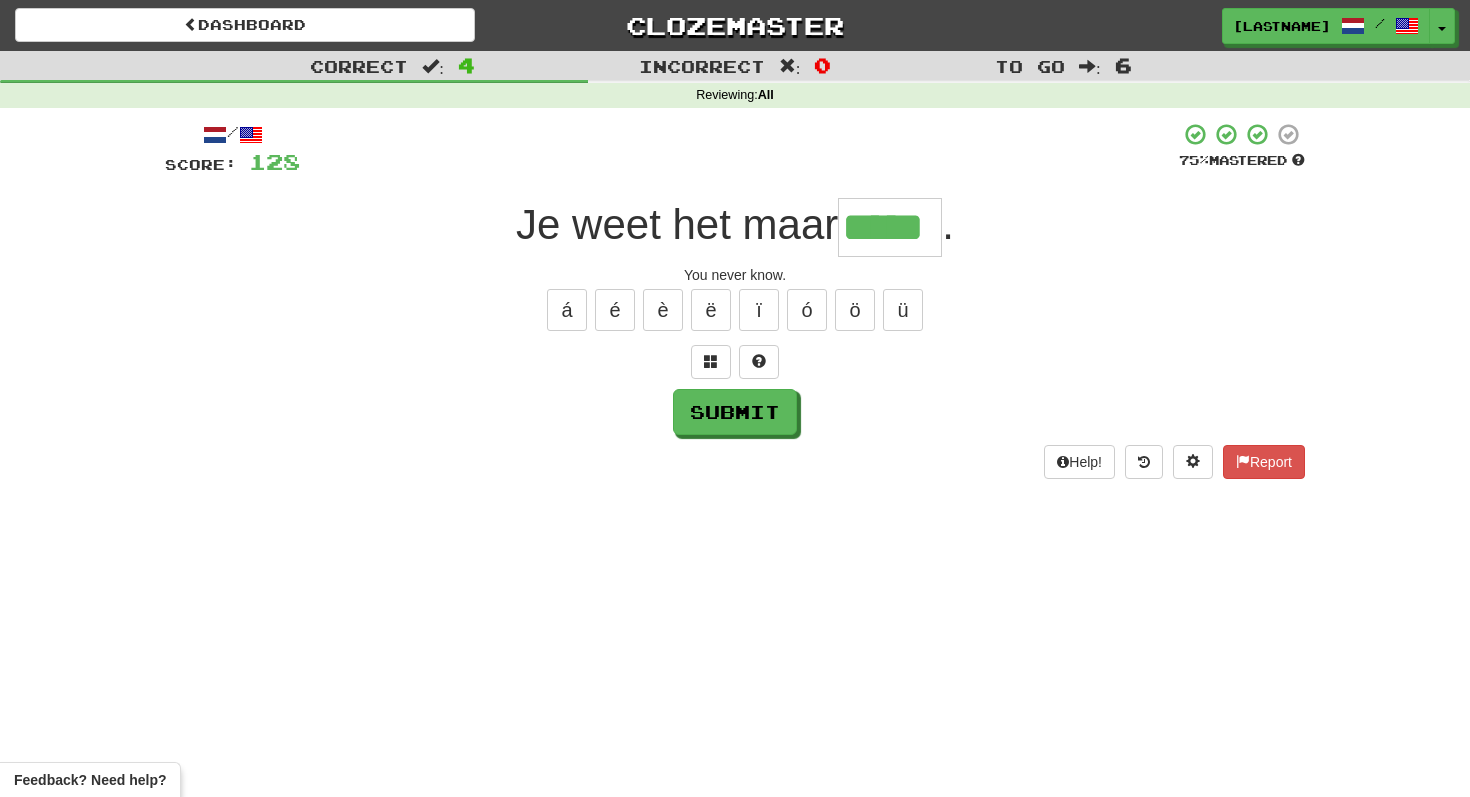 type on "*****" 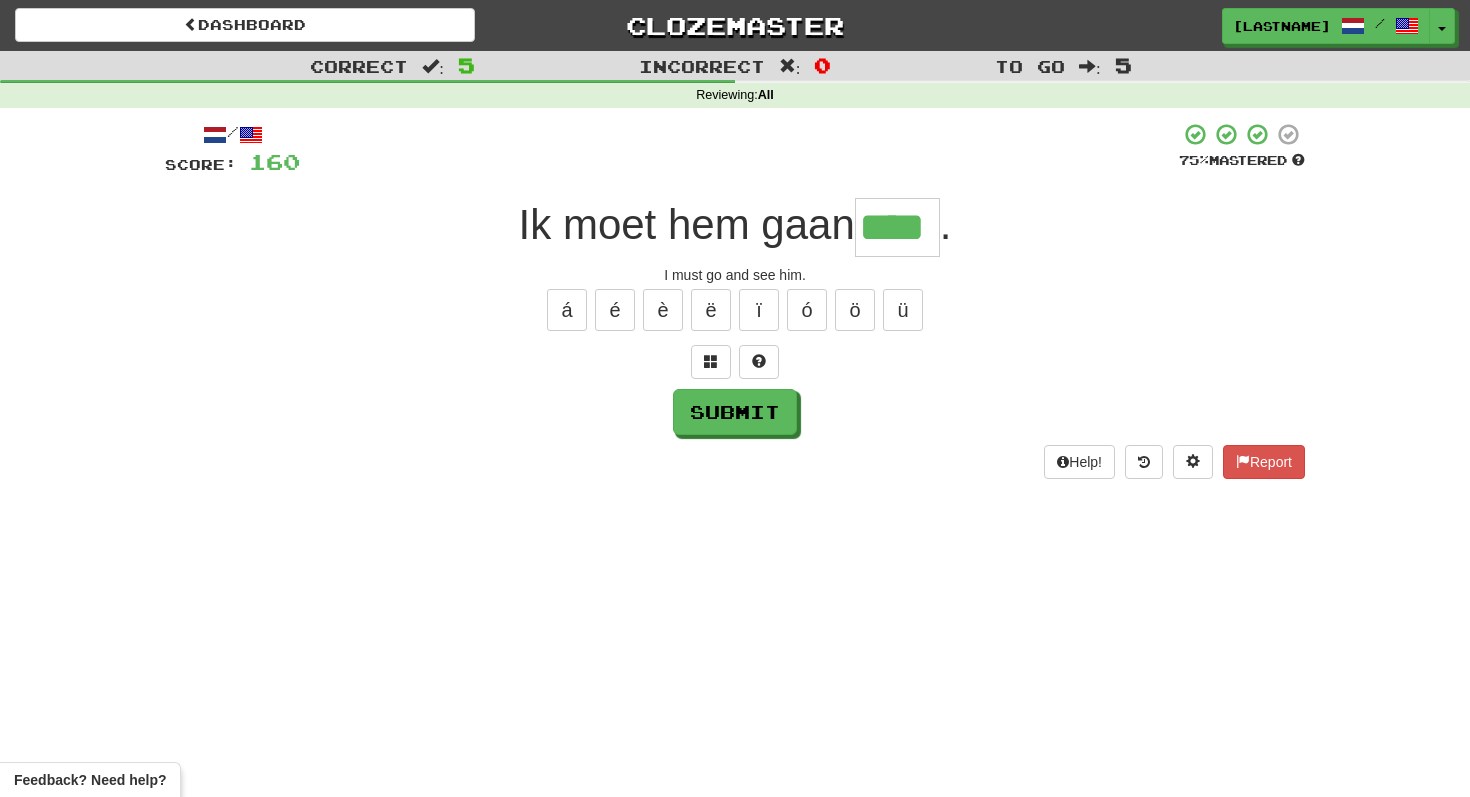 type on "****" 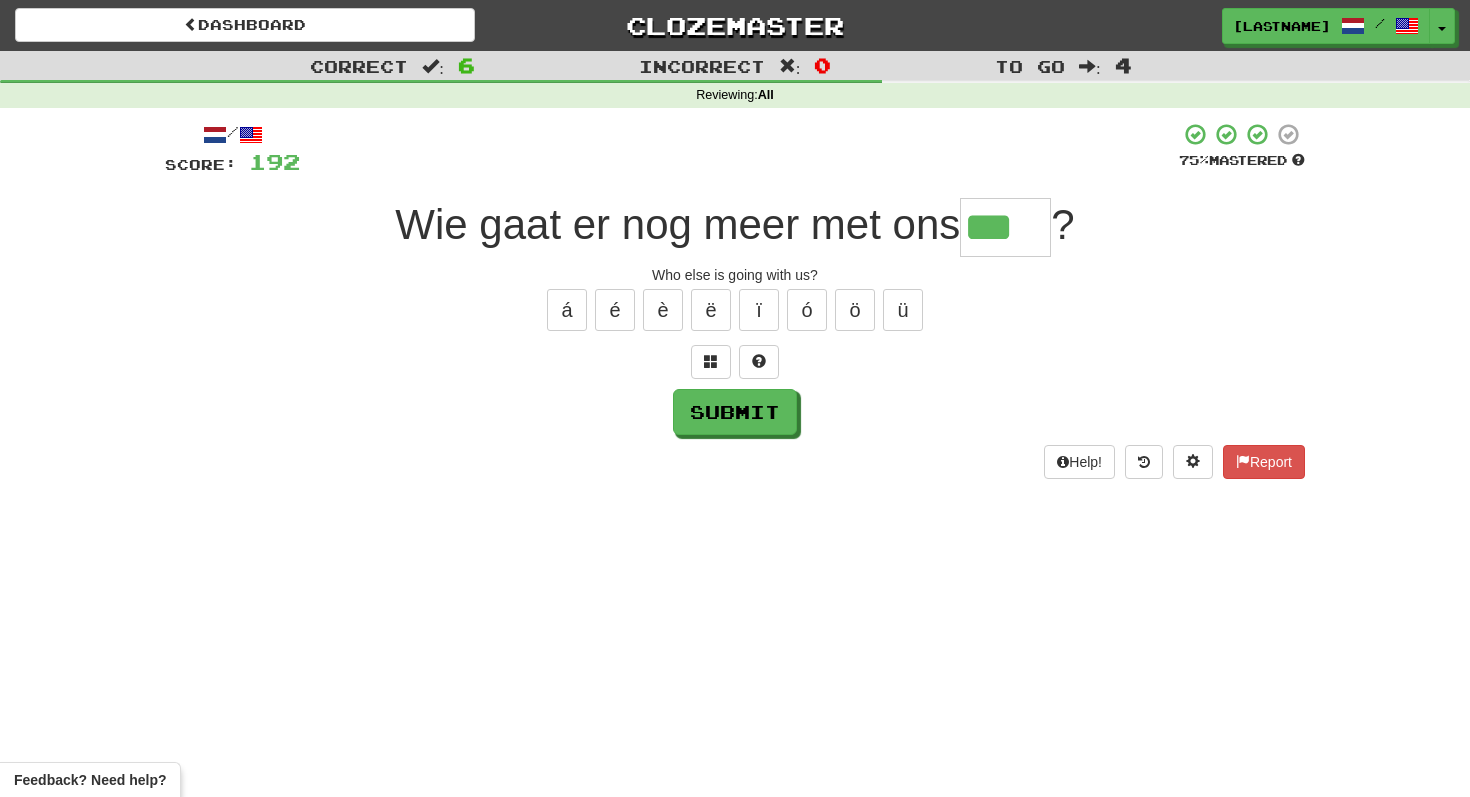type on "***" 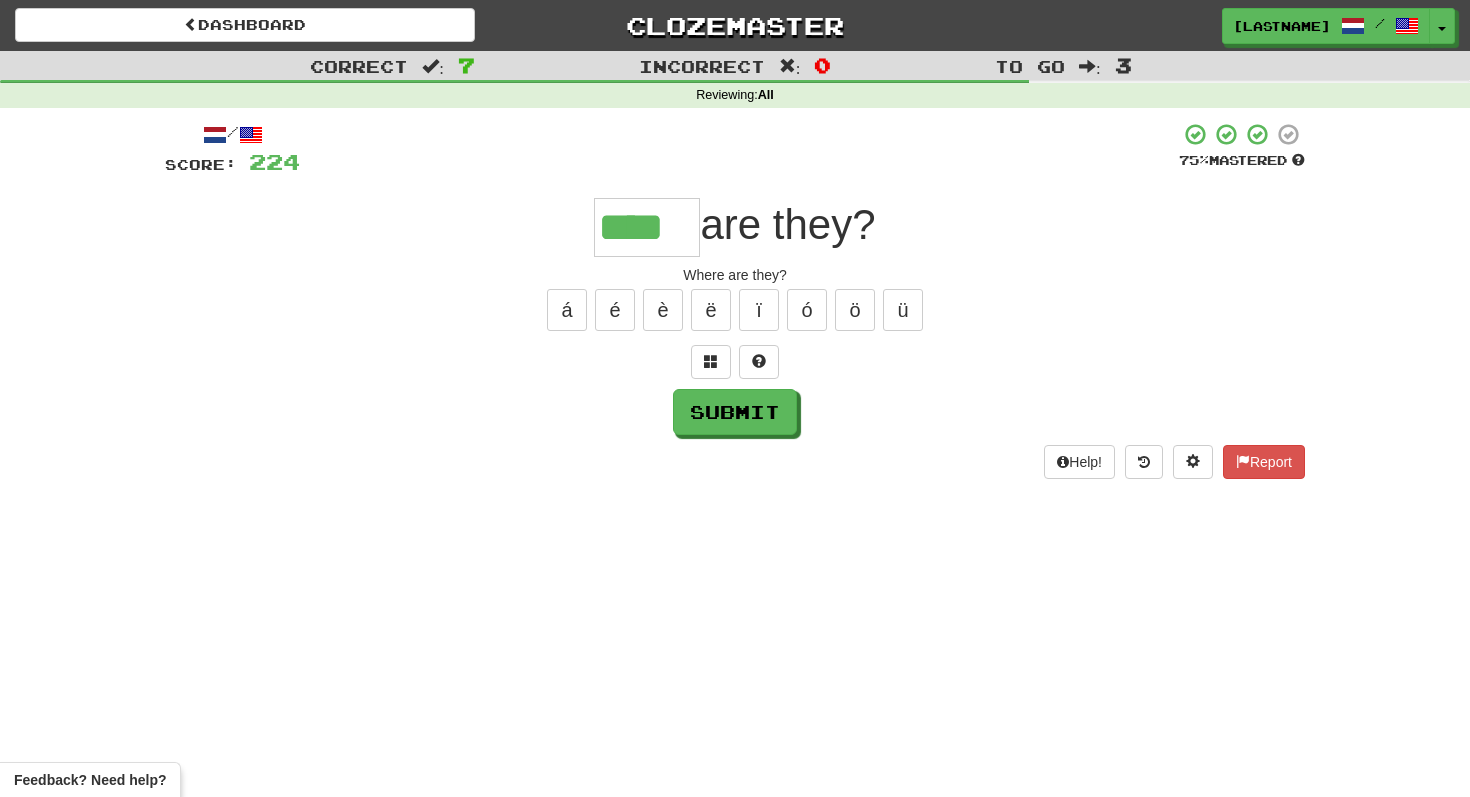 type on "****" 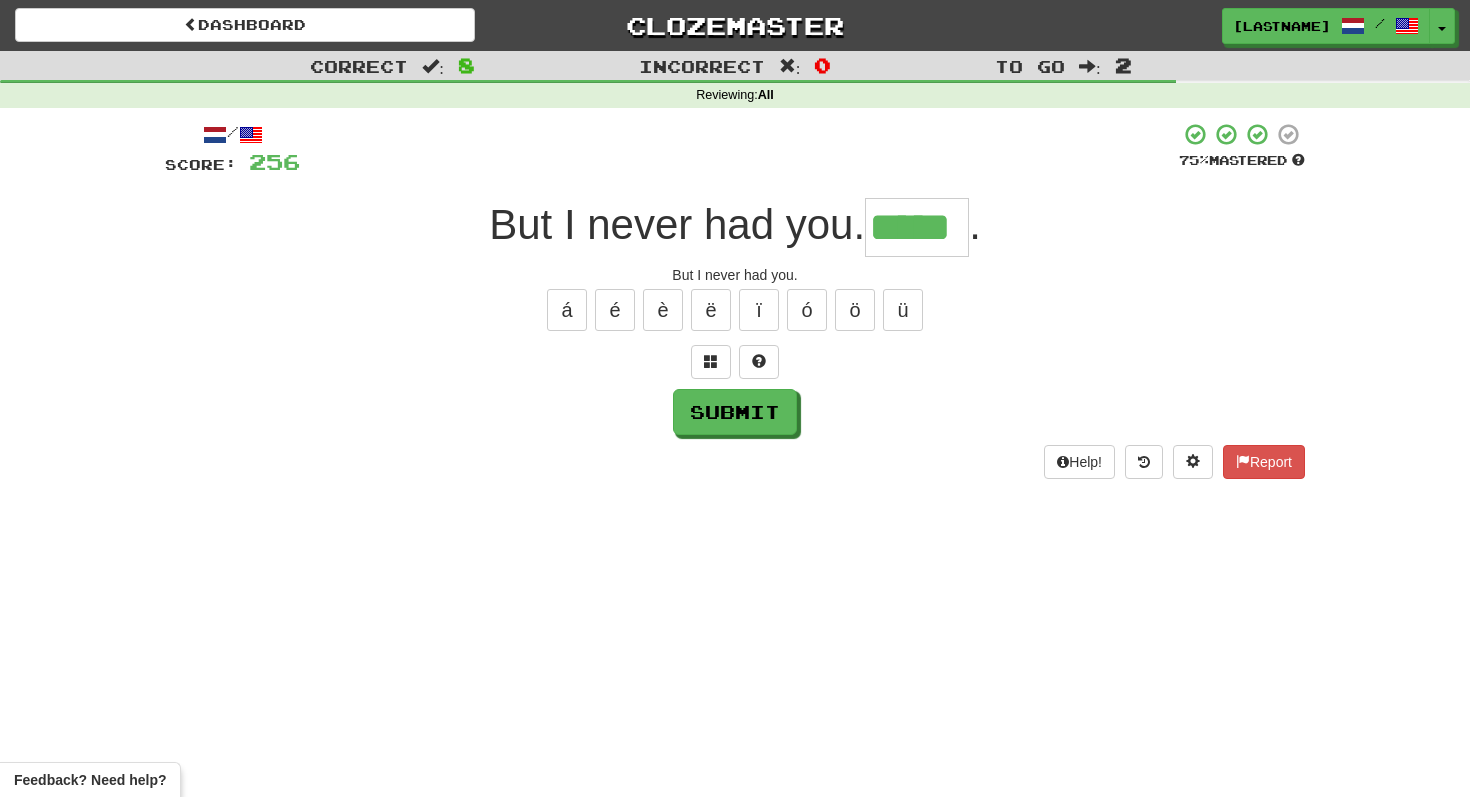 type on "*****" 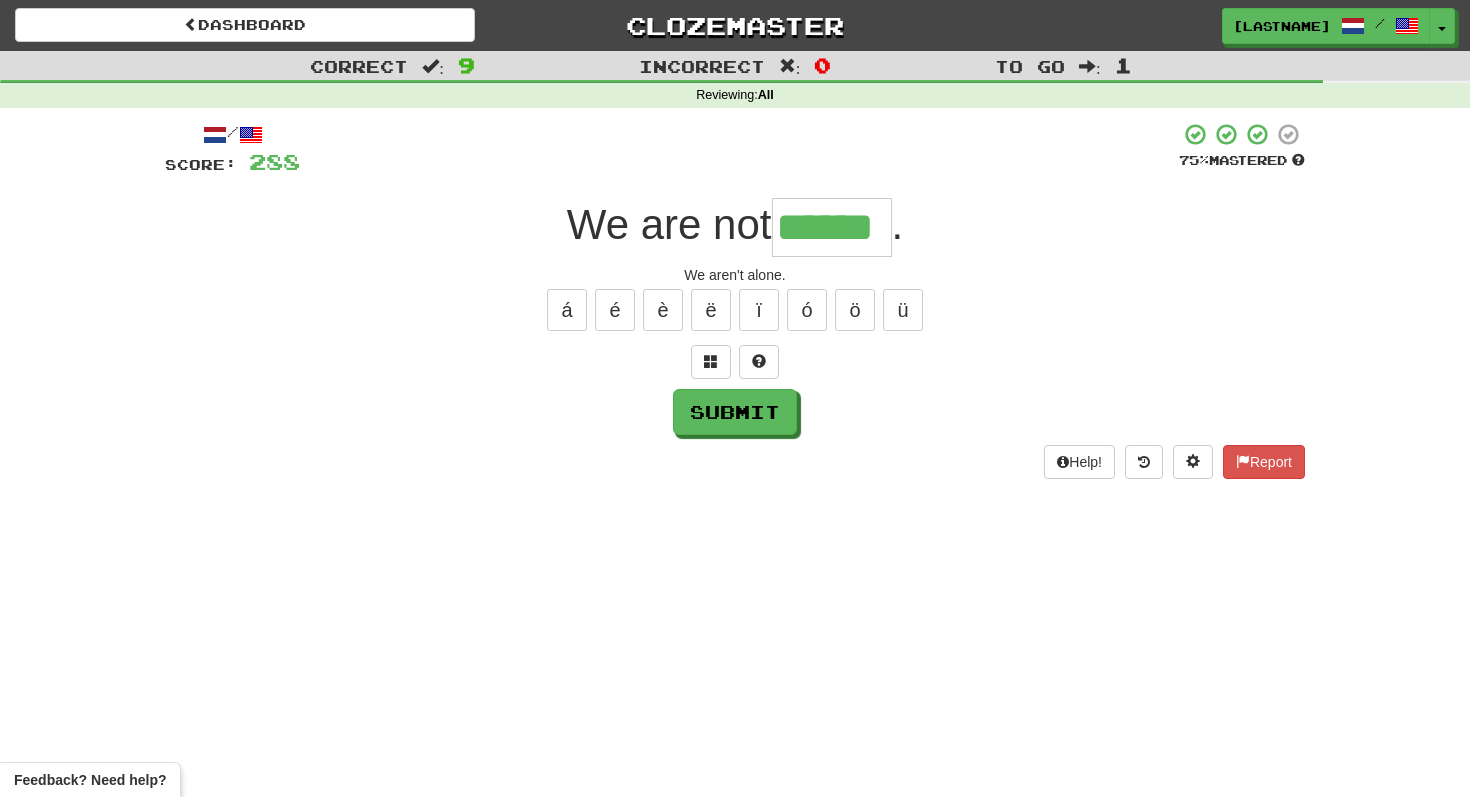 type on "******" 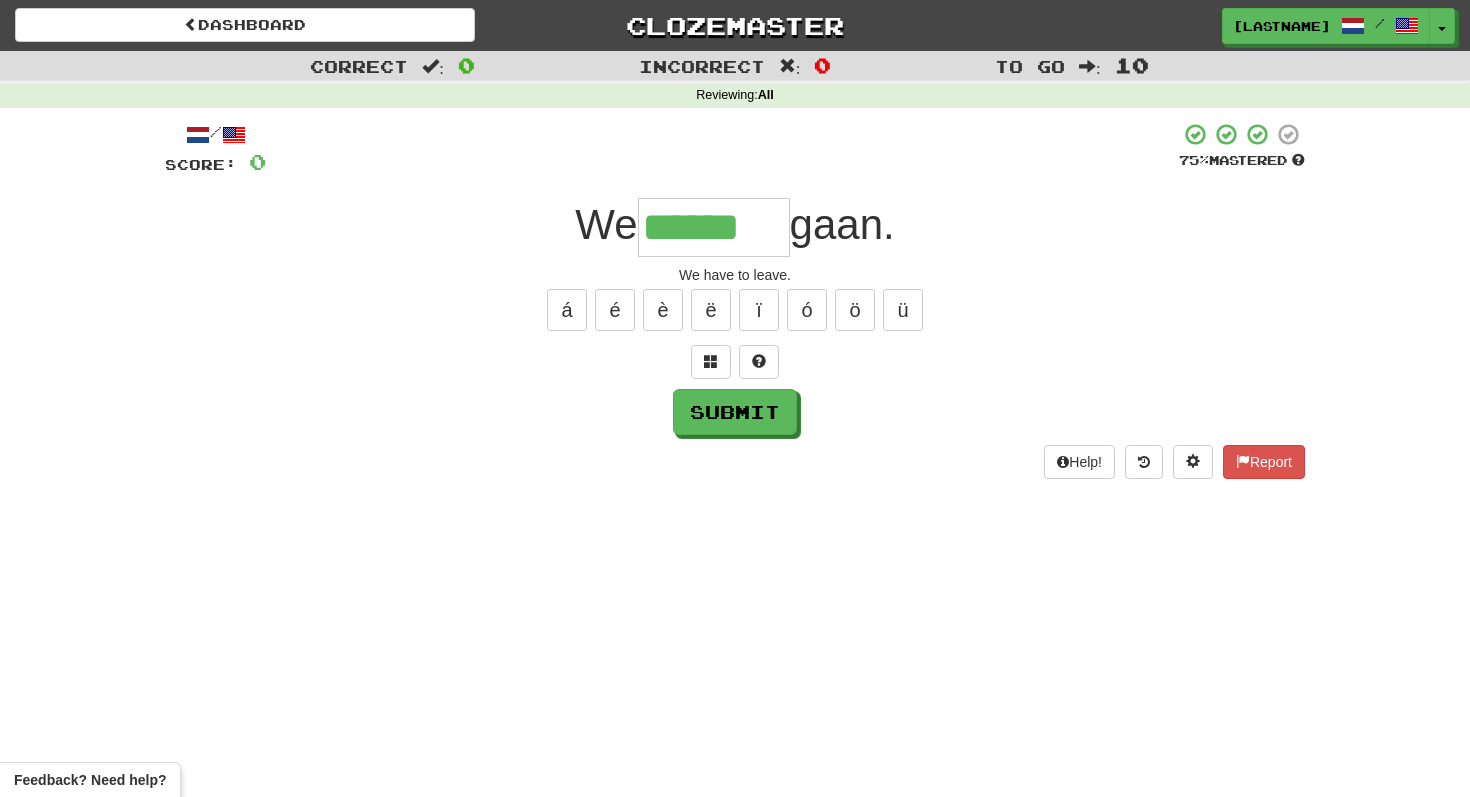 type on "******" 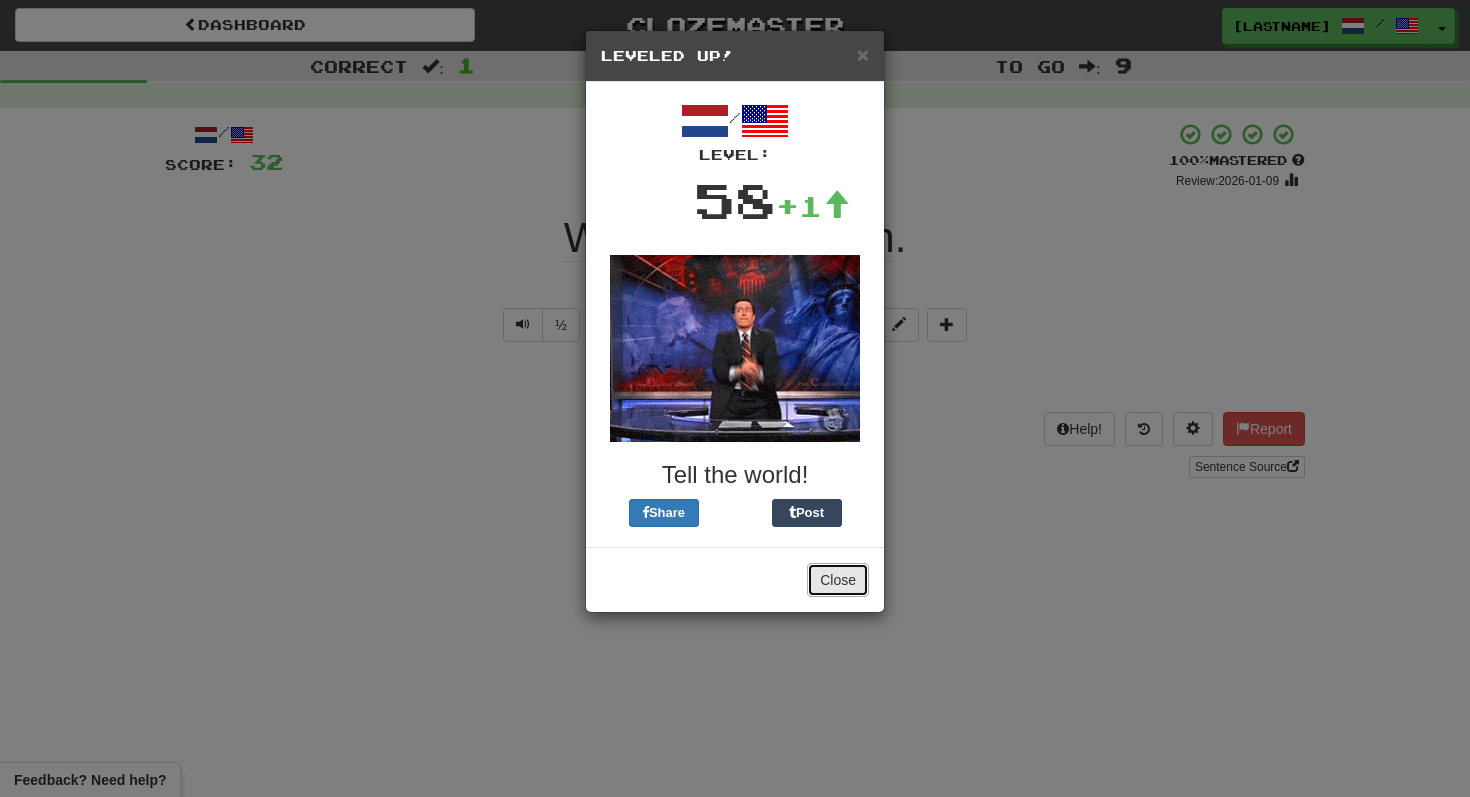 click on "Close" at bounding box center (838, 580) 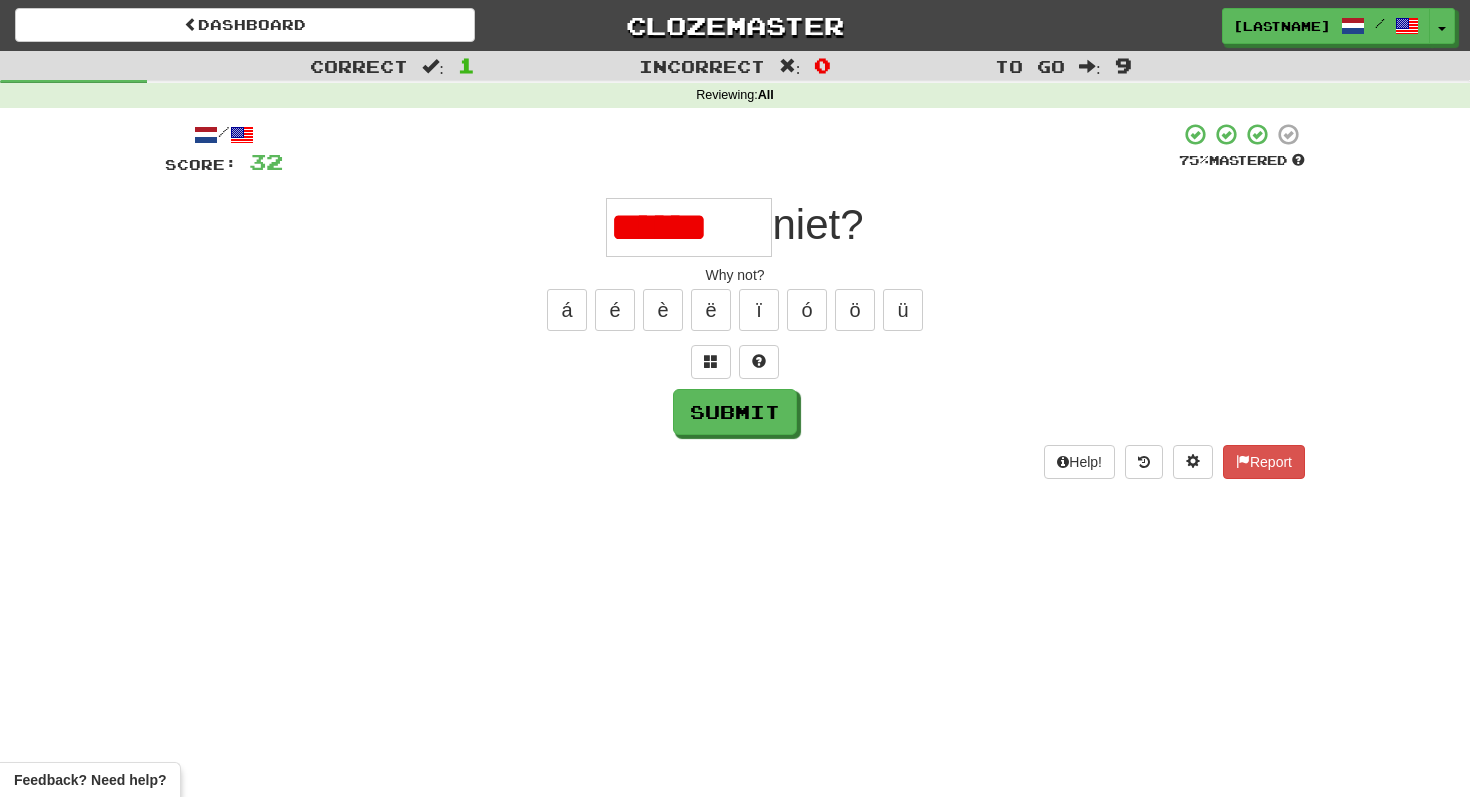 scroll, scrollTop: 0, scrollLeft: 0, axis: both 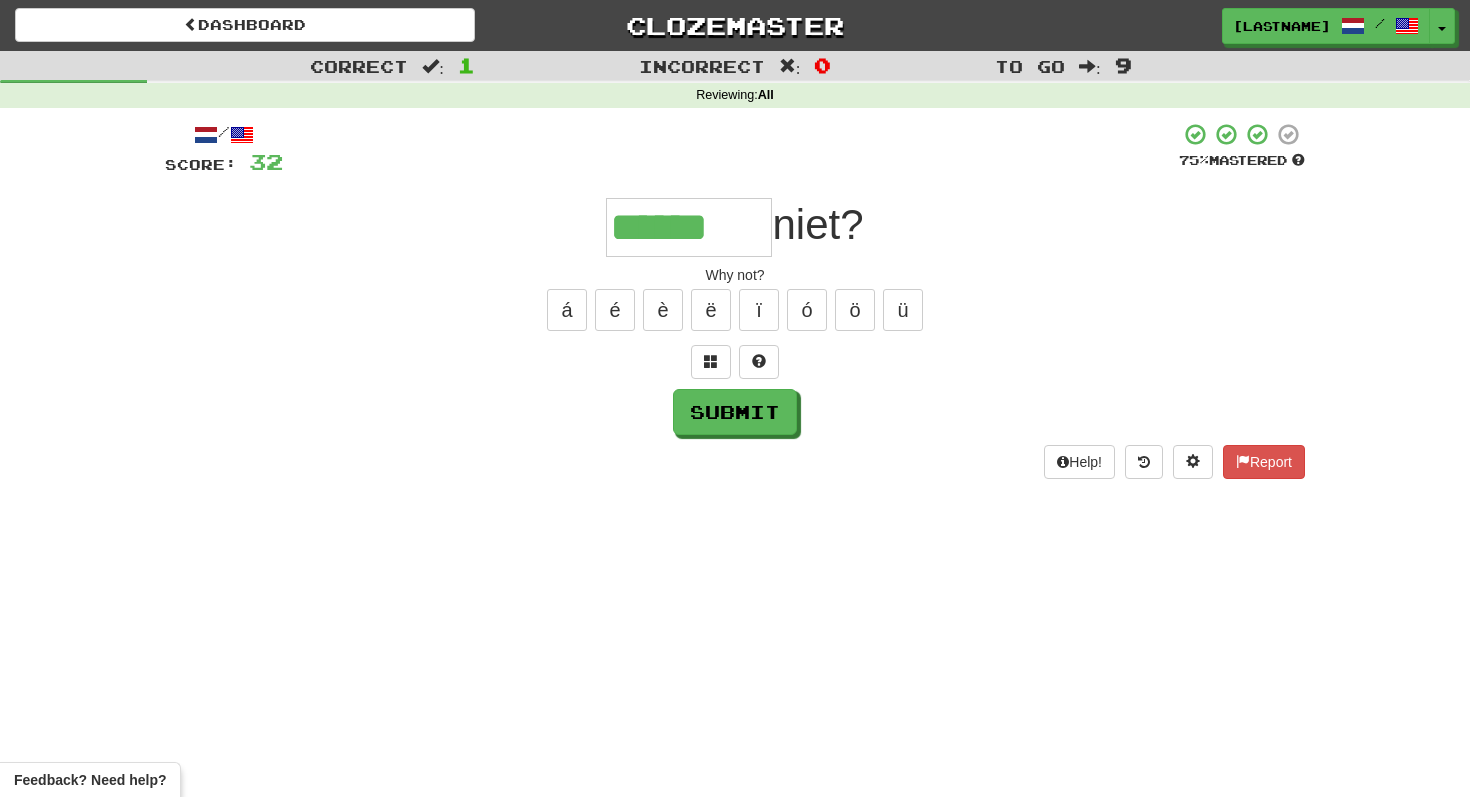 type on "******" 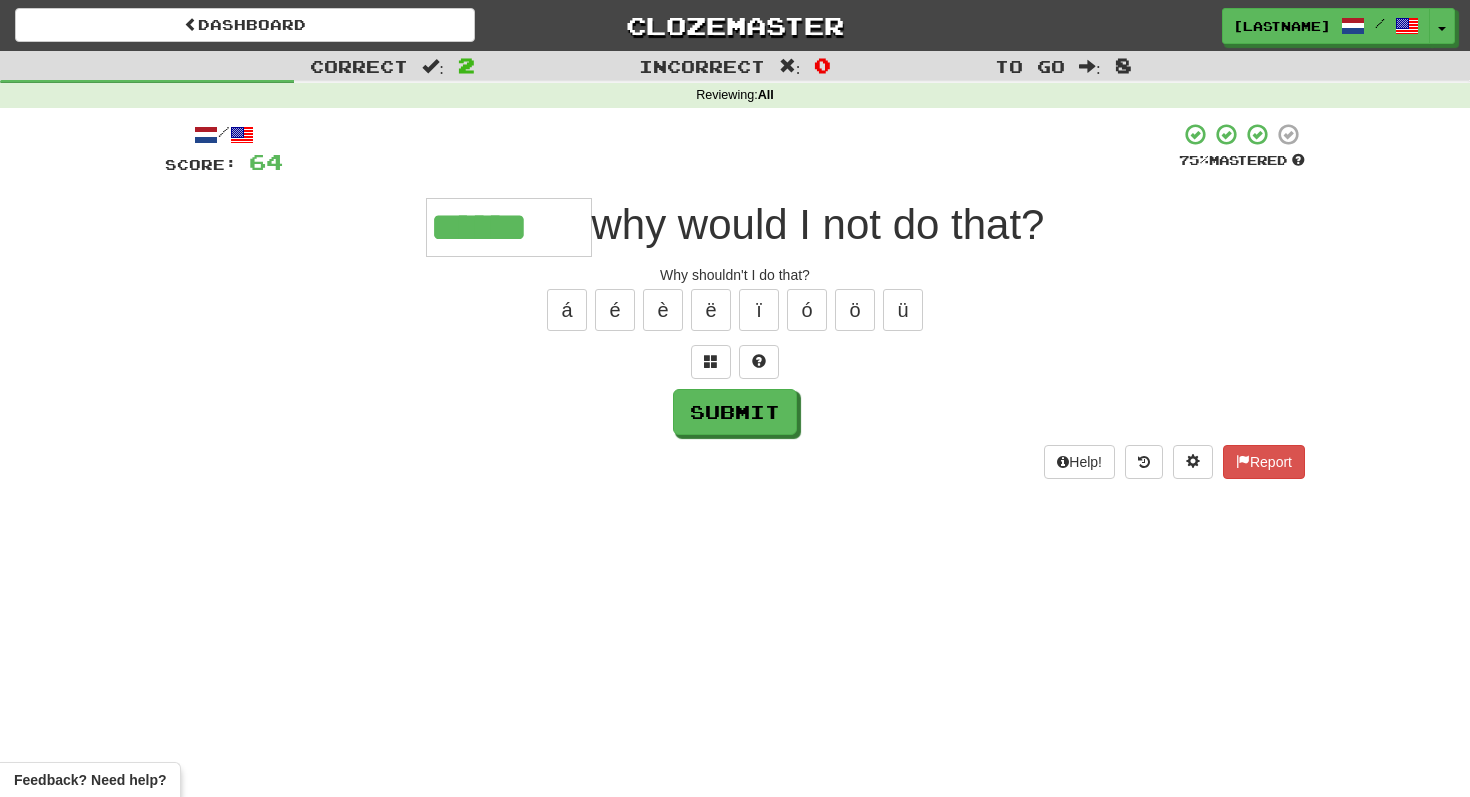 type on "******" 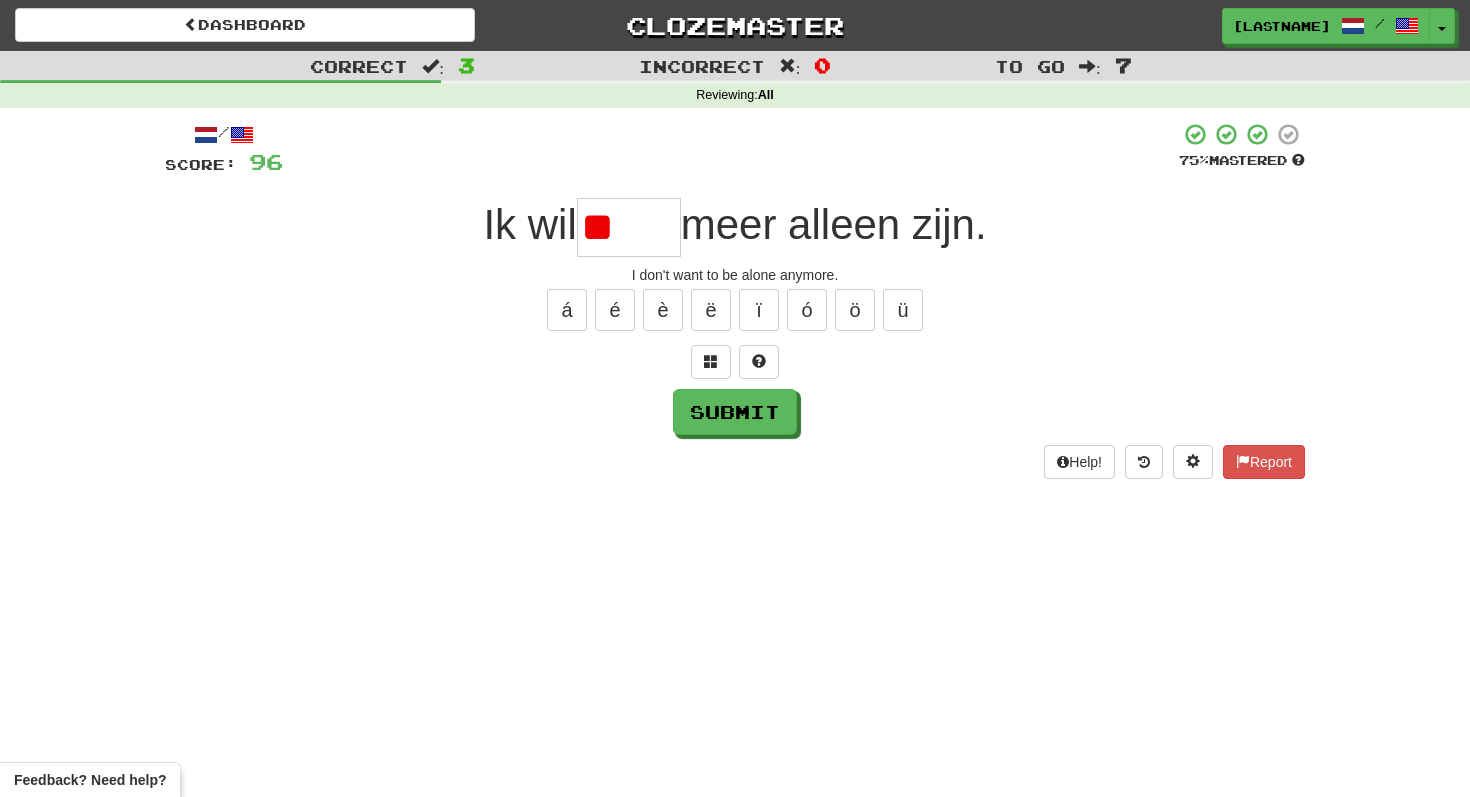 type on "*" 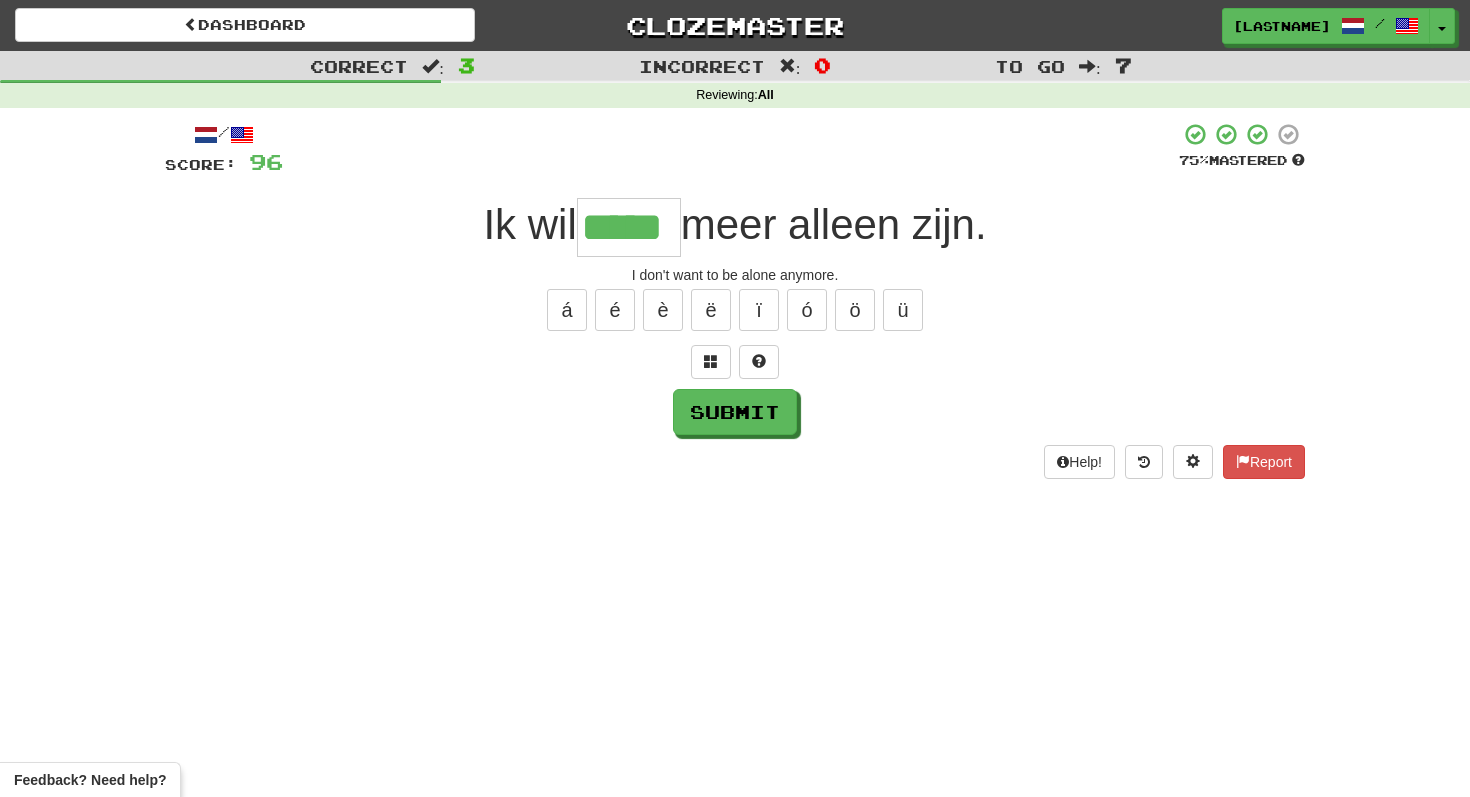 type on "*****" 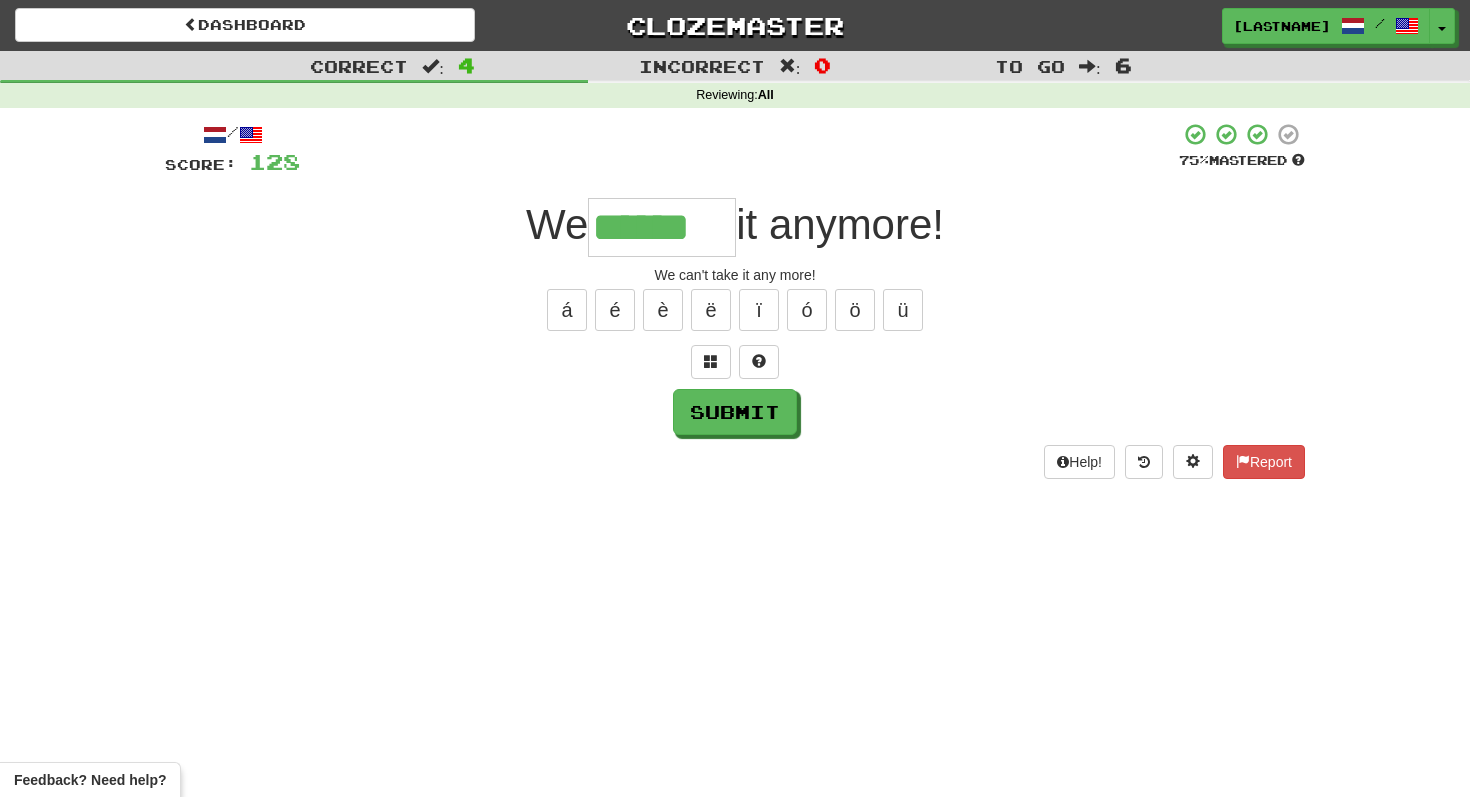 type on "******" 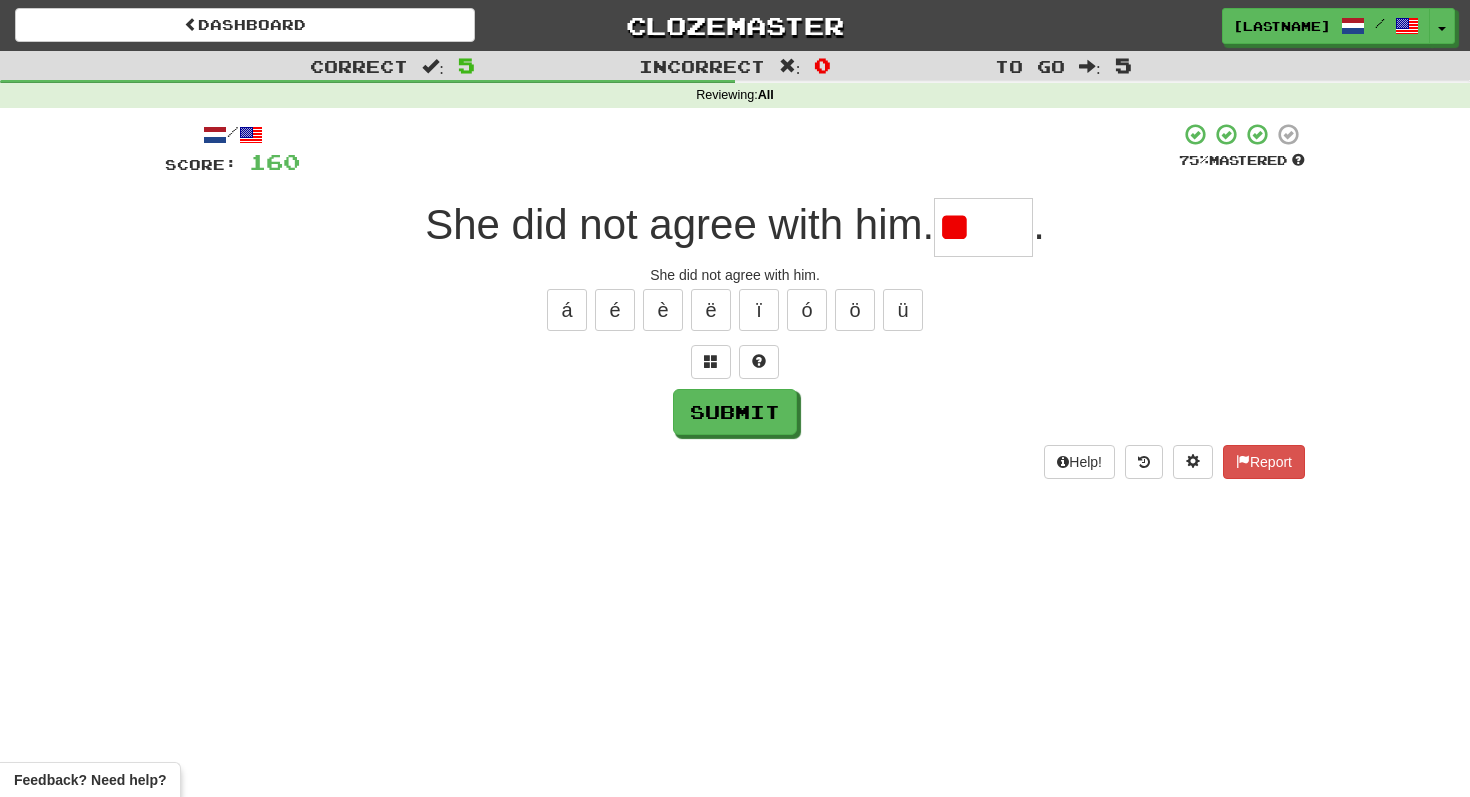 type on "*" 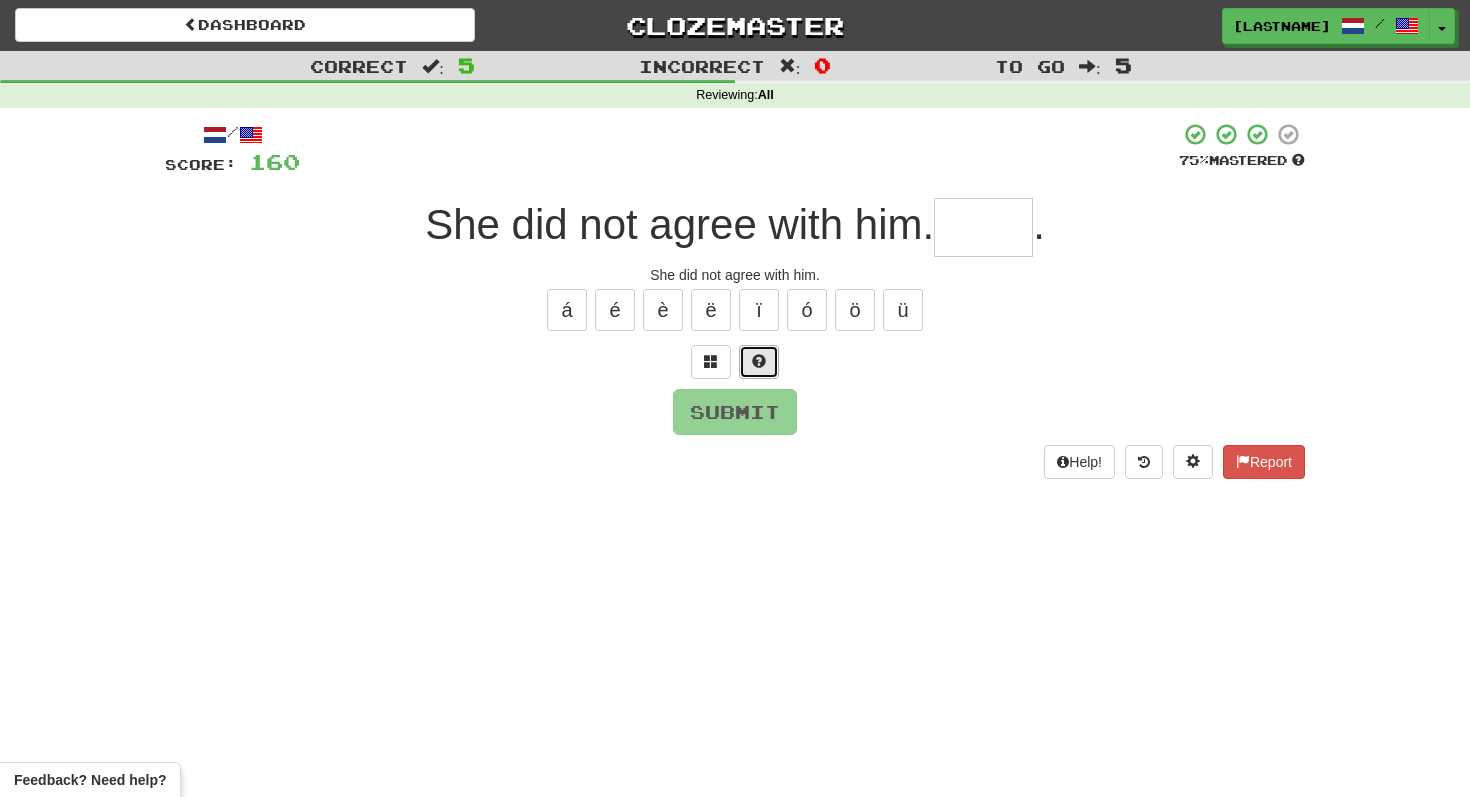 click at bounding box center (759, 361) 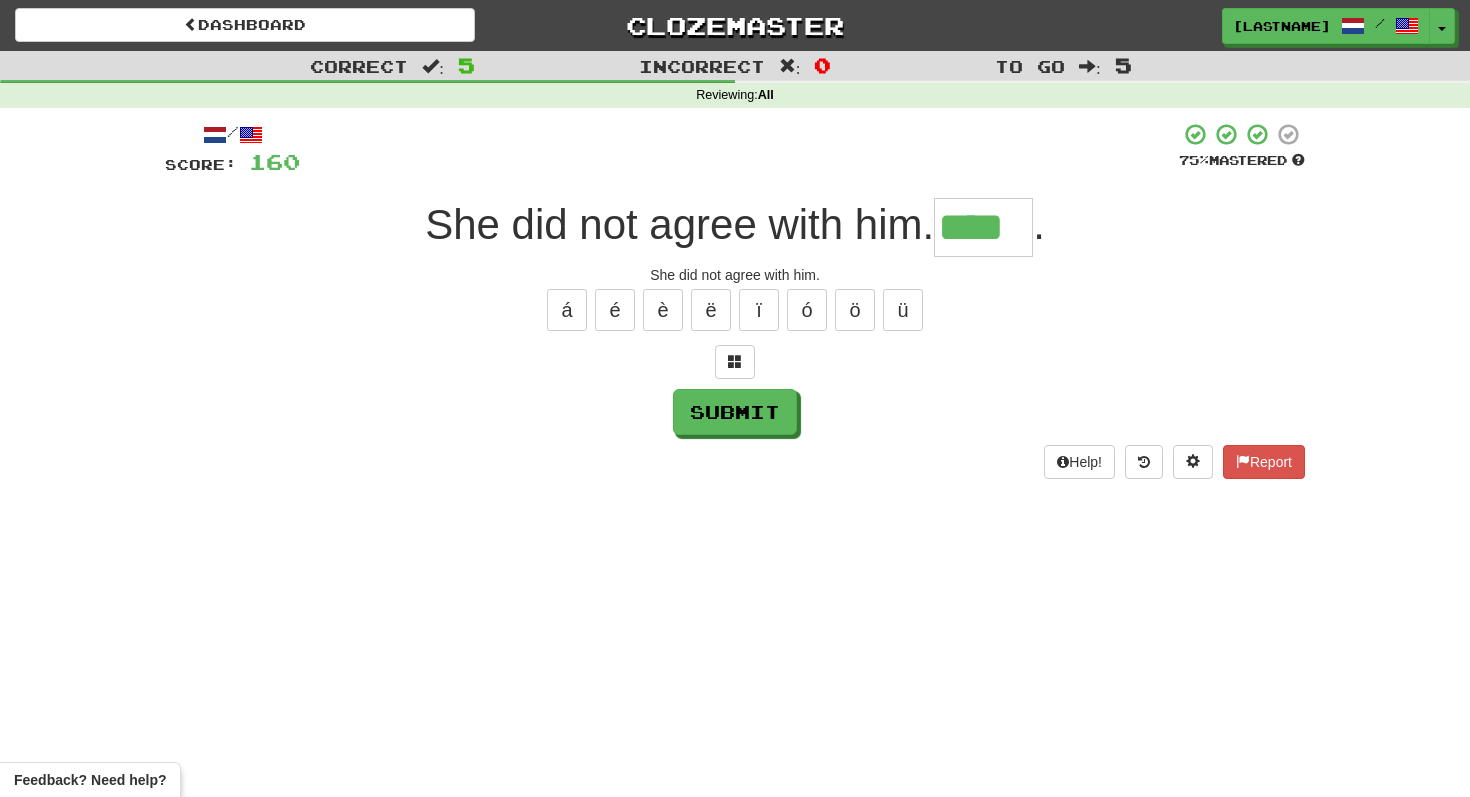 type on "****" 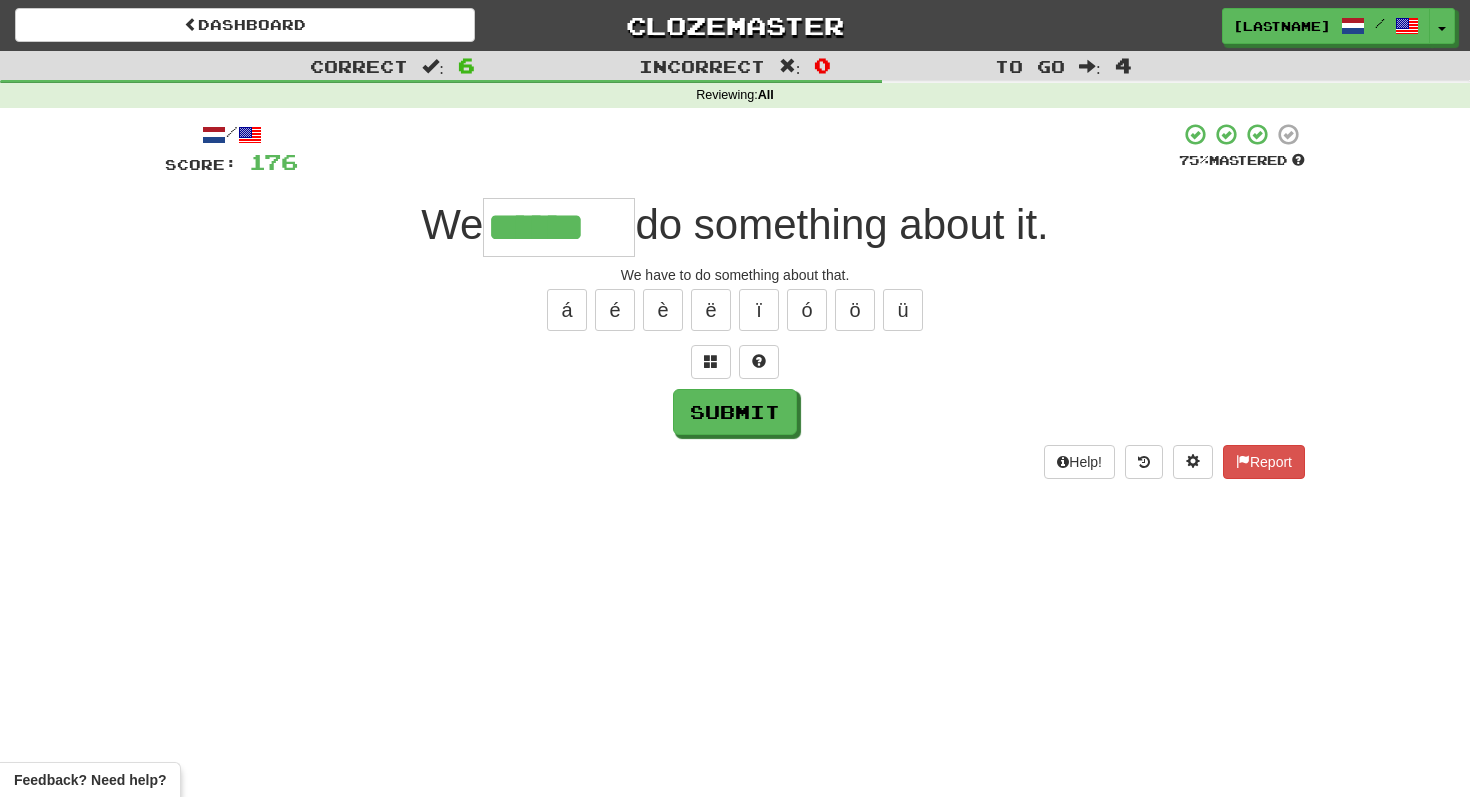 type on "*" 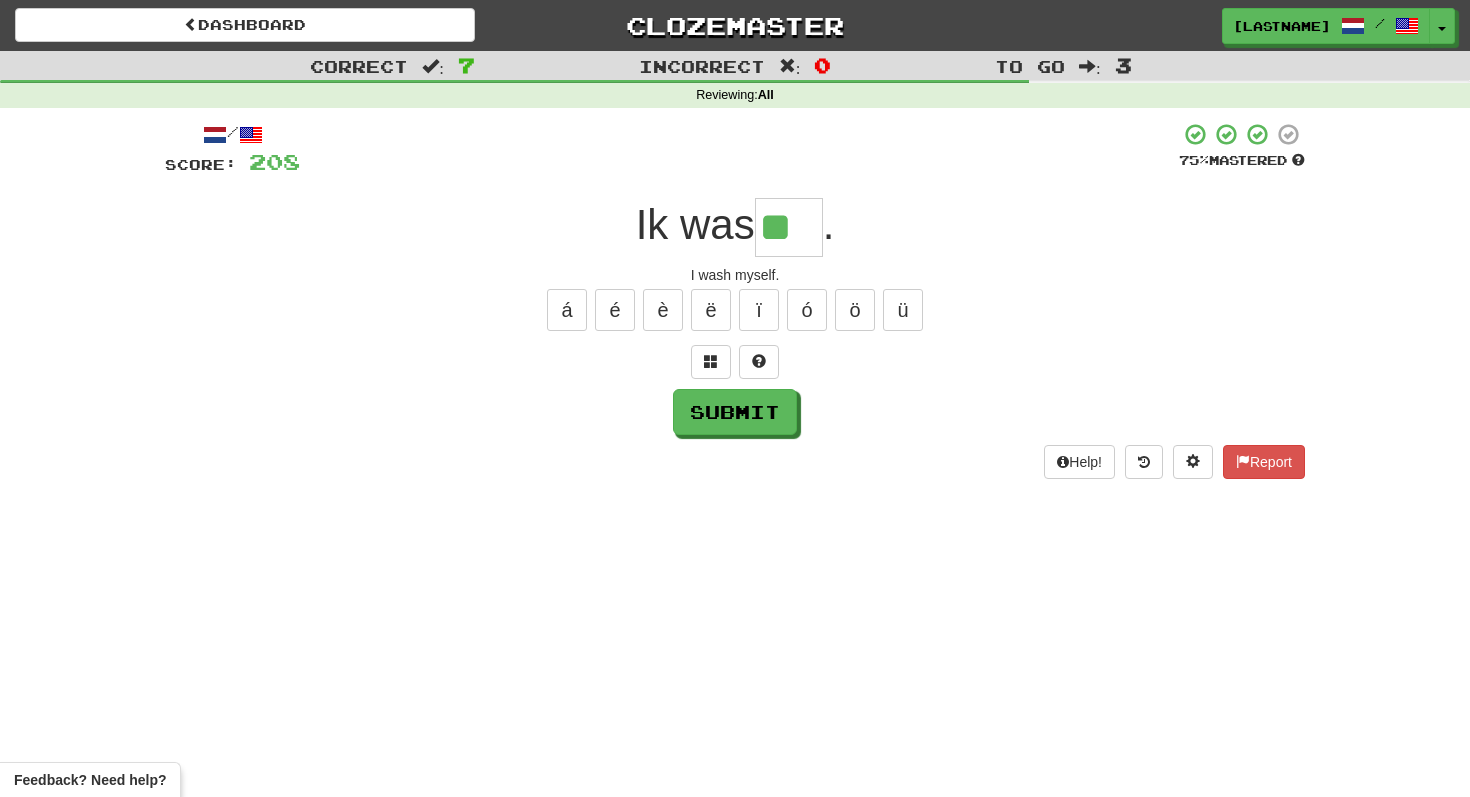 type on "**" 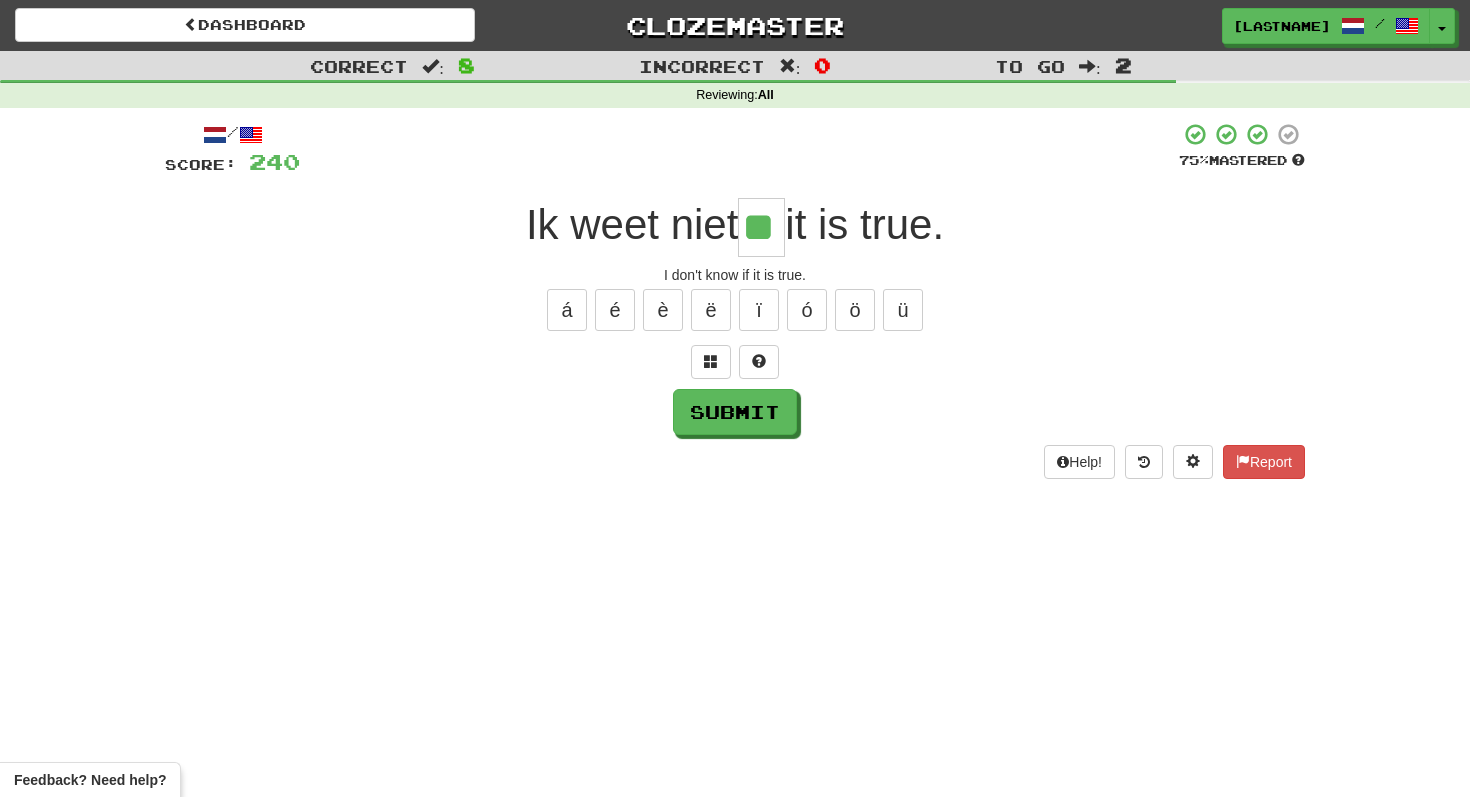 type on "**" 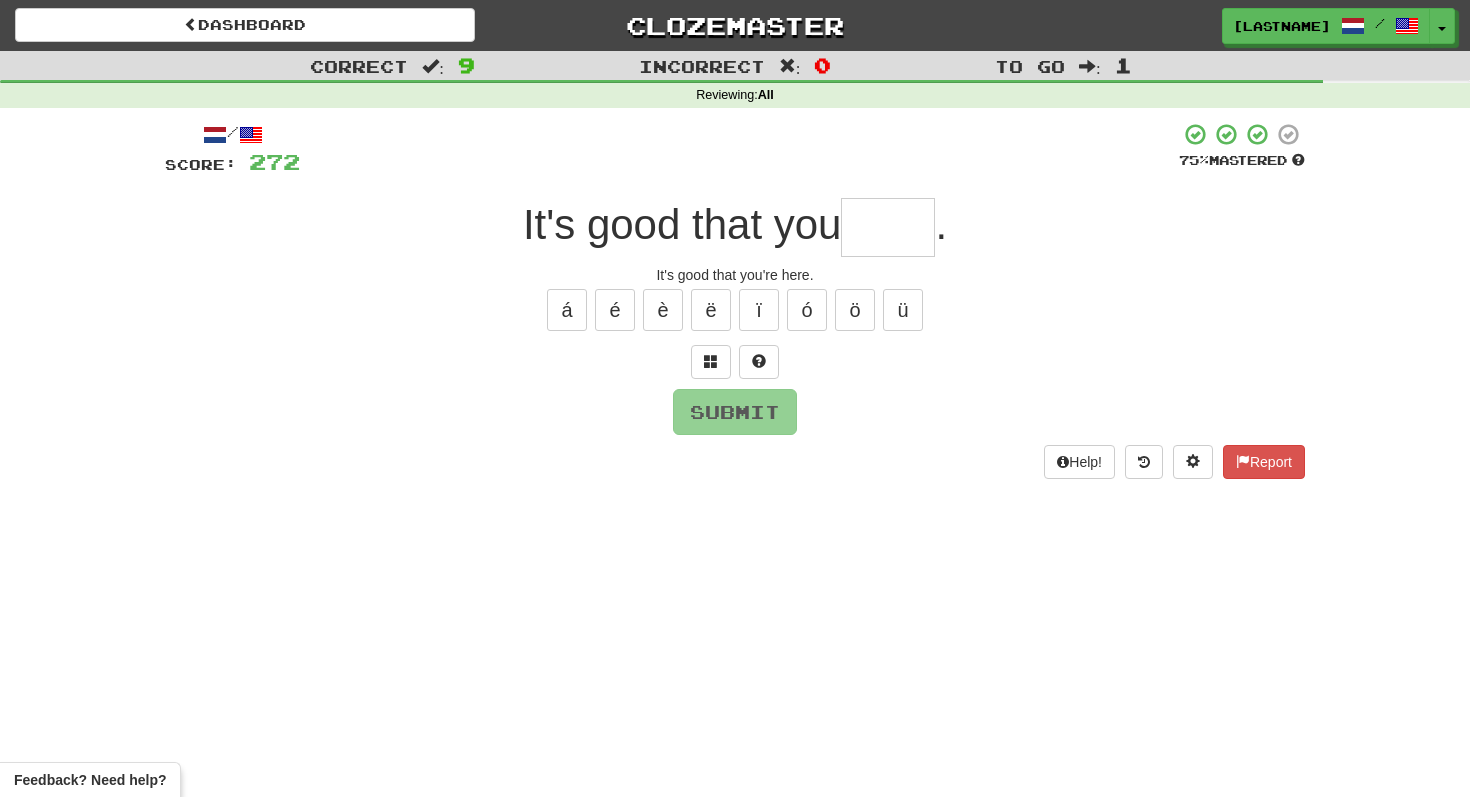 type on "*" 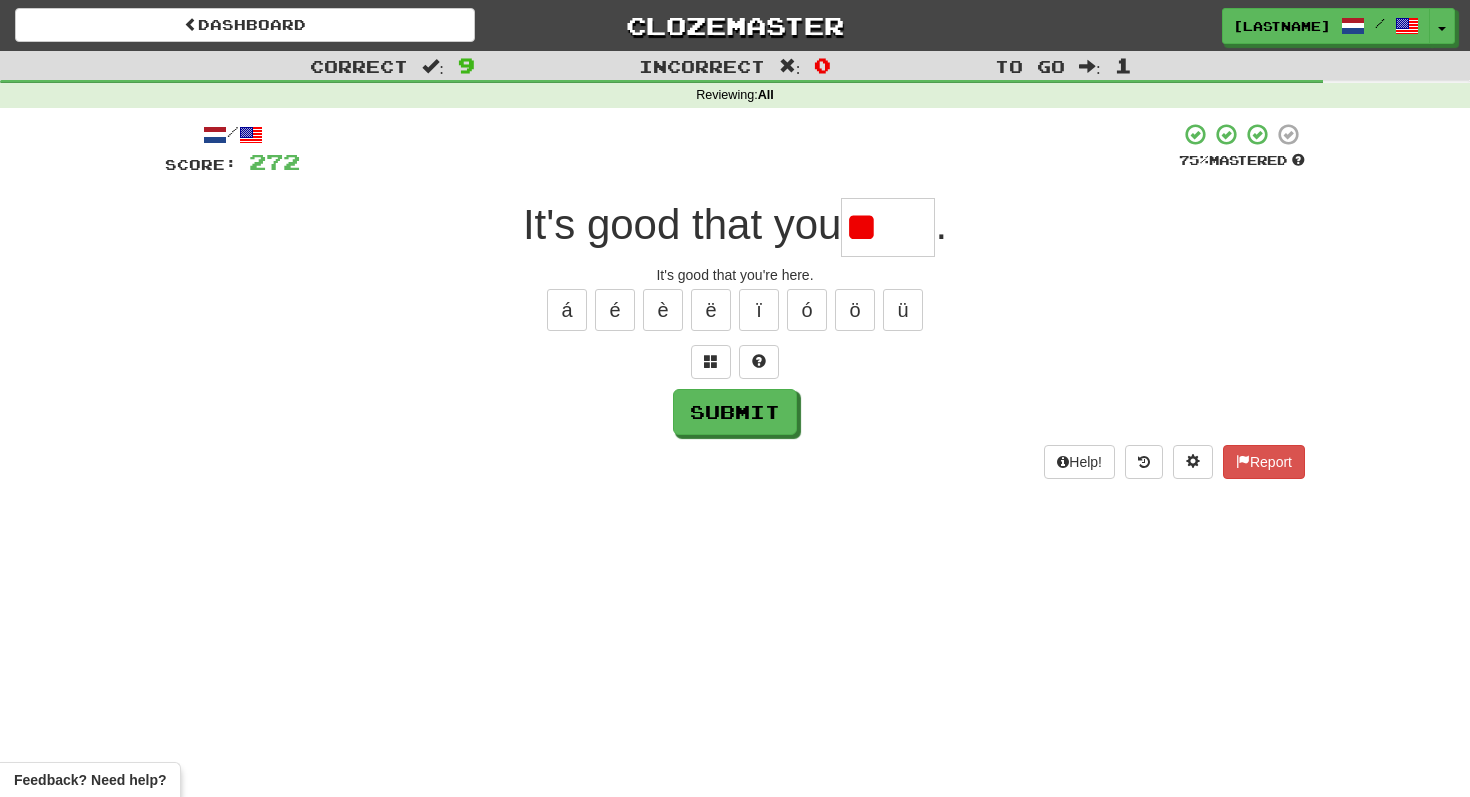 type on "*" 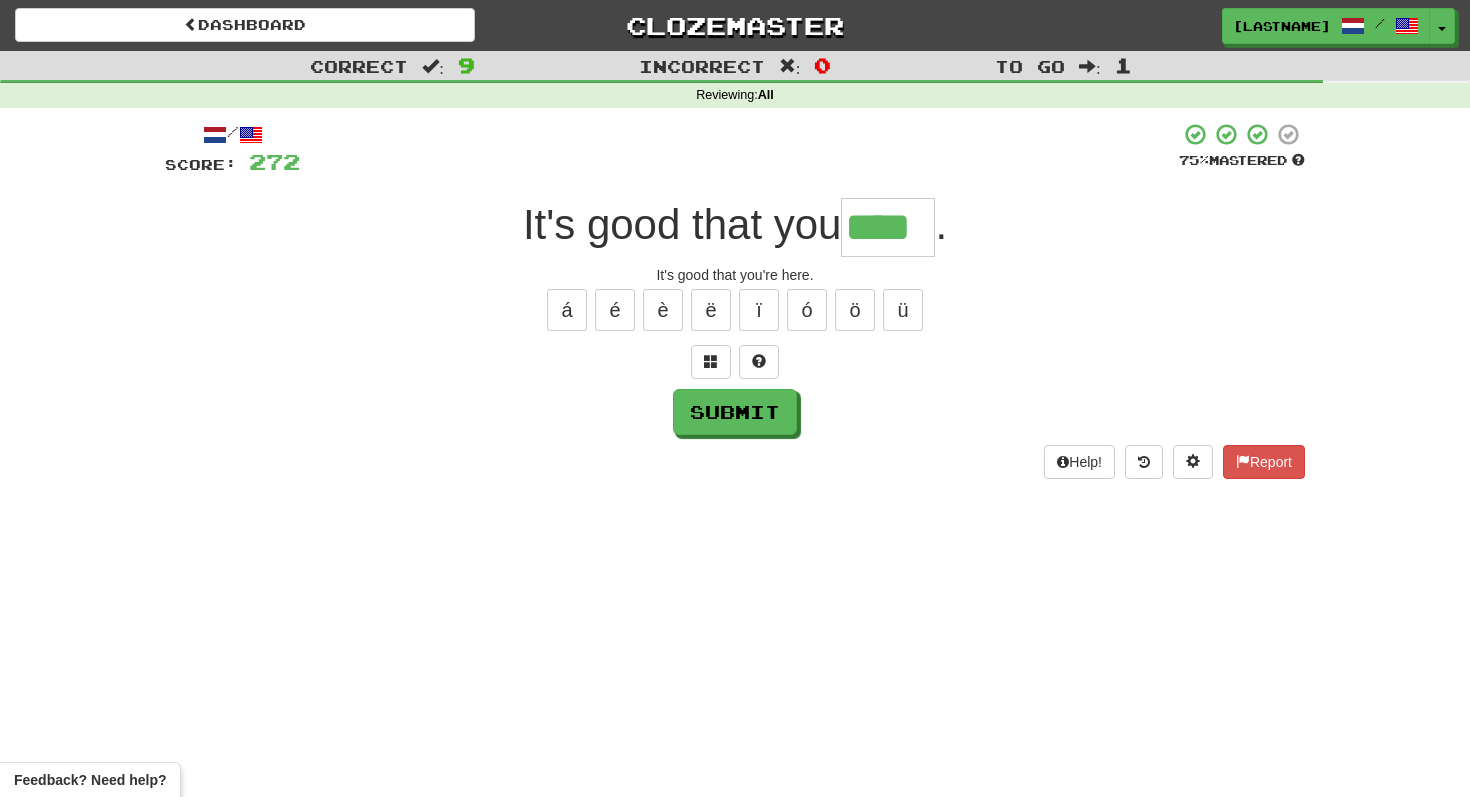 type on "****" 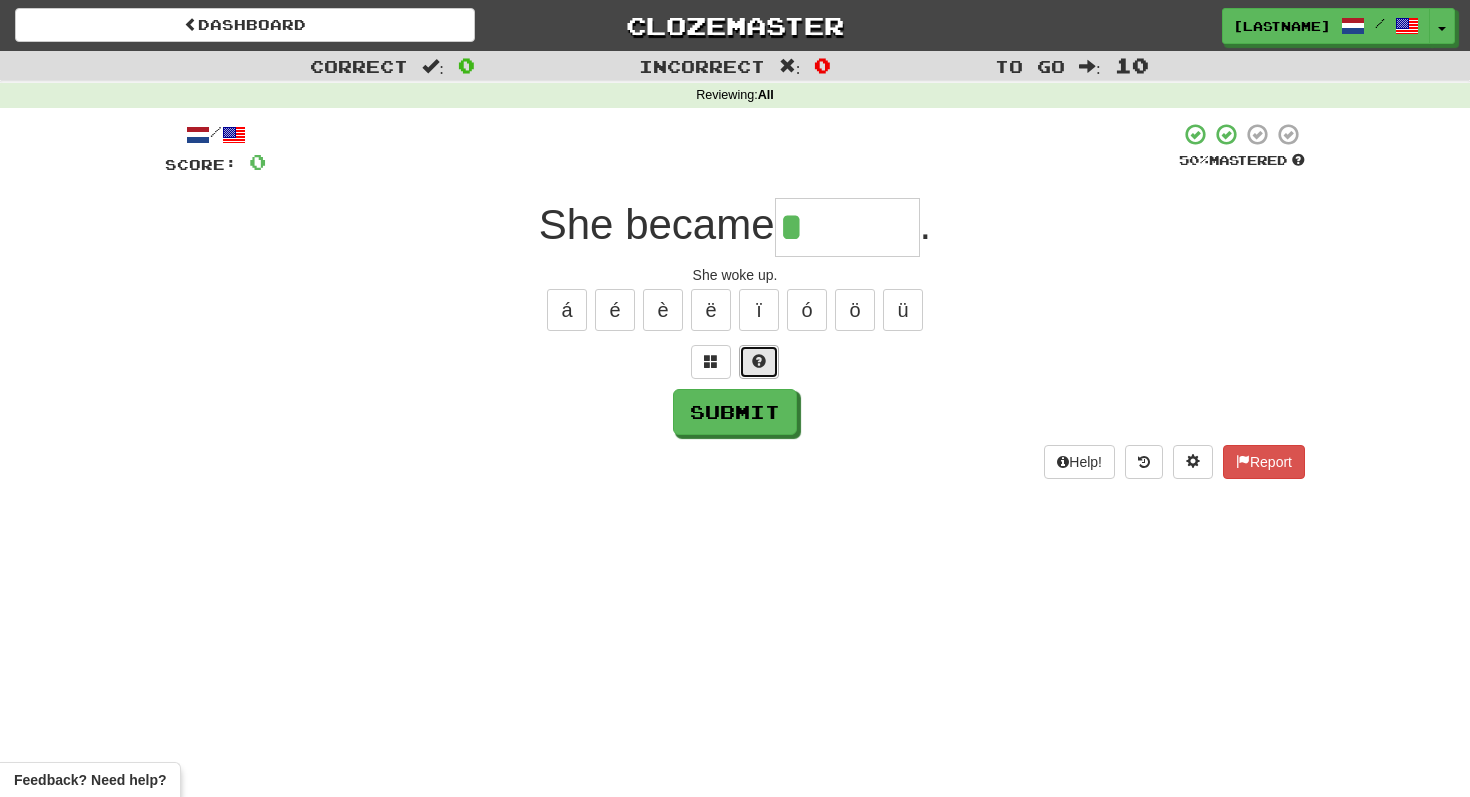 click at bounding box center [759, 361] 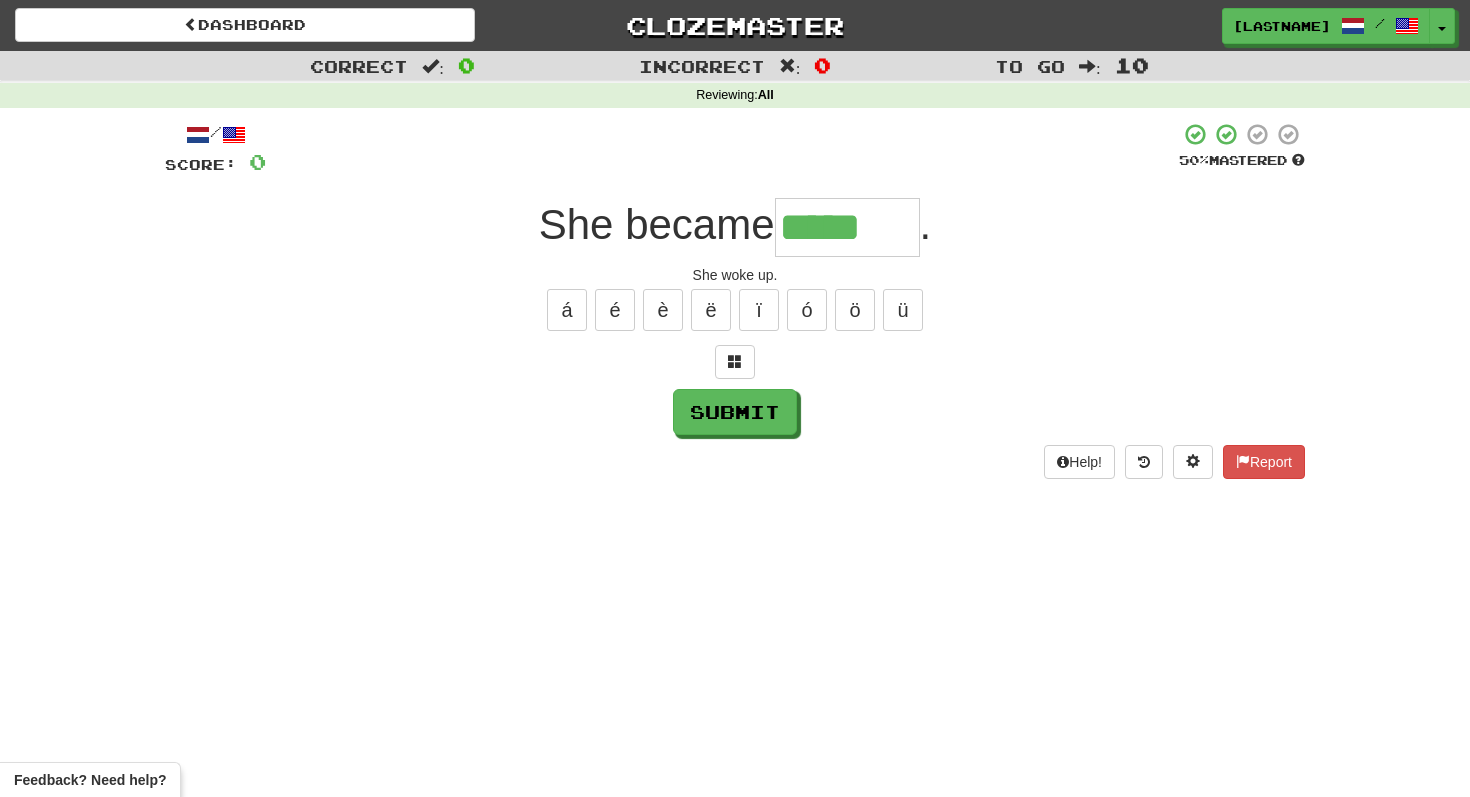 scroll, scrollTop: 0, scrollLeft: 0, axis: both 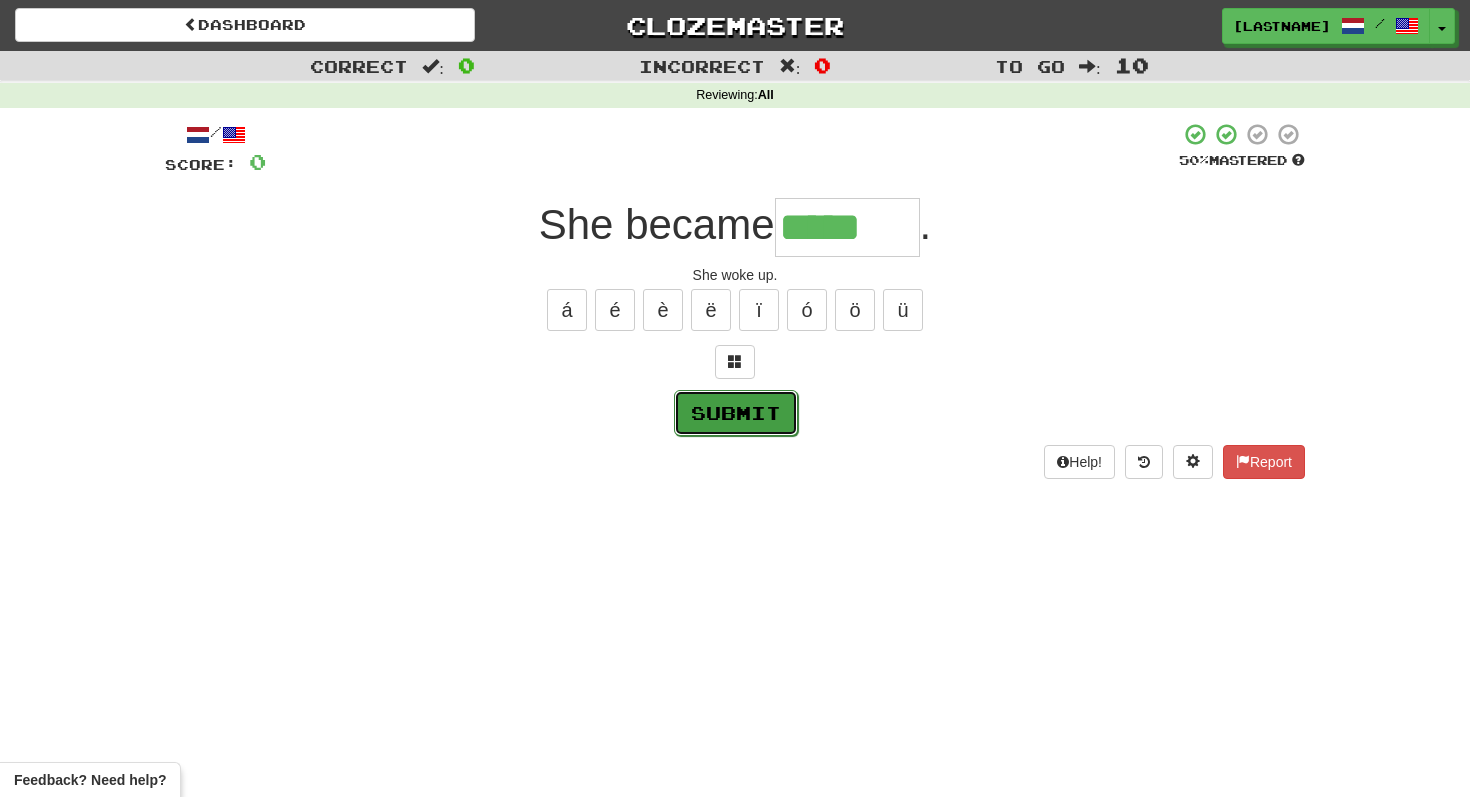 click on "Submit" at bounding box center [736, 413] 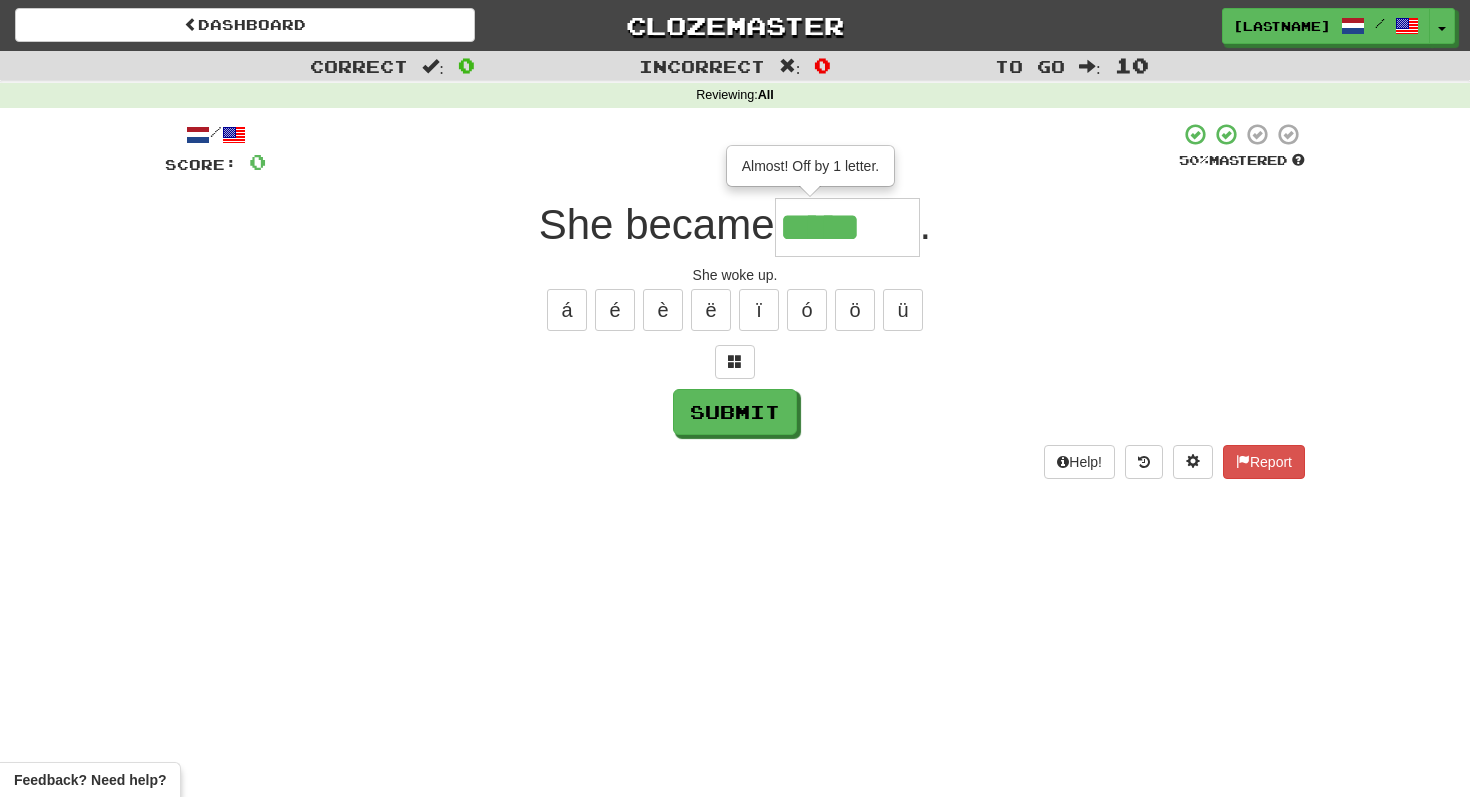 click on "*****" at bounding box center (847, 227) 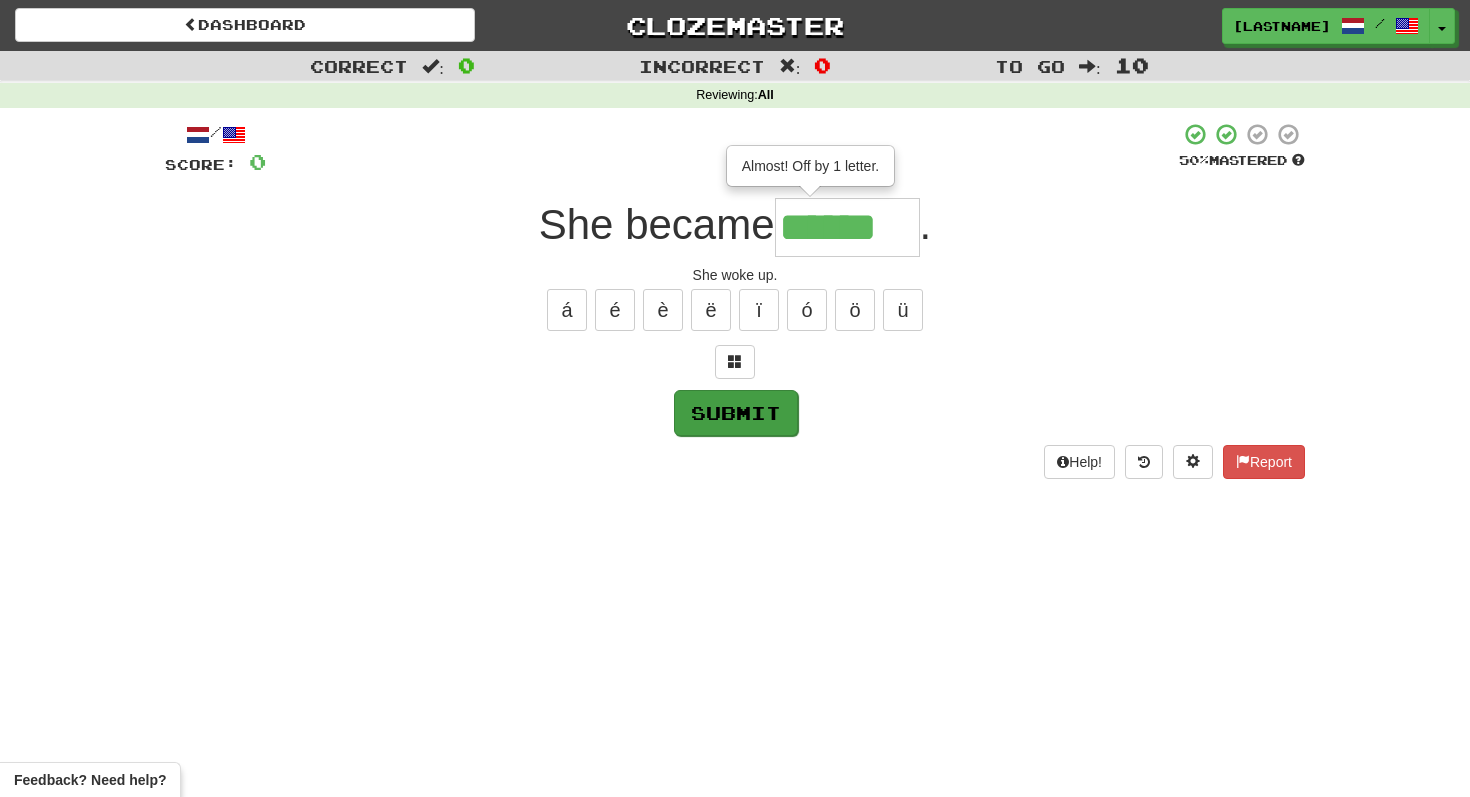 type on "******" 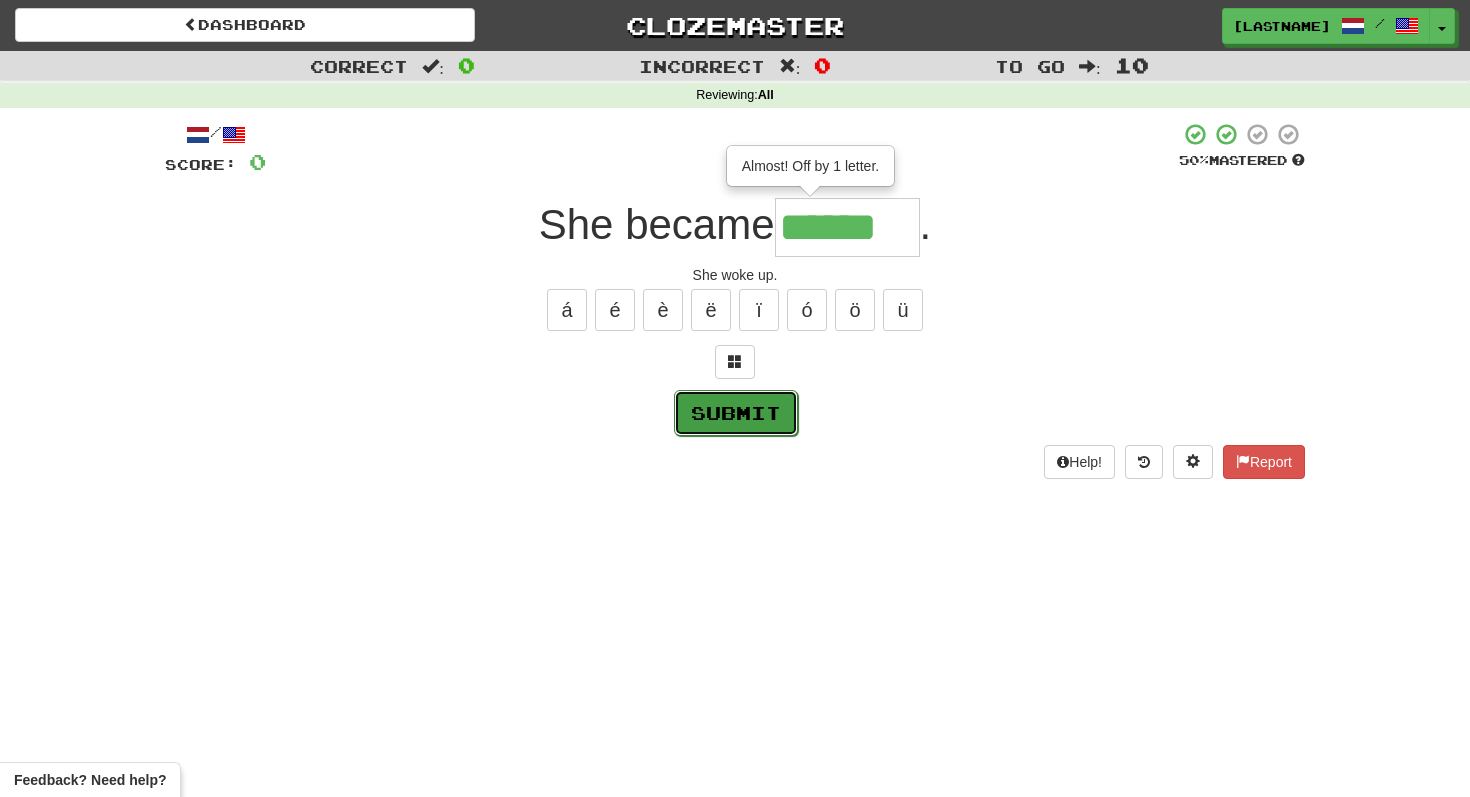 click on "Submit" at bounding box center (736, 413) 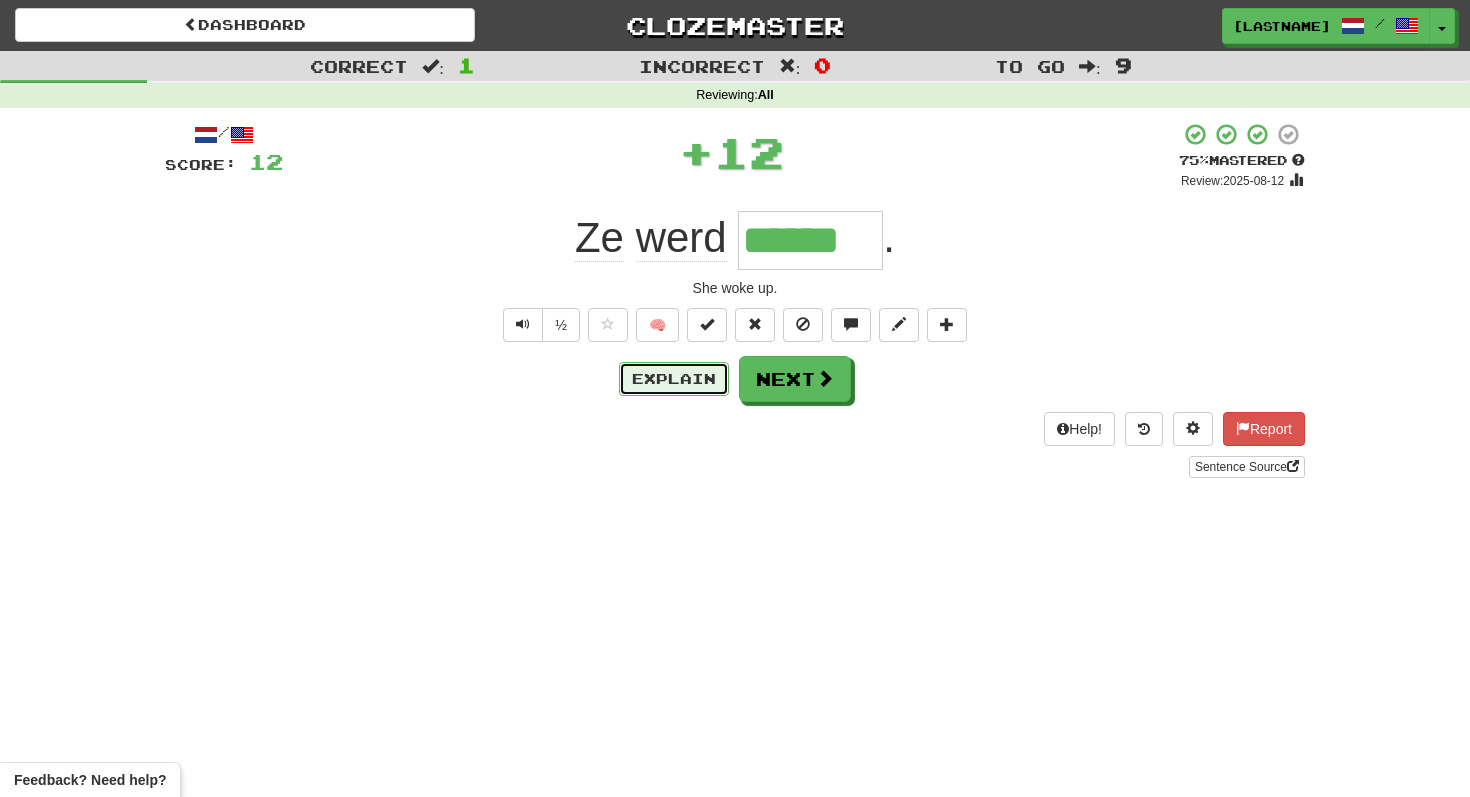click on "Explain" at bounding box center (674, 379) 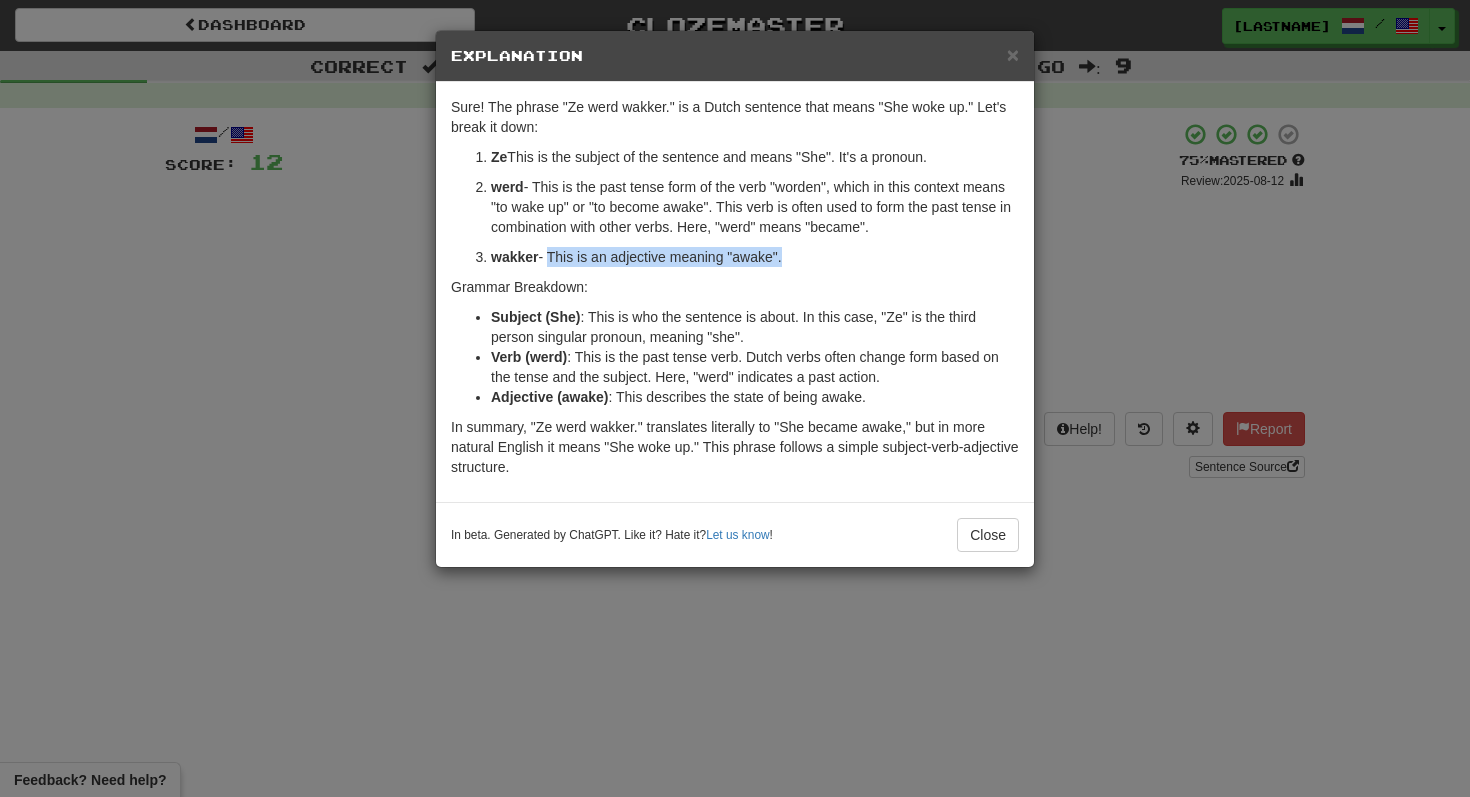 drag, startPoint x: 549, startPoint y: 257, endPoint x: 786, endPoint y: 259, distance: 237.00844 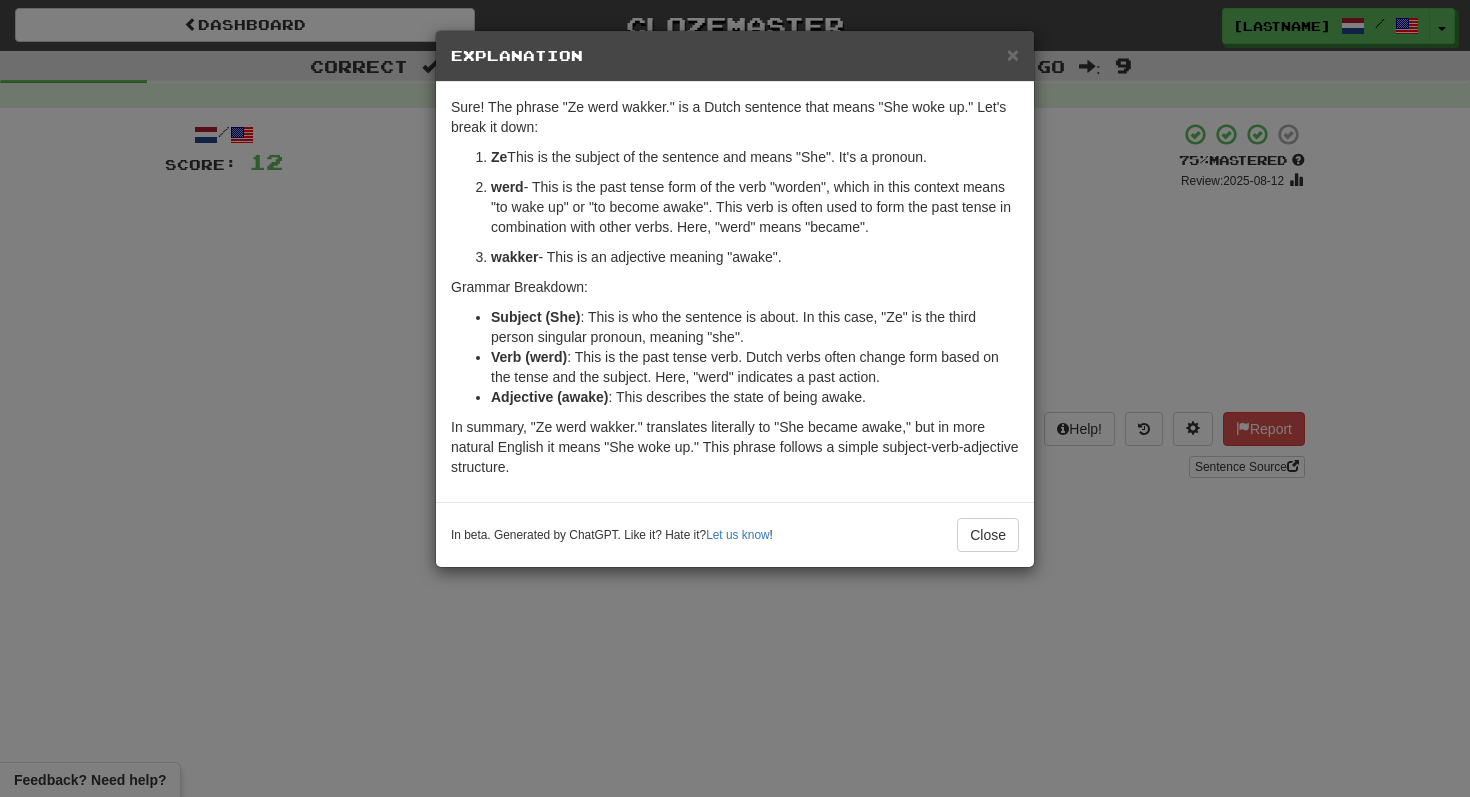 click on "In summary, "Ze werd wakker." translates literally to "She became awake," but in more natural English it means "She woke up." This phrase follows a simple subject-verb-adjective structure." at bounding box center (735, 447) 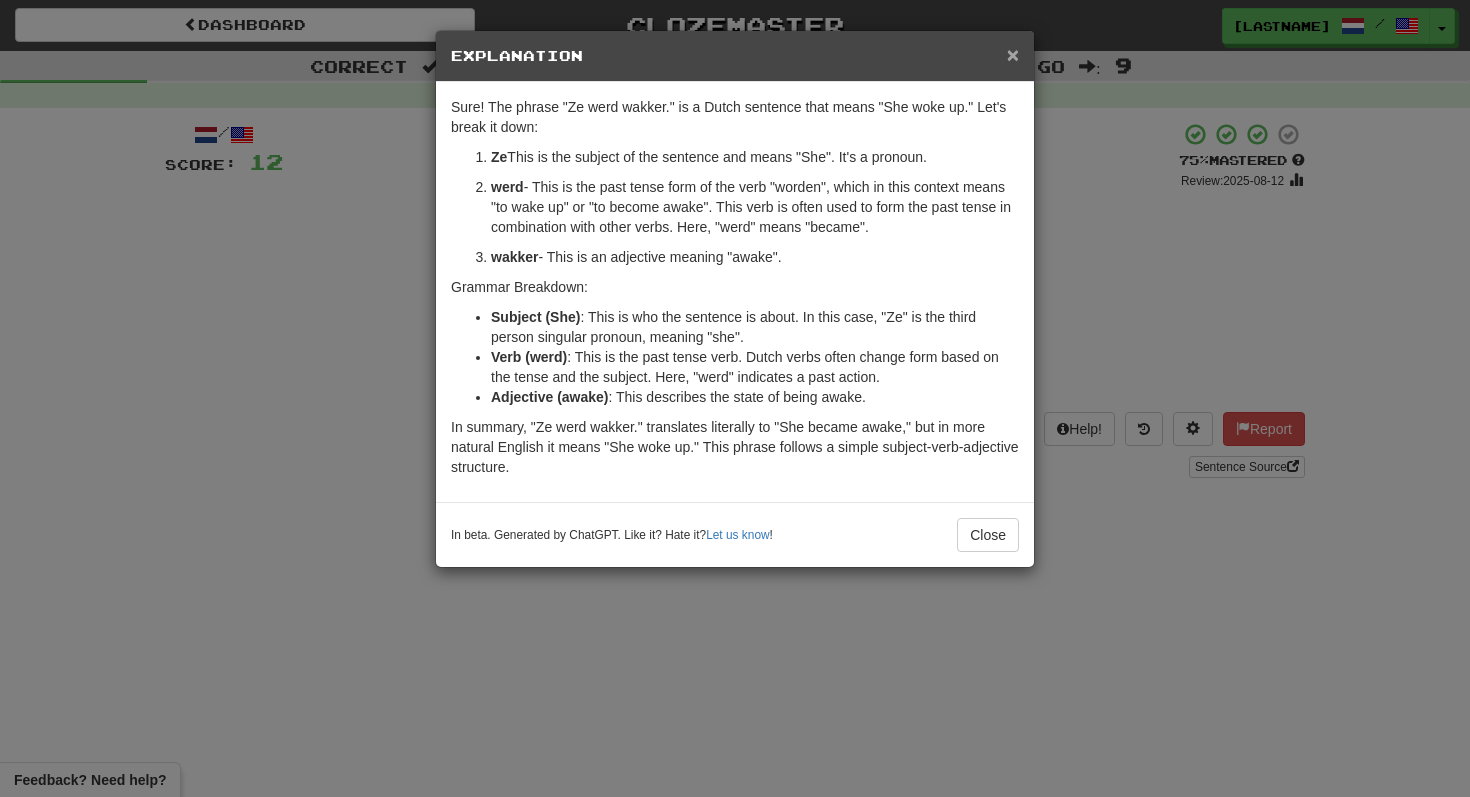 click on "×" at bounding box center [1013, 54] 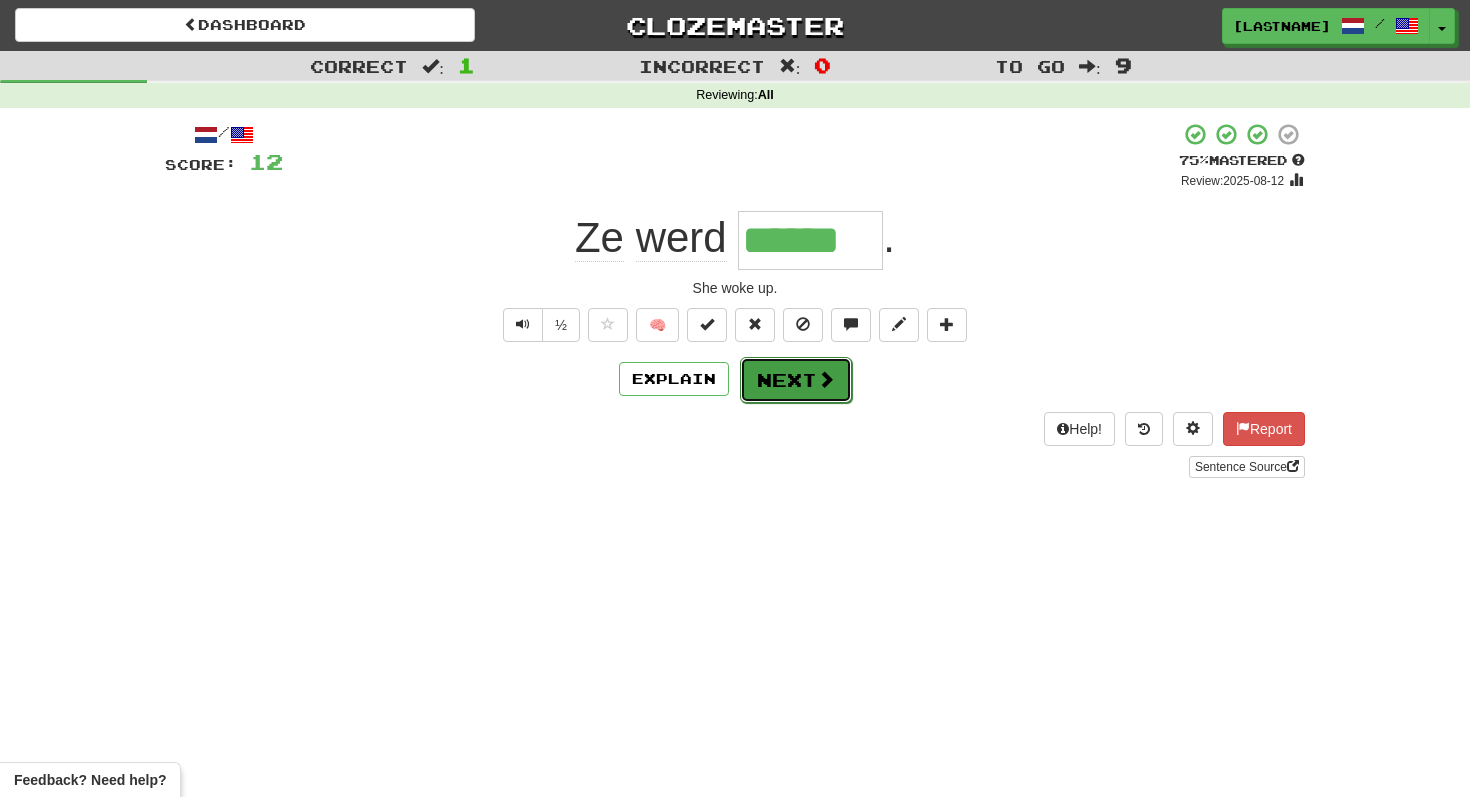 click at bounding box center [826, 379] 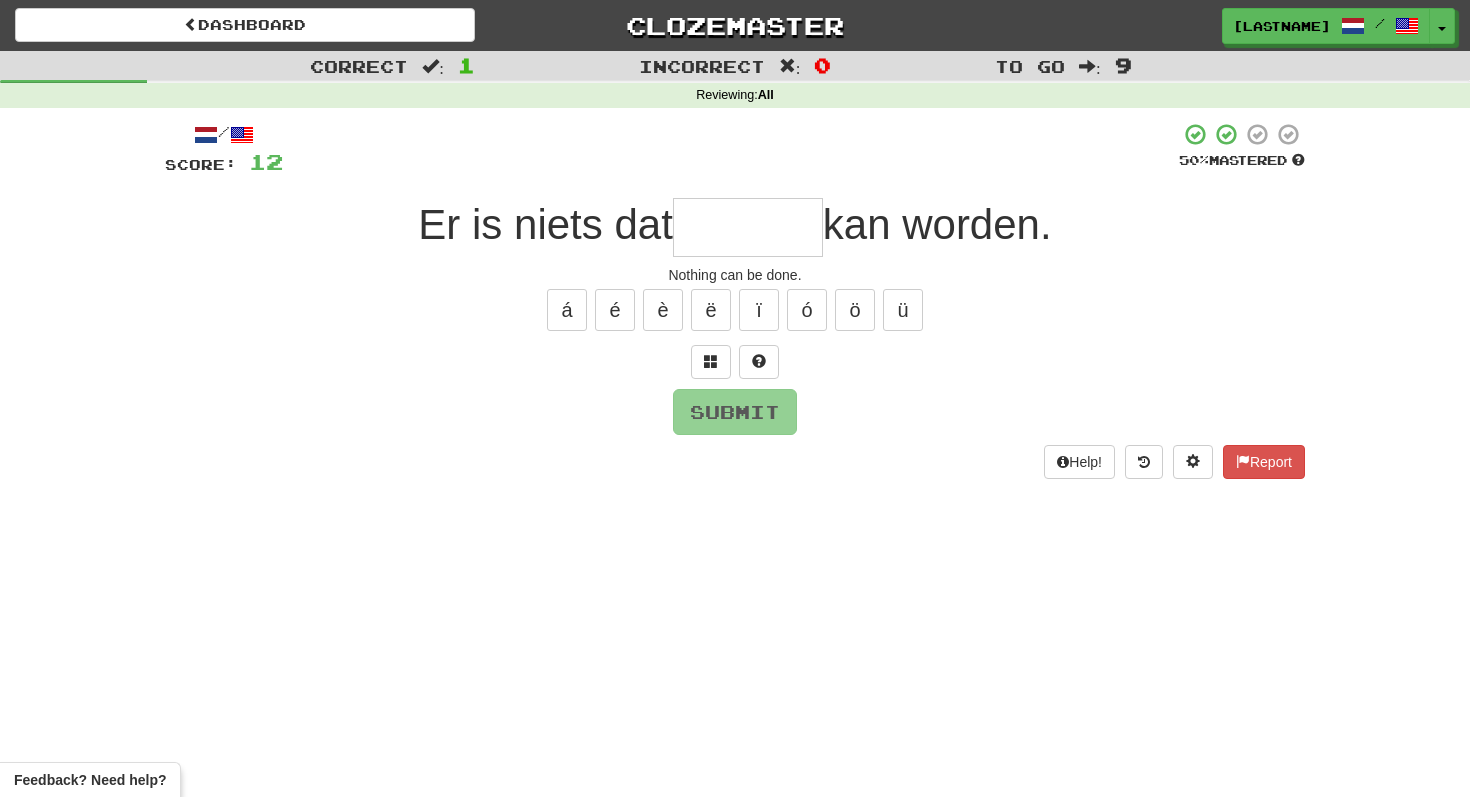 click at bounding box center [748, 227] 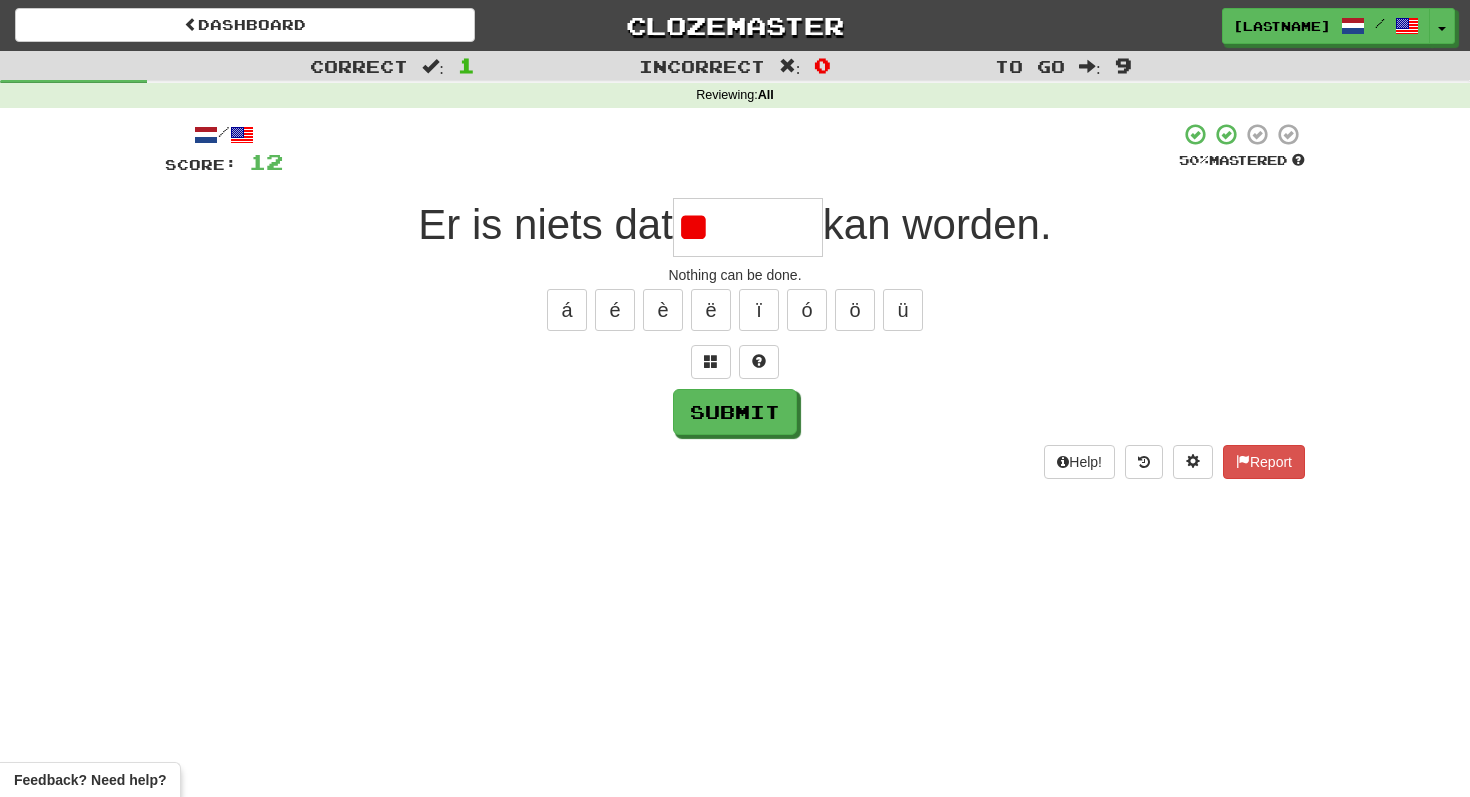 type on "*" 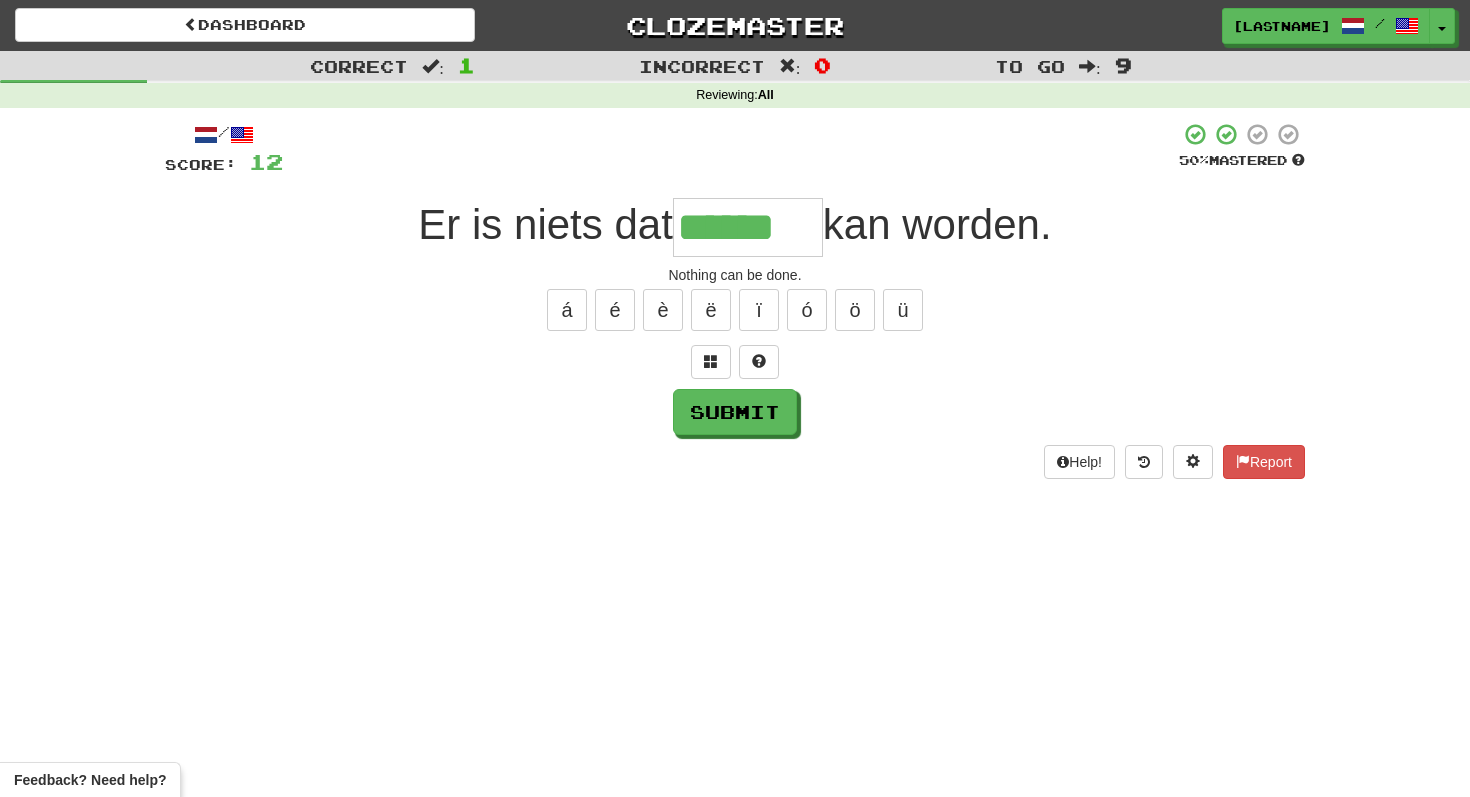 type on "******" 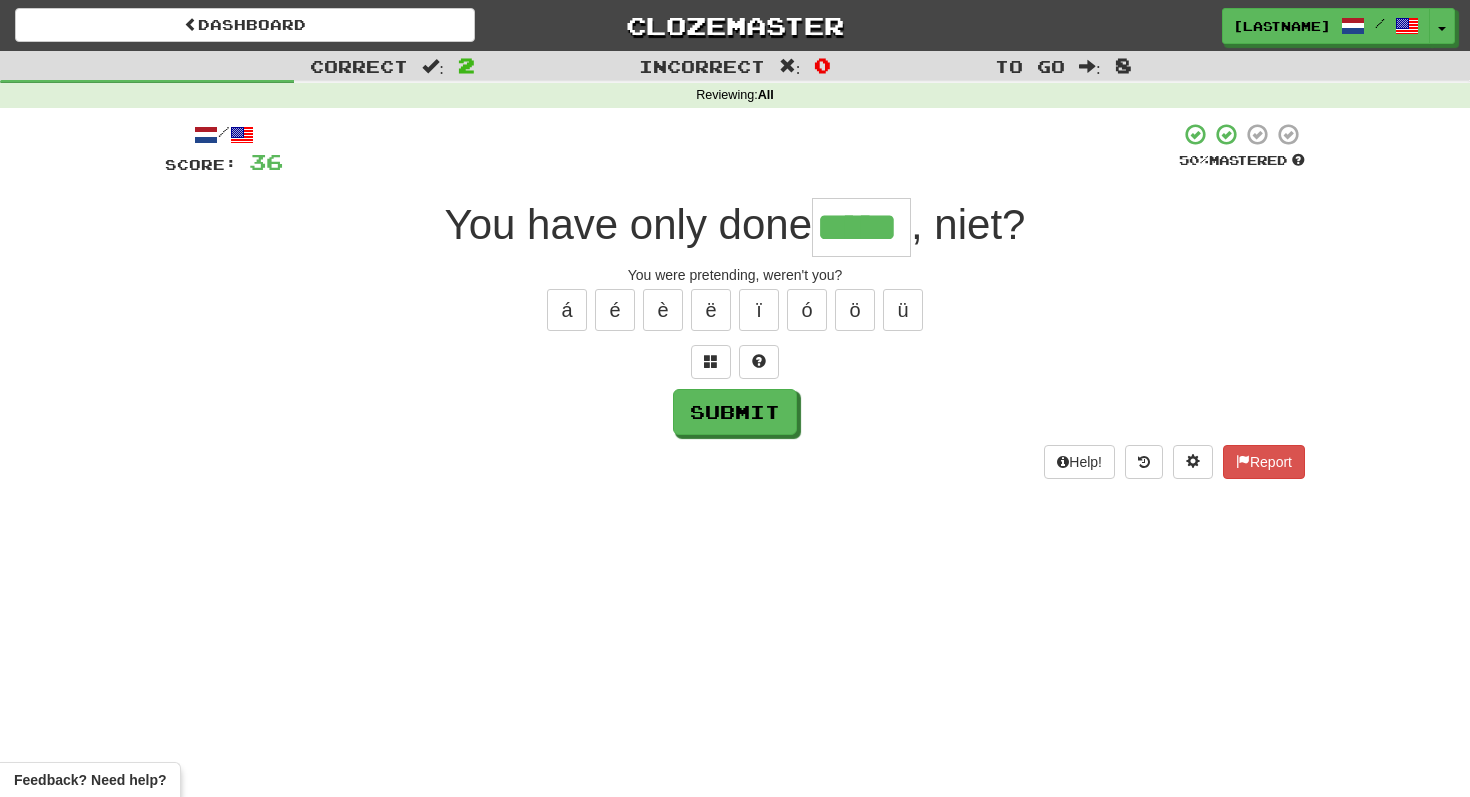 type on "*****" 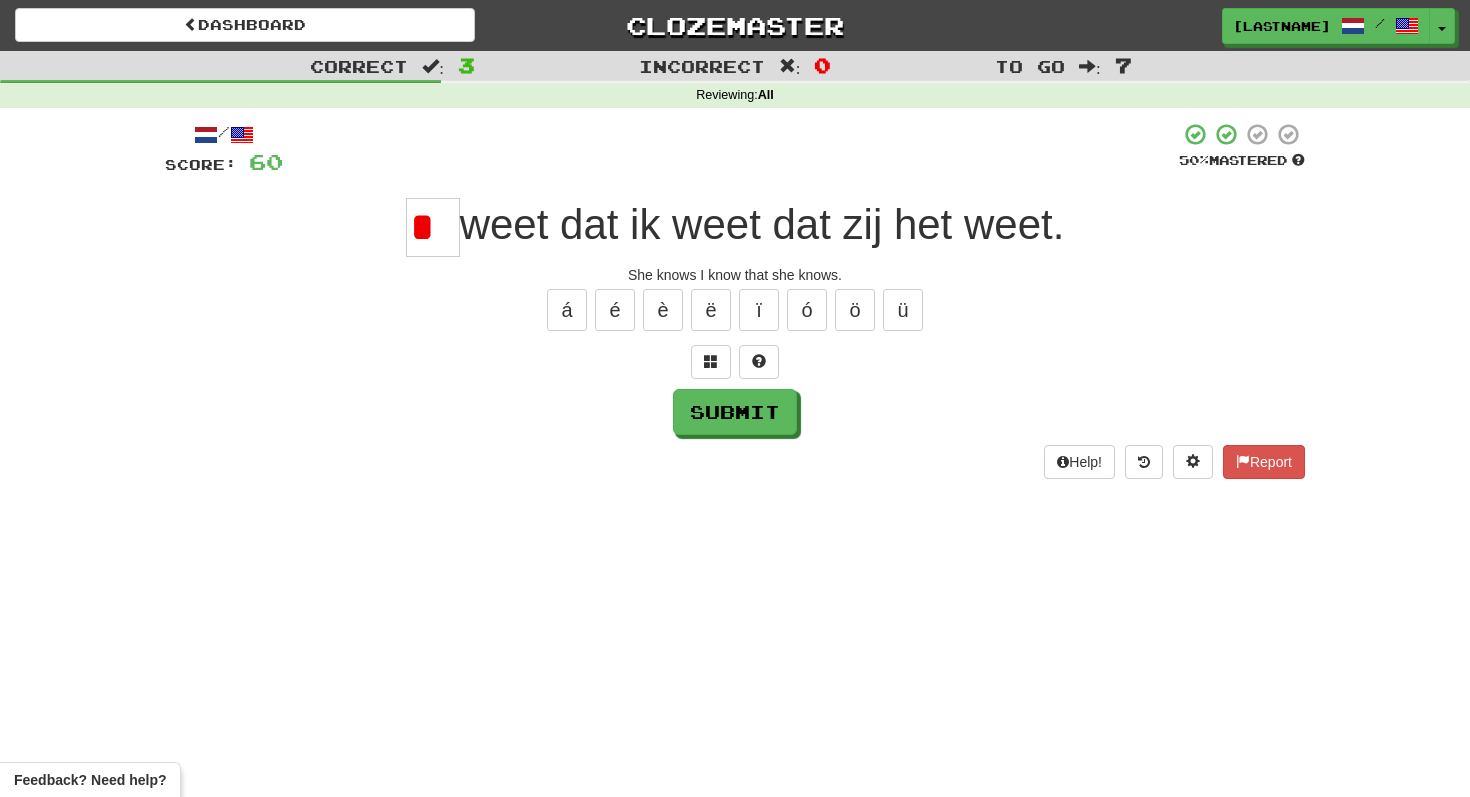 scroll, scrollTop: 0, scrollLeft: 0, axis: both 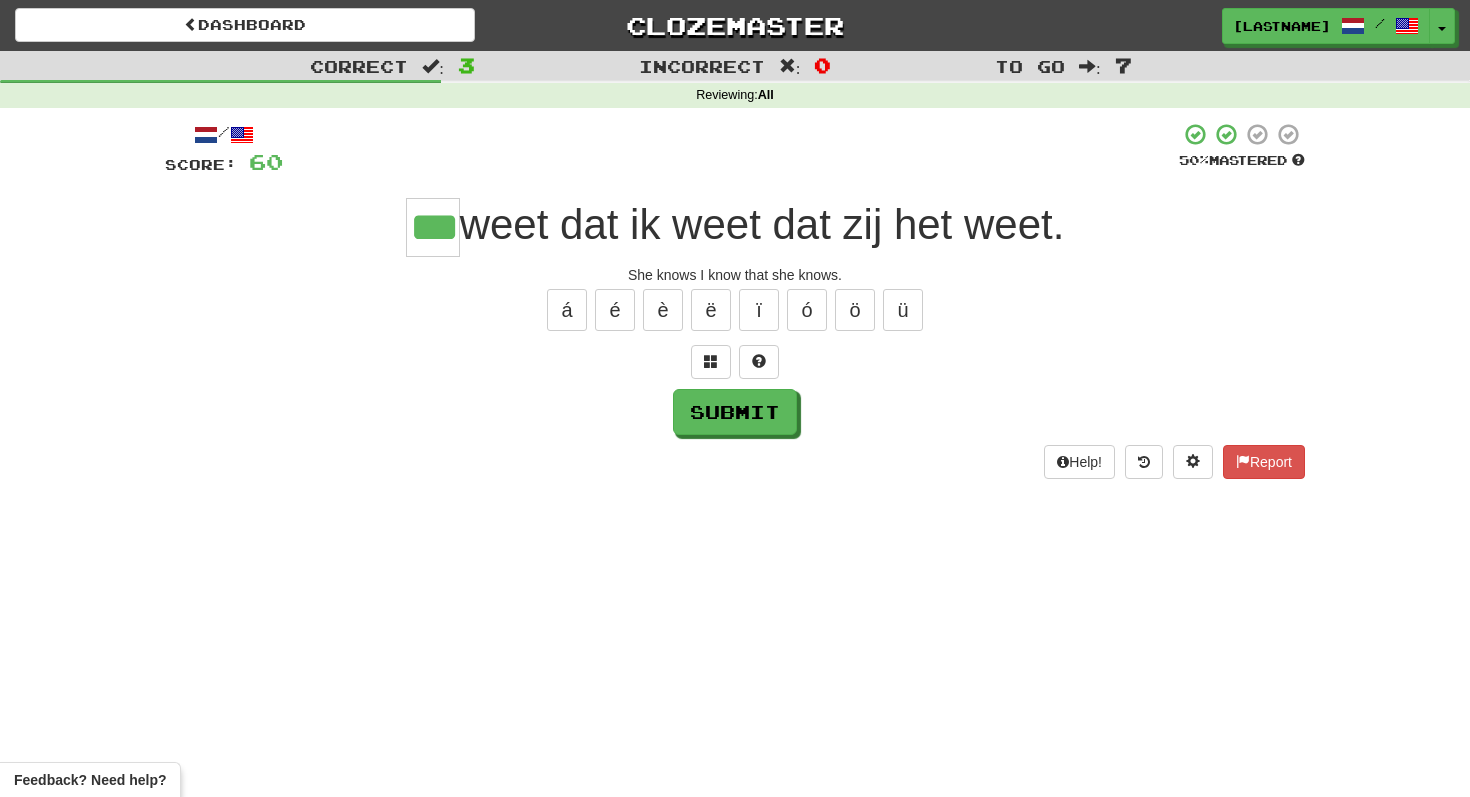 type on "***" 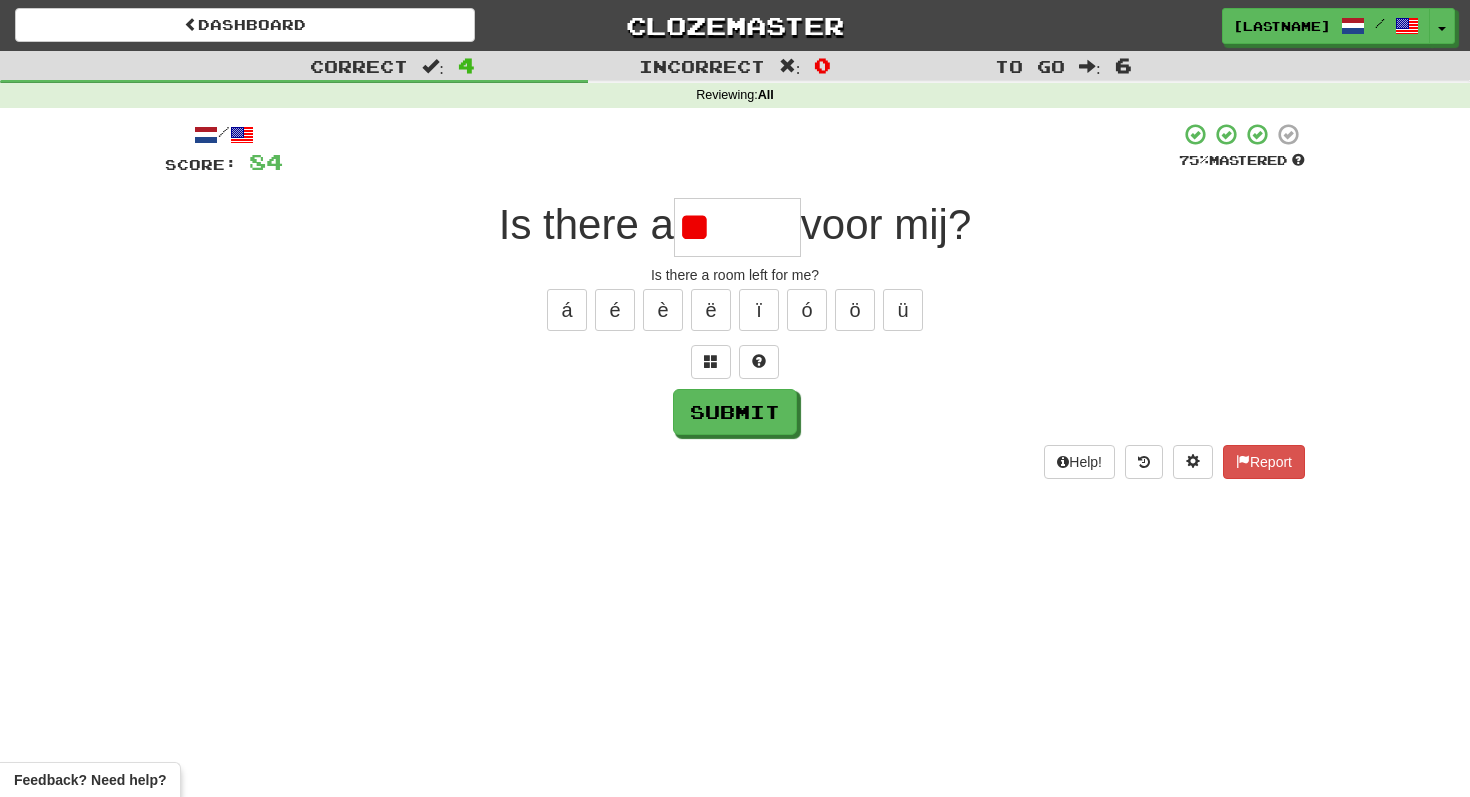 type on "*" 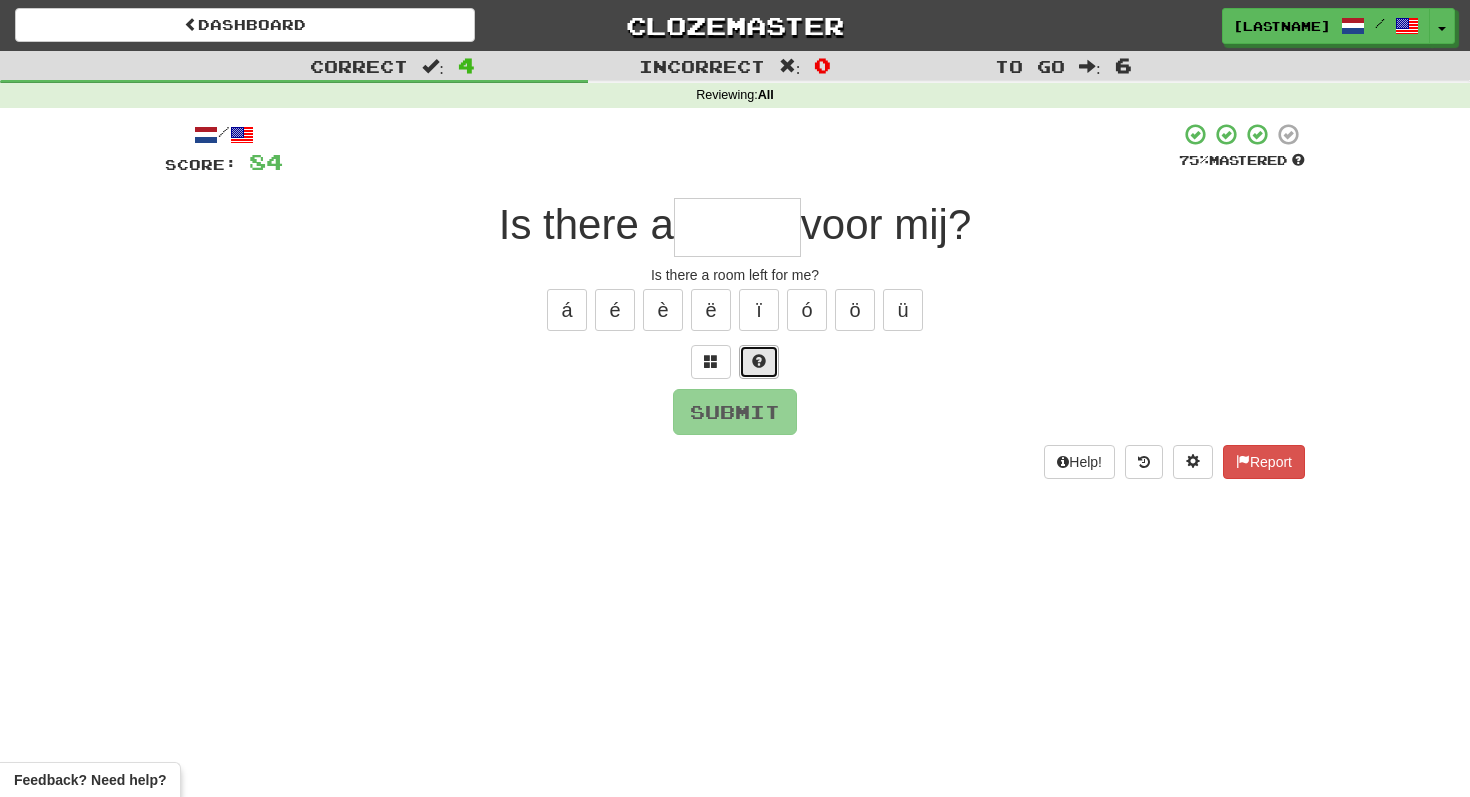 click at bounding box center [759, 361] 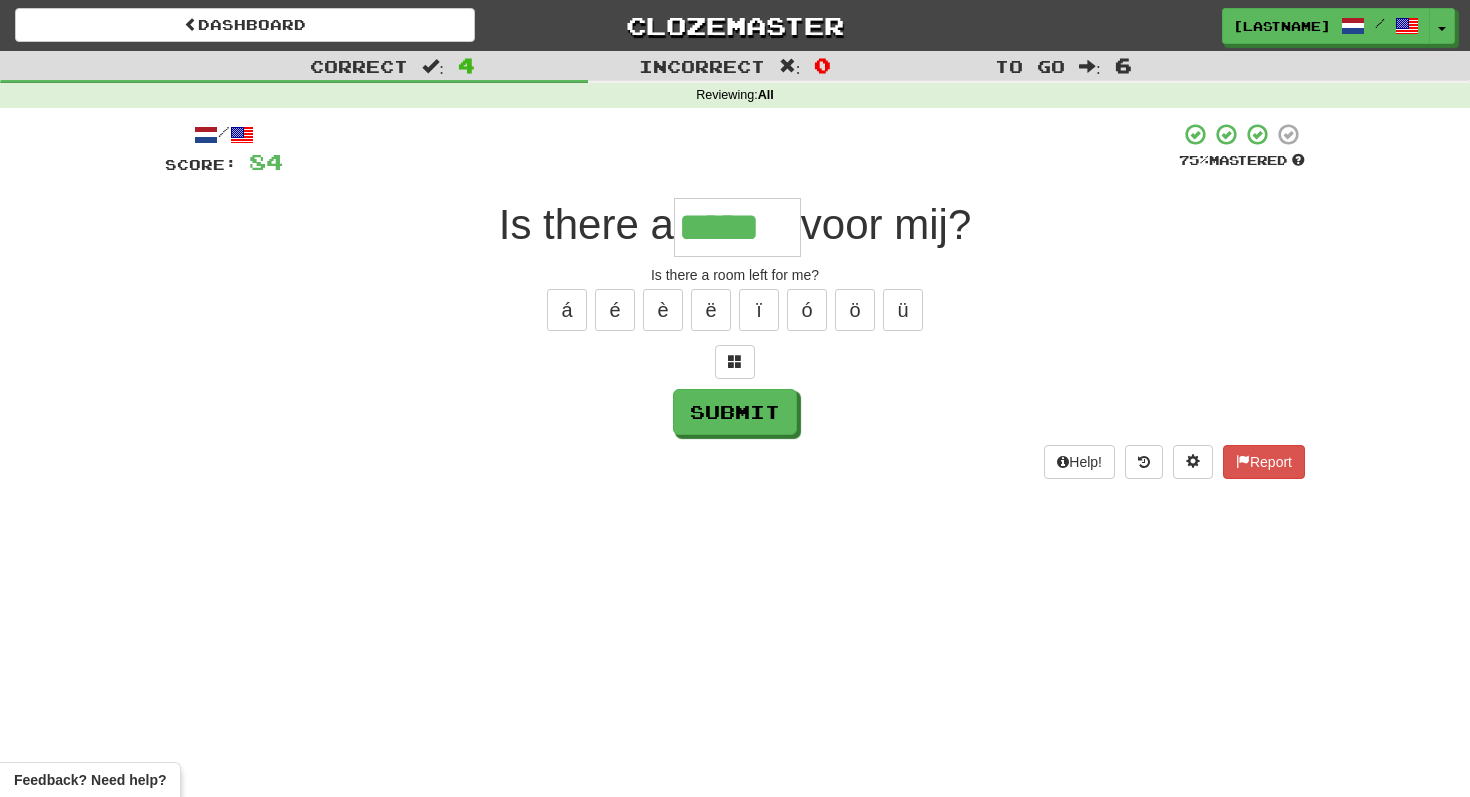 type on "*****" 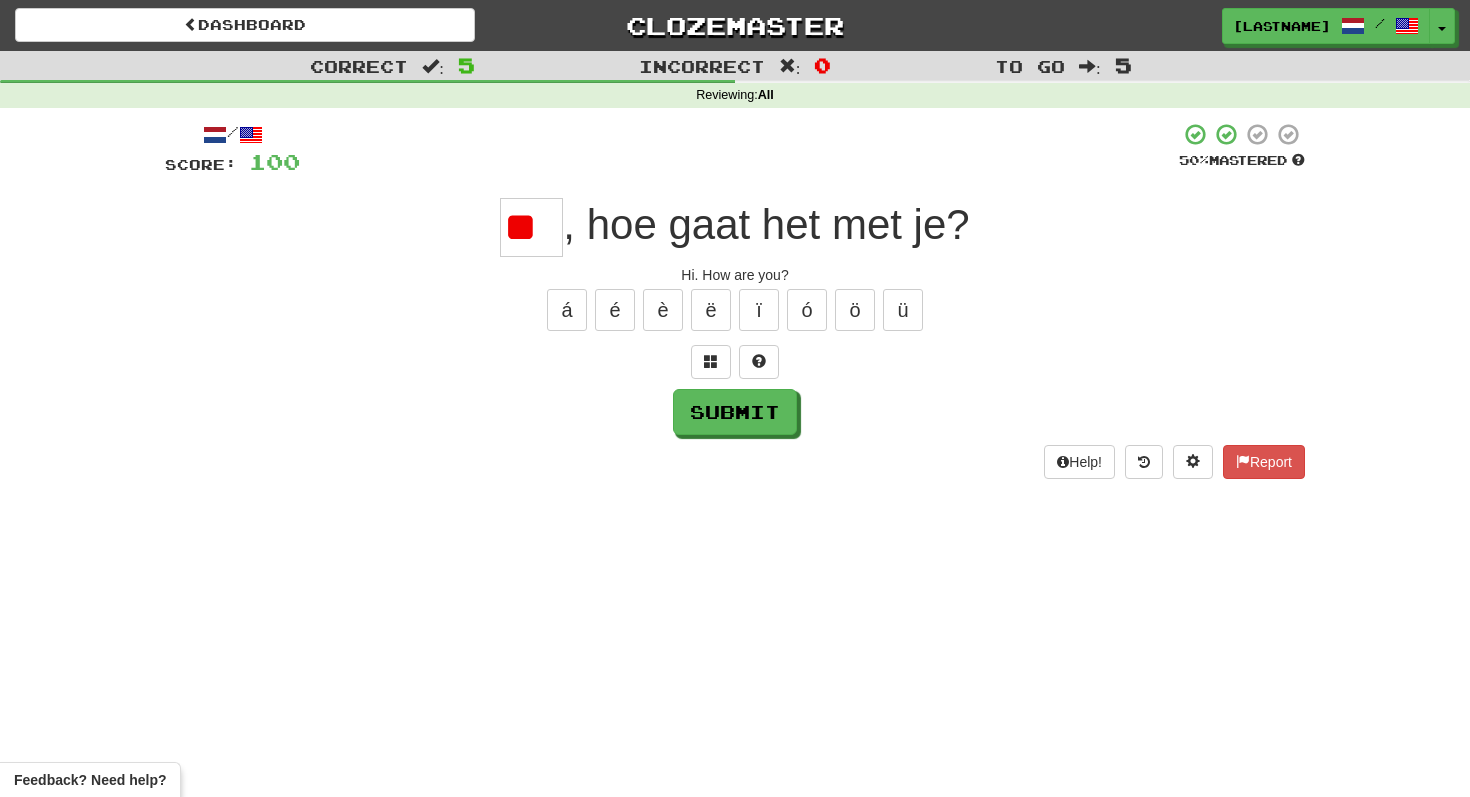 scroll, scrollTop: 0, scrollLeft: 0, axis: both 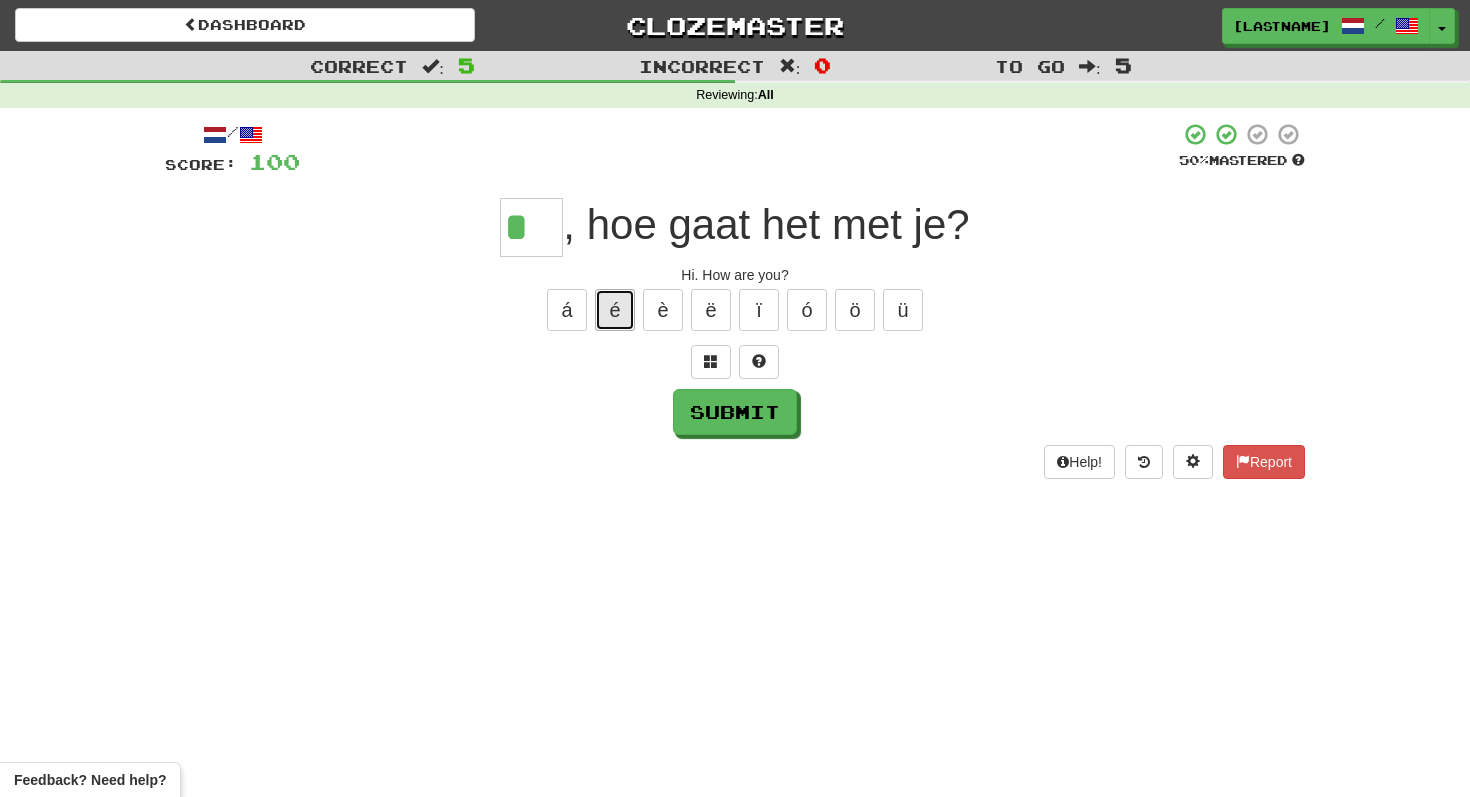 click on "é" at bounding box center [615, 310] 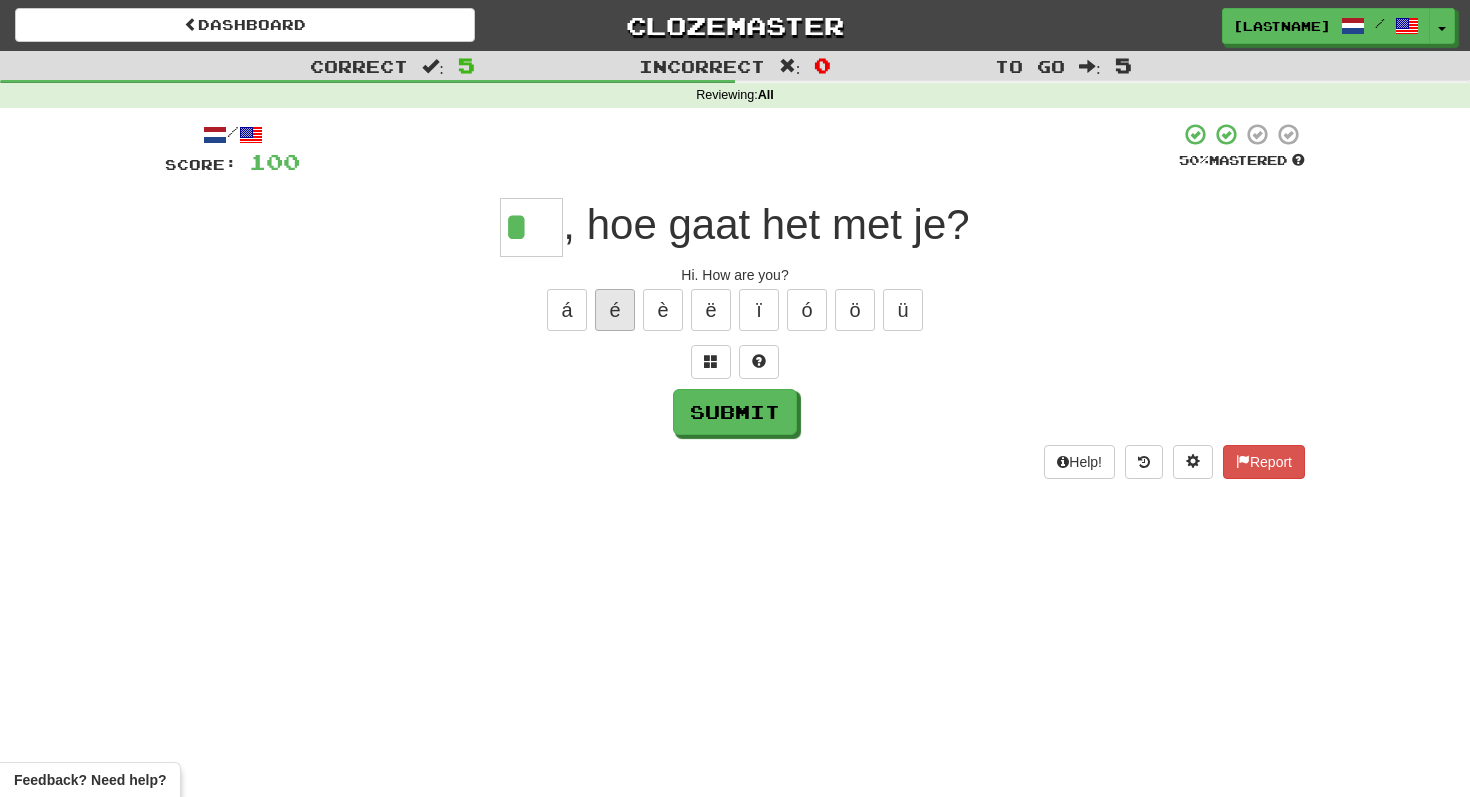 type on "**" 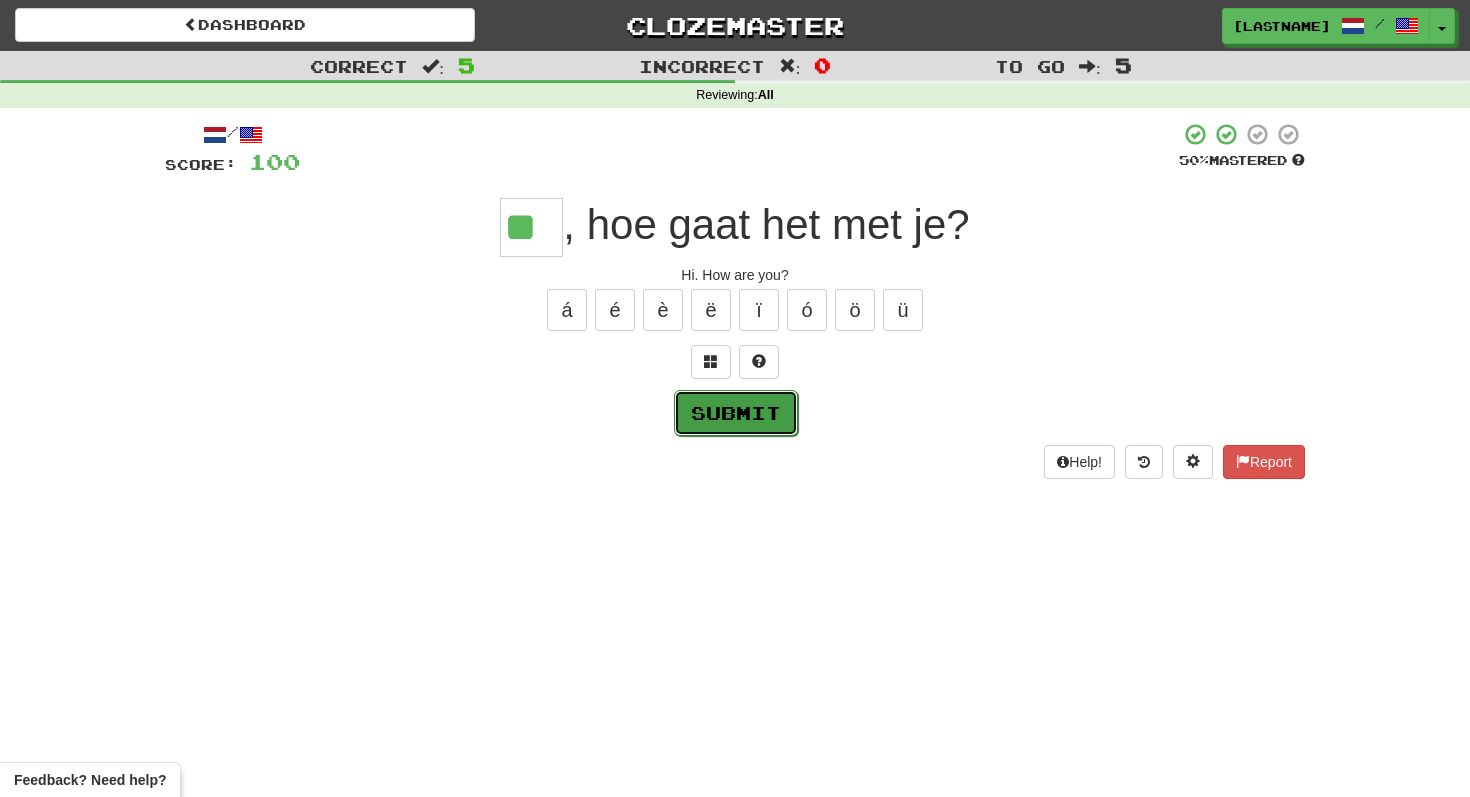 click on "Submit" at bounding box center [736, 413] 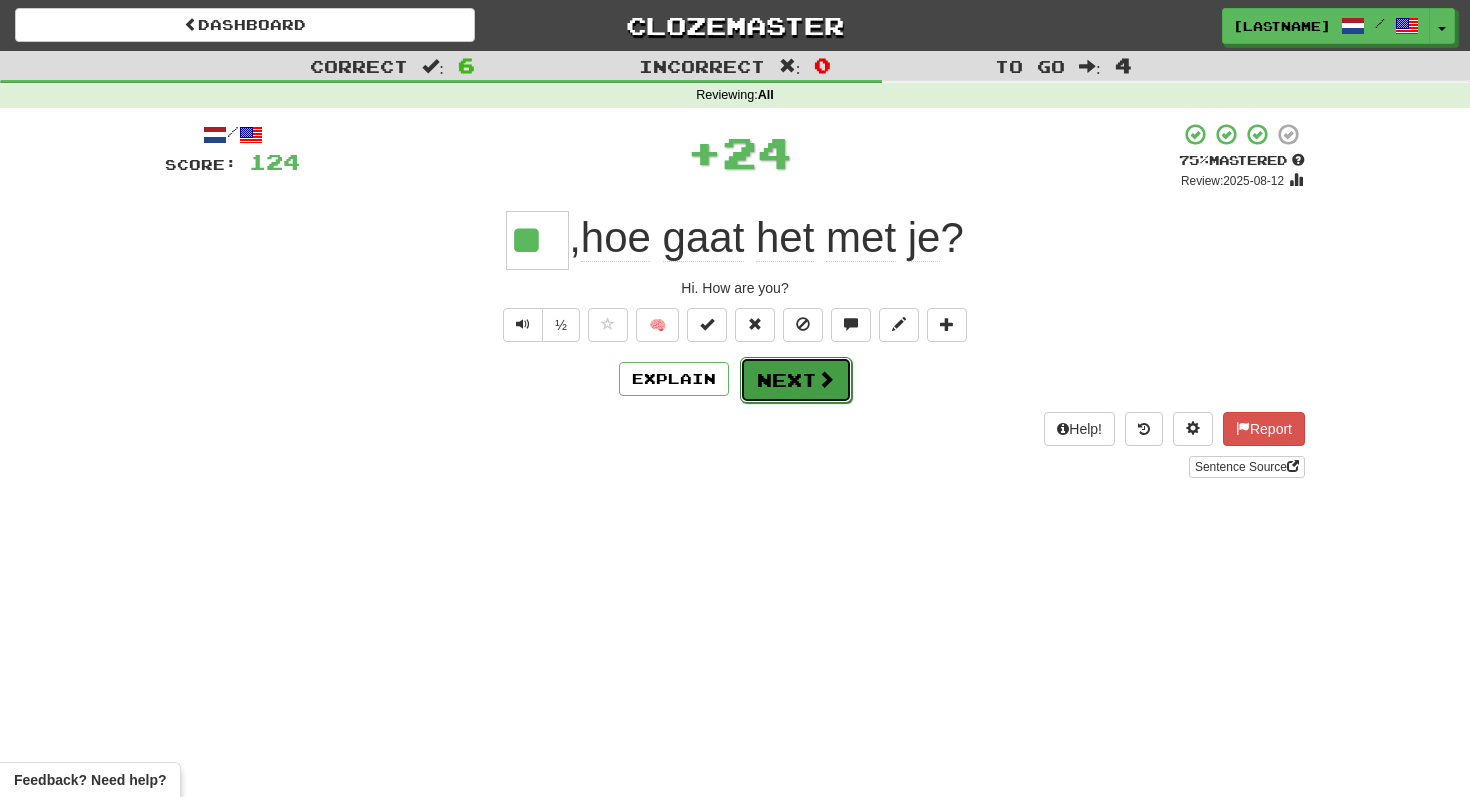 click on "Next" at bounding box center (796, 380) 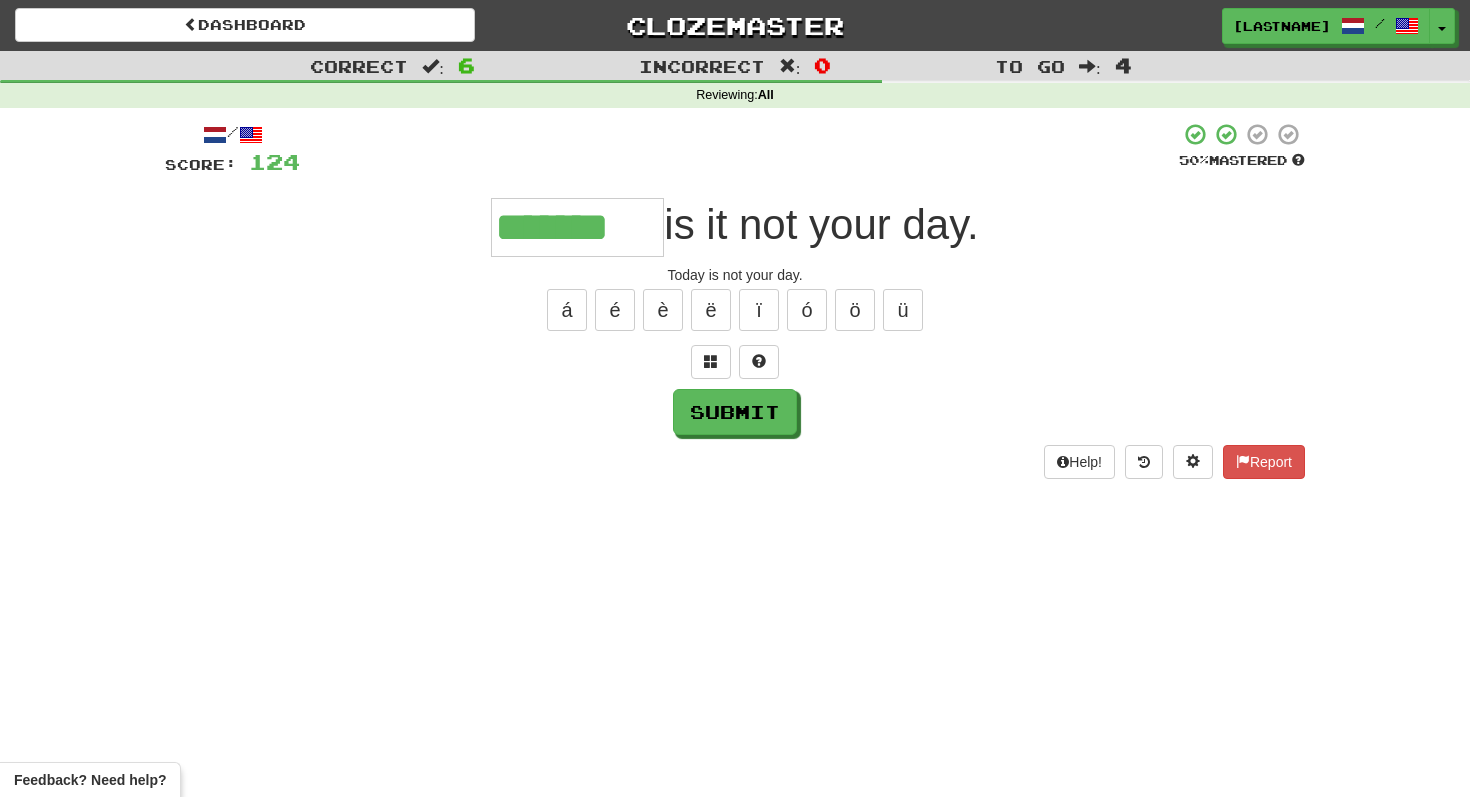 type on "*******" 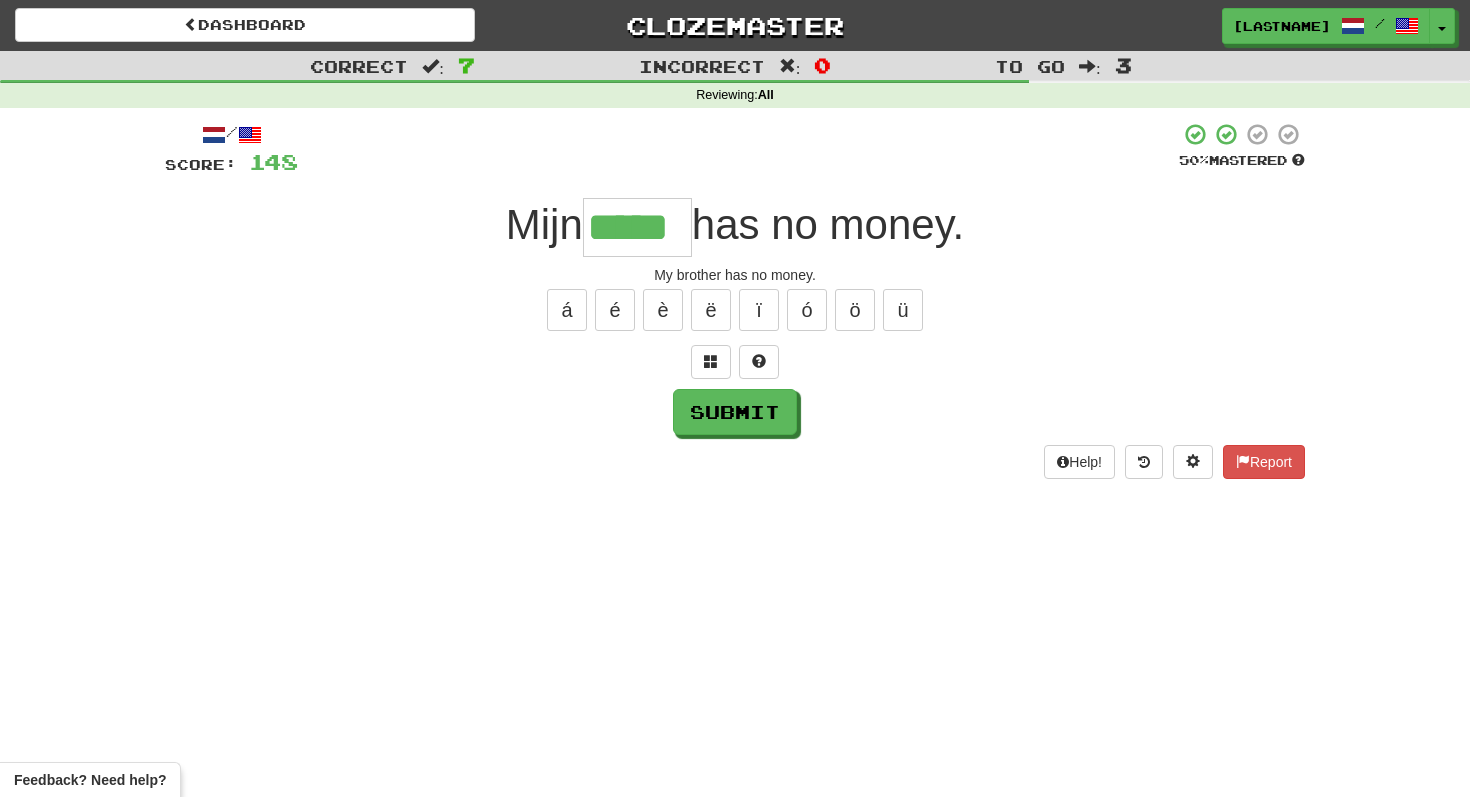 type on "*****" 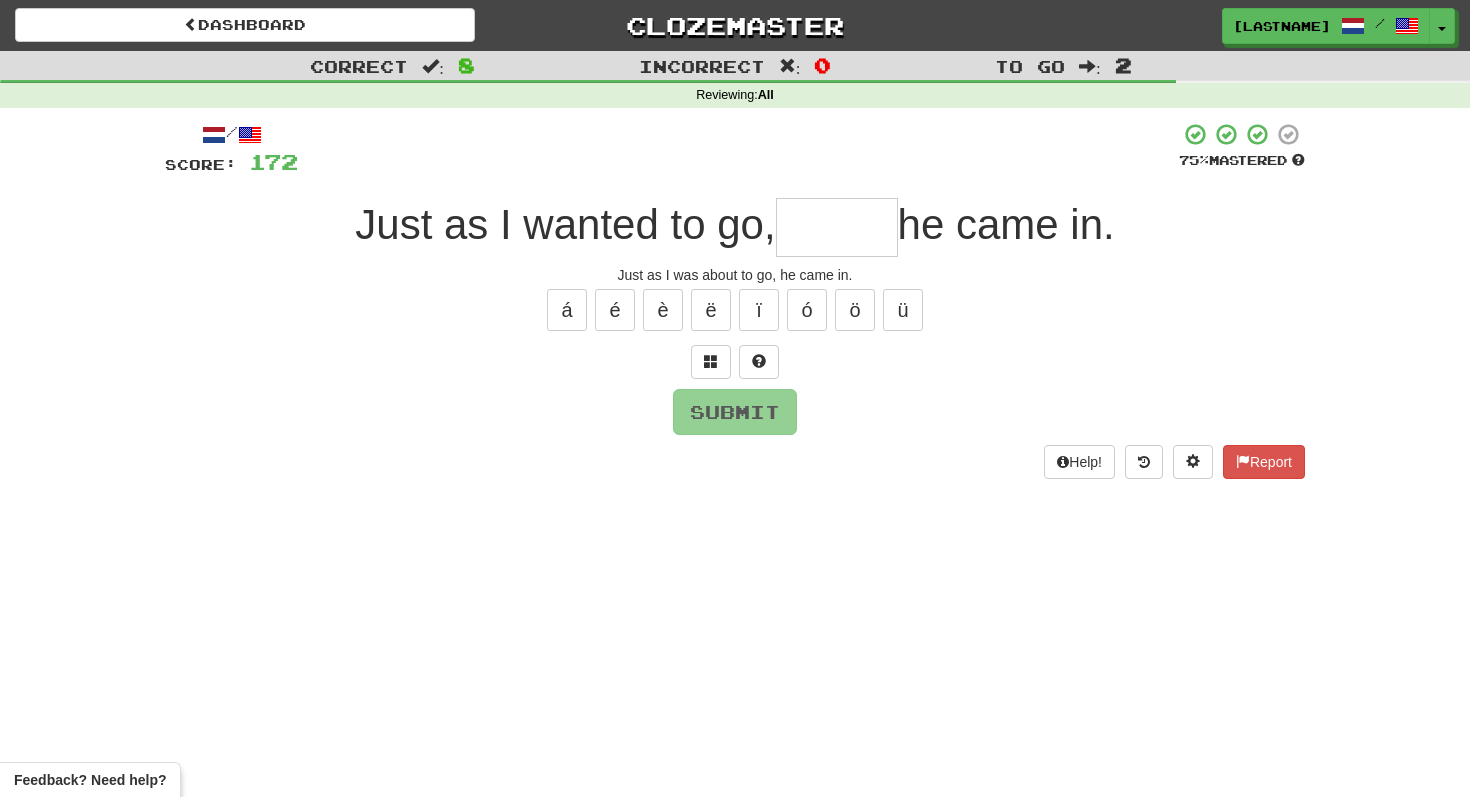drag, startPoint x: 551, startPoint y: 224, endPoint x: 823, endPoint y: 225, distance: 272.00183 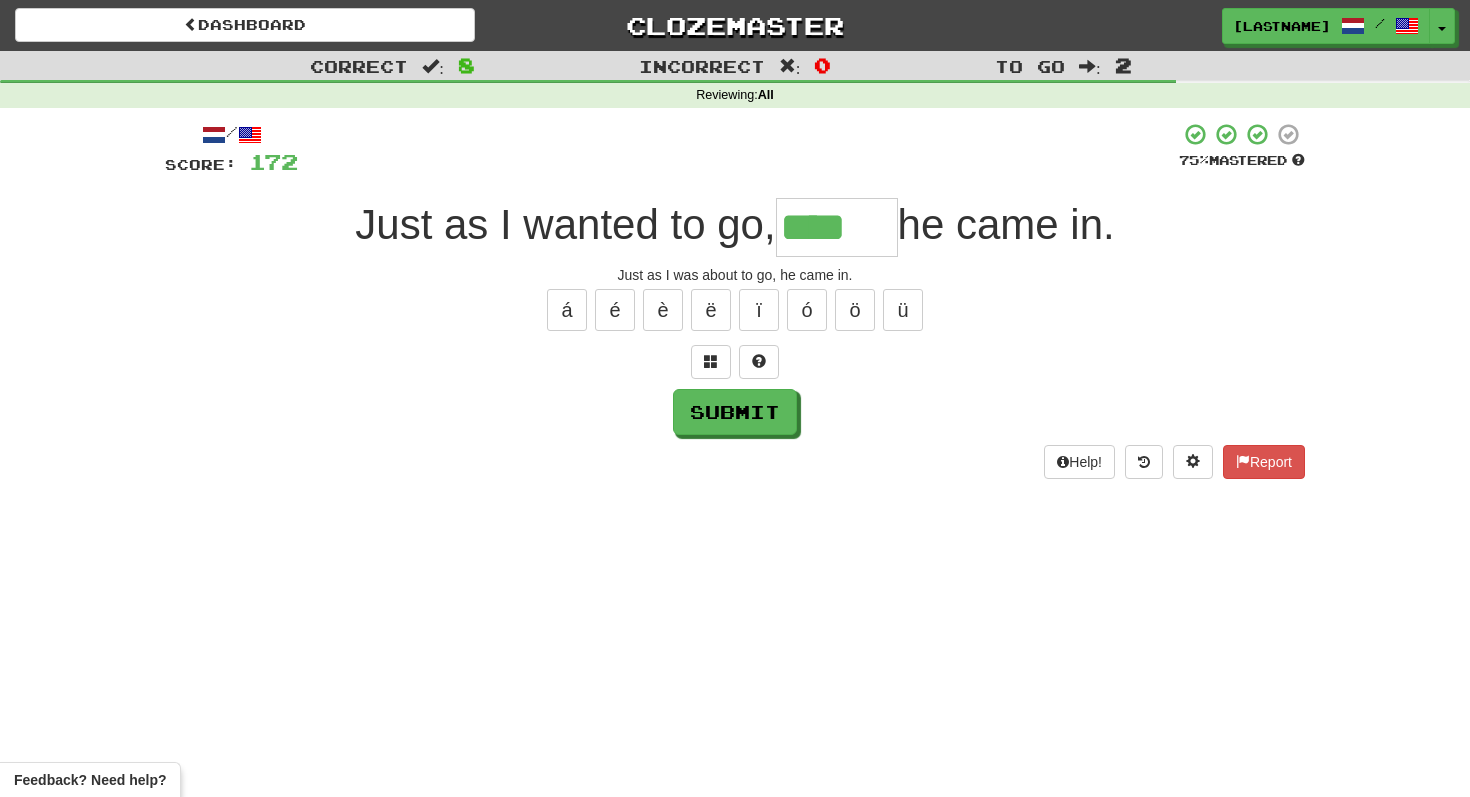 type on "****" 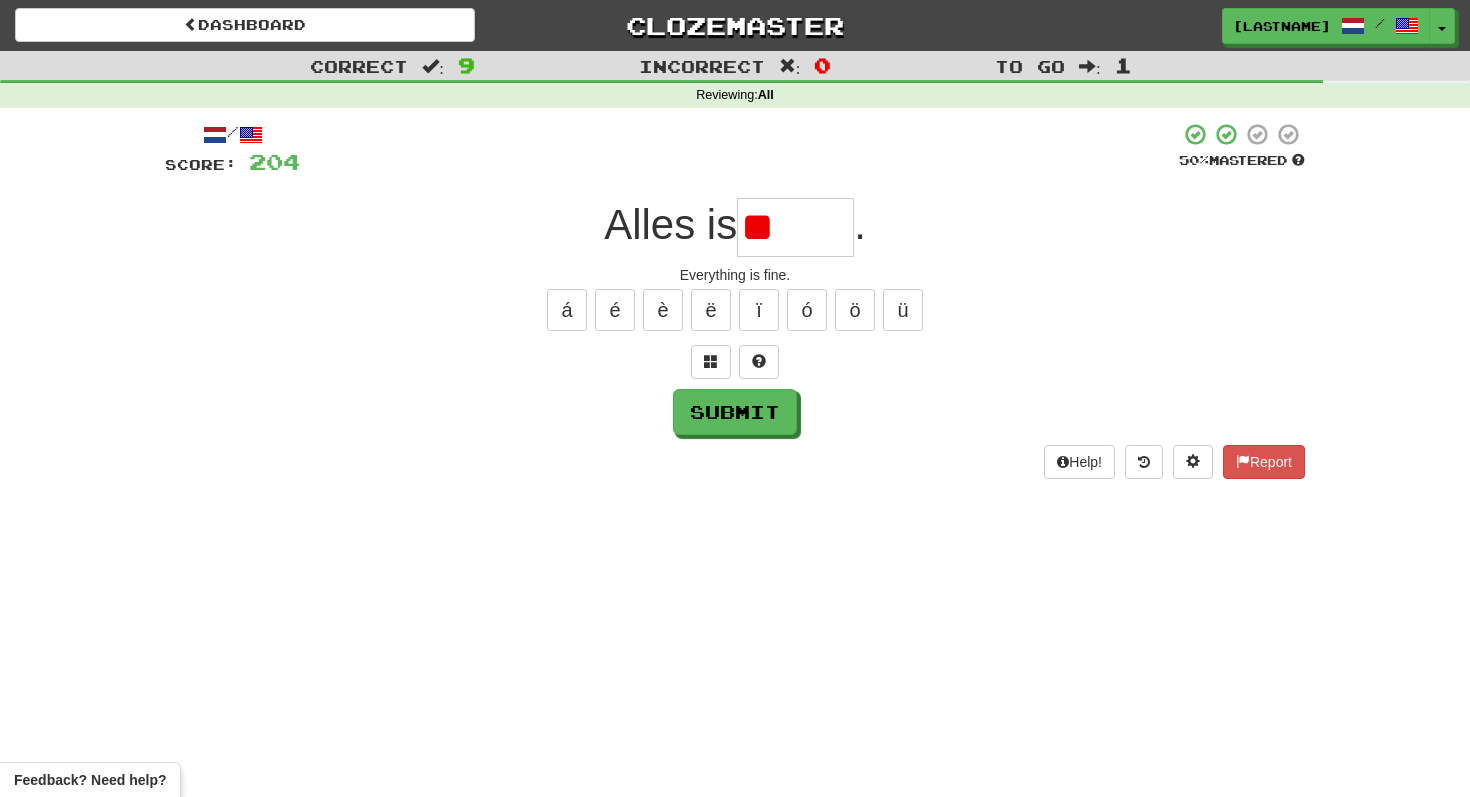 type on "*" 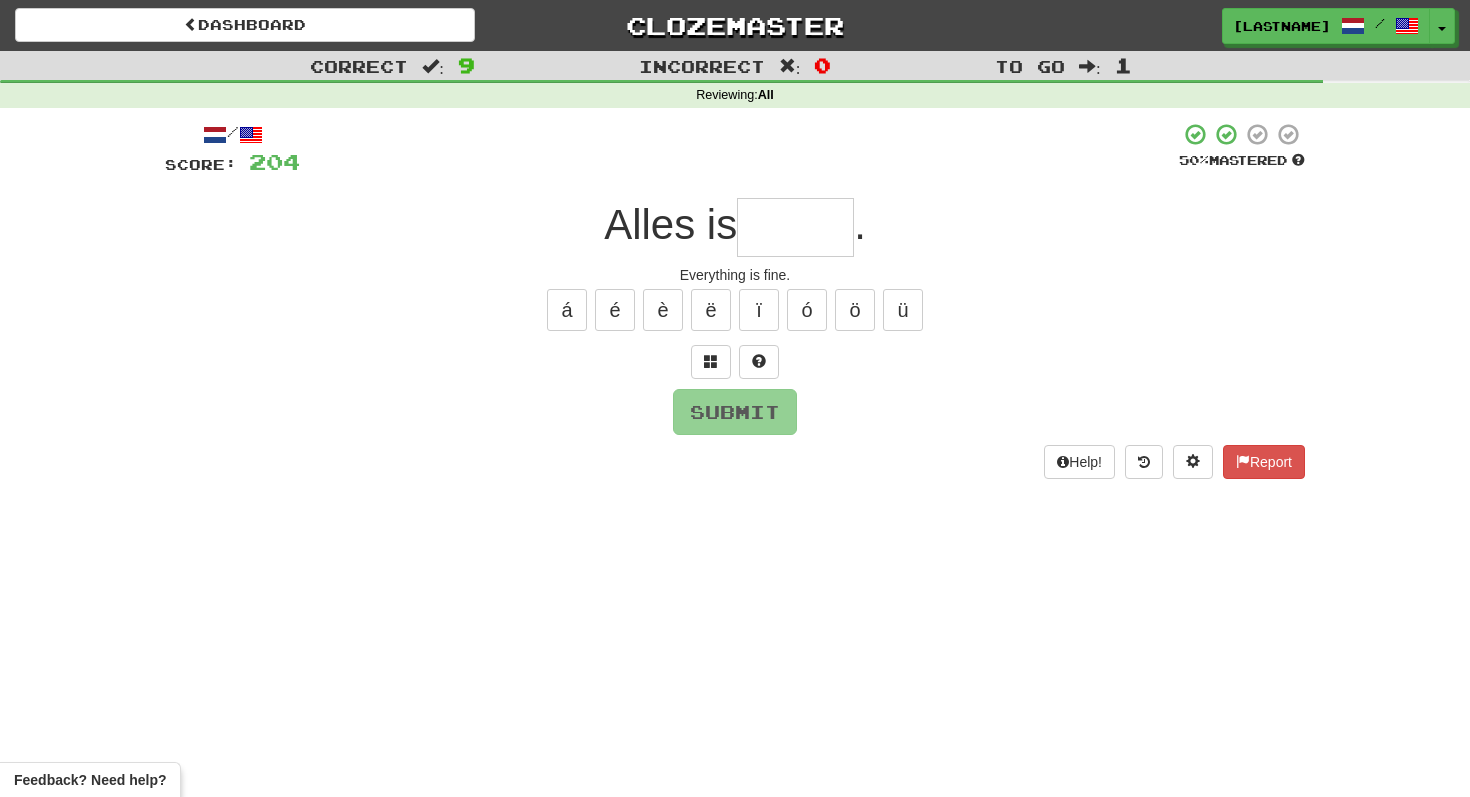 type on "*" 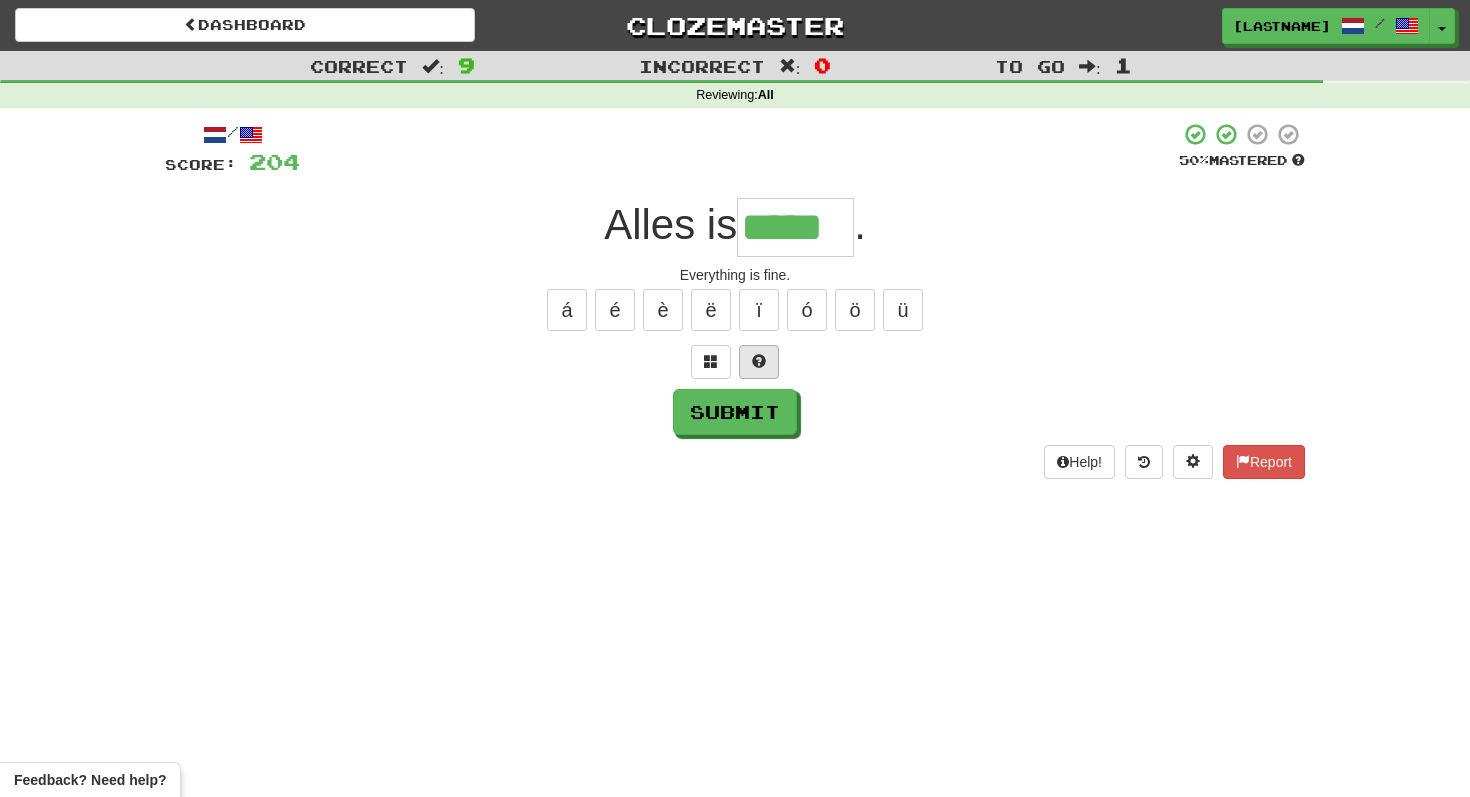 type on "*****" 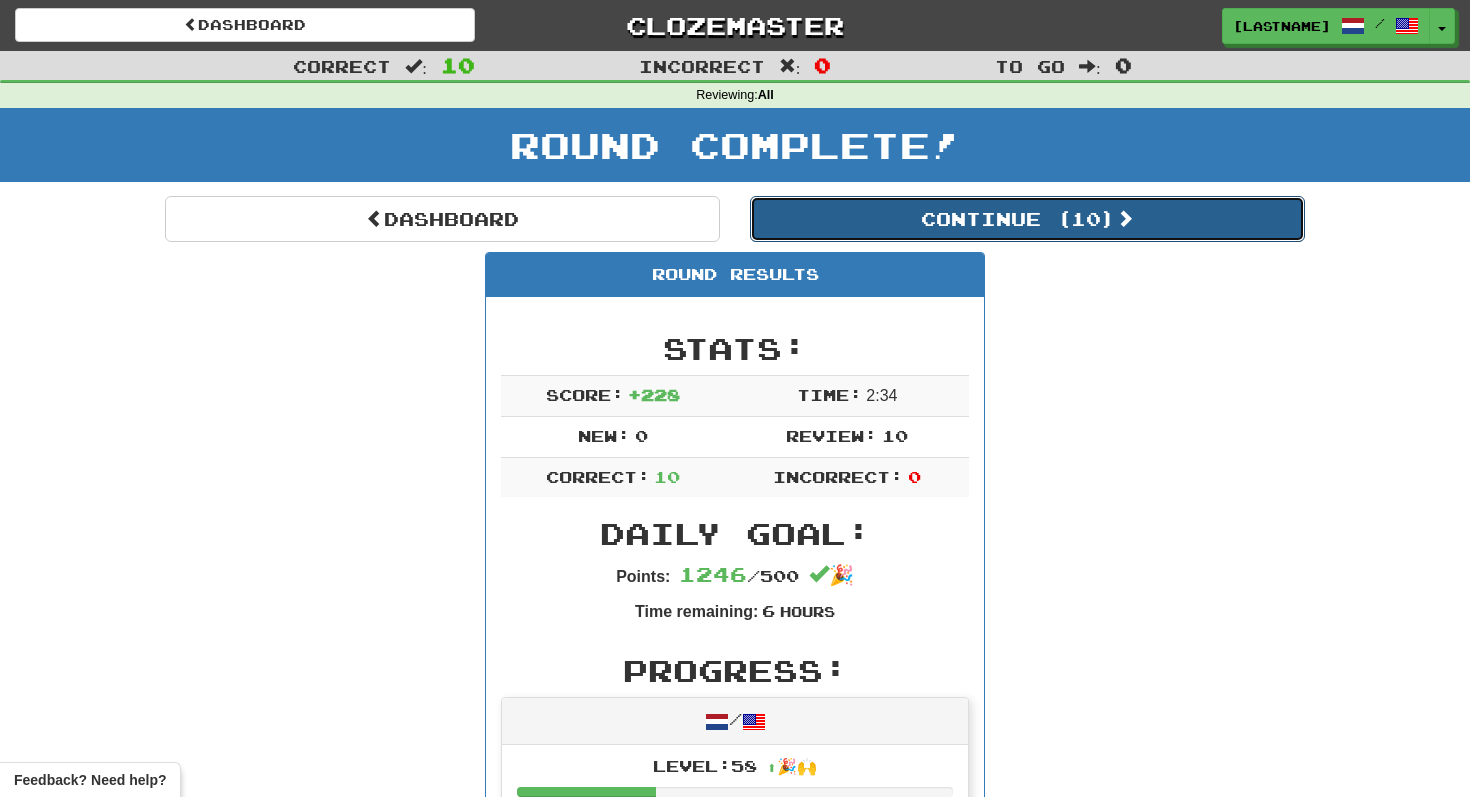 click on "Continue ( 10 )" at bounding box center [1027, 219] 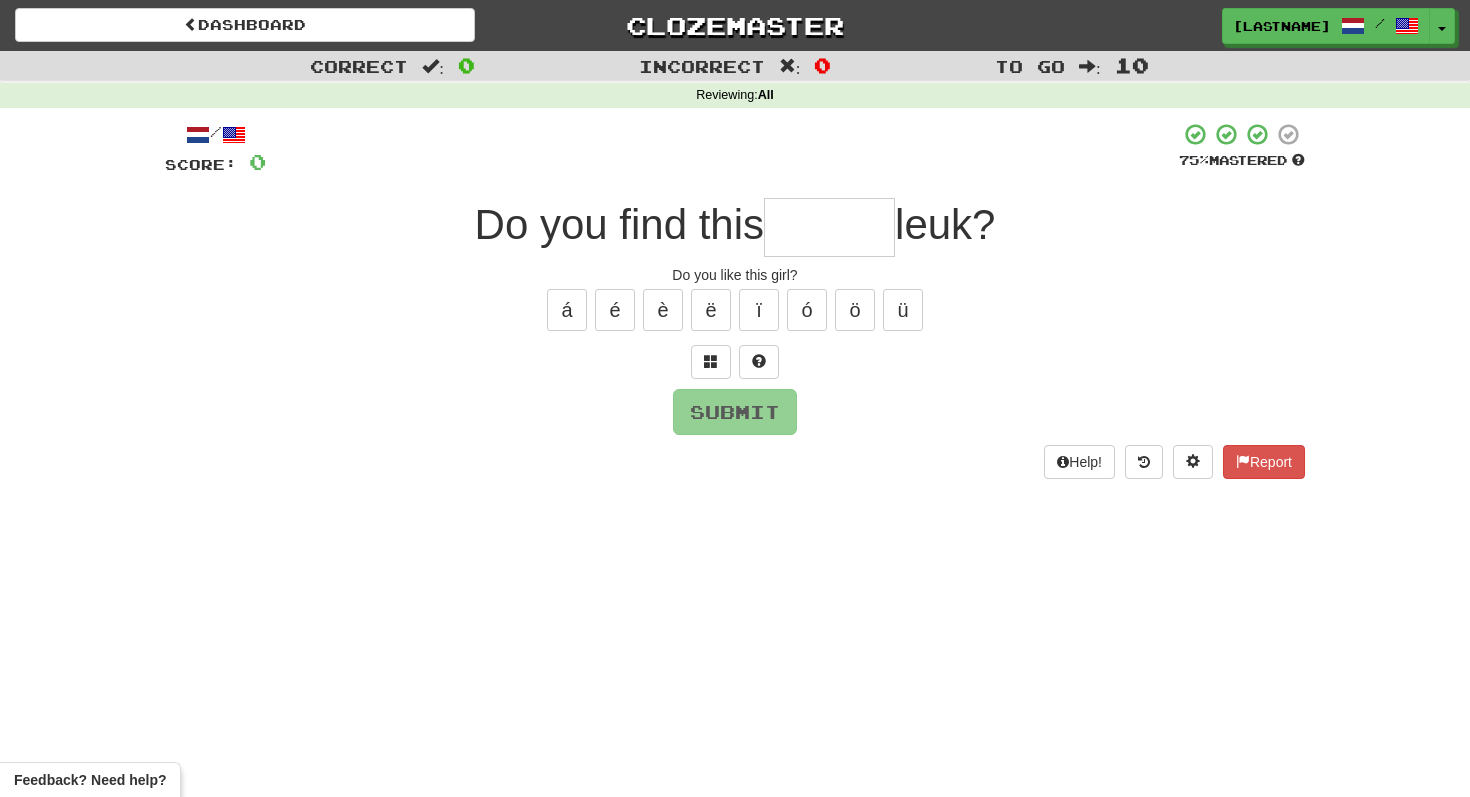 click at bounding box center (829, 227) 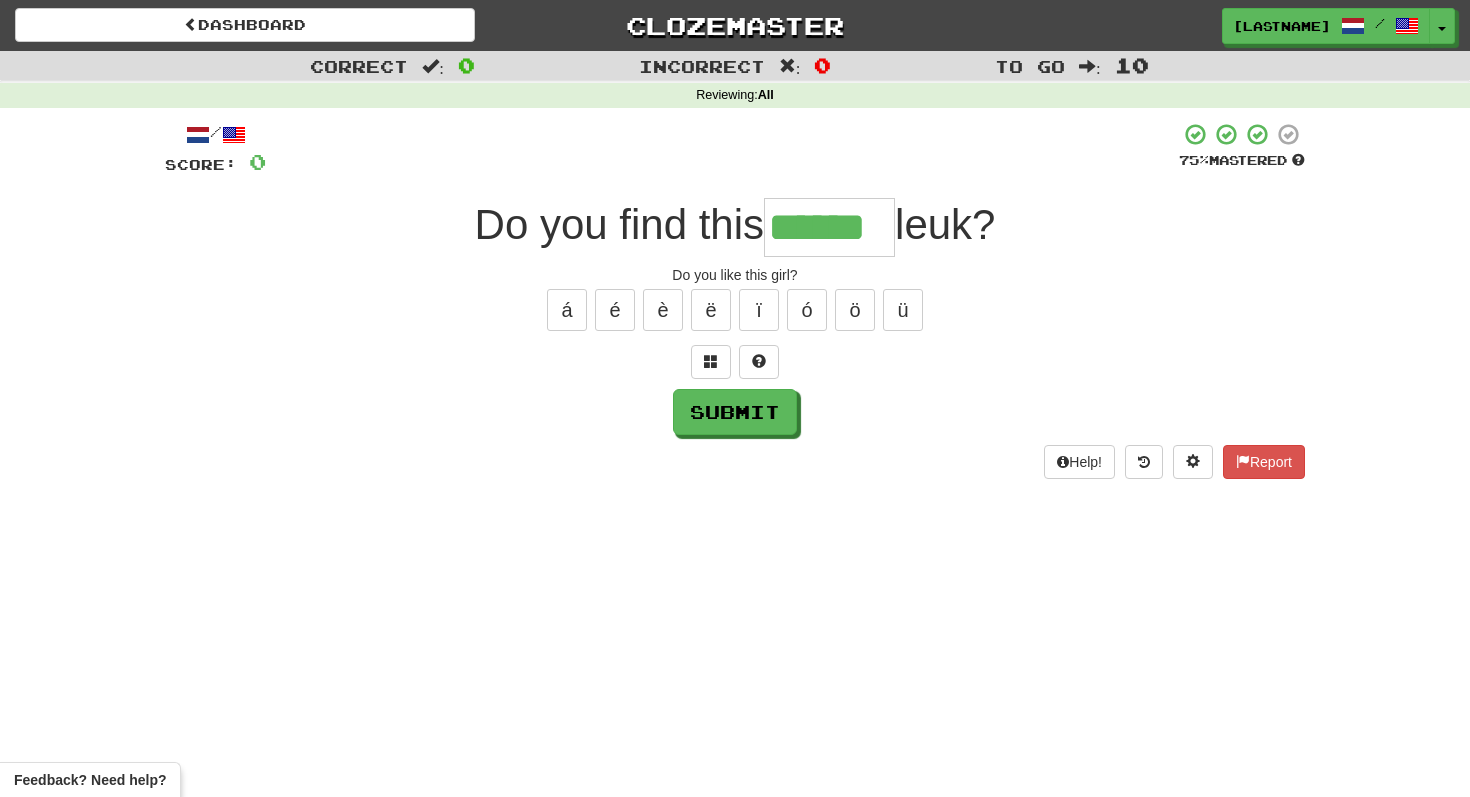 type on "******" 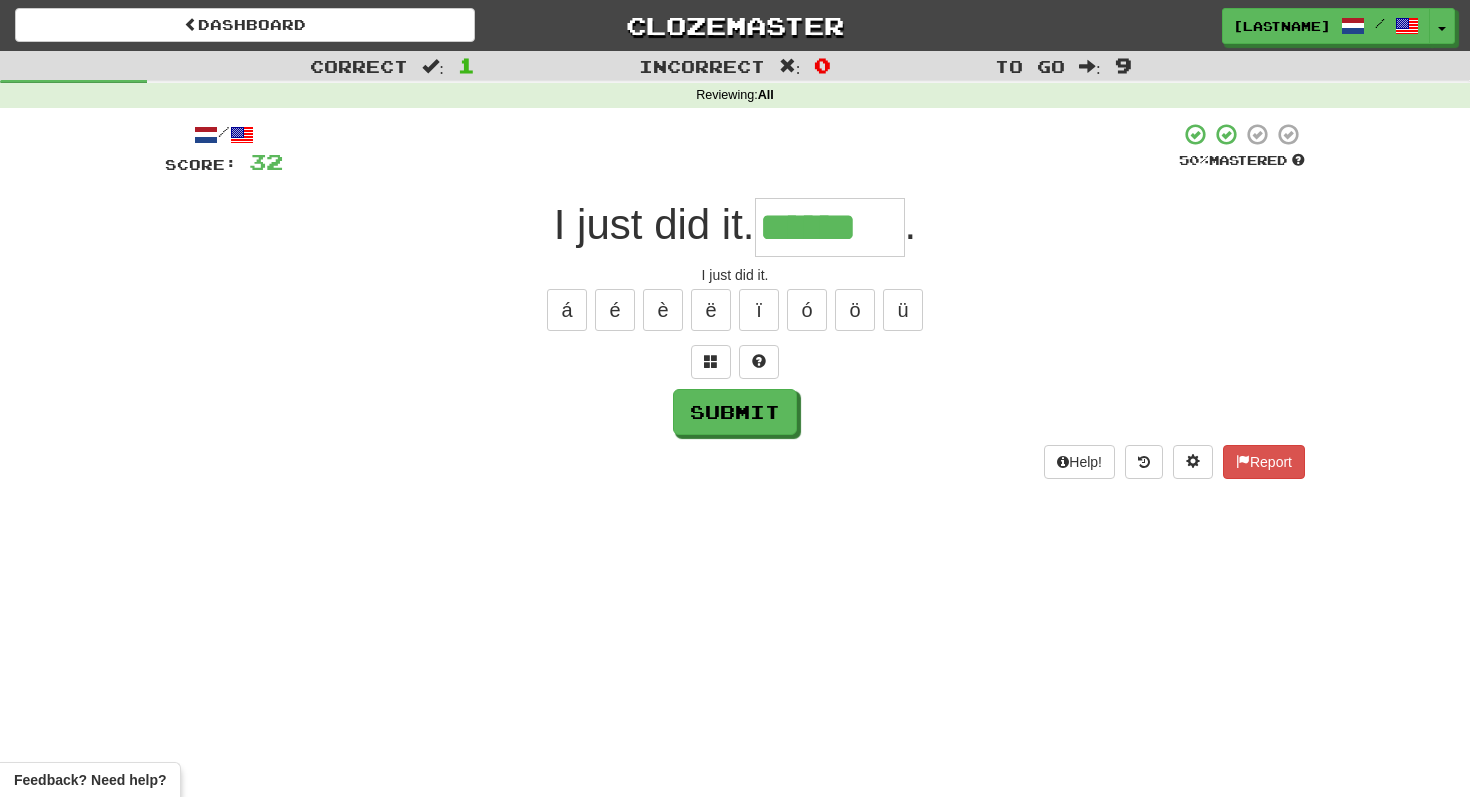 type on "******" 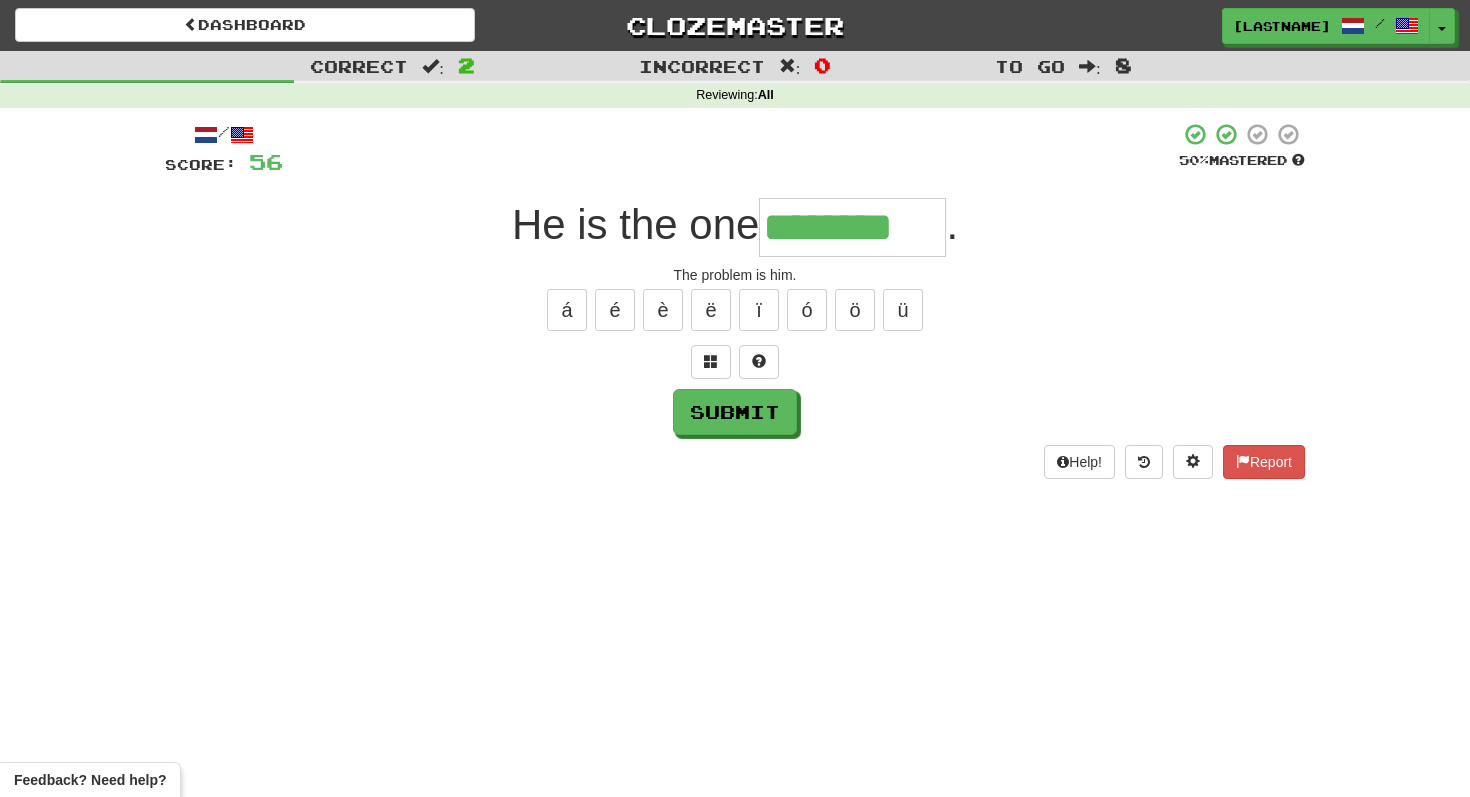 type on "********" 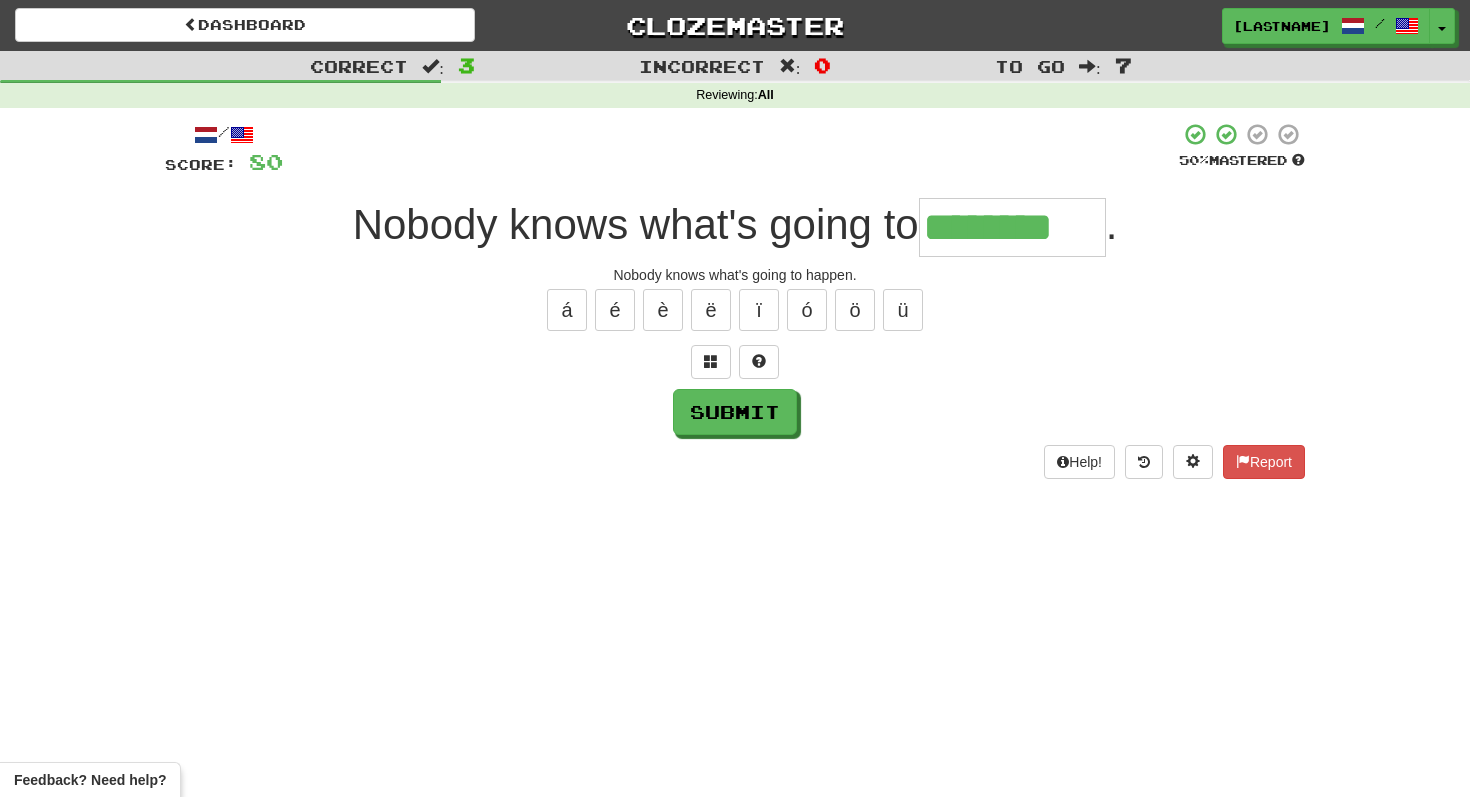 type on "********" 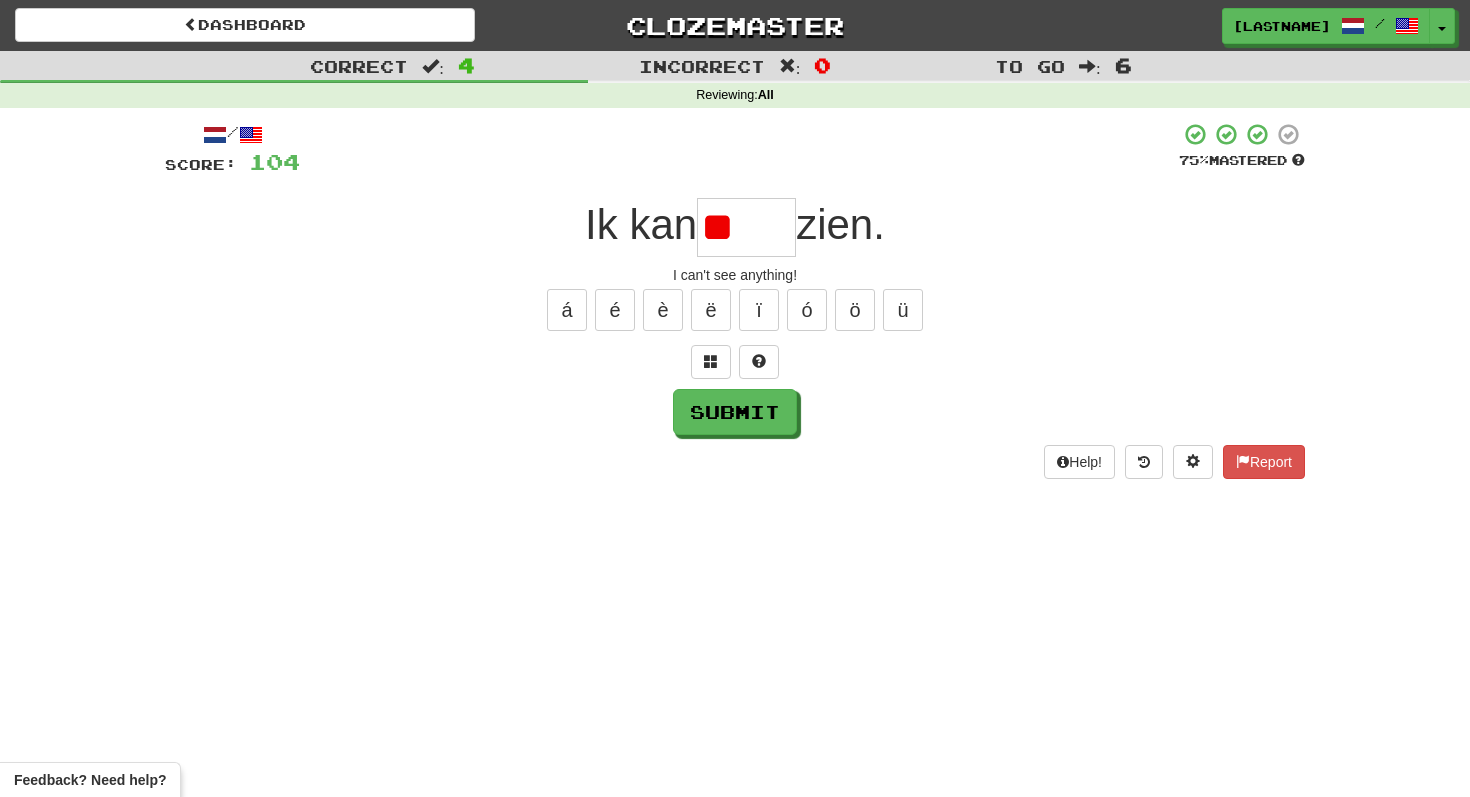 type on "*" 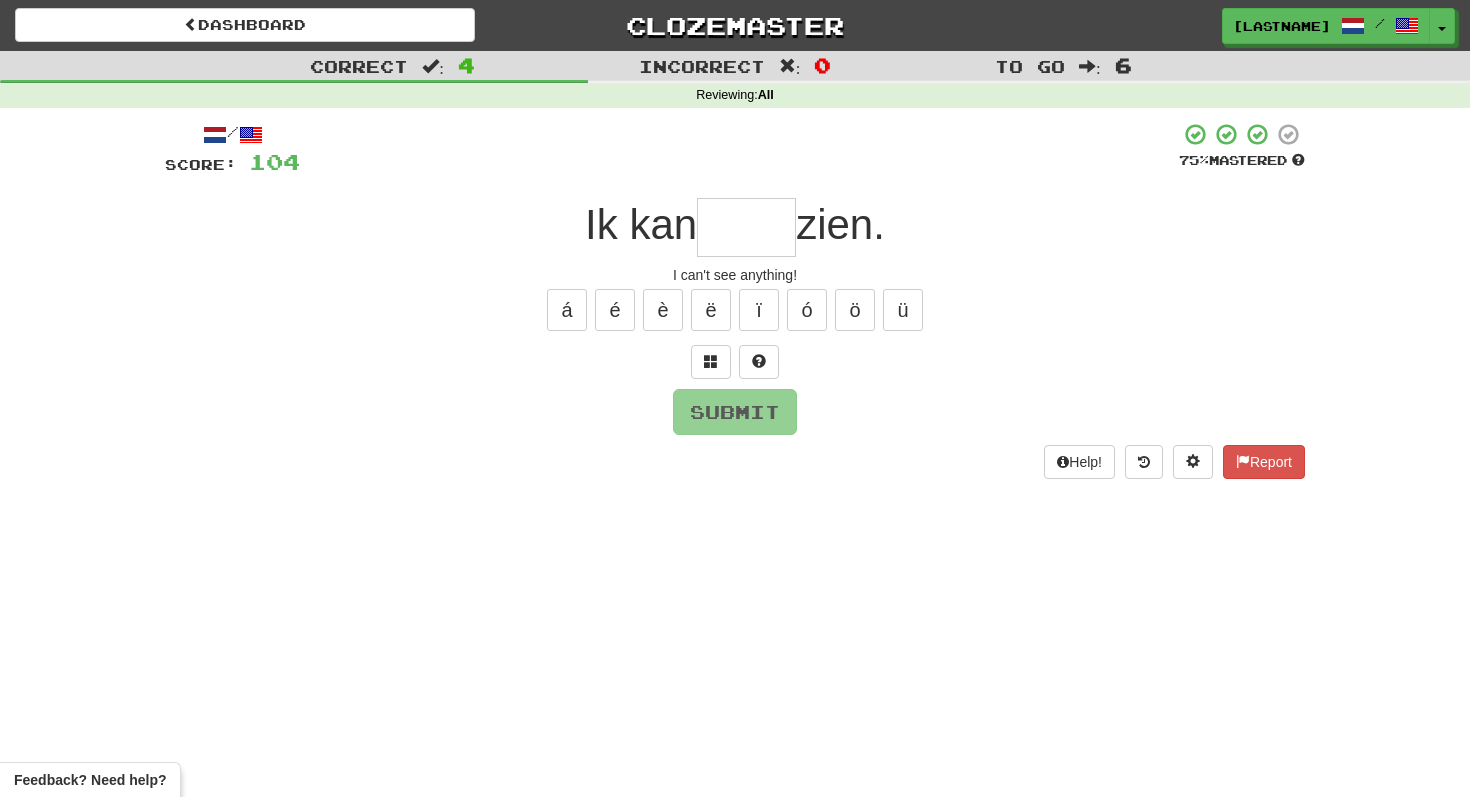 type on "*" 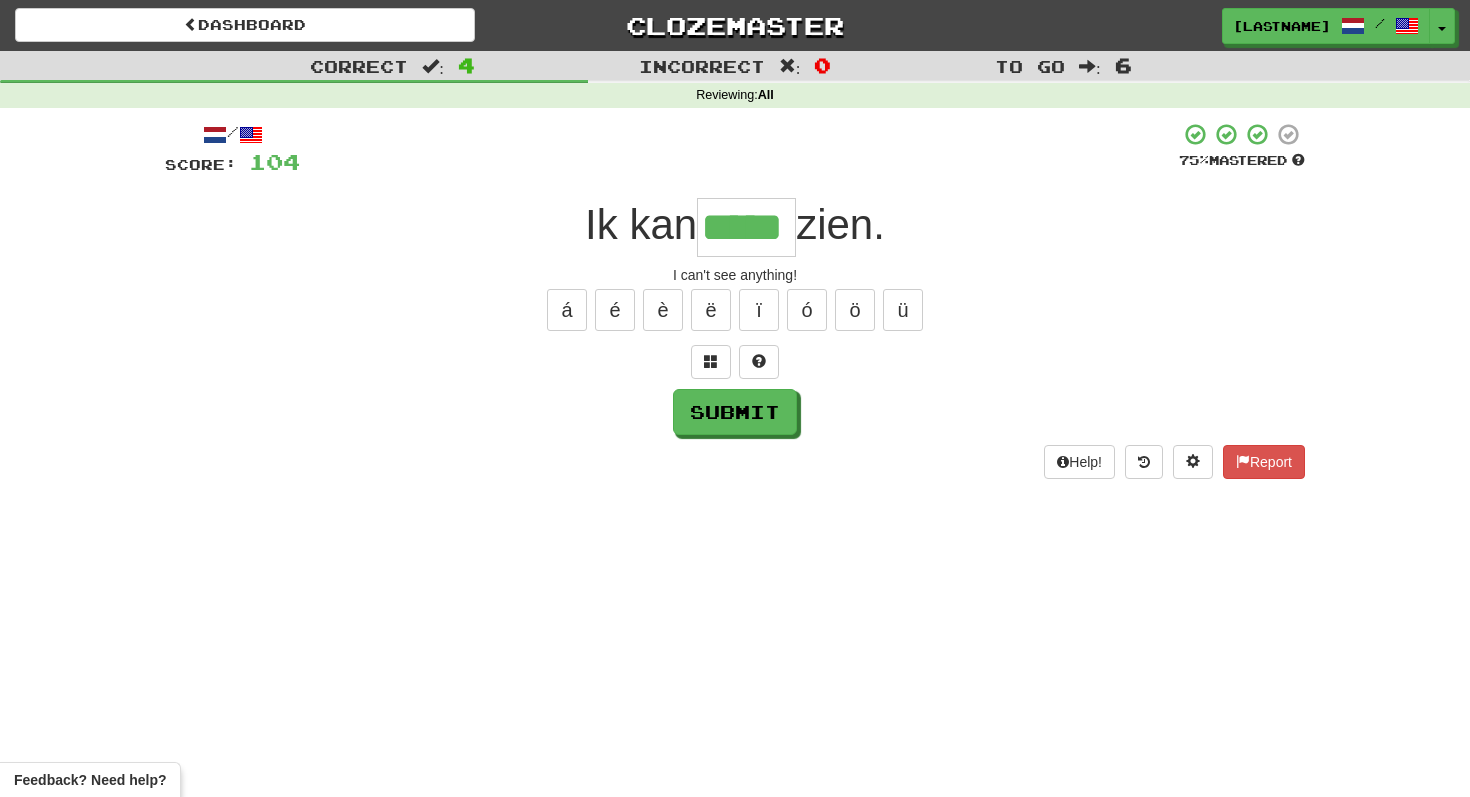 type on "*****" 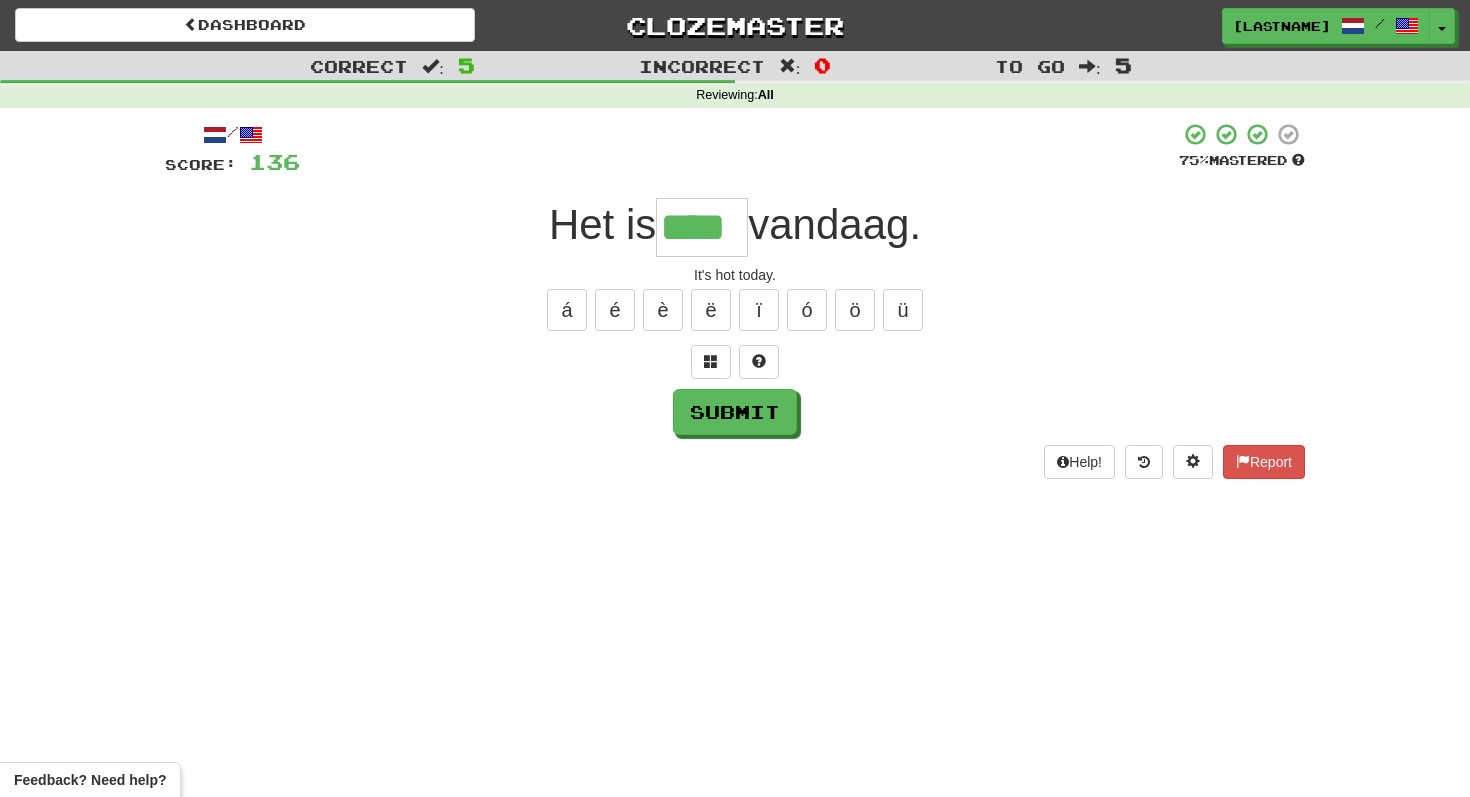 type on "****" 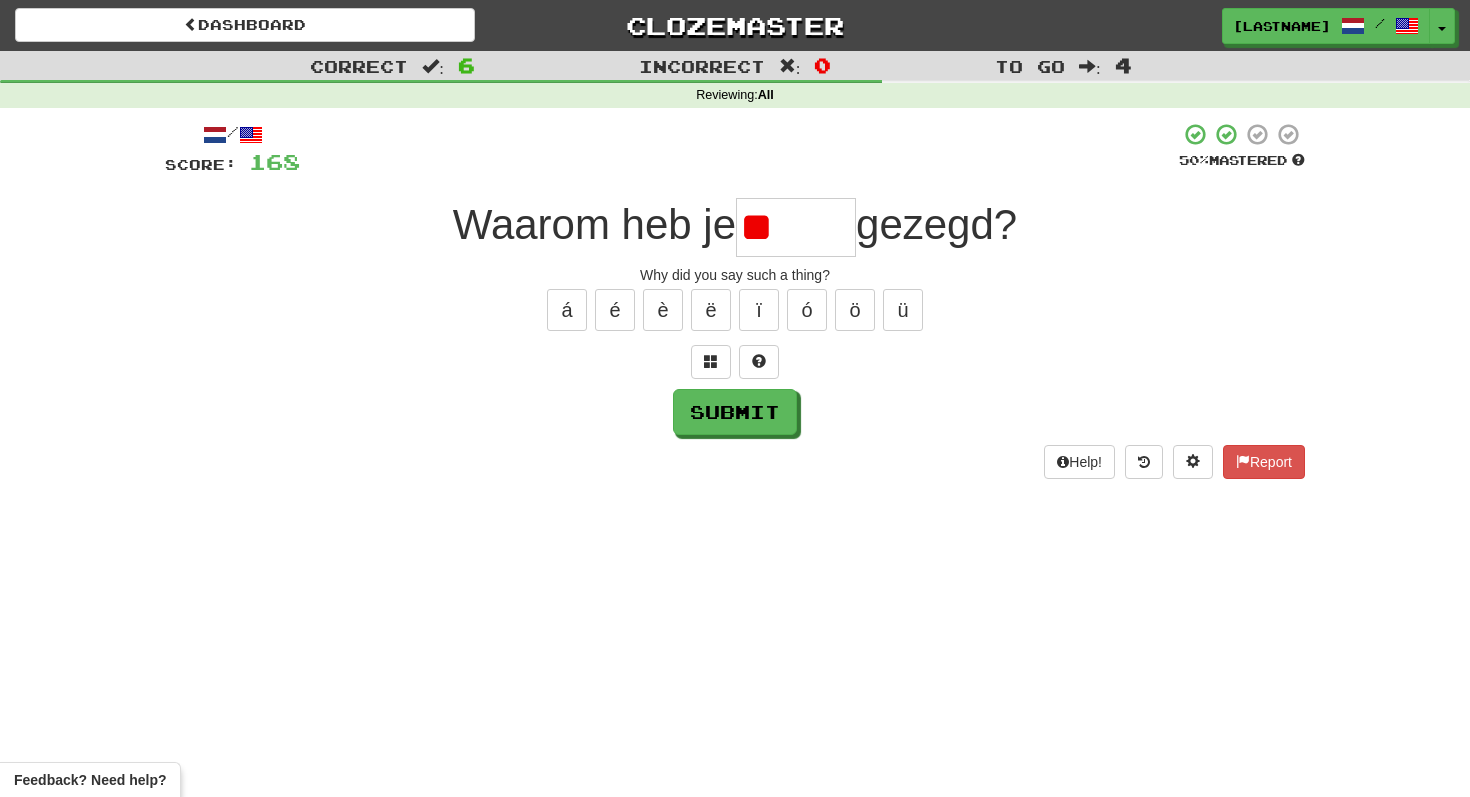 type on "*" 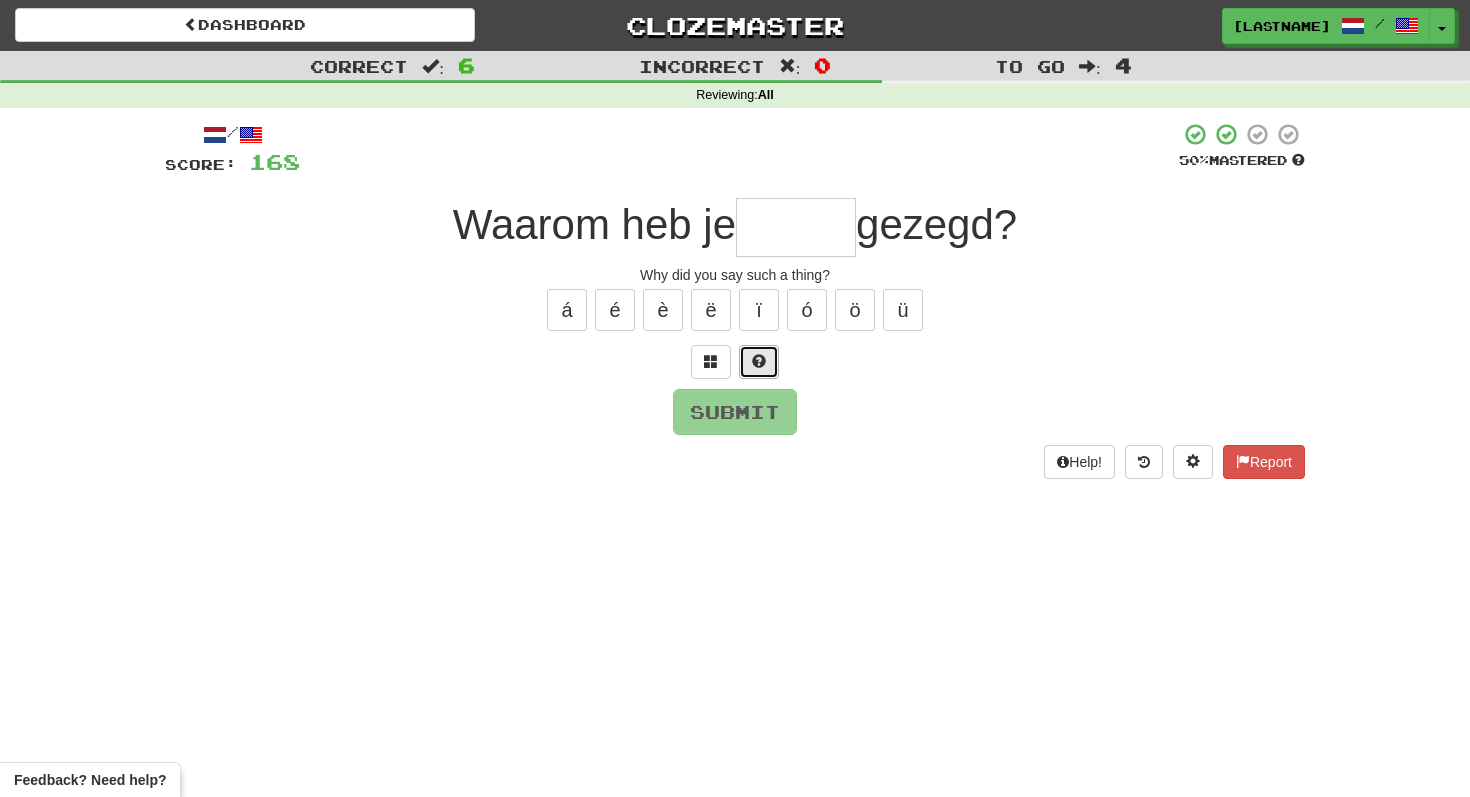 click at bounding box center (759, 362) 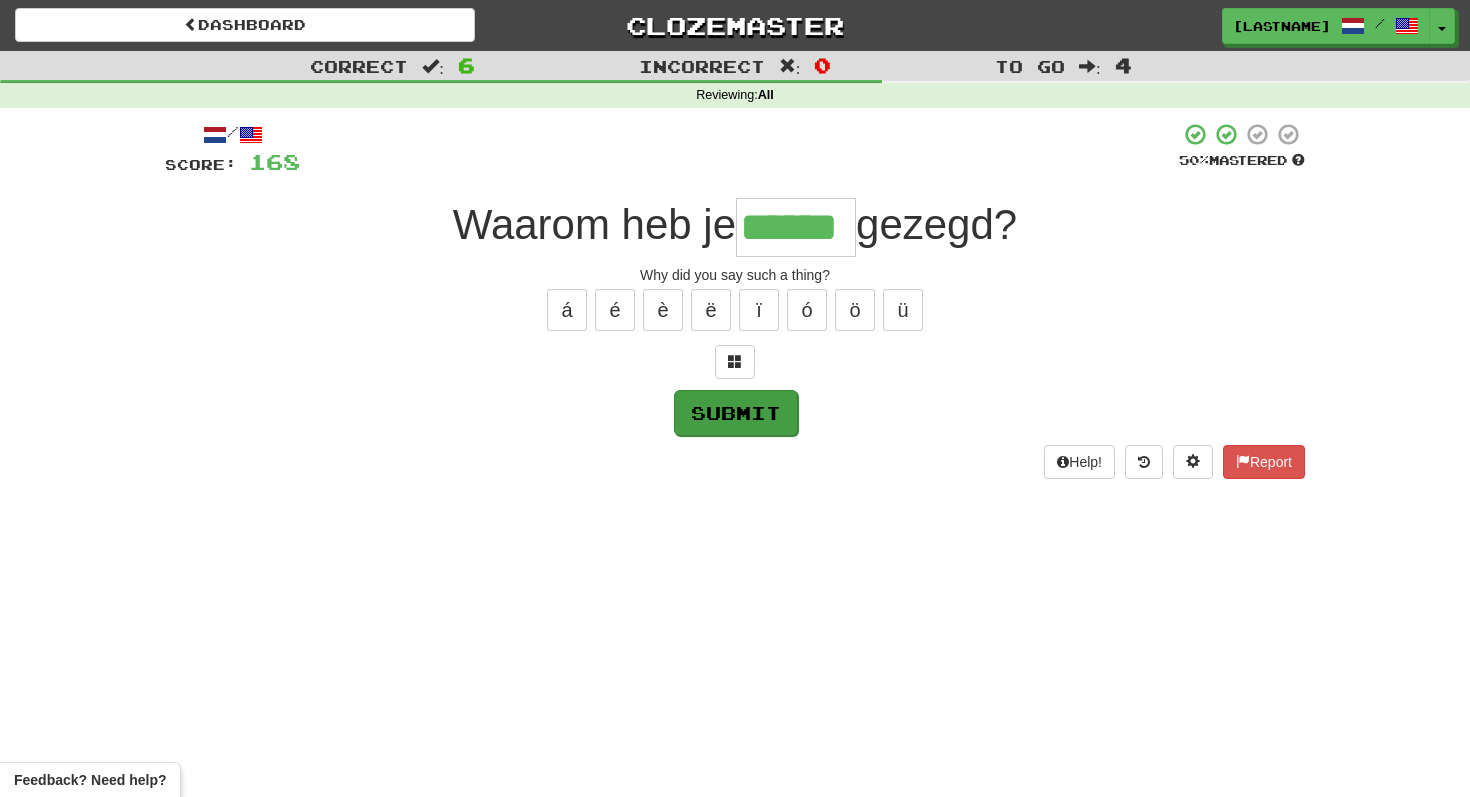 type on "******" 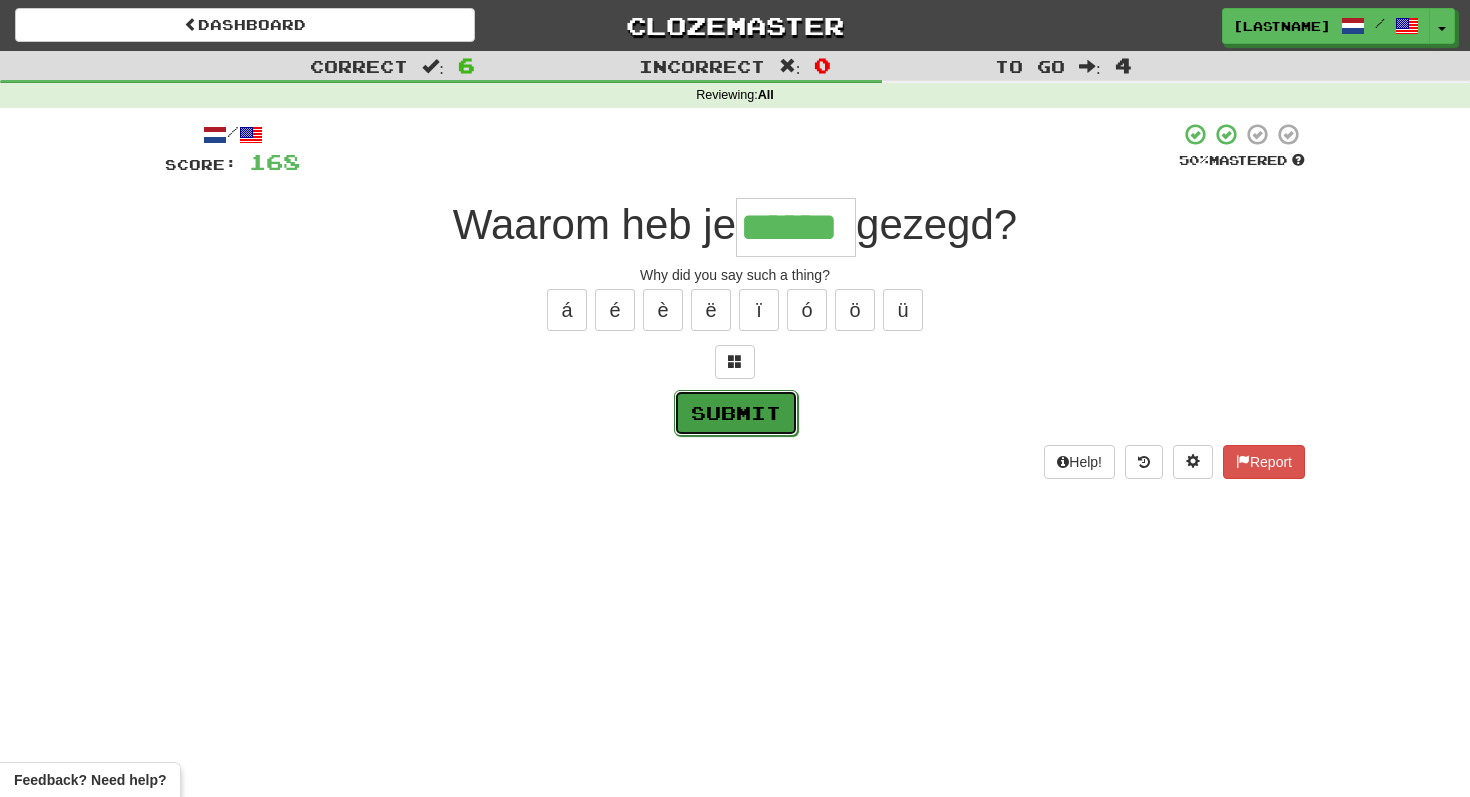 click on "Submit" at bounding box center [736, 413] 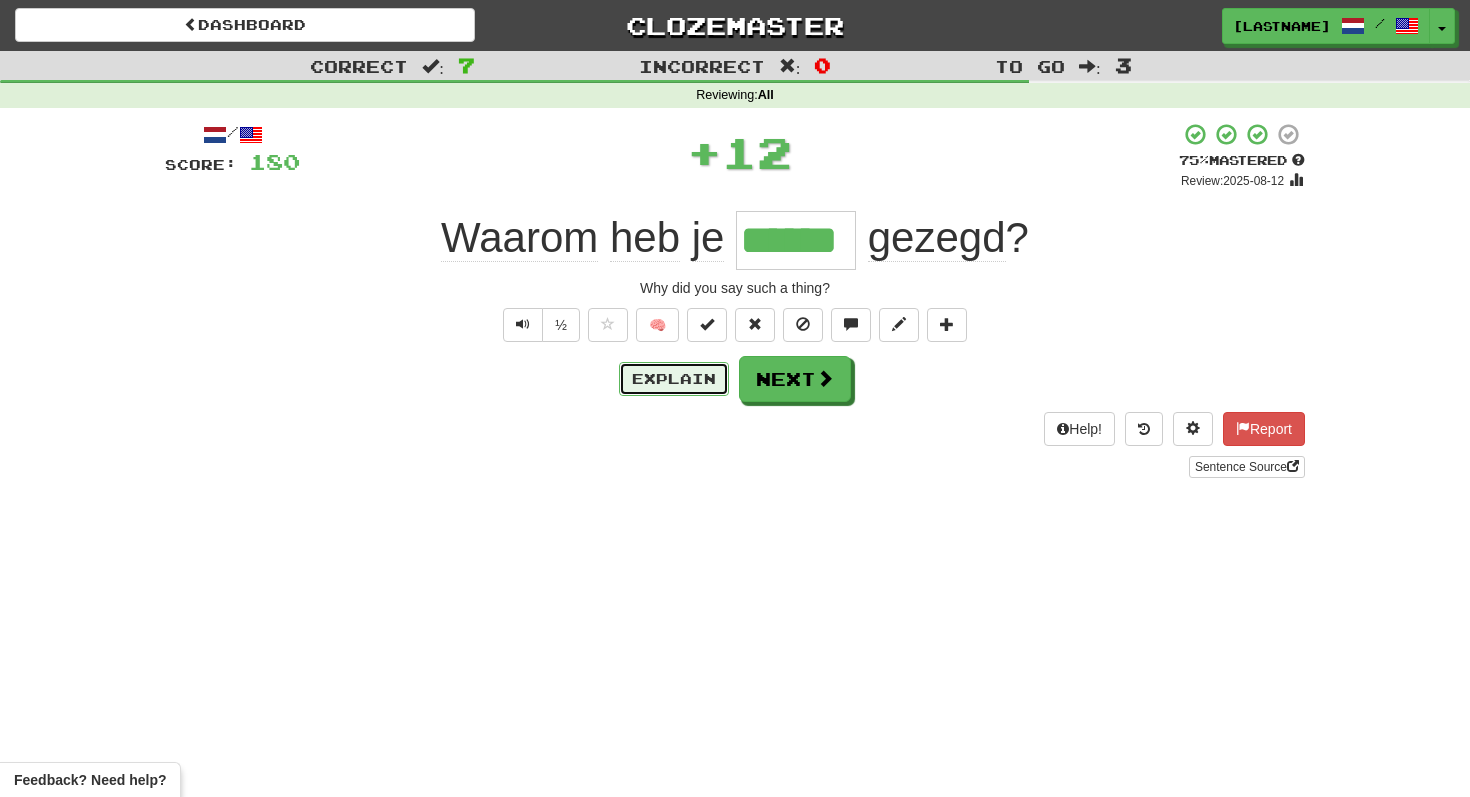 click on "Explain" at bounding box center [674, 379] 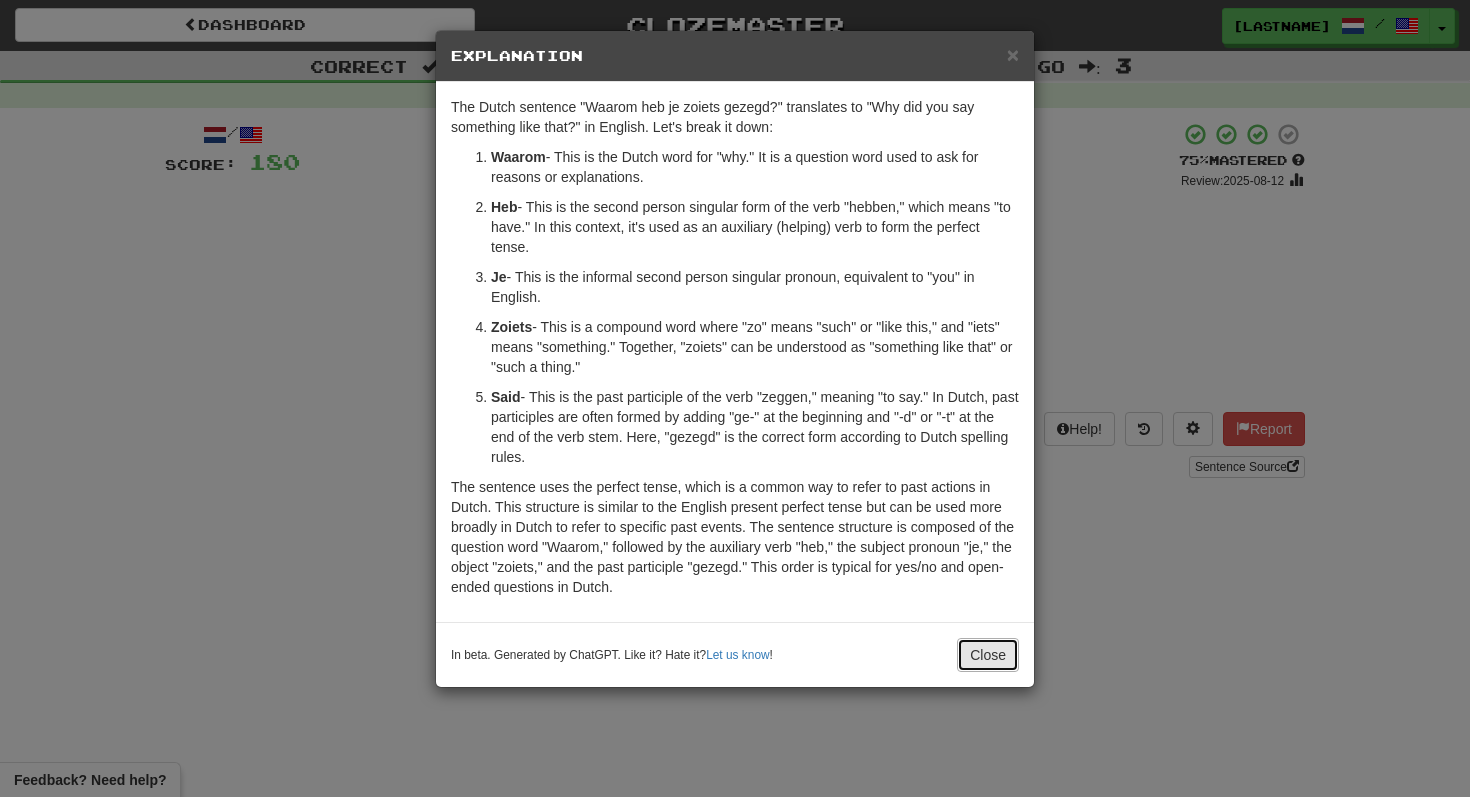 click on "Close" at bounding box center [988, 655] 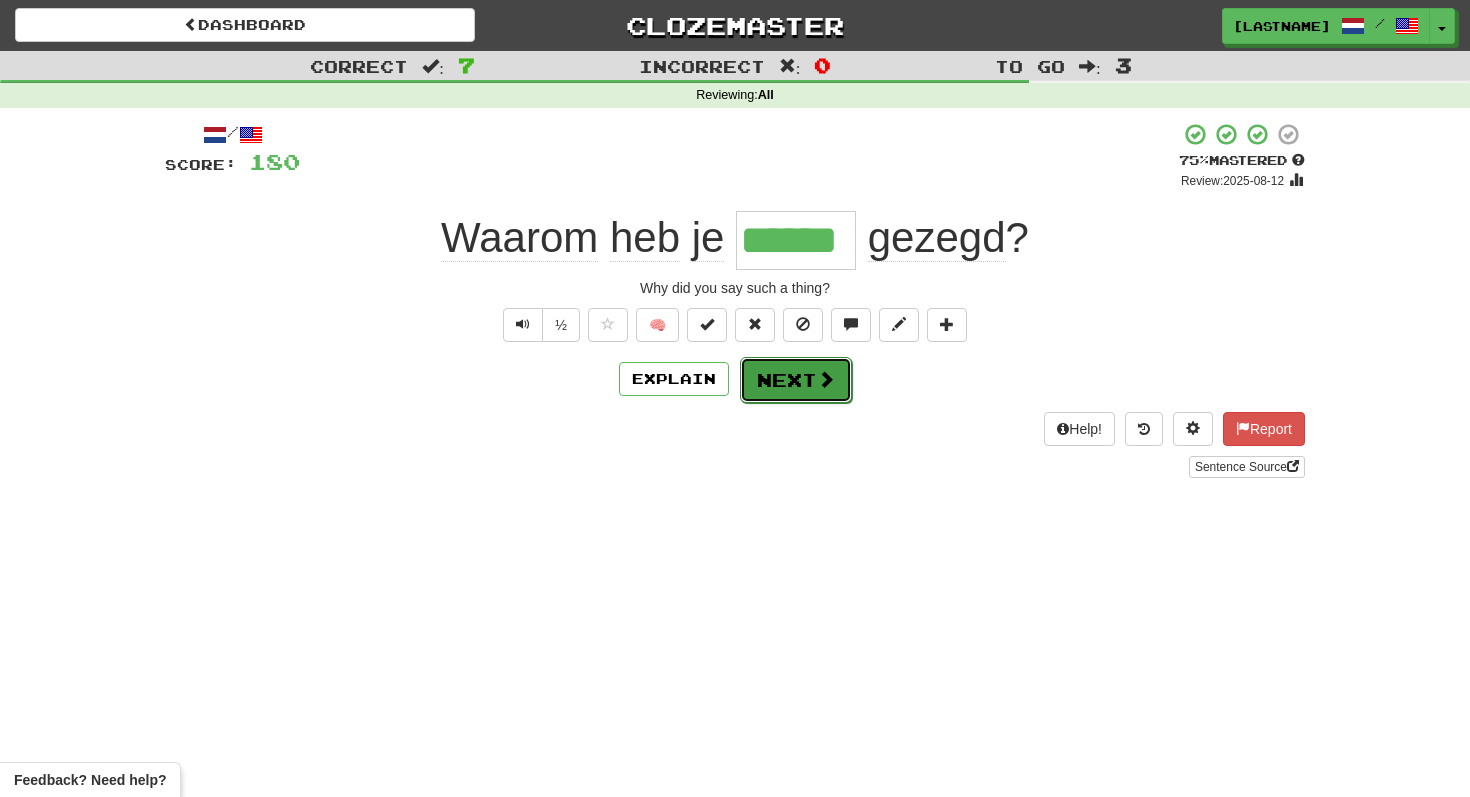 click at bounding box center (826, 379) 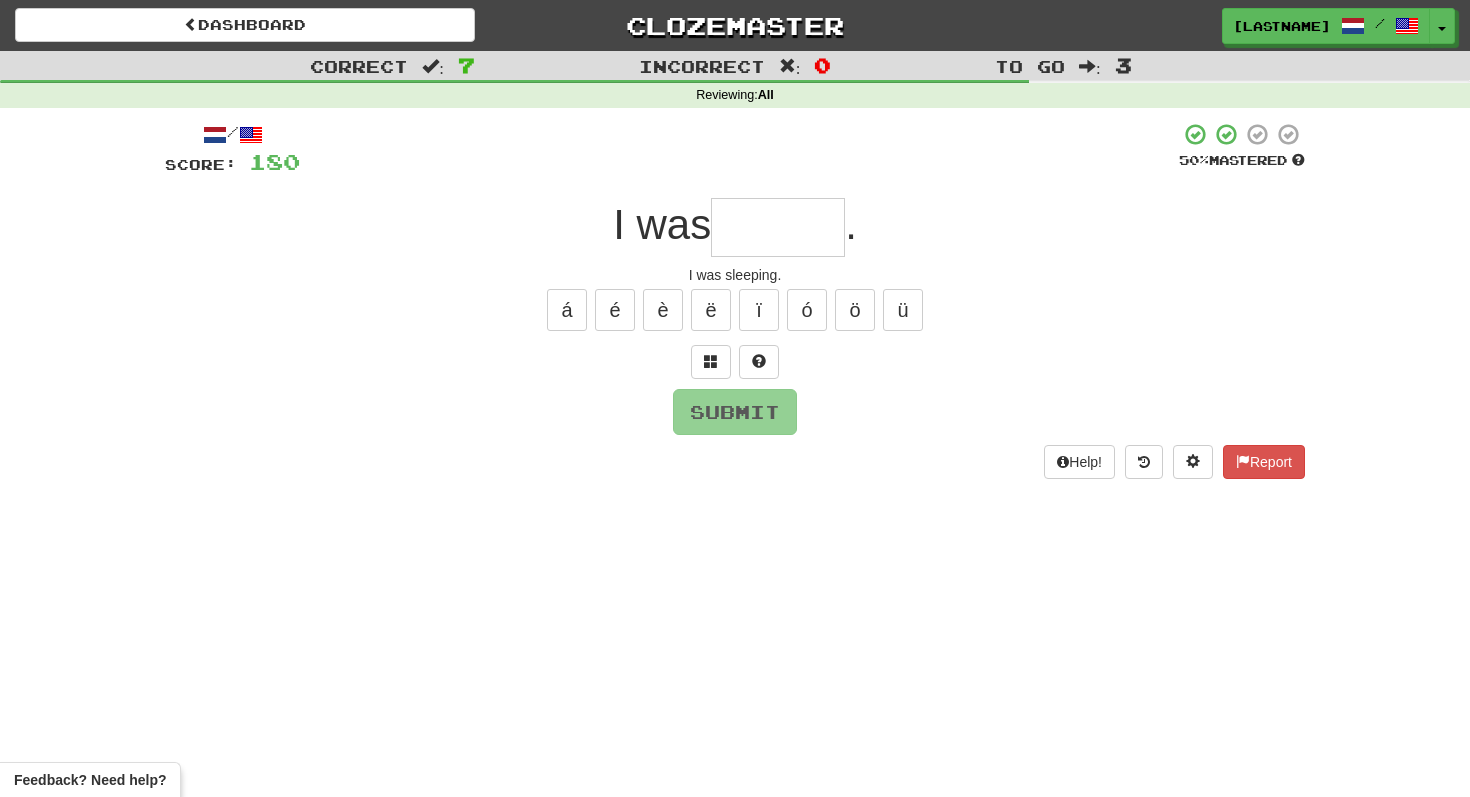 drag, startPoint x: 555, startPoint y: 234, endPoint x: 747, endPoint y: 243, distance: 192.21082 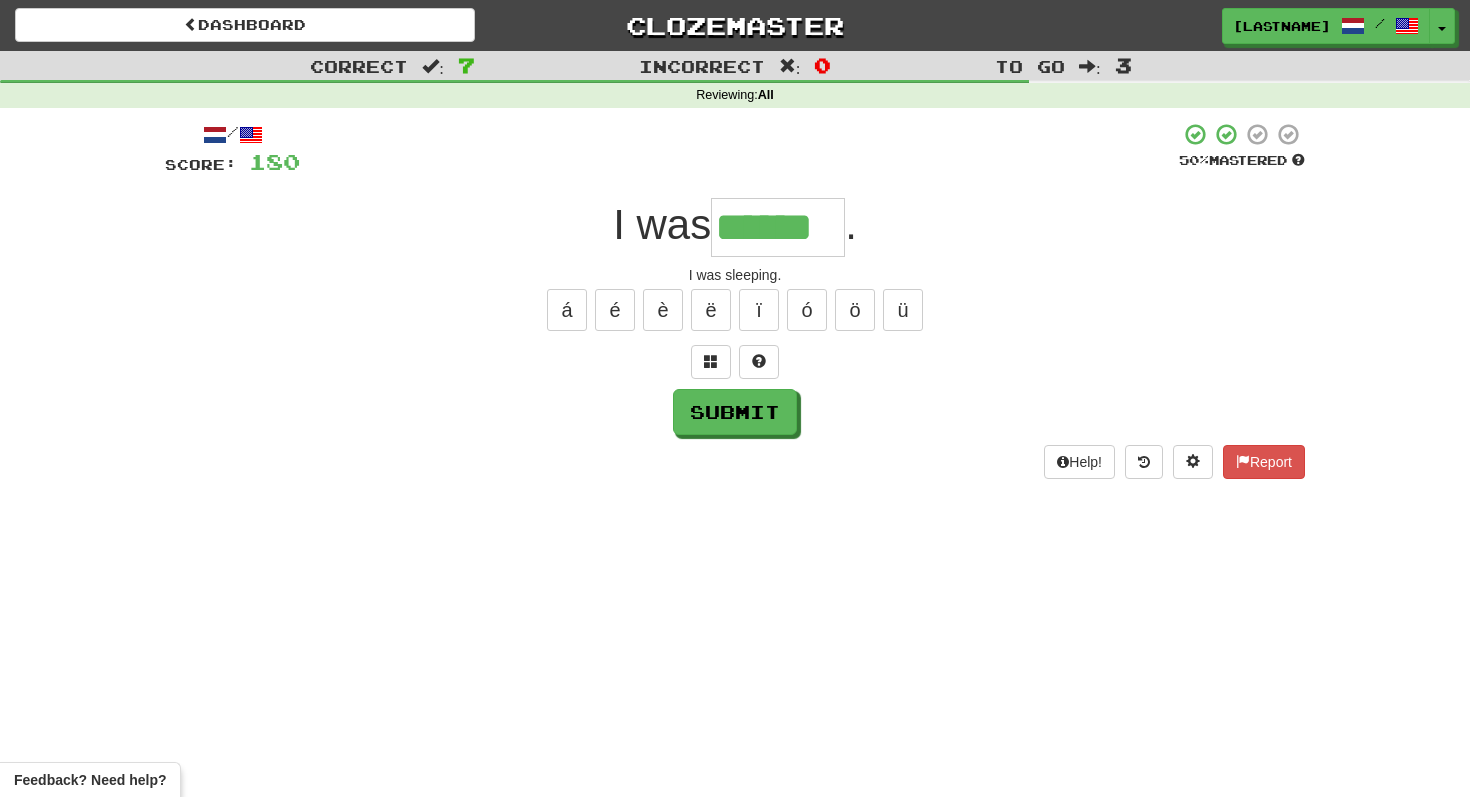 type on "******" 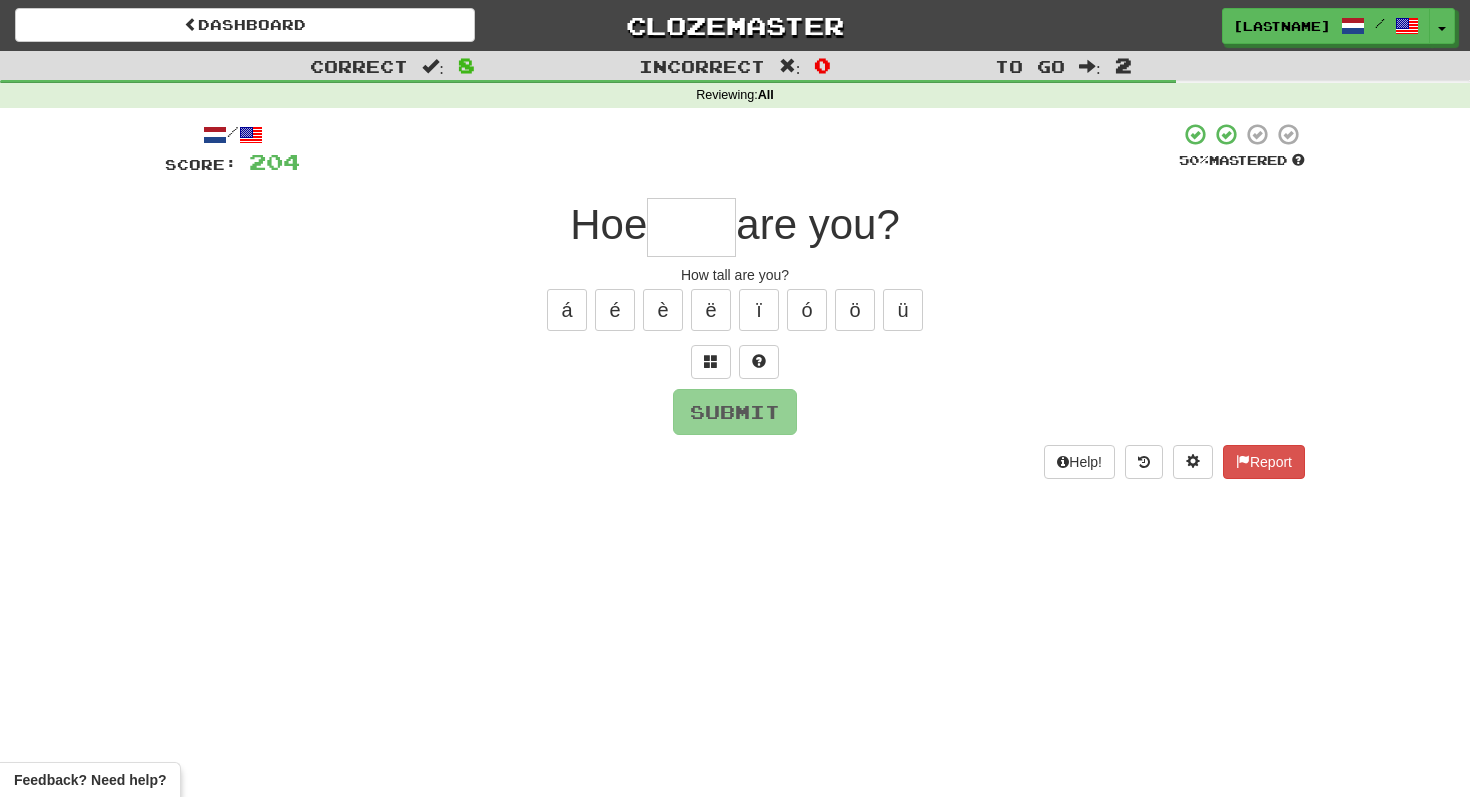 type on "*" 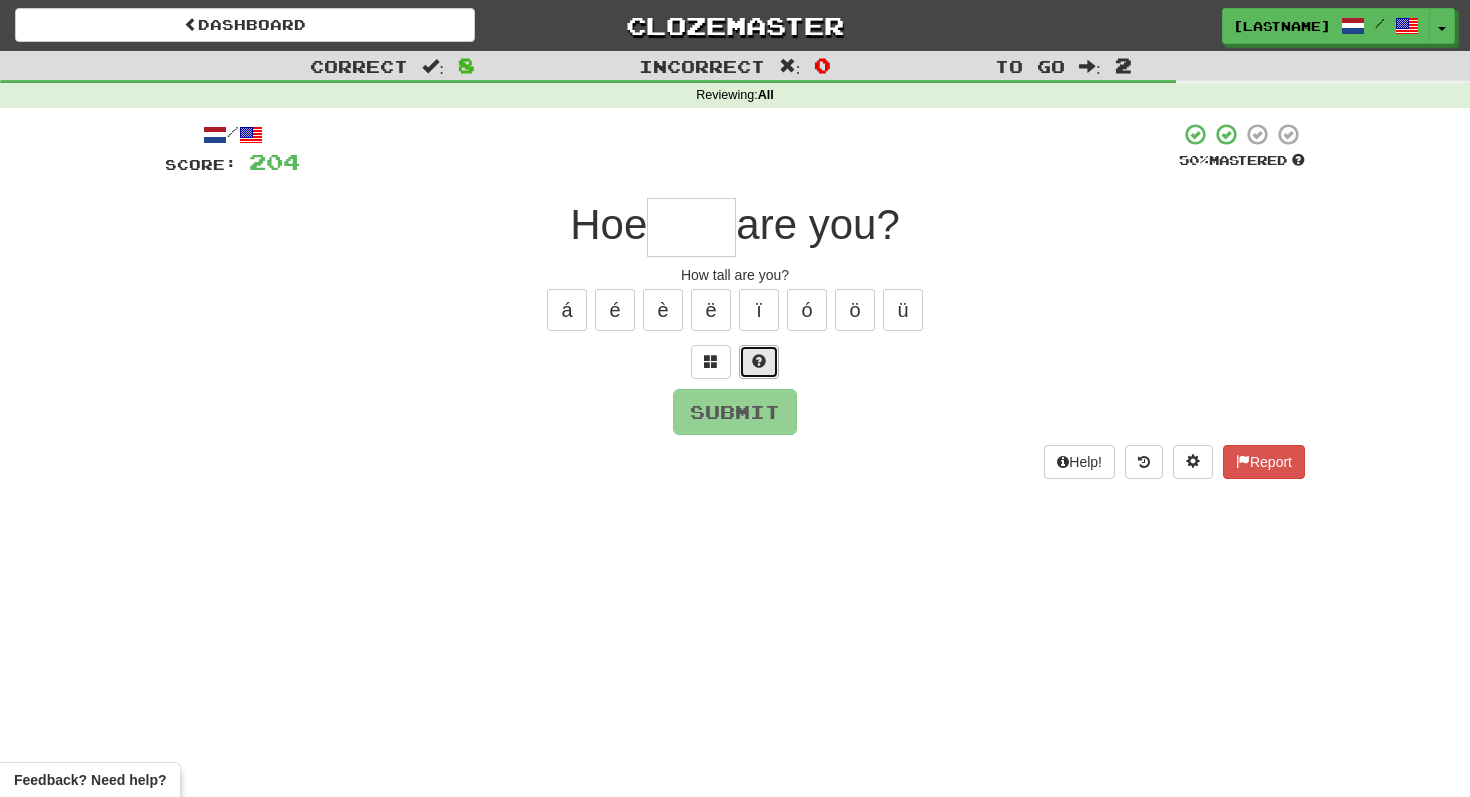 click at bounding box center [759, 362] 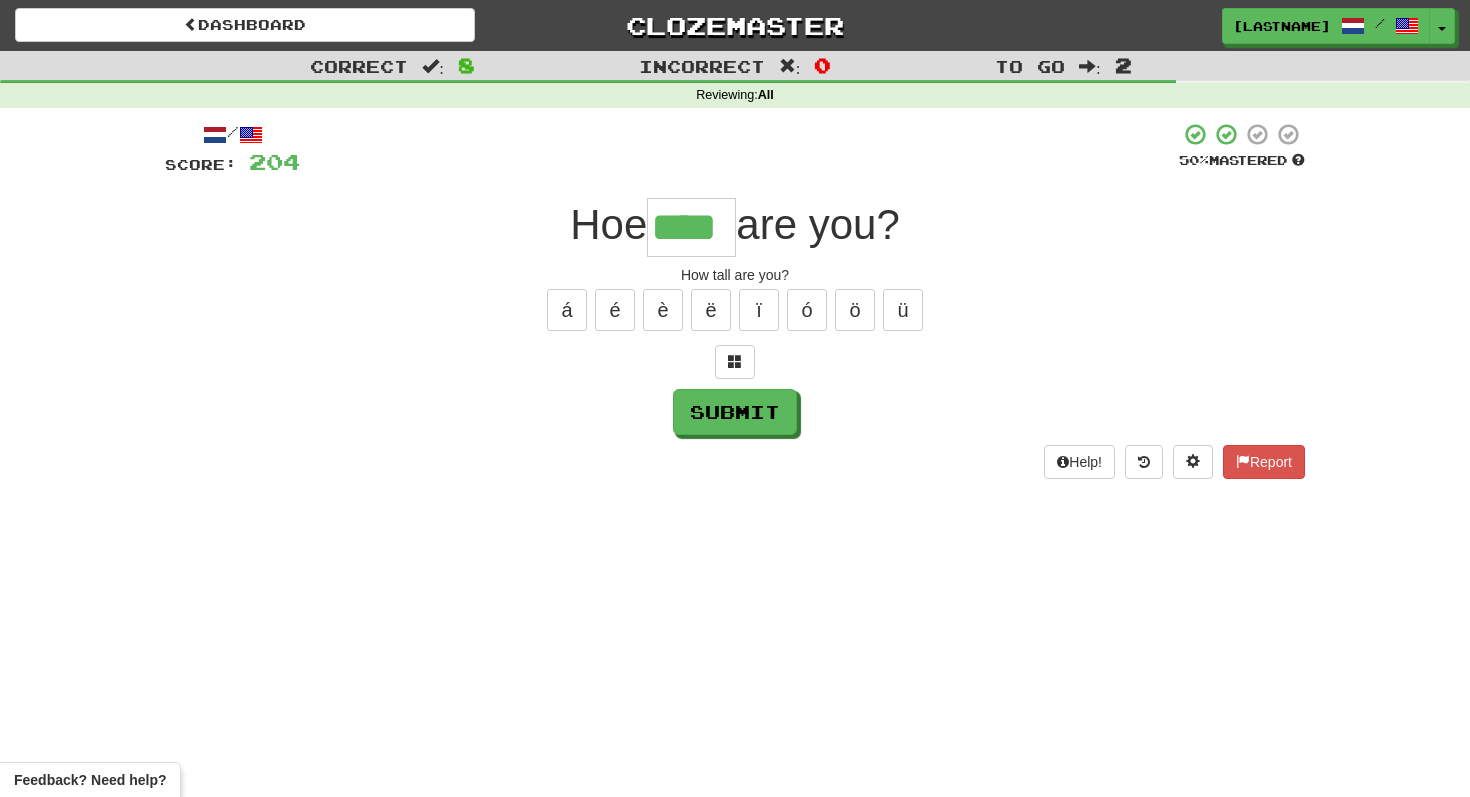 type on "****" 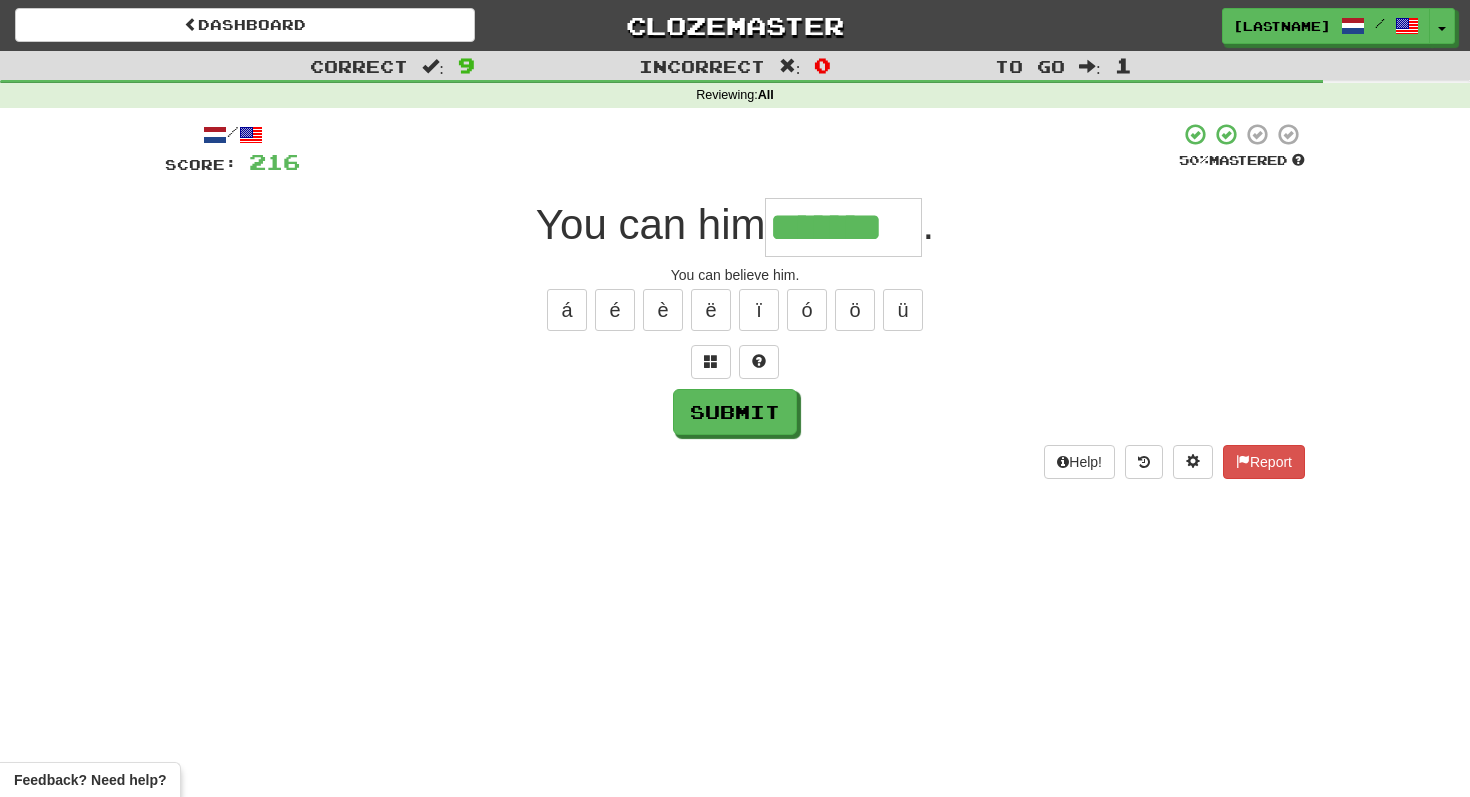 type on "*******" 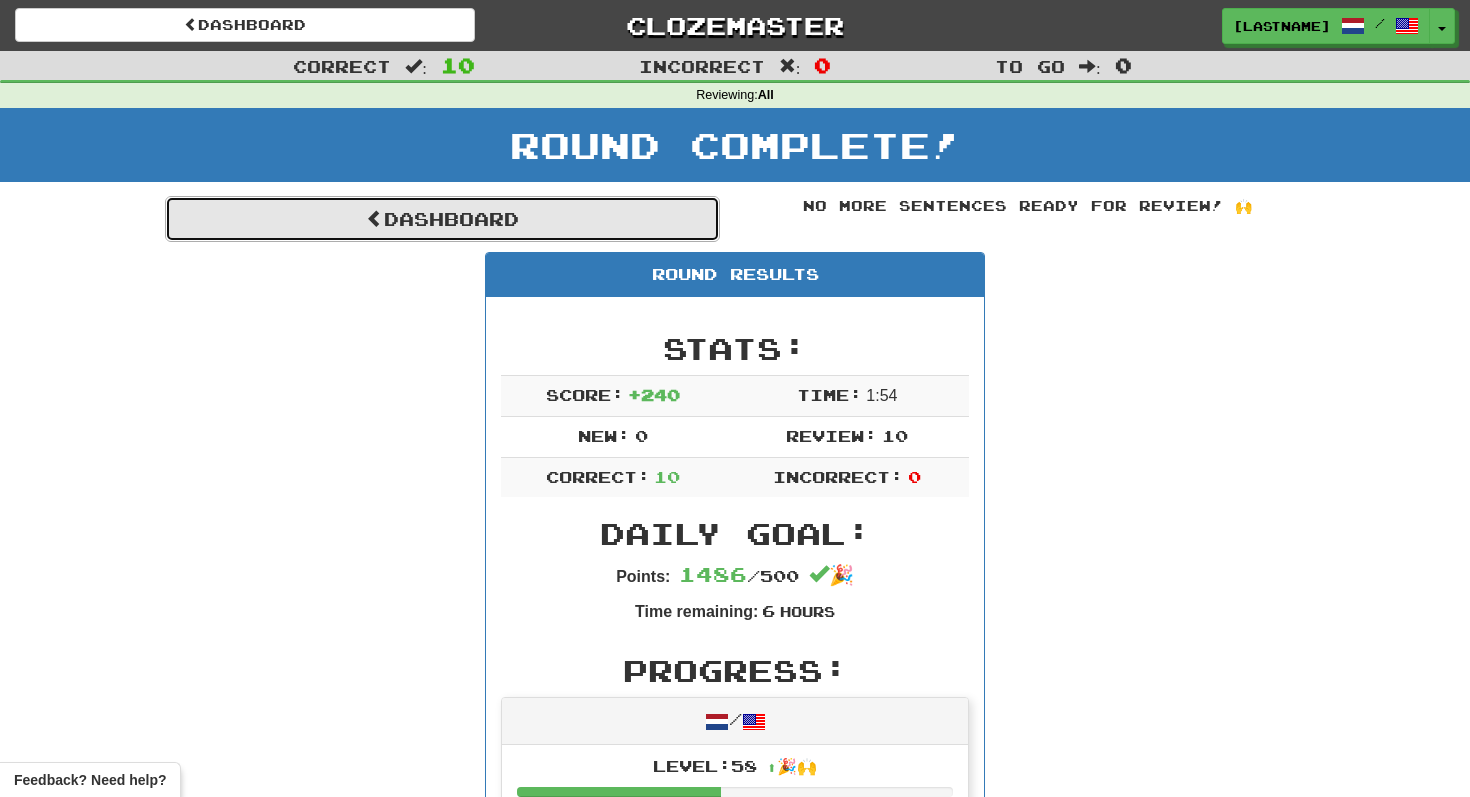 click on "Dashboard" at bounding box center (442, 219) 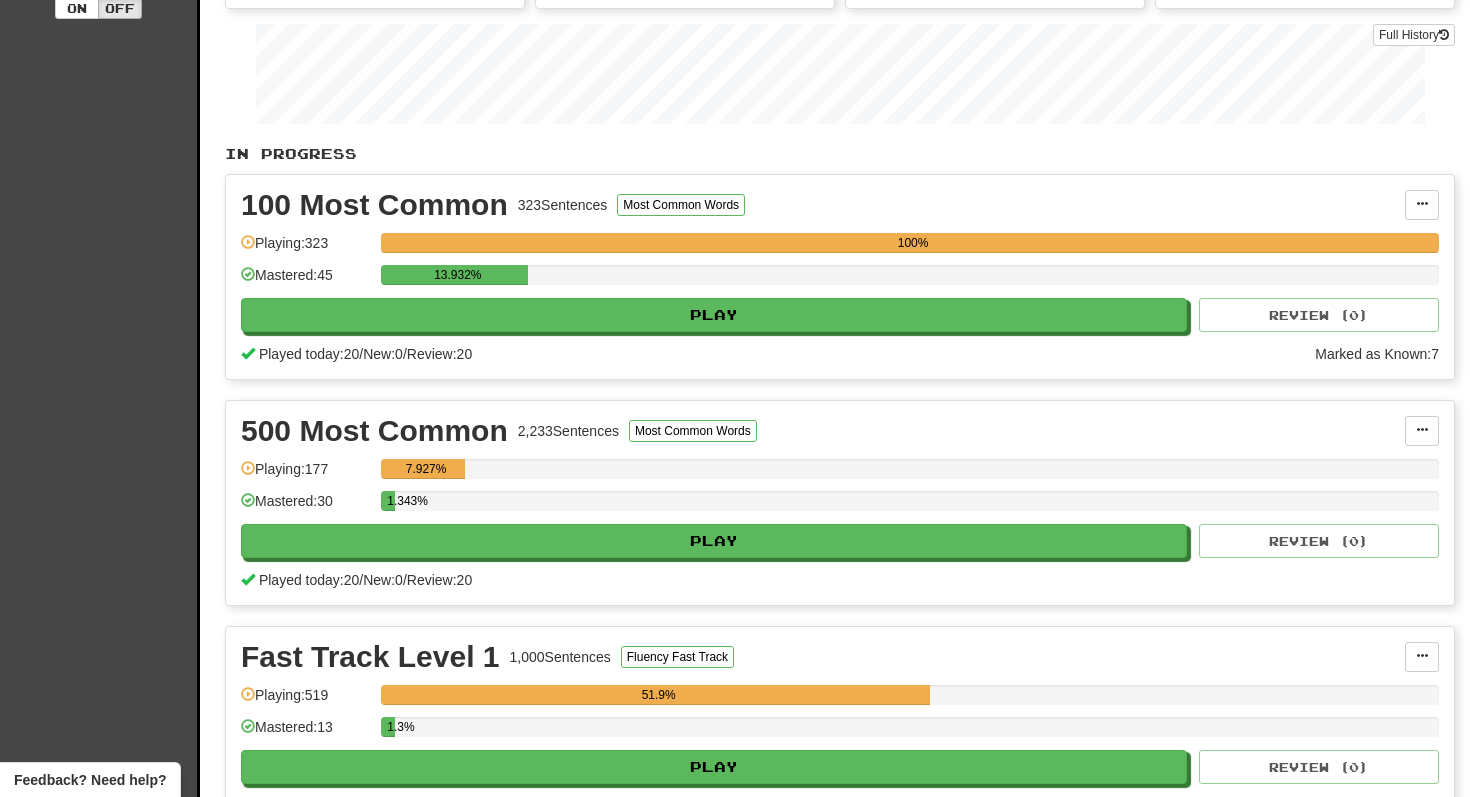 scroll, scrollTop: 235, scrollLeft: 0, axis: vertical 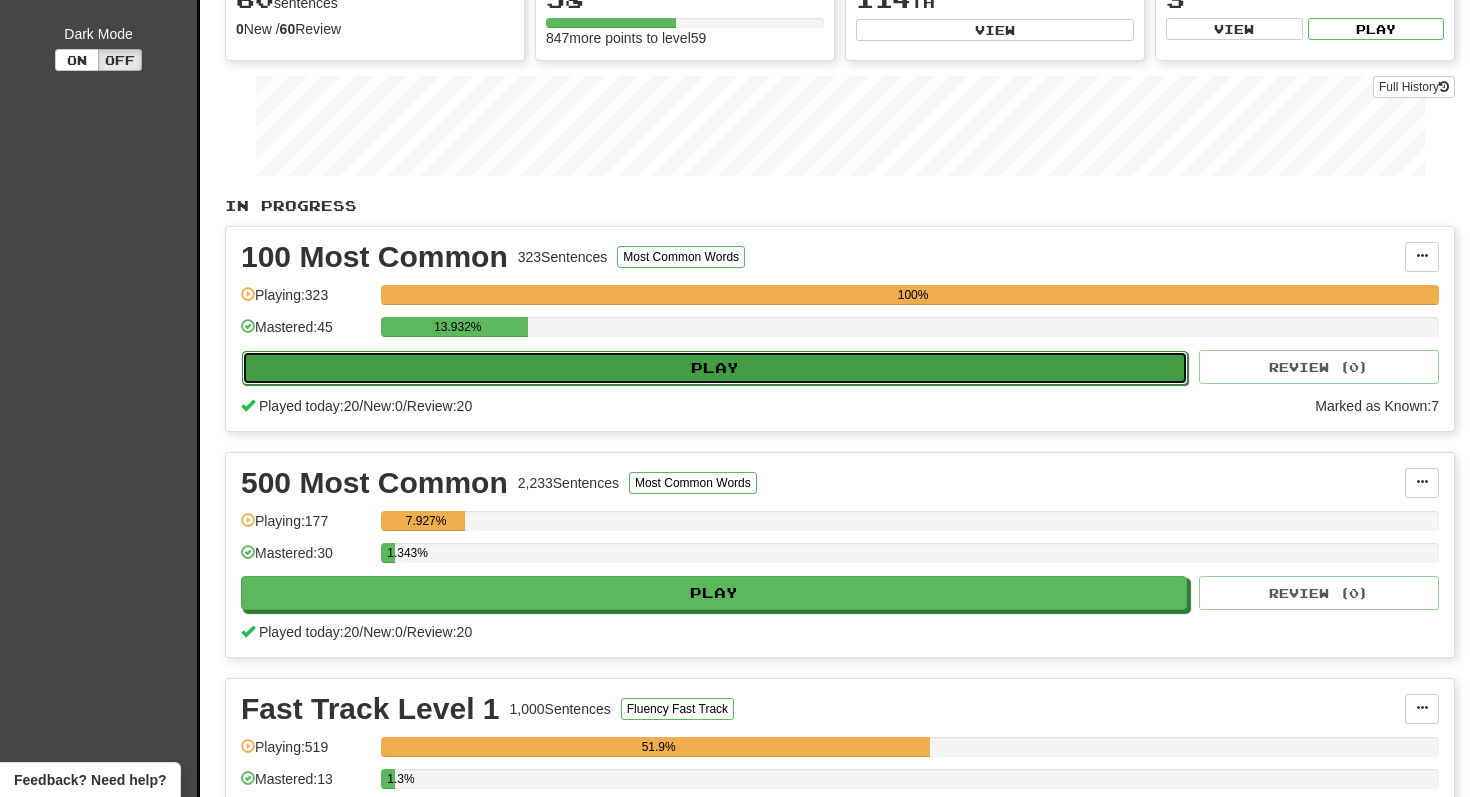 click on "Play" at bounding box center (715, 368) 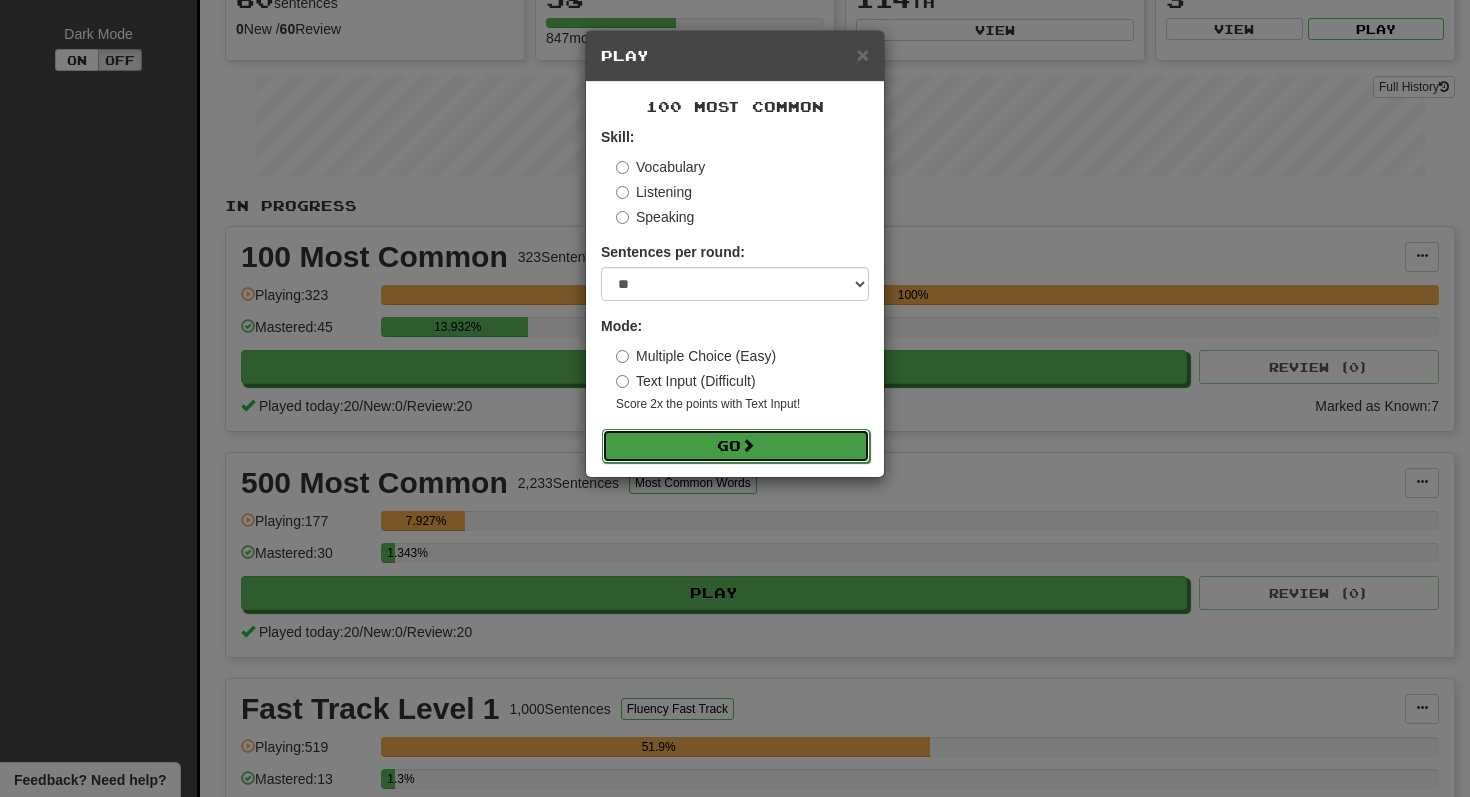 click on "Go" at bounding box center (736, 446) 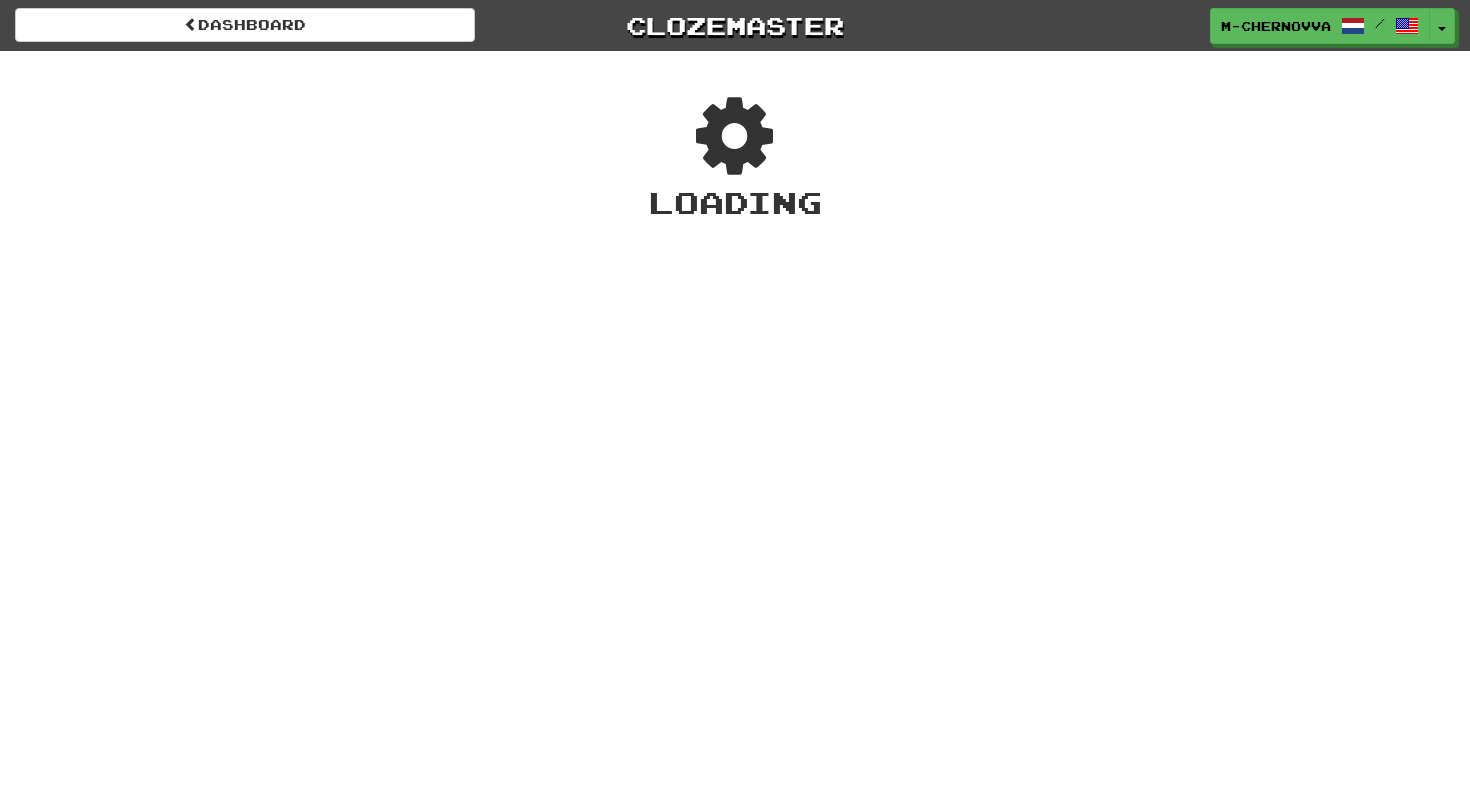 scroll, scrollTop: 0, scrollLeft: 0, axis: both 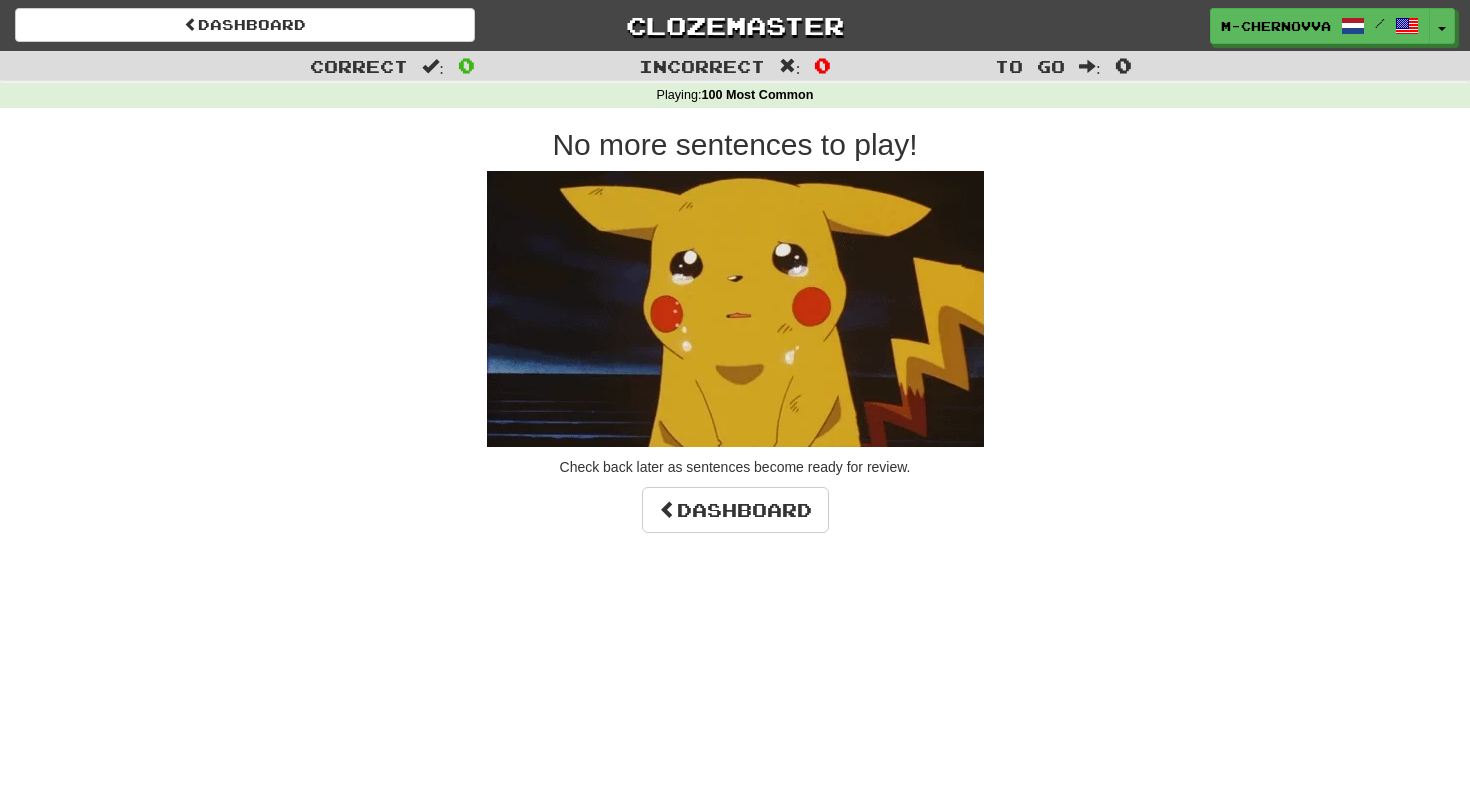 click on "Dashboard
Clozemaster
[USERNAME]
/
Toggle Dropdown
Dashboard
Leaderboard
Activity Feed
Notifications
Profile
Discussions
Nederlands
/
English
Streak:
1
Review:
0
Daily Goal:  1486 /500
Languages
Account
Logout
[USERNAME]
/
Toggle Dropdown
Dashboard
Leaderboard
Activity Feed
Notifications
Profile
Discussions
Nederlands
/
English
Streak:
1
Review:
0
Daily Goal:  1486 /500
Languages
Account
Logout
clozemaster
Correct   :   0 Incorrect   :   0 To go   :   0 Playing :  100 Most Common No more sentences to play! Check back later as sentences become ready for review.  Dashboard" at bounding box center [735, 398] 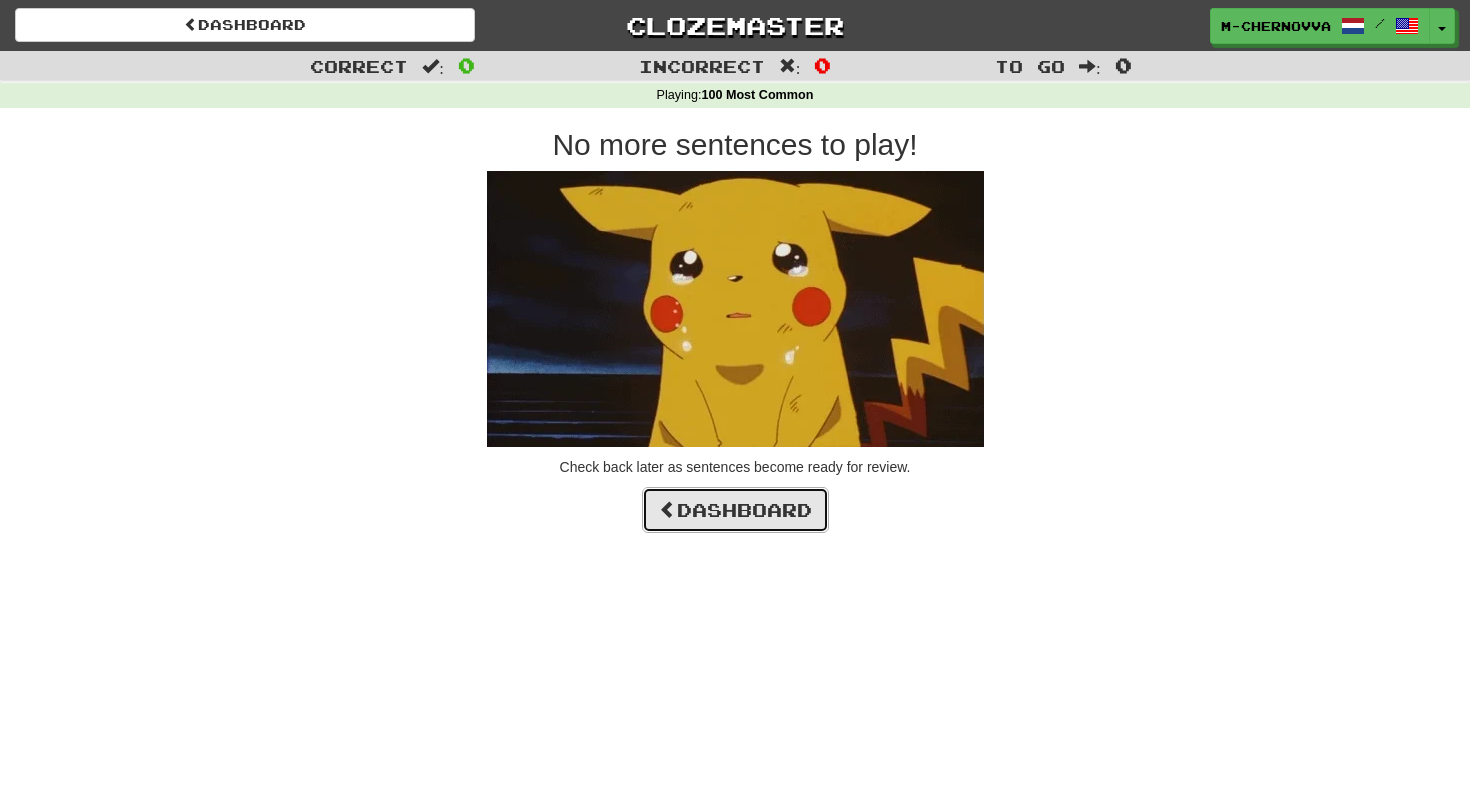 click on "Dashboard" at bounding box center [735, 510] 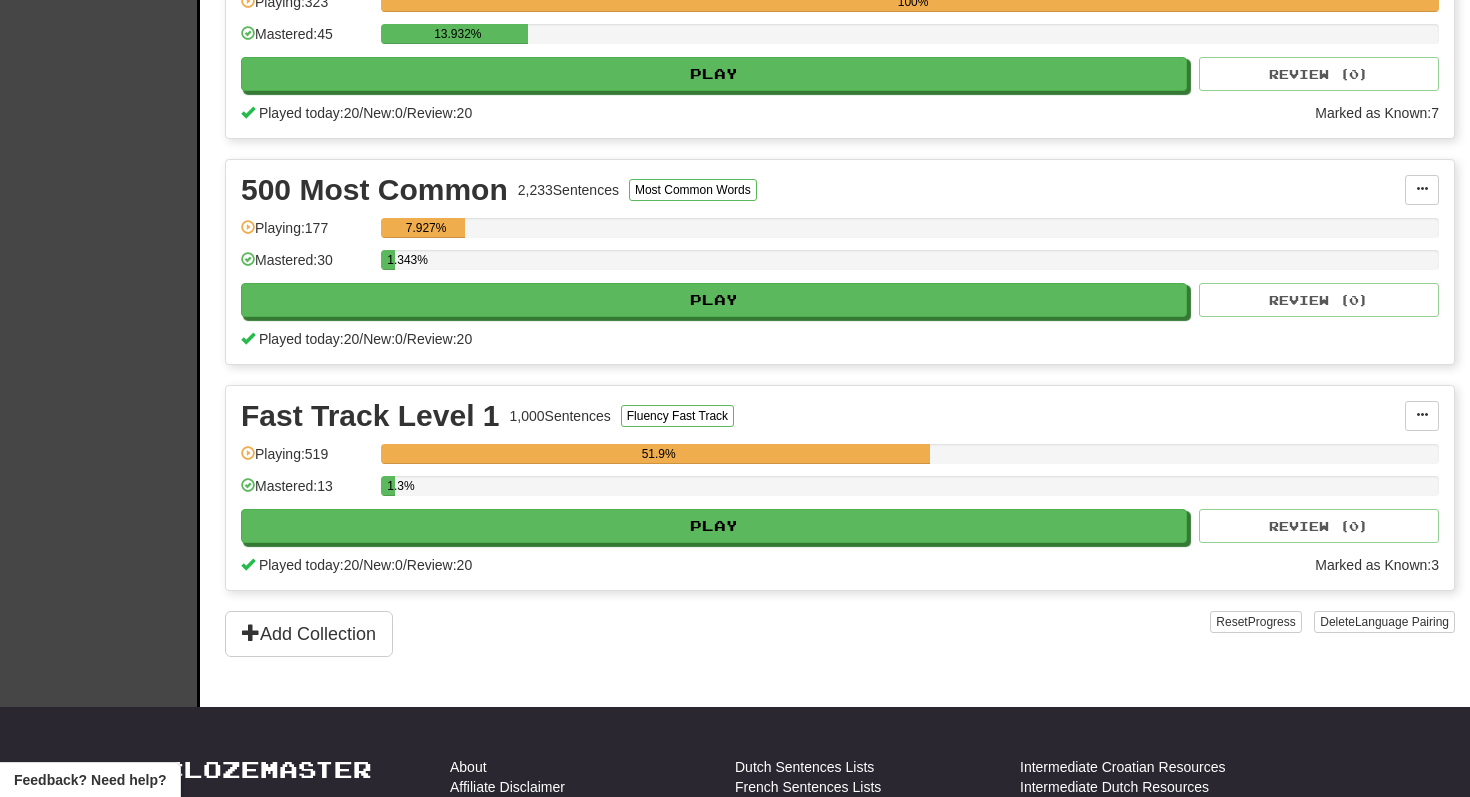 scroll, scrollTop: 0, scrollLeft: 0, axis: both 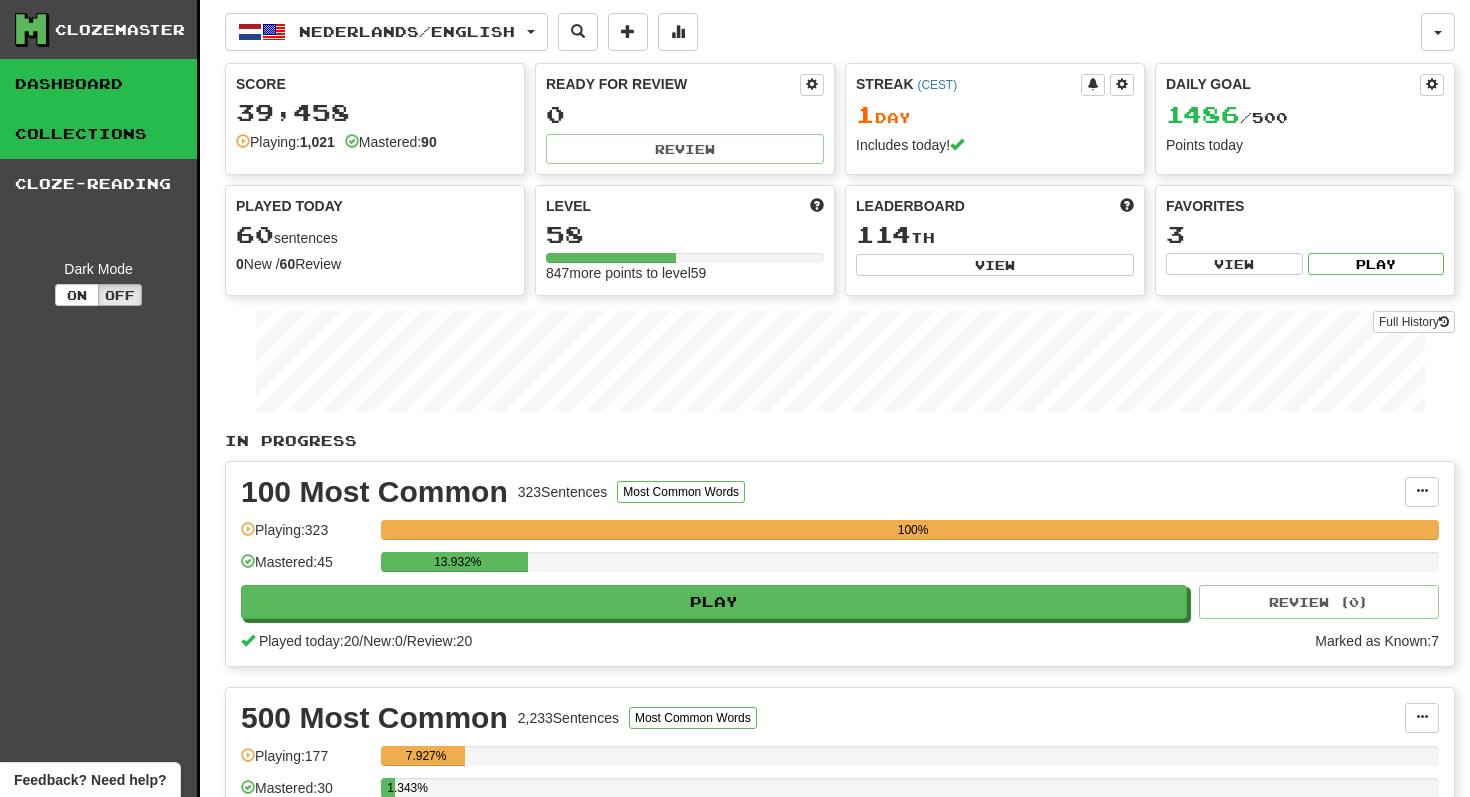 click on "Collections" at bounding box center [98, 134] 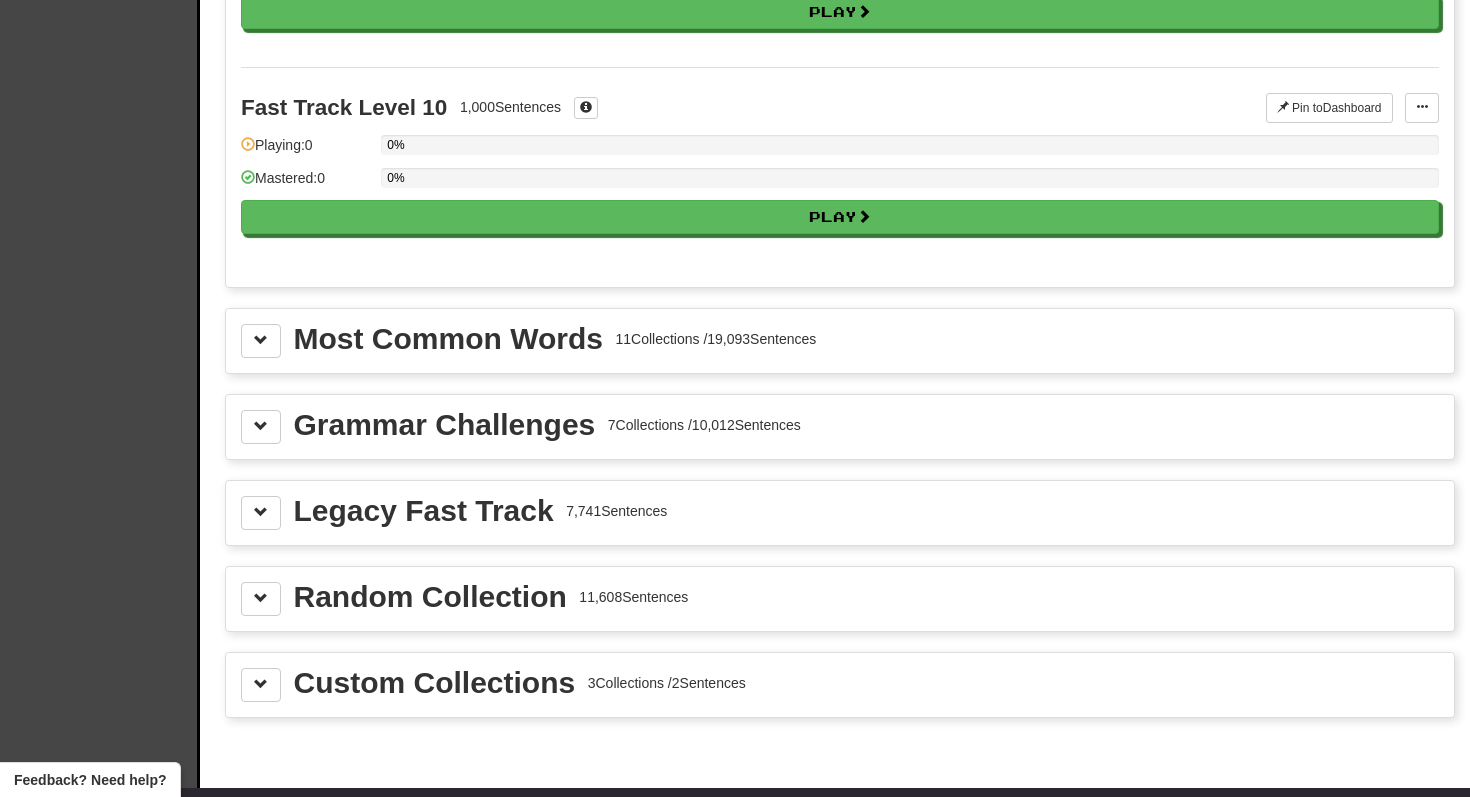 scroll, scrollTop: 1954, scrollLeft: 0, axis: vertical 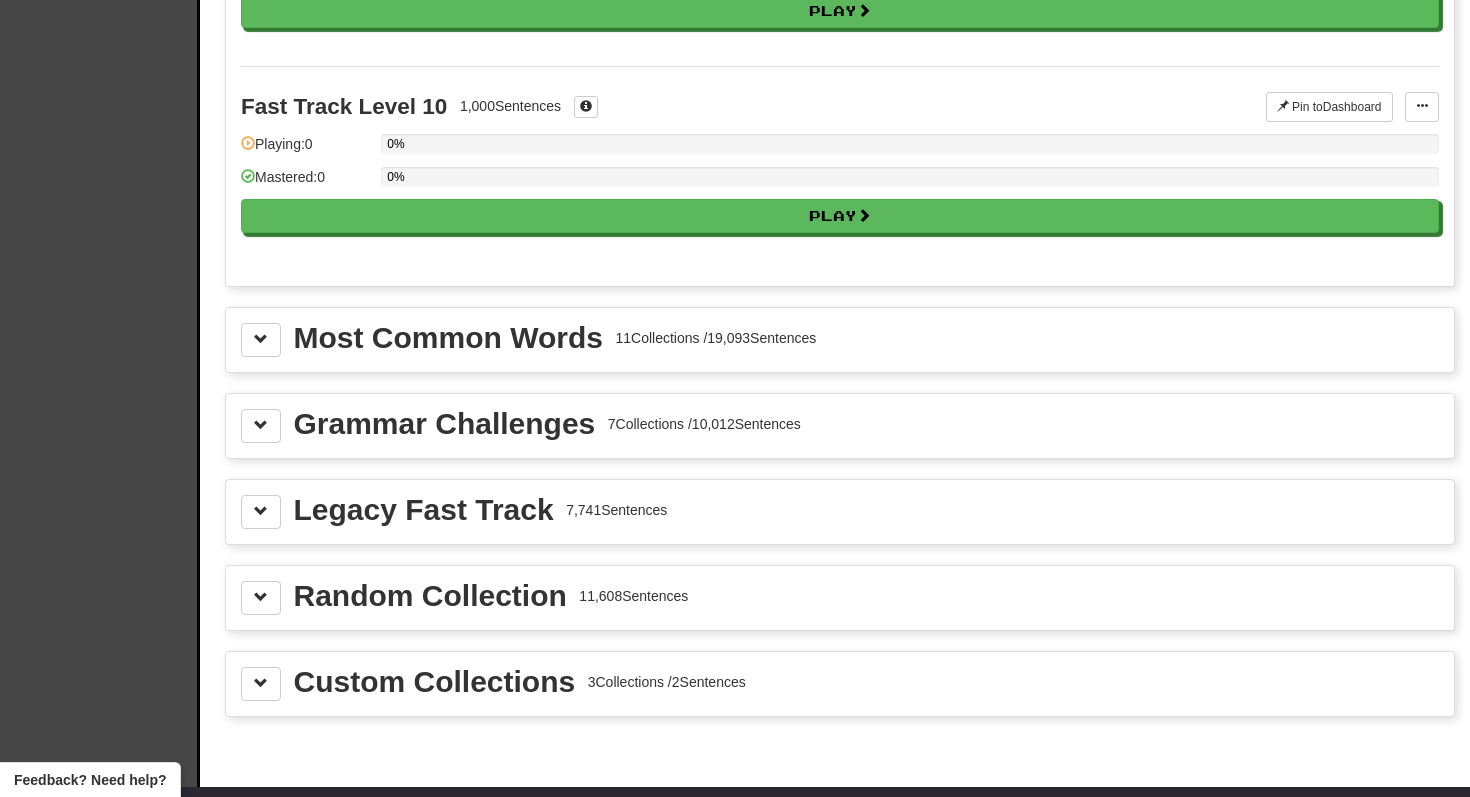 click on "Grammar Challenges 7  Collections /  10,012  Sentences" at bounding box center (840, 426) 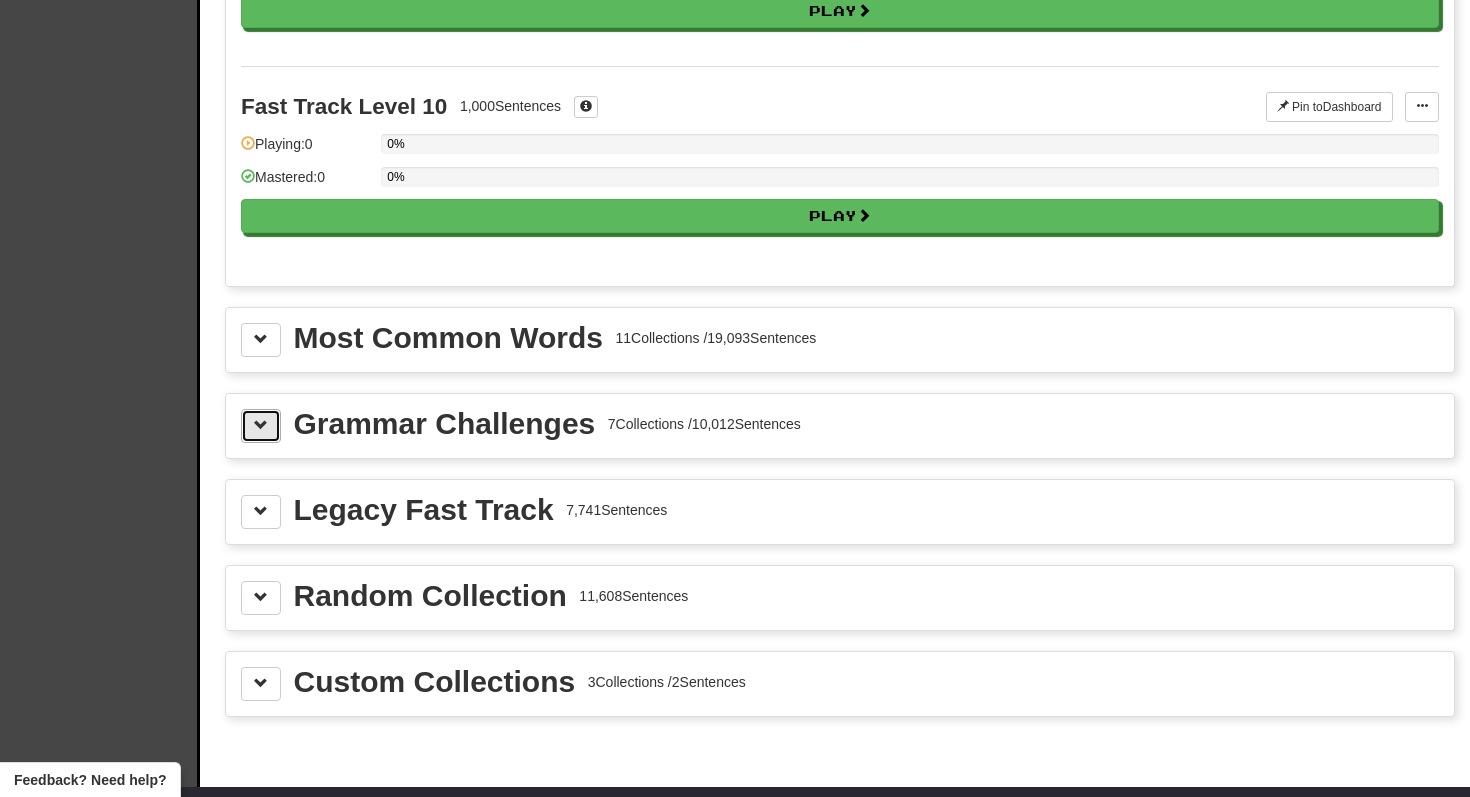 click at bounding box center [261, 425] 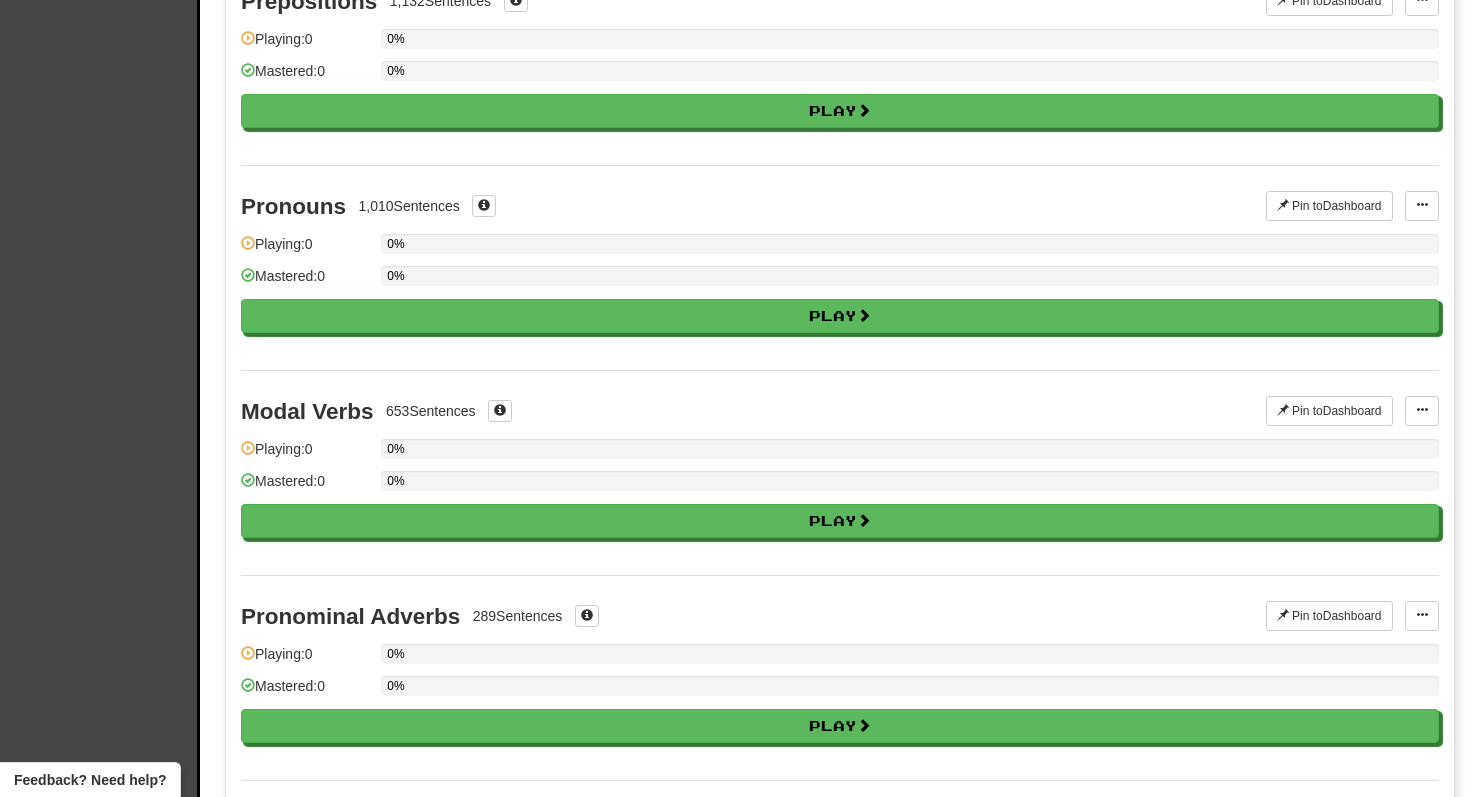 scroll, scrollTop: 2133, scrollLeft: 0, axis: vertical 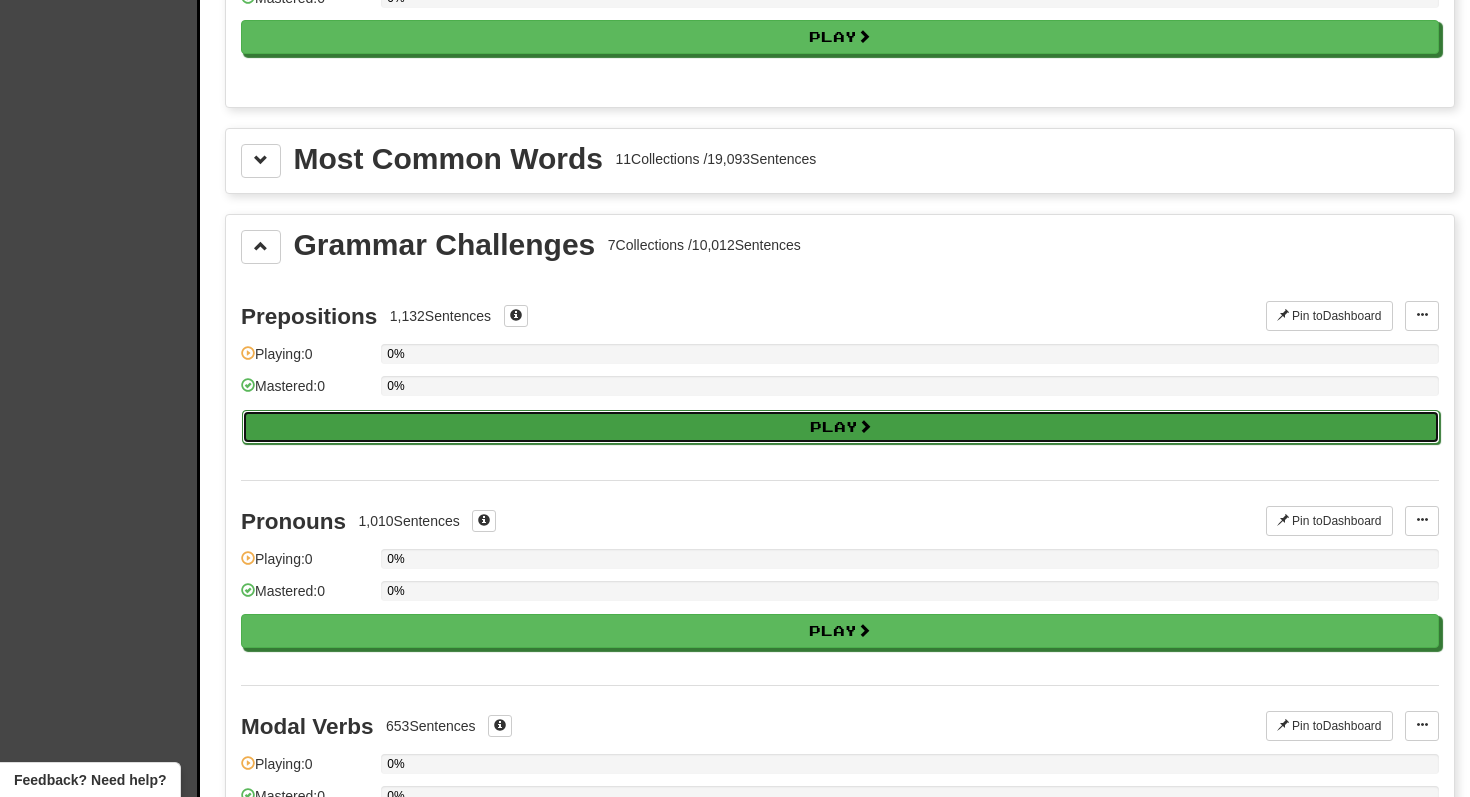 click on "Play" at bounding box center (841, 427) 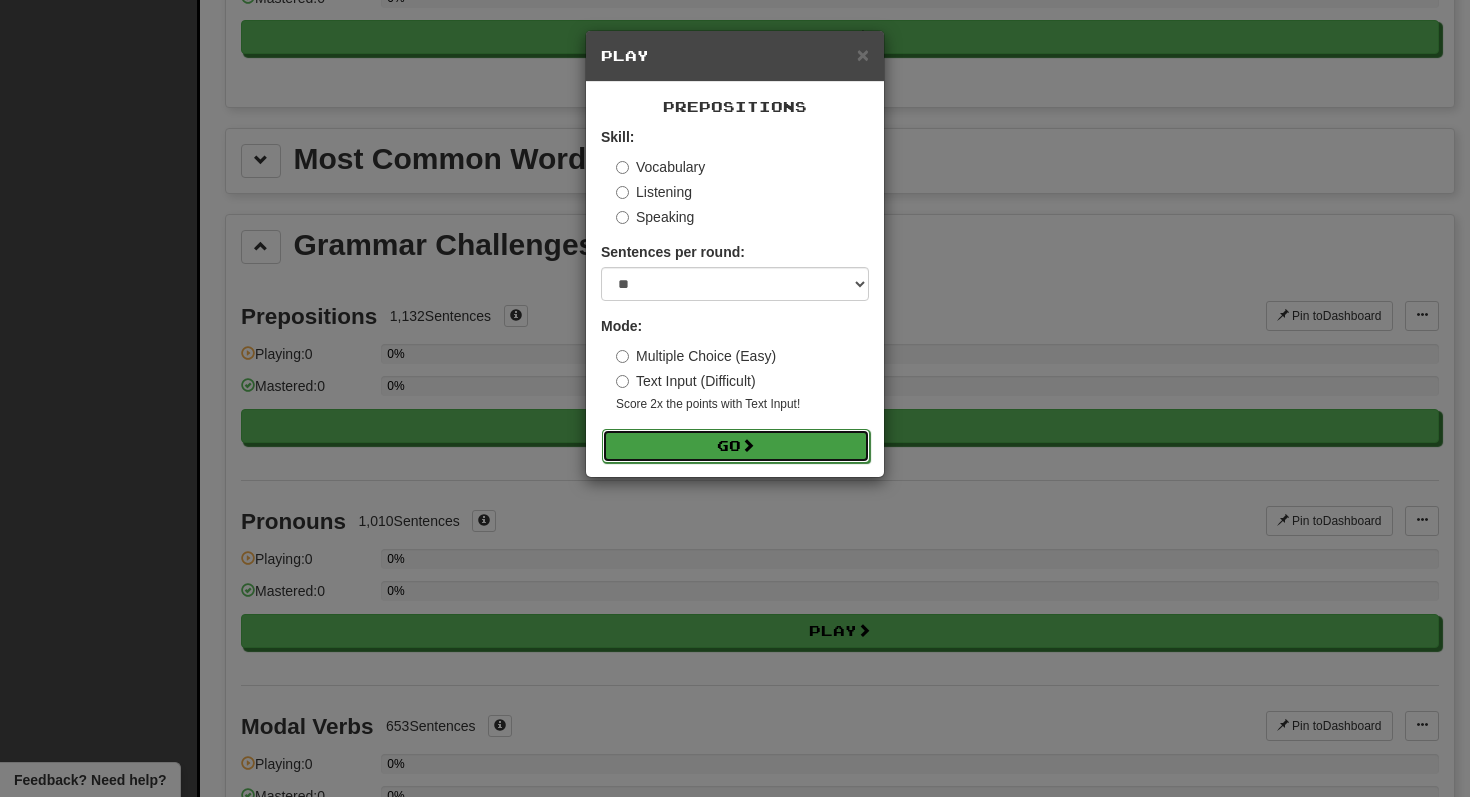click on "Go" at bounding box center (736, 446) 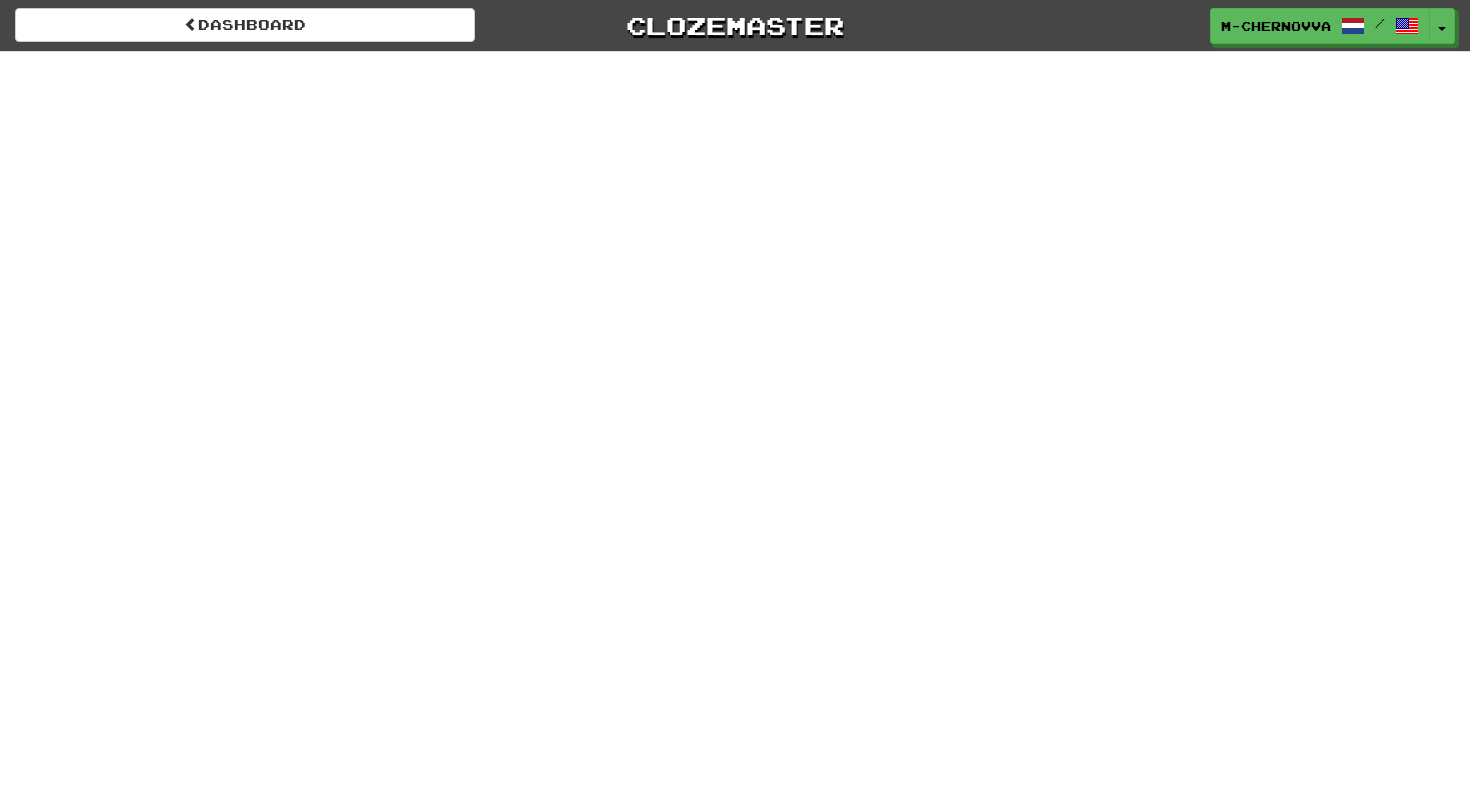 scroll, scrollTop: 0, scrollLeft: 0, axis: both 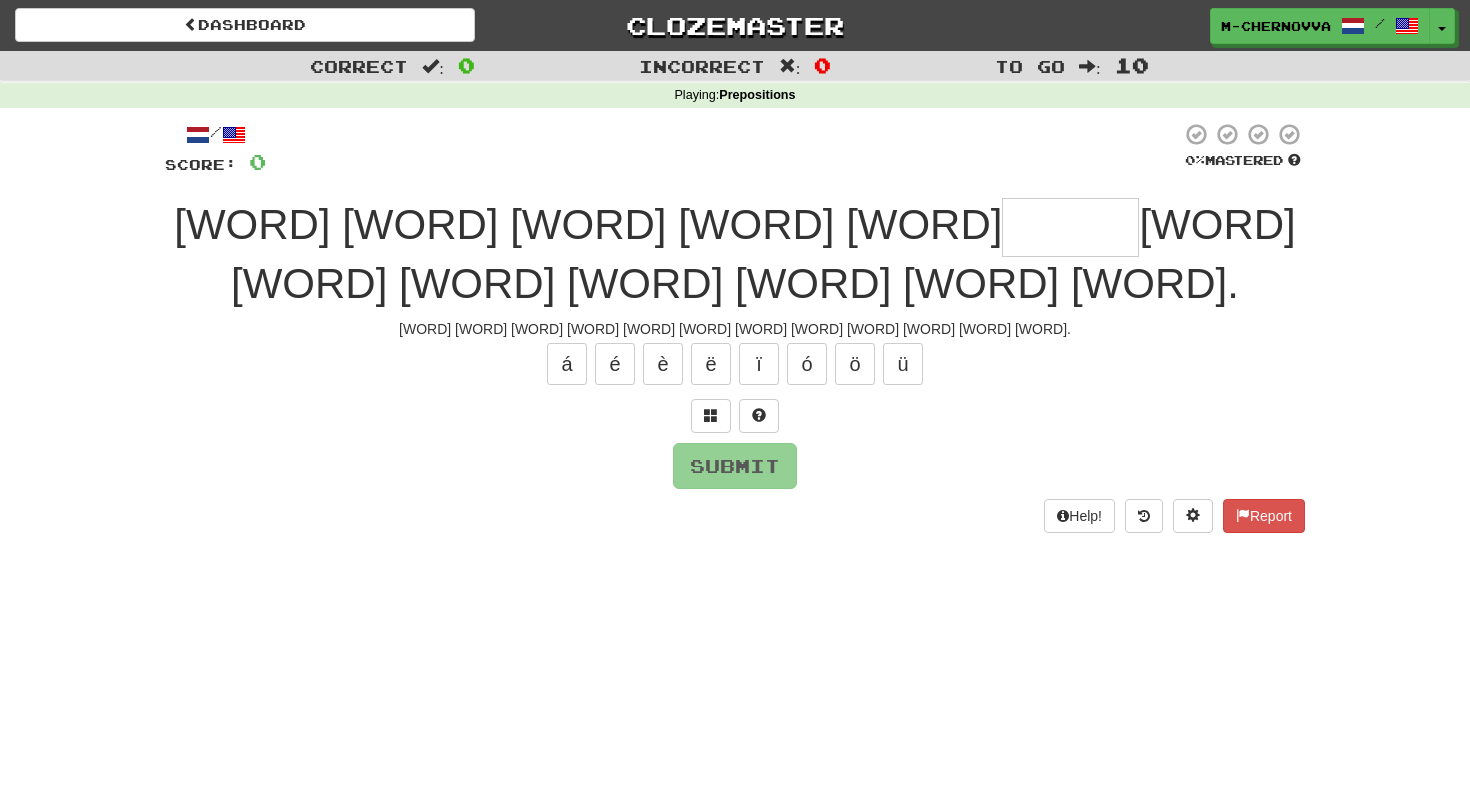 type on "*" 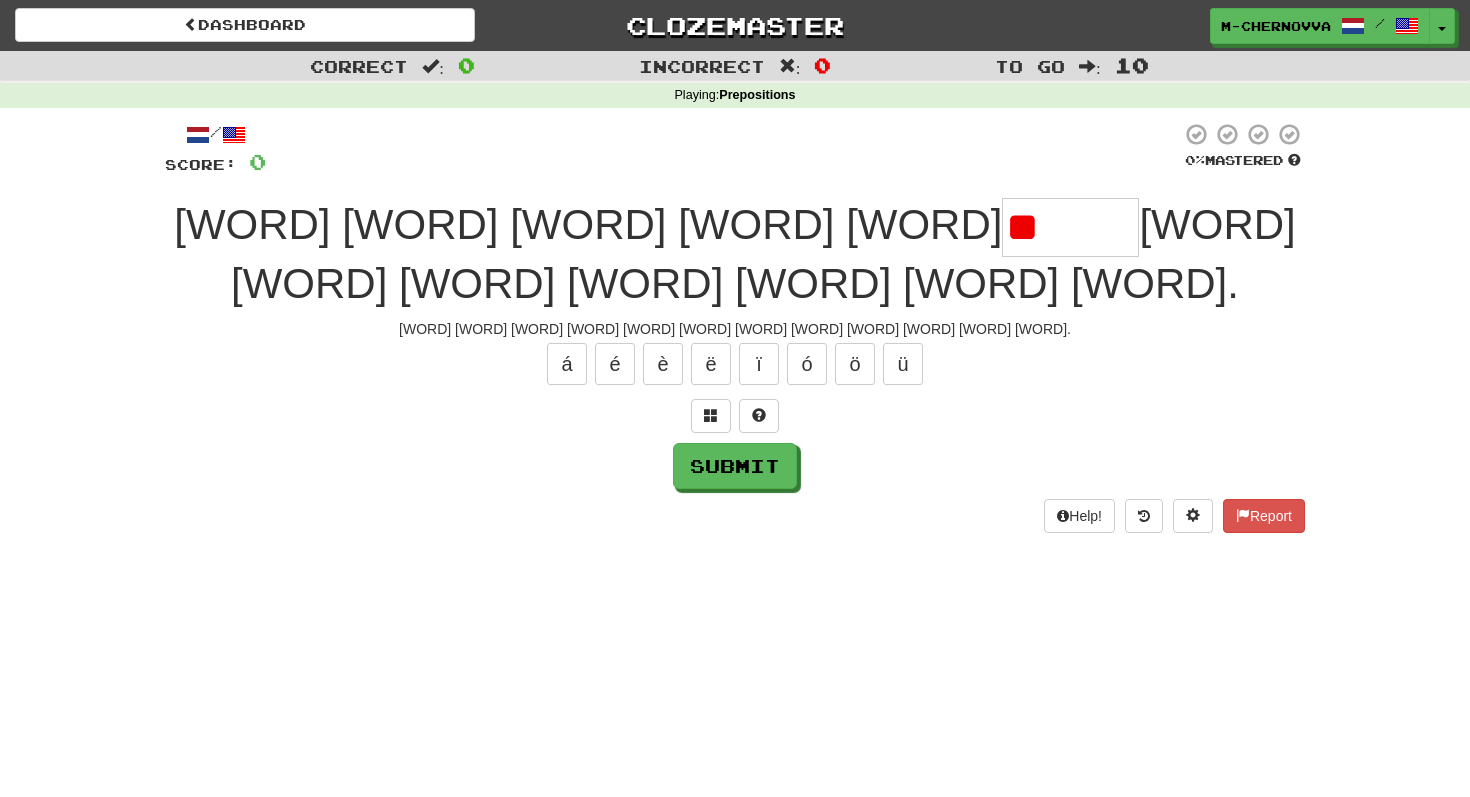type on "*" 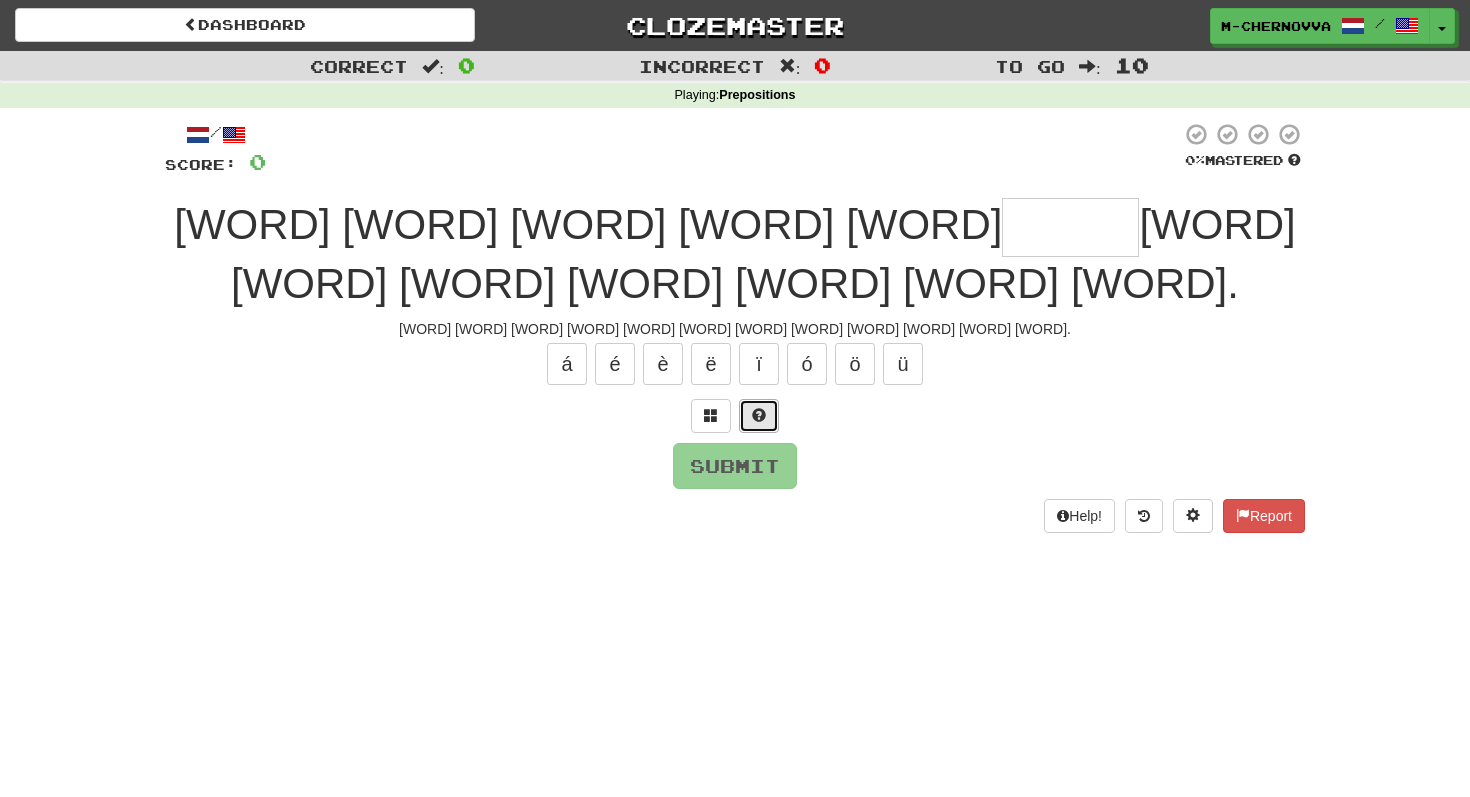 click at bounding box center (759, 415) 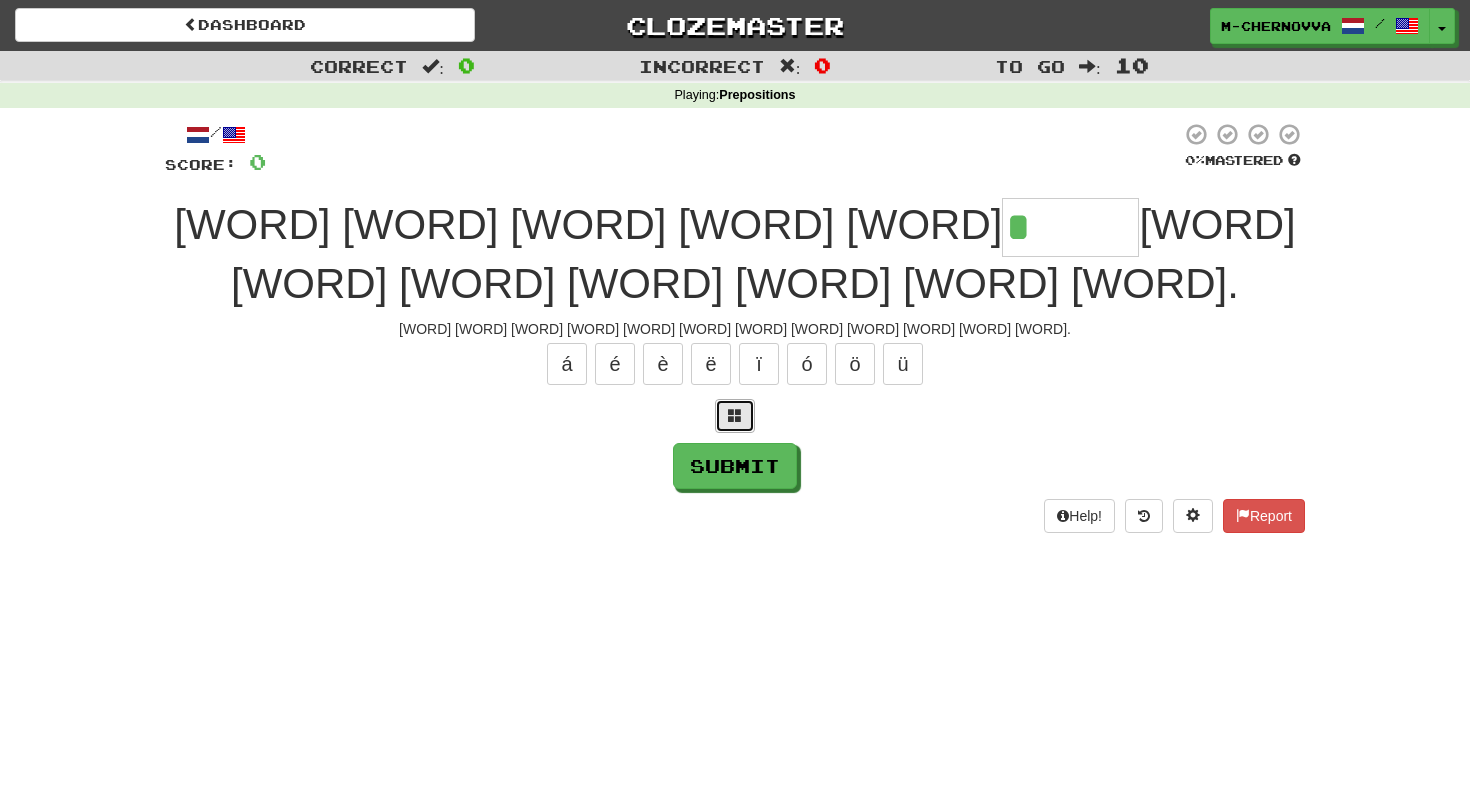 click at bounding box center [735, 416] 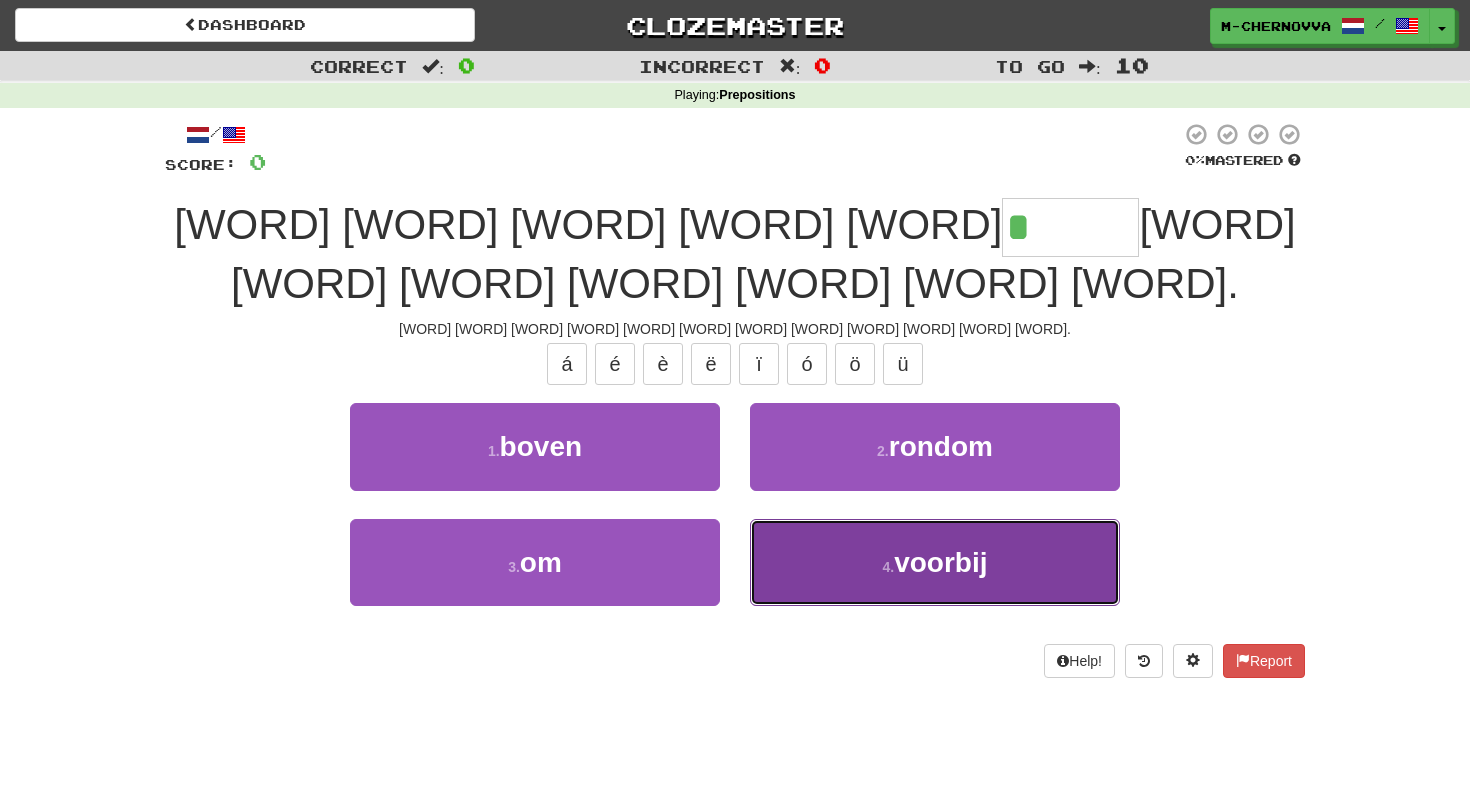 click on "4 .  voorbij" at bounding box center [935, 562] 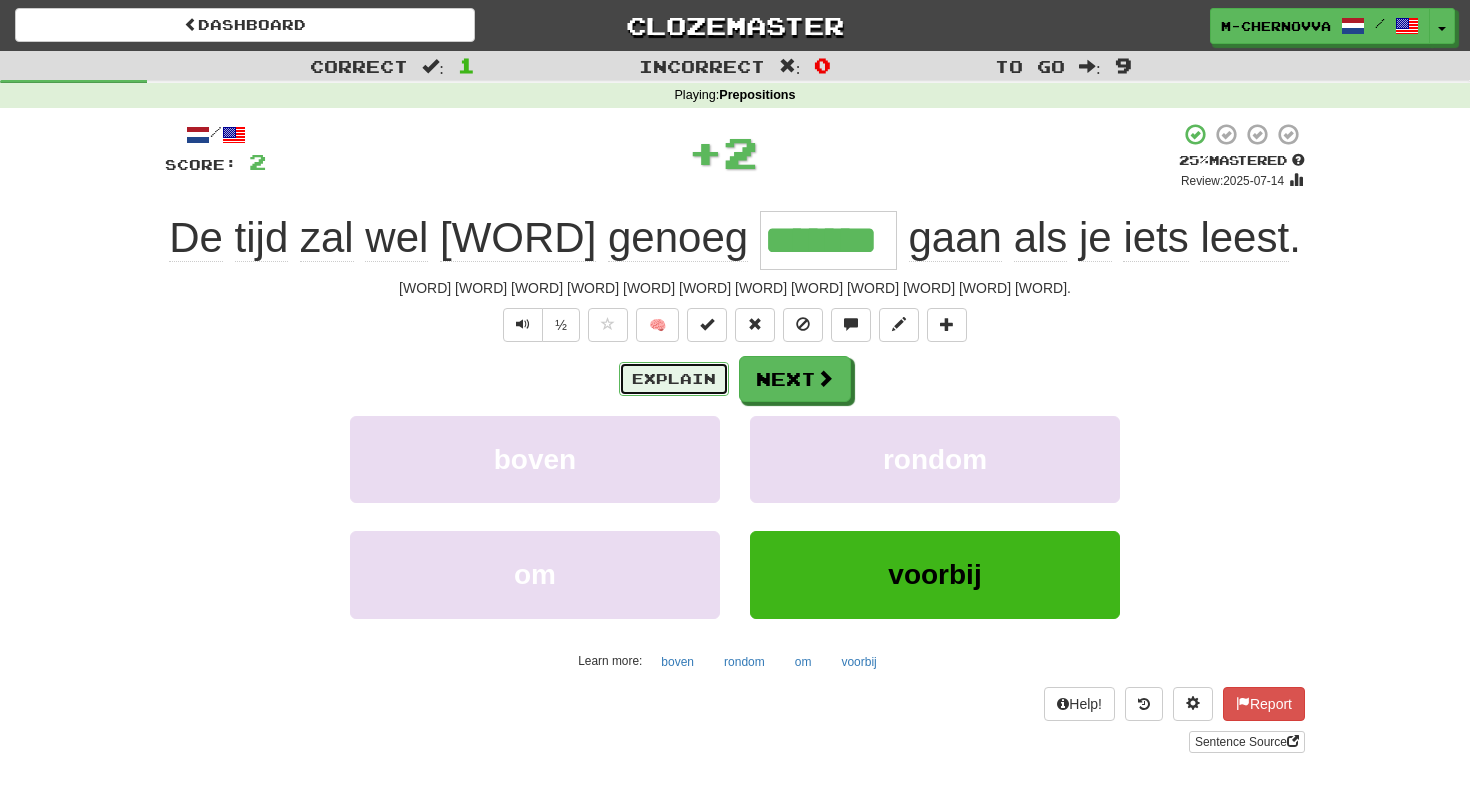 click on "Explain" at bounding box center [674, 379] 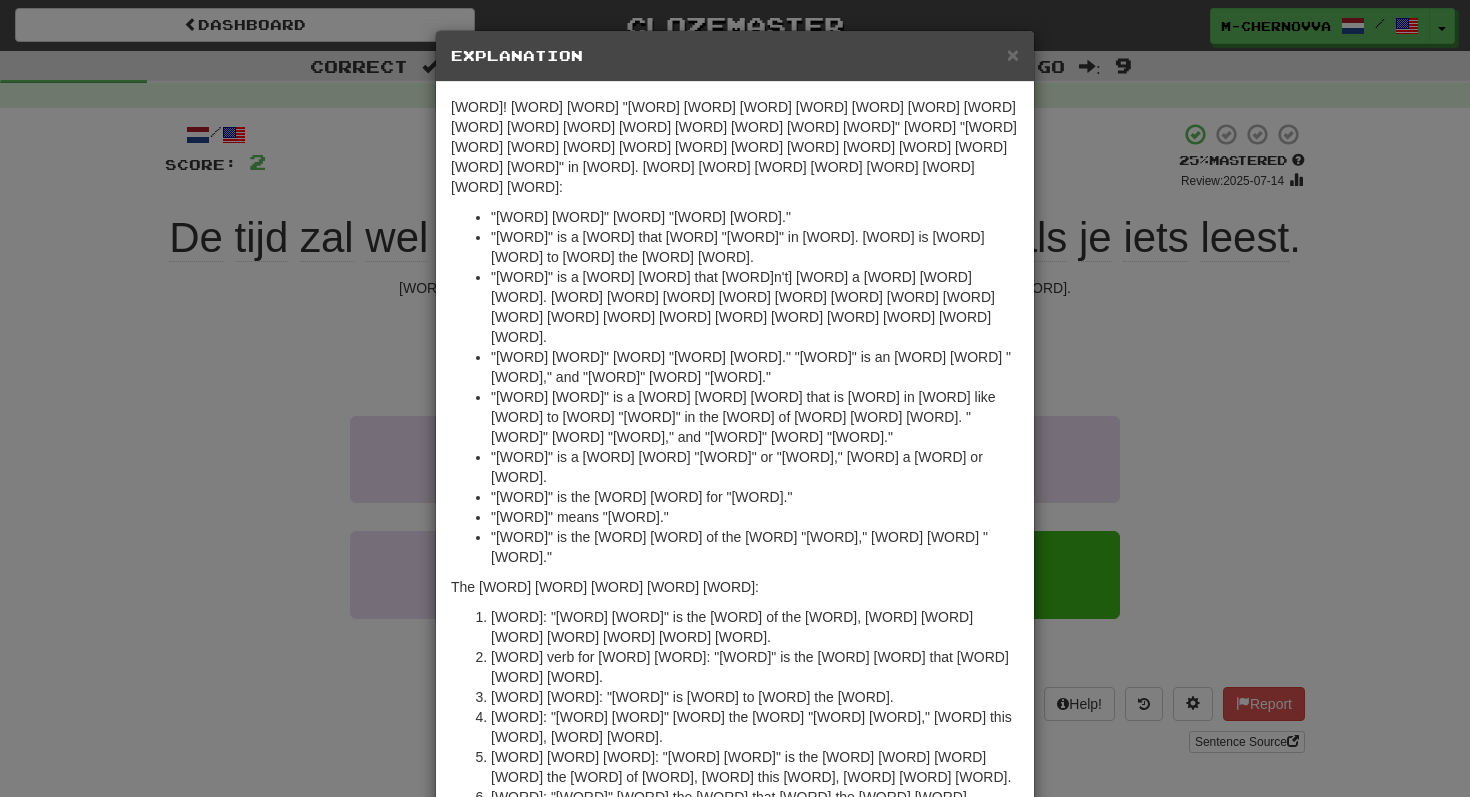 click on "× Explanation" at bounding box center [735, 56] 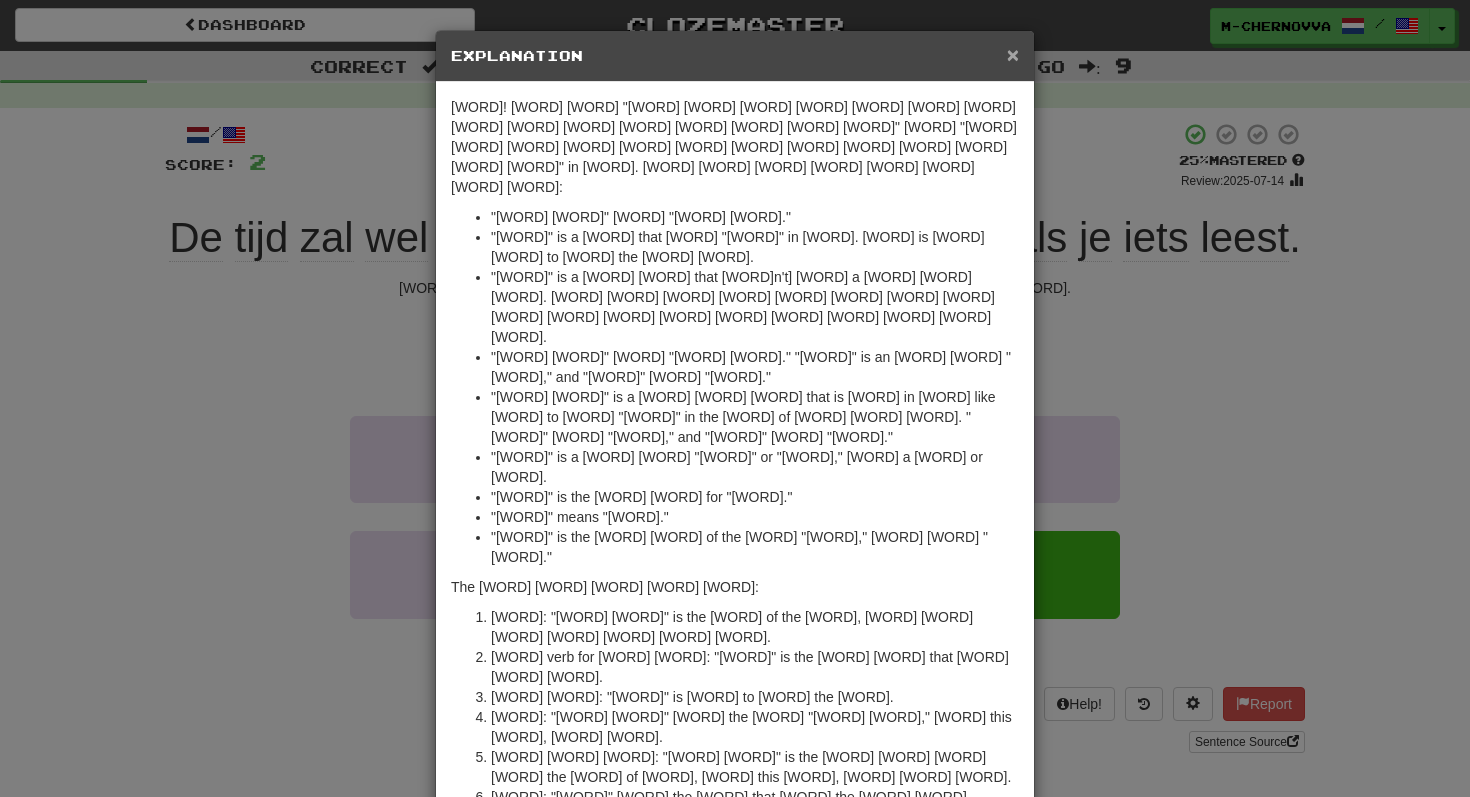 click on "×" at bounding box center [1013, 54] 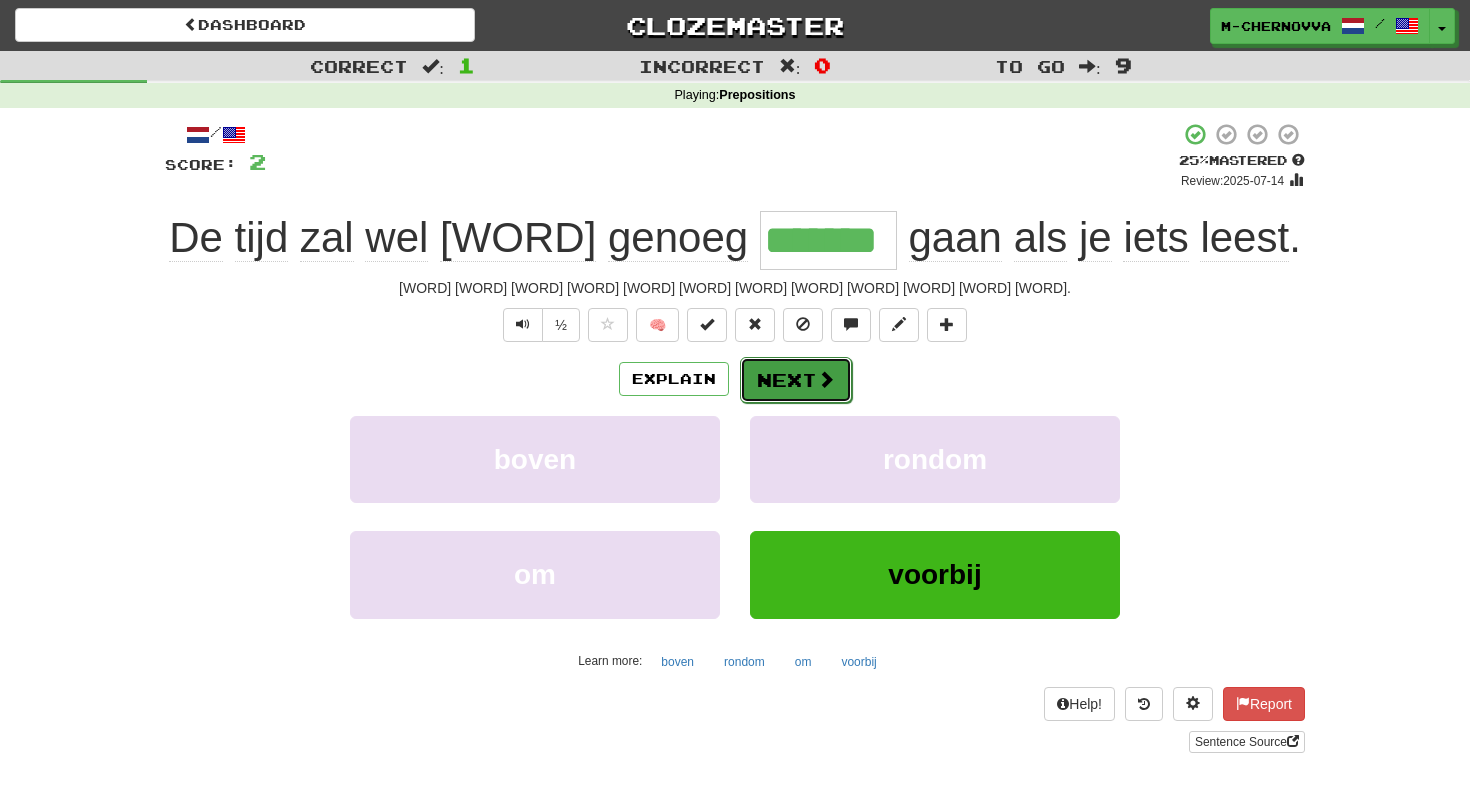 click on "Next" at bounding box center [796, 380] 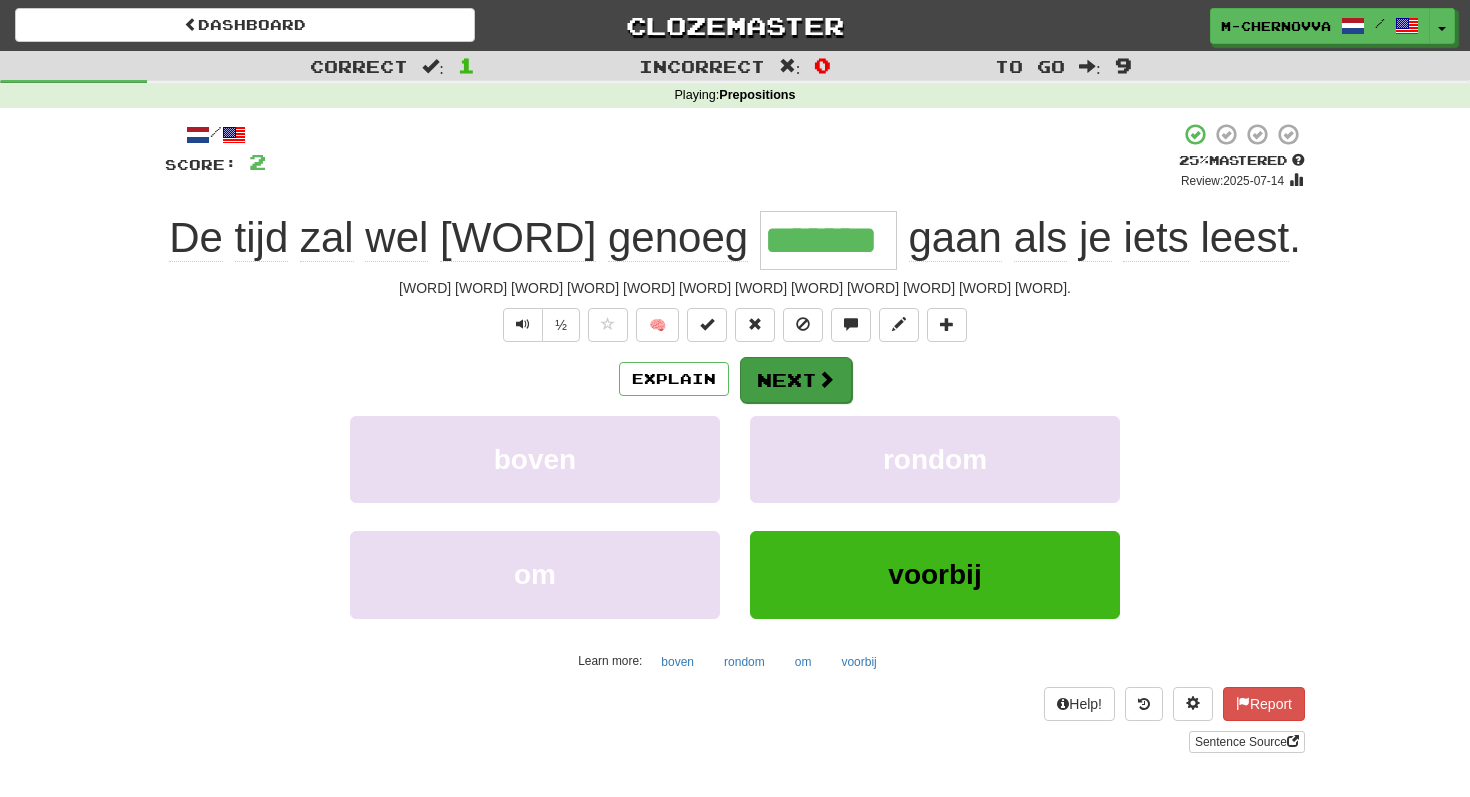 type 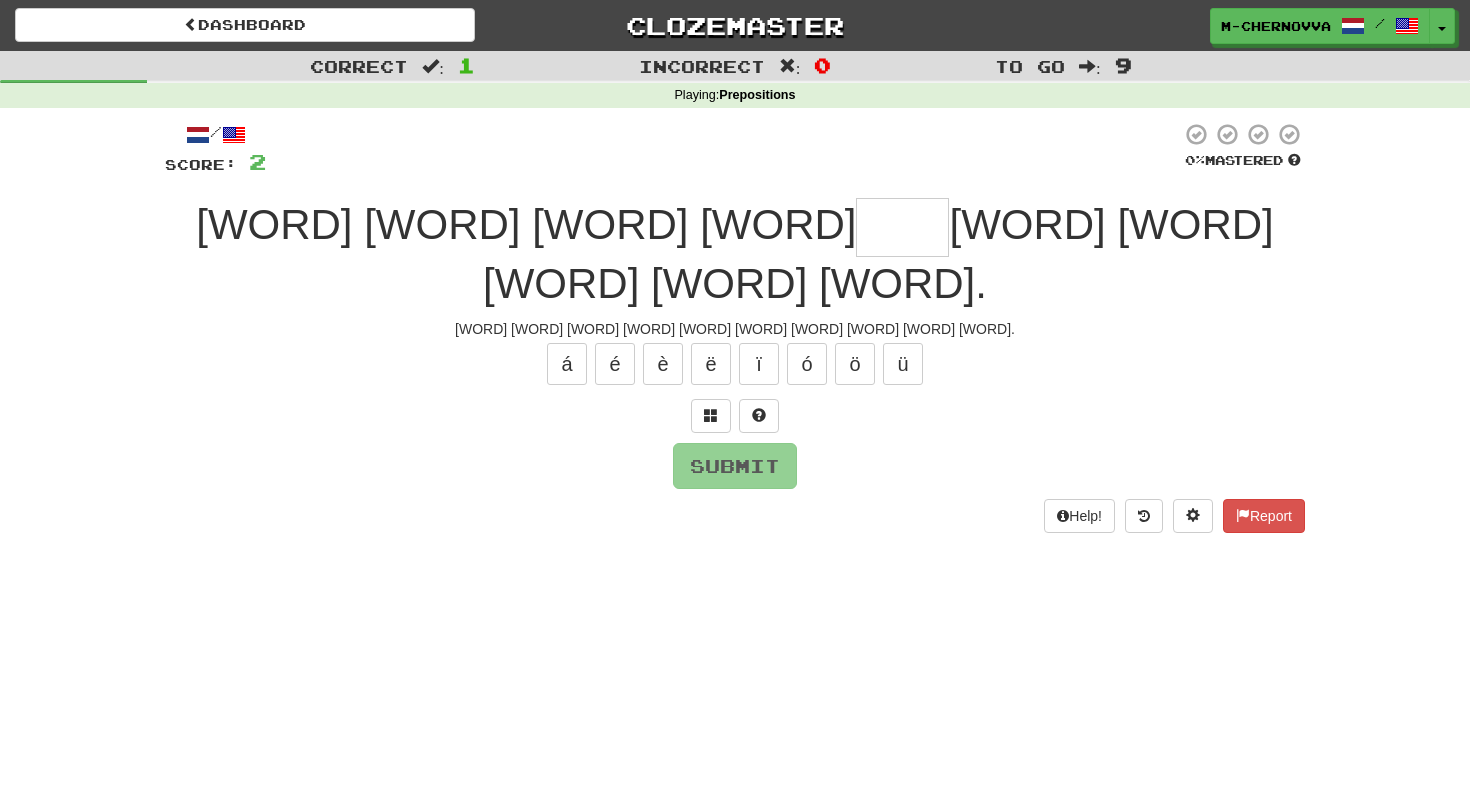click at bounding box center (902, 227) 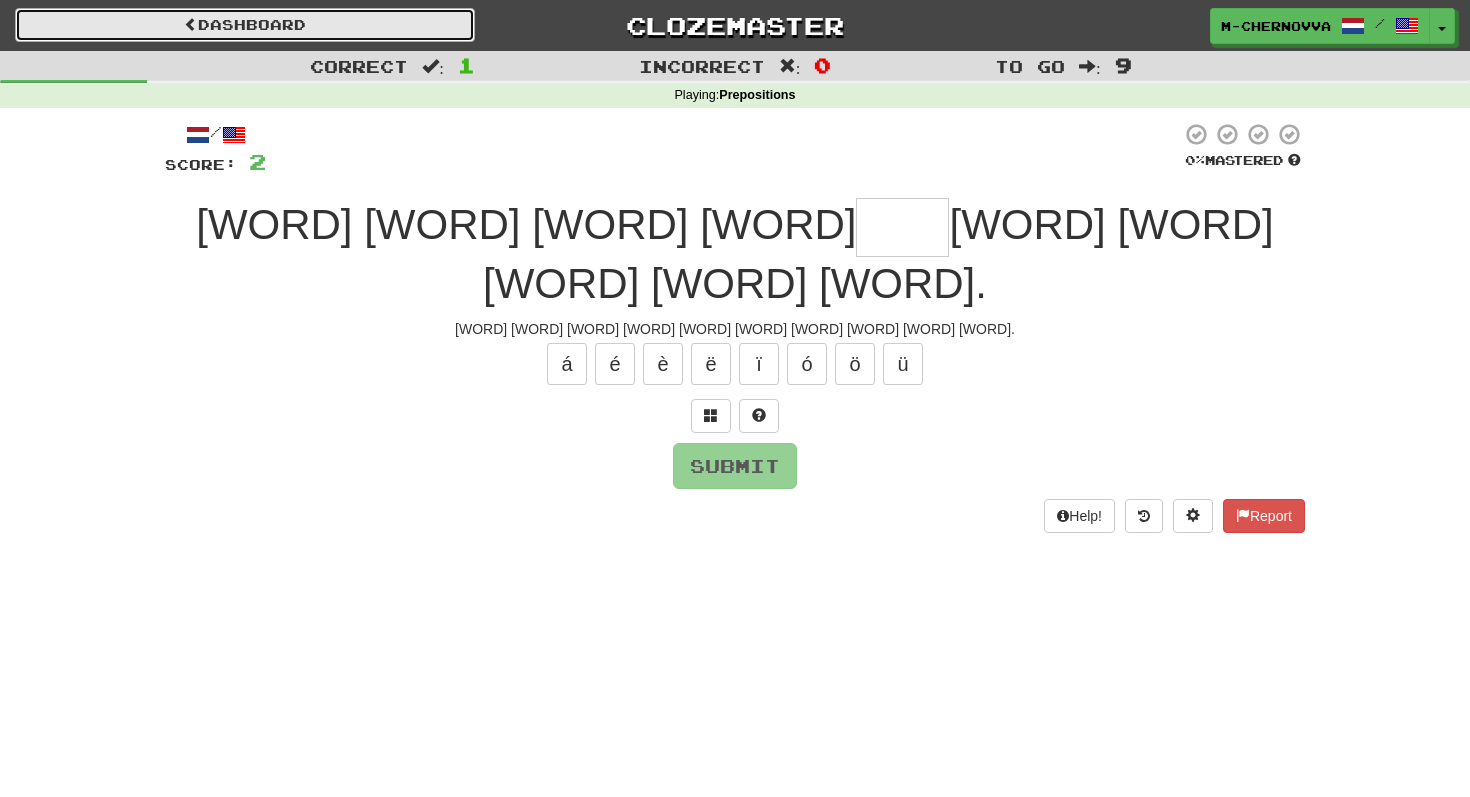 click on "Dashboard" at bounding box center [245, 25] 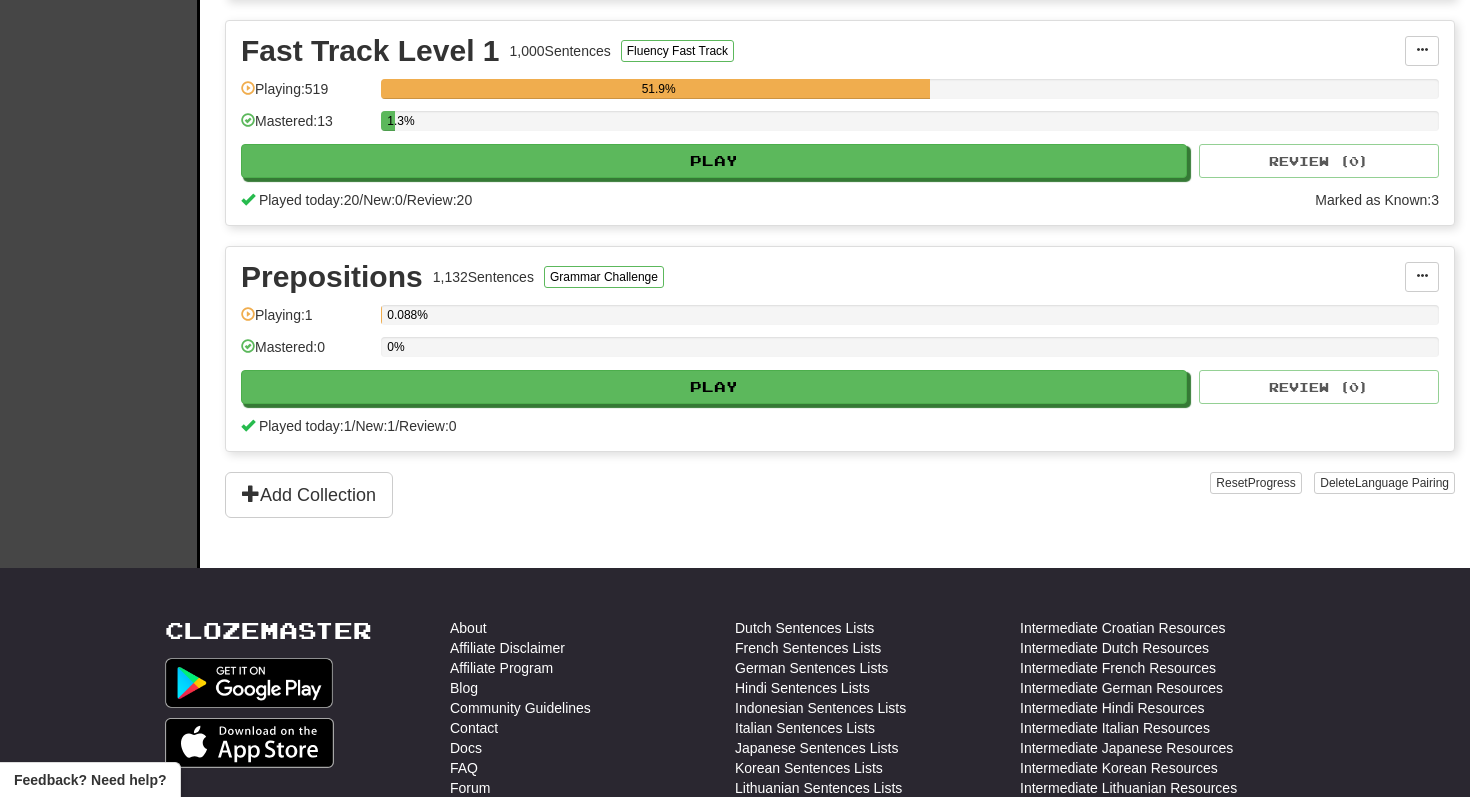 scroll, scrollTop: 820, scrollLeft: 0, axis: vertical 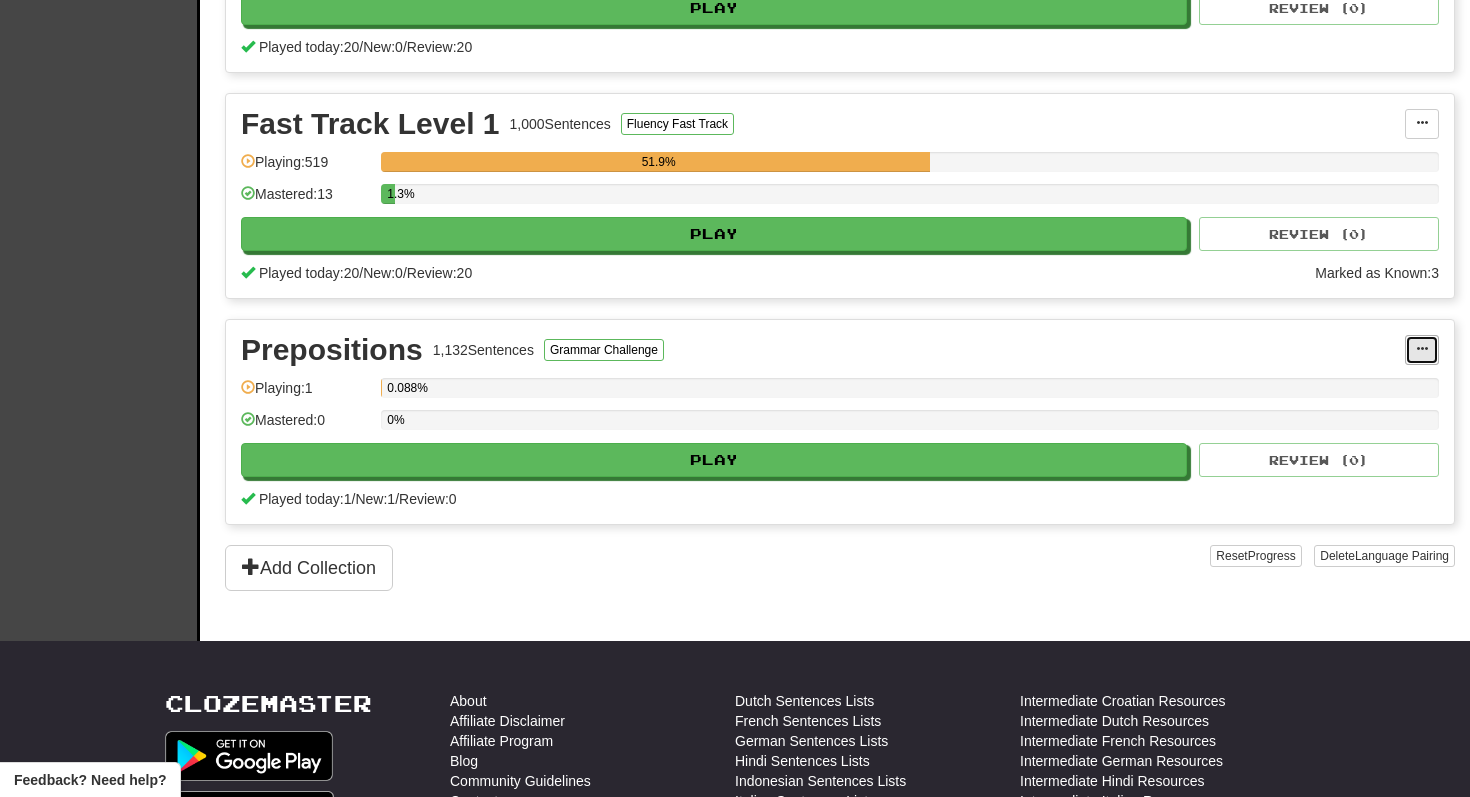 click at bounding box center [1422, 349] 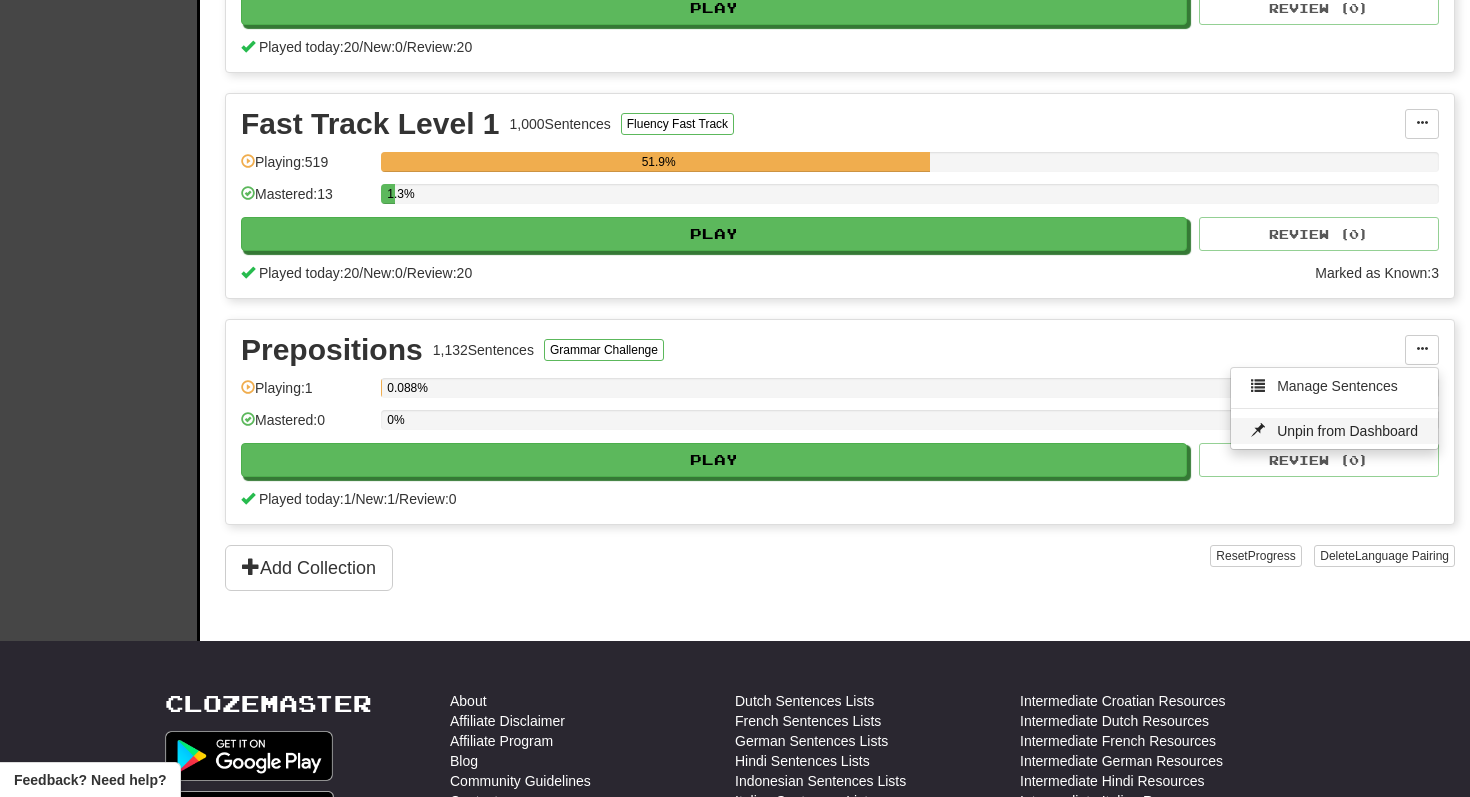 click on "Unpin from Dashboard" at bounding box center [1347, 431] 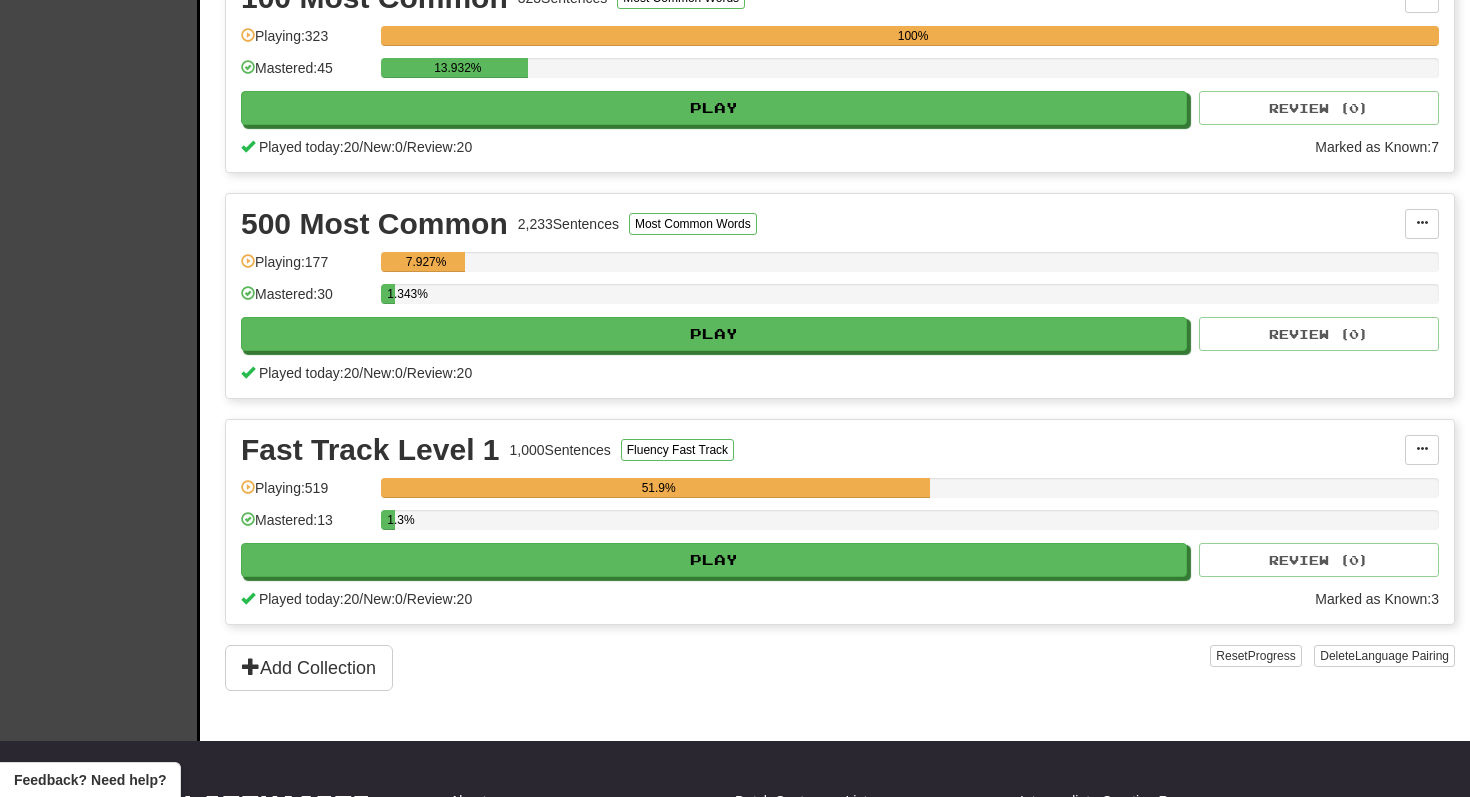 scroll, scrollTop: 0, scrollLeft: 0, axis: both 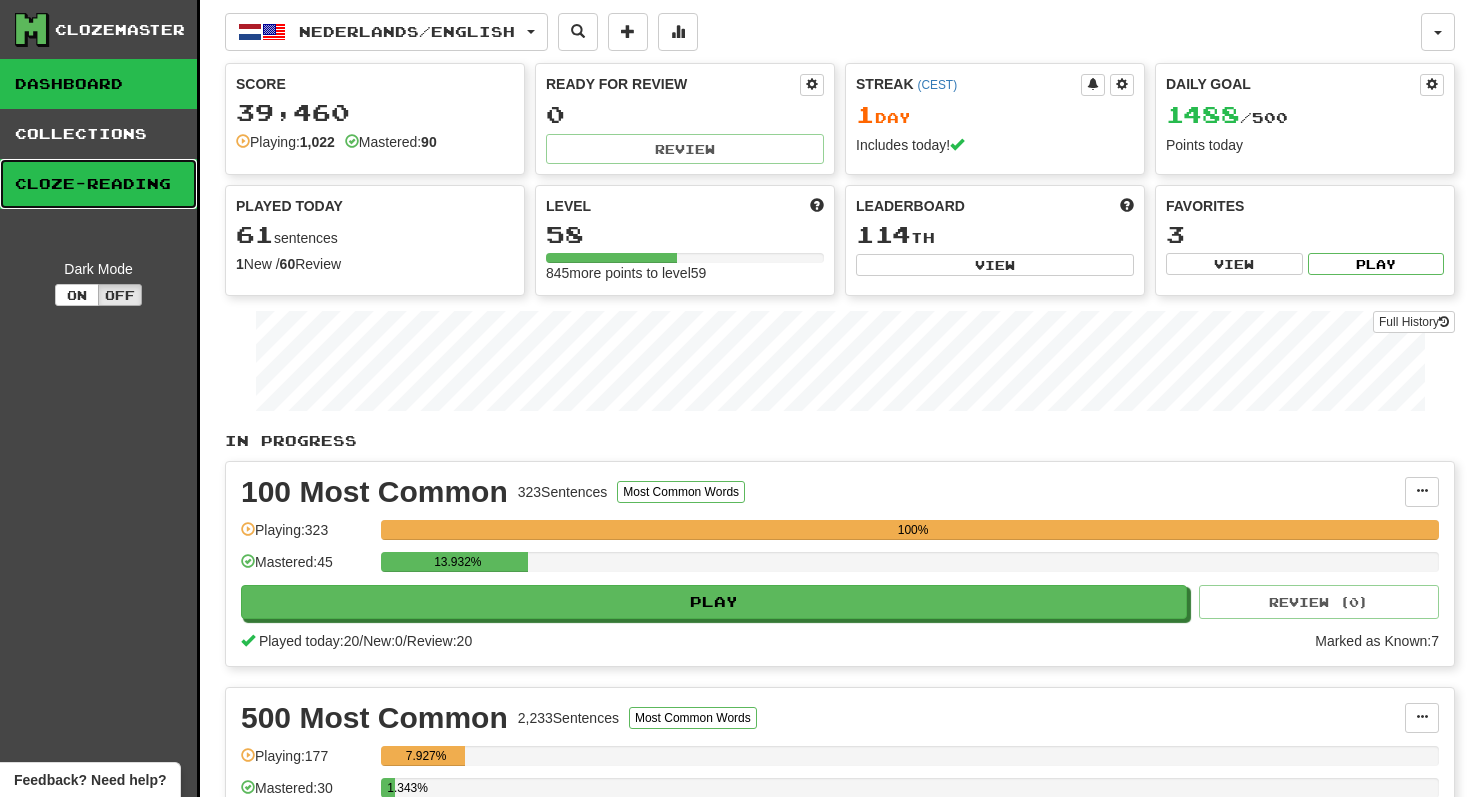 click on "Cloze-Reading" at bounding box center (98, 184) 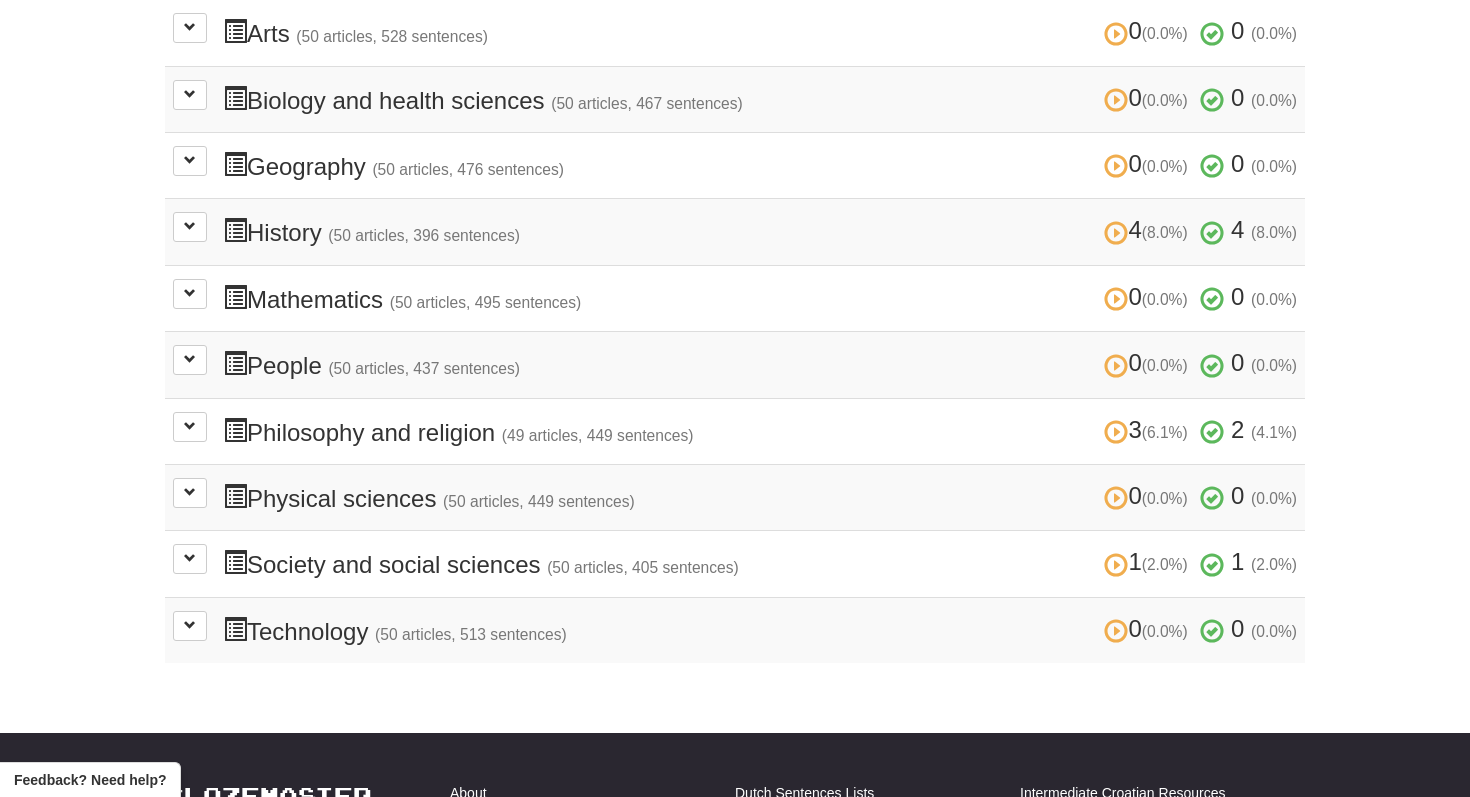 scroll, scrollTop: 688, scrollLeft: 0, axis: vertical 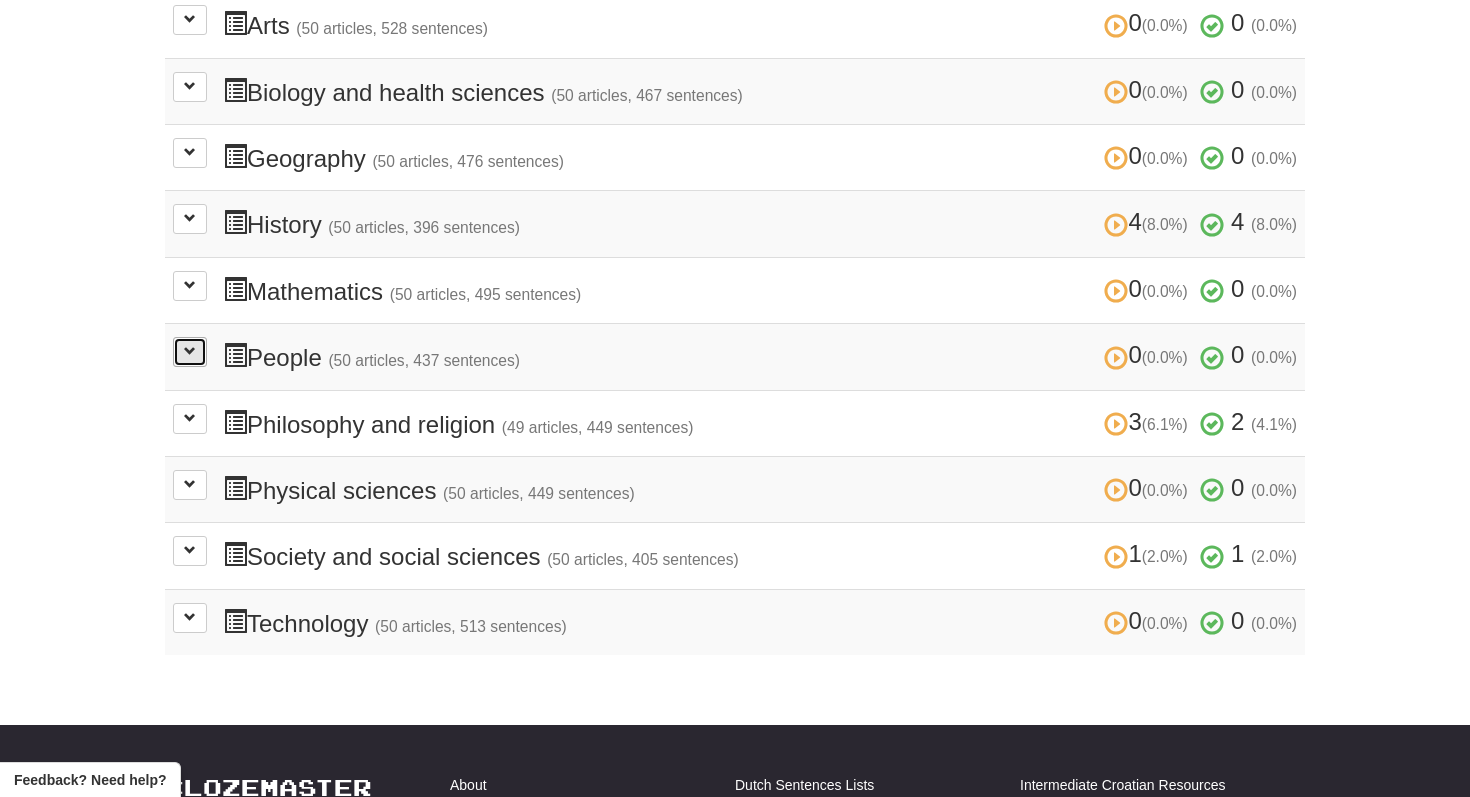 click at bounding box center [190, 352] 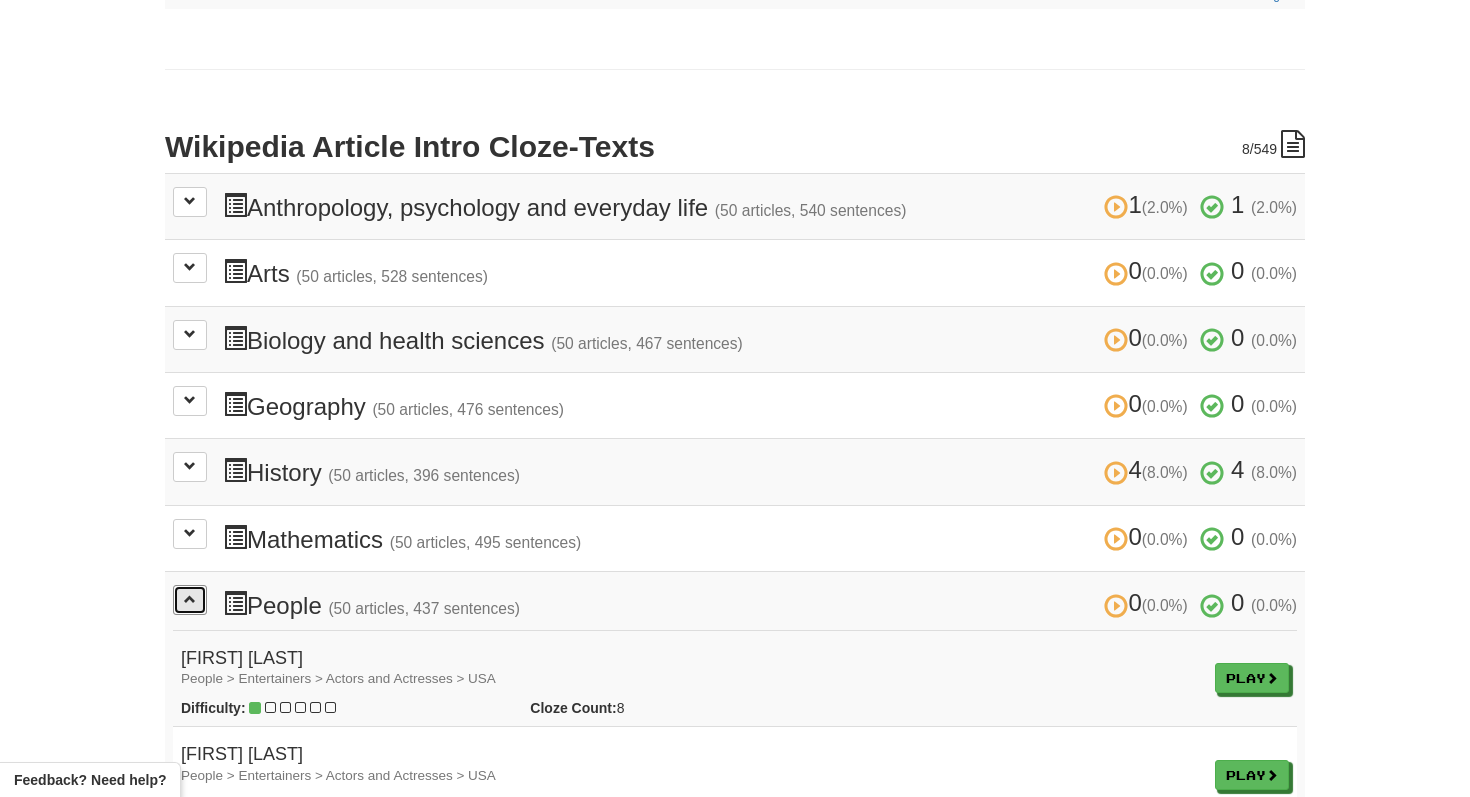 scroll, scrollTop: 327, scrollLeft: 0, axis: vertical 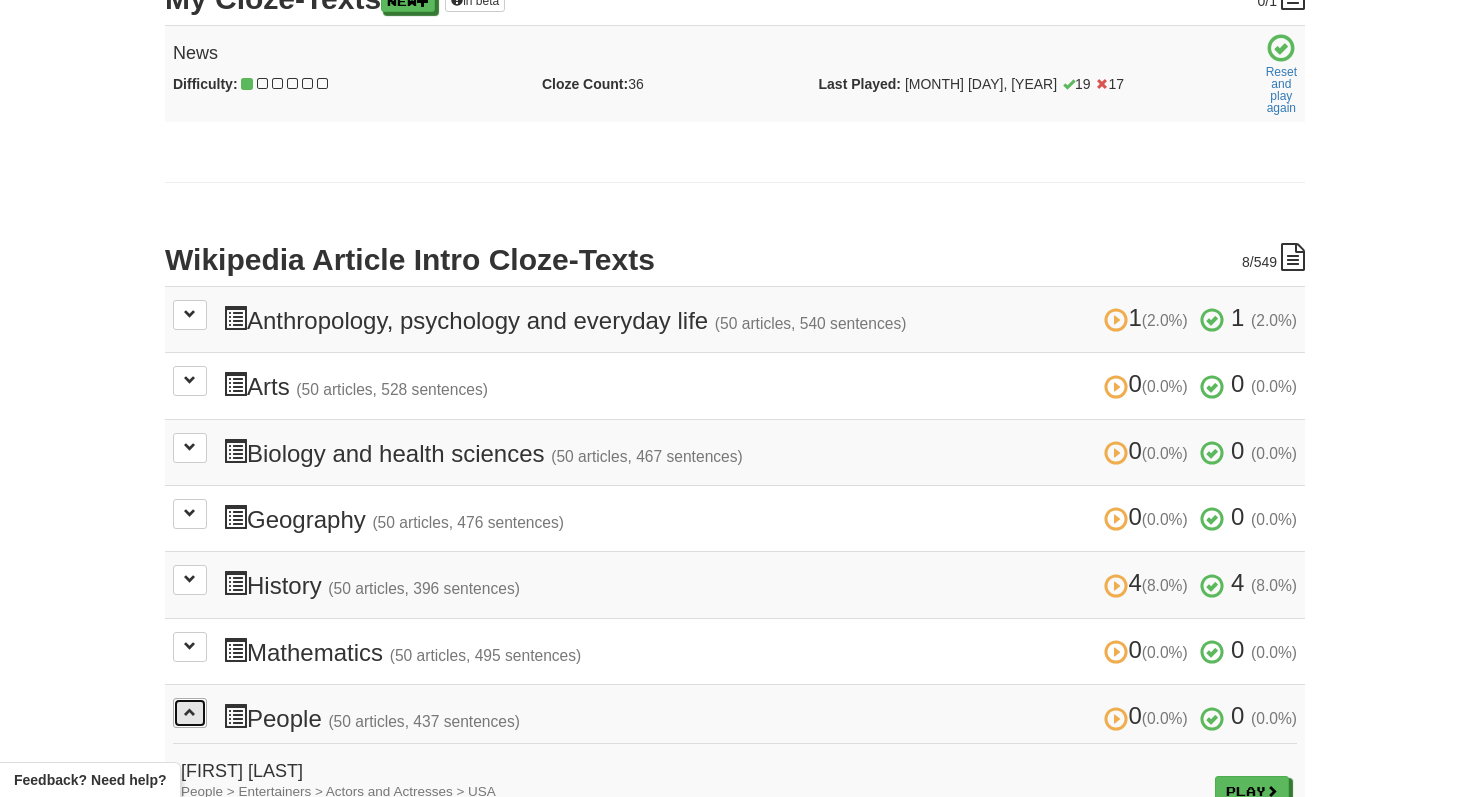 click at bounding box center (190, 713) 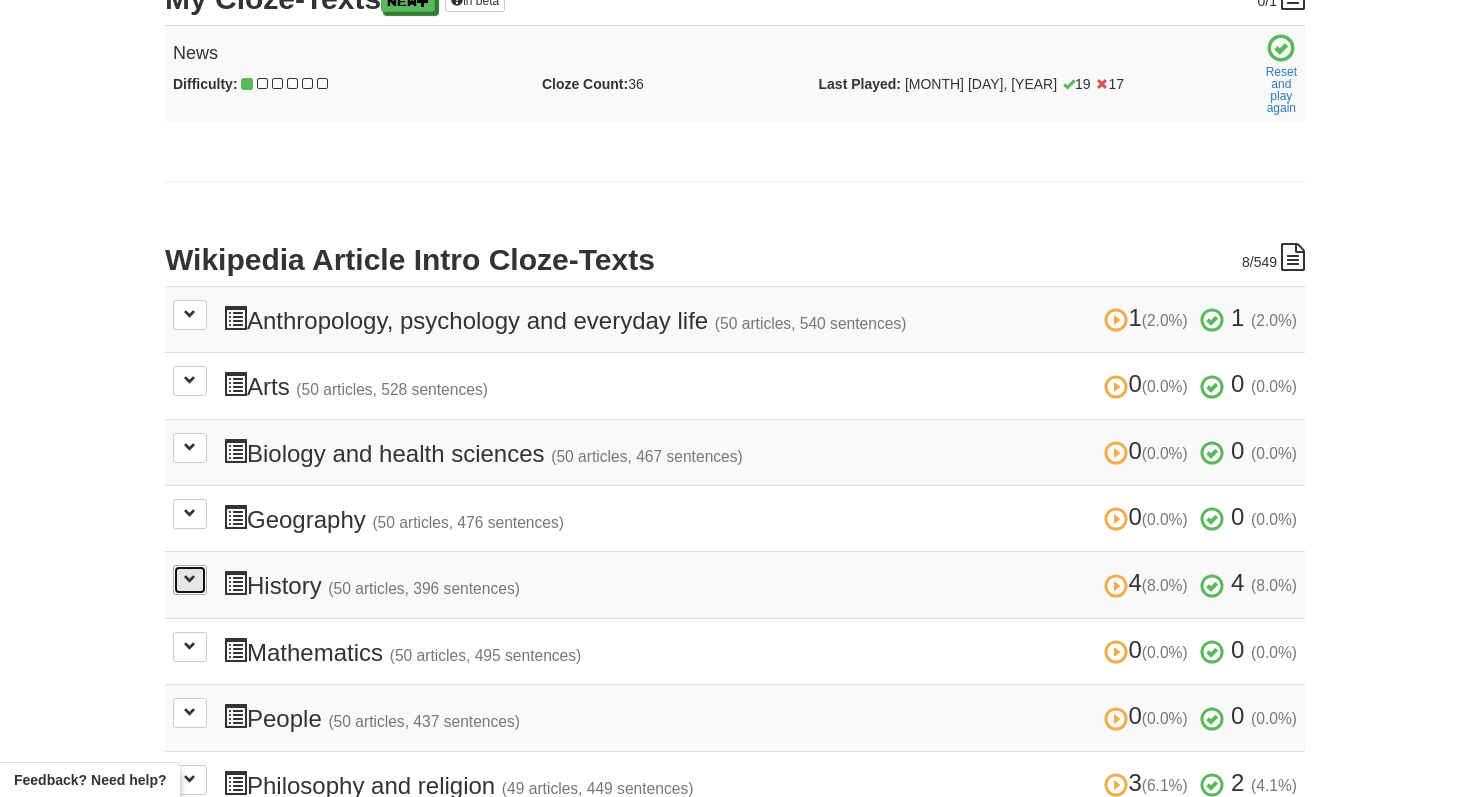 click at bounding box center (190, 579) 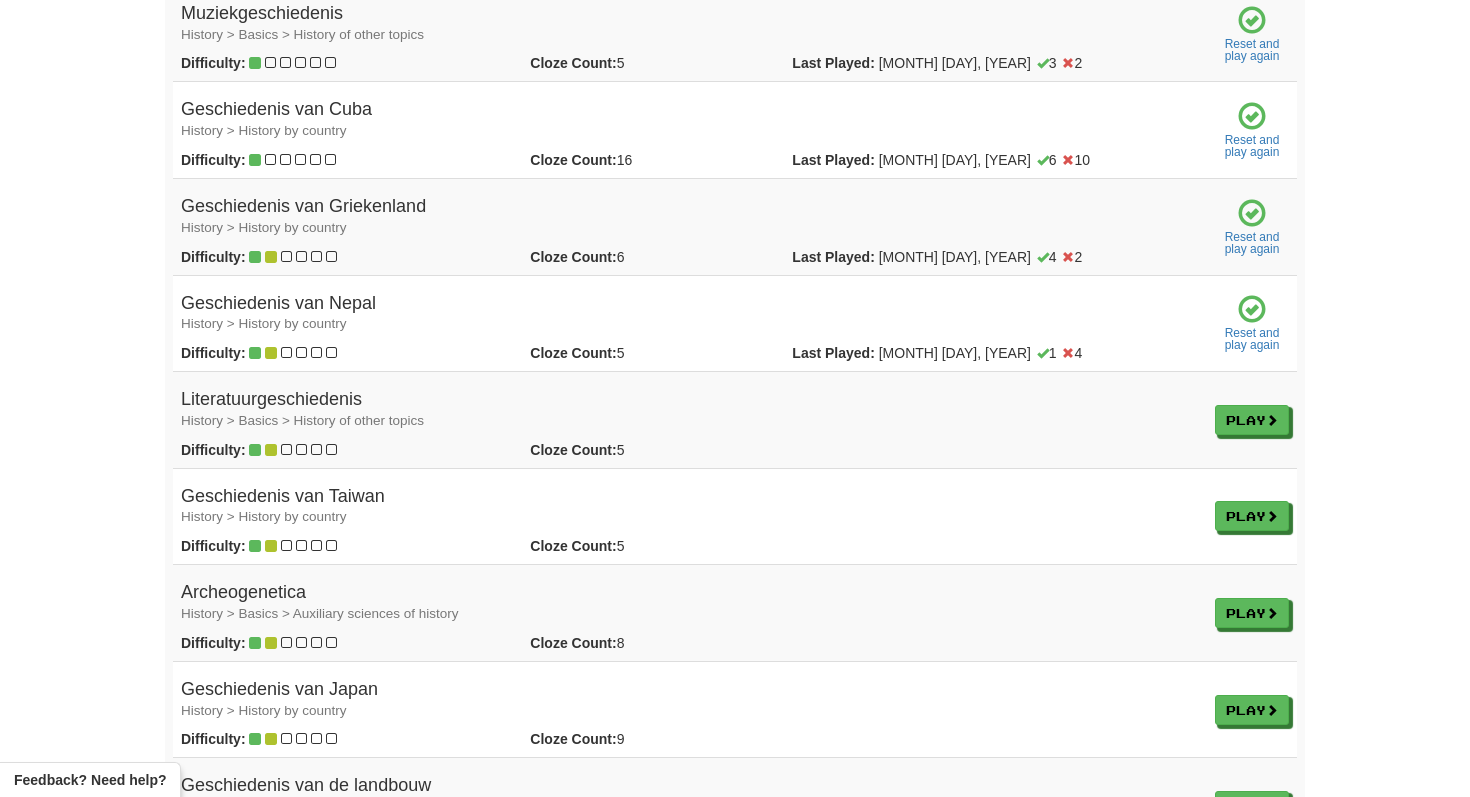 scroll, scrollTop: 955, scrollLeft: 0, axis: vertical 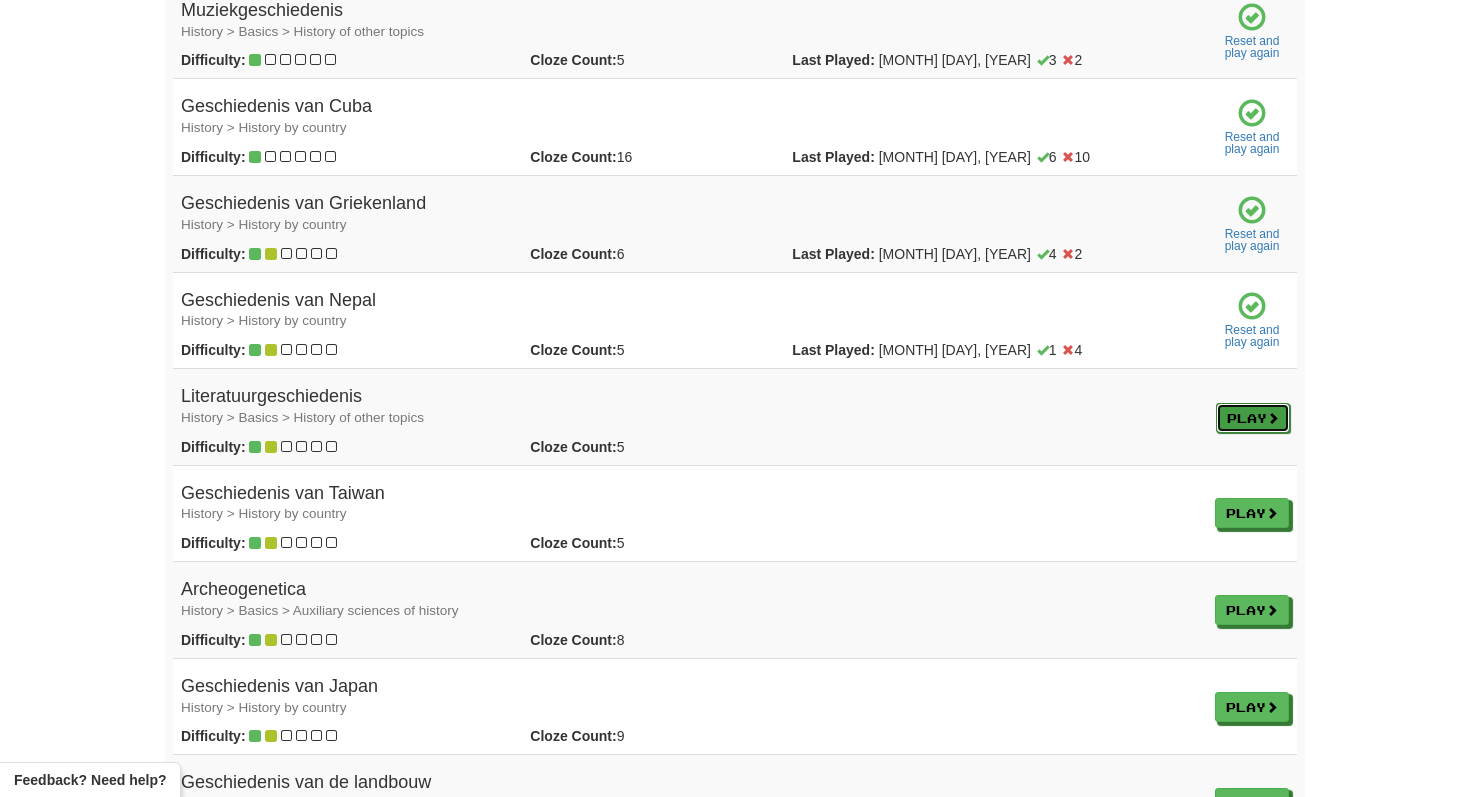 click on "Play" at bounding box center [1253, 418] 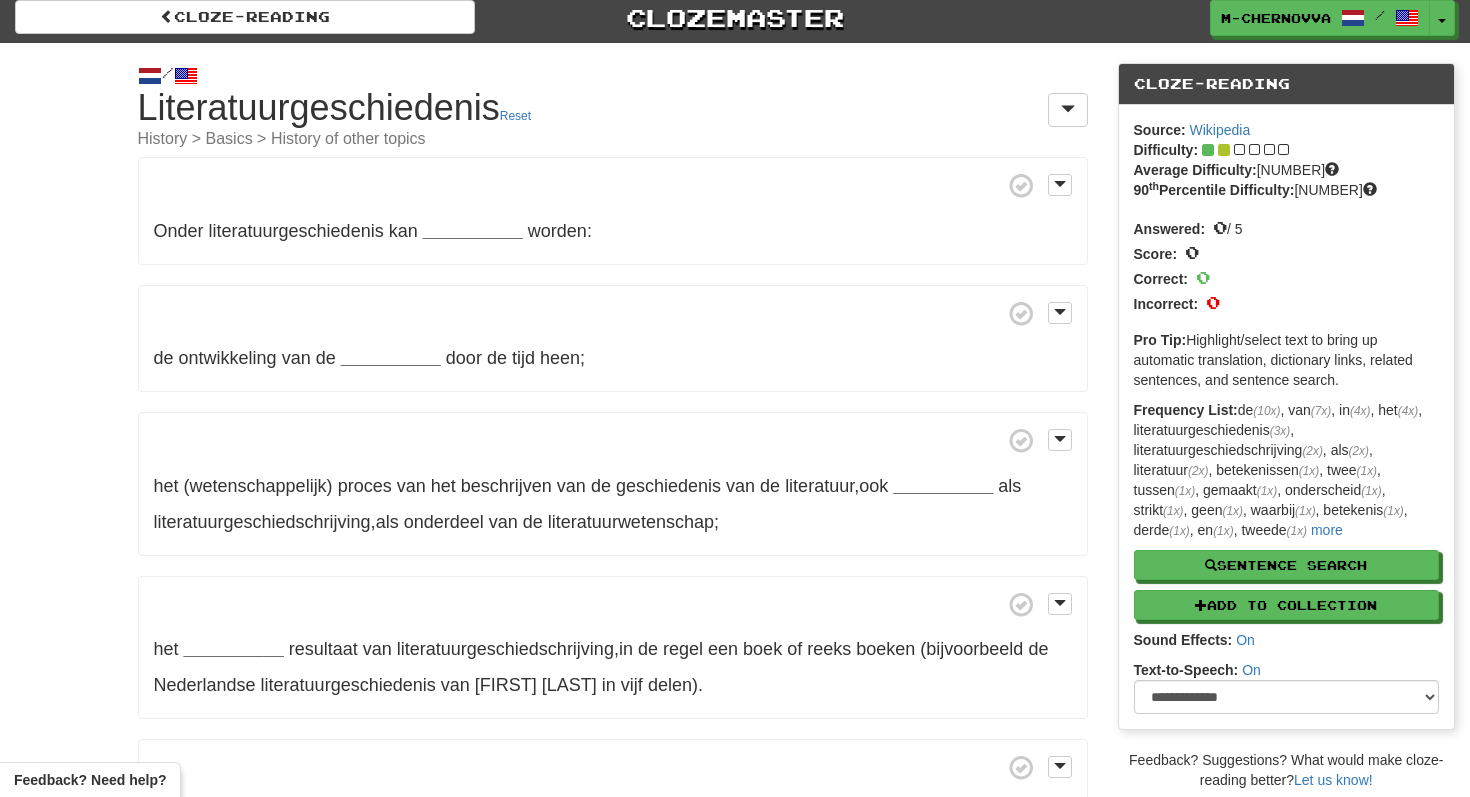 scroll, scrollTop: 0, scrollLeft: 0, axis: both 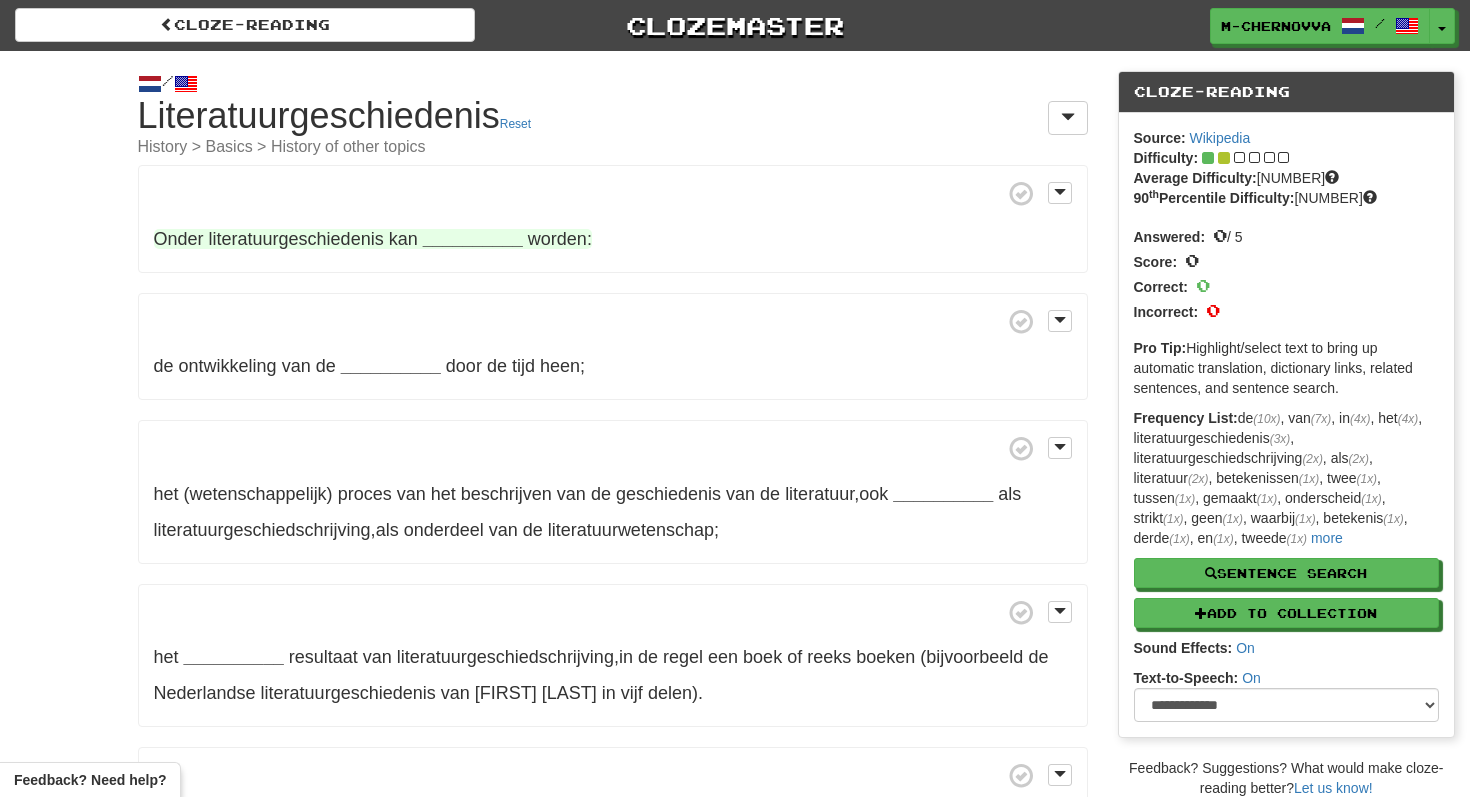 click on "__________" at bounding box center (473, 239) 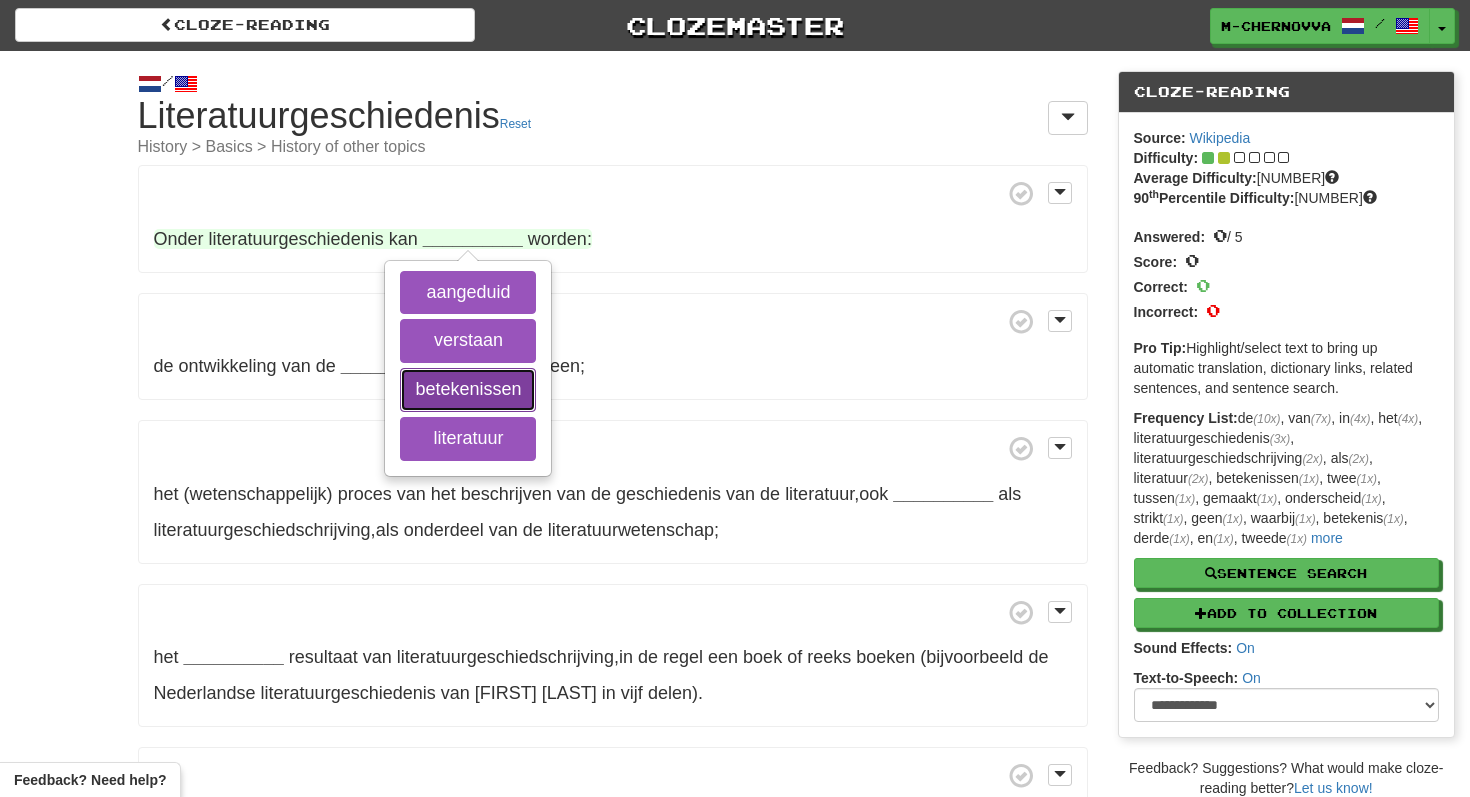 click on "betekenissen" at bounding box center (468, 390) 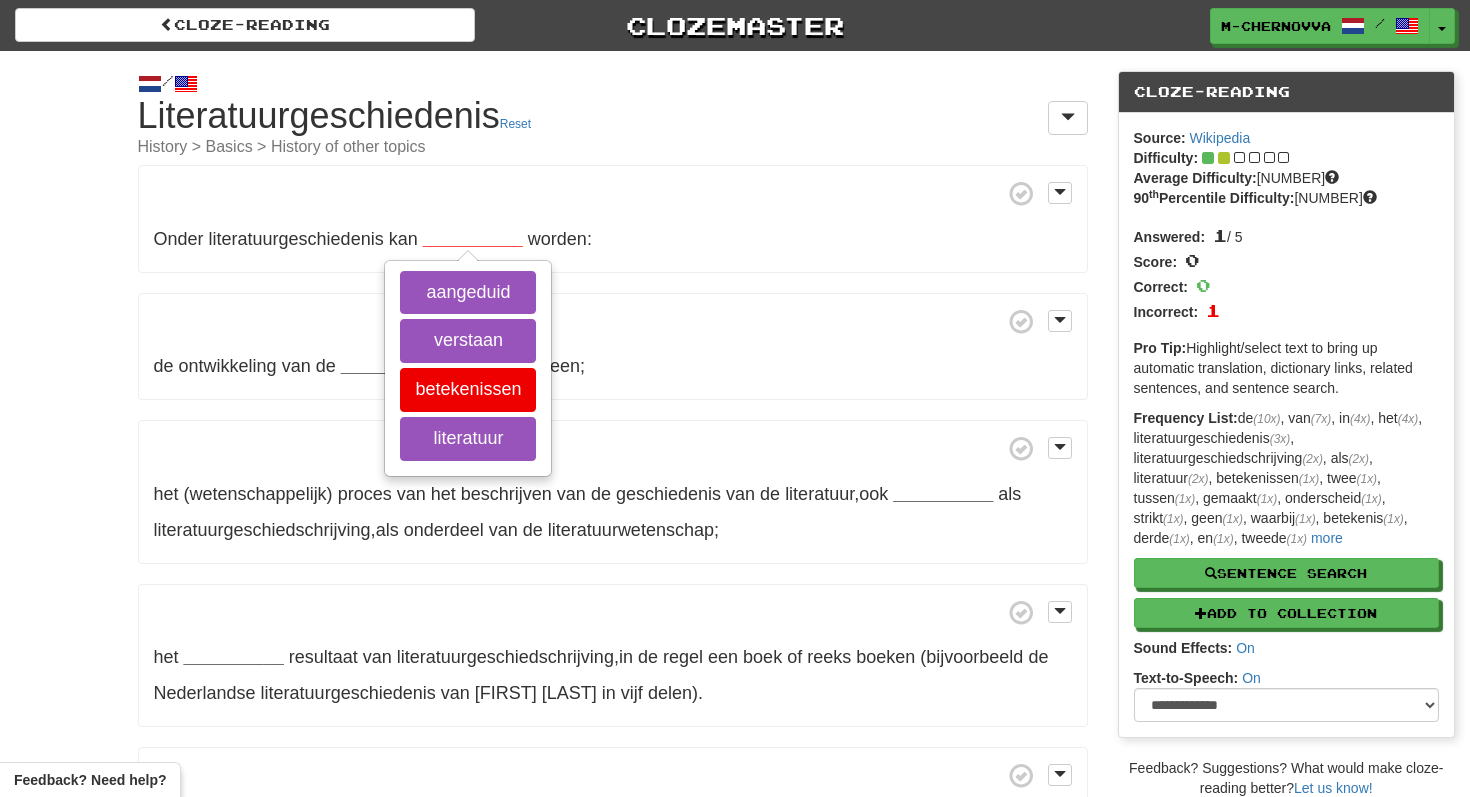 click at bounding box center [613, 193] 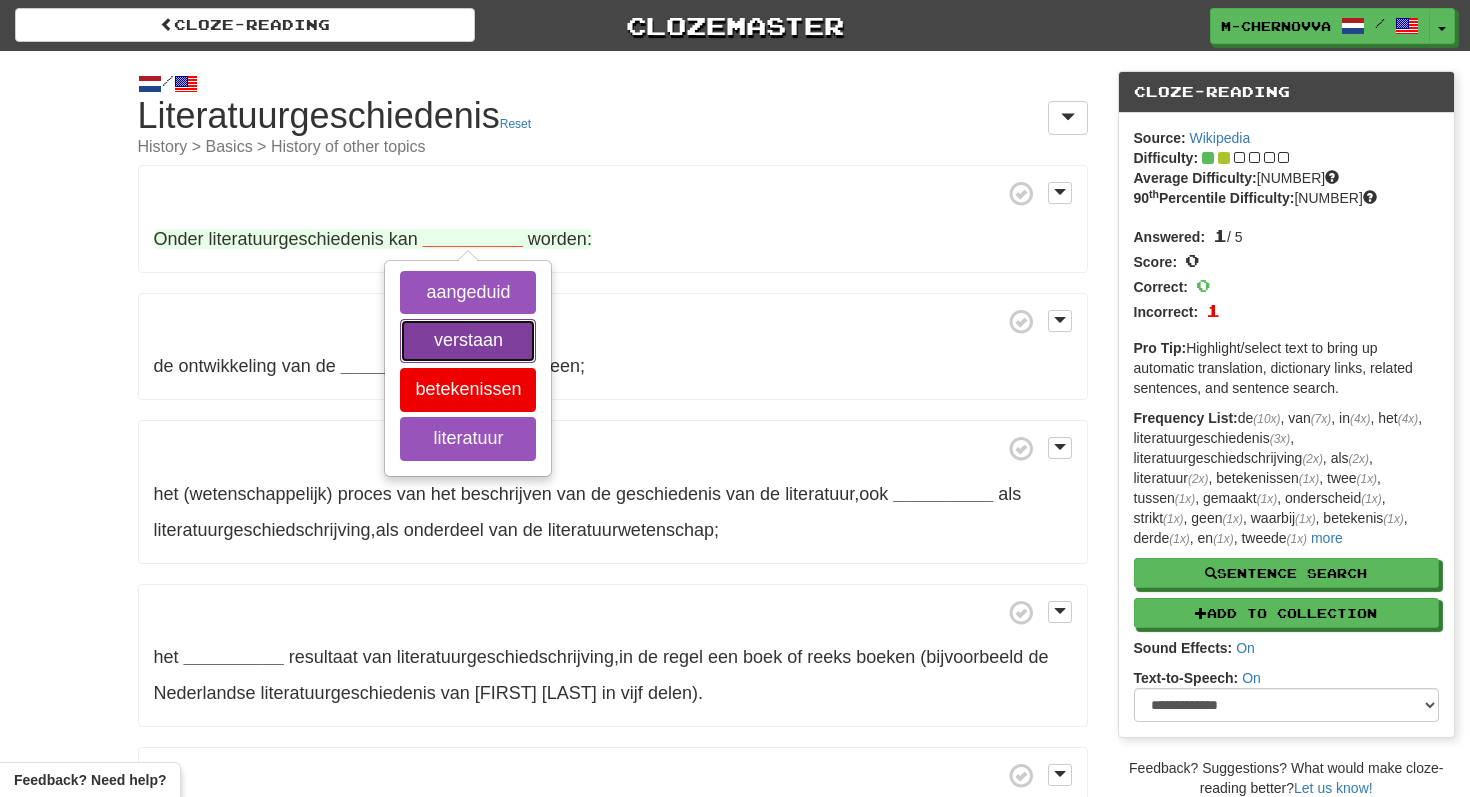 click on "verstaan" at bounding box center [468, 341] 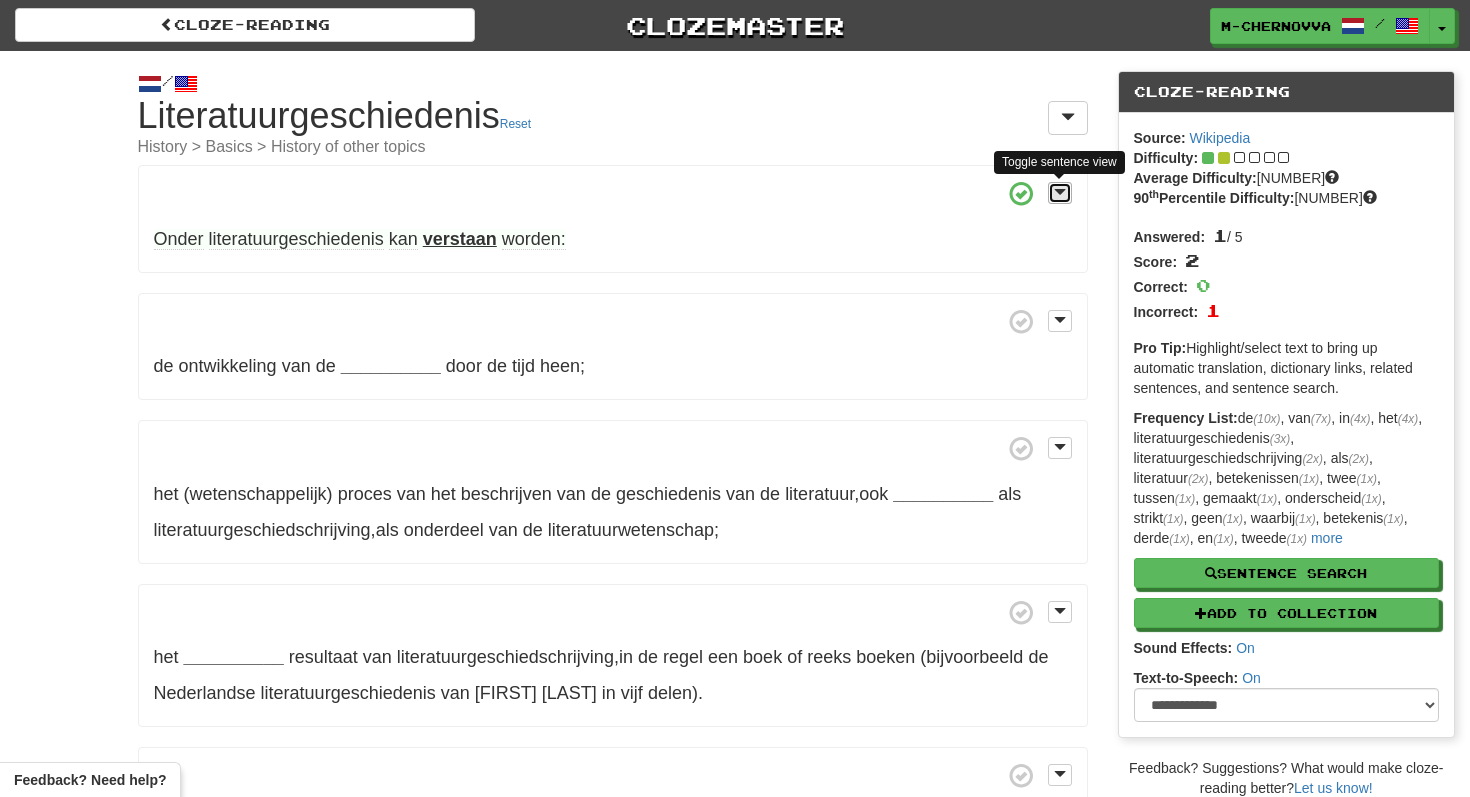 click at bounding box center (1060, 192) 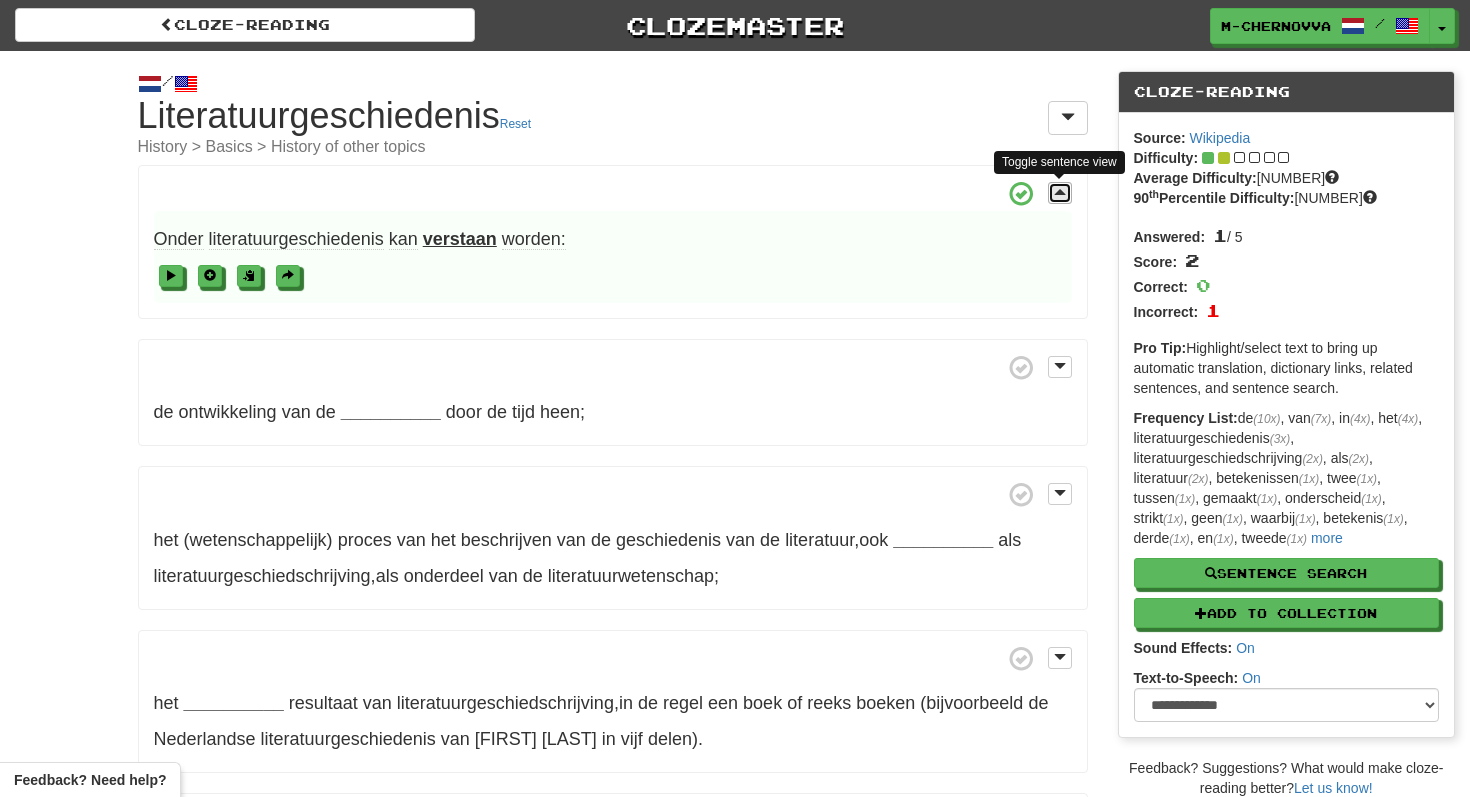 click at bounding box center [1060, 192] 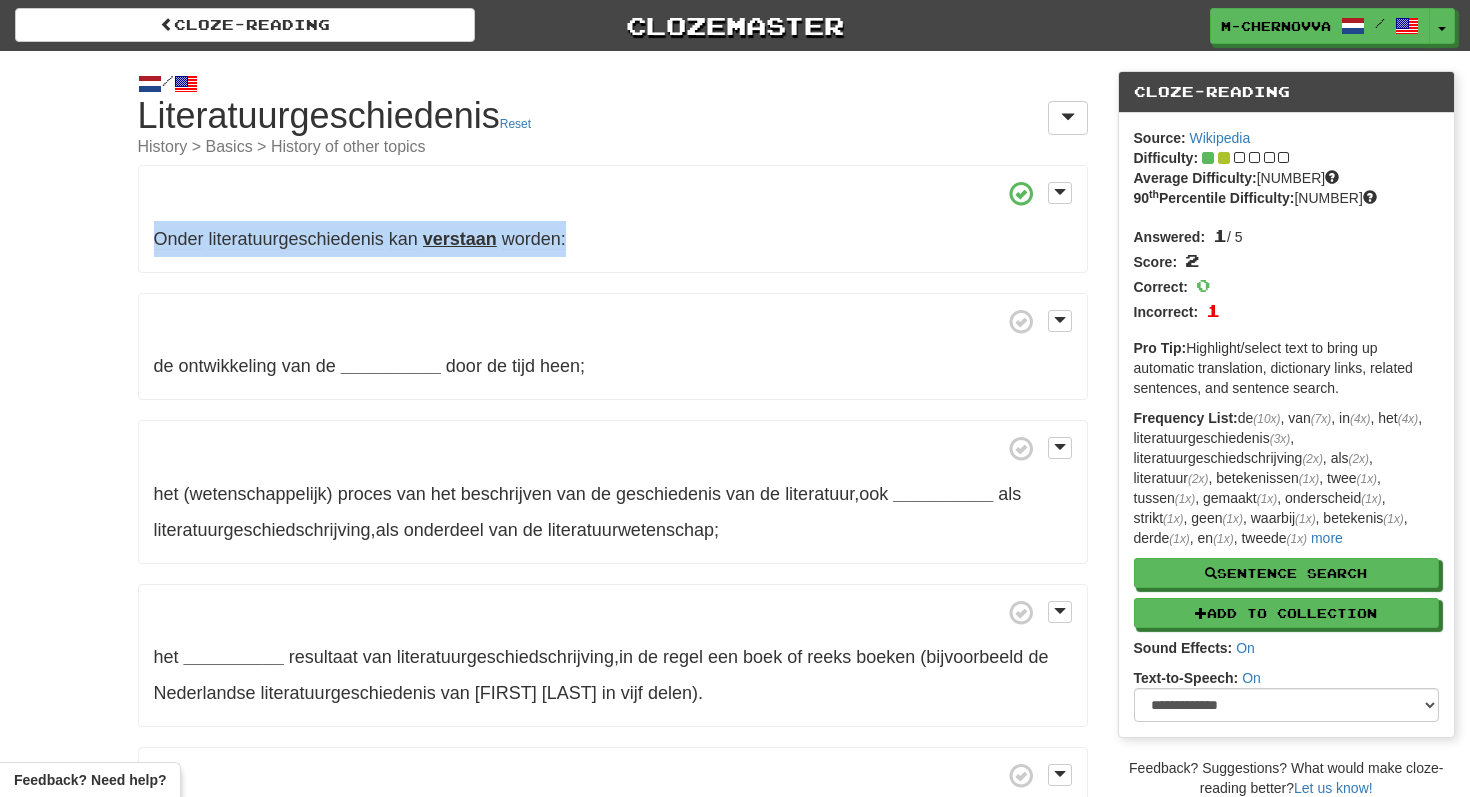 drag, startPoint x: 600, startPoint y: 245, endPoint x: 137, endPoint y: 233, distance: 463.1555 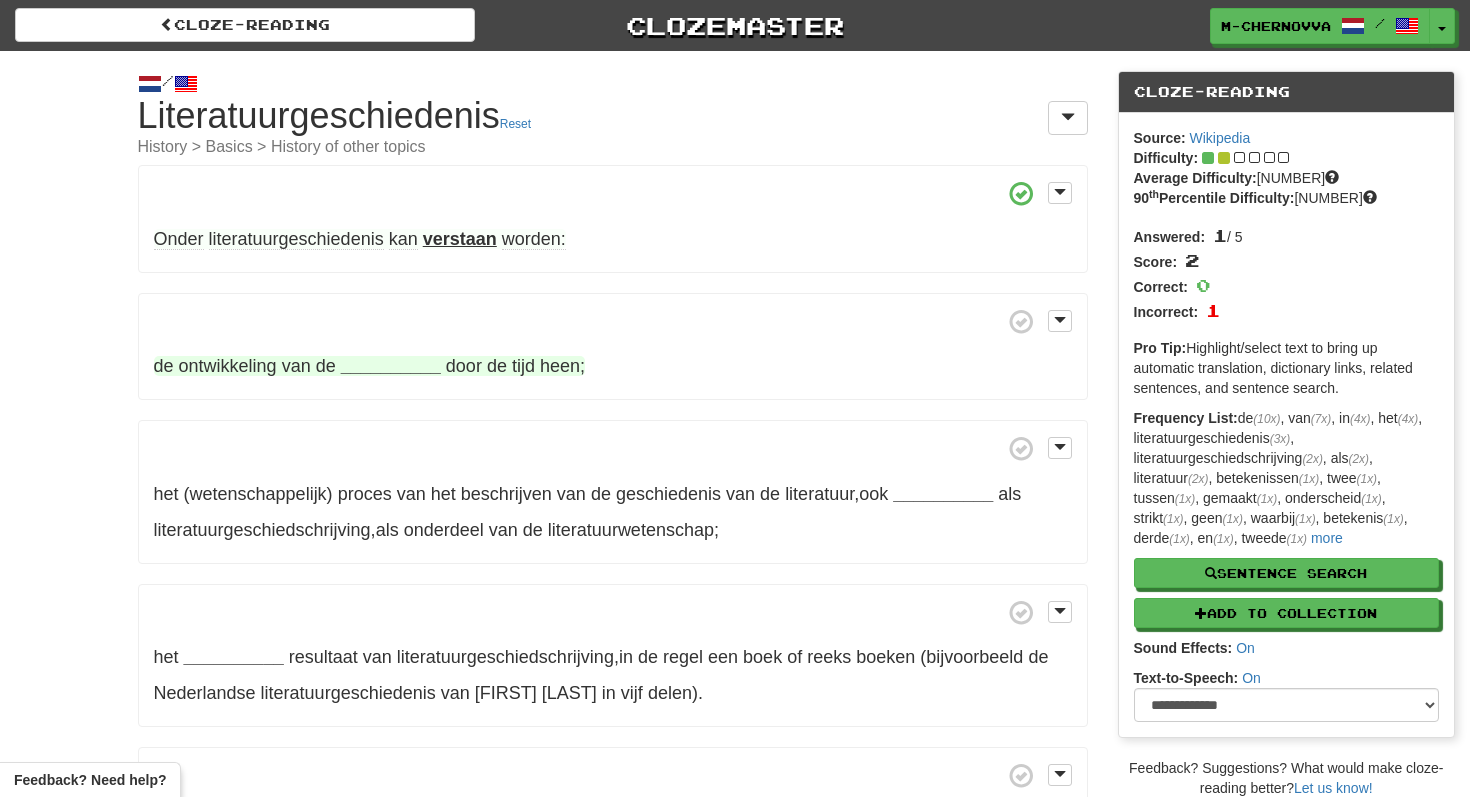 click on "__________" at bounding box center (391, 366) 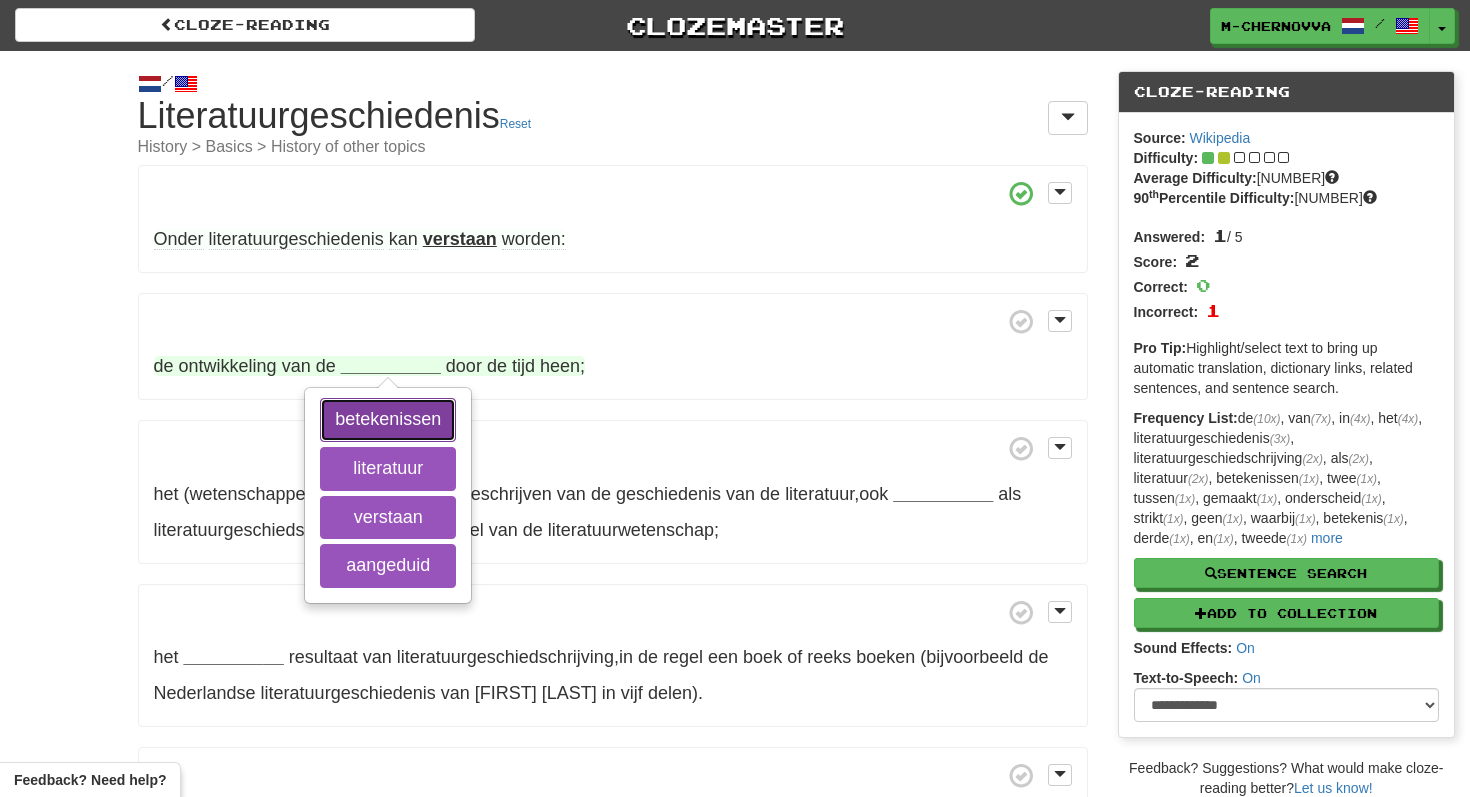click on "betekenissen" at bounding box center (388, 420) 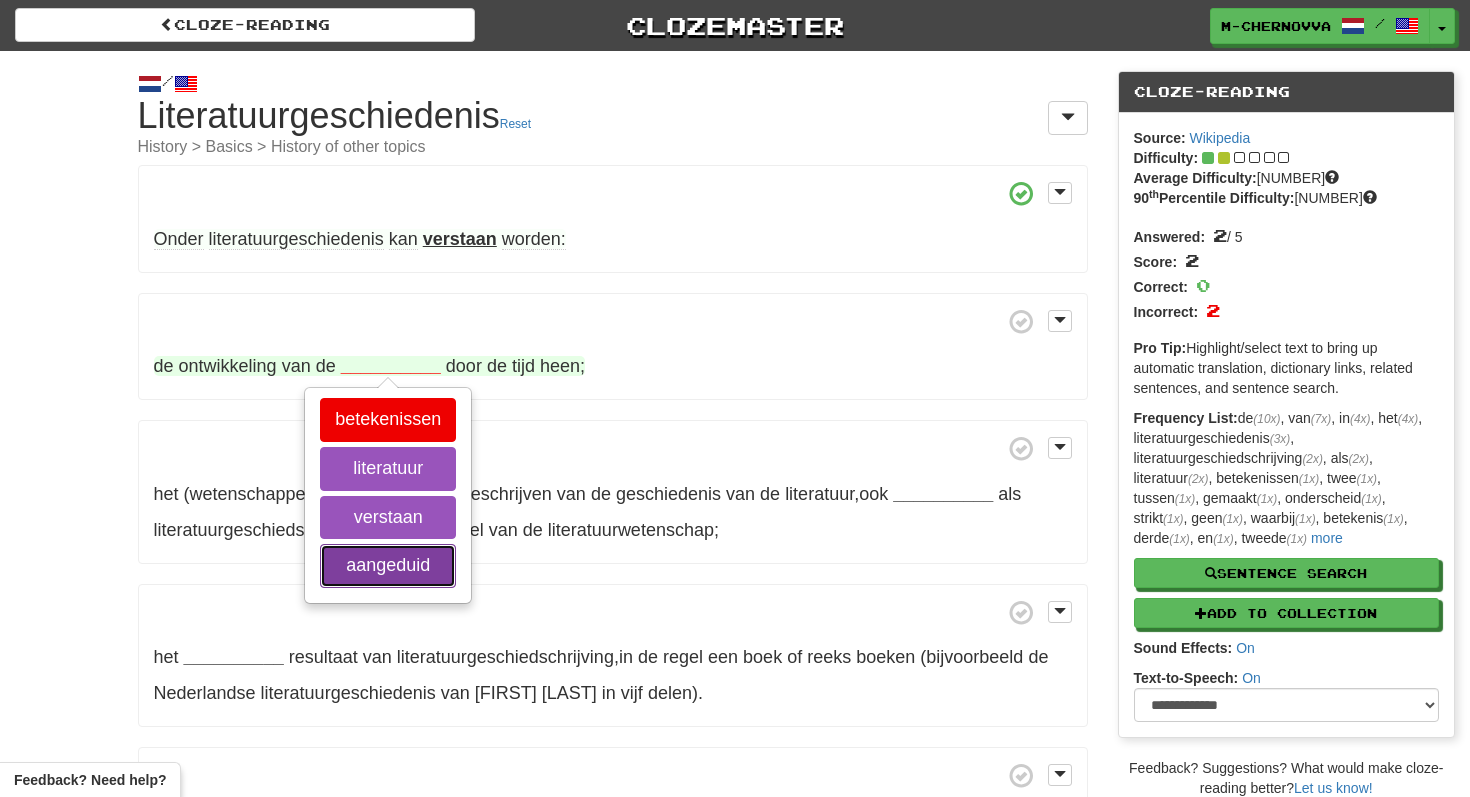click on "aangeduid" at bounding box center (388, 566) 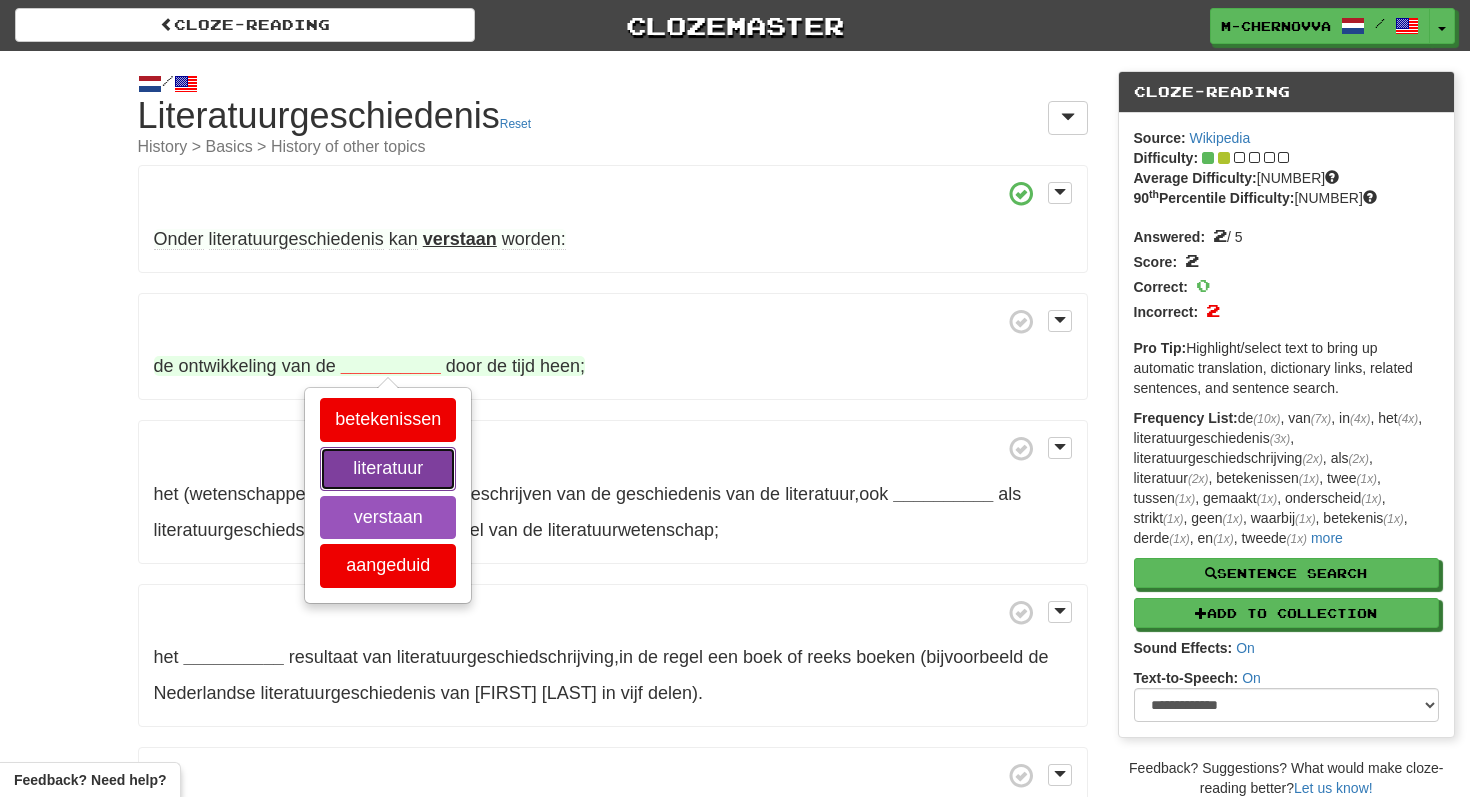 click on "literatuur" at bounding box center (388, 469) 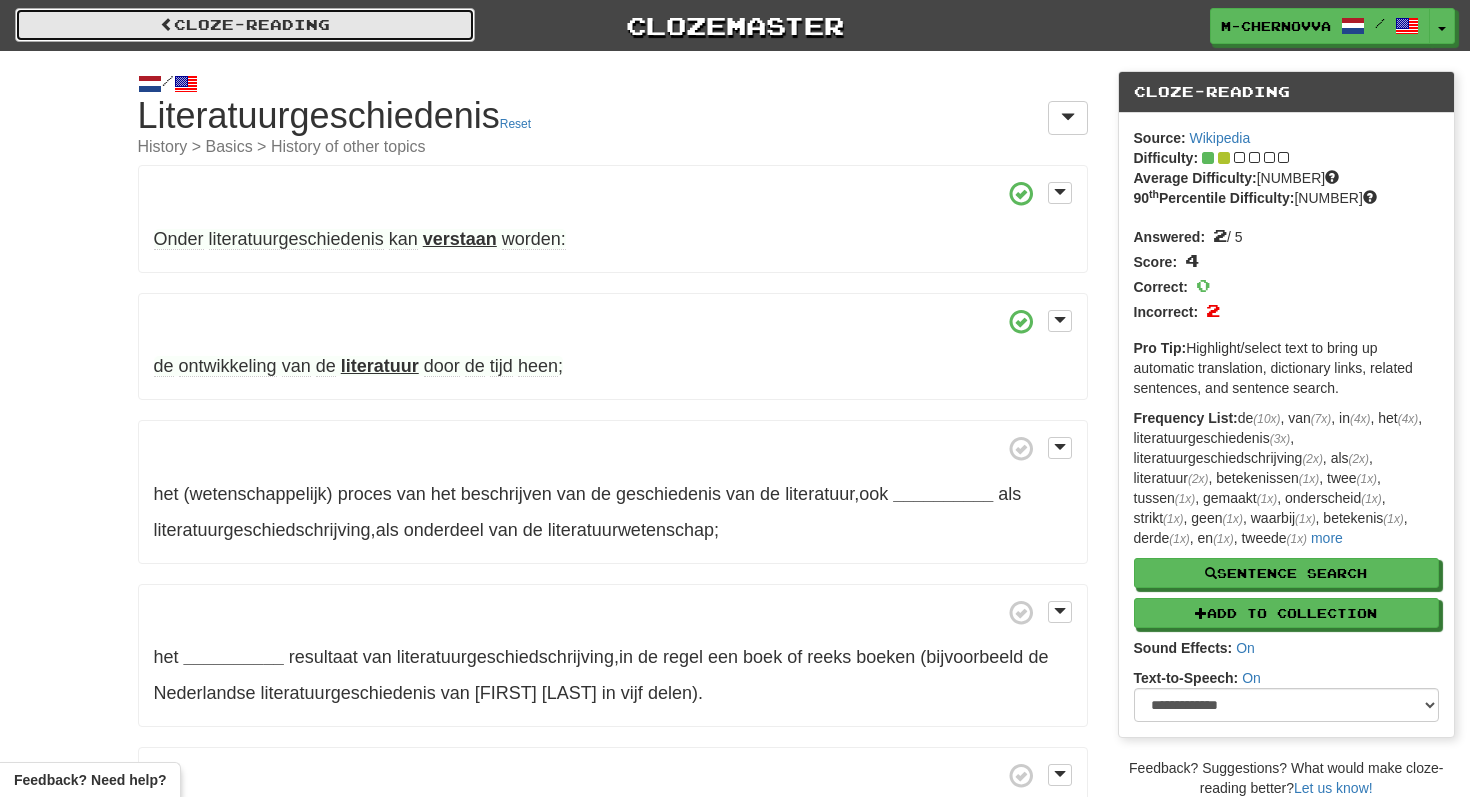 click on "Cloze-Reading" at bounding box center (245, 25) 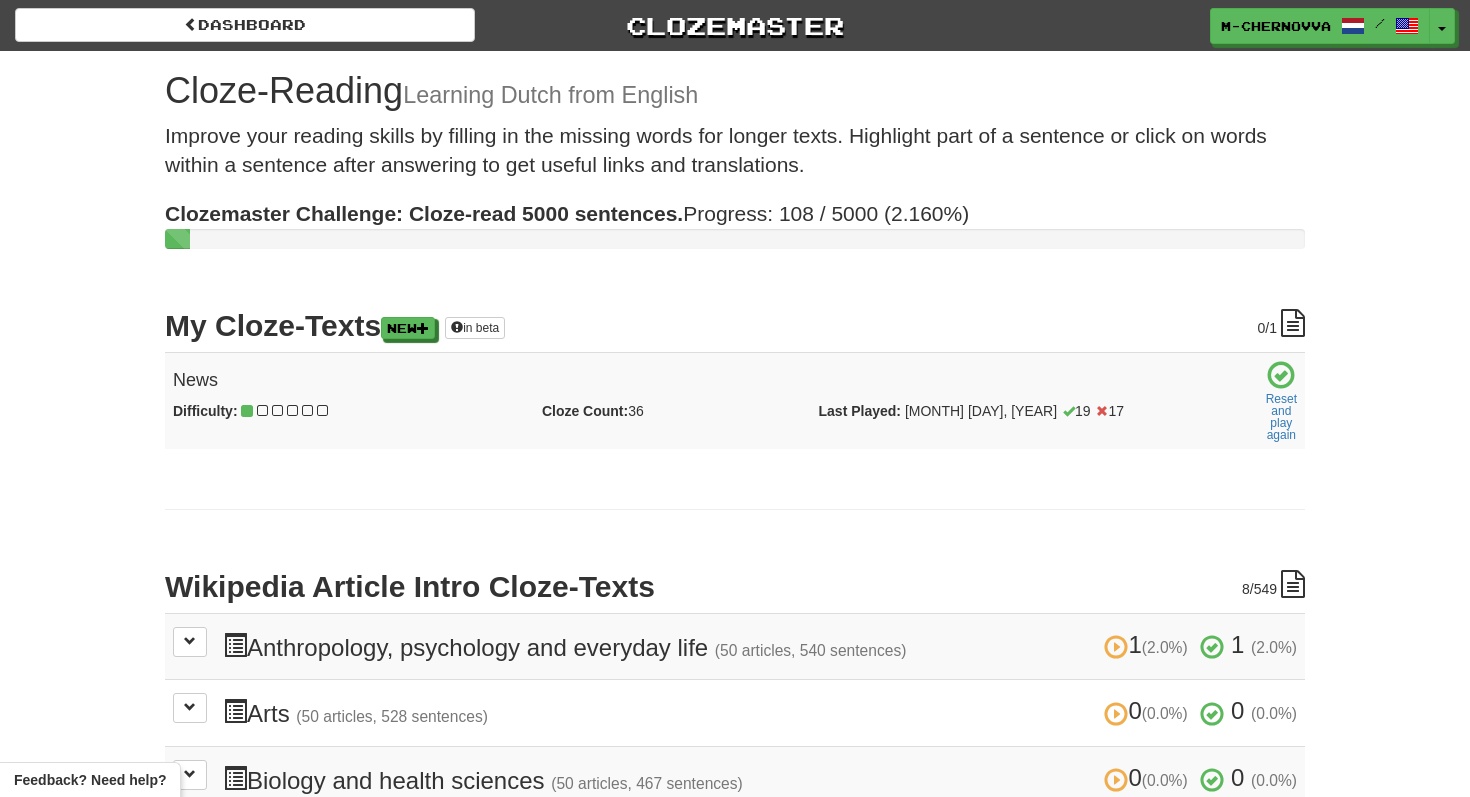 scroll, scrollTop: 0, scrollLeft: 0, axis: both 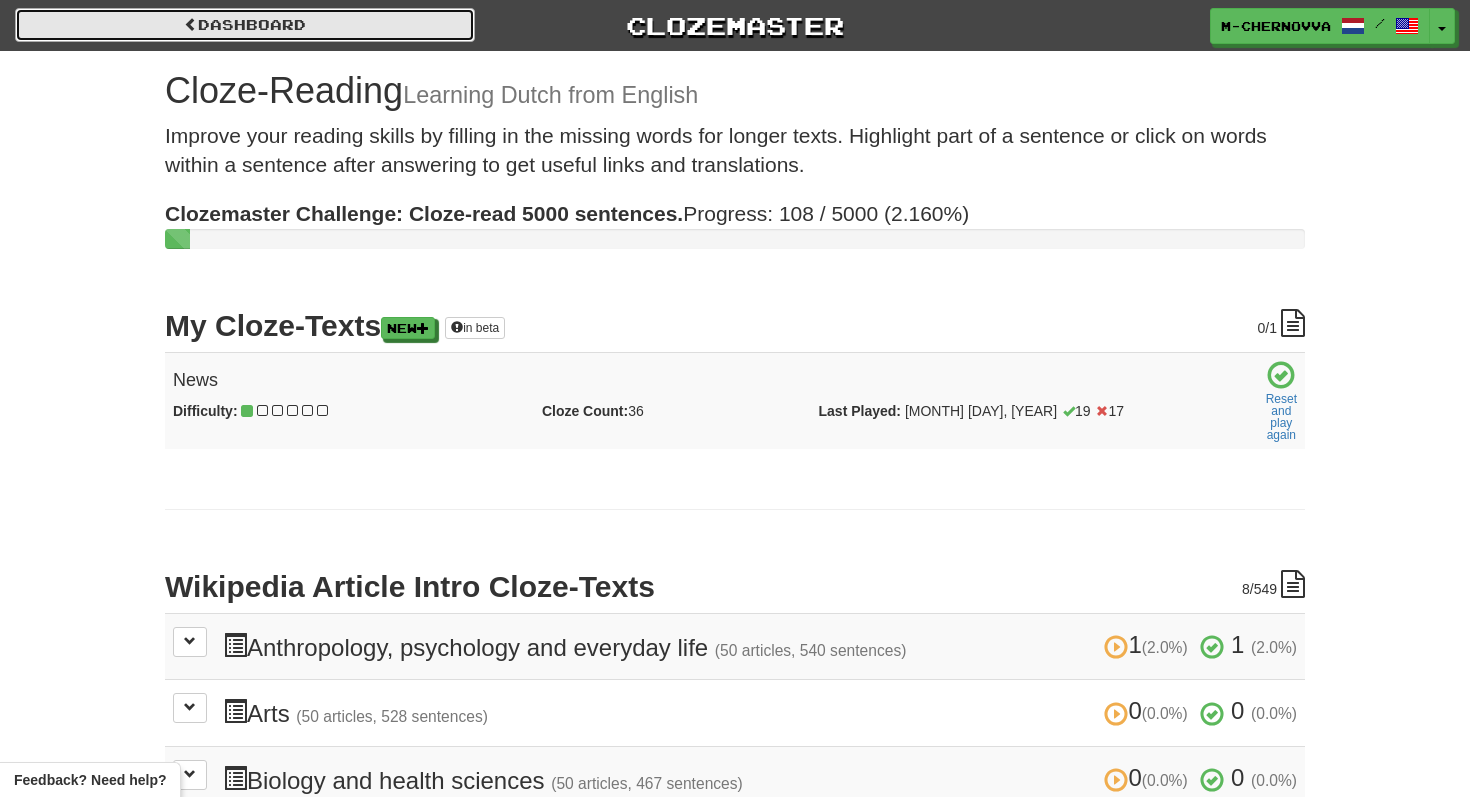 click on "Dashboard" at bounding box center [245, 25] 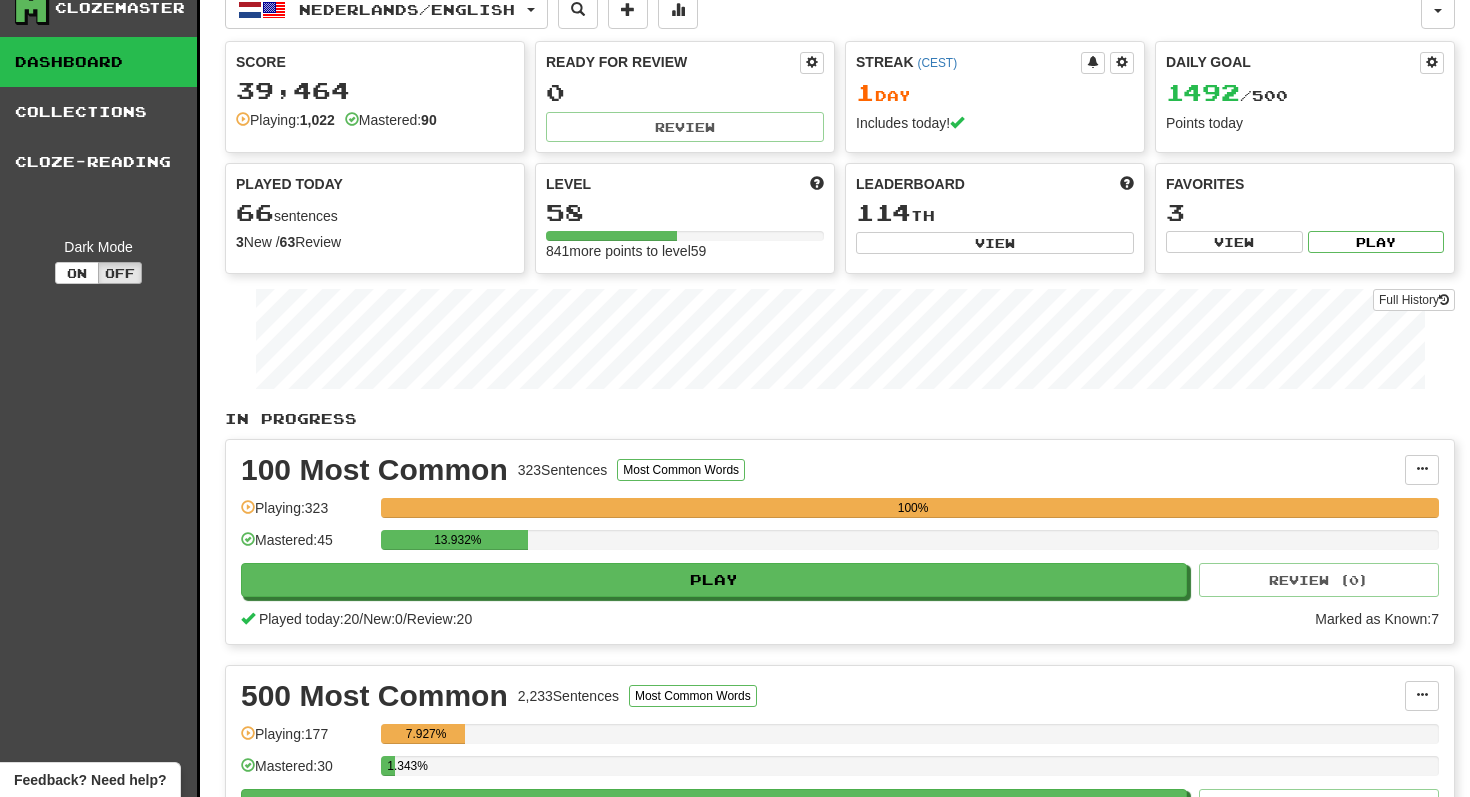 scroll, scrollTop: 0, scrollLeft: 0, axis: both 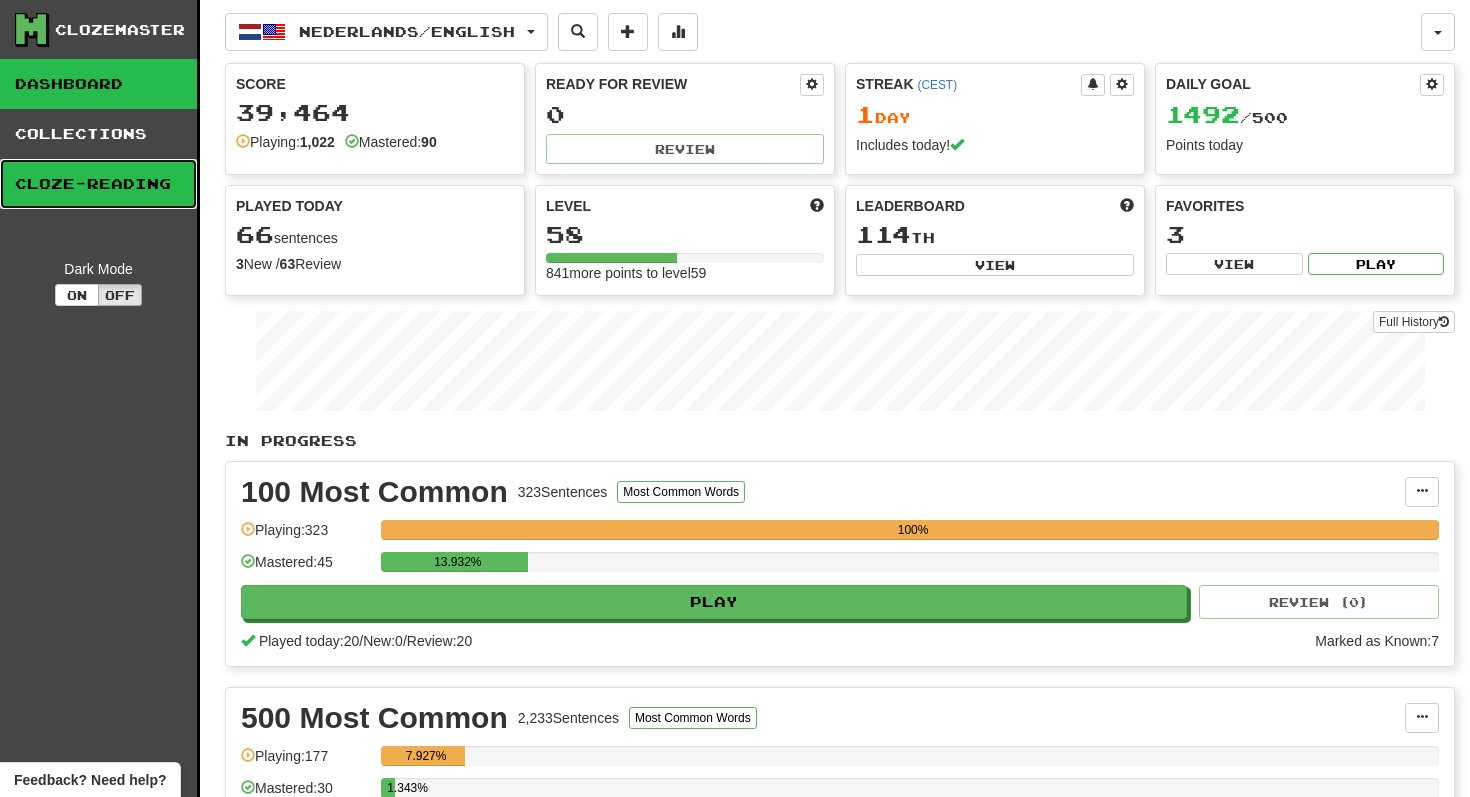 click on "Cloze-Reading" at bounding box center [98, 184] 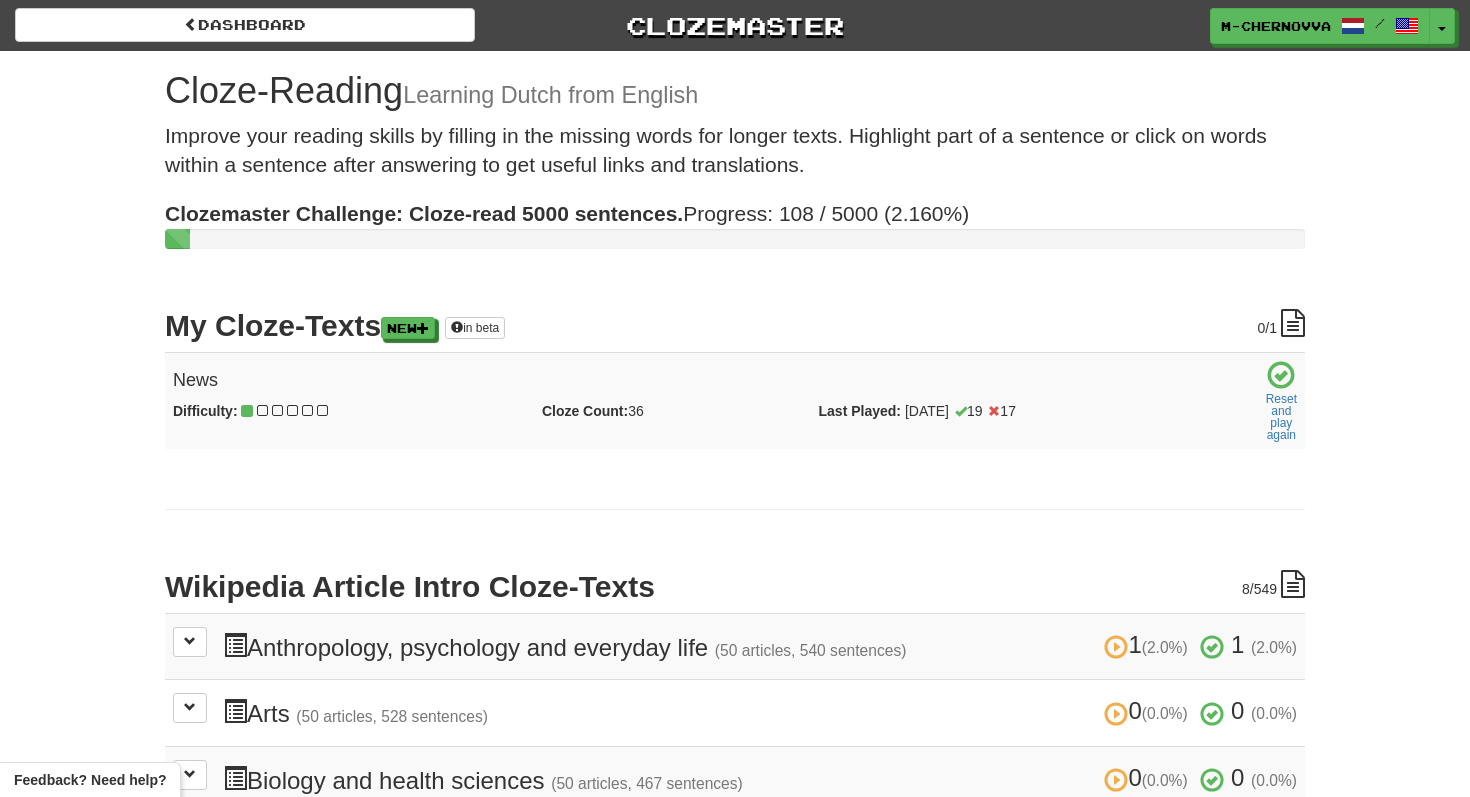 scroll, scrollTop: 0, scrollLeft: 0, axis: both 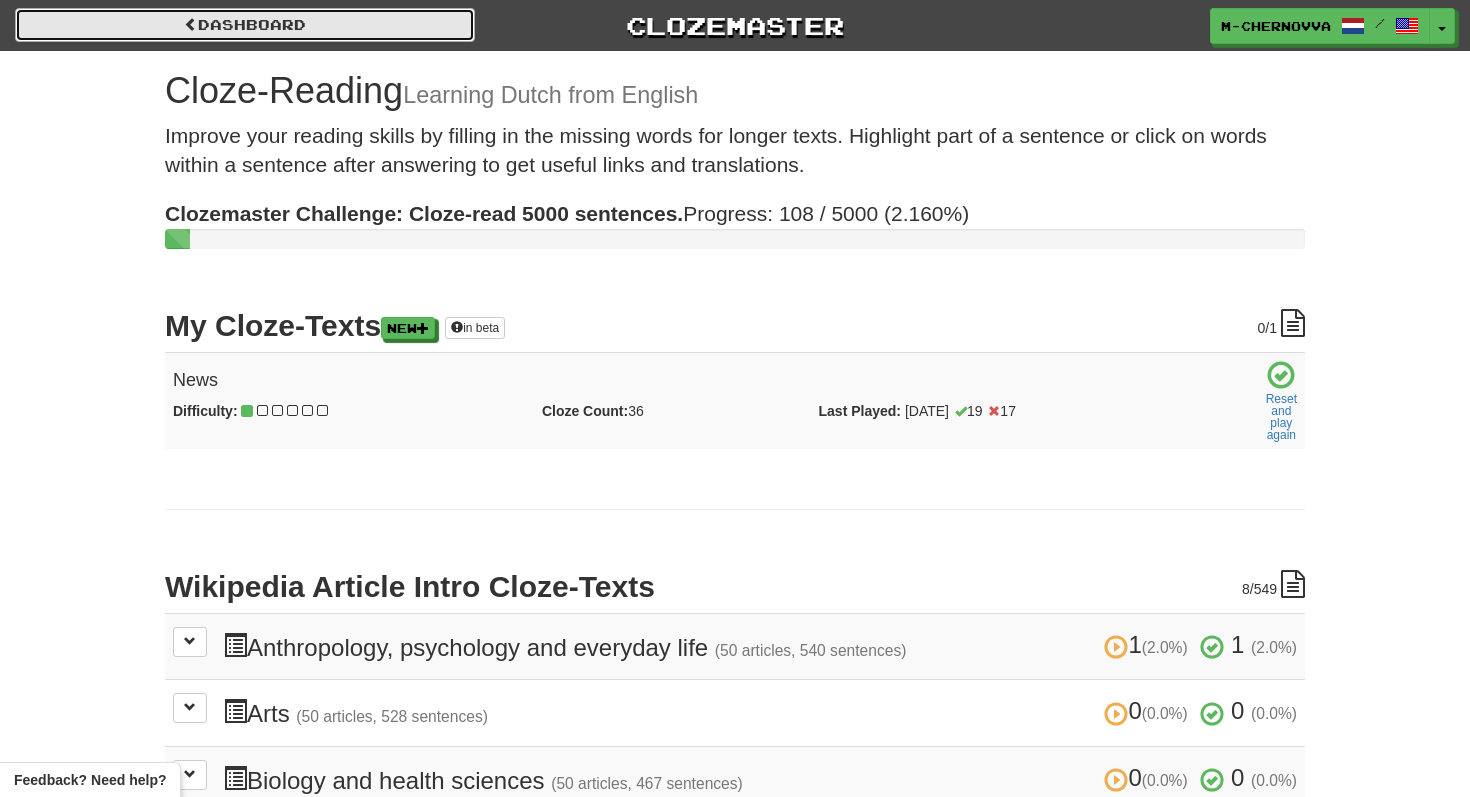click on "Dashboard" at bounding box center (245, 25) 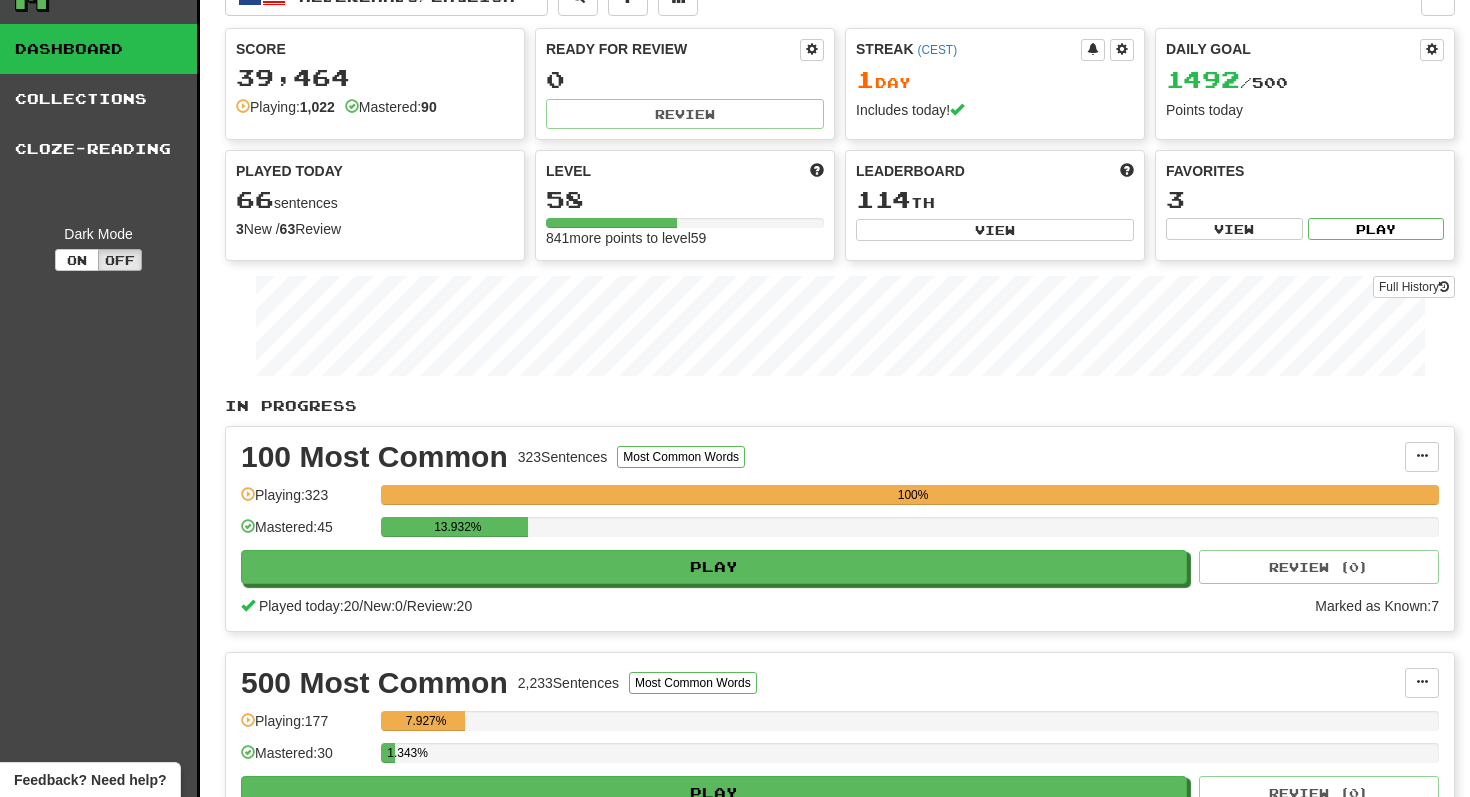 scroll, scrollTop: 0, scrollLeft: 0, axis: both 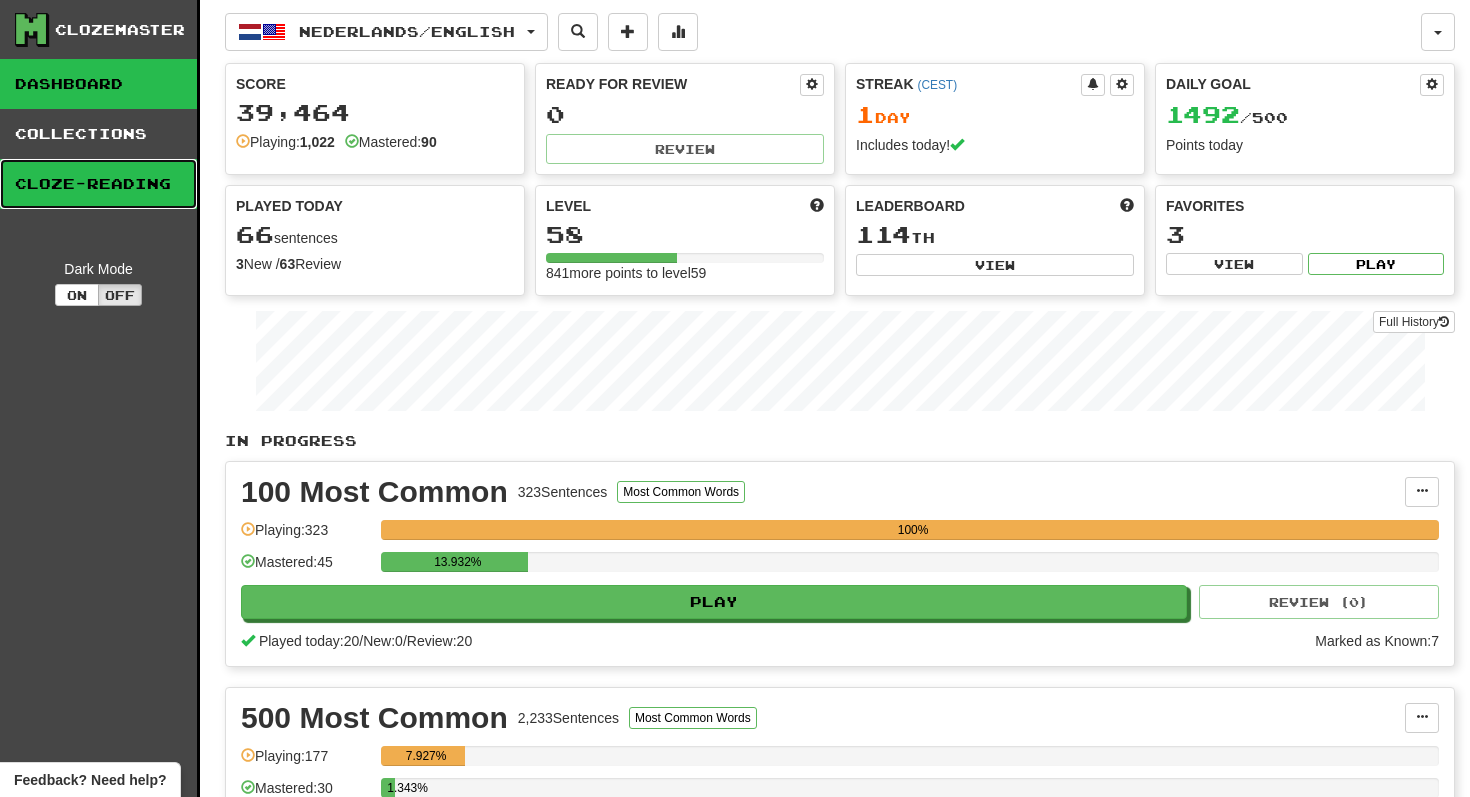 click on "Cloze-Reading" at bounding box center (98, 184) 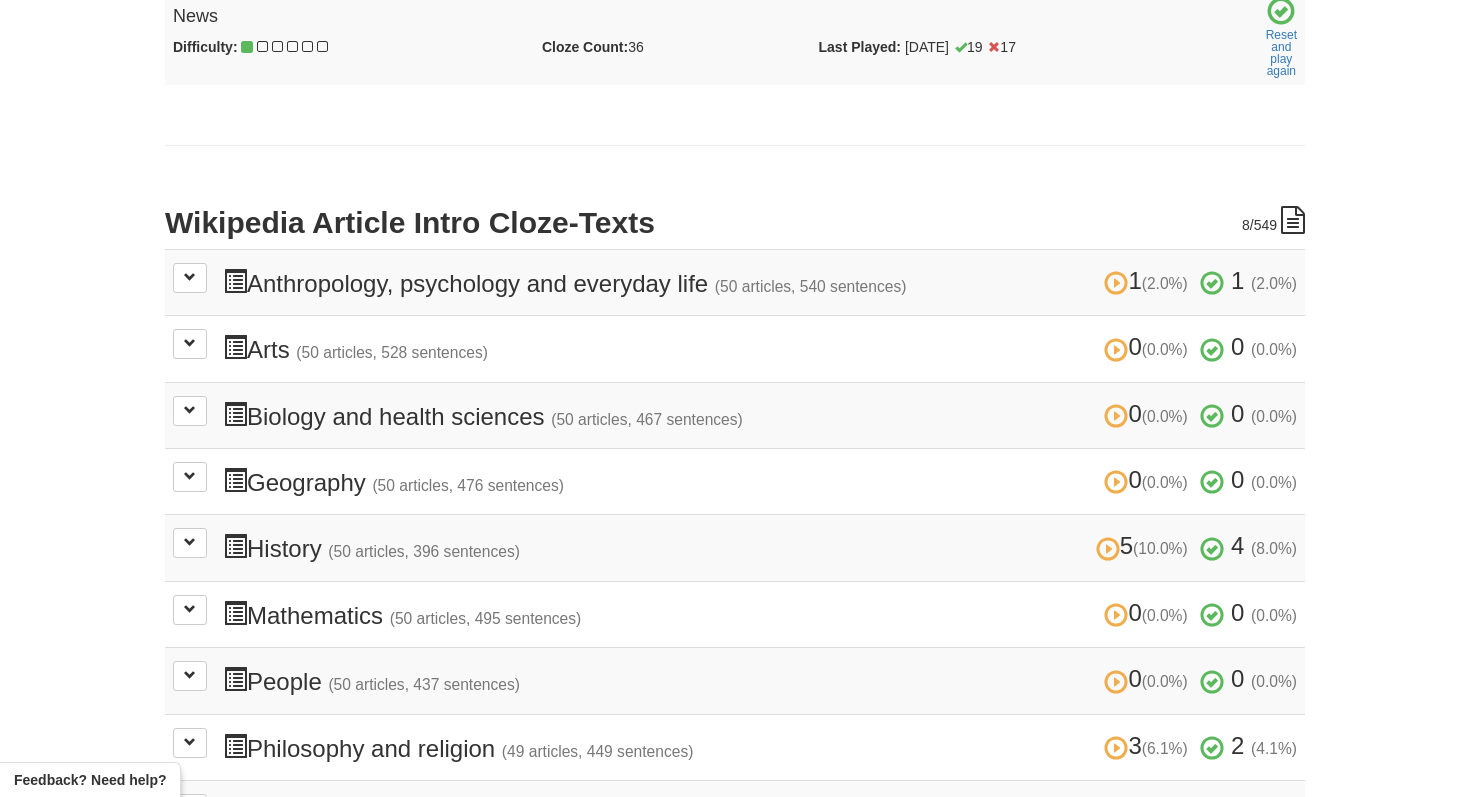 scroll, scrollTop: 578, scrollLeft: 0, axis: vertical 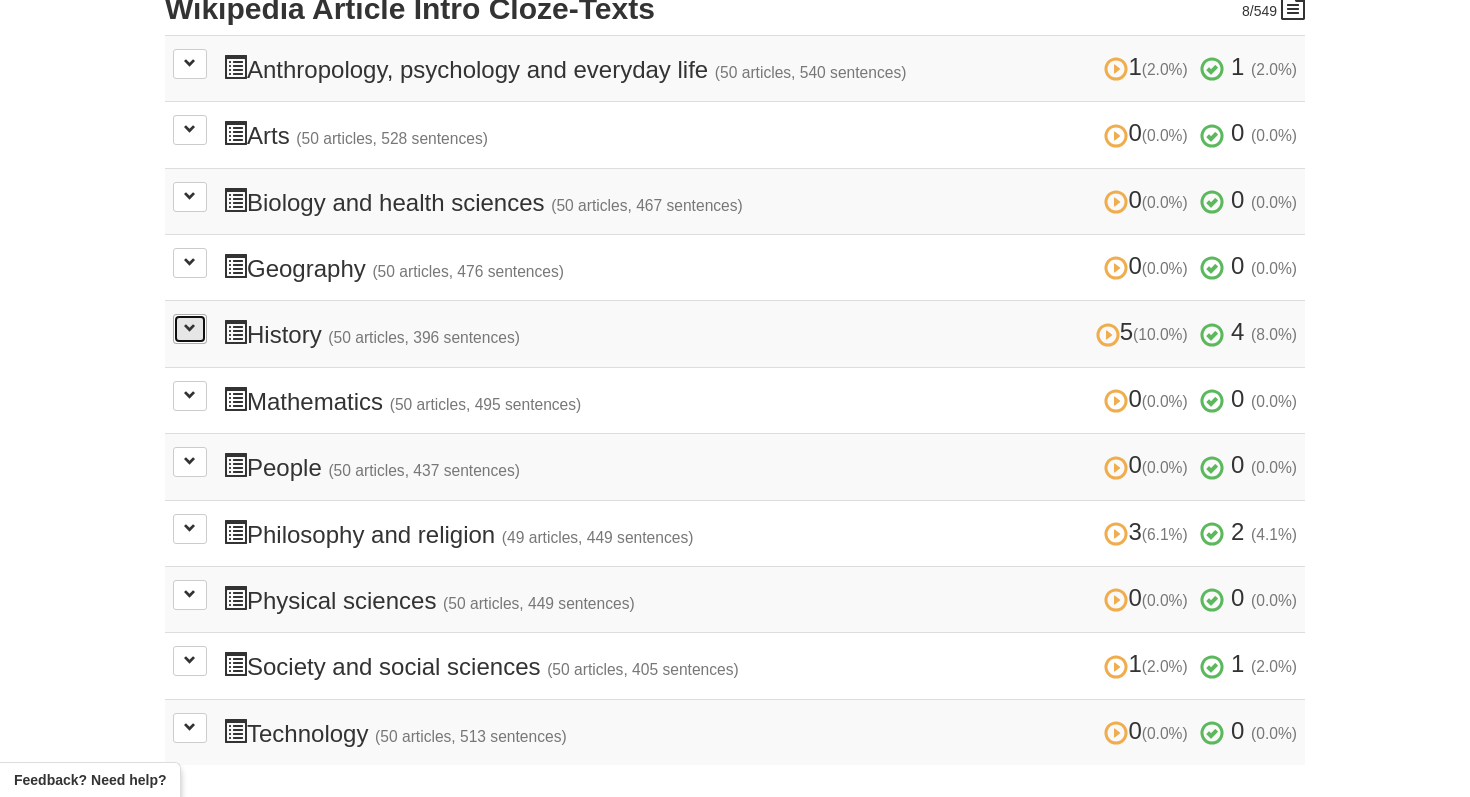 click at bounding box center (190, 328) 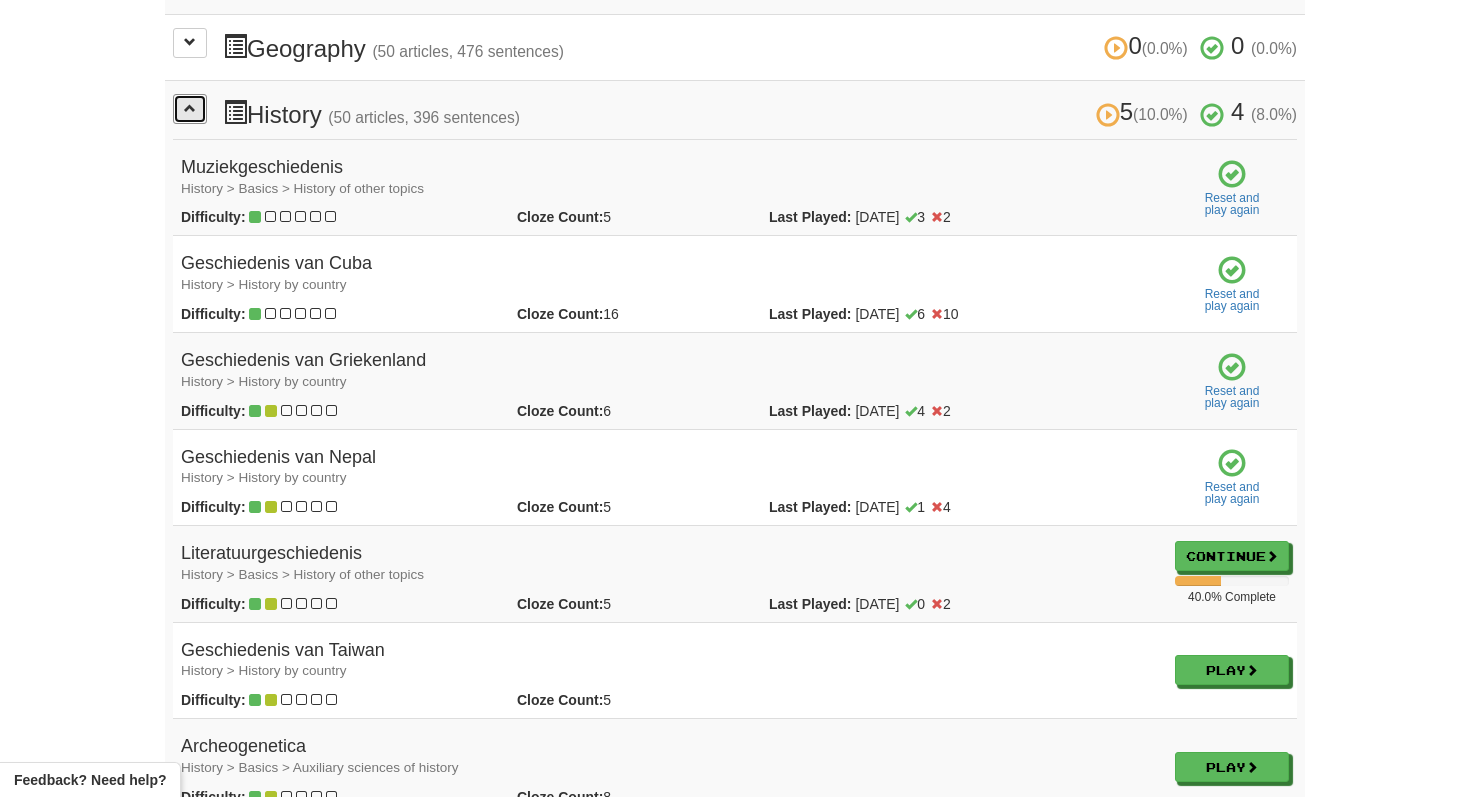 scroll, scrollTop: 808, scrollLeft: 0, axis: vertical 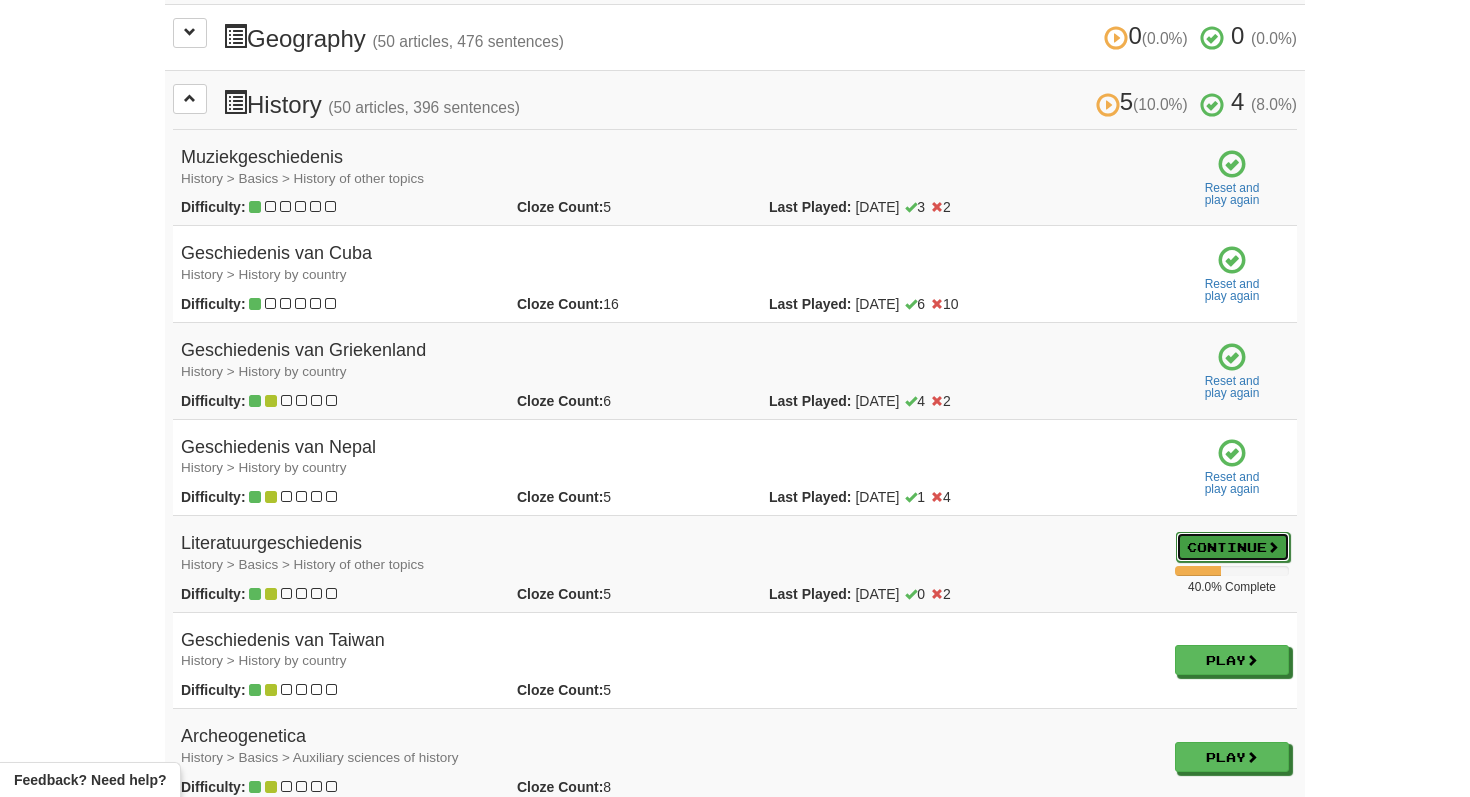 click on "Continue" at bounding box center (1233, 547) 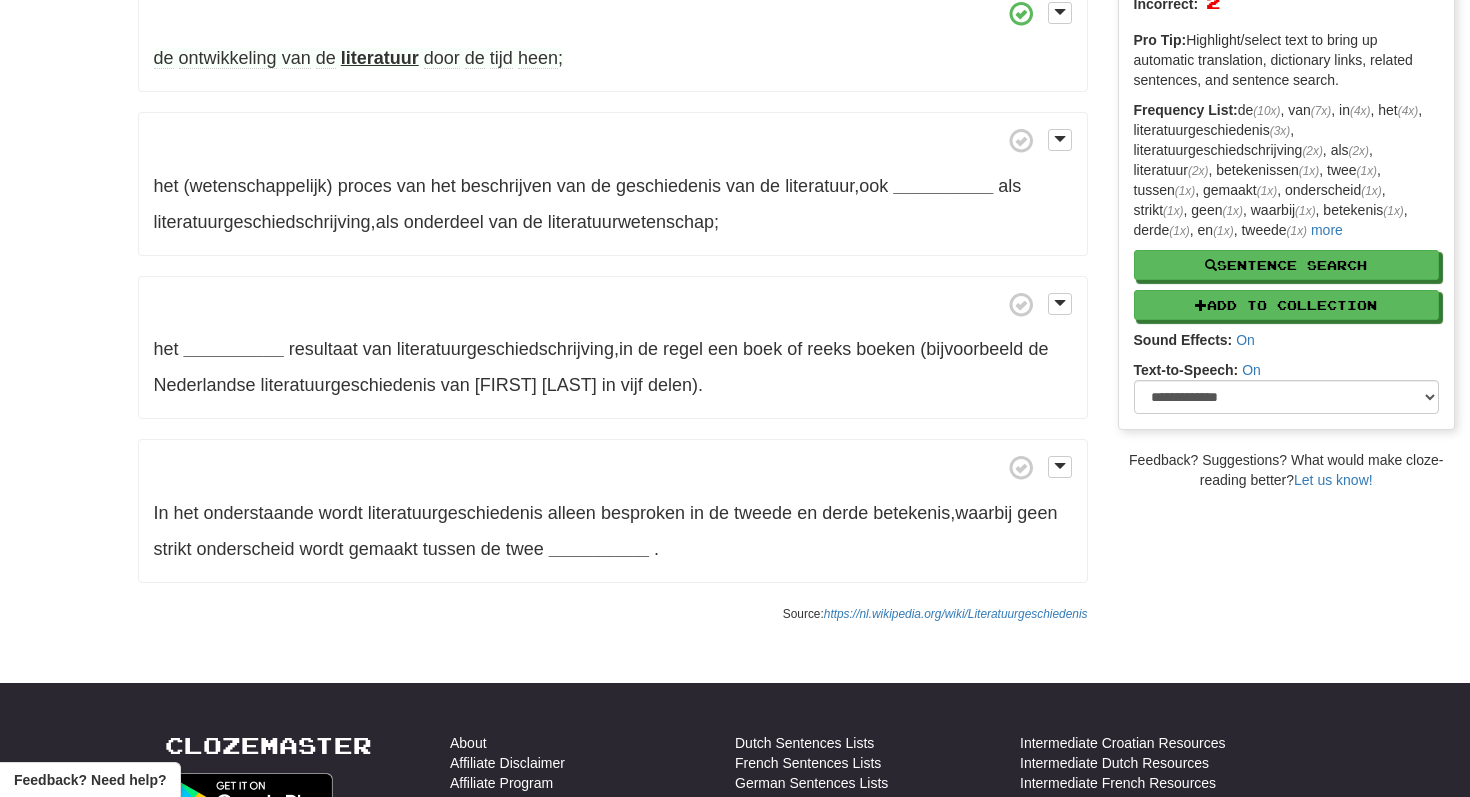 scroll, scrollTop: 343, scrollLeft: 0, axis: vertical 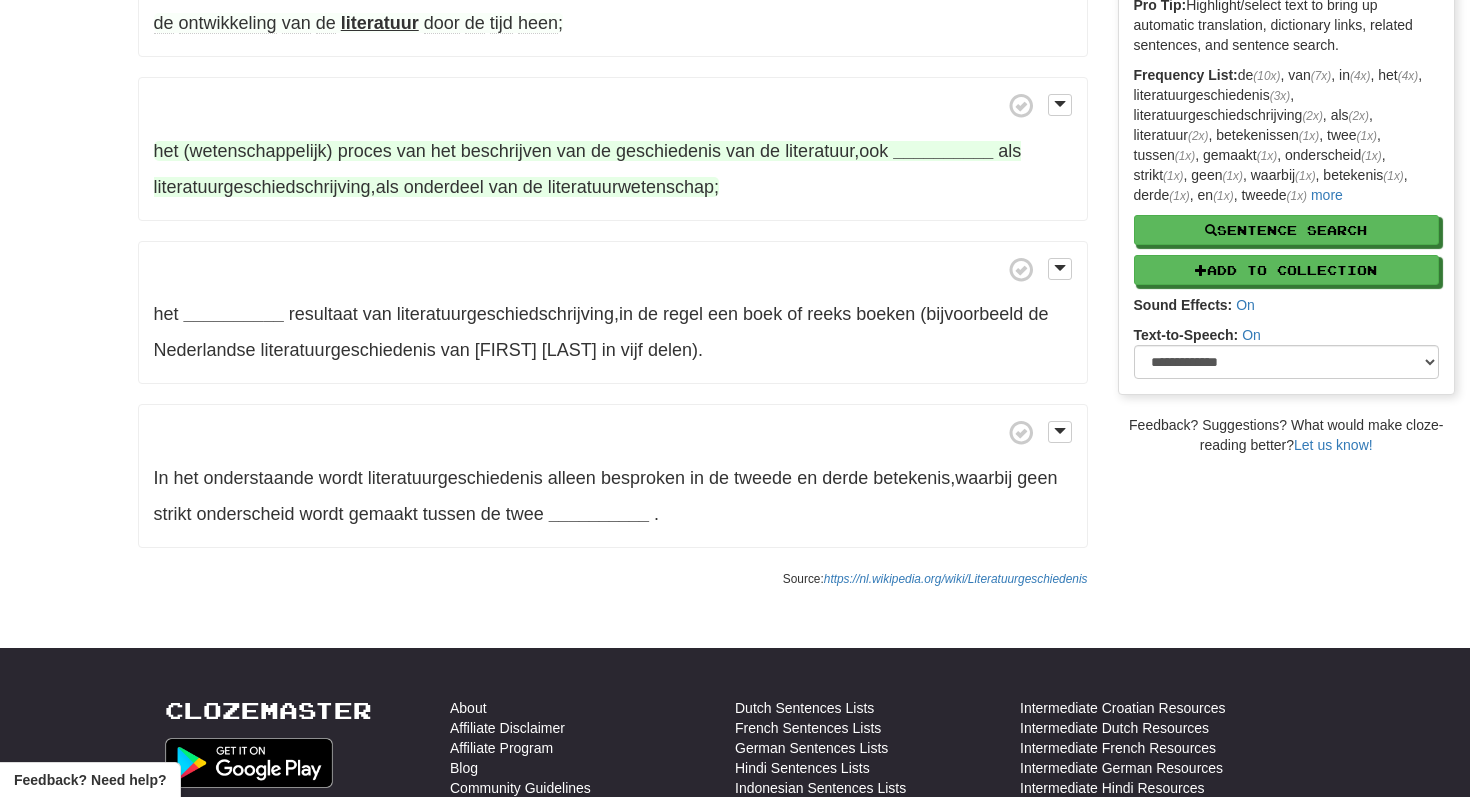 click on "__________" at bounding box center (943, 151) 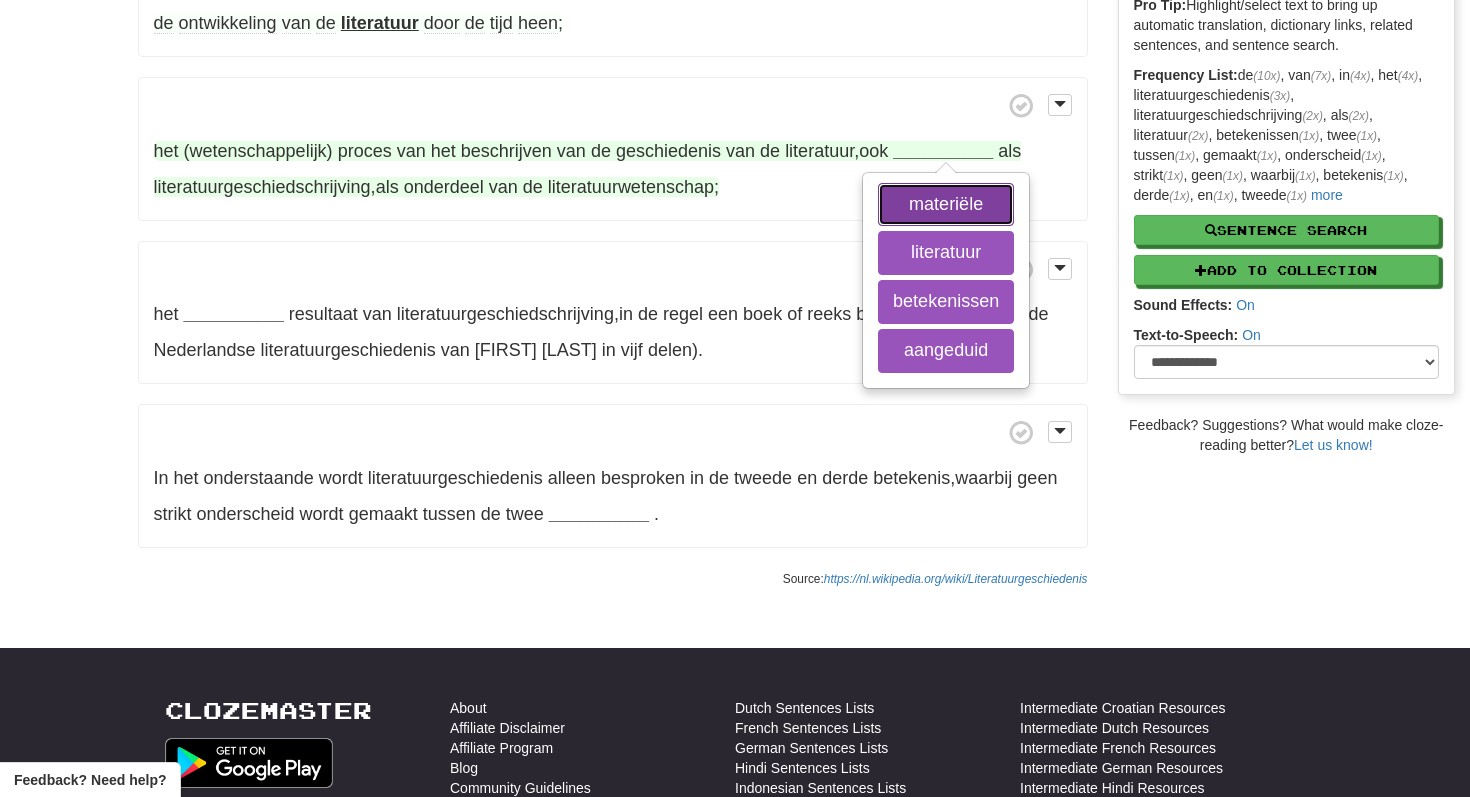 click on "materiële" at bounding box center [946, 205] 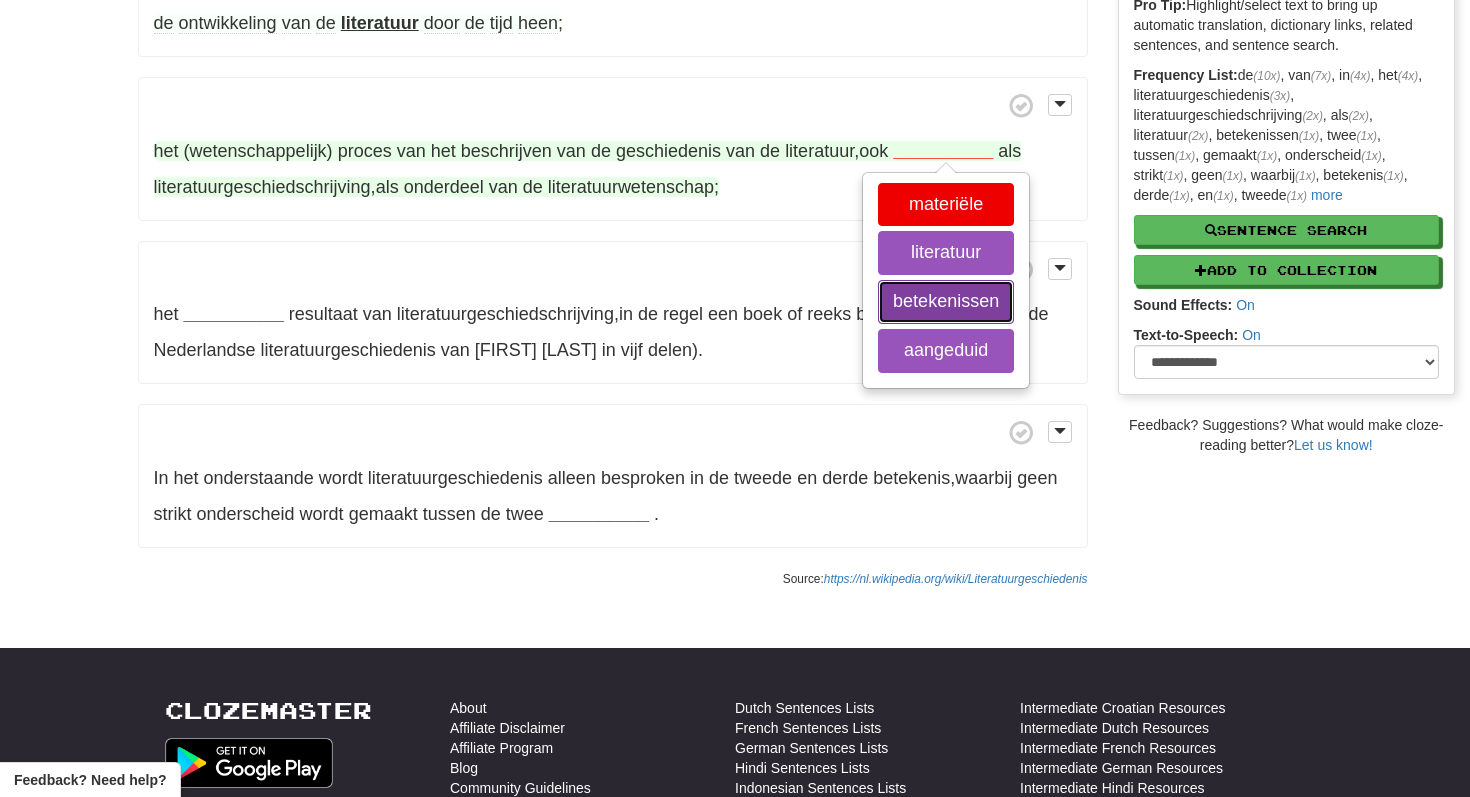 click on "betekenissen" at bounding box center [946, 302] 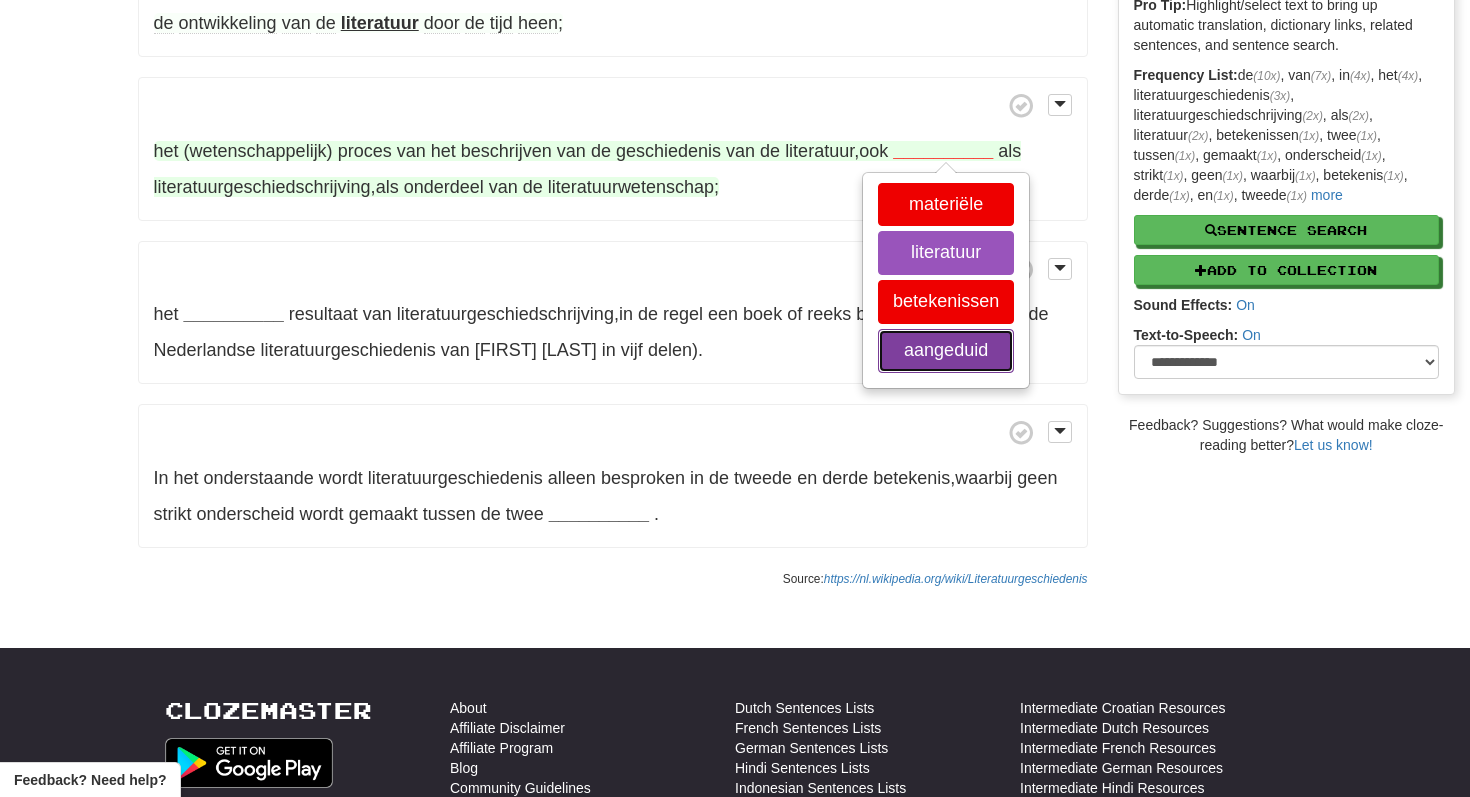 click on "aangeduid" at bounding box center [946, 351] 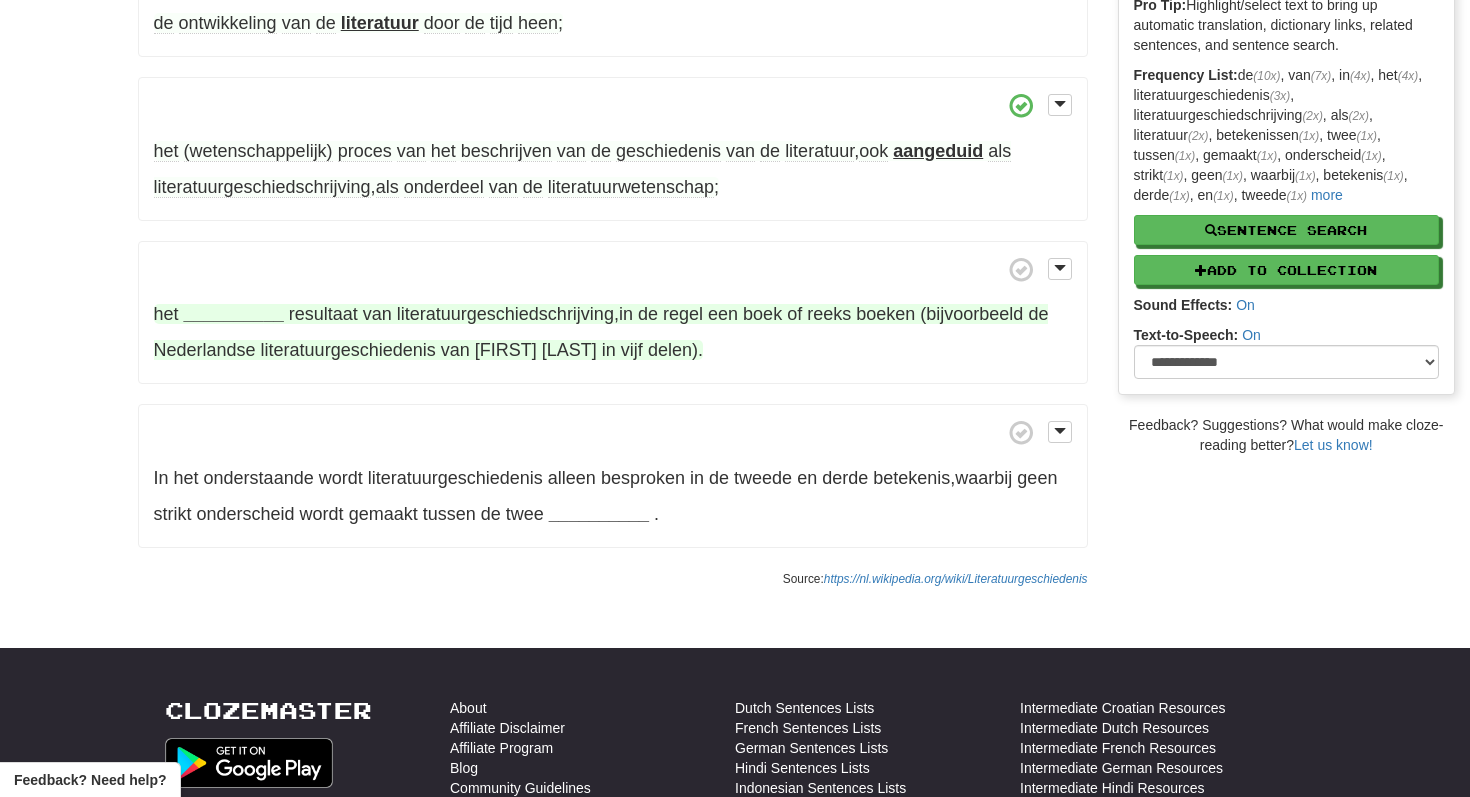click on "__________" at bounding box center (234, 314) 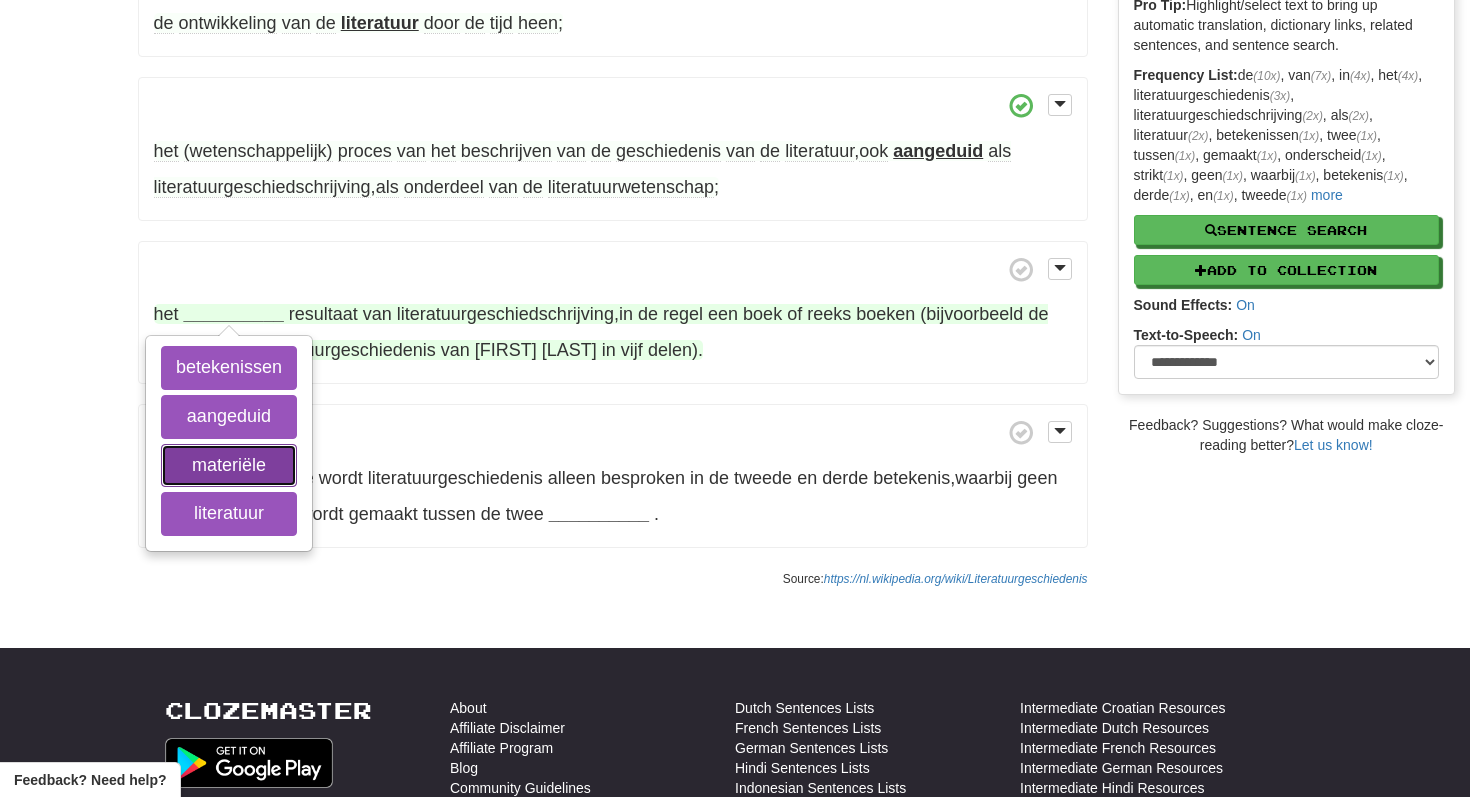 click on "materiële" at bounding box center (229, 466) 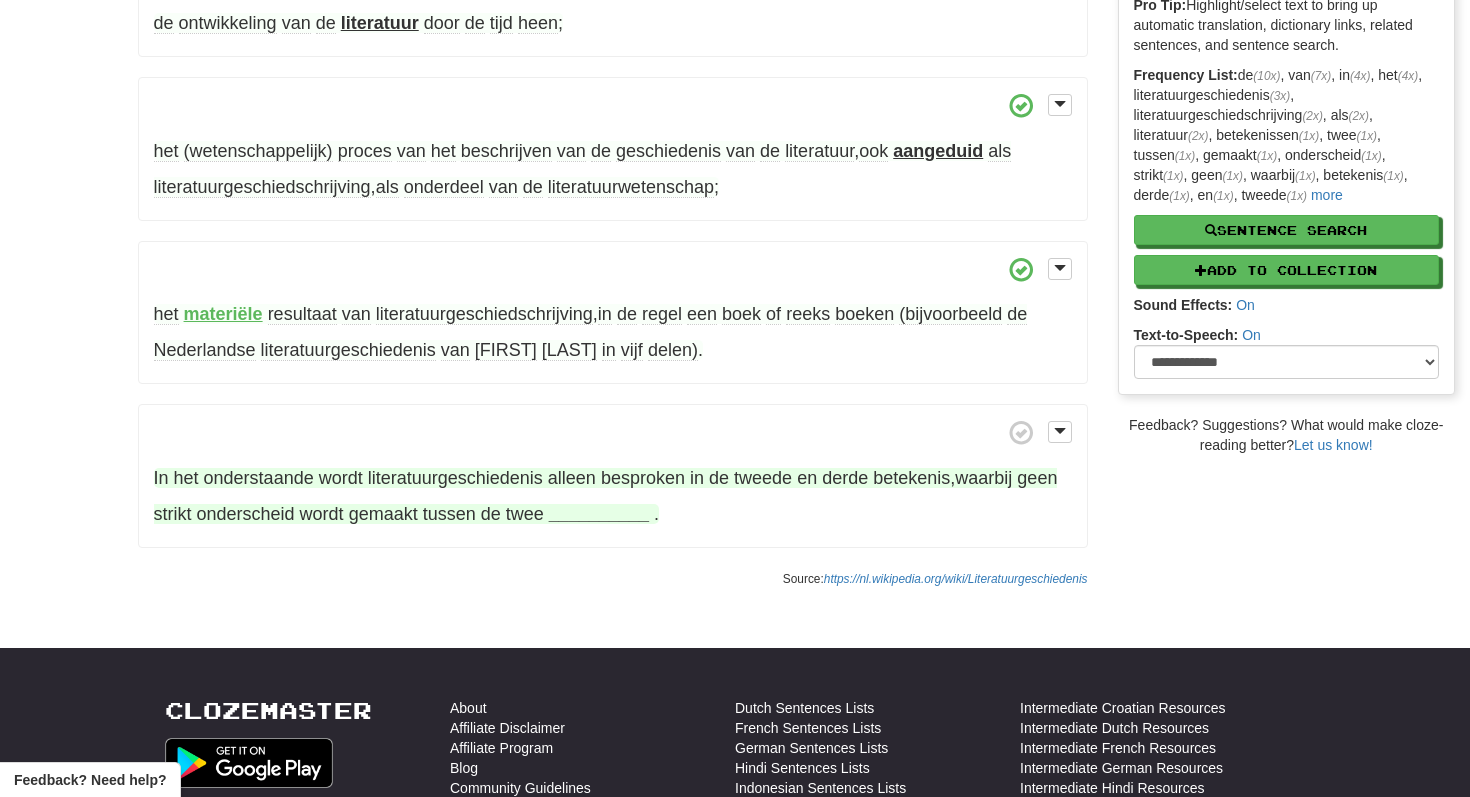 click on "__________" at bounding box center [599, 514] 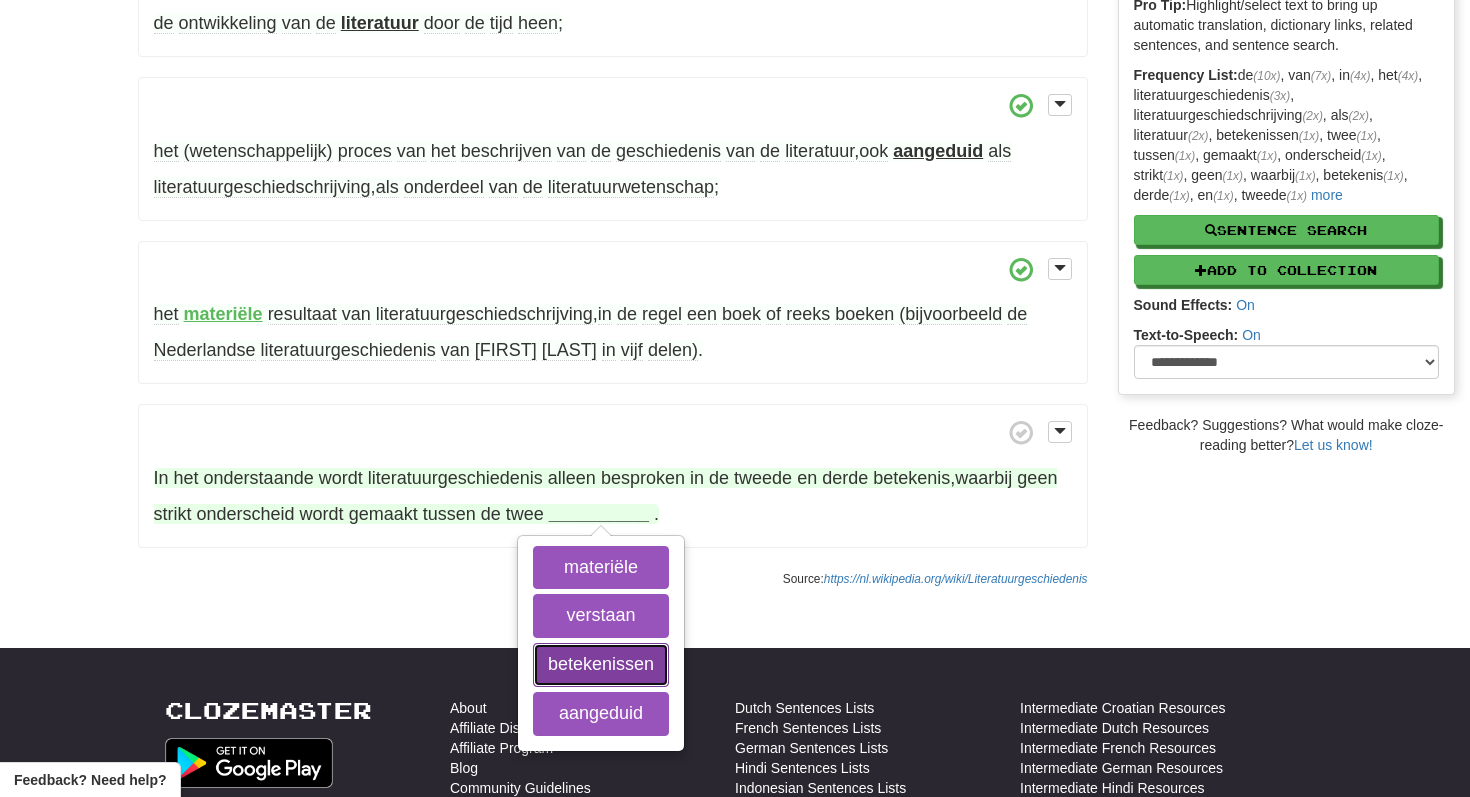 click on "betekenissen" at bounding box center [601, 665] 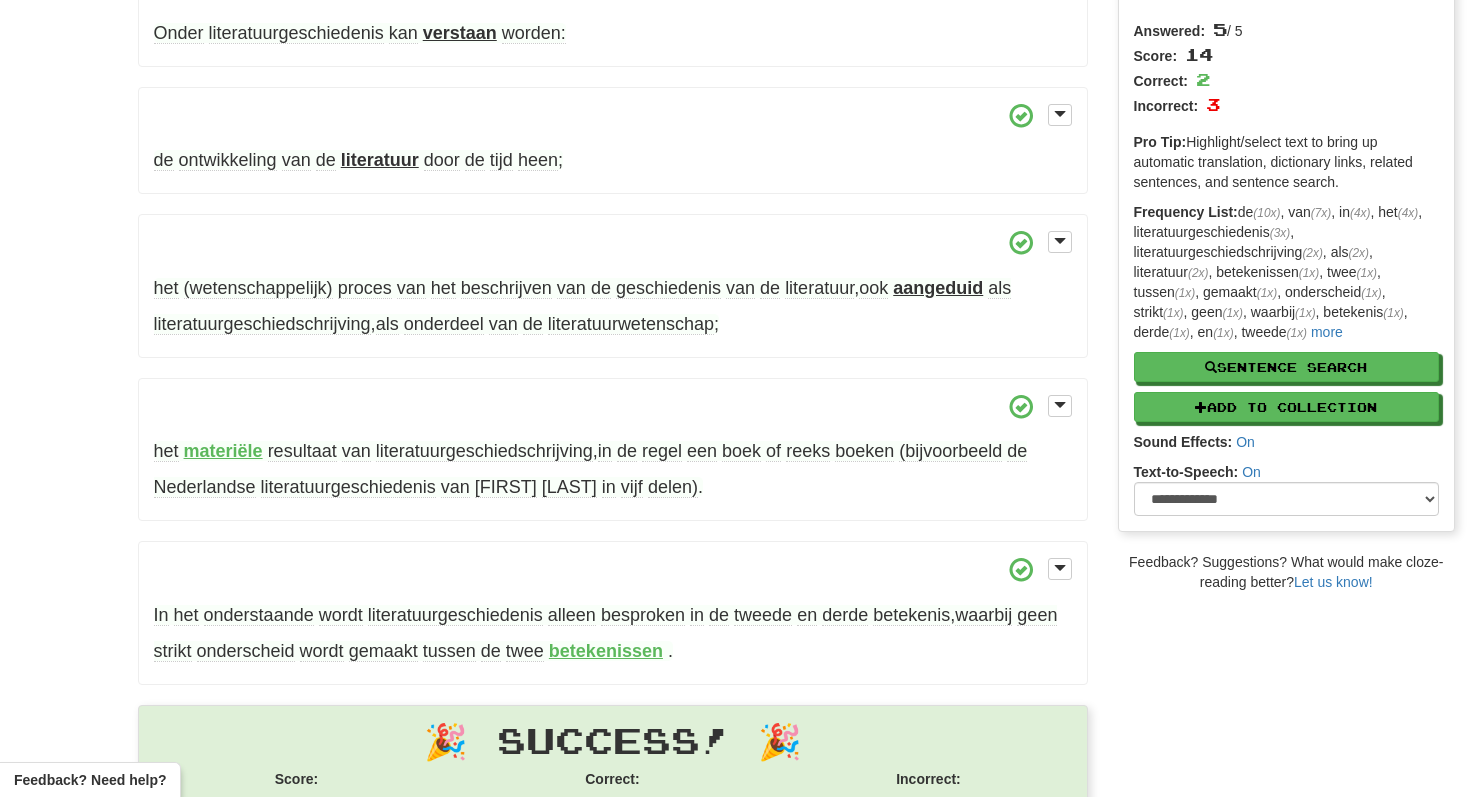 scroll, scrollTop: 475, scrollLeft: 0, axis: vertical 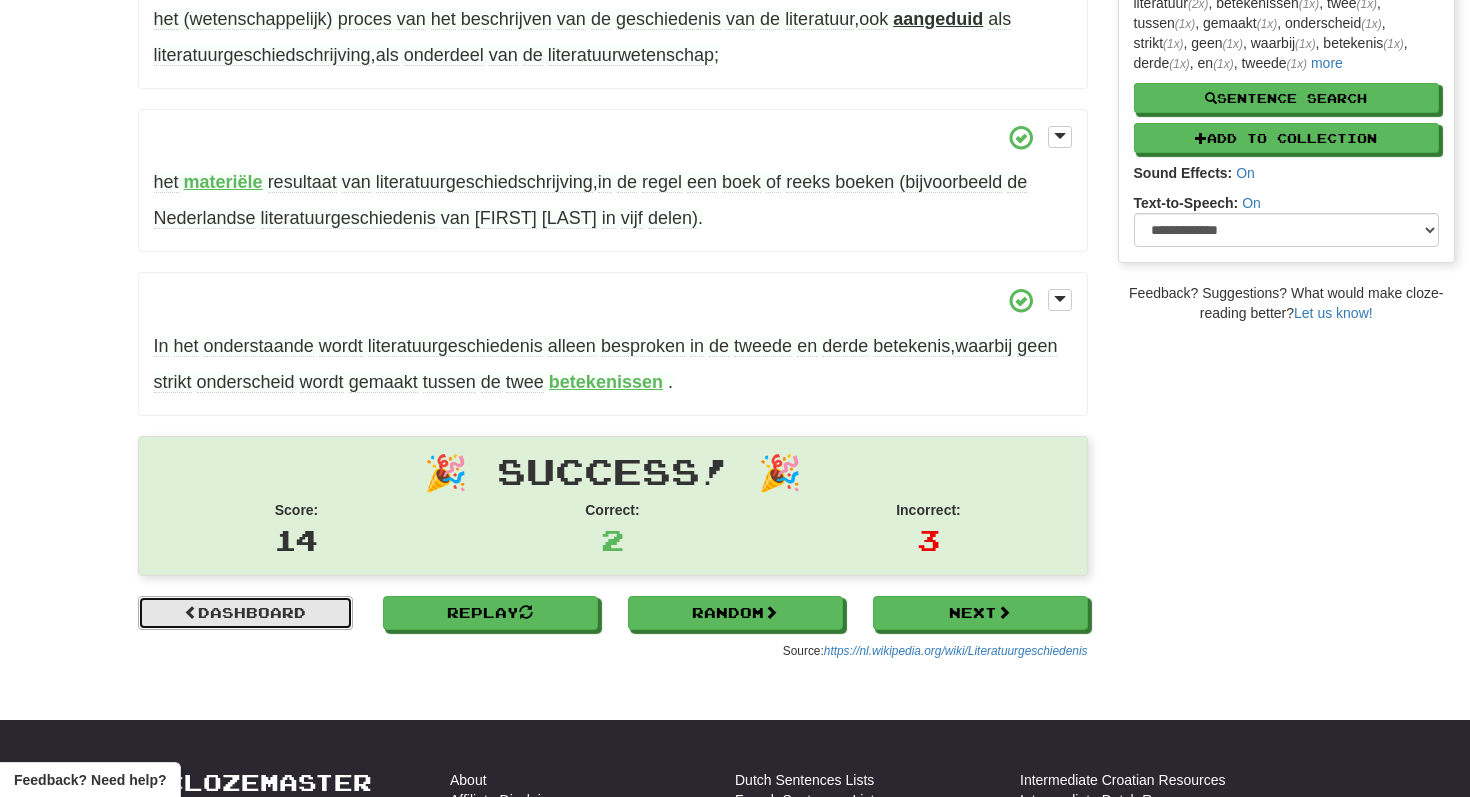 click on "Dashboard" at bounding box center (245, 613) 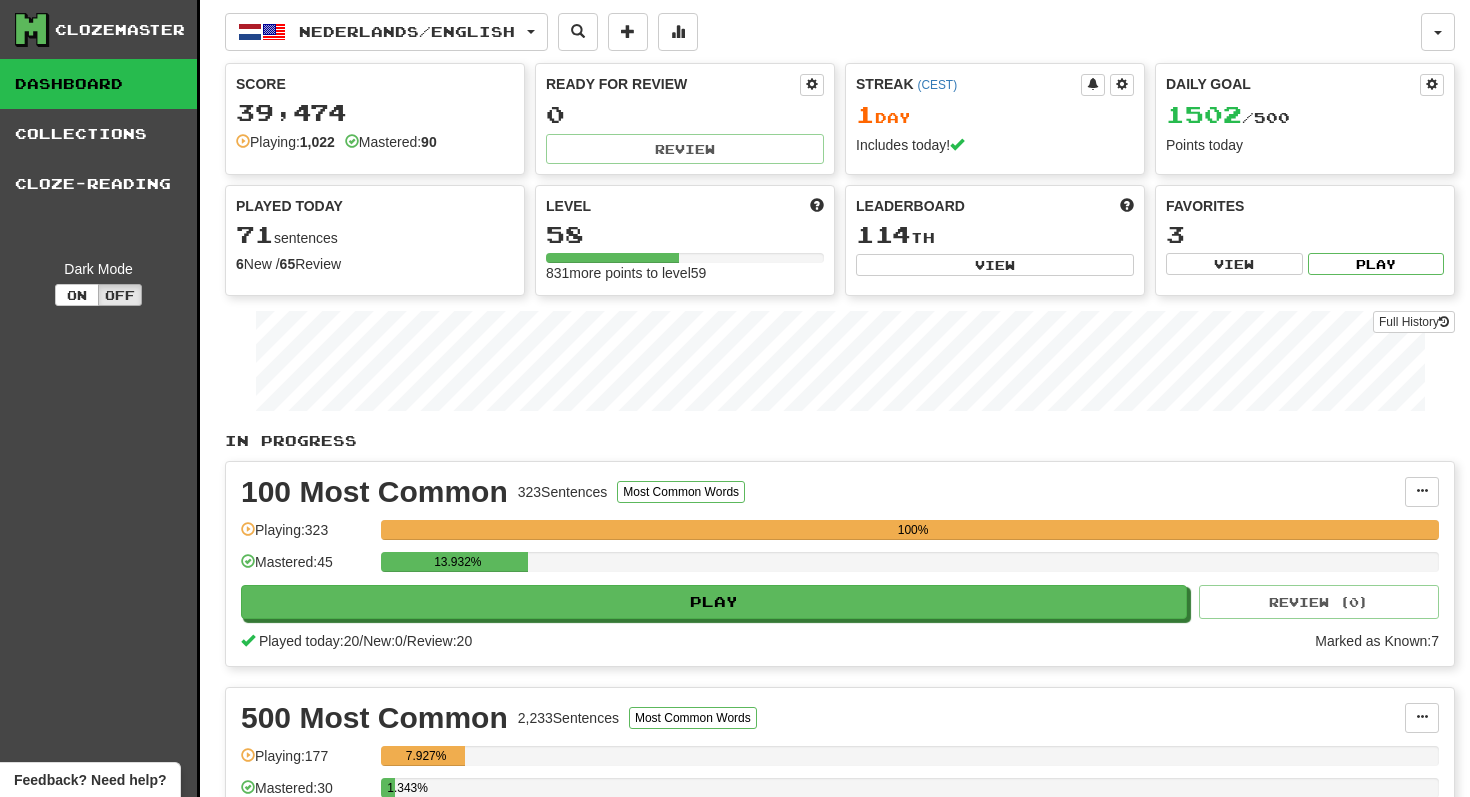 scroll, scrollTop: 0, scrollLeft: 0, axis: both 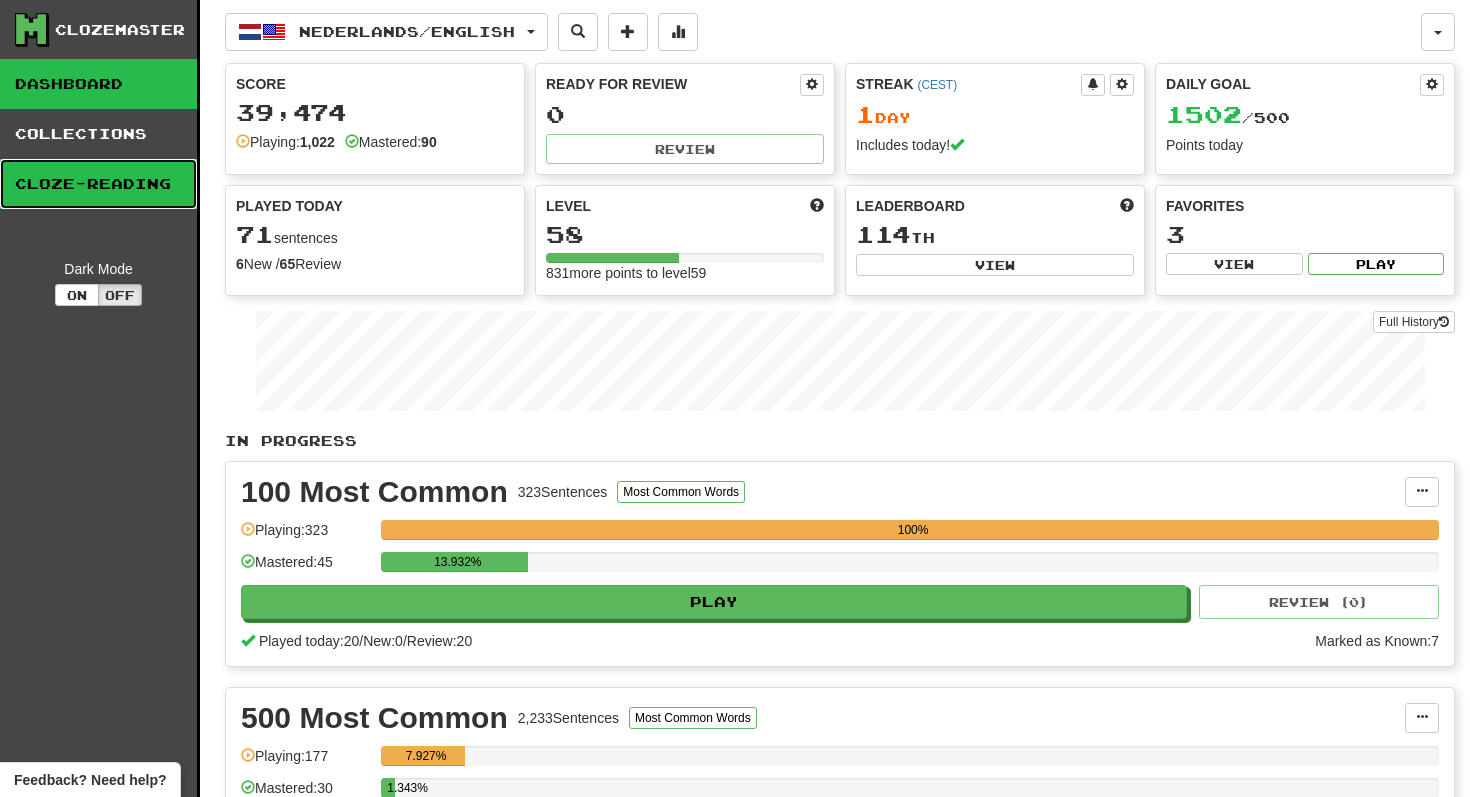 click on "Cloze-Reading" at bounding box center (98, 184) 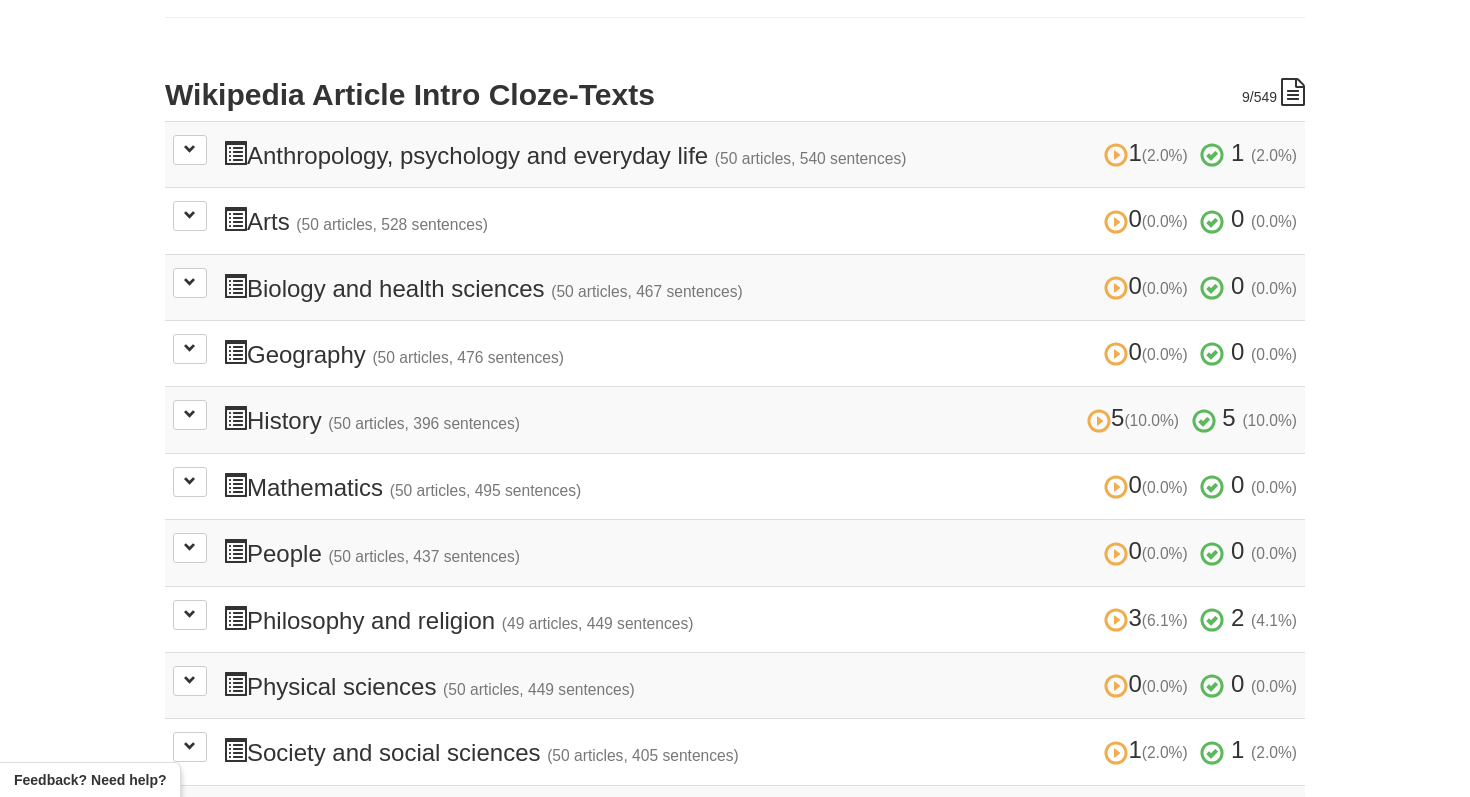 scroll, scrollTop: 532, scrollLeft: 0, axis: vertical 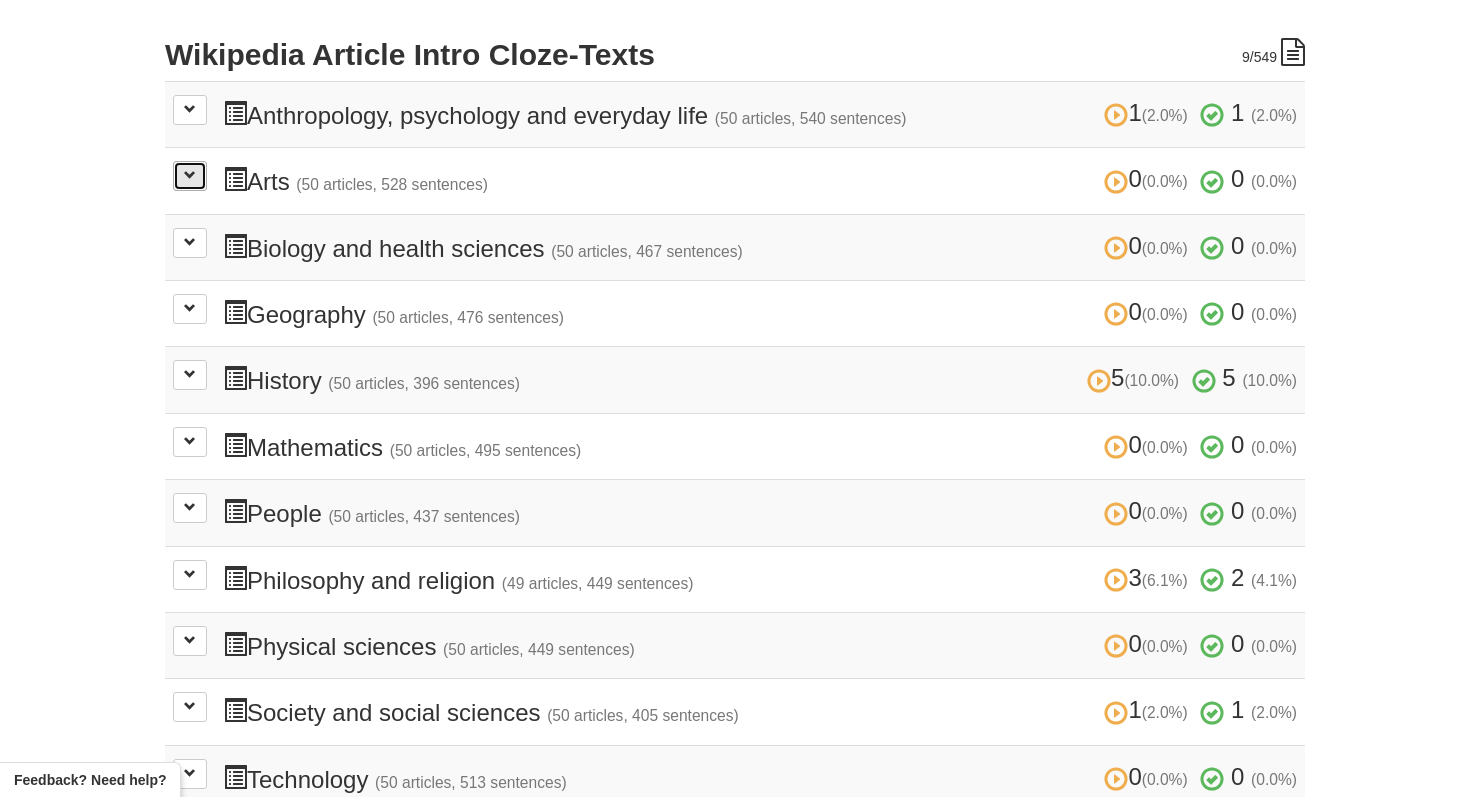 click at bounding box center [190, 175] 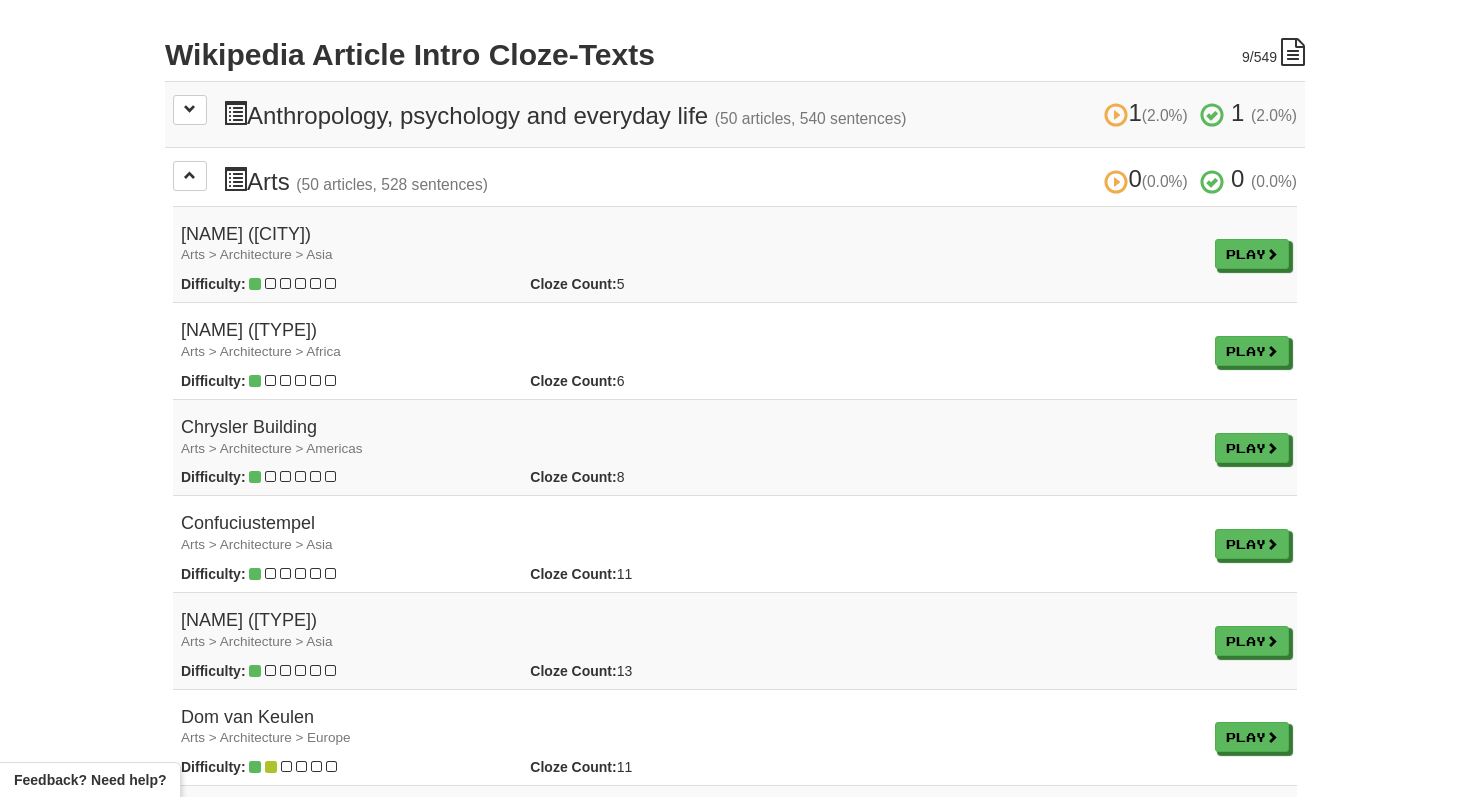 drag, startPoint x: 335, startPoint y: 235, endPoint x: 156, endPoint y: 230, distance: 179.06982 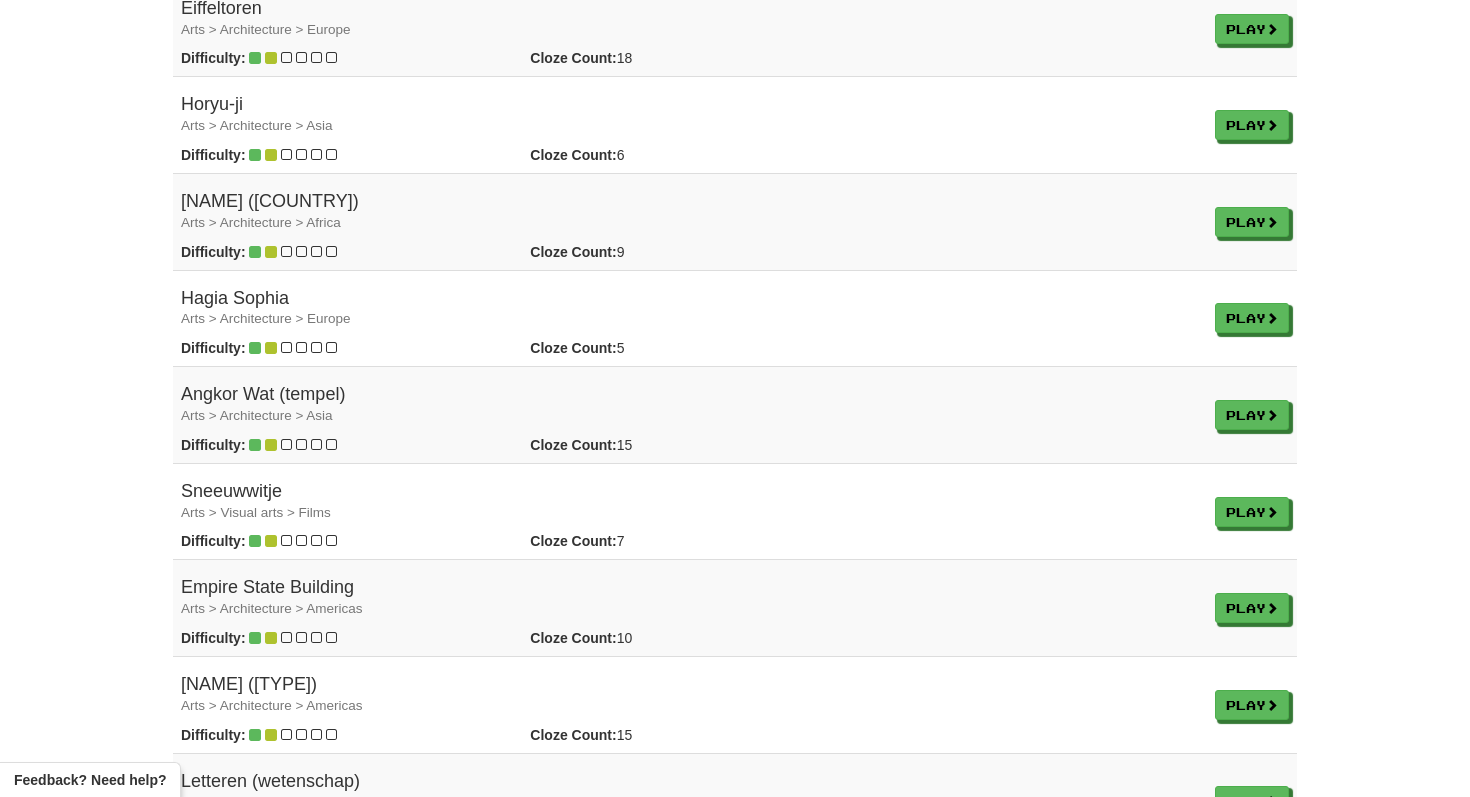 scroll, scrollTop: 2091, scrollLeft: 0, axis: vertical 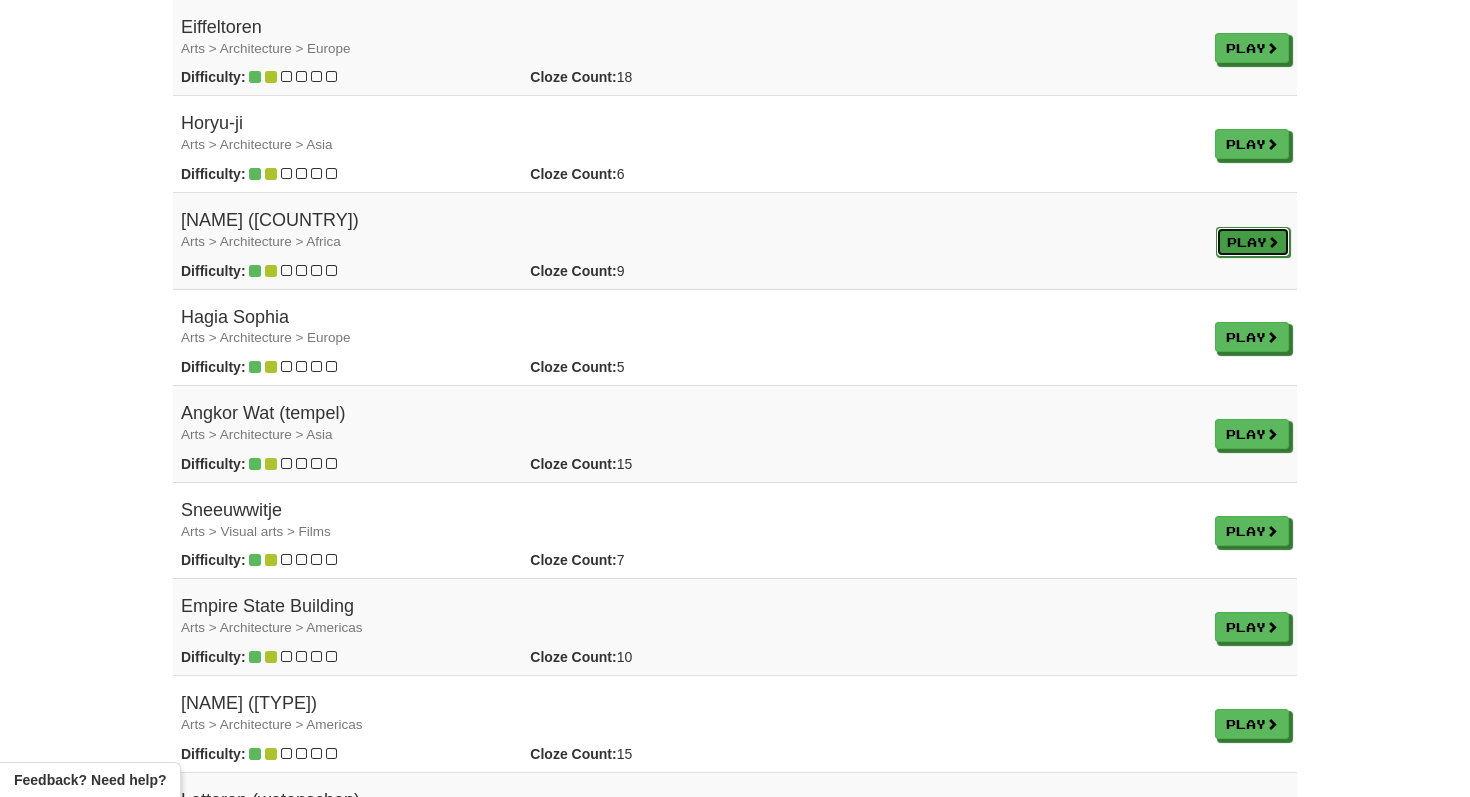 click on "Play" at bounding box center [1253, 242] 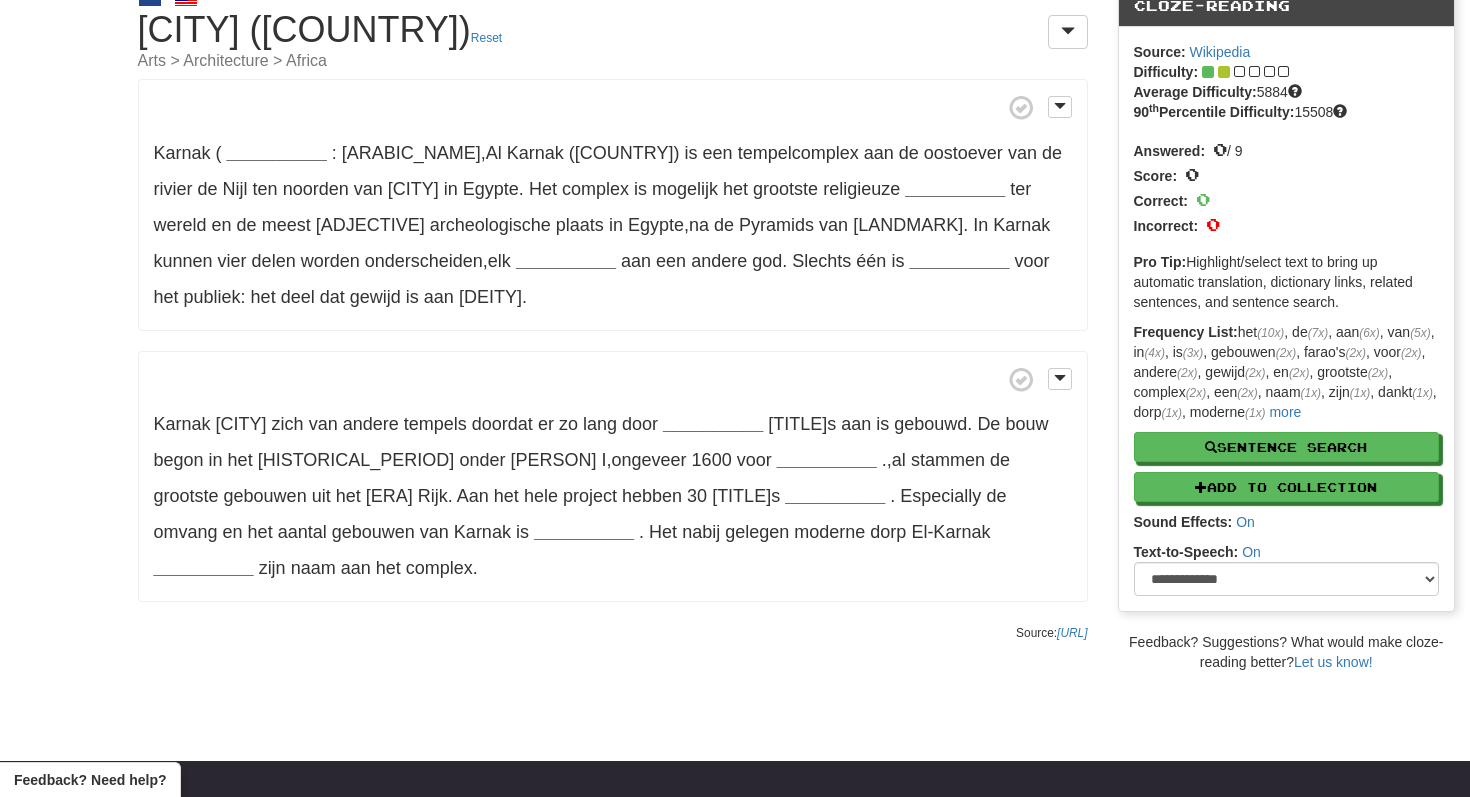 scroll, scrollTop: 75, scrollLeft: 0, axis: vertical 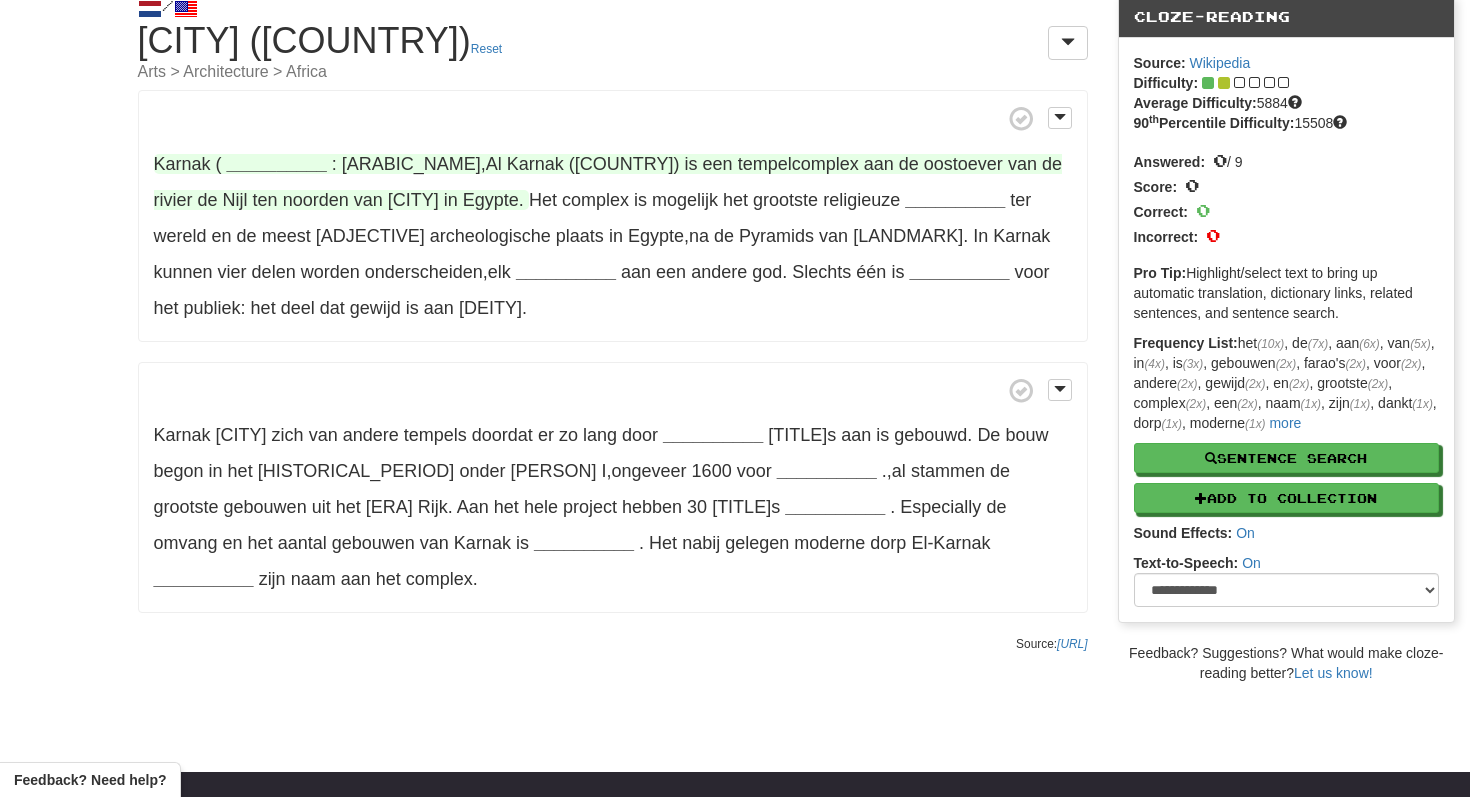 click on "__________" at bounding box center (277, 164) 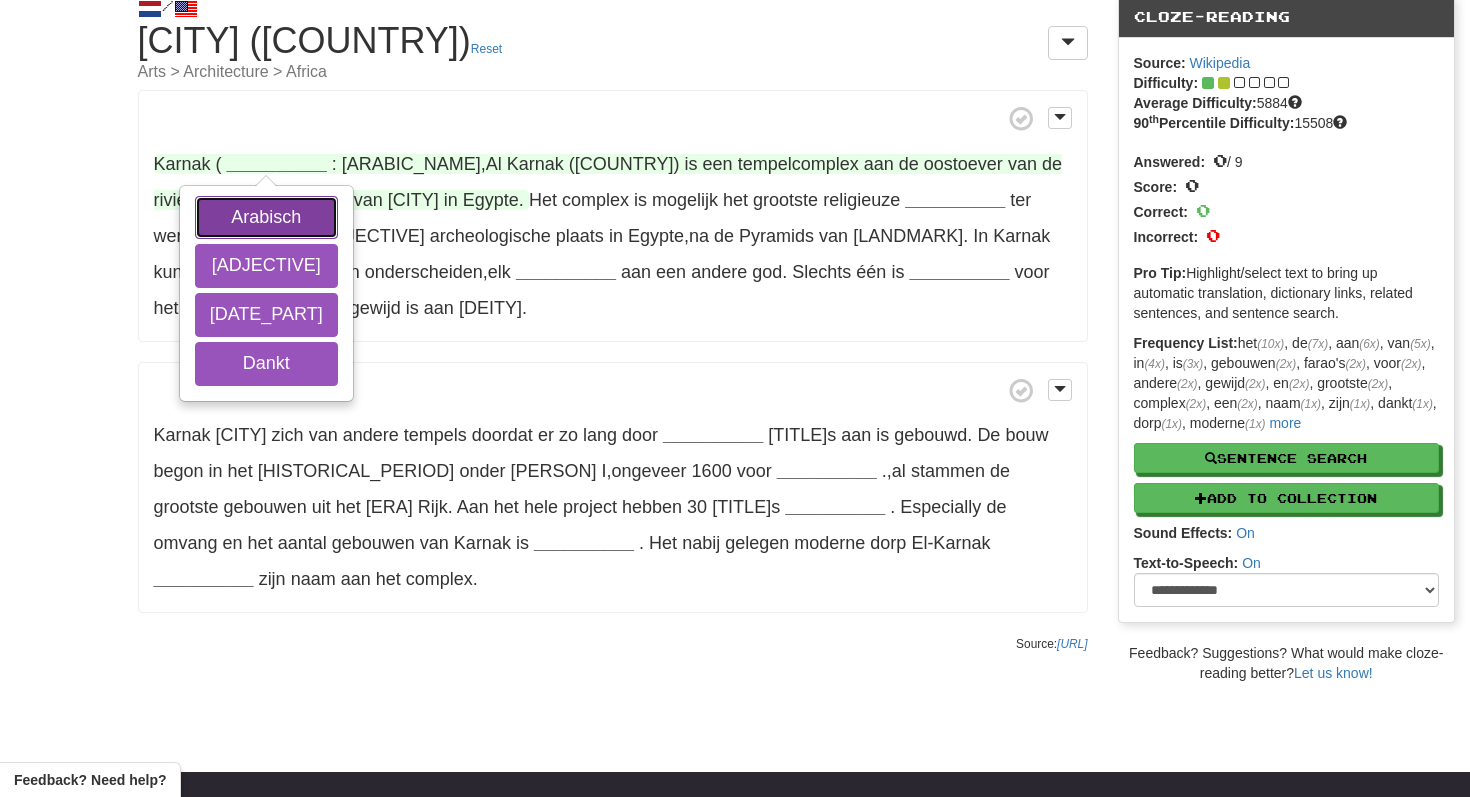 click on "Arabisch" at bounding box center [266, 218] 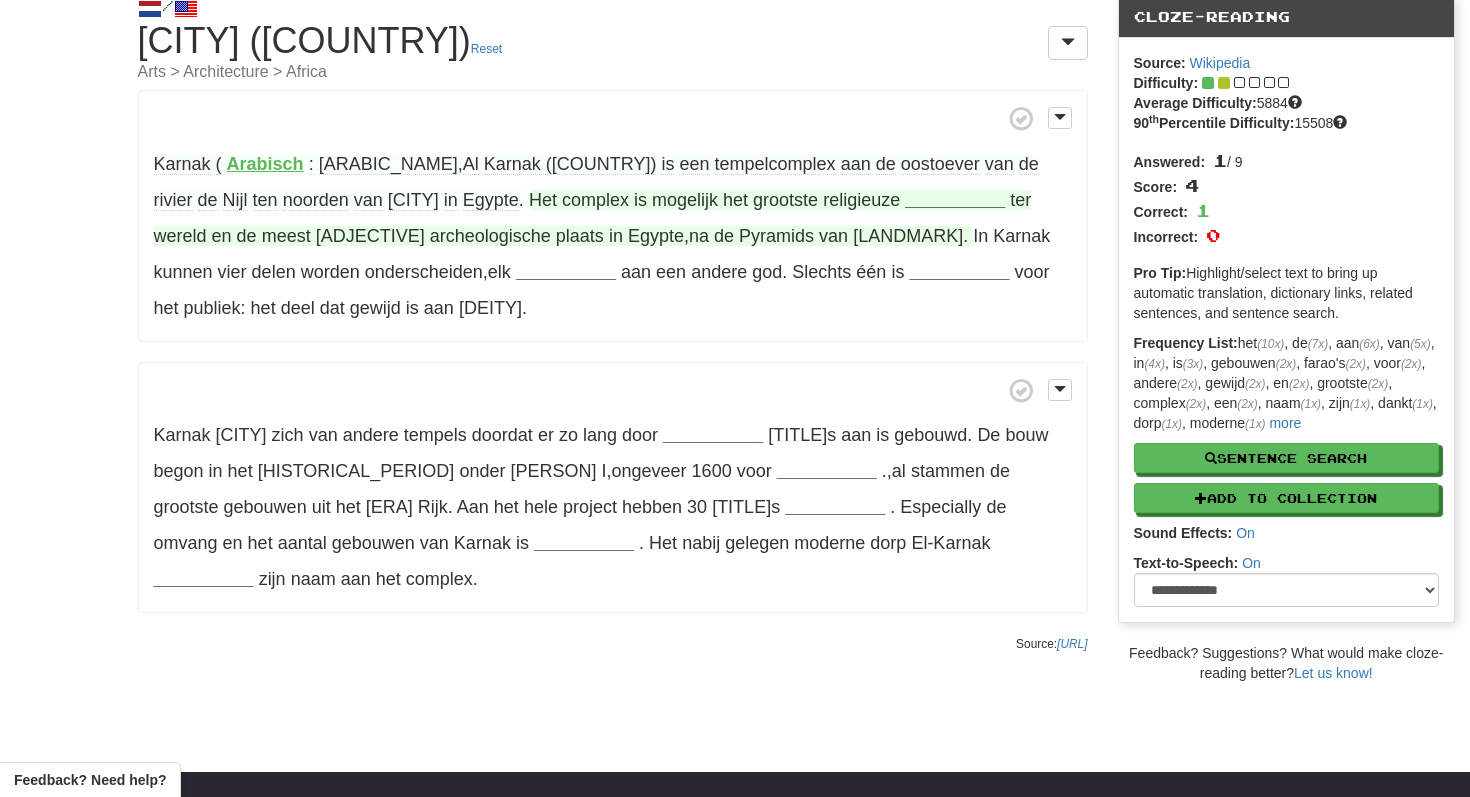 click on "__________" at bounding box center (955, 200) 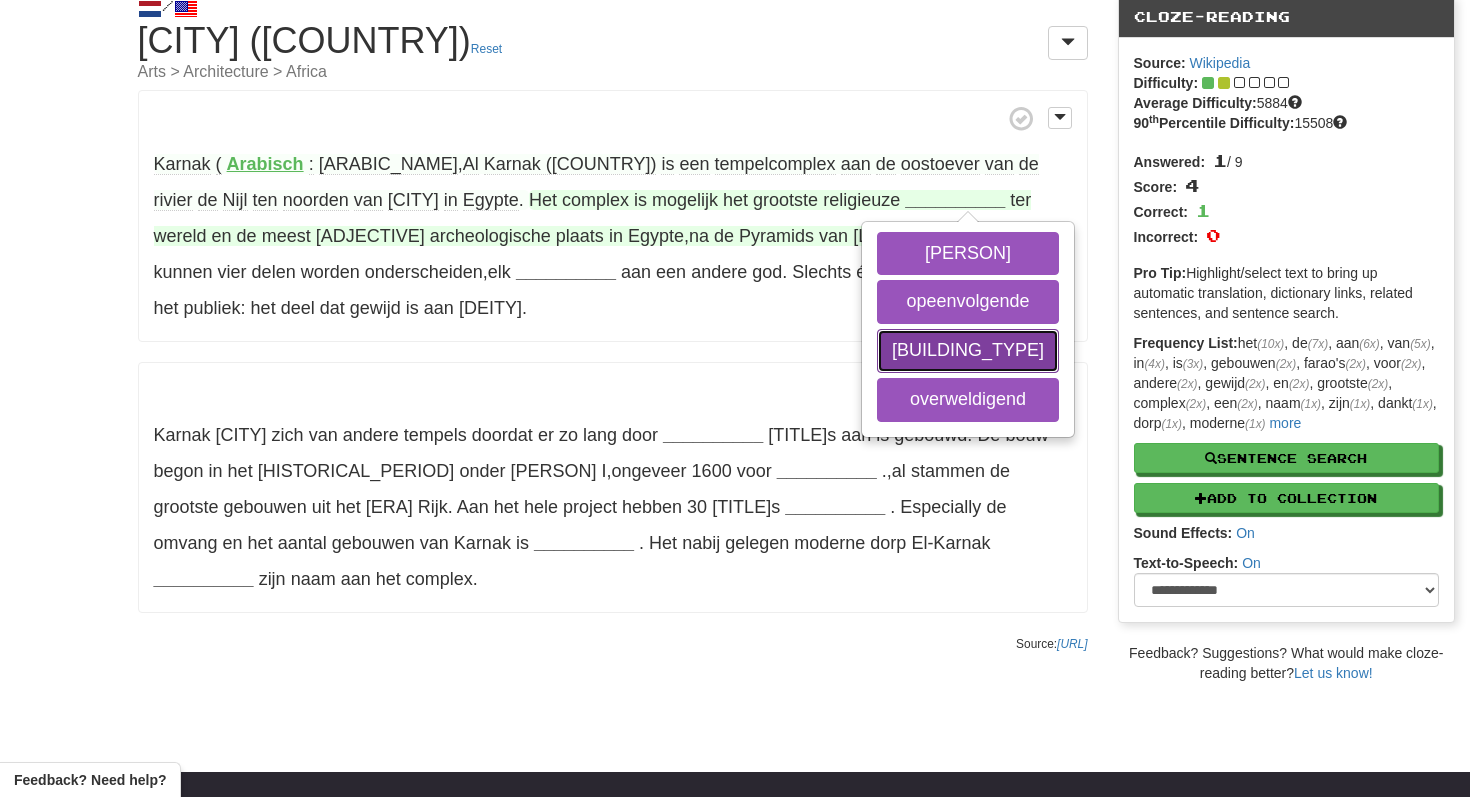 click on "bouwwerk" at bounding box center [968, 351] 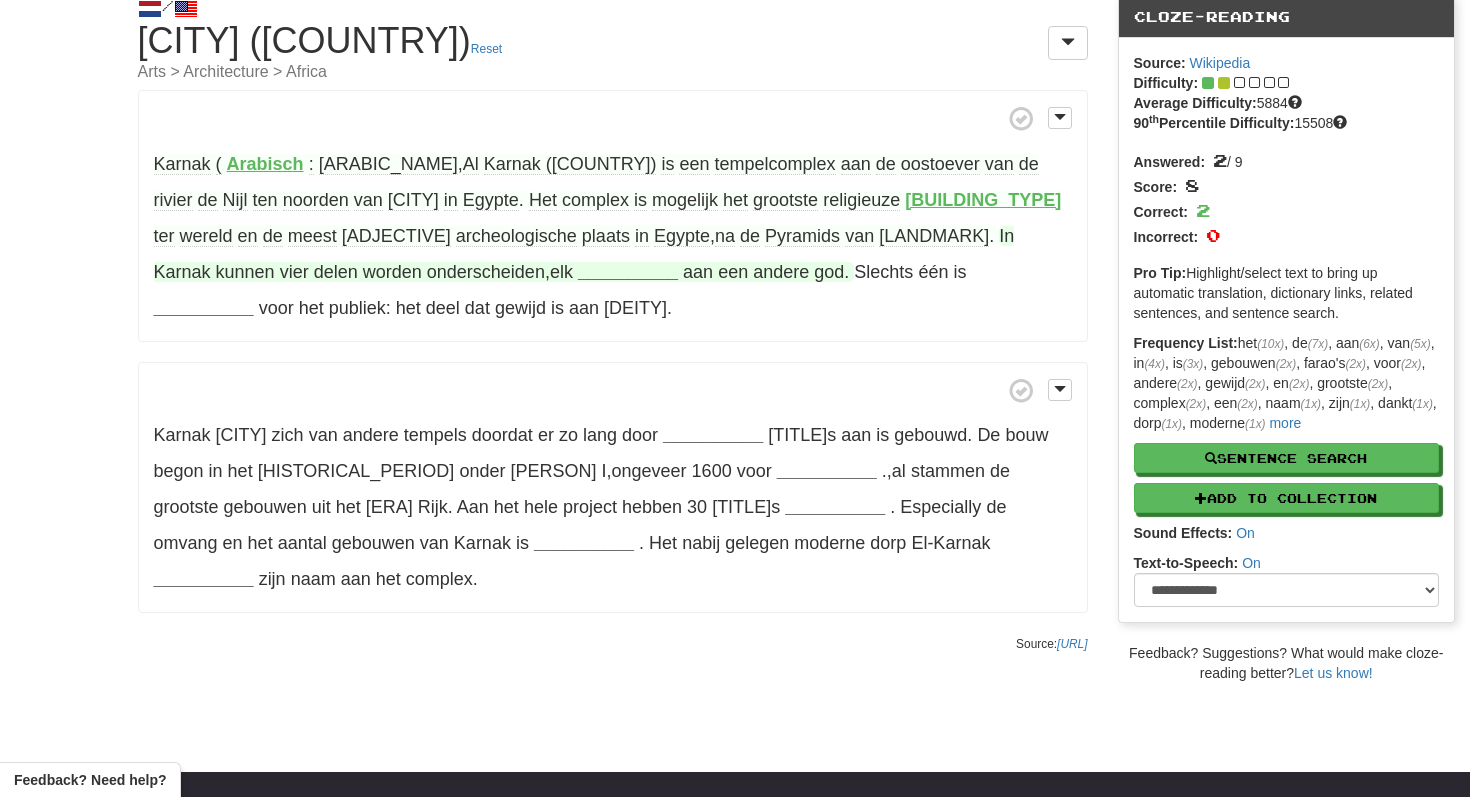 click on "__________" at bounding box center (628, 272) 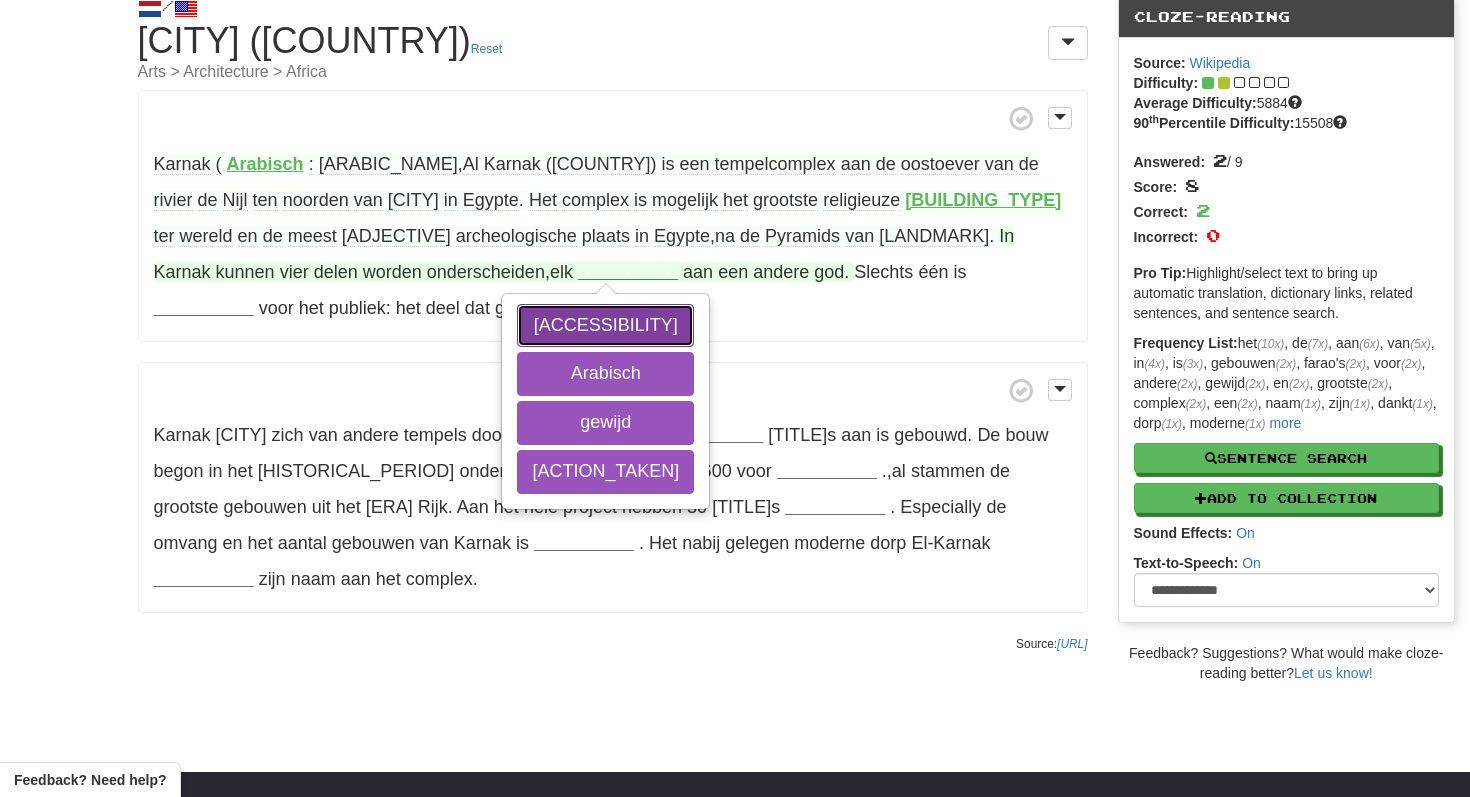 click on "toegankelijk" at bounding box center (605, 326) 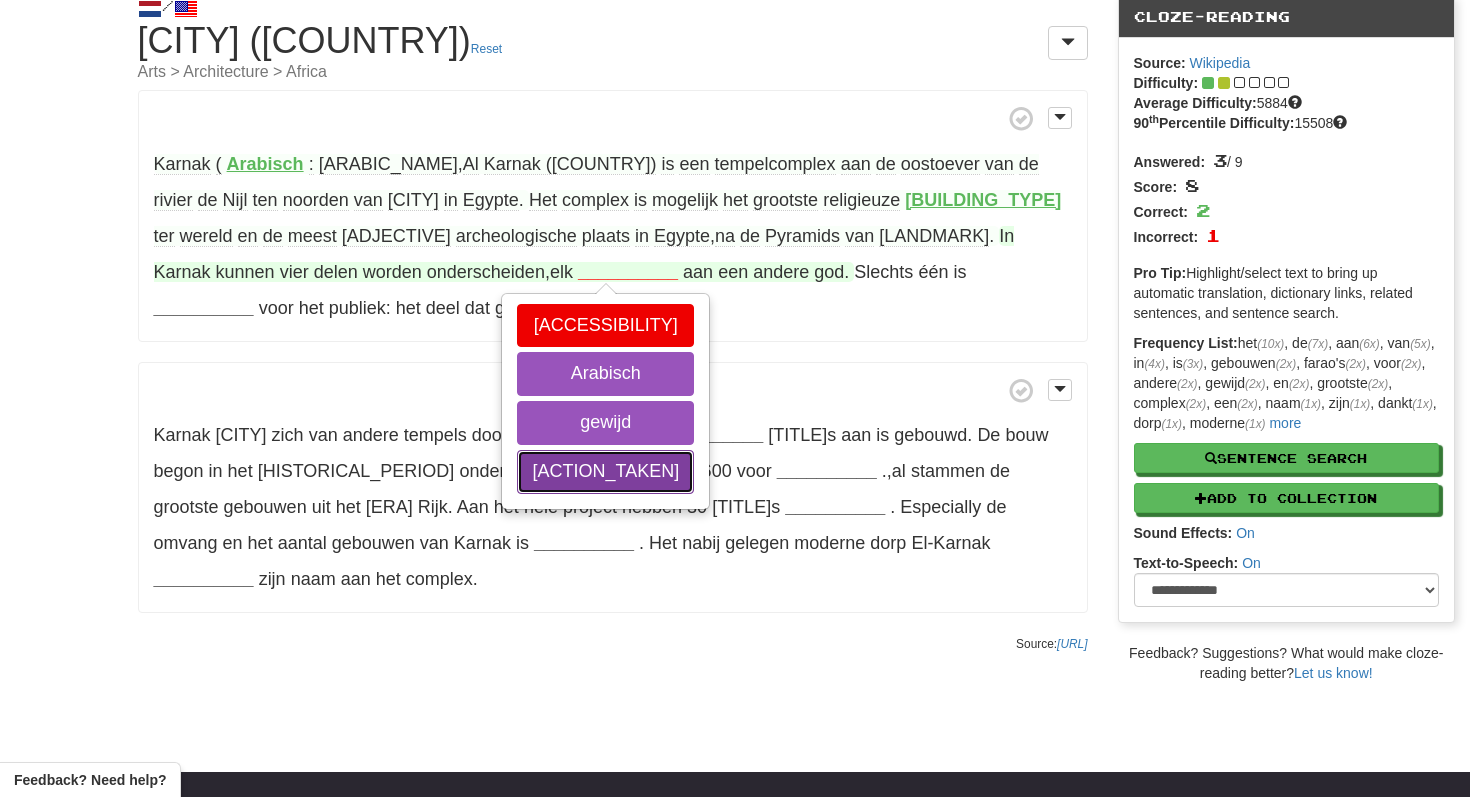 click on "meegedaan" at bounding box center [605, 472] 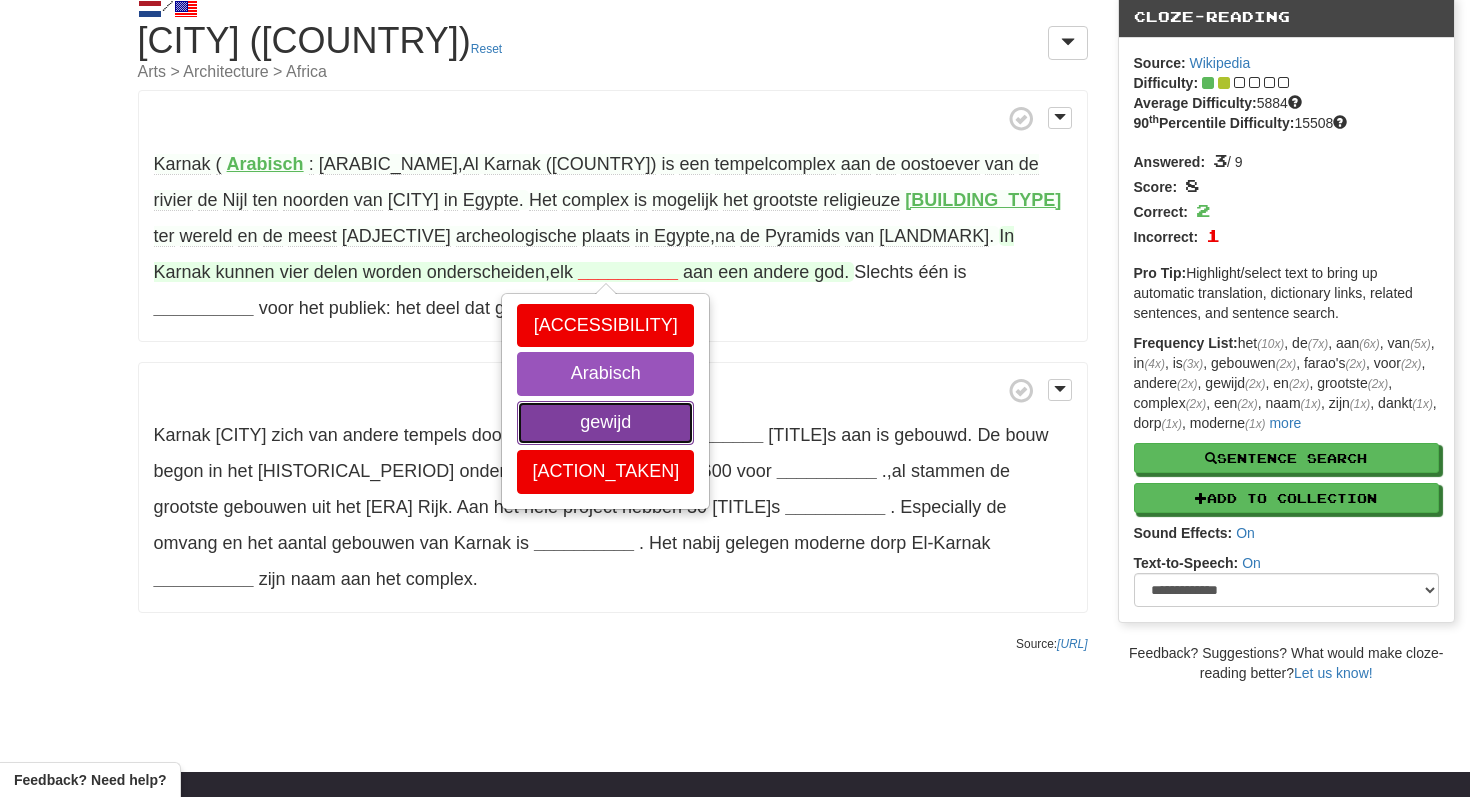 click on "gewijd" at bounding box center (605, 423) 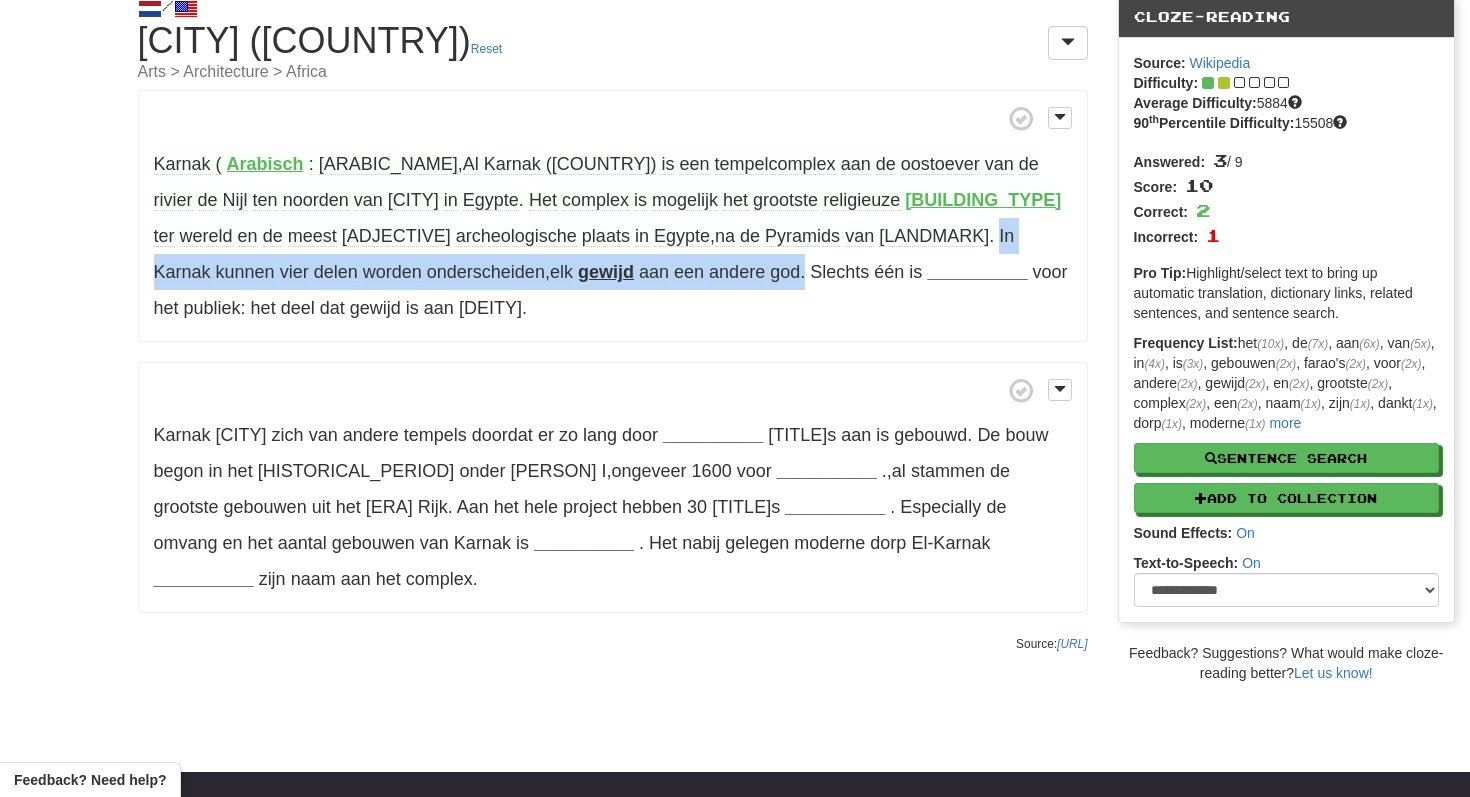 drag, startPoint x: 644, startPoint y: 231, endPoint x: 404, endPoint y: 269, distance: 242.98972 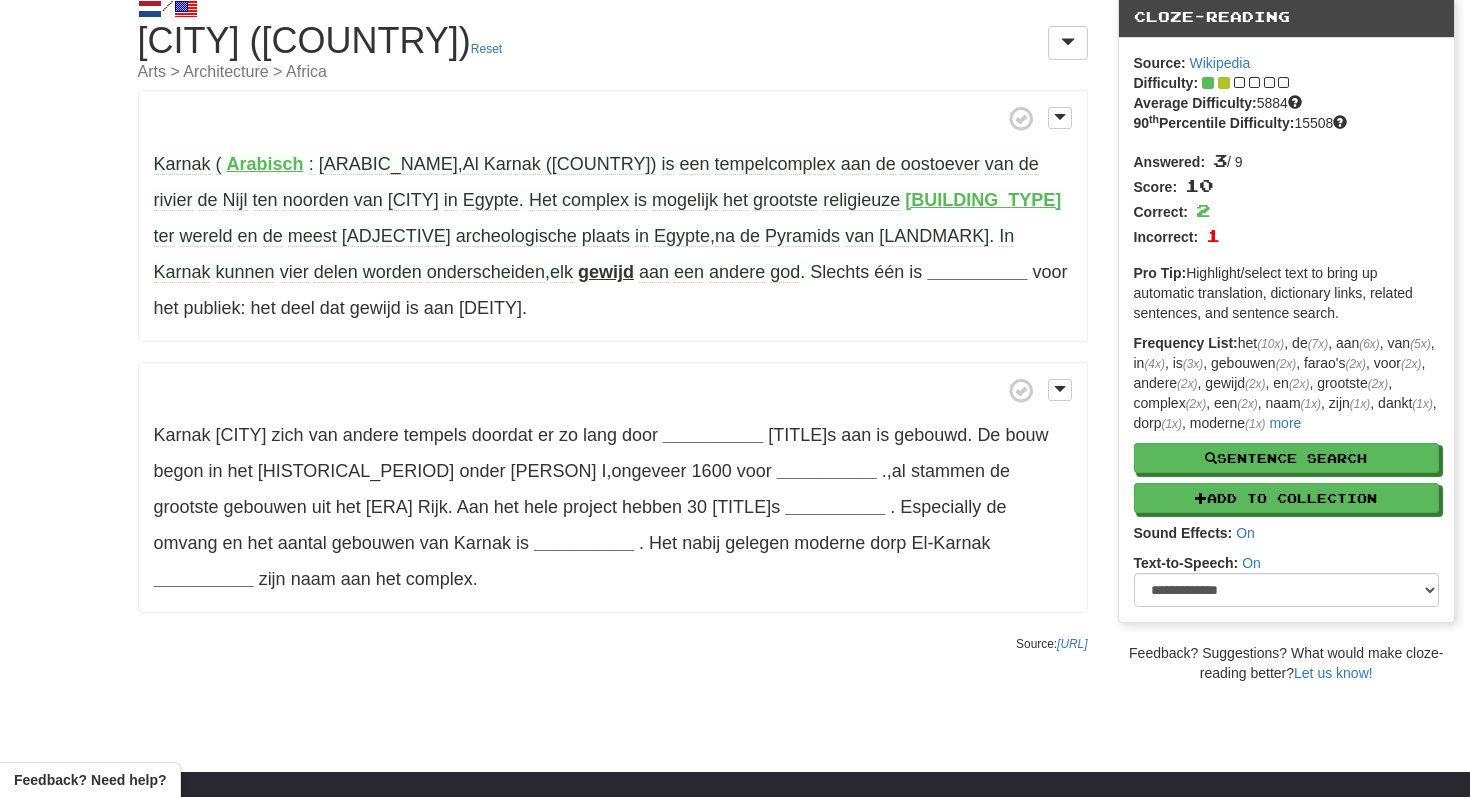 click on "Karnak   (
Arabisch
:   الكرنك ,  Al   Karnak)   is   een   tempelcomplex   aan   de   oostoever   van   de   rivier   de   Nijl   ten   noorden   van   Luxor   in   Egypte .
Het   complex   is   mogelijk   het   grootste   religieuze
bouwwerk
ter   wereld   en   de   meest   bezochte   archeologische   plaats   in   Egypte ,  na   de   Piramiden   van   Gizeh .
In   Karnak   kunnen   vier   delen   worden   onderscheiden ,  elk
gewijd
aan   een   andere   god .
Slechts   één   is
__________
voor   het   publiek:   het   deel   dat   gewijd   is   aan   Amon-Re ." at bounding box center (613, 216) 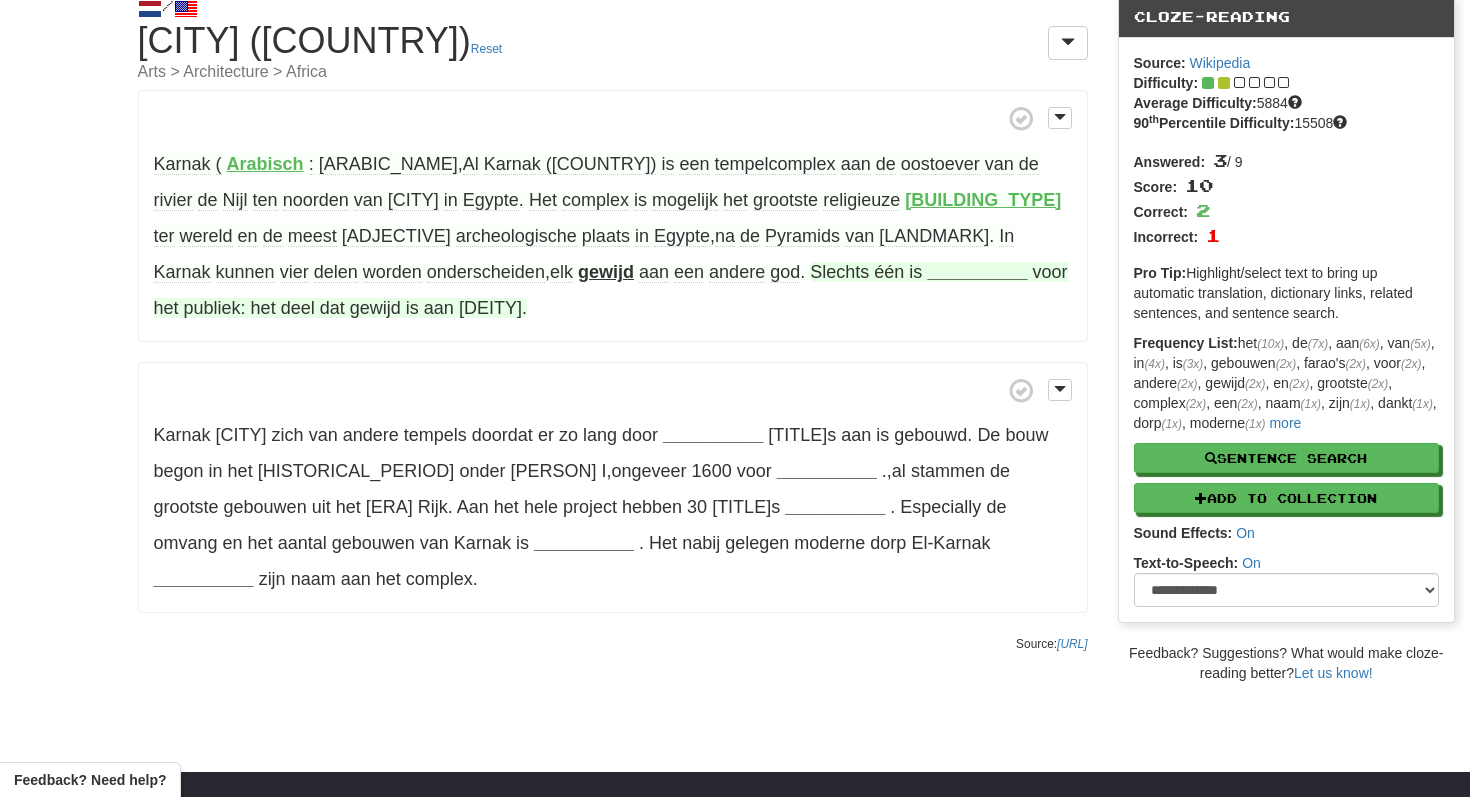 click on "__________" at bounding box center (977, 272) 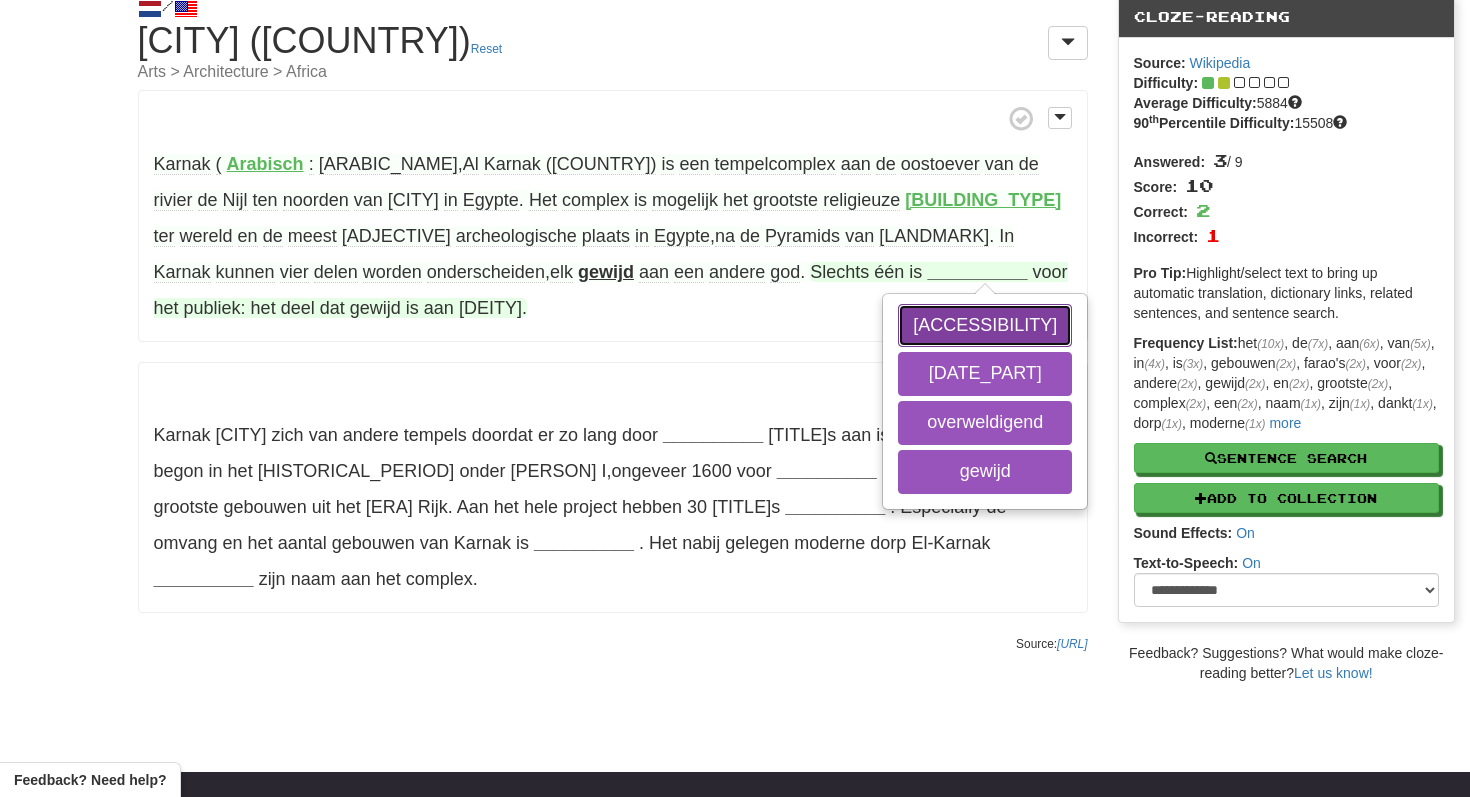 click on "toegankelijk" at bounding box center (985, 326) 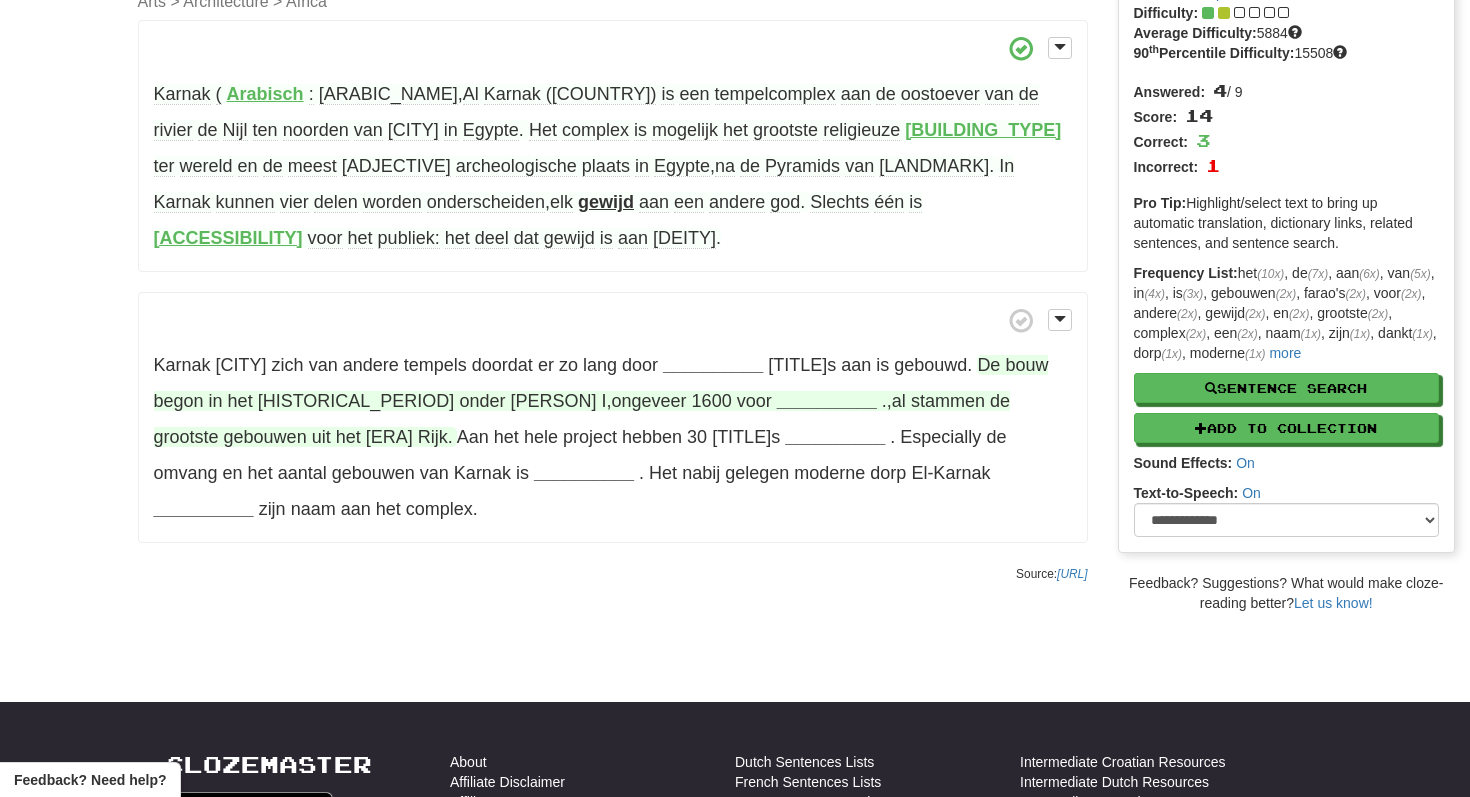 scroll, scrollTop: 142, scrollLeft: 0, axis: vertical 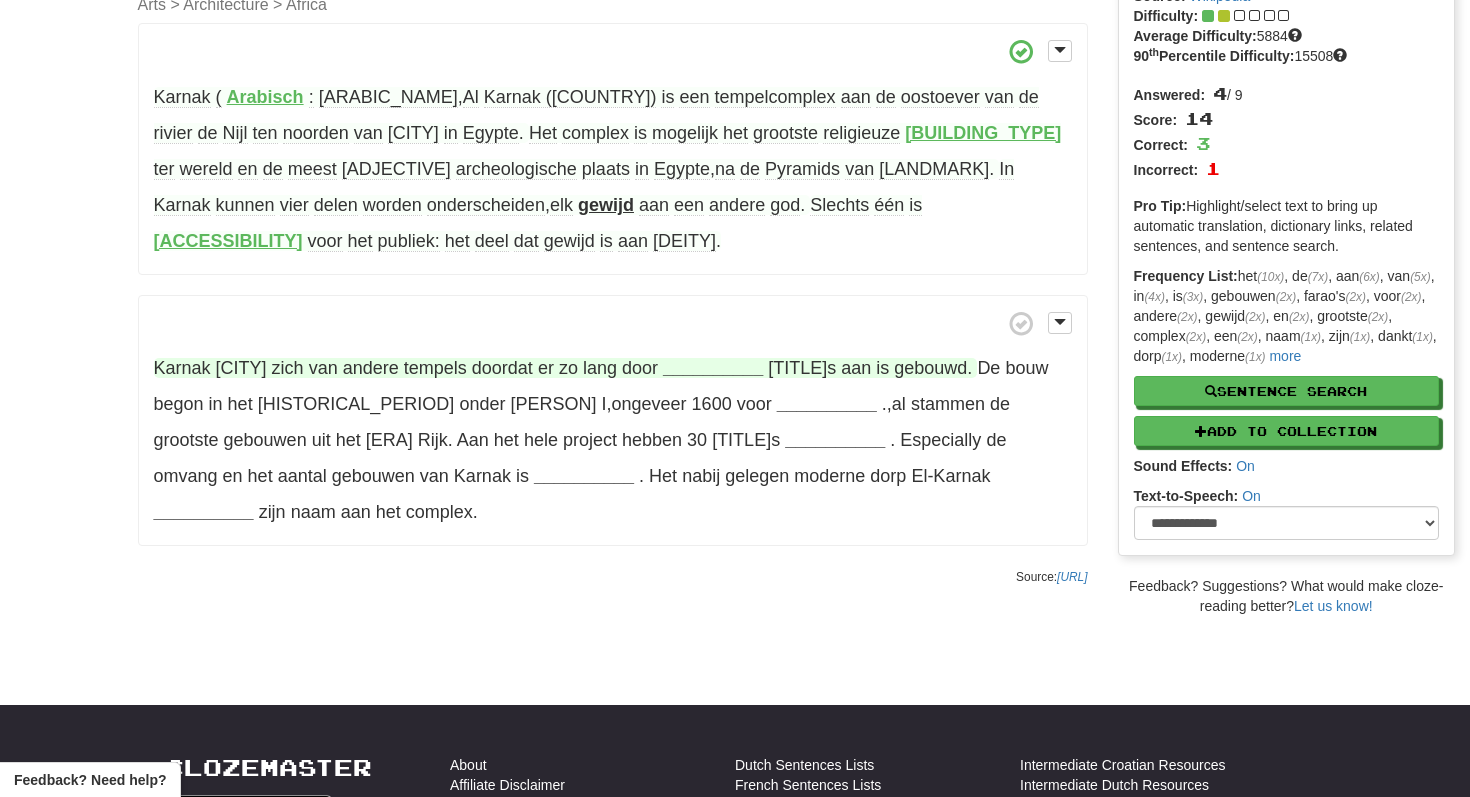 click on "__________" at bounding box center [713, 368] 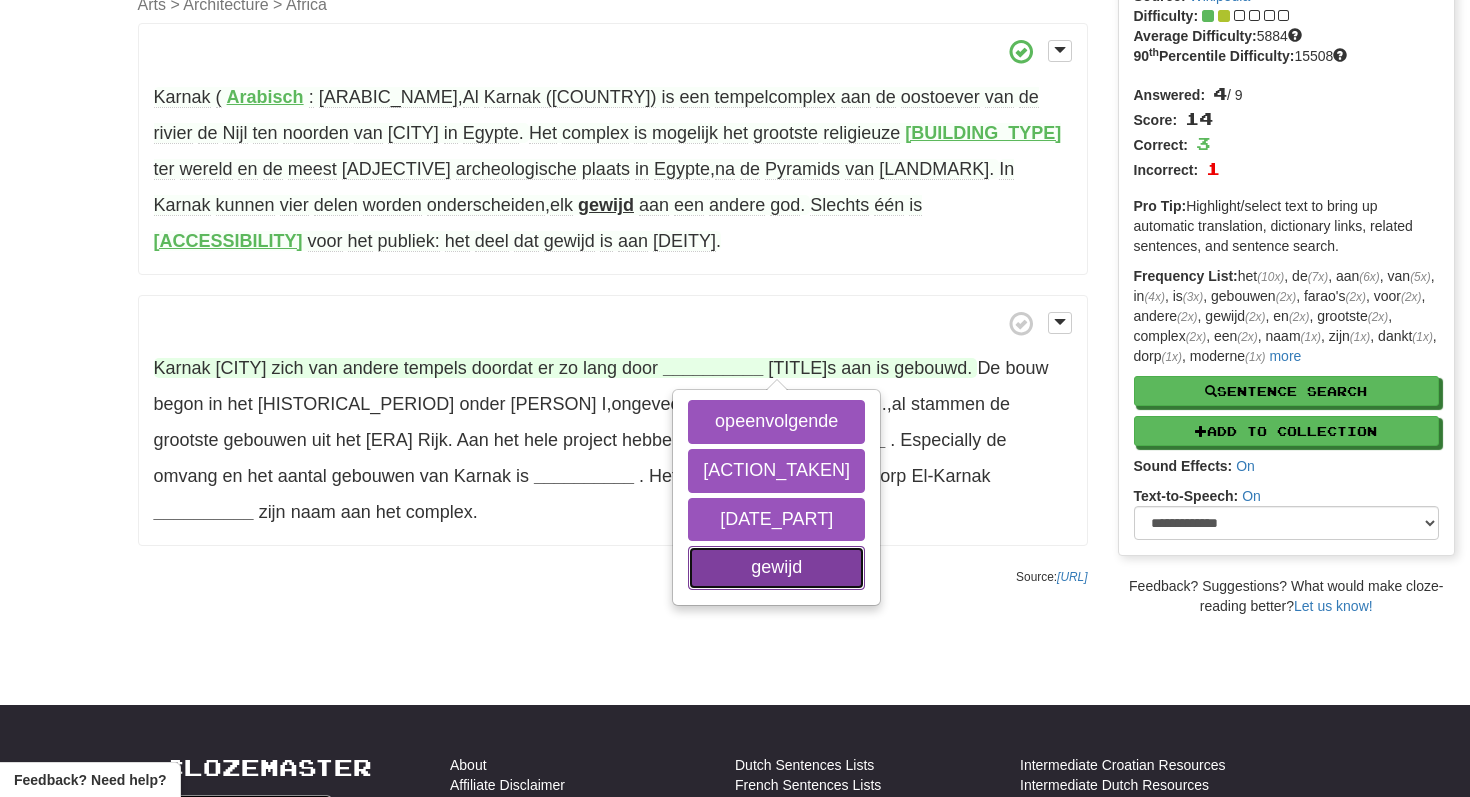 click on "gewijd" at bounding box center (776, 568) 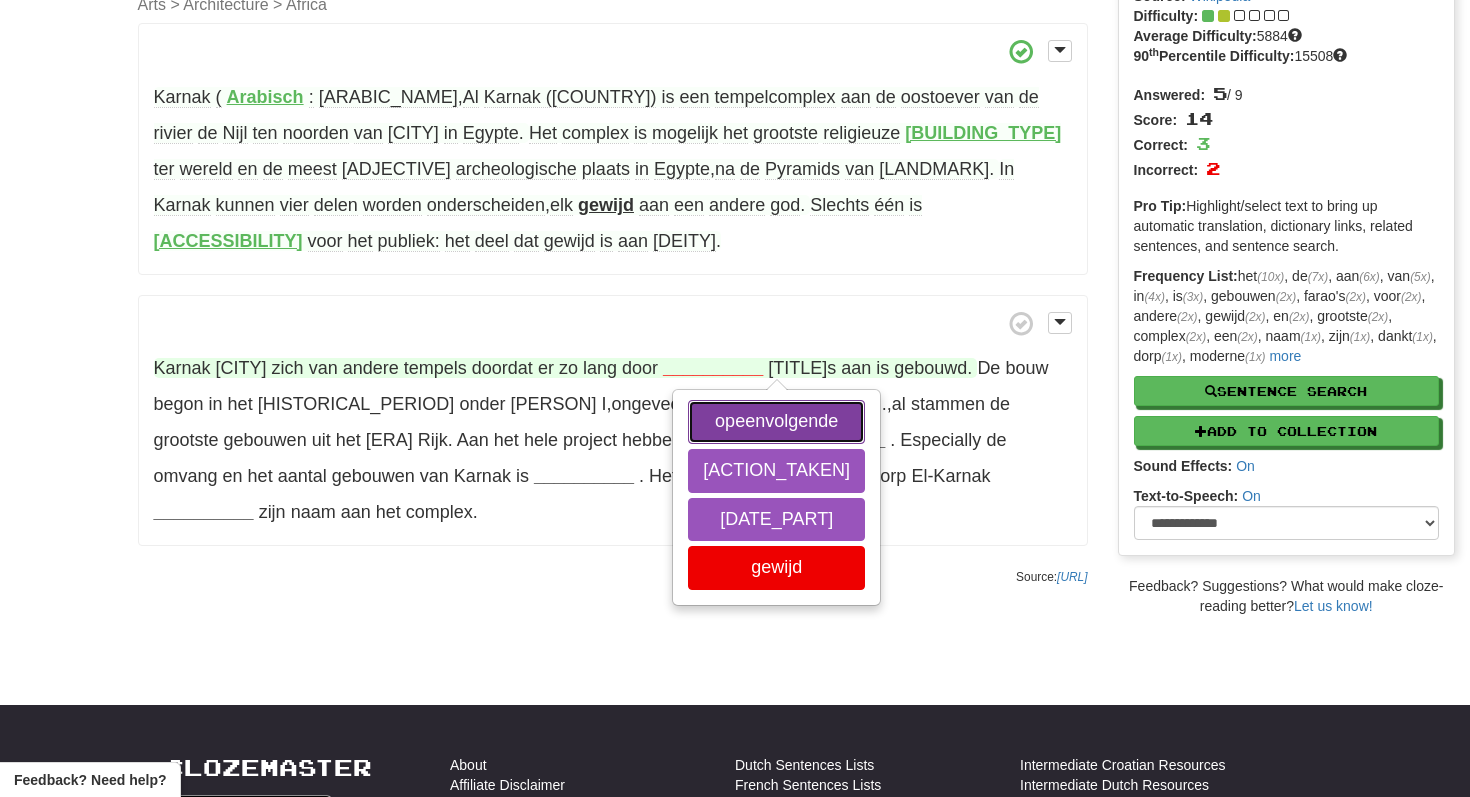 click on "opeenvolgende" at bounding box center [776, 422] 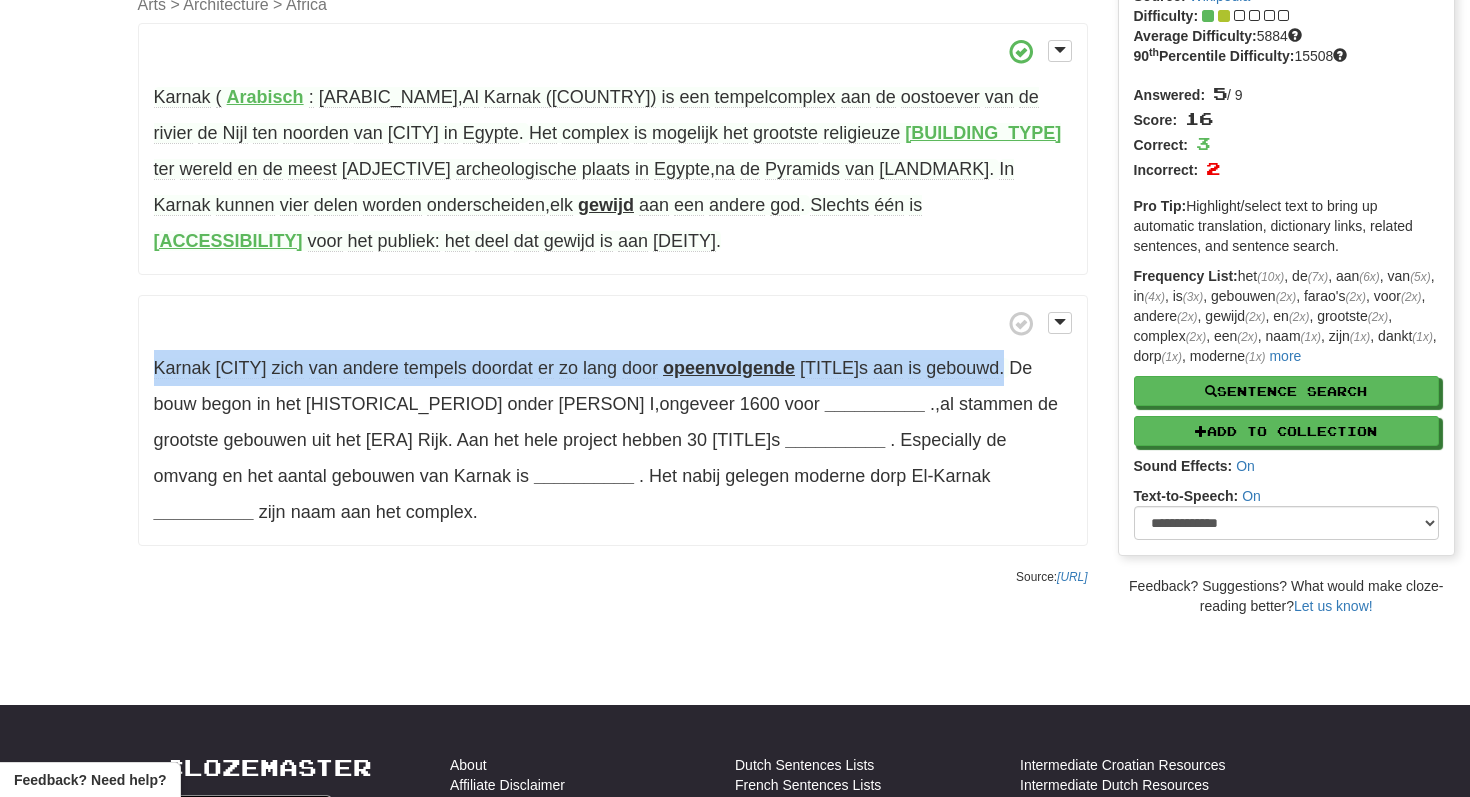 drag, startPoint x: 149, startPoint y: 326, endPoint x: 1054, endPoint y: 332, distance: 905.0199 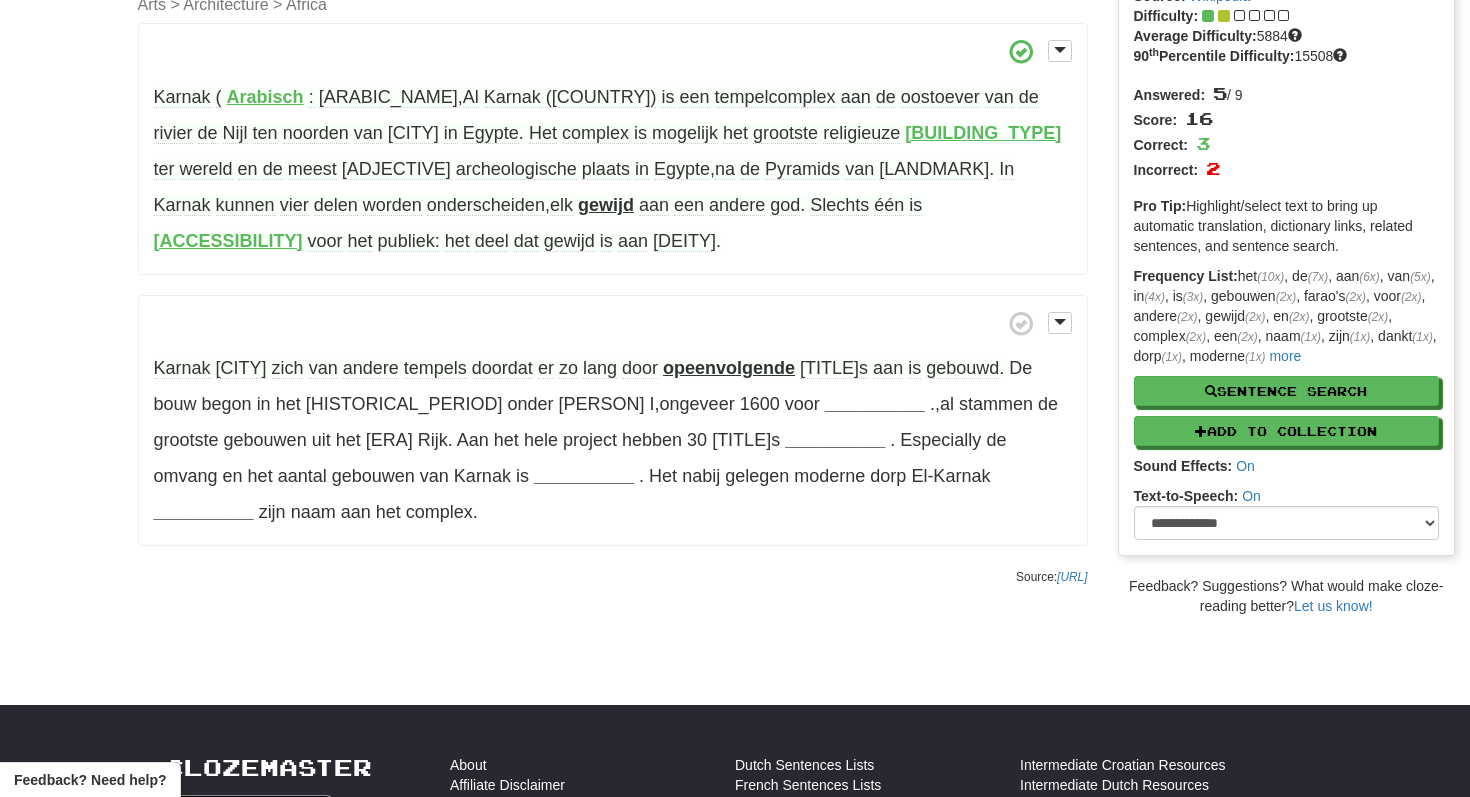 click on "/
Cloze-Reading
Karnak (Egypte)
Reset
Arts > Architecture > Africa
Karnak   (
Arabisch
:   الكرنك ,  Al   Karnak)   is   een   tempelcomplex   aan   de   oostoever   van   de   rivier   de   Nijl   ten   noorden   van   Luxor   in   Egypte .
Het   complex   is   mogelijk   het   grootste   religieuze
bouwwerk
ter   wereld   en   de   meest   bezochte   archeologische   plaats   in   Egypte ,  na   de   Piramiden   van   Gizeh .
In   Karnak   kunnen   vier   delen   worden   onderscheiden ,  elk
gewijd
aan   een   andere   god .
Slechts   één   is
toegankelijk
voor   het   publiek:   het   deel   dat   gewijd   is   aan   Amon-Re .
Karnak   onderscheidt   zich   van   andere   tempels   doordat   er   zo   lang   door
opeenvolgende
farao's   aan   is" at bounding box center (735, 262) 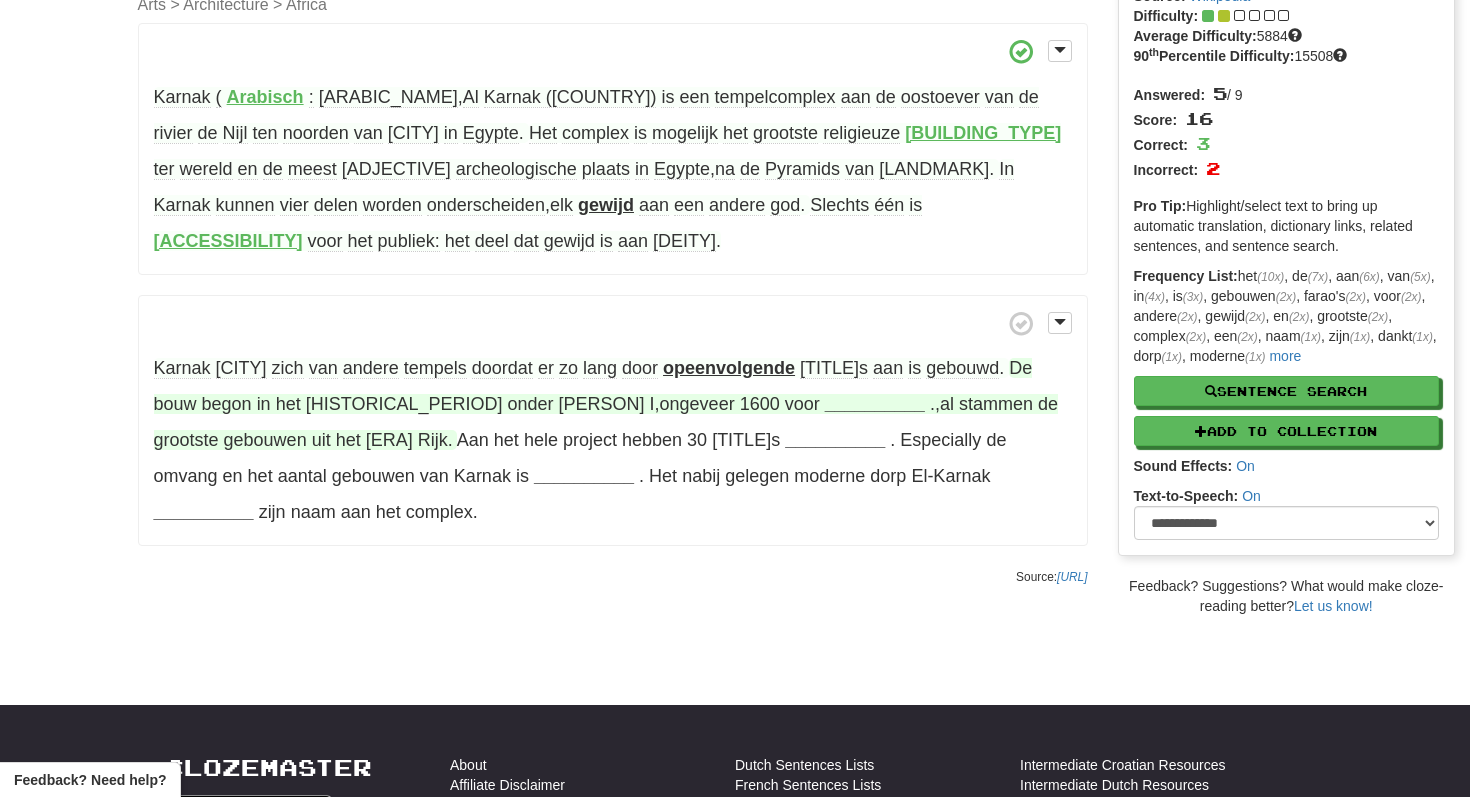 click on "__________" at bounding box center [875, 404] 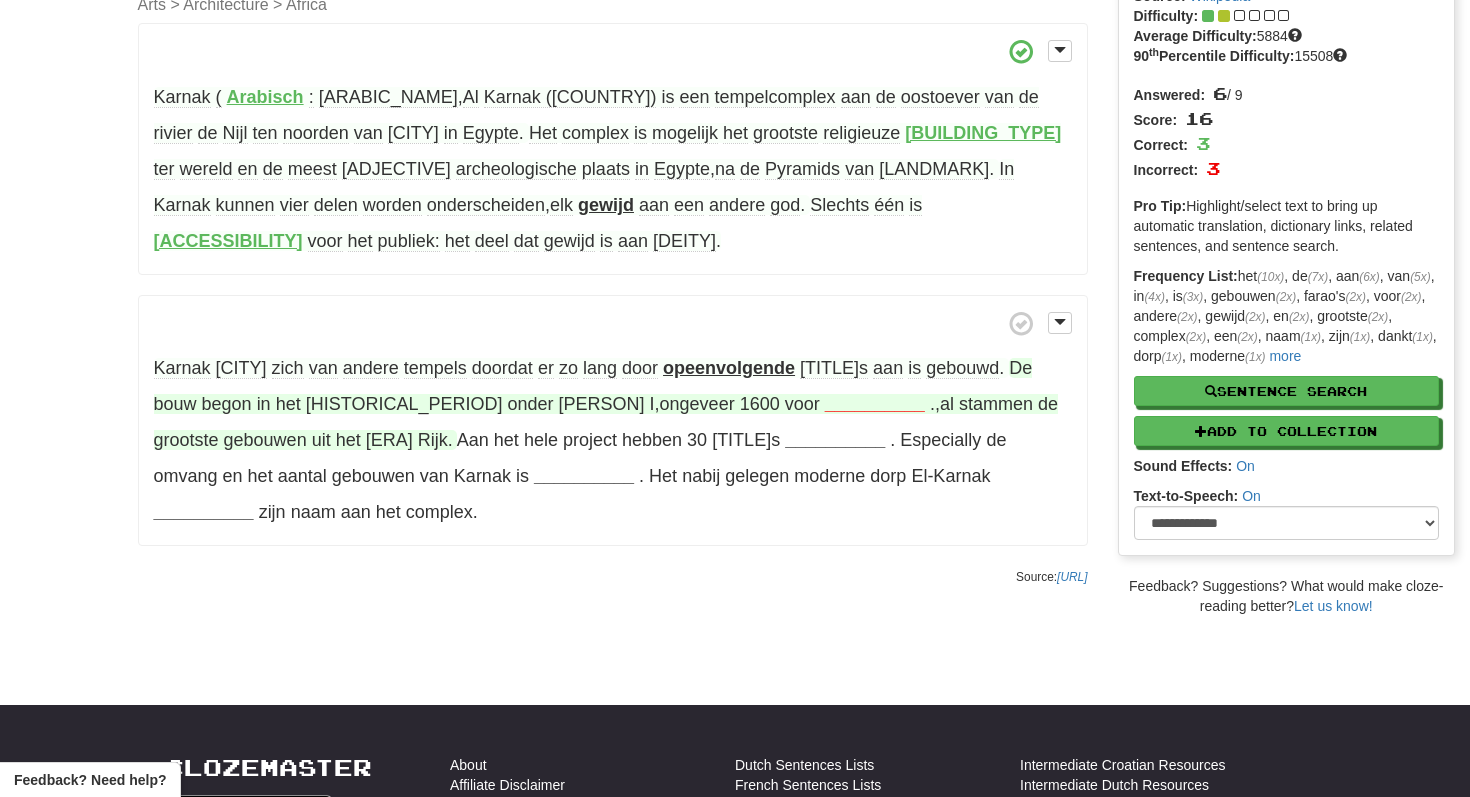 click on "Bouwwerk" at bounding box center (1682, 471) 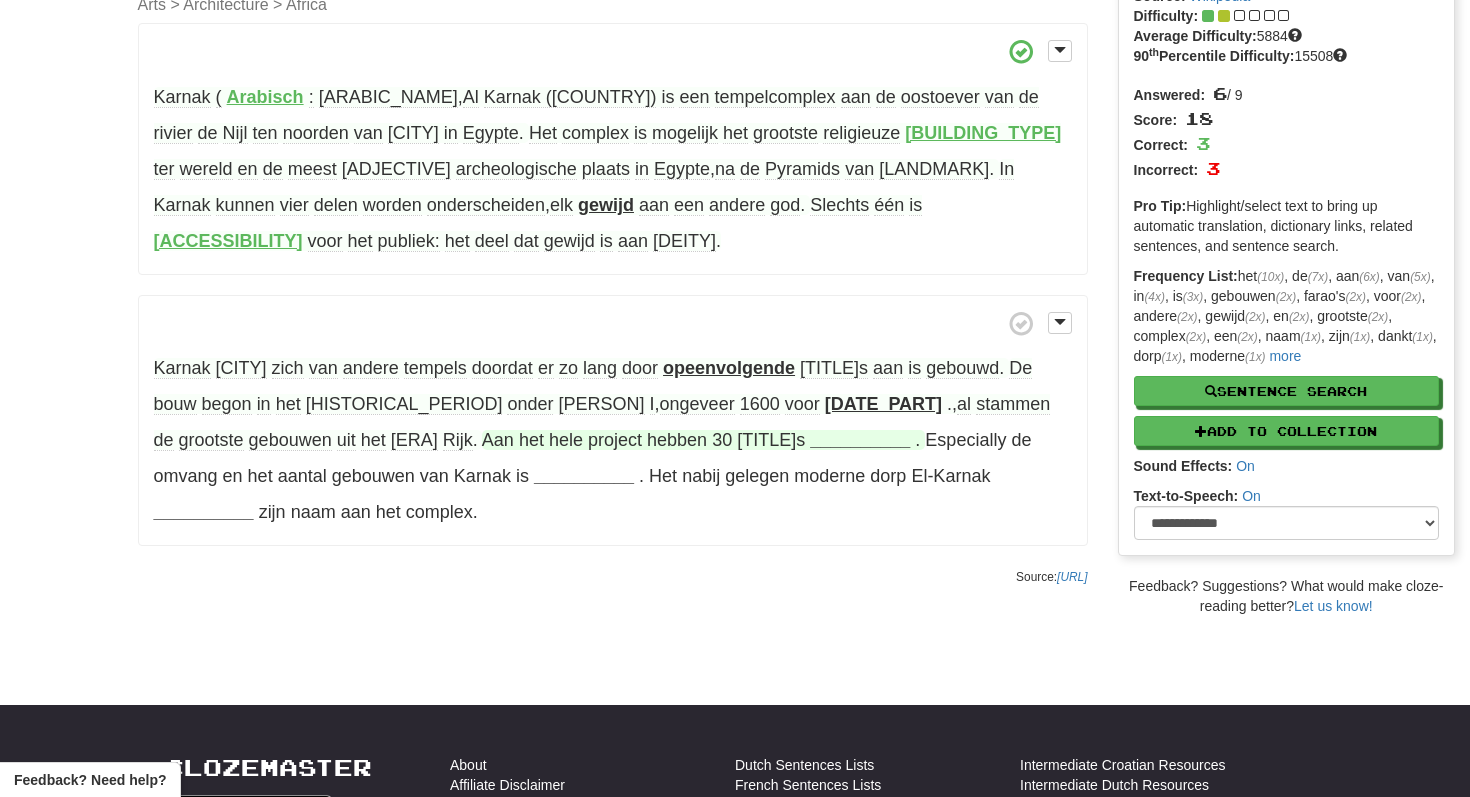 click on "__________" at bounding box center (860, 440) 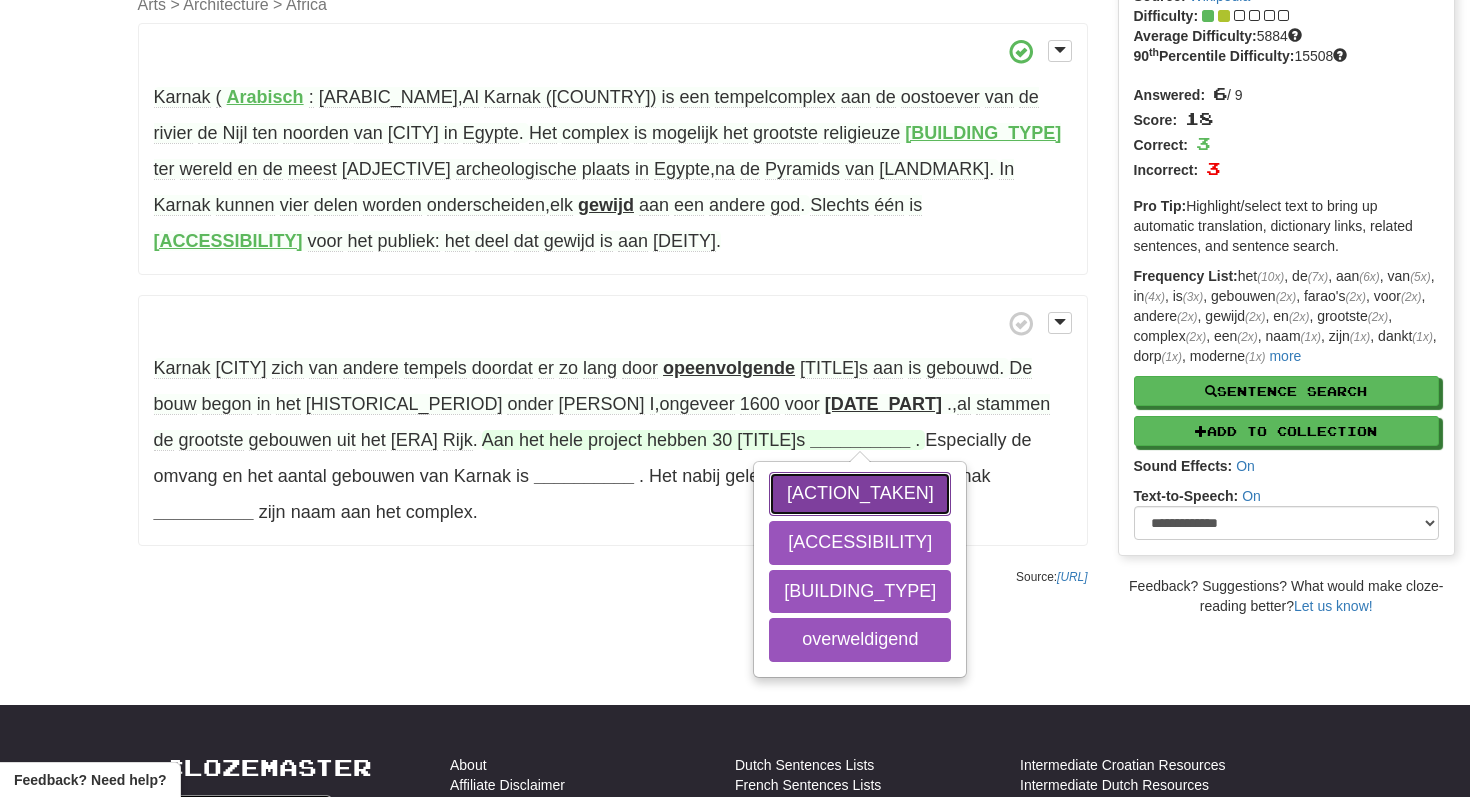 click on "meegedaan" at bounding box center (860, 494) 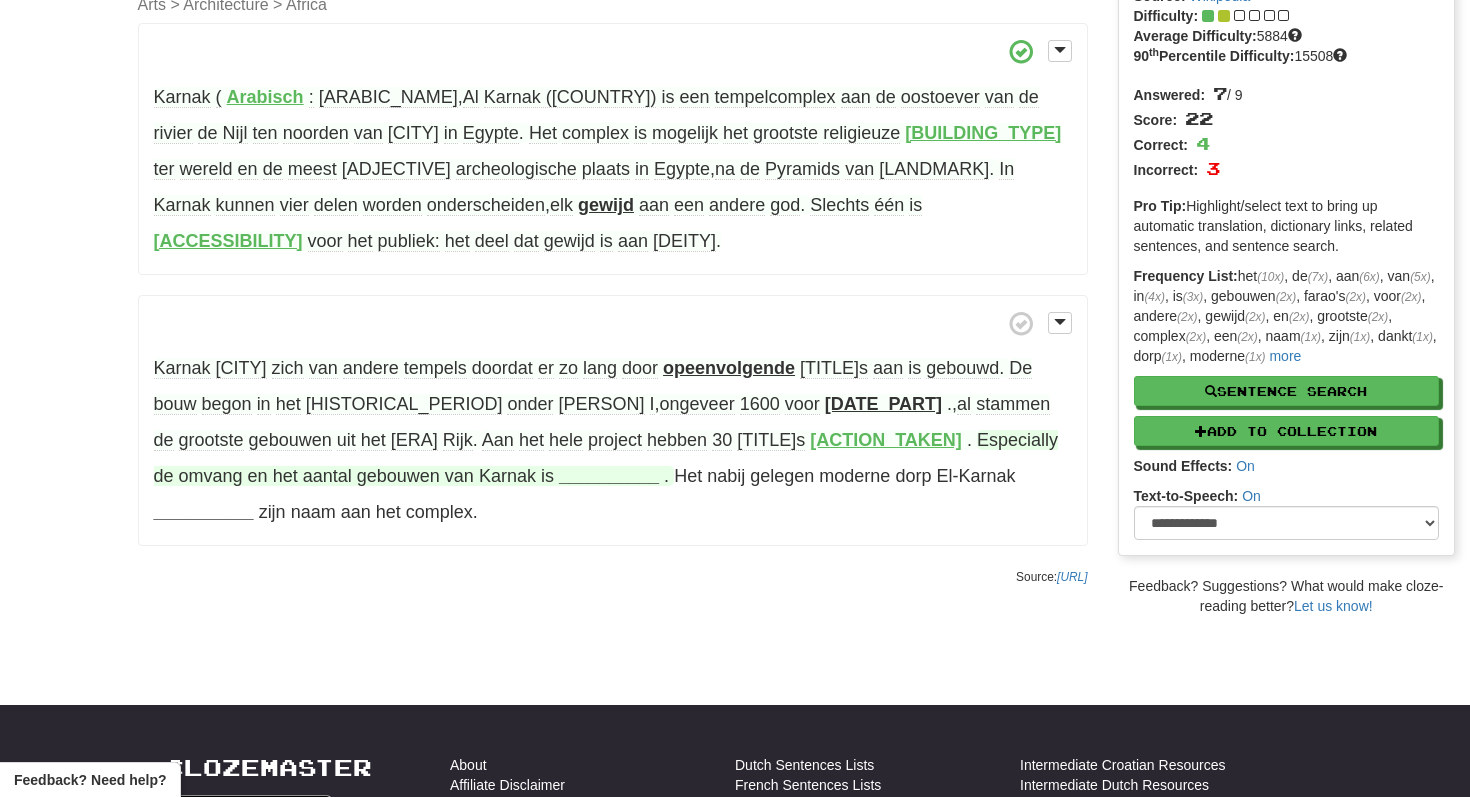 click on "__________" at bounding box center [609, 476] 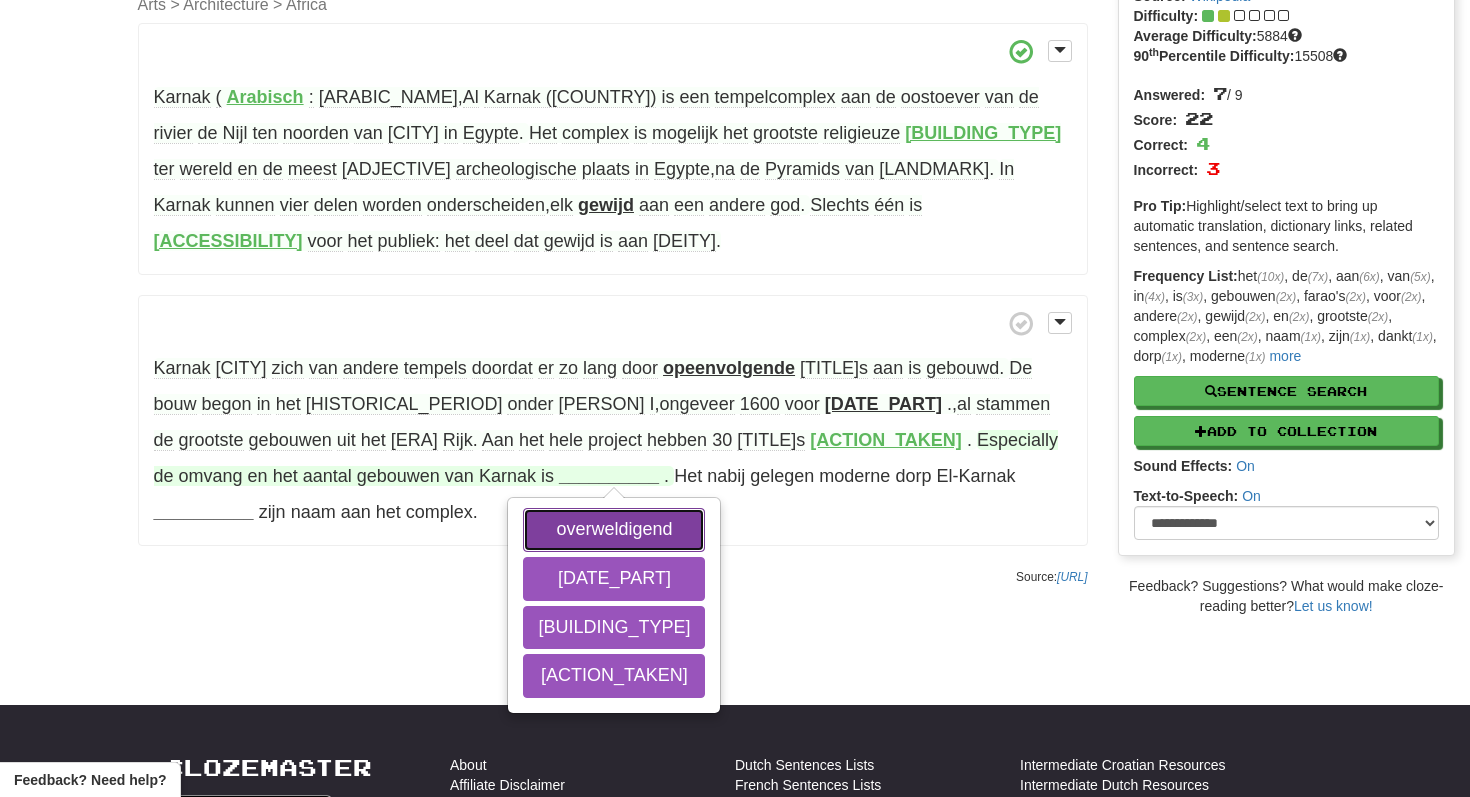 click on "overweldigend" at bounding box center (614, 530) 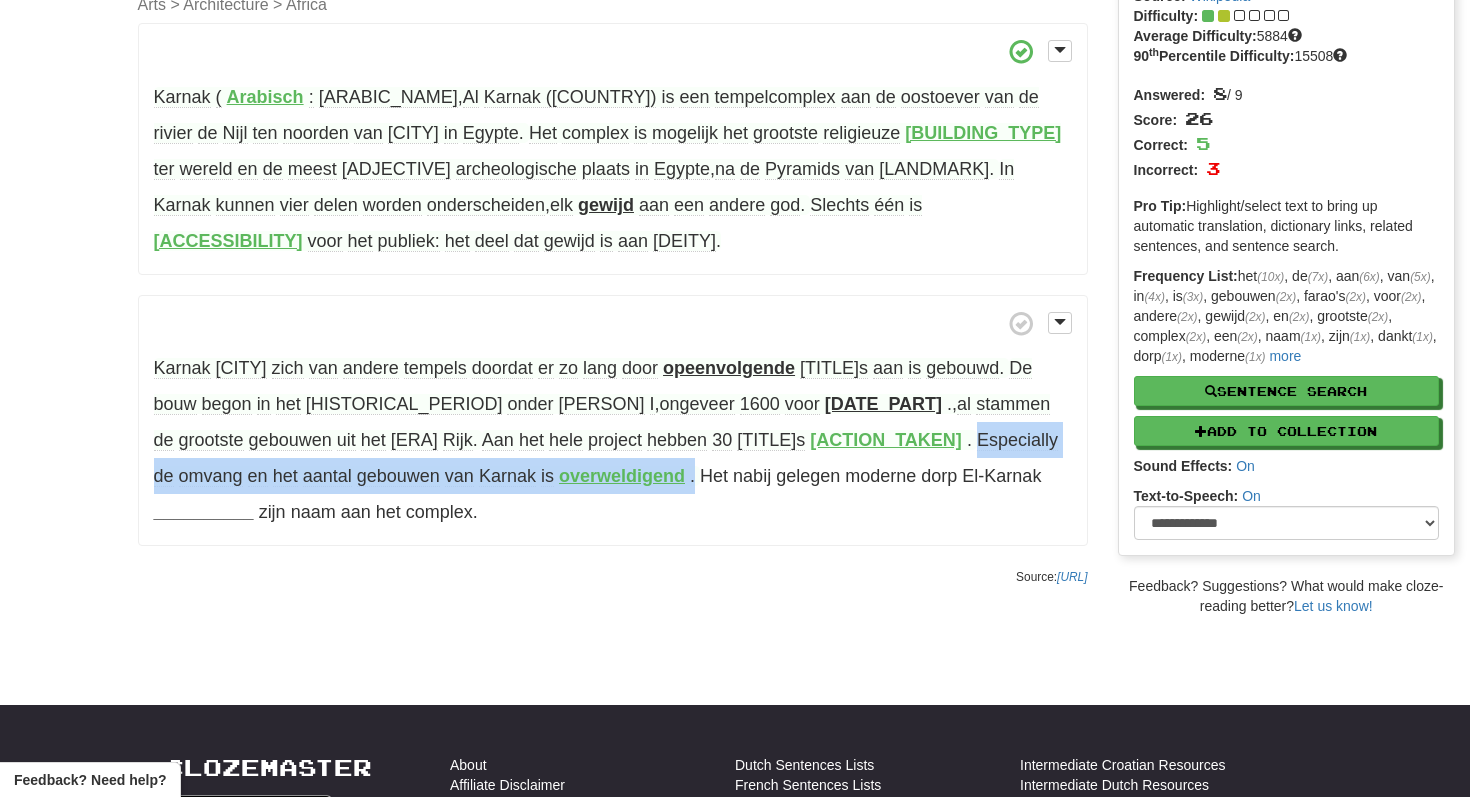 drag, startPoint x: 544, startPoint y: 440, endPoint x: 835, endPoint y: 390, distance: 295.26428 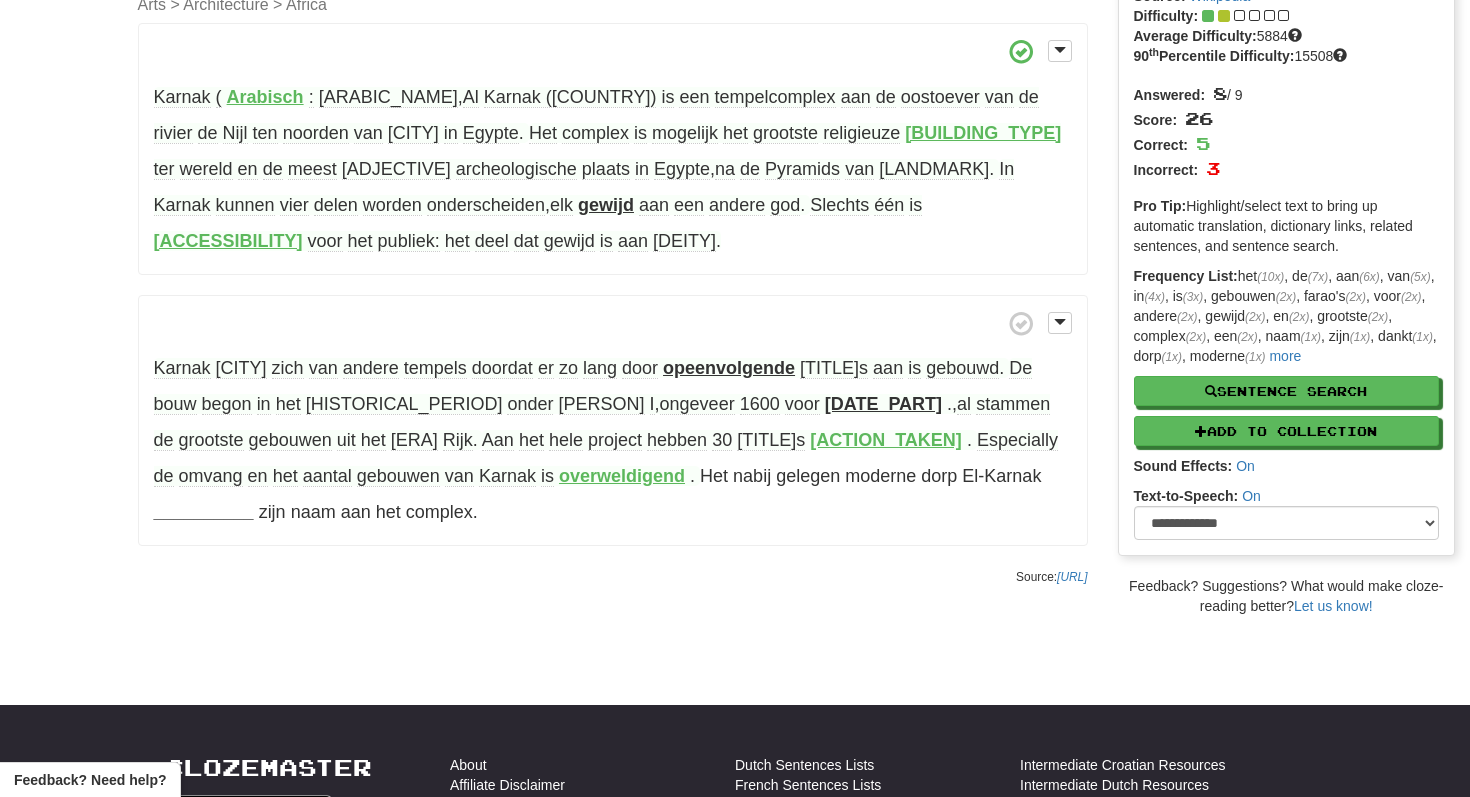 click on "Cloze-Reading
Clozemaster
M-chernovva
/
Toggle Dropdown
Dashboard
Leaderboard
Activity Feed
Notifications
Profile
Discussions
Nederlands
/
English
Streak:
1
Review:
0
Daily Goal:  1502 /500
Languages
Account
Logout
M-chernovva
/
Toggle Dropdown
Dashboard
Leaderboard
Activity Feed
Notifications
Profile
Discussions
Nederlands
/
English
Streak:
1
Review:
0
Daily Goal:  1502 /500
Languages
Account
Logout
clozemaster
×
Add Sentence to Cloze-Collection
Close
/
Cloze-Reading
Karnak (Egypte)
Reset
Arts > Architecture > Africa
Karnak   (
:" at bounding box center [735, 256] 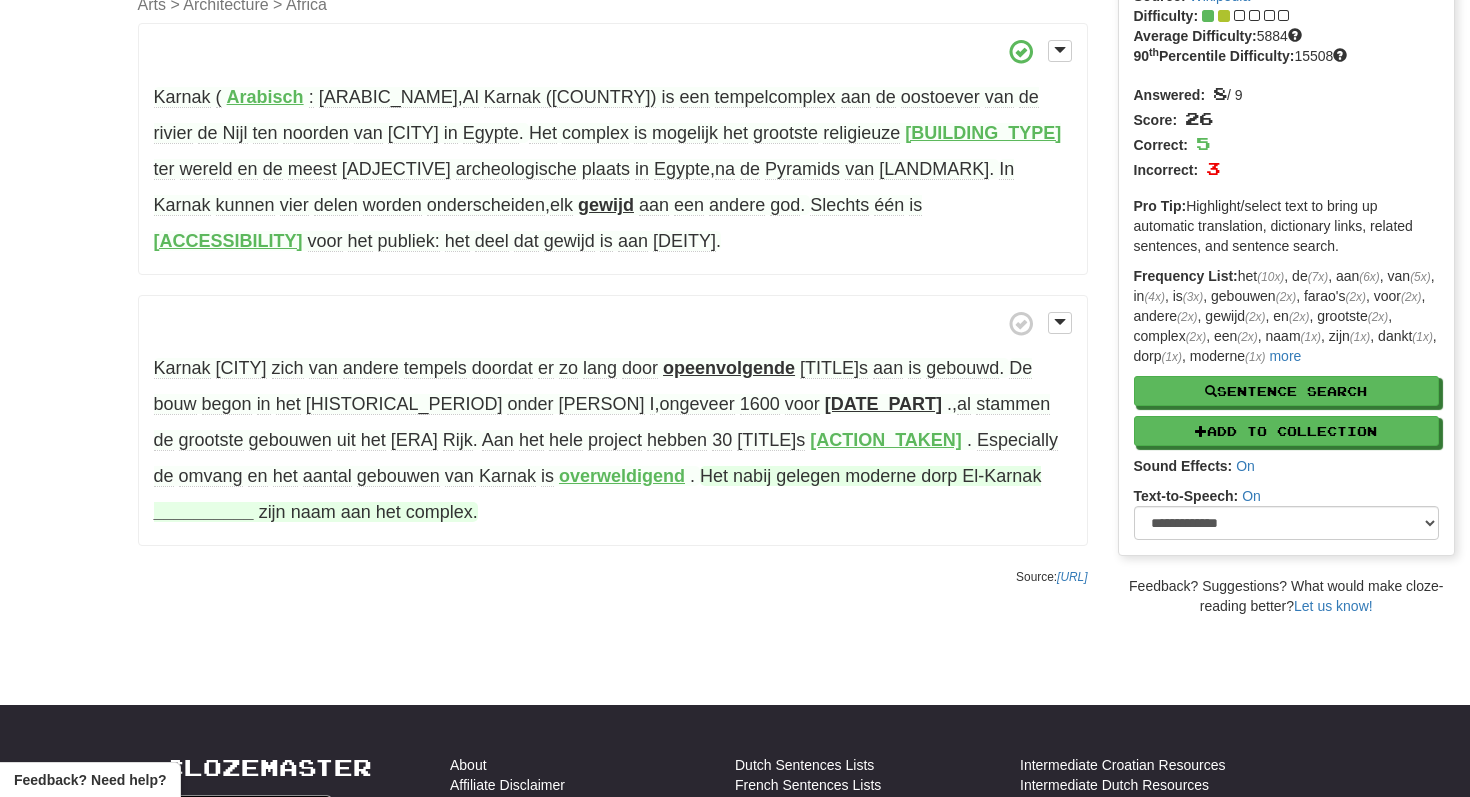 click on "__________" at bounding box center (204, 512) 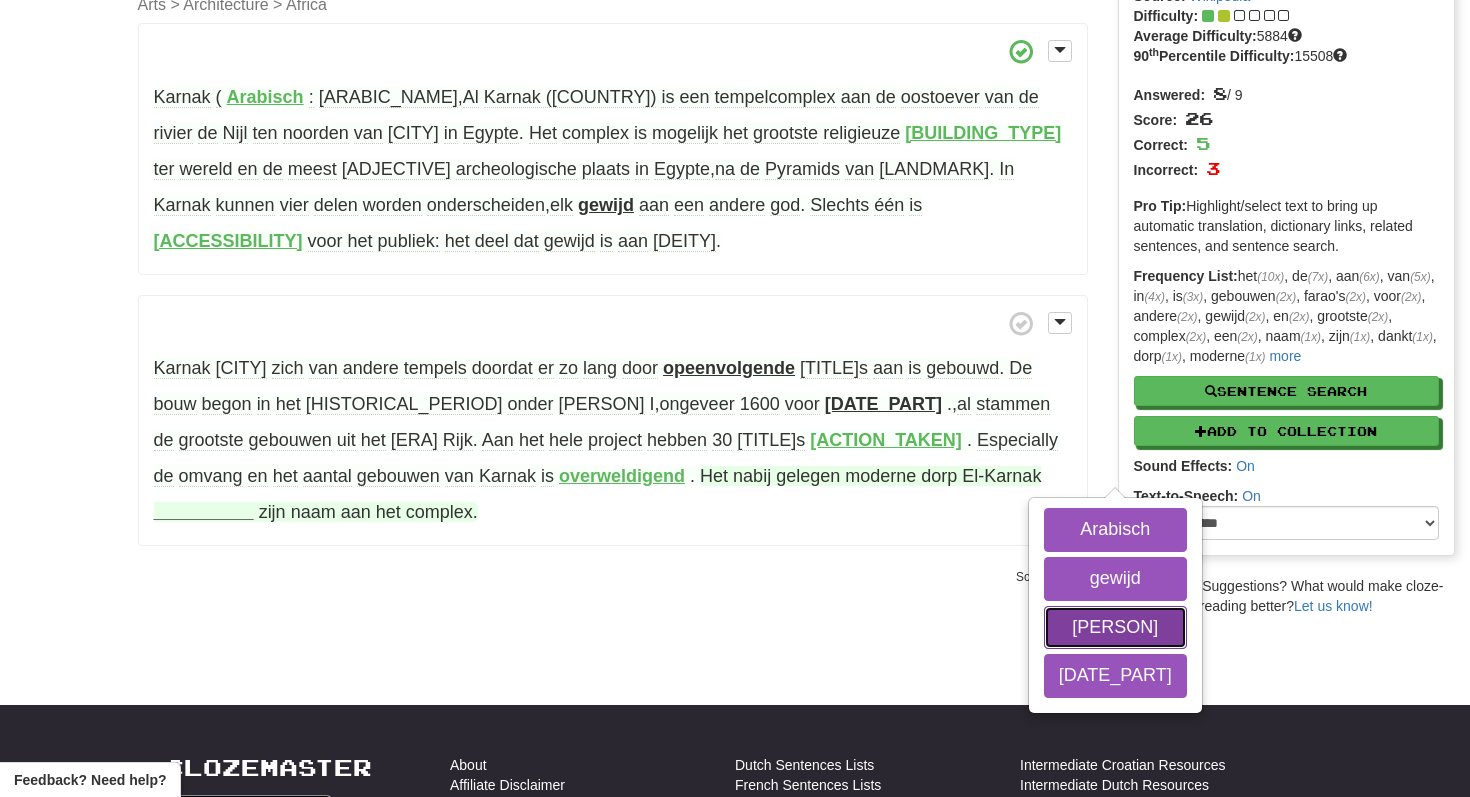 click on "dankt" at bounding box center (1115, 628) 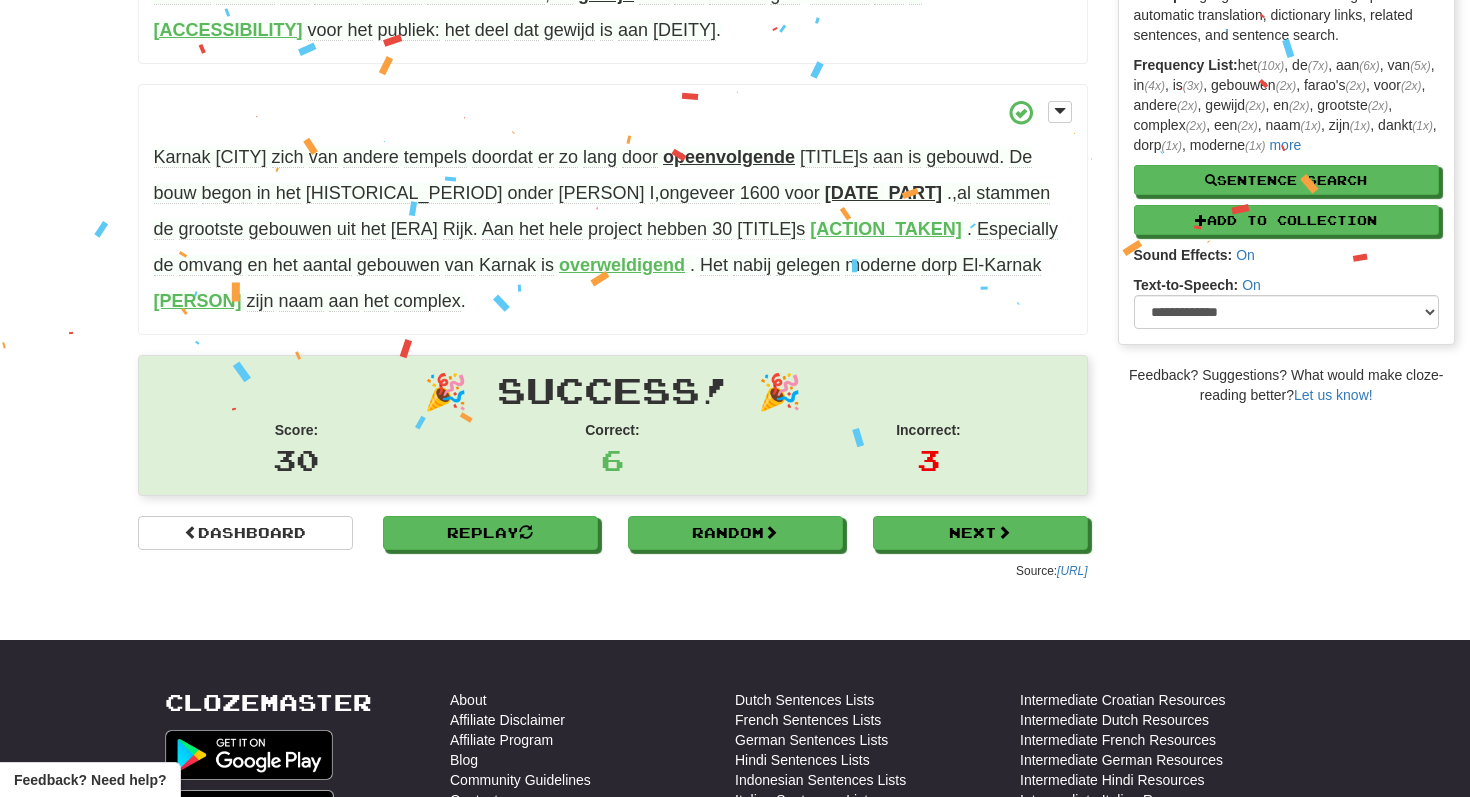 scroll, scrollTop: 364, scrollLeft: 0, axis: vertical 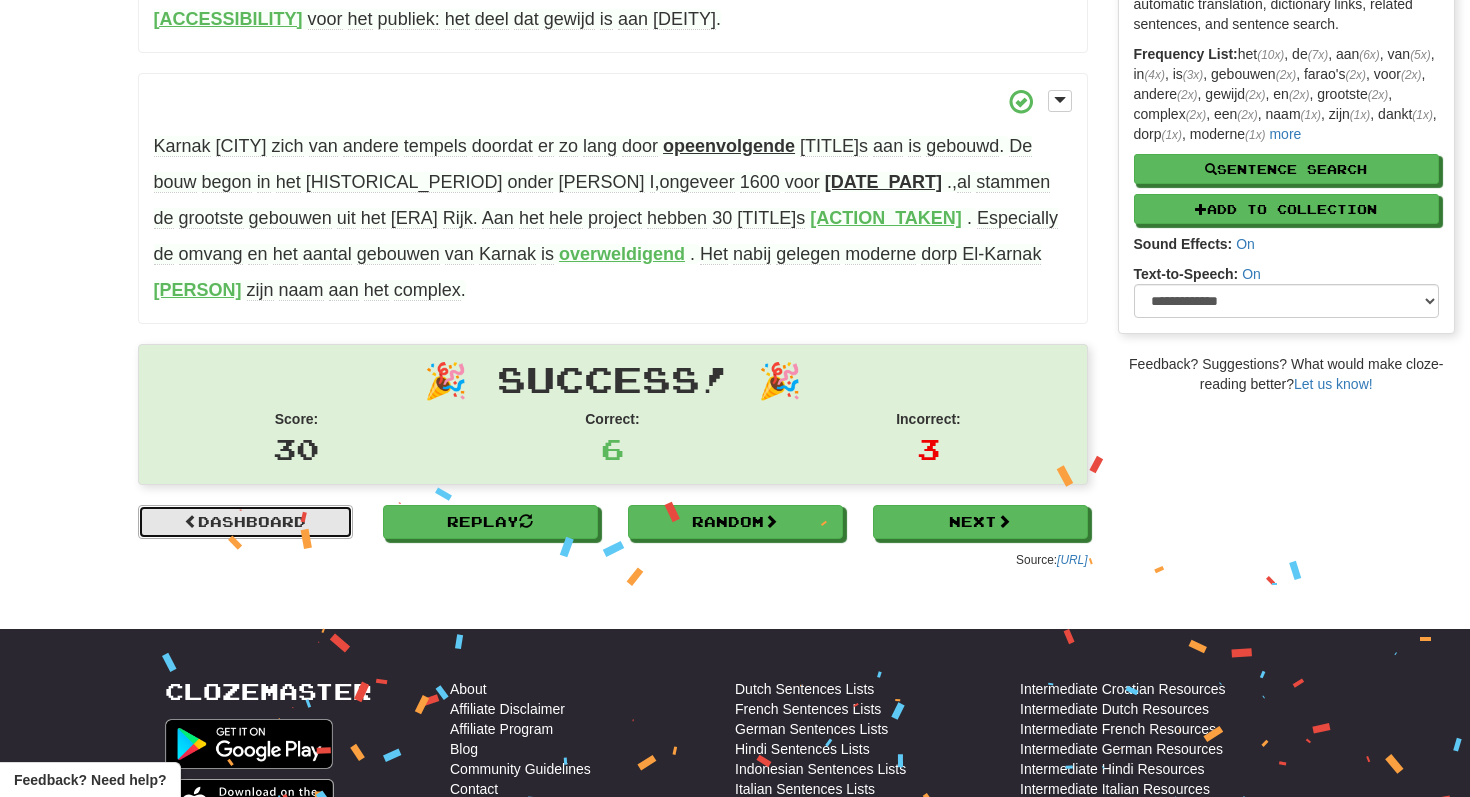 click on "Dashboard" at bounding box center (245, 522) 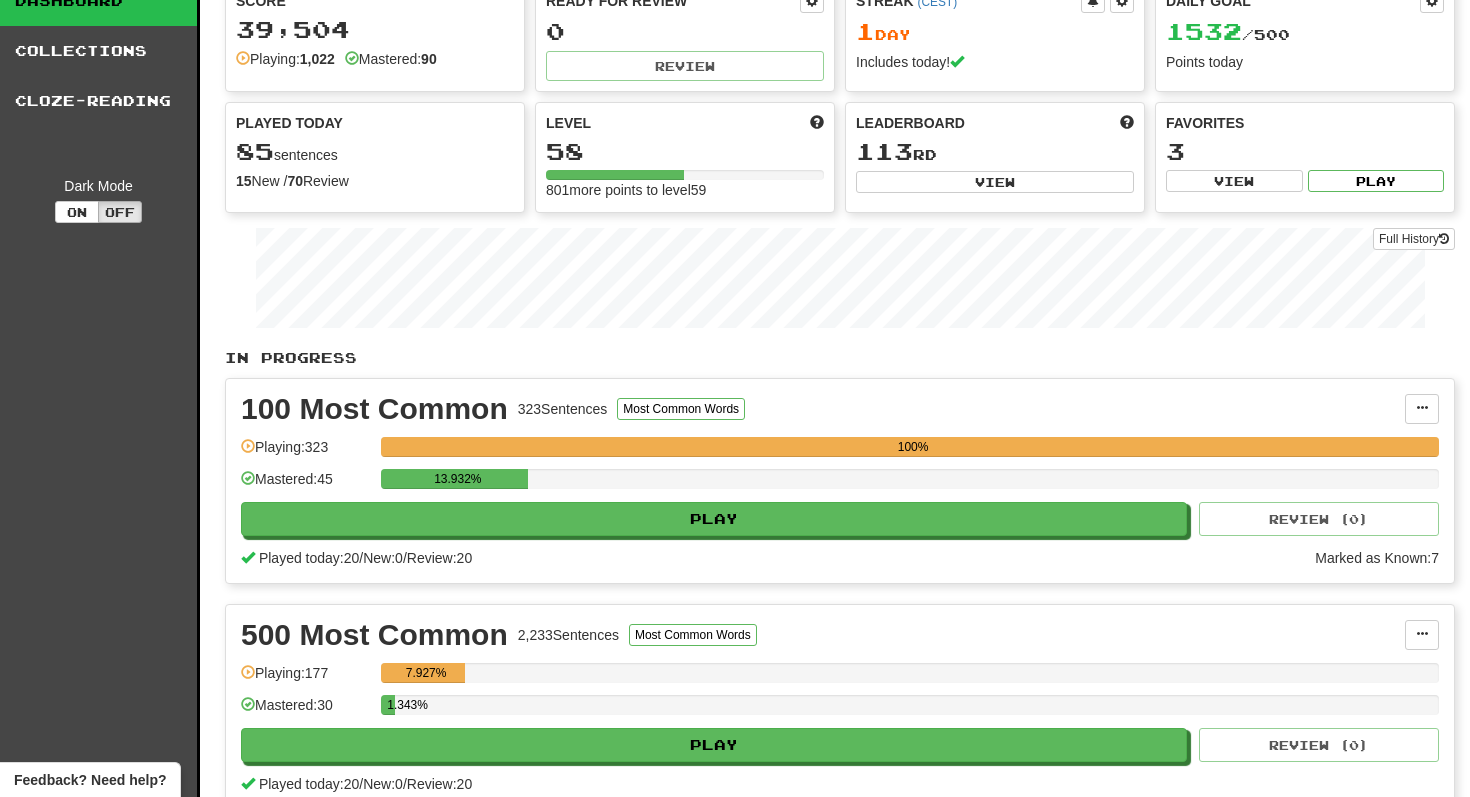 scroll, scrollTop: 0, scrollLeft: 0, axis: both 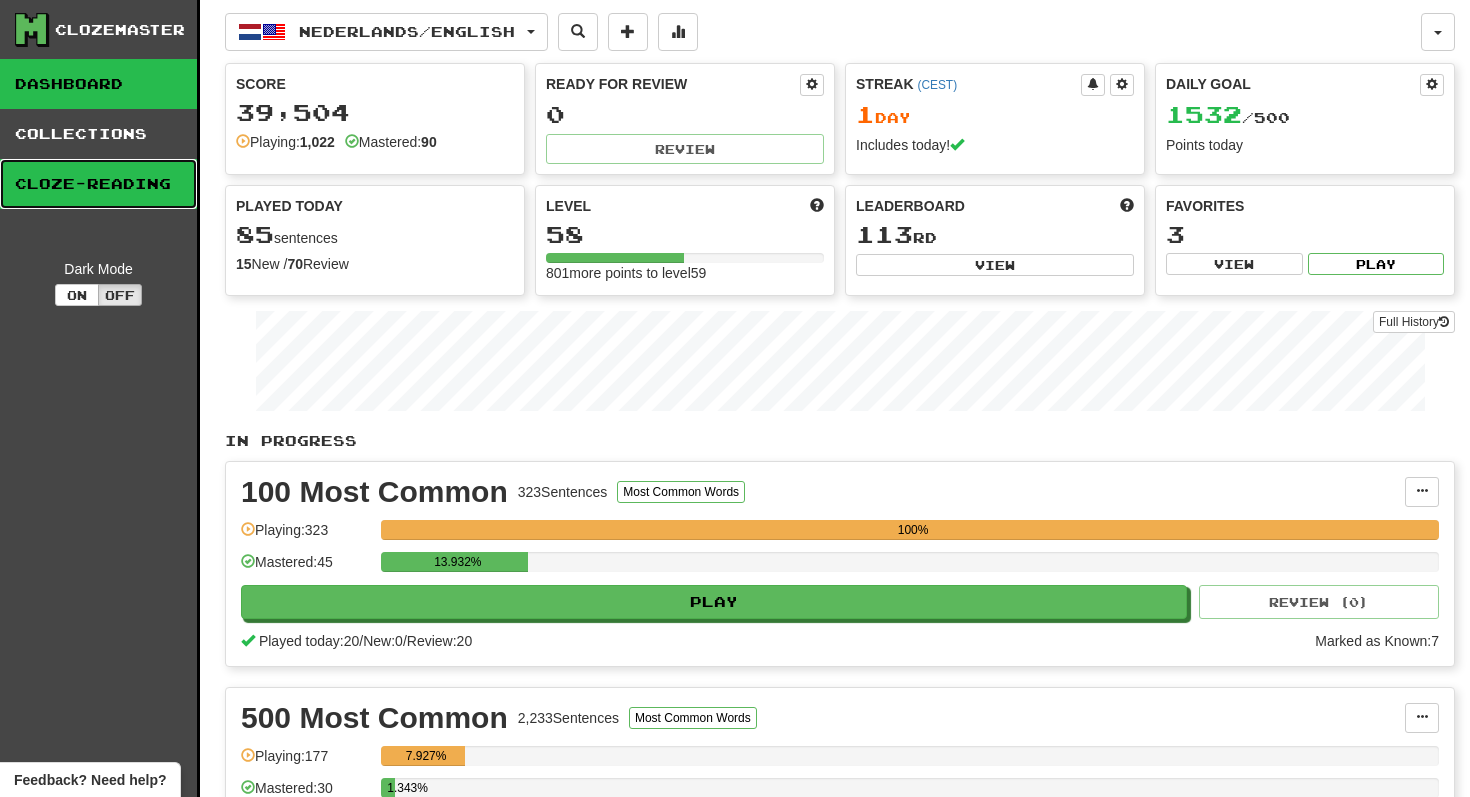 click on "Cloze-Reading" at bounding box center [98, 184] 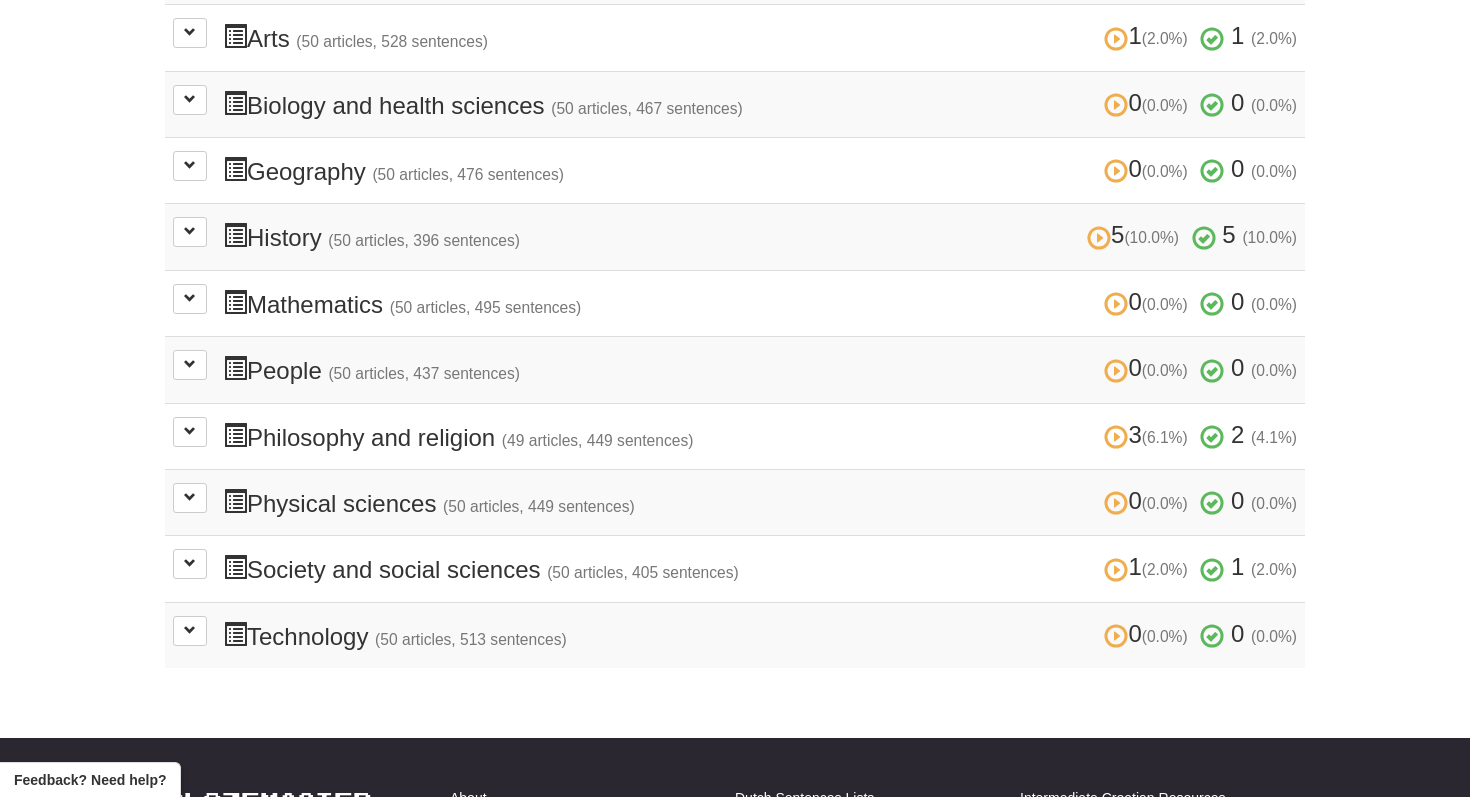scroll, scrollTop: 669, scrollLeft: 0, axis: vertical 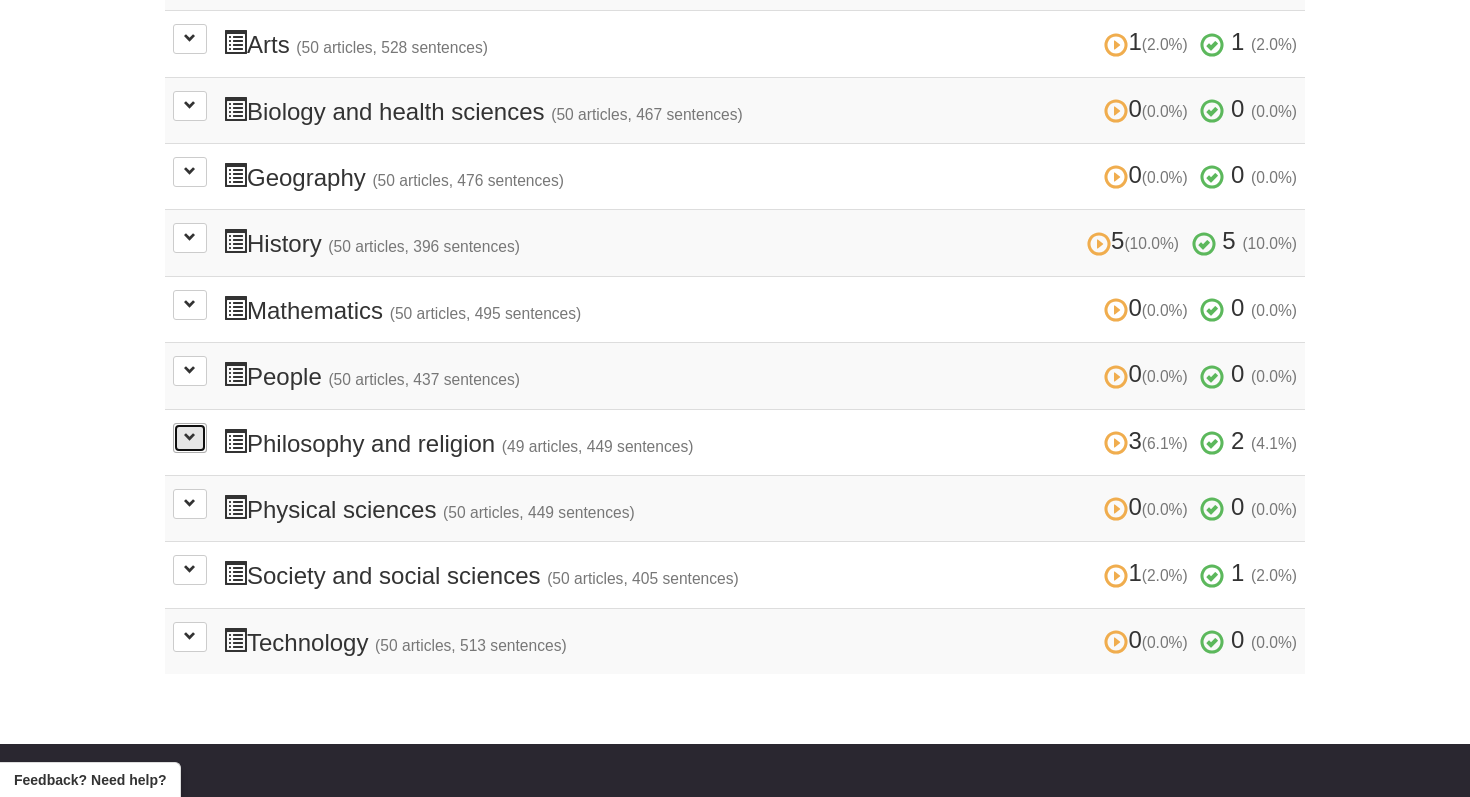 click at bounding box center [190, 438] 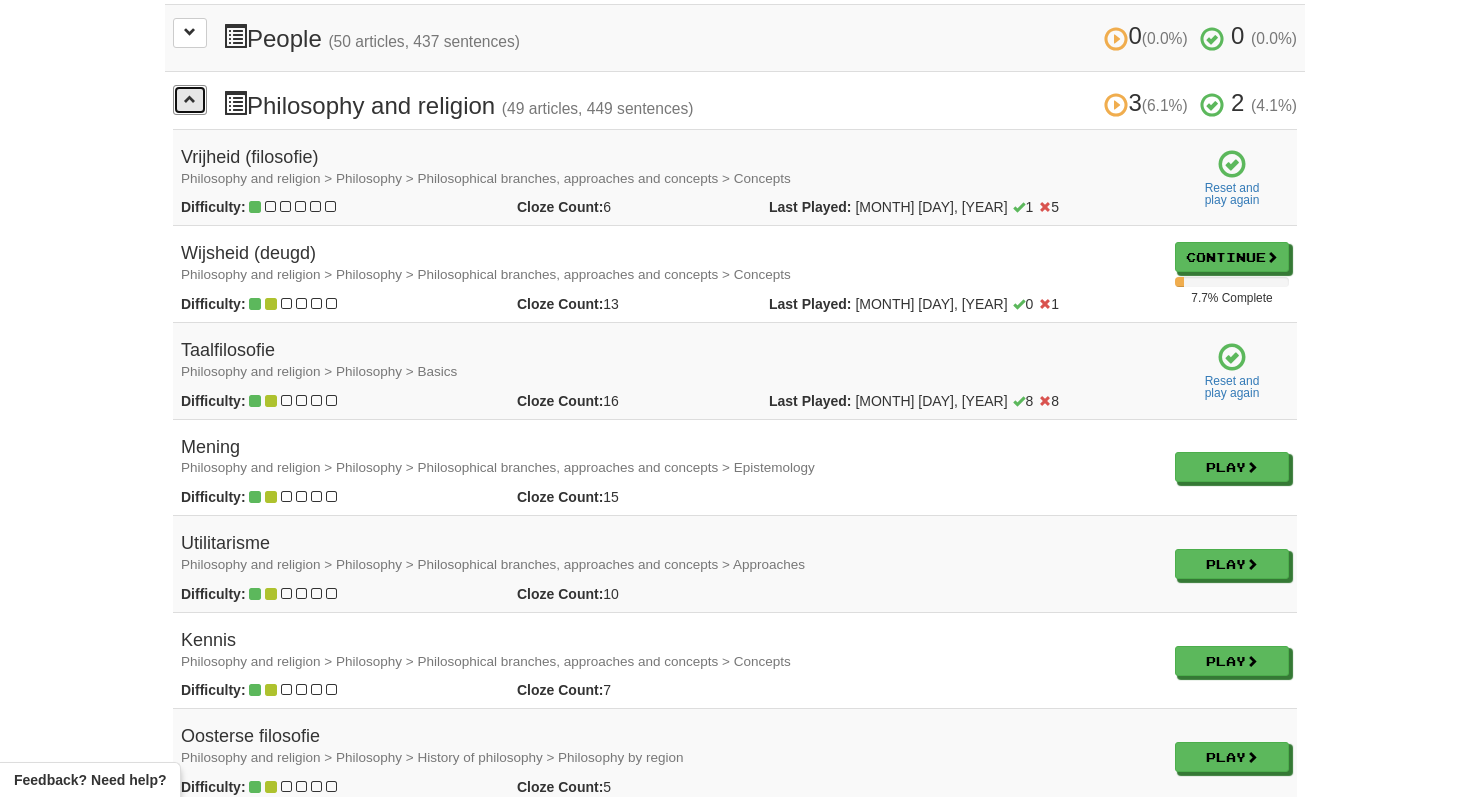 scroll, scrollTop: 1012, scrollLeft: 0, axis: vertical 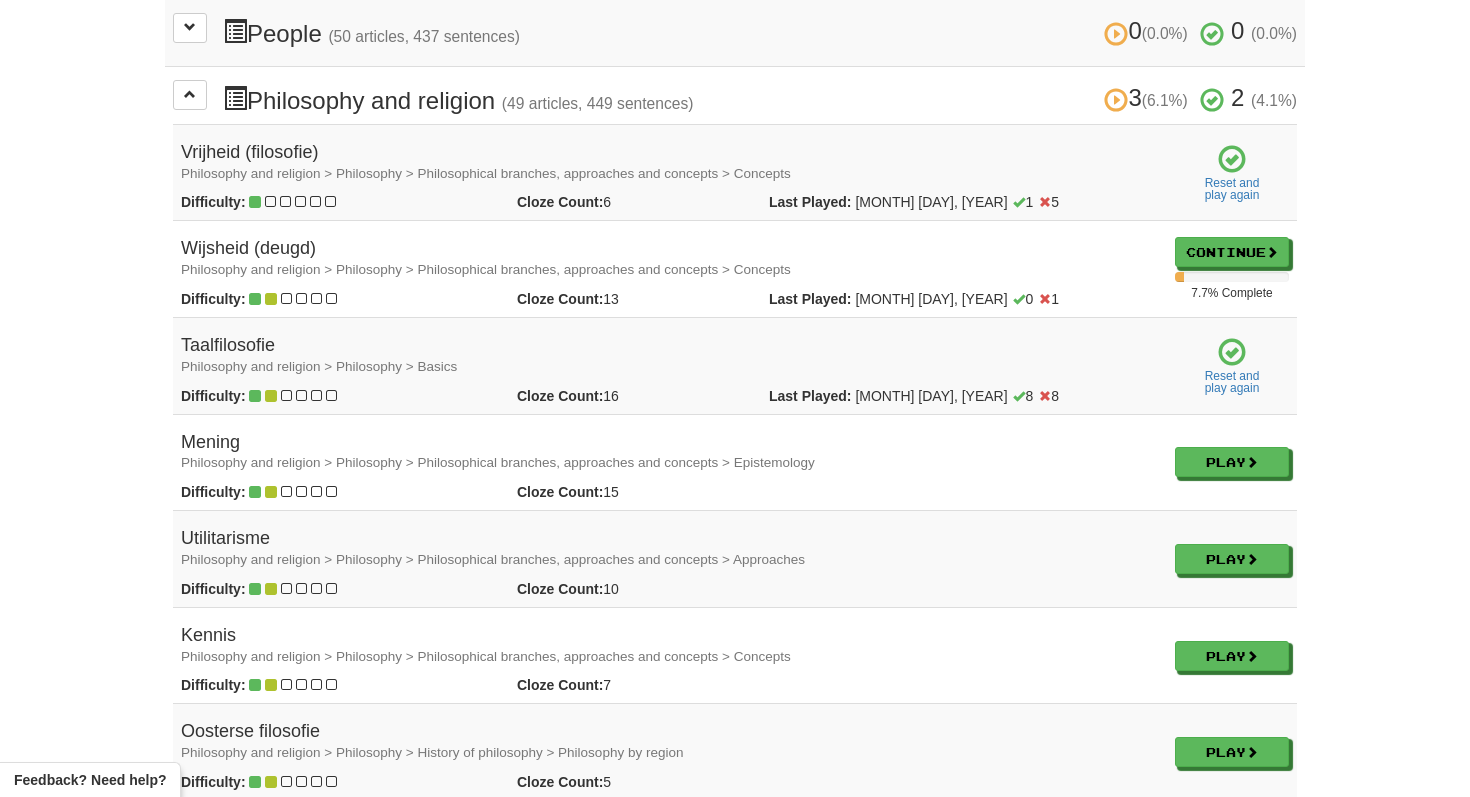 drag, startPoint x: 259, startPoint y: 433, endPoint x: 193, endPoint y: 436, distance: 66.068146 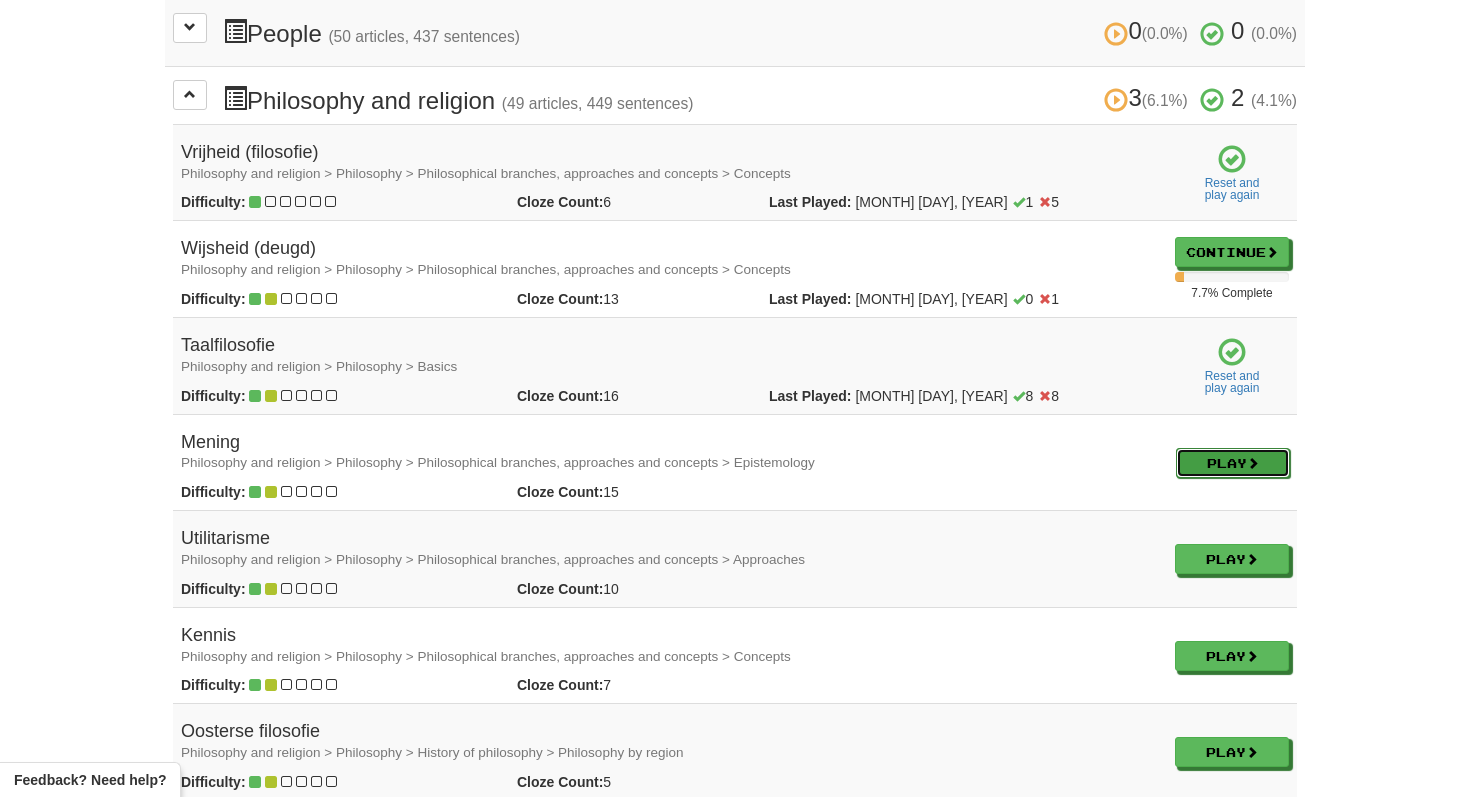 click on "Play" at bounding box center (1233, 463) 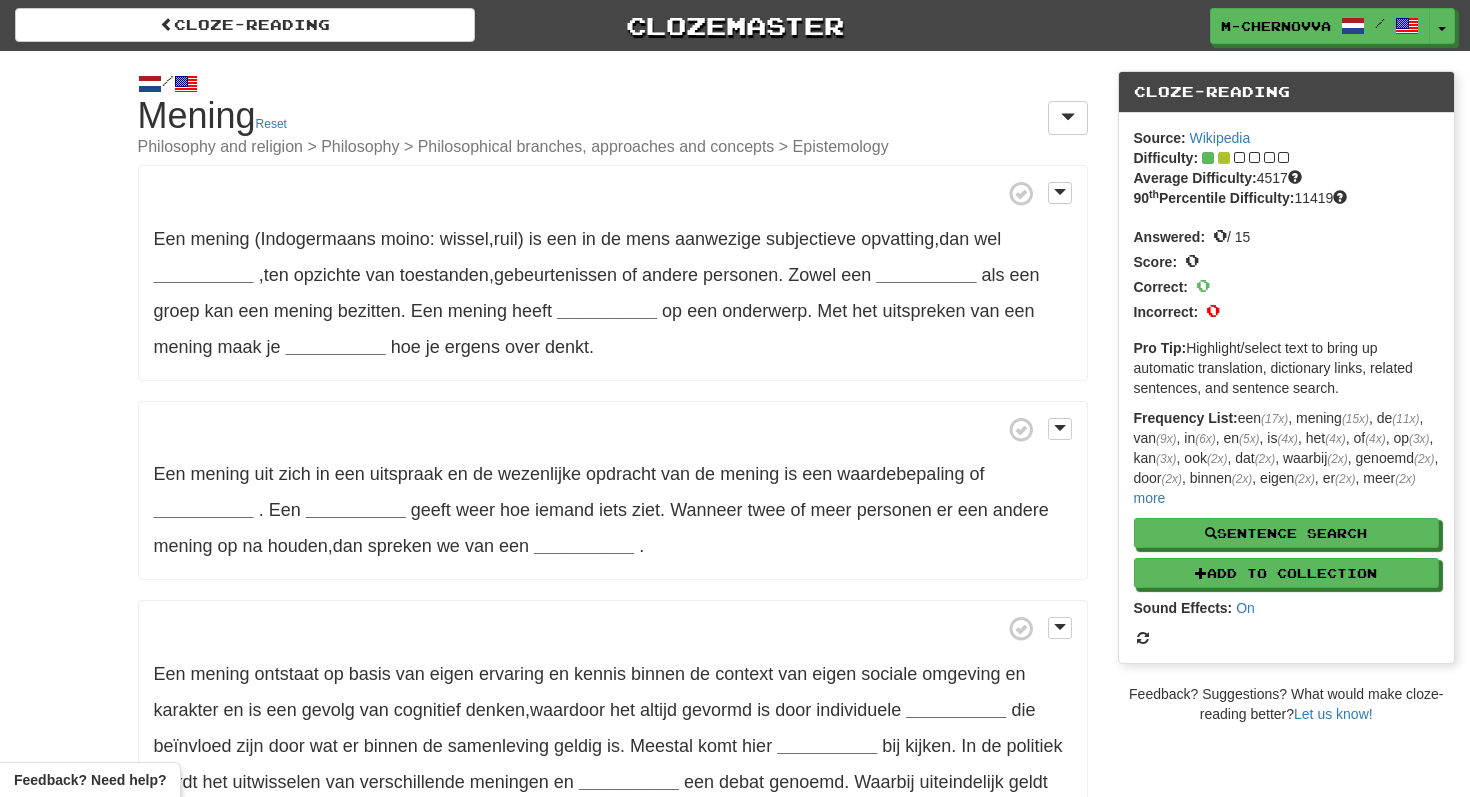 scroll, scrollTop: 0, scrollLeft: 0, axis: both 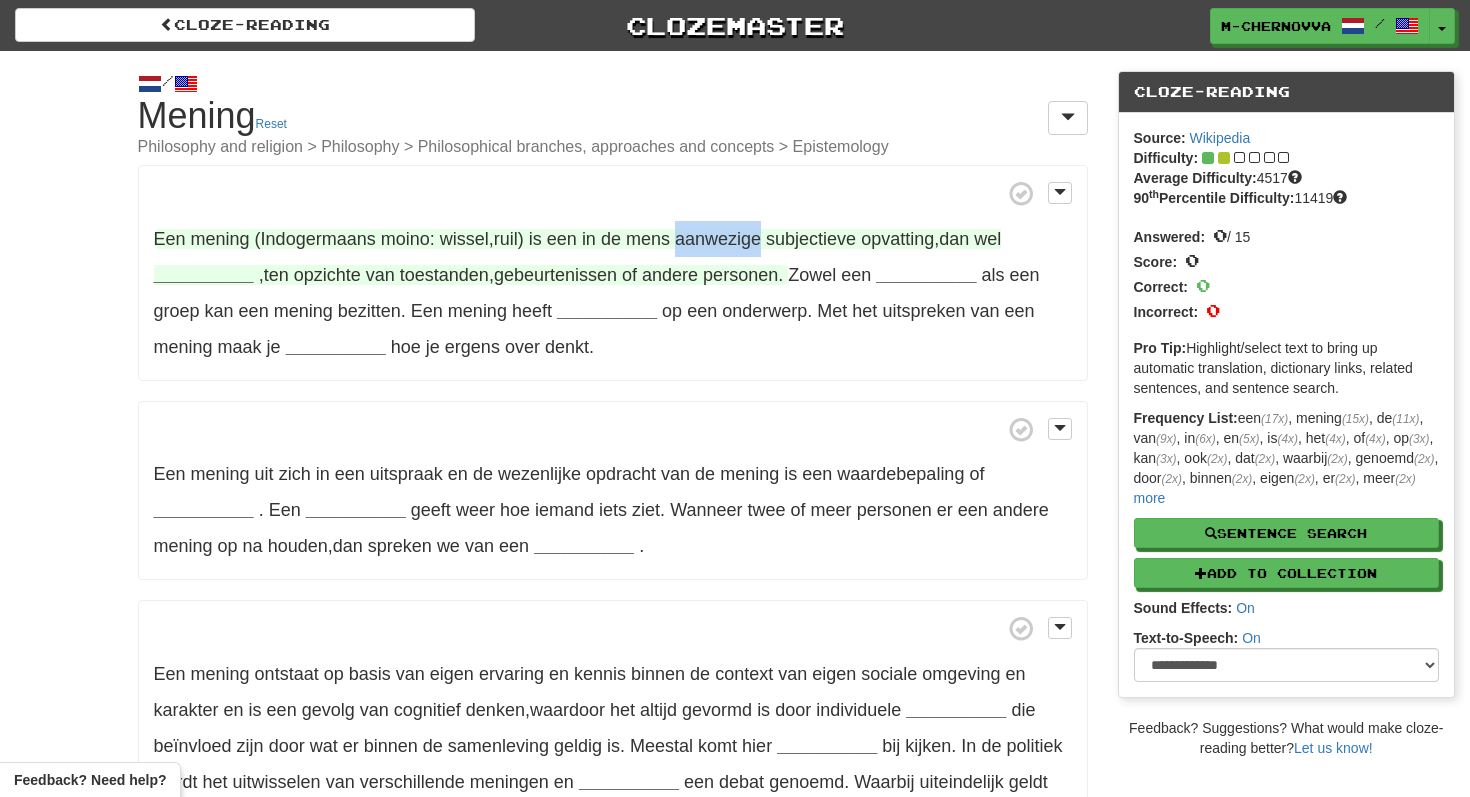 drag, startPoint x: 677, startPoint y: 239, endPoint x: 763, endPoint y: 243, distance: 86.09297 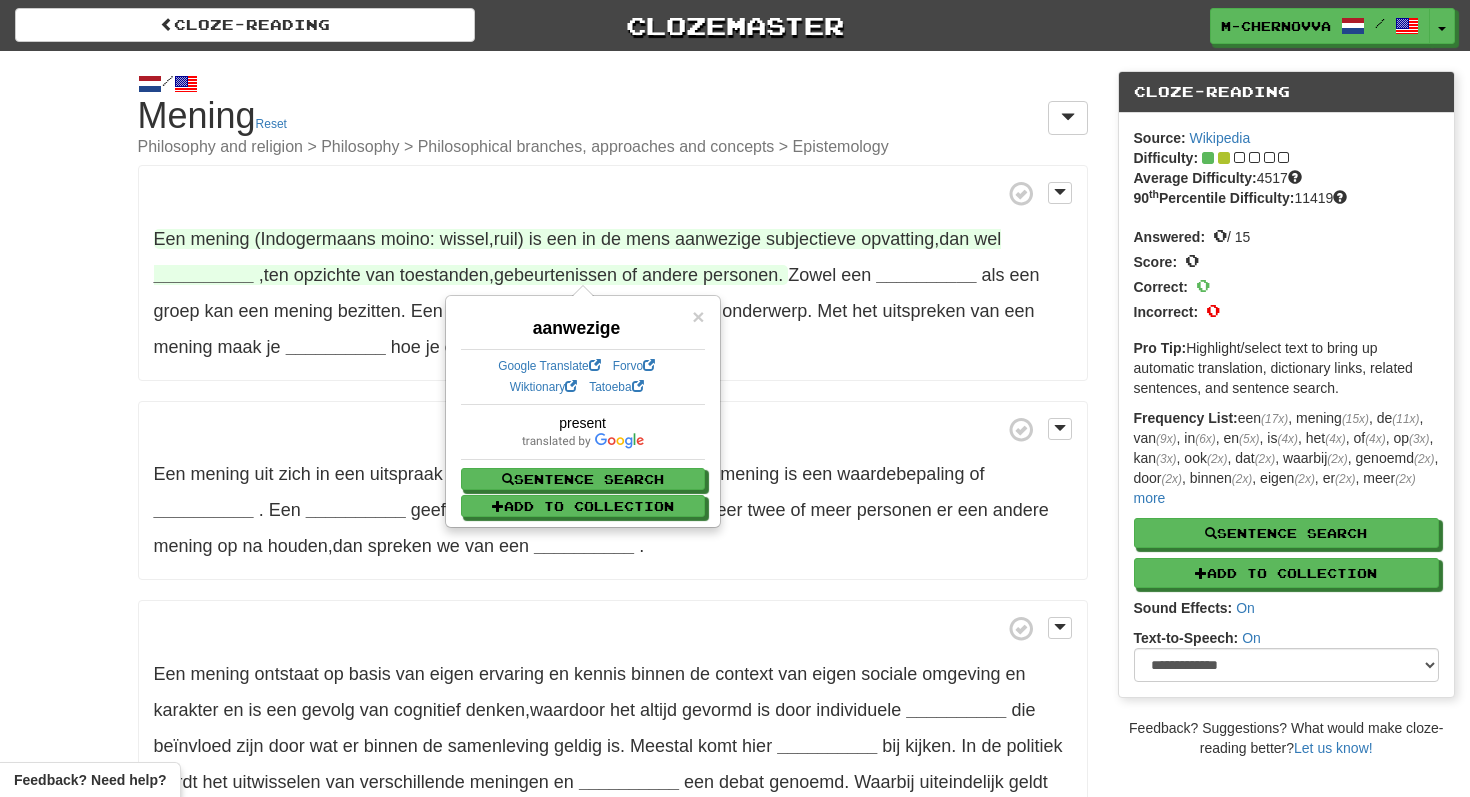 click on "opvatting" at bounding box center (897, 239) 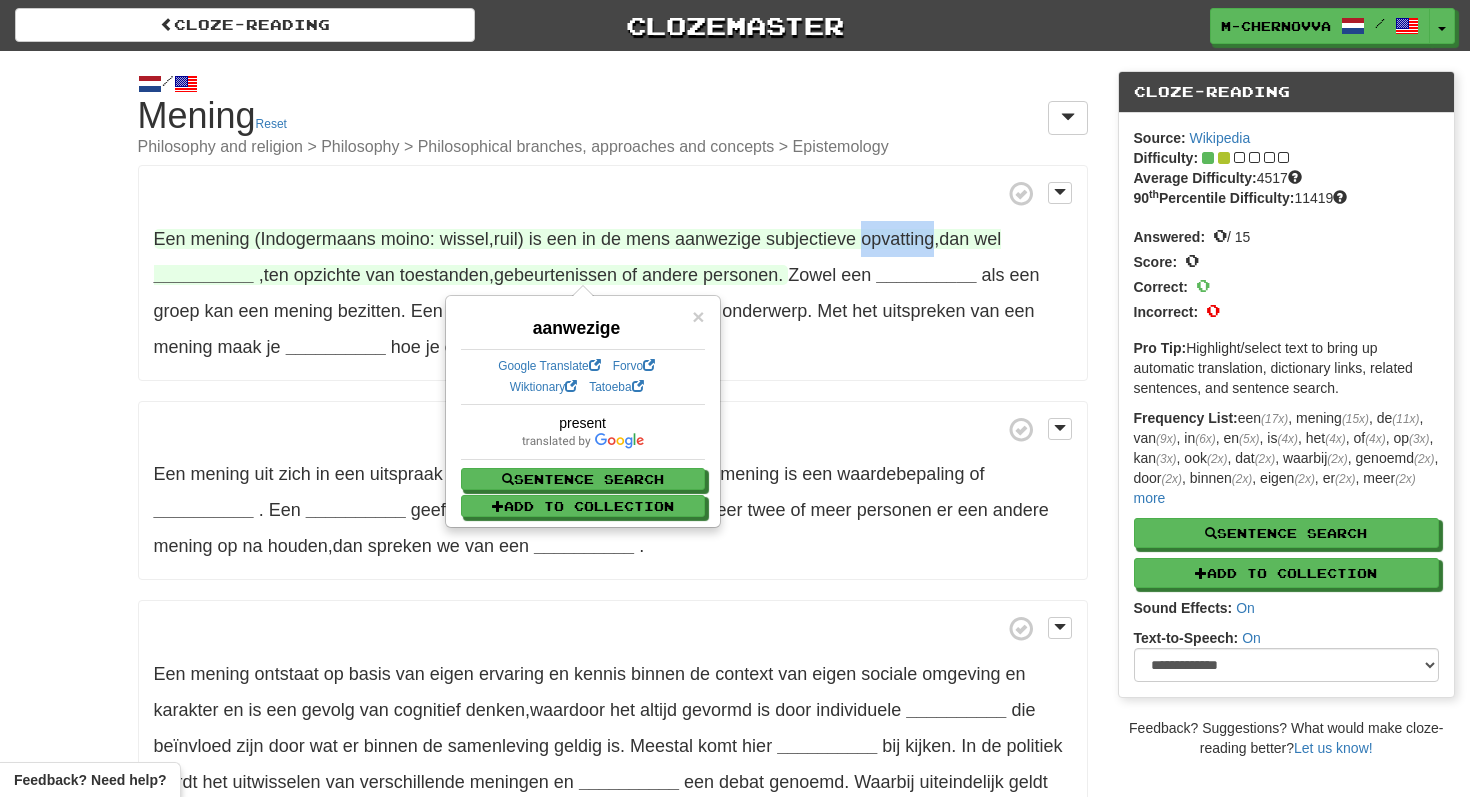 click on "opvatting" at bounding box center [897, 239] 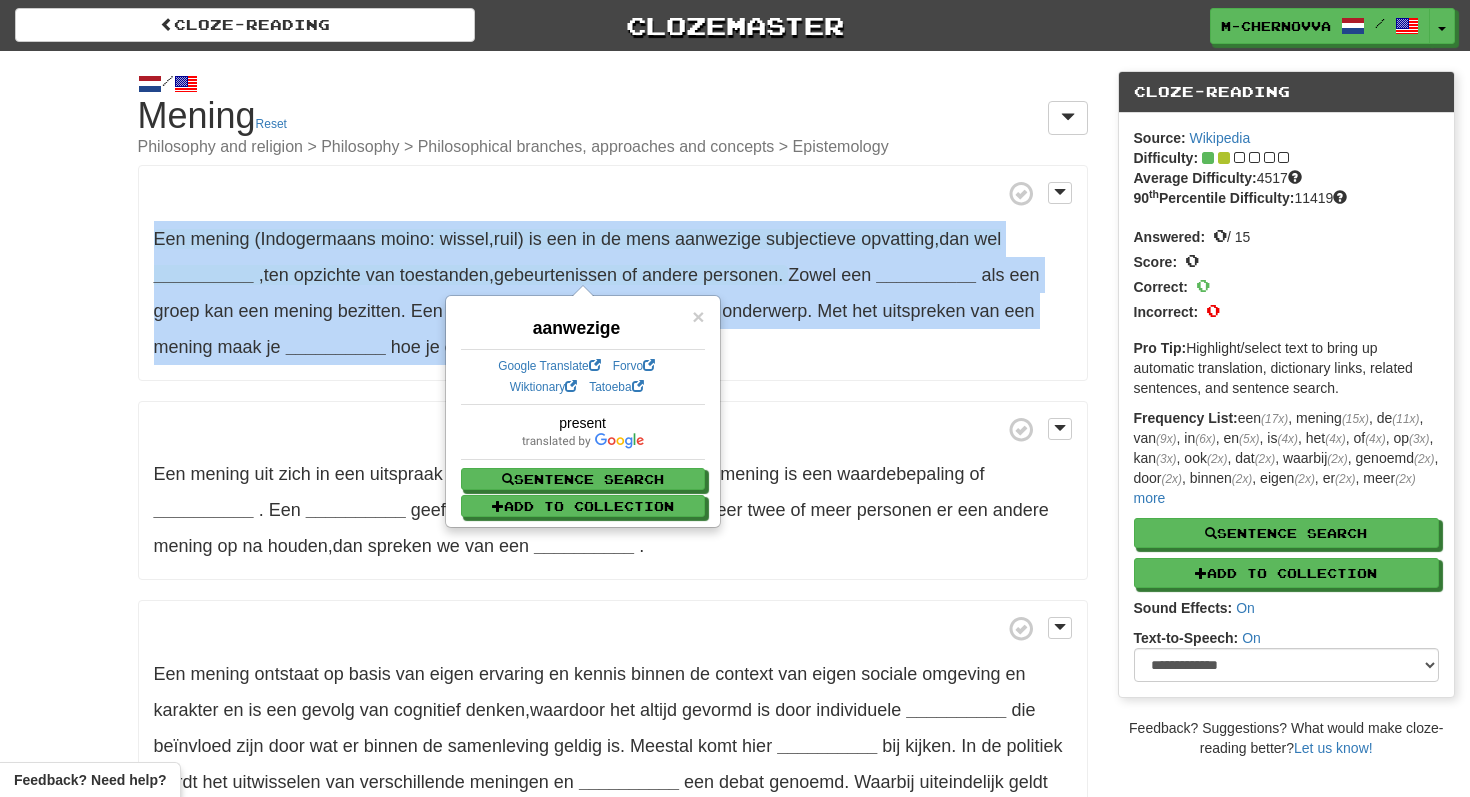 click on "opvatting" at bounding box center (897, 239) 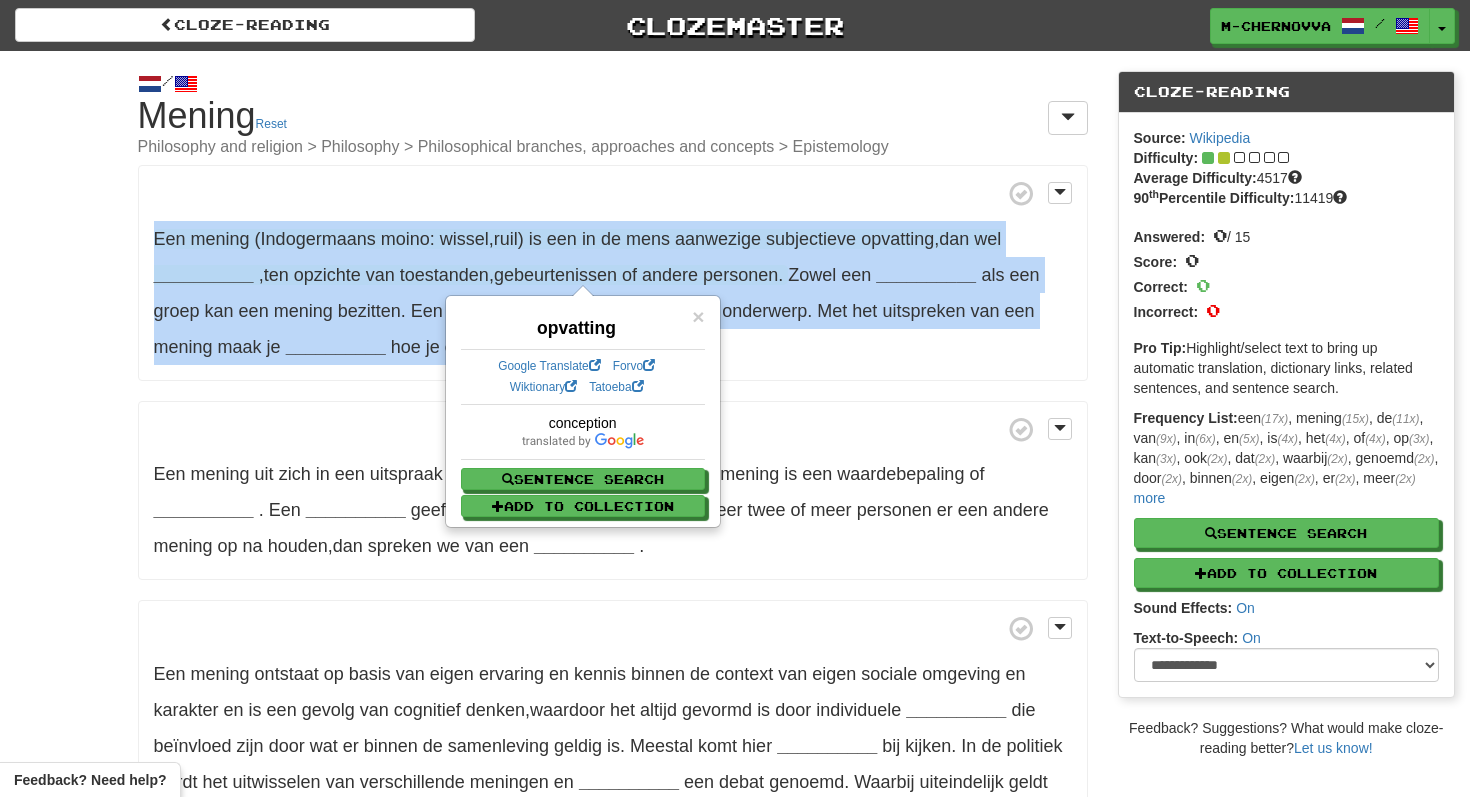 click on "opvatting" at bounding box center (897, 239) 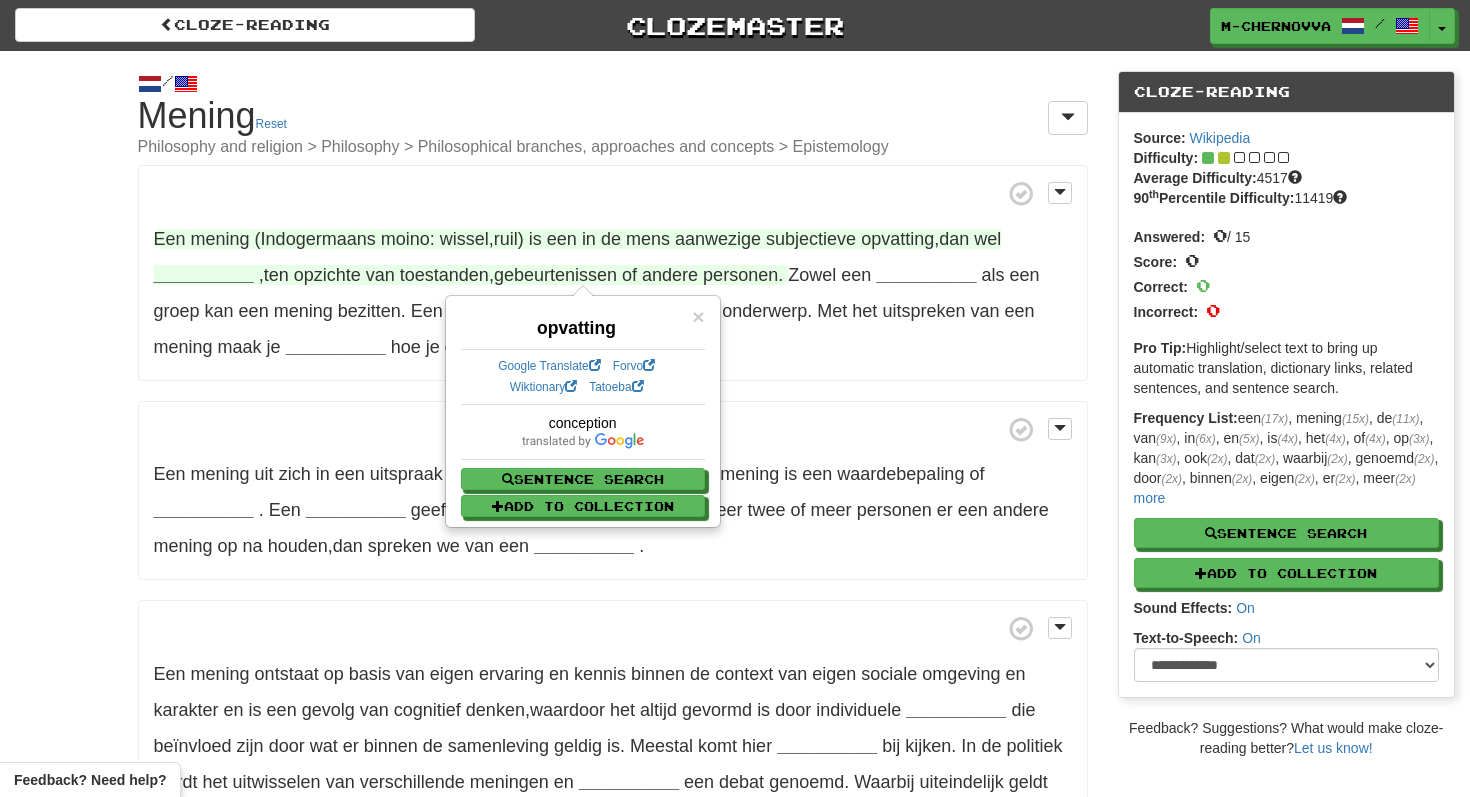 click at bounding box center (613, 193) 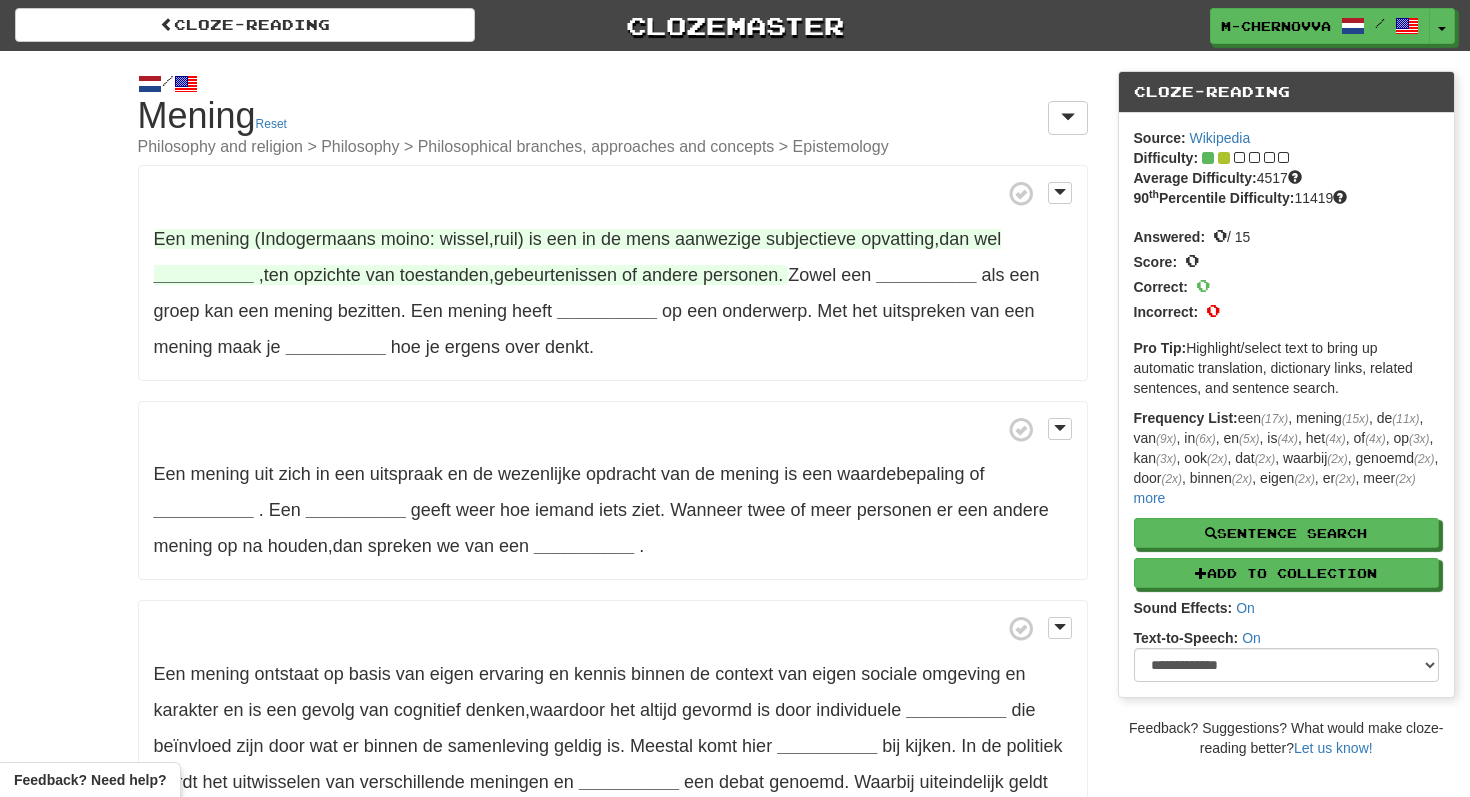 click on "opvatting" at bounding box center (897, 239) 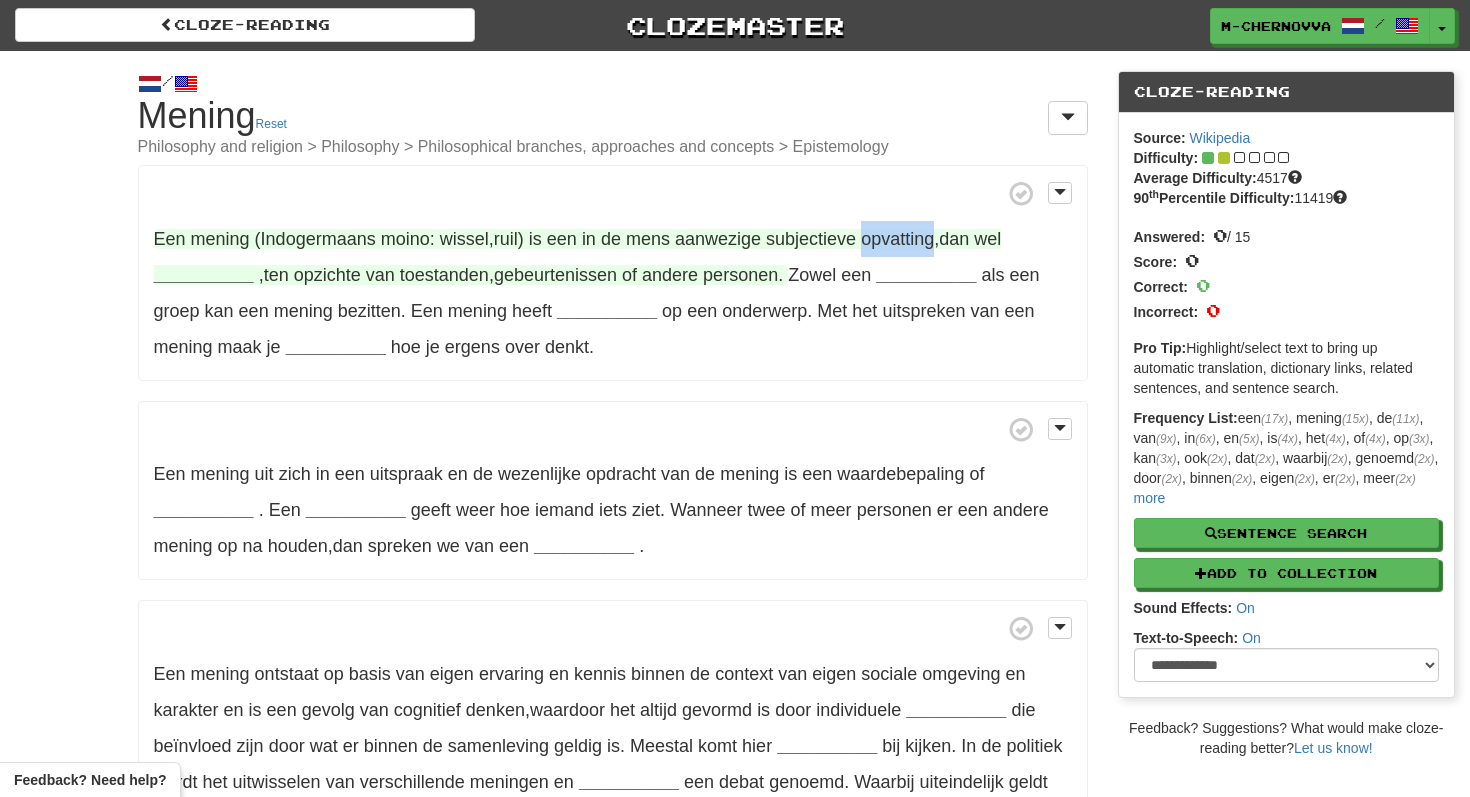 click on "opvatting" at bounding box center [897, 239] 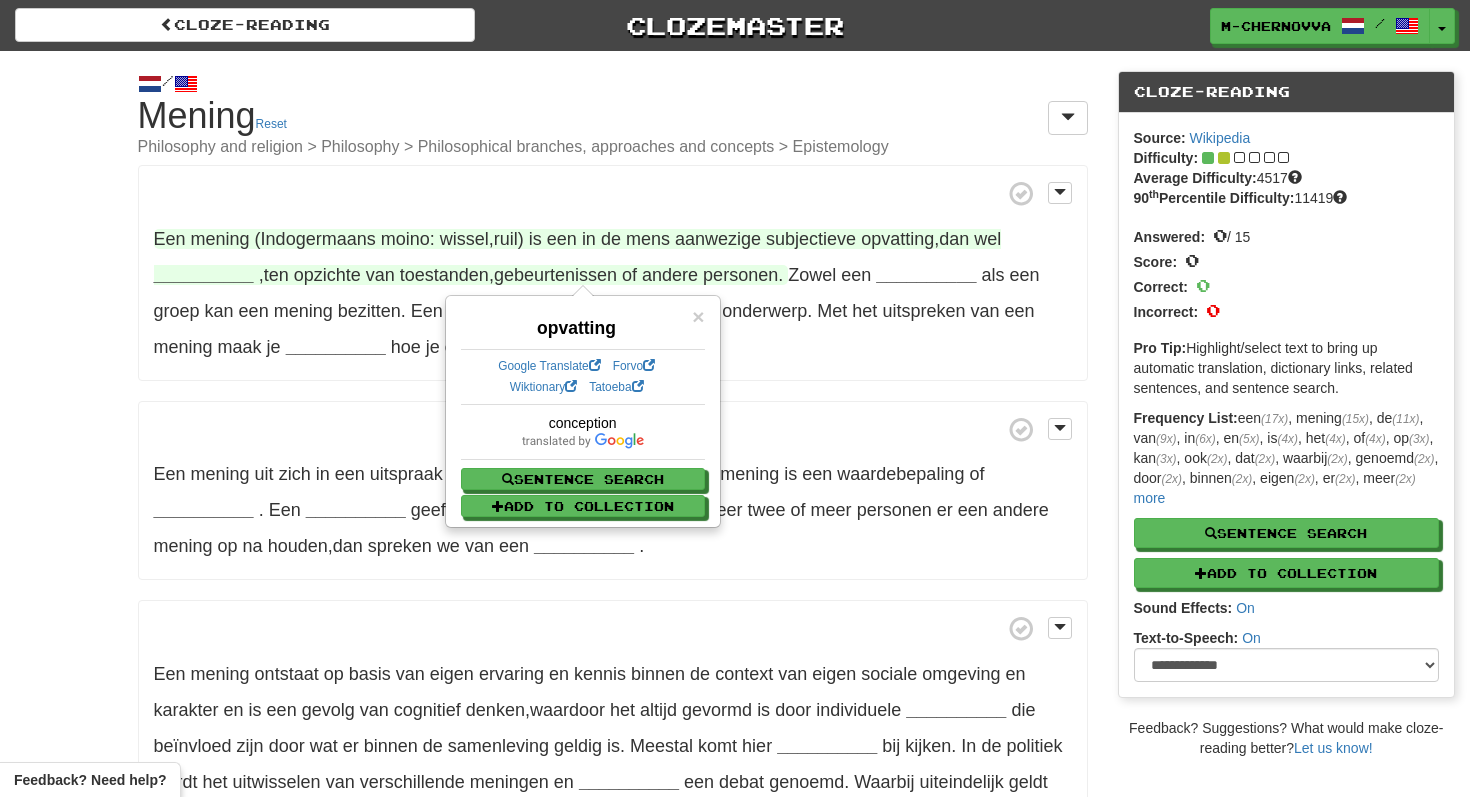 click on "Cloze-Reading
Mening
Reset
Philosophy and religion > Philosophy > Philosophical branches, approaches and concepts > Epistemology" at bounding box center (613, 126) 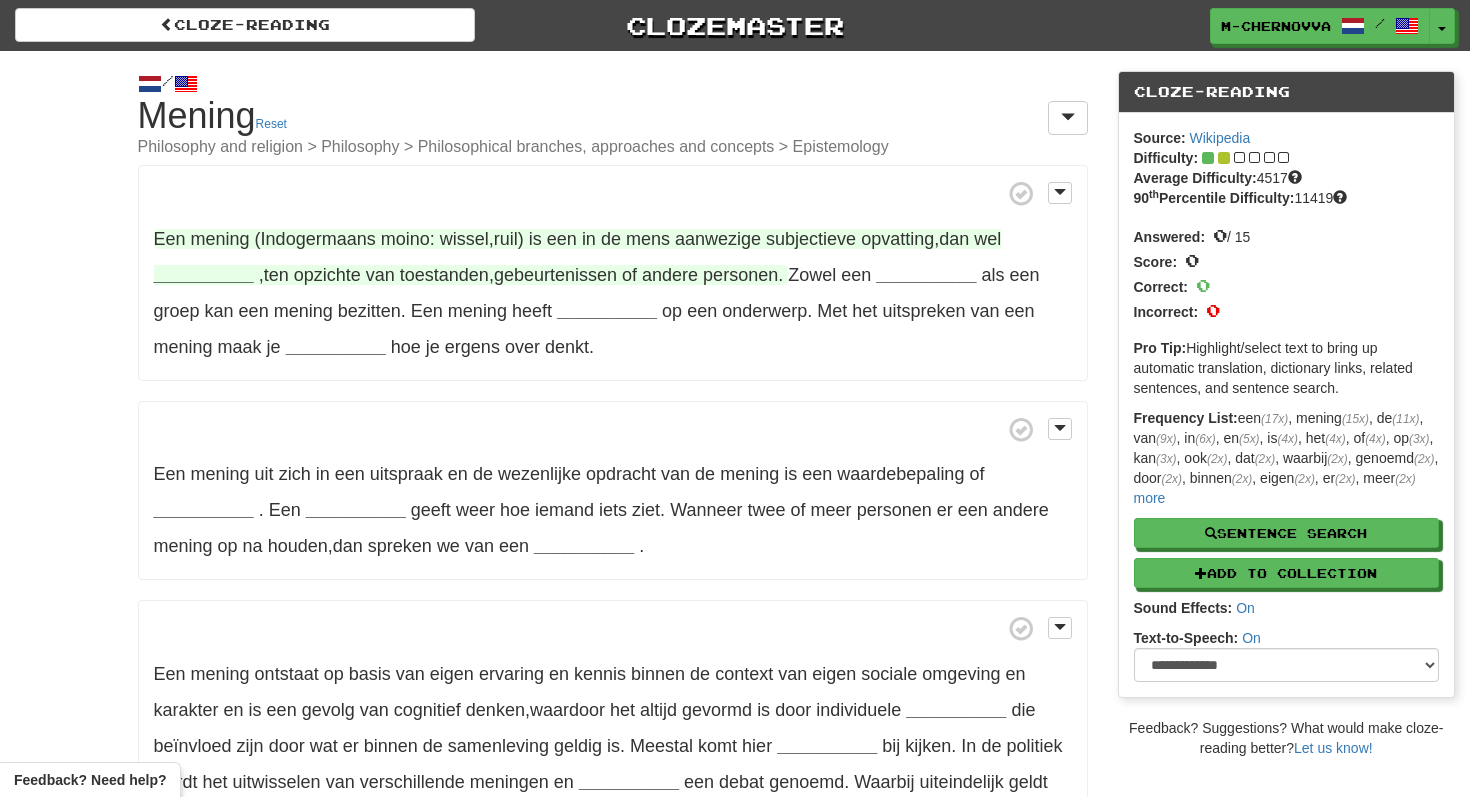 click on "__________" at bounding box center [204, 275] 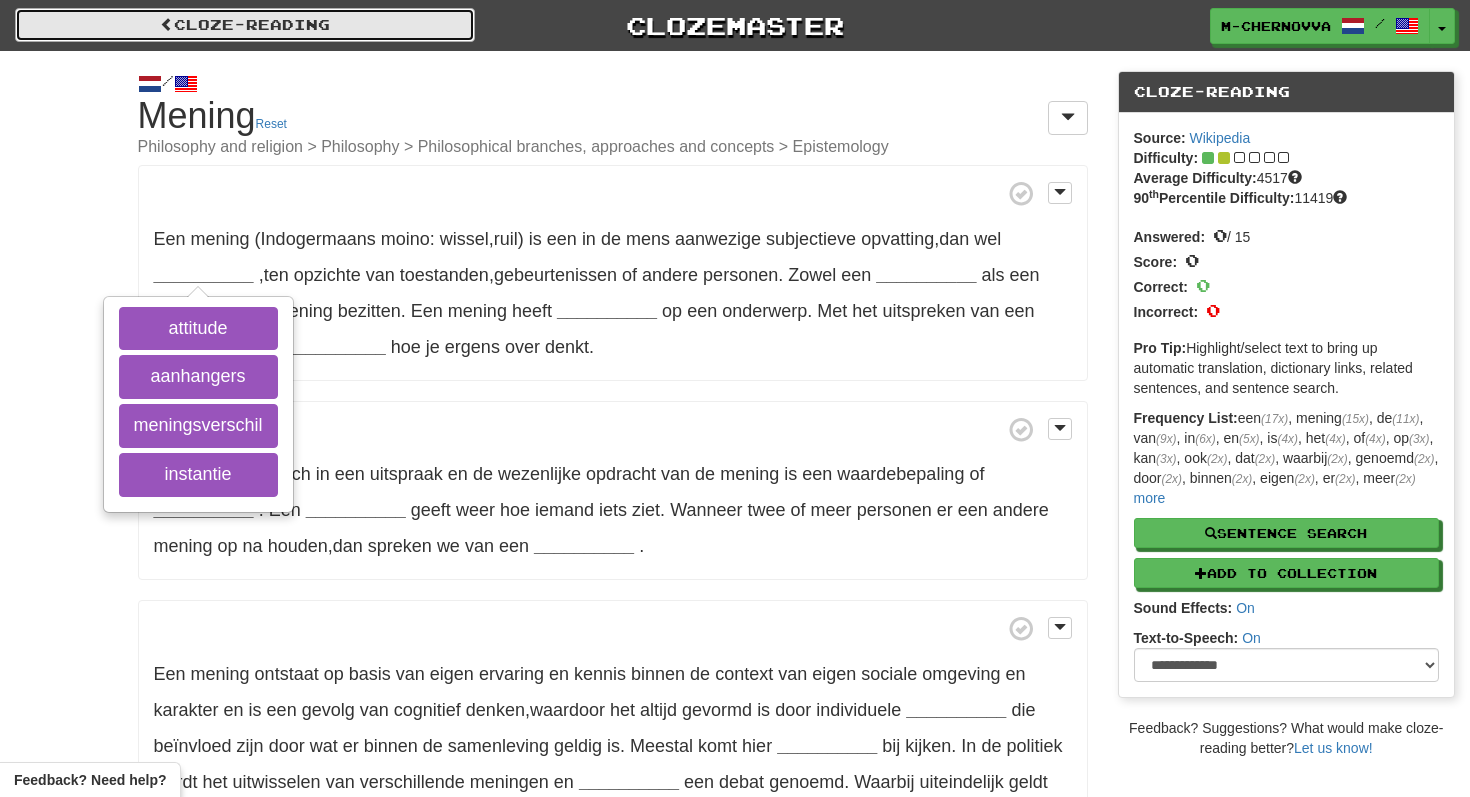 click at bounding box center [167, 24] 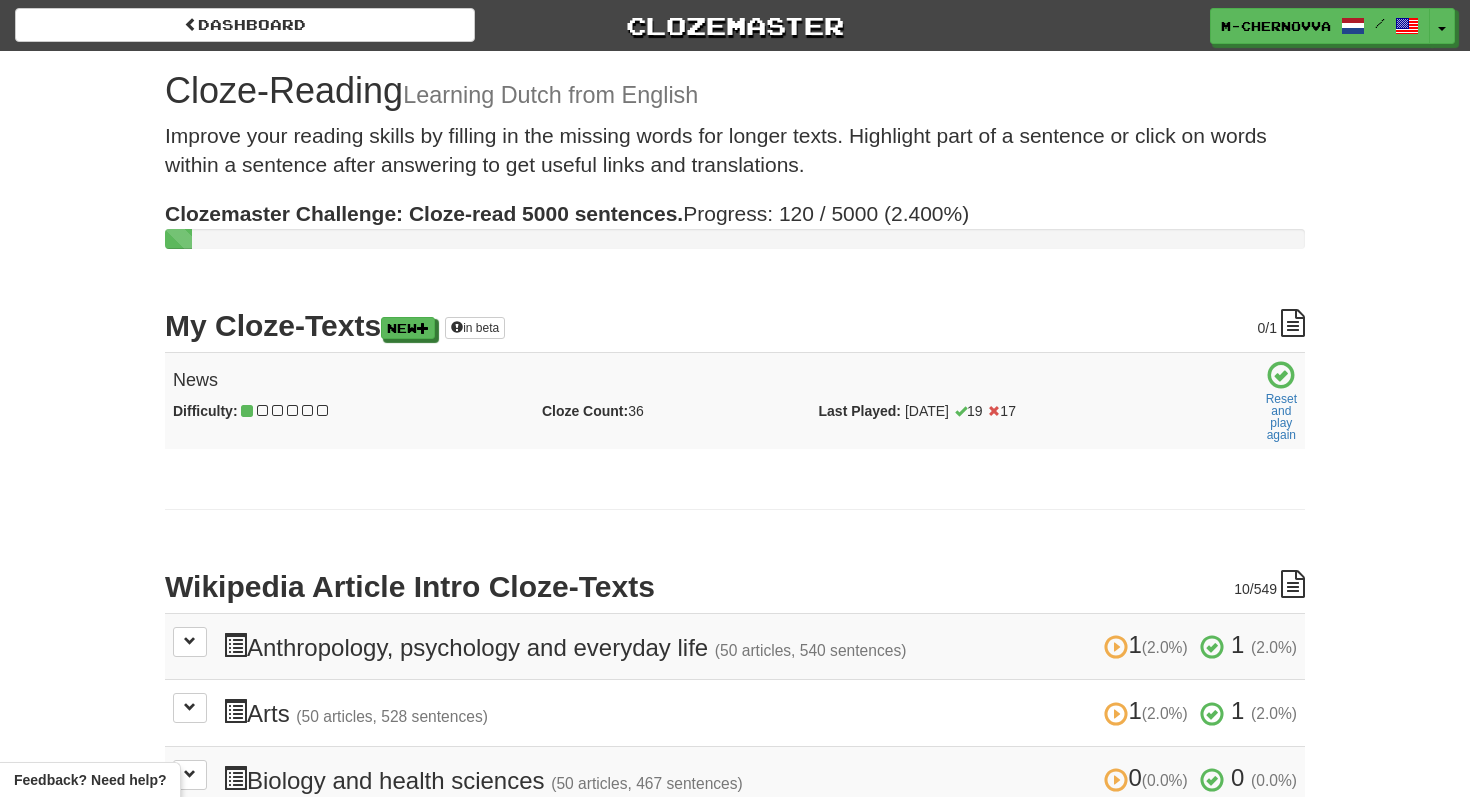 scroll, scrollTop: 0, scrollLeft: 0, axis: both 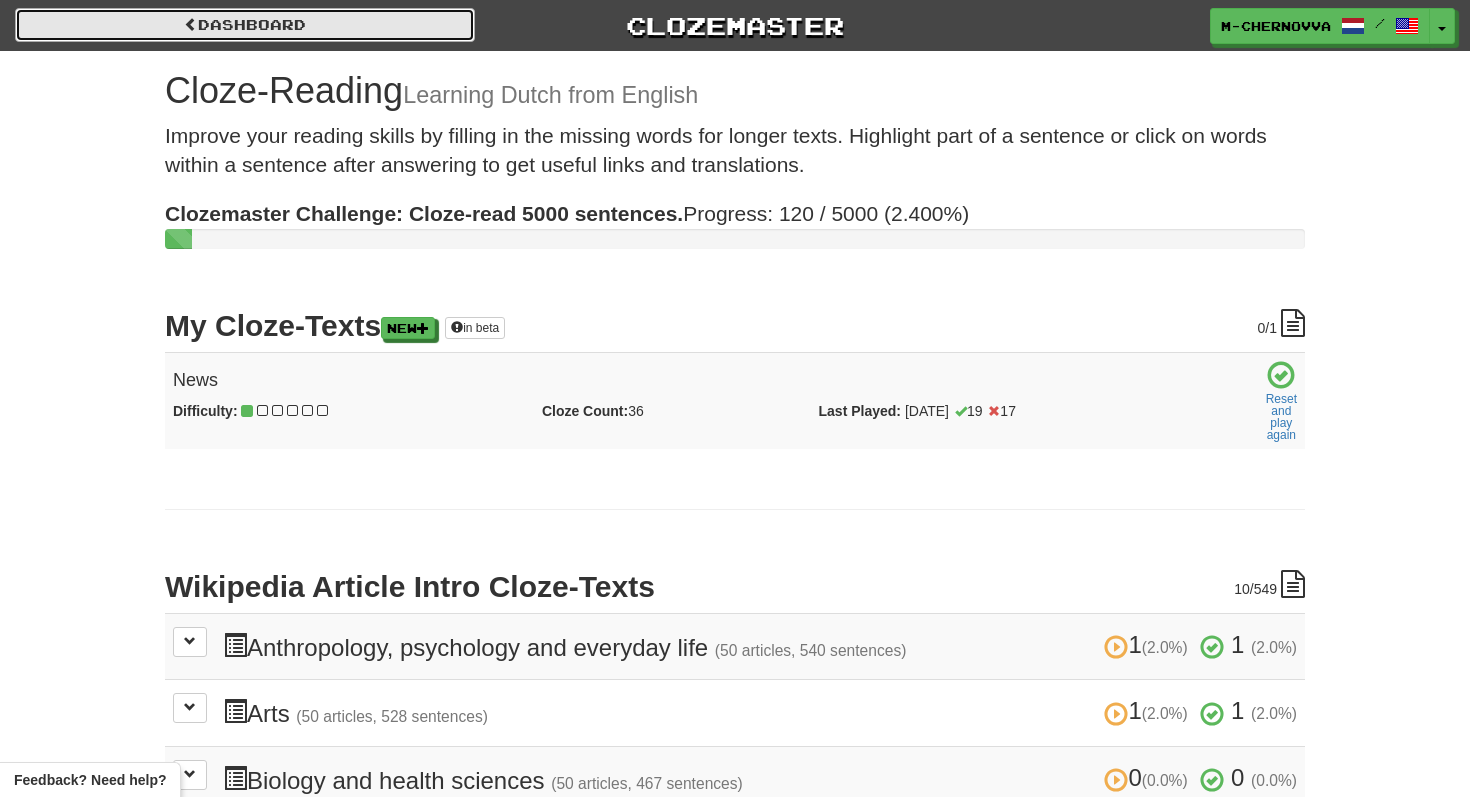 click on "Dashboard" at bounding box center [245, 25] 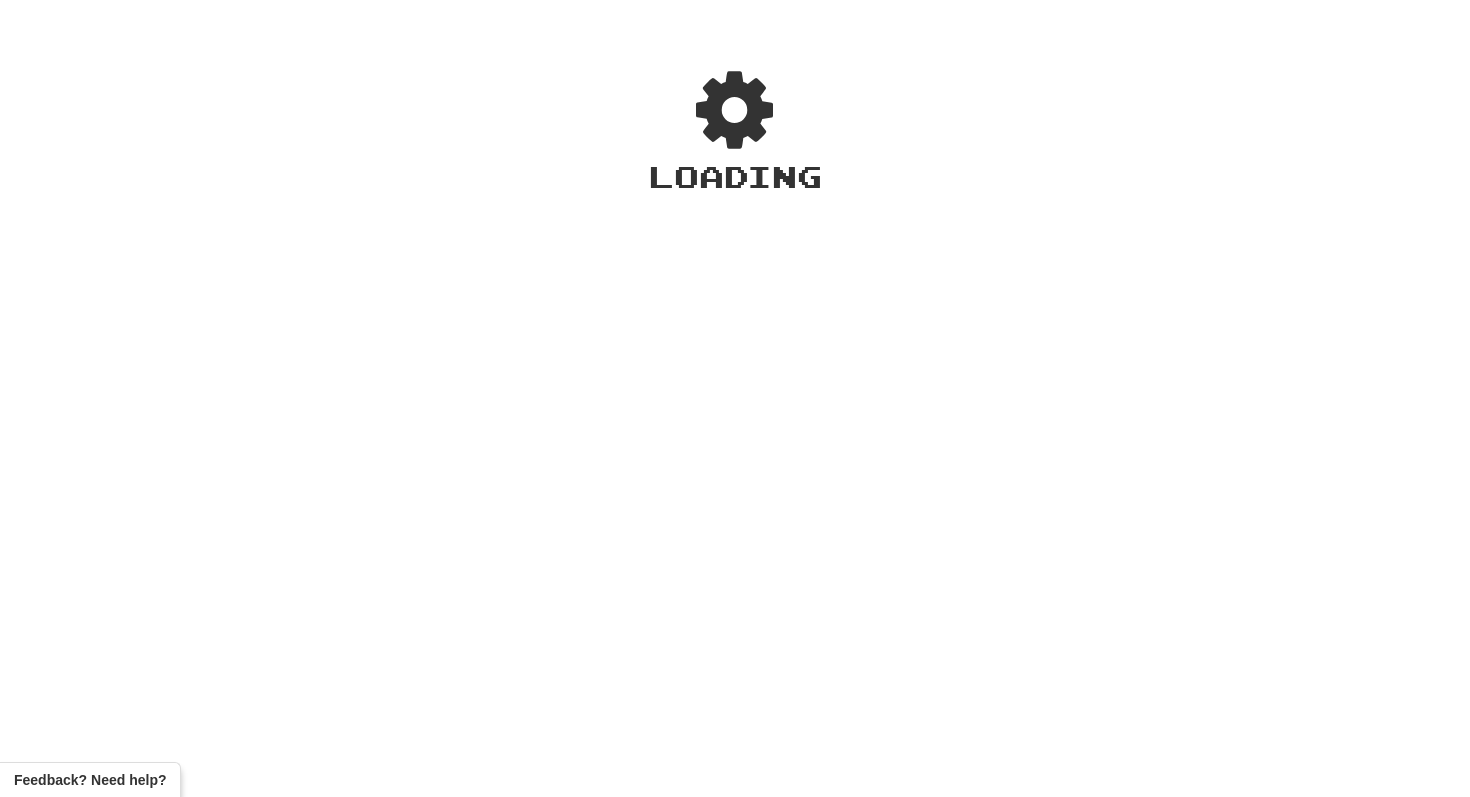 scroll, scrollTop: 0, scrollLeft: 0, axis: both 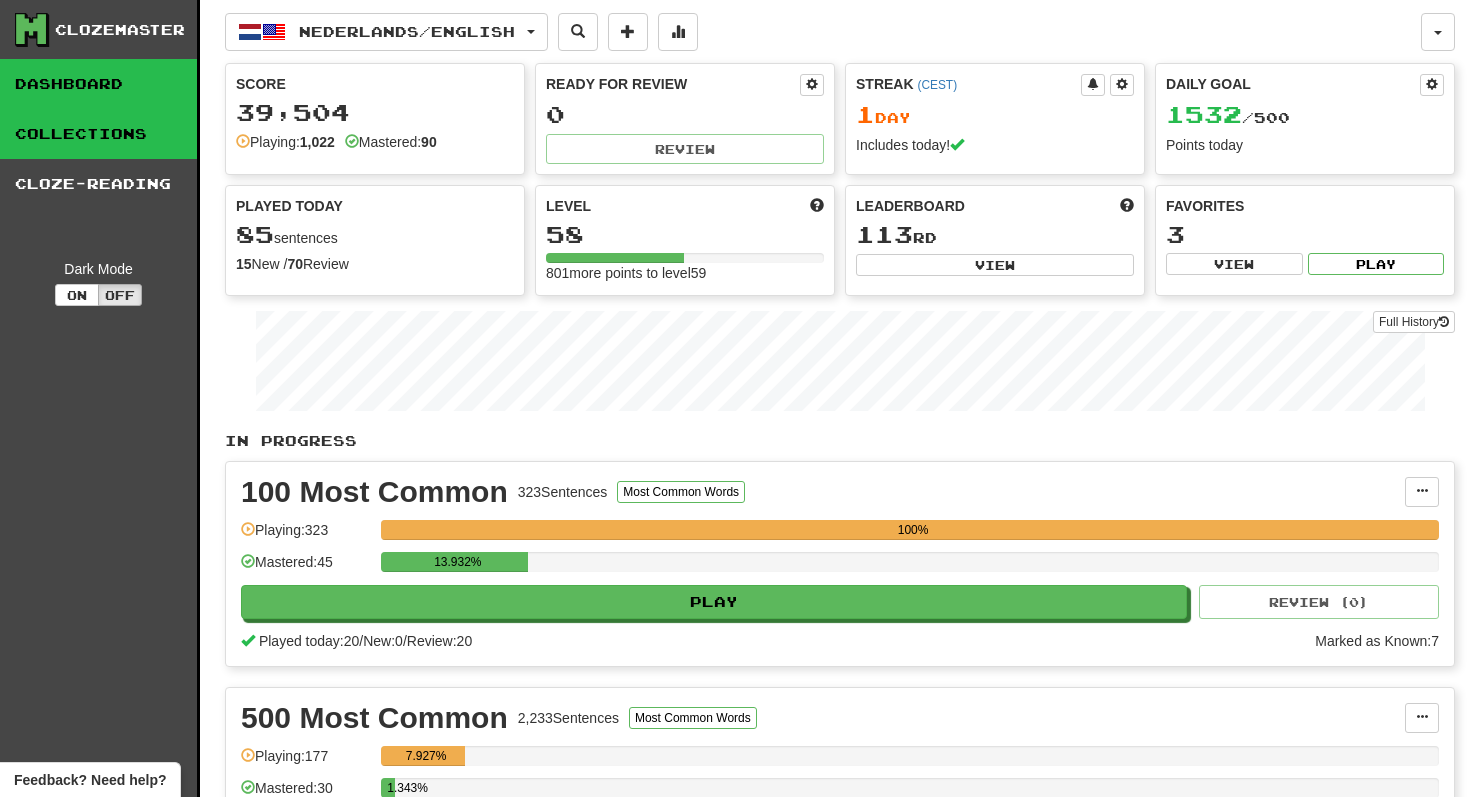 click on "Collections" at bounding box center [98, 134] 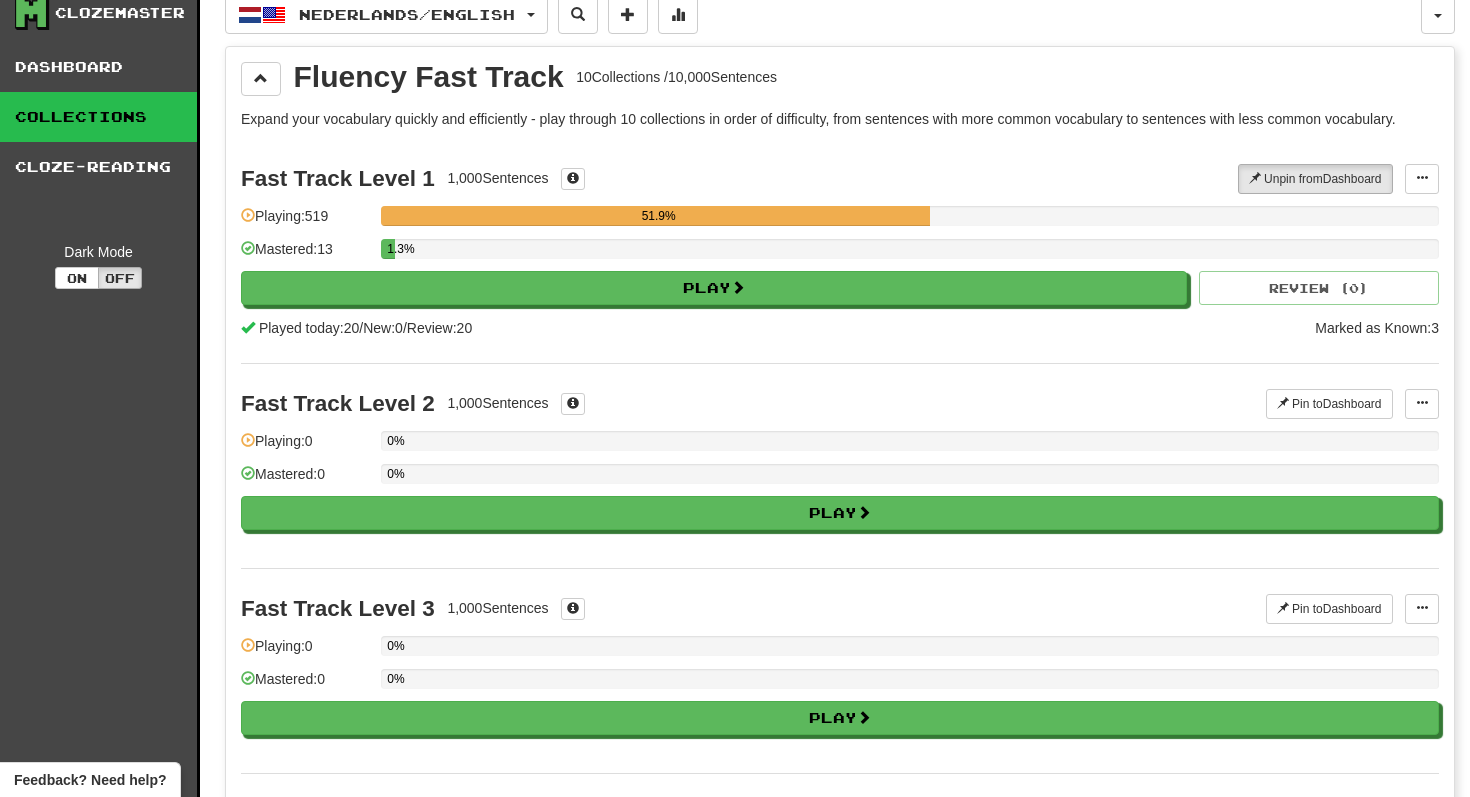 scroll, scrollTop: 0, scrollLeft: 0, axis: both 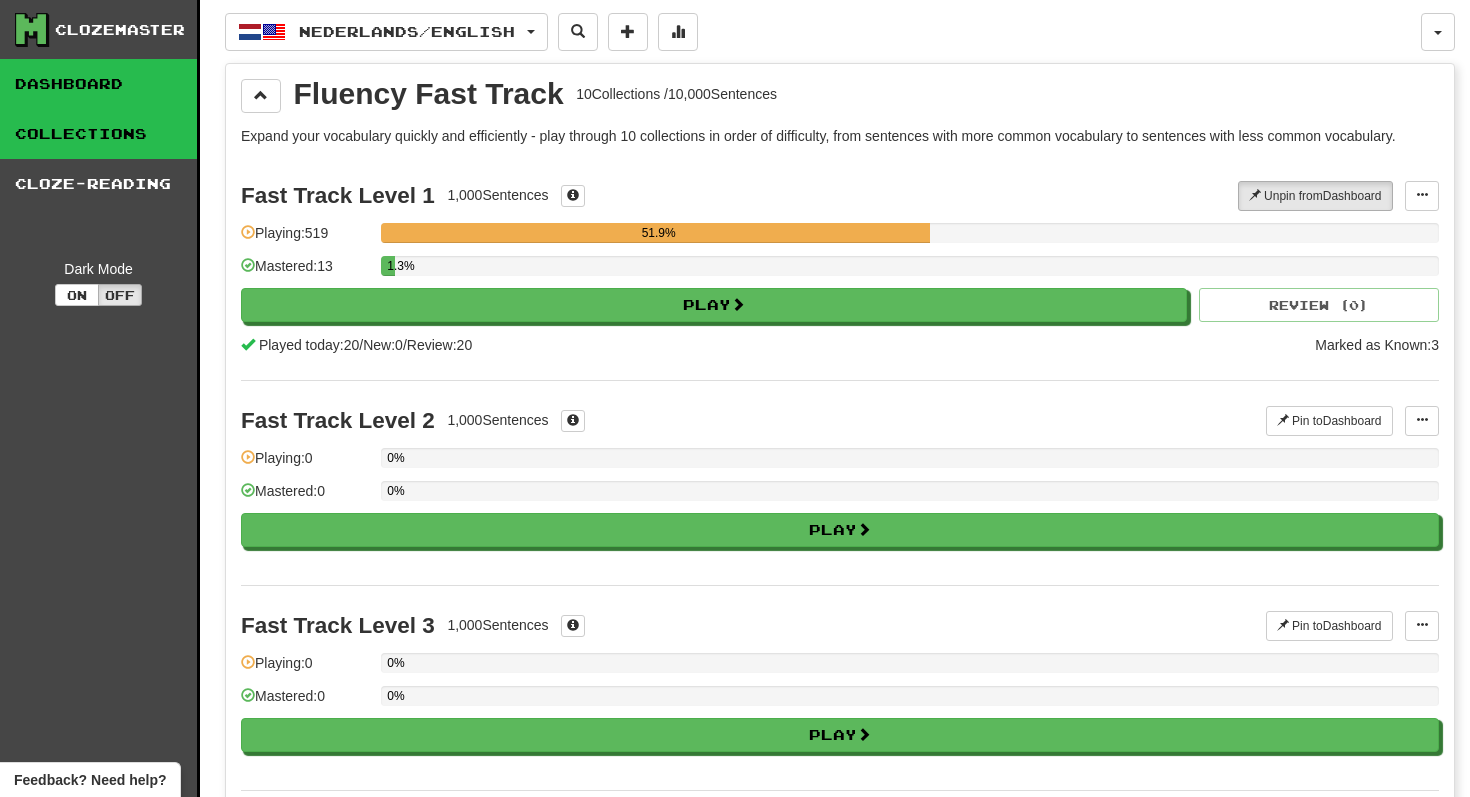 click on "Dashboard" at bounding box center [98, 84] 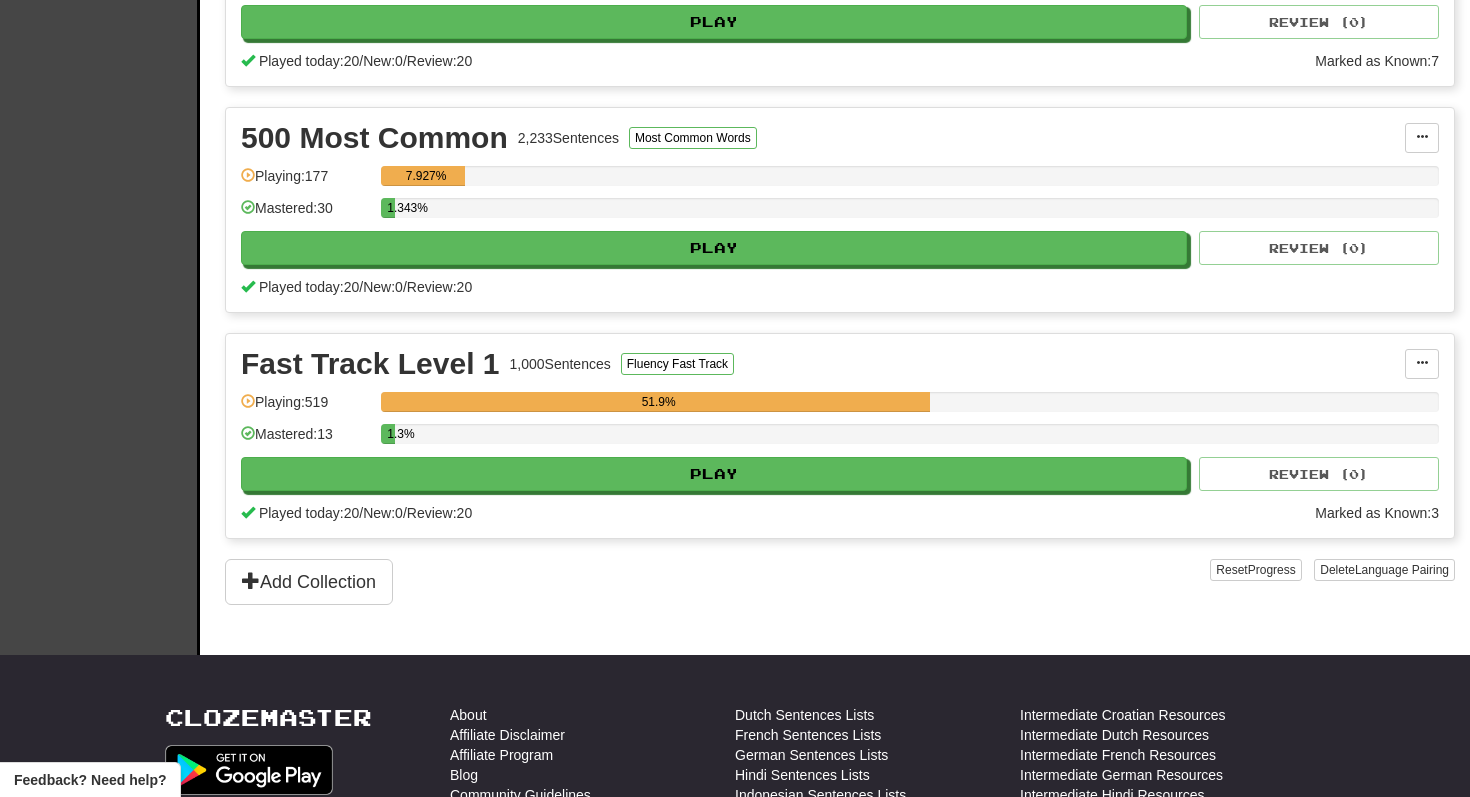 scroll, scrollTop: 584, scrollLeft: 0, axis: vertical 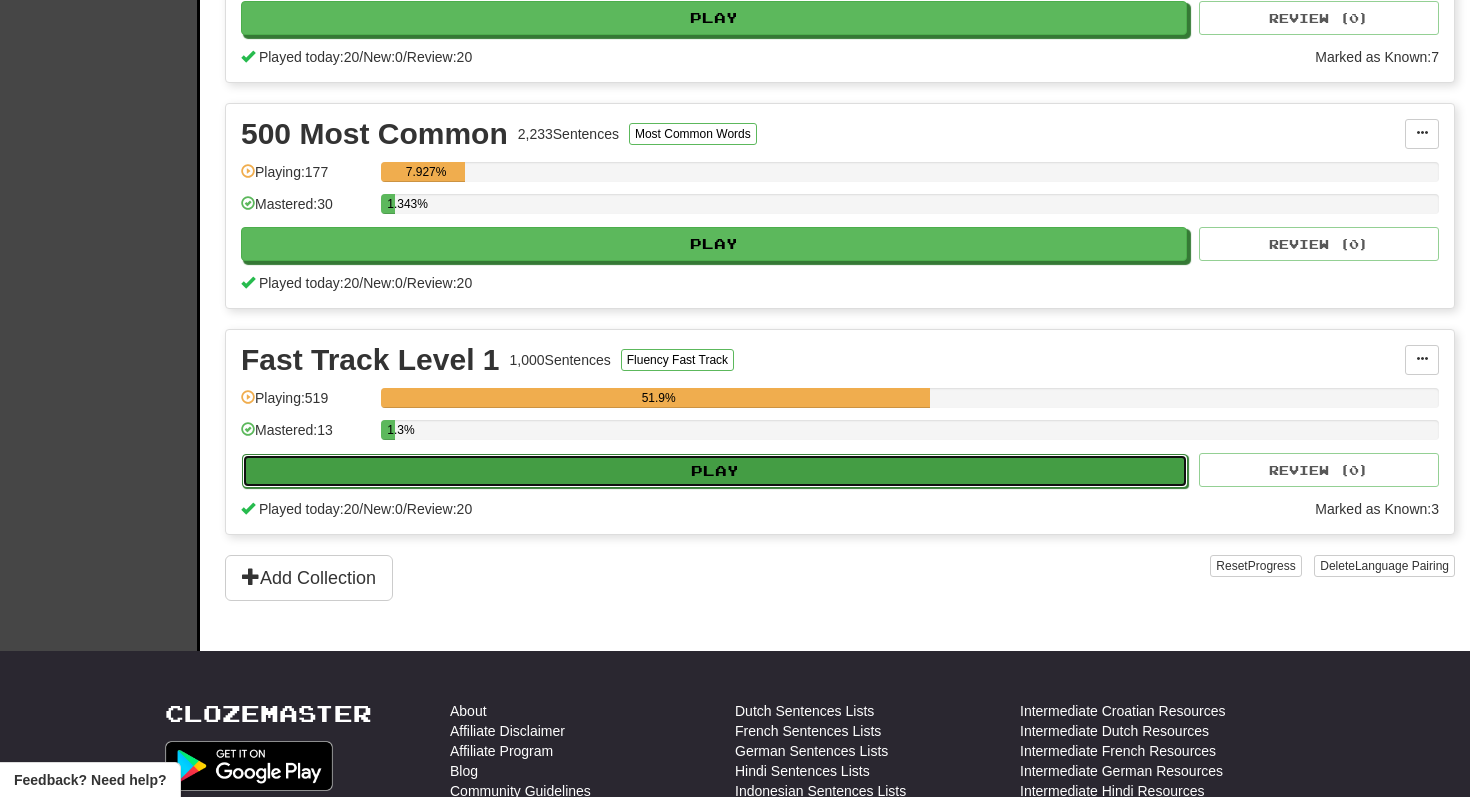 click on "Play" at bounding box center [715, 471] 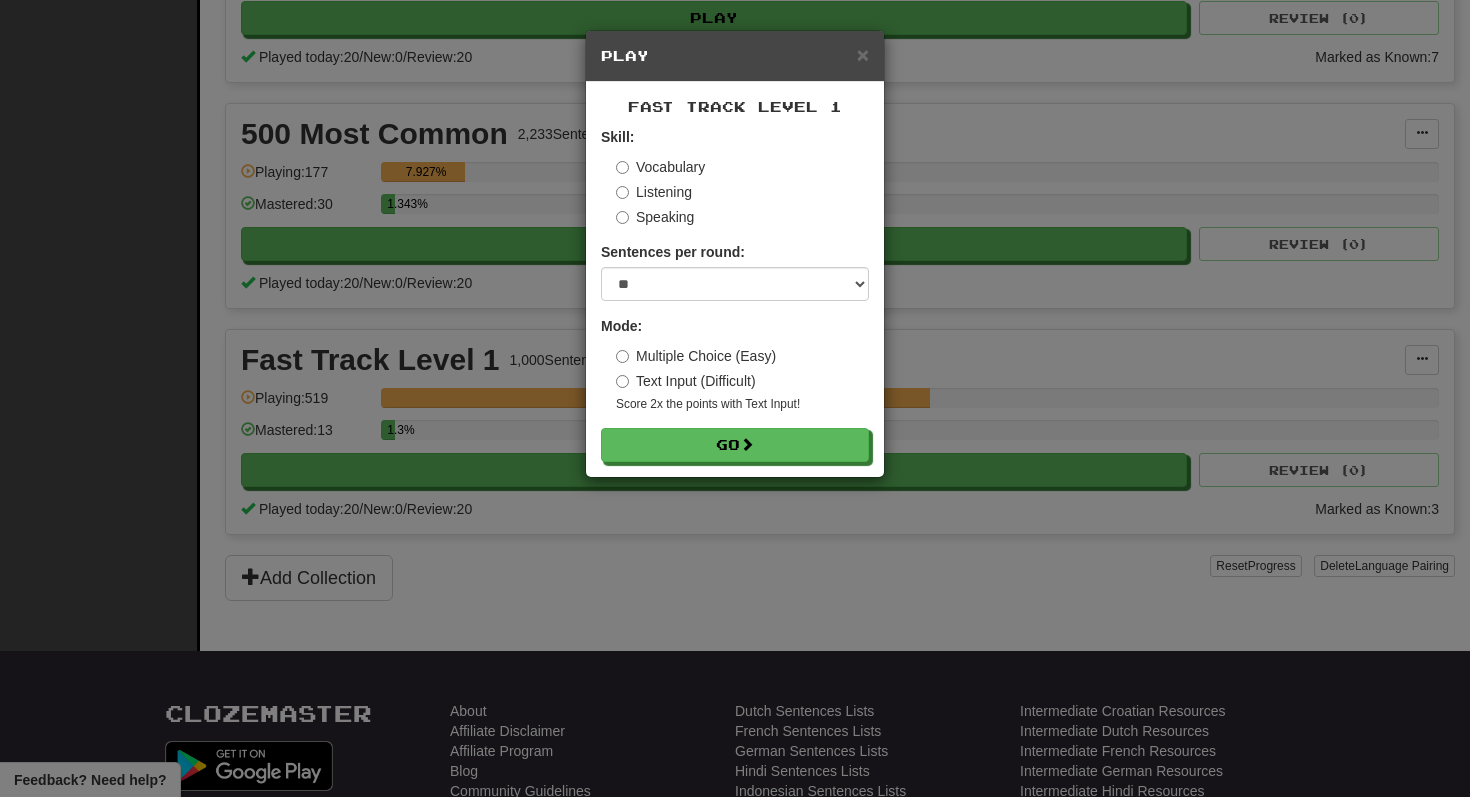 click on "Listening" at bounding box center (654, 192) 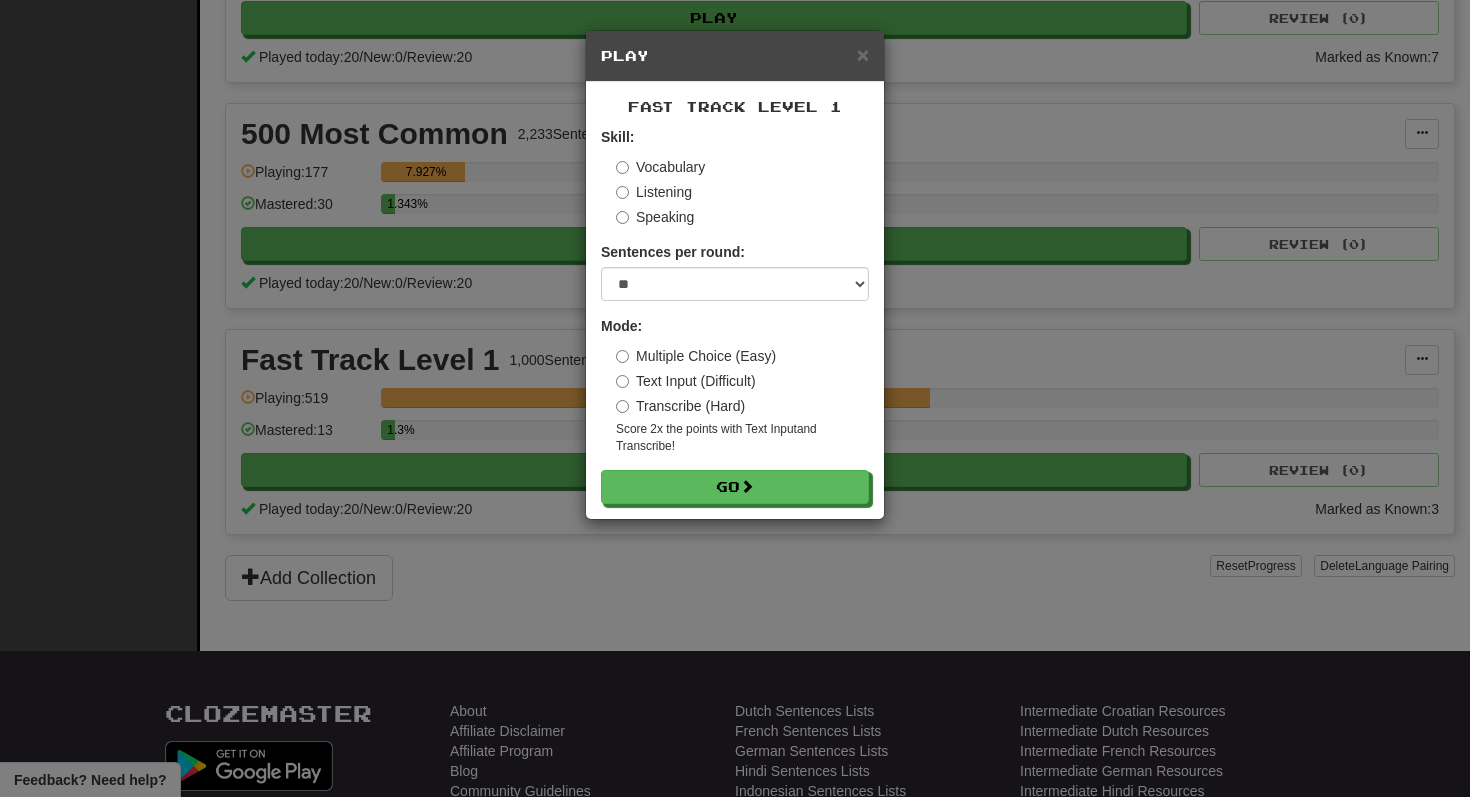 click on "Transcribe (Hard)" at bounding box center [680, 406] 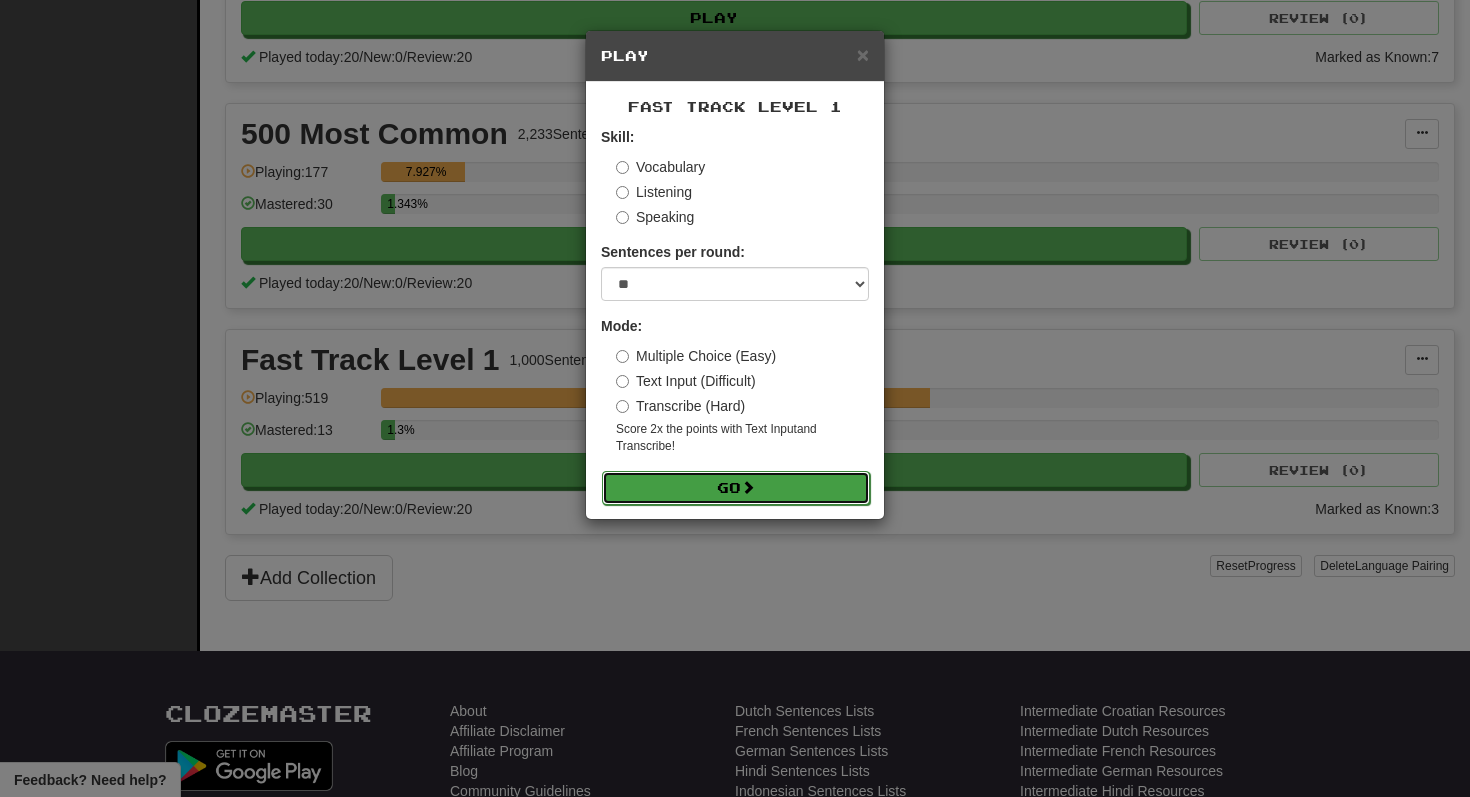 click on "Go" at bounding box center [736, 488] 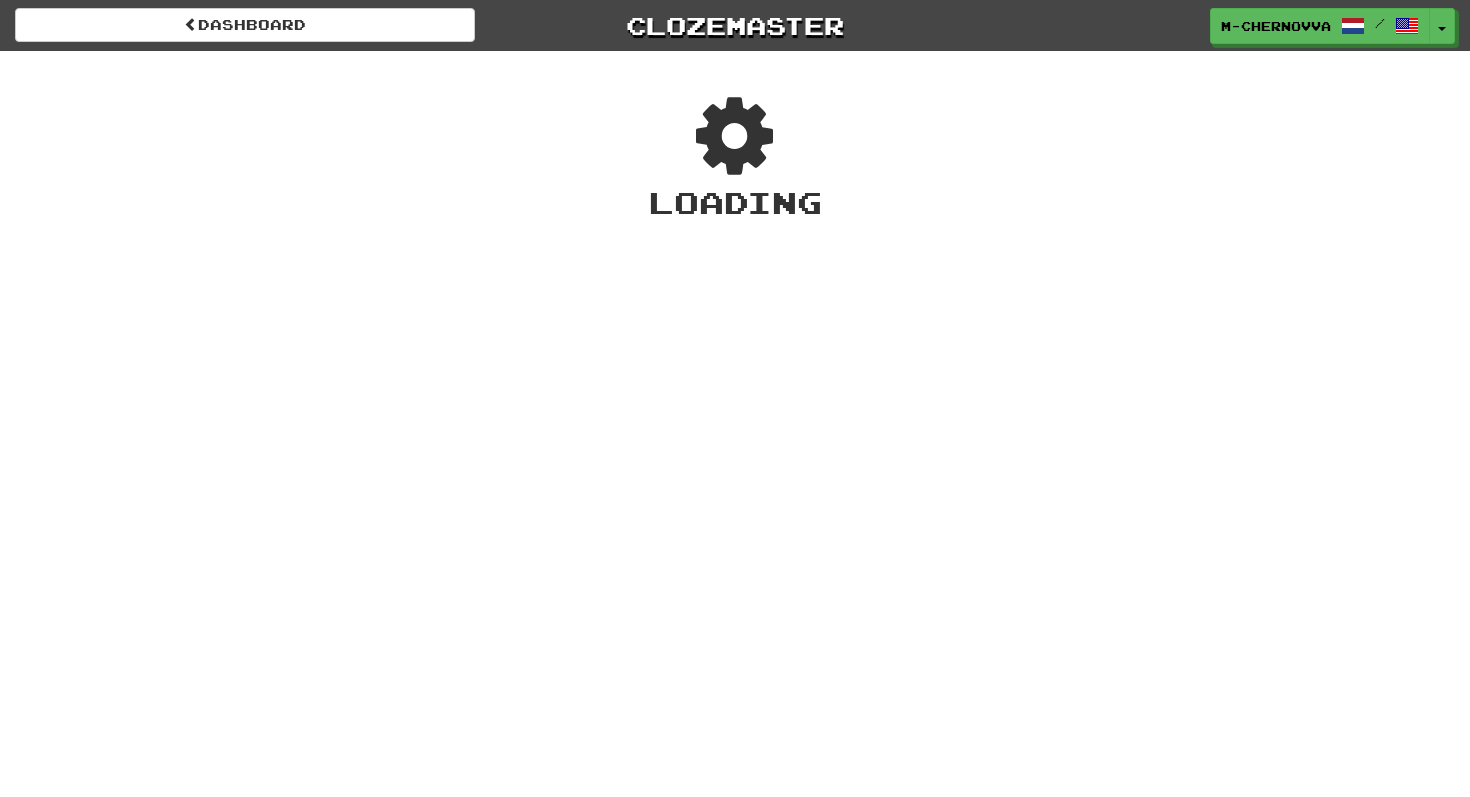 scroll, scrollTop: 0, scrollLeft: 0, axis: both 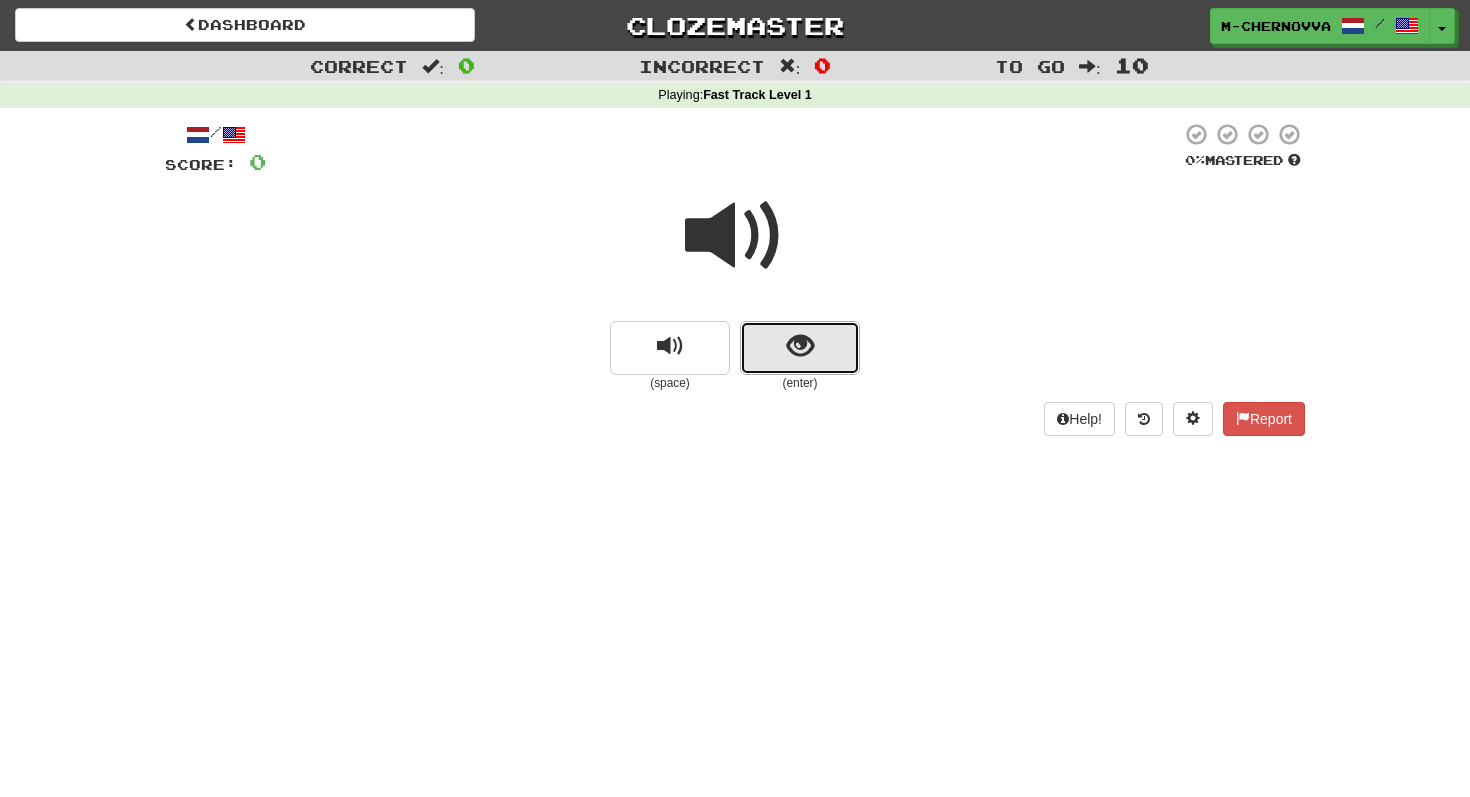 click at bounding box center [800, 346] 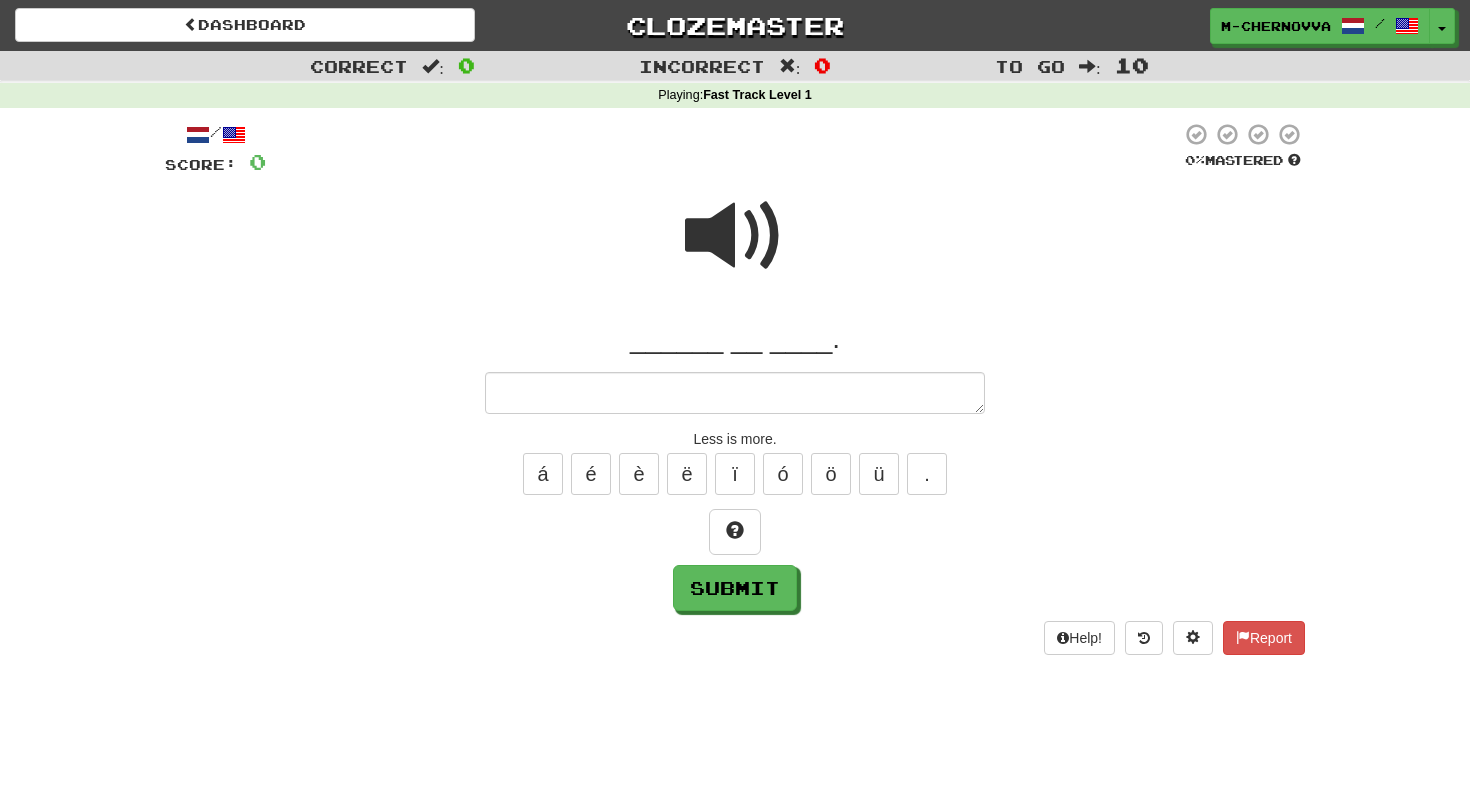 type on "*" 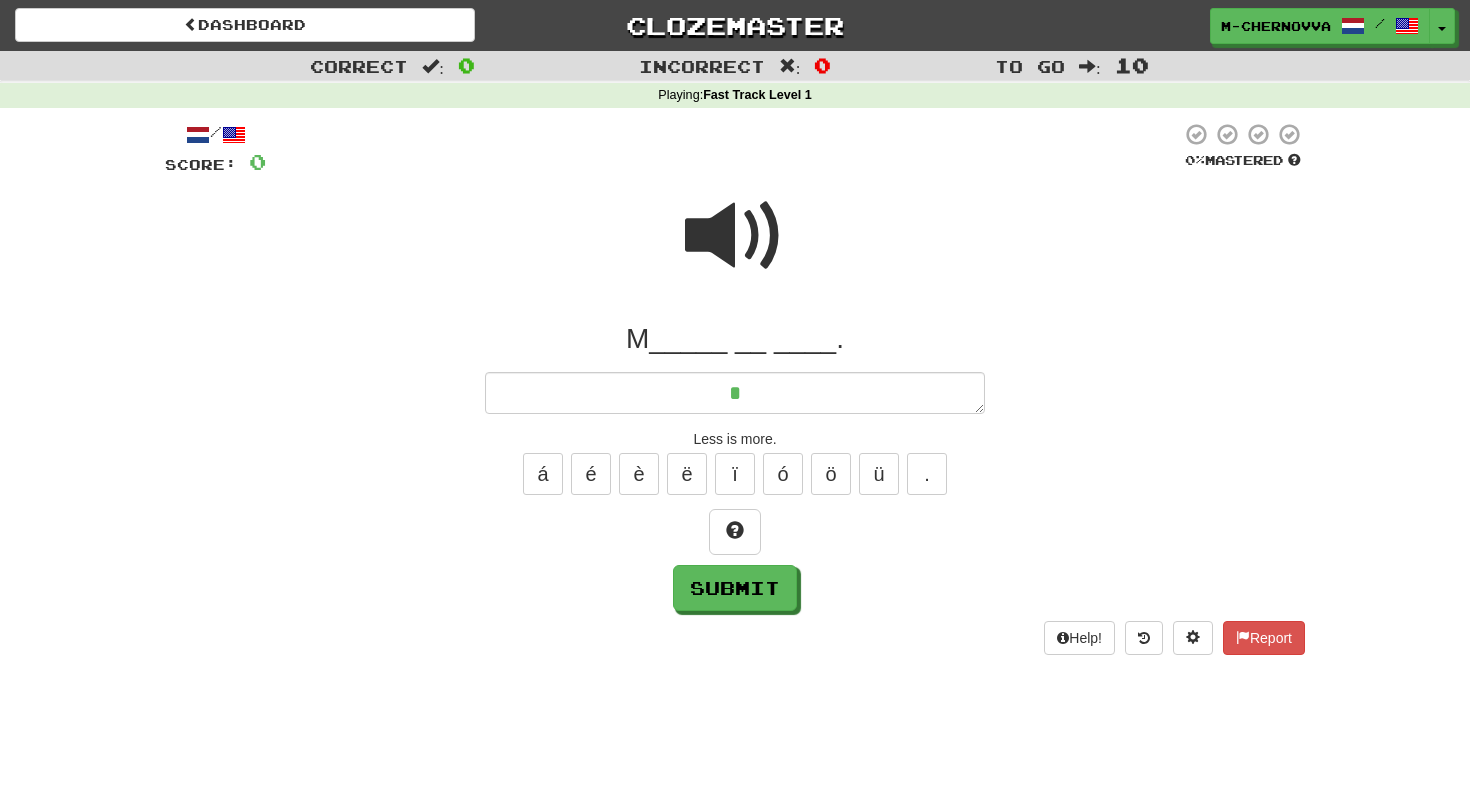 type on "*" 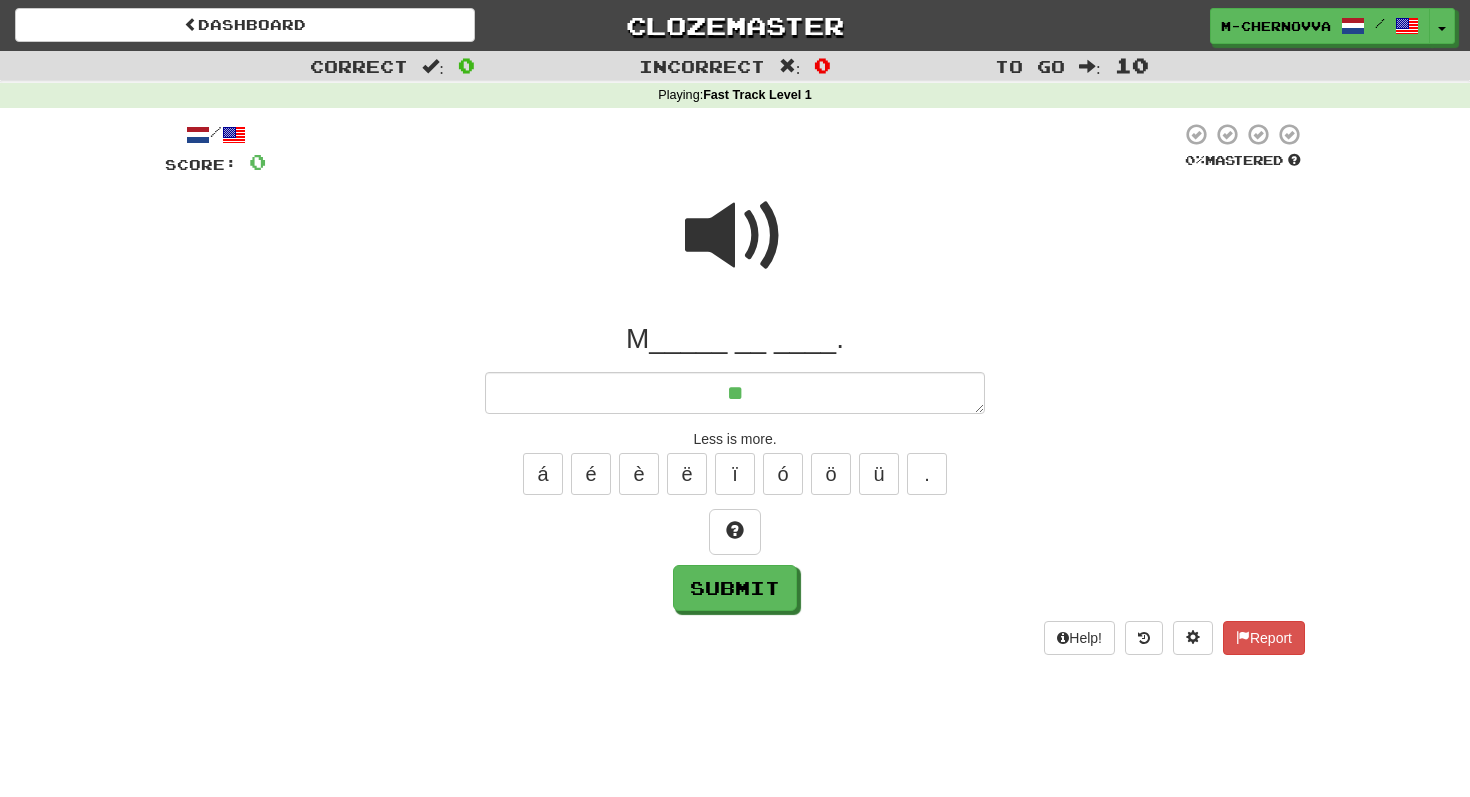 type on "*" 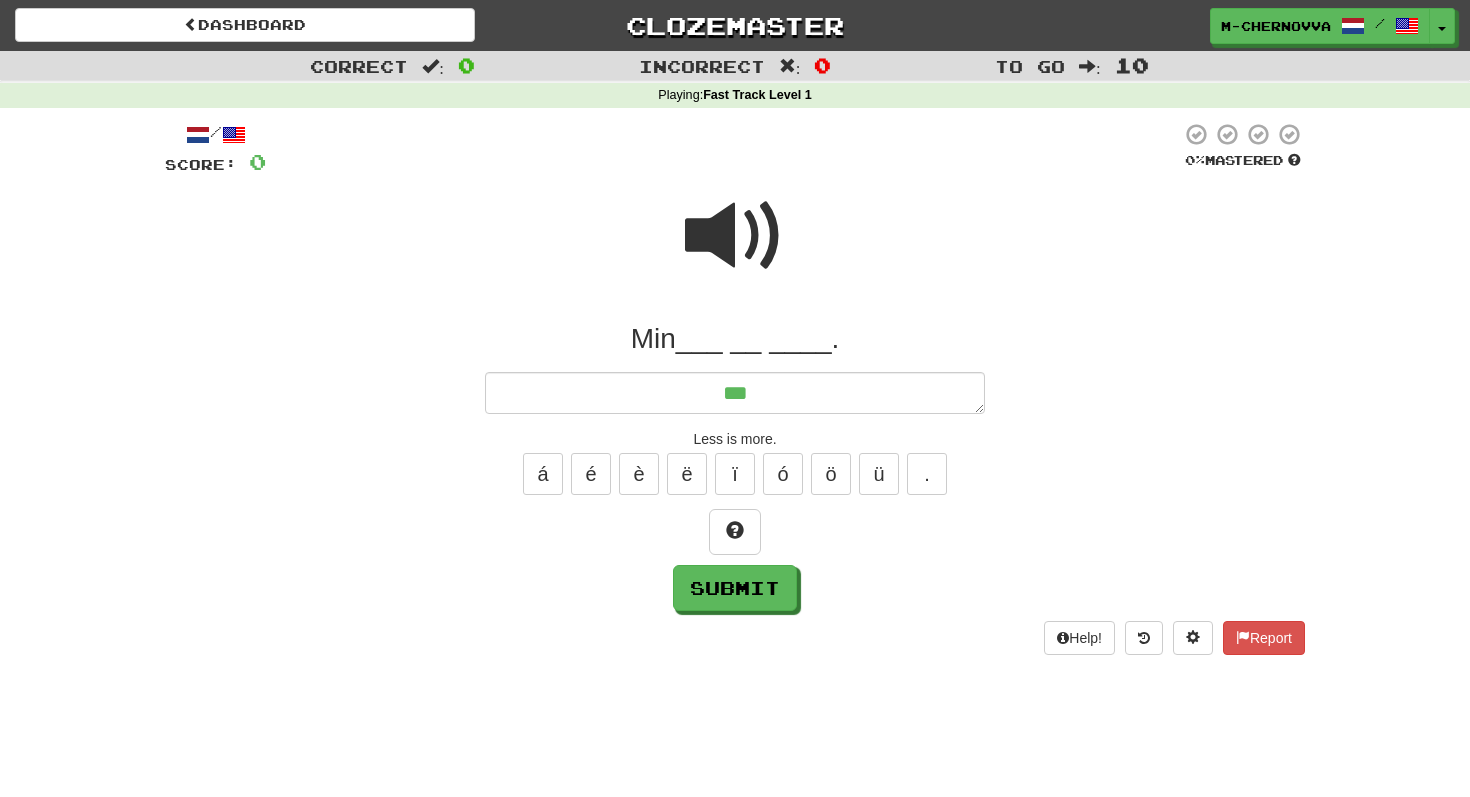 type on "*" 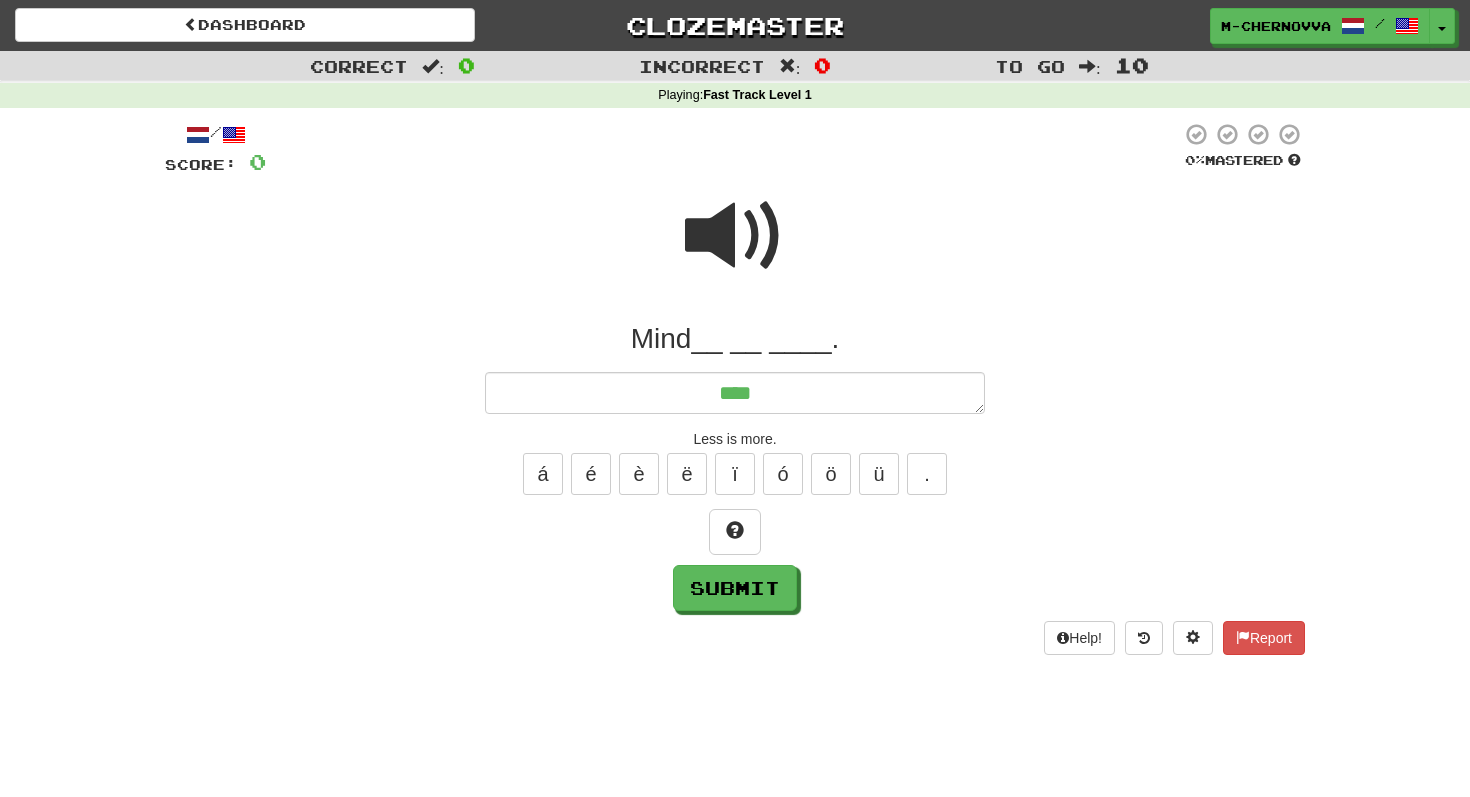 type on "*" 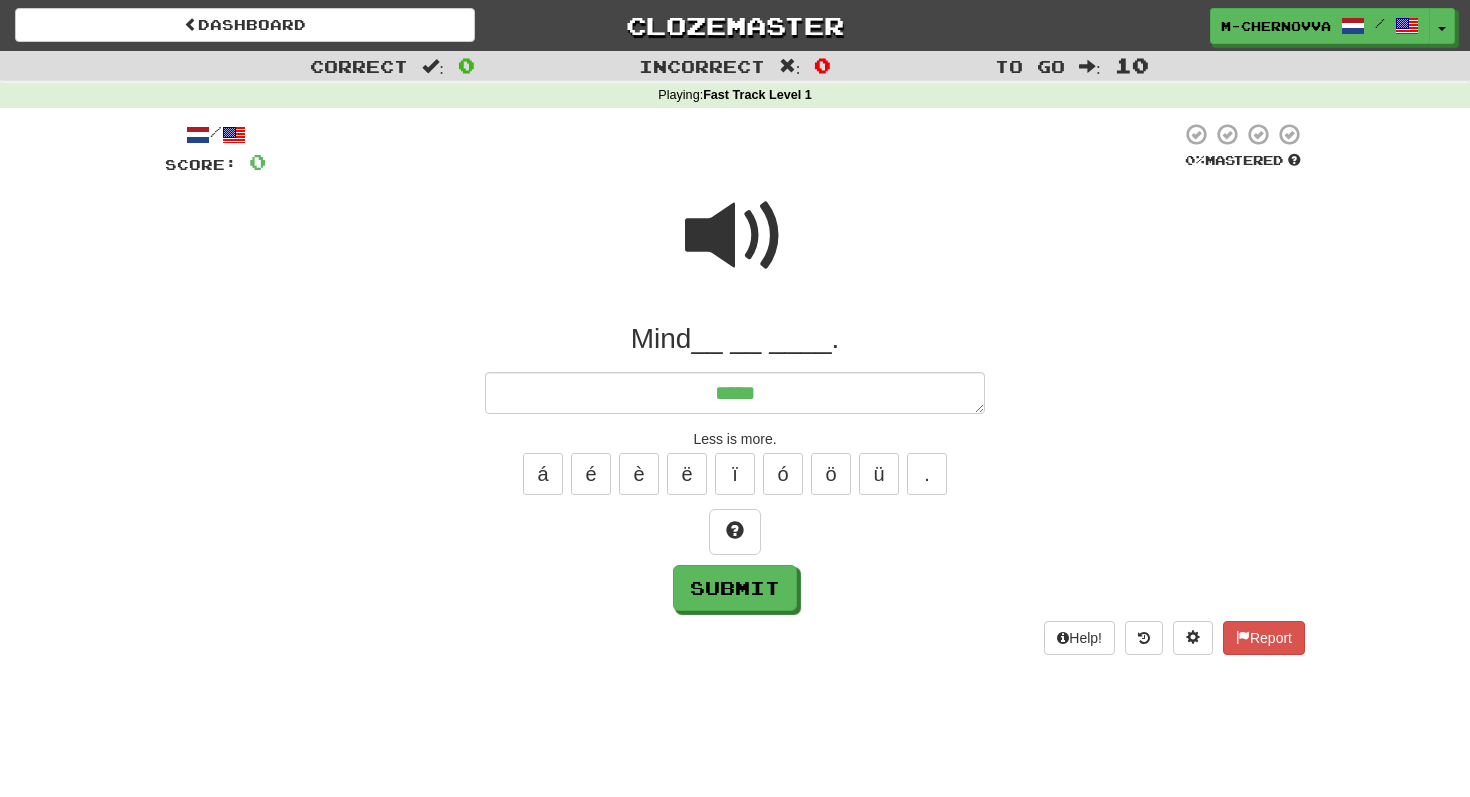 type on "*" 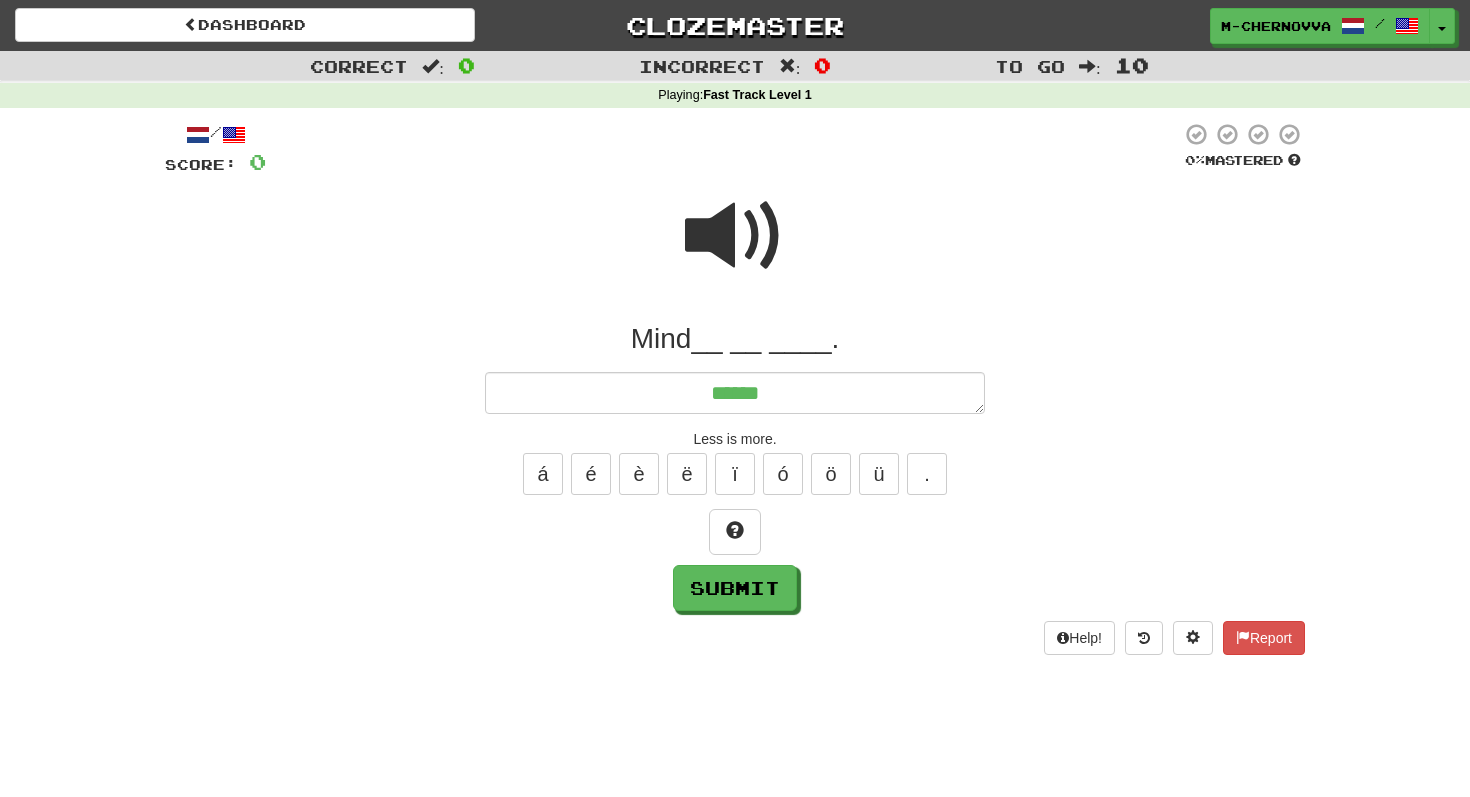 type on "*" 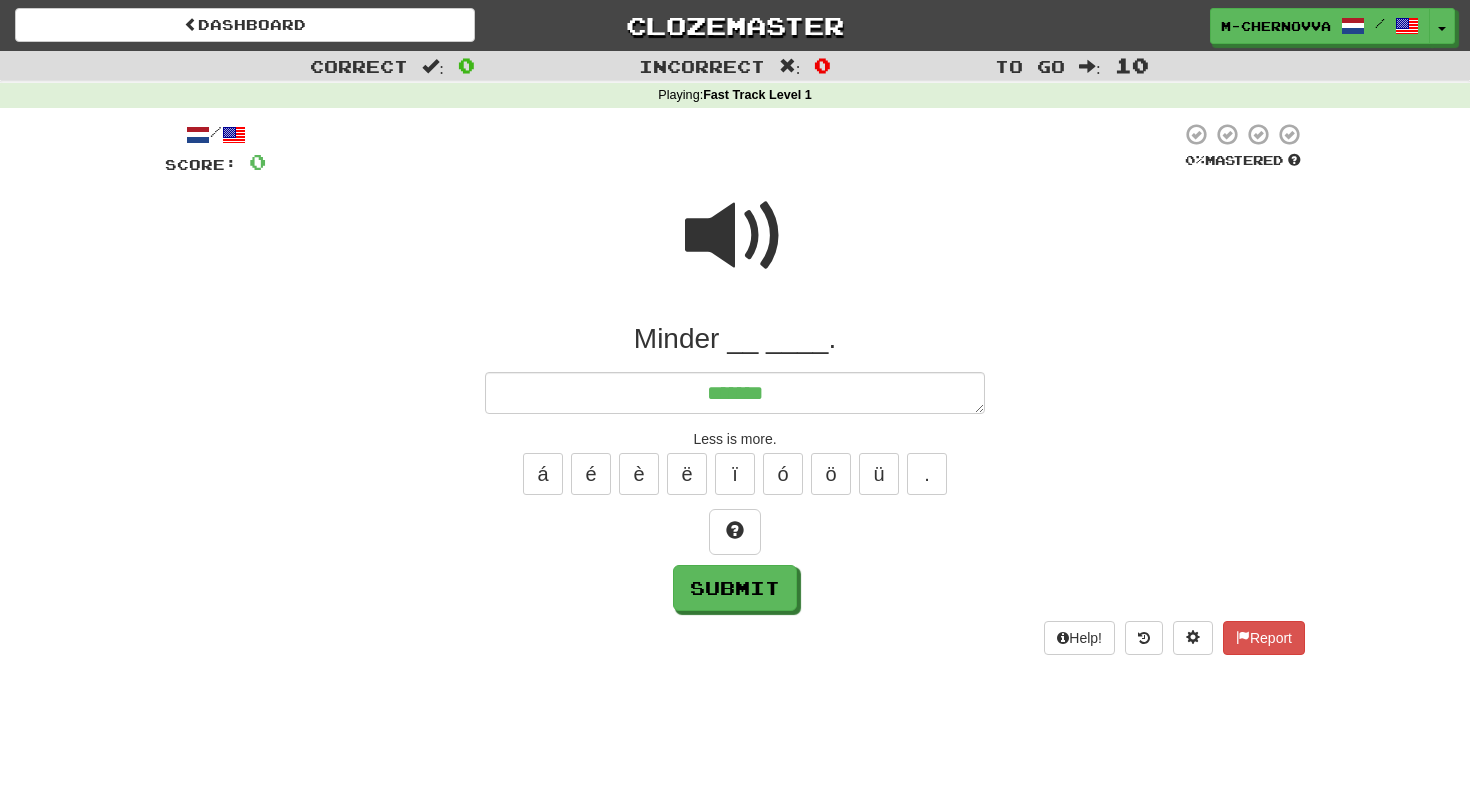 type on "*" 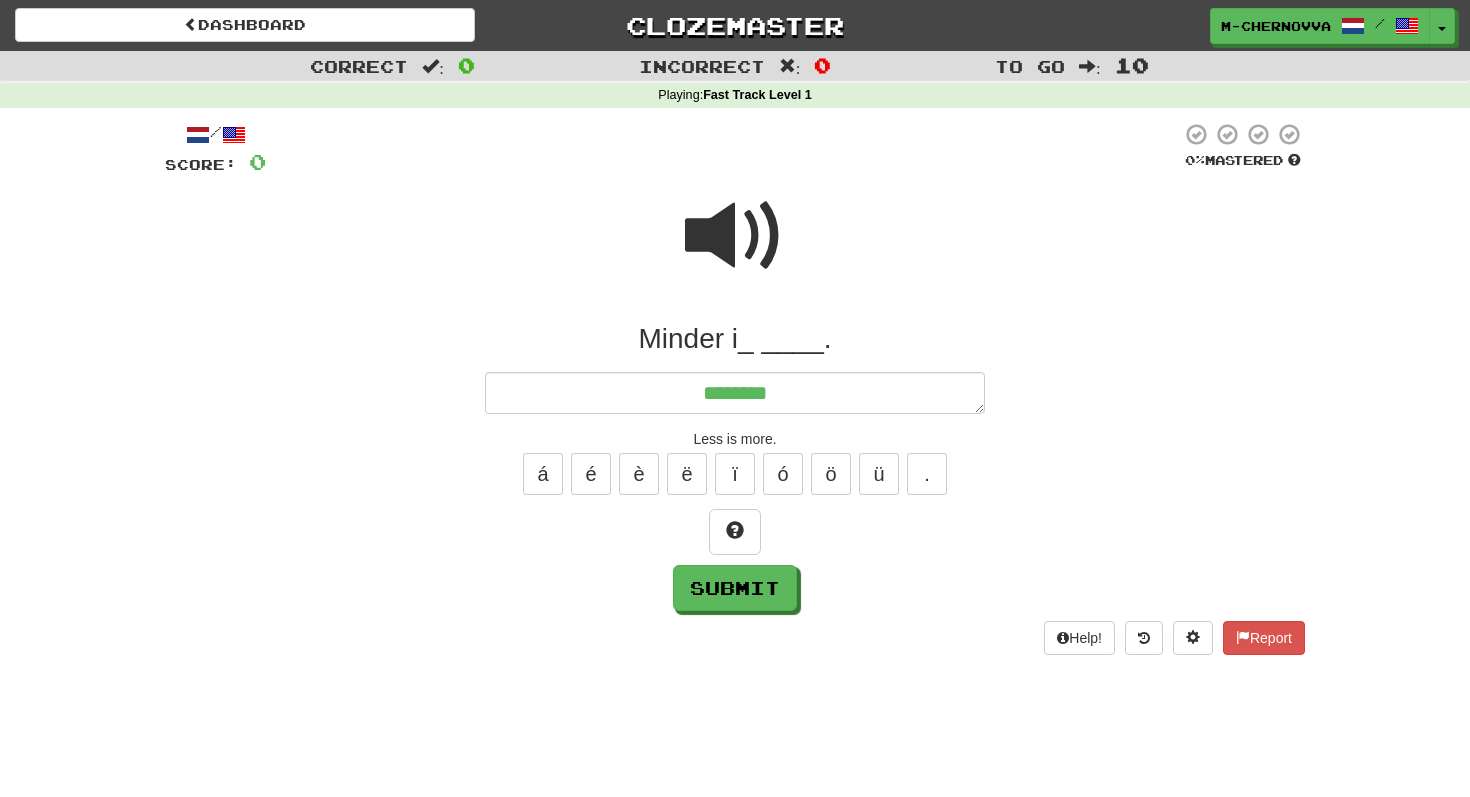 type on "*" 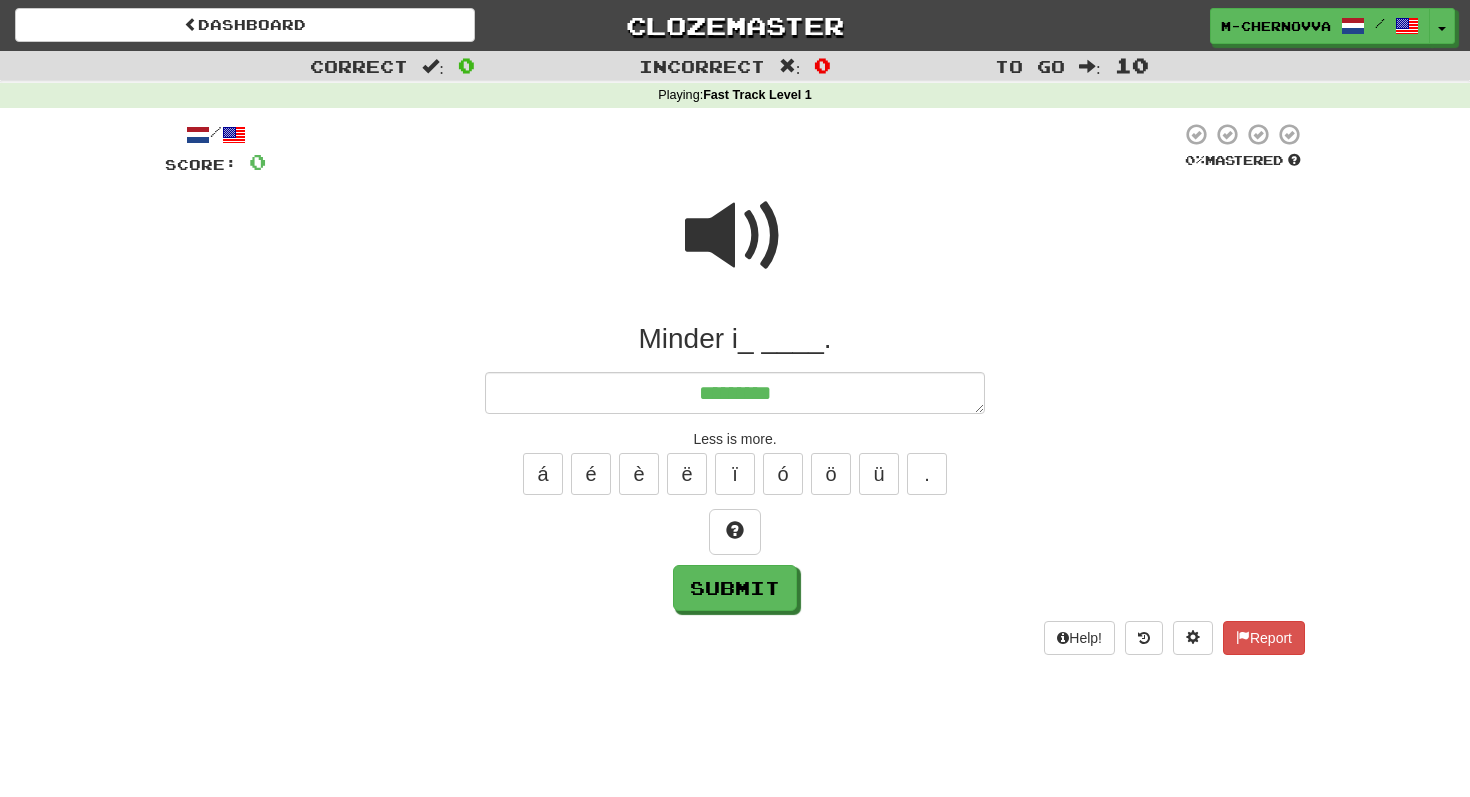 type on "*" 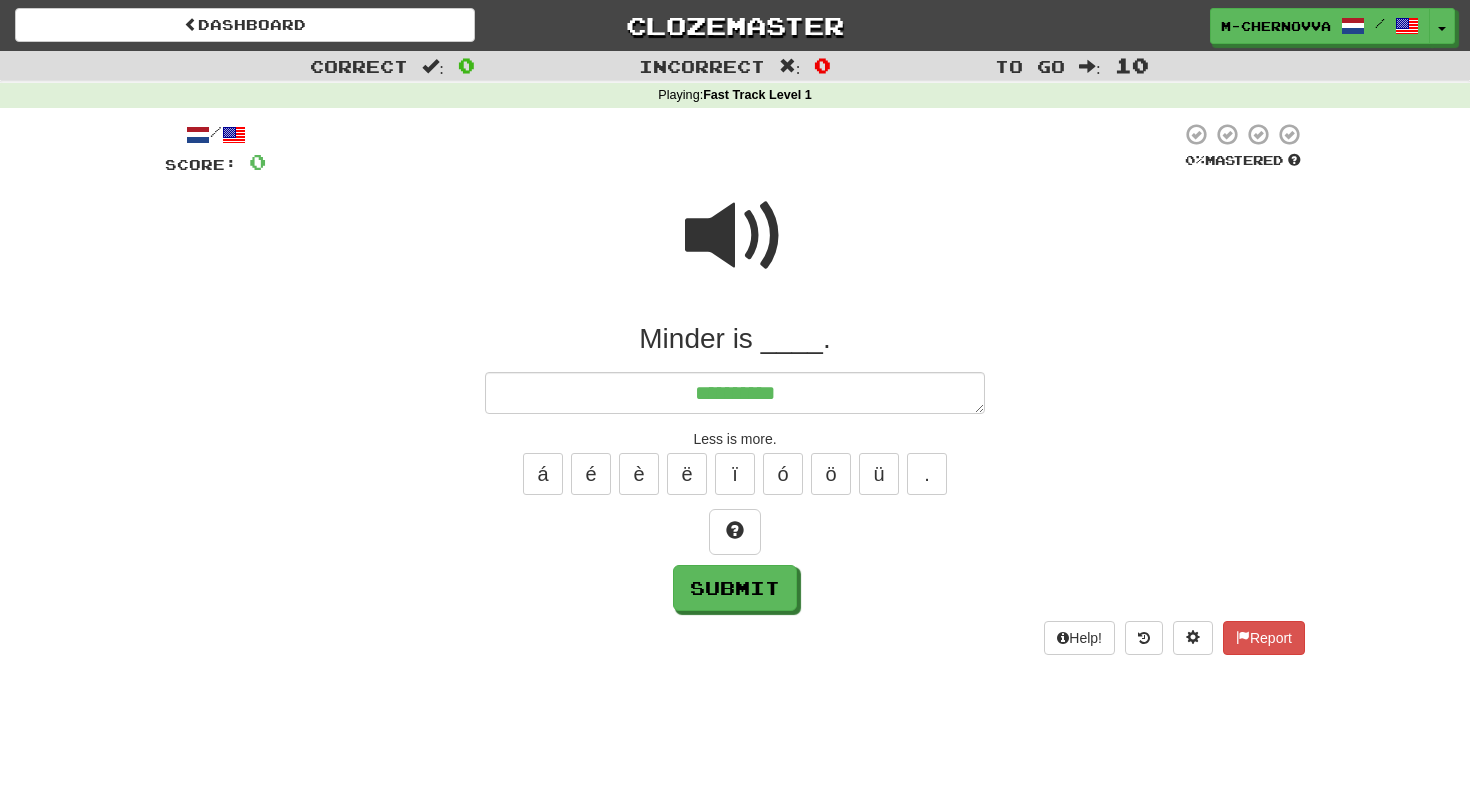 type on "*" 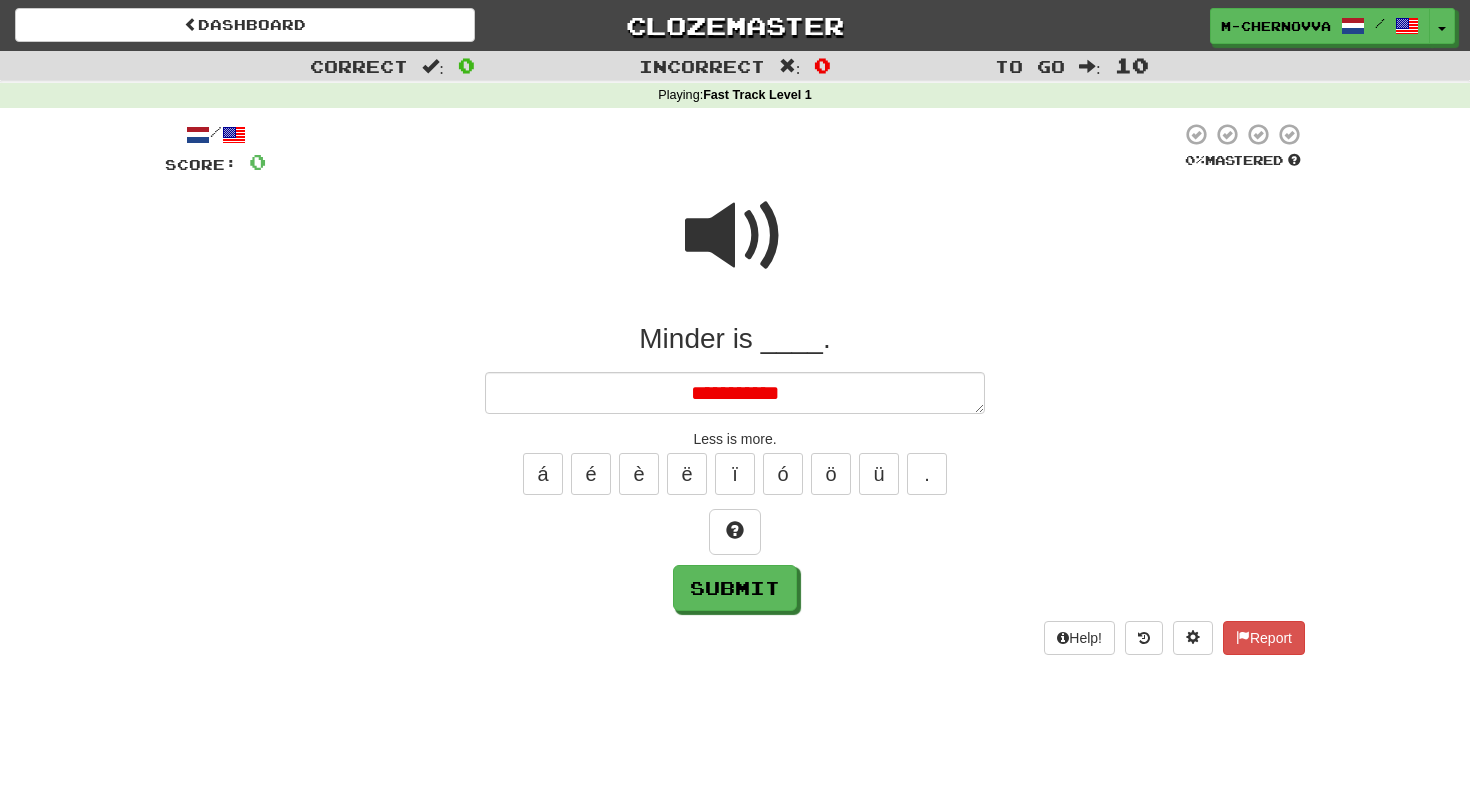 type on "*" 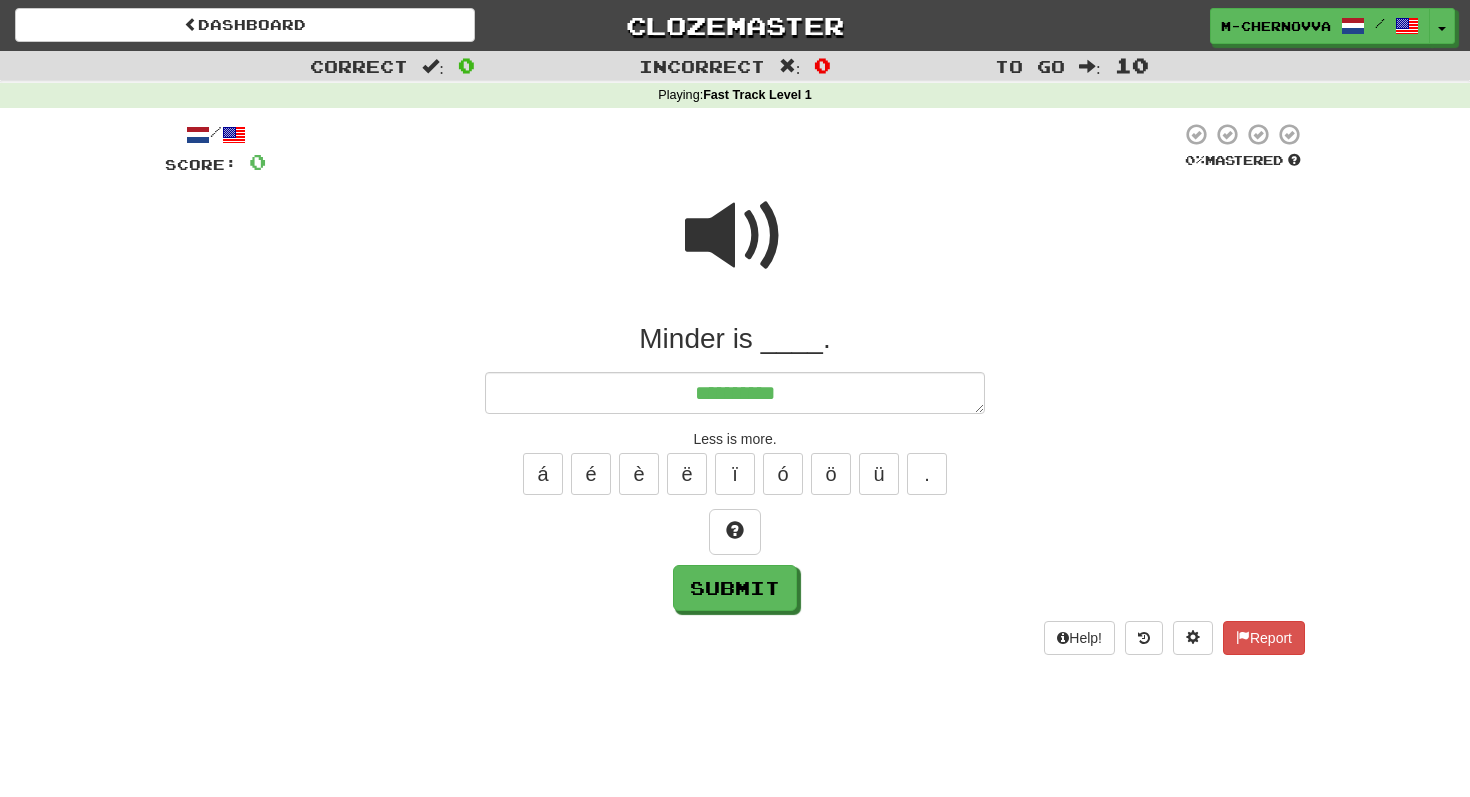 type on "*" 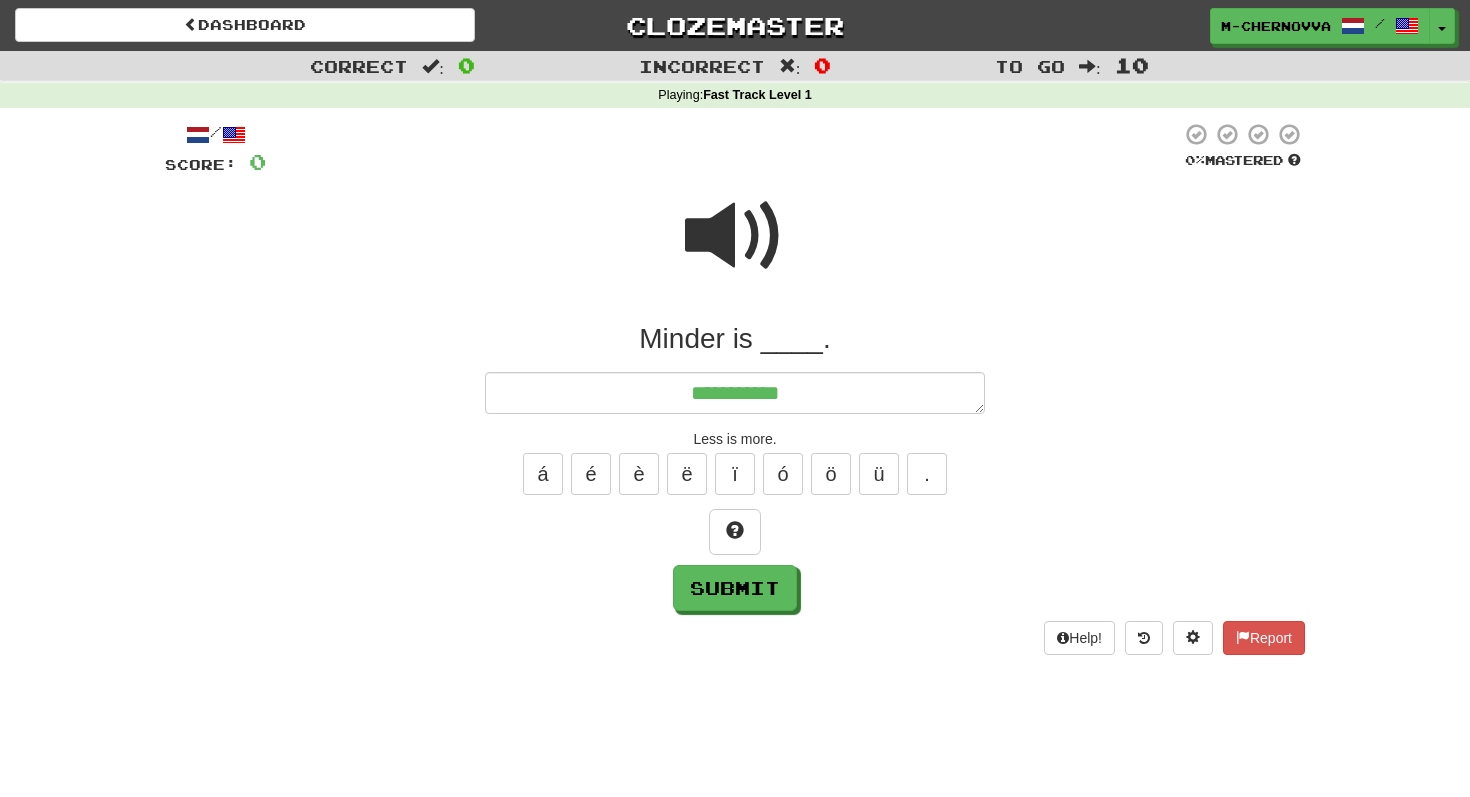 type on "*" 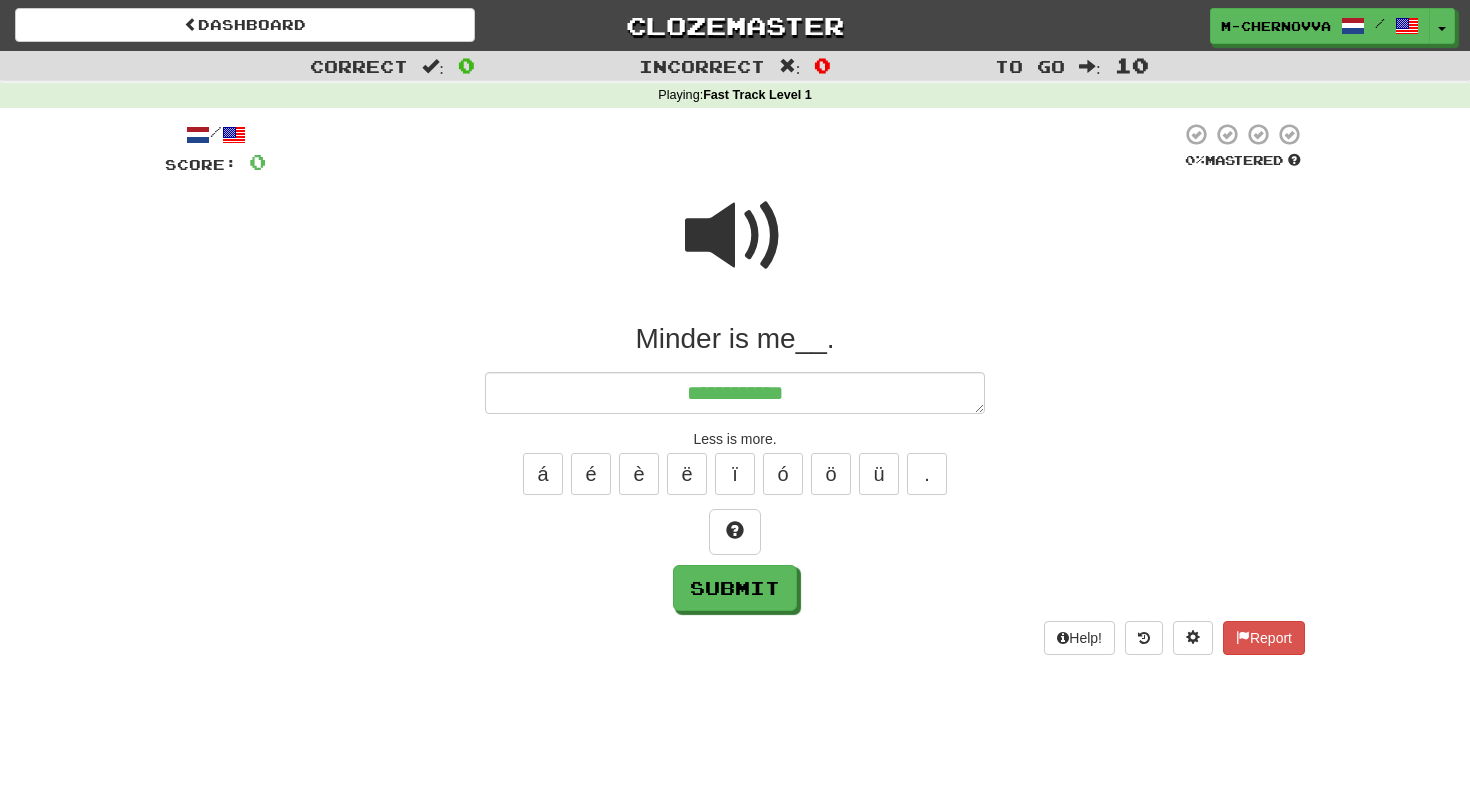 type on "*" 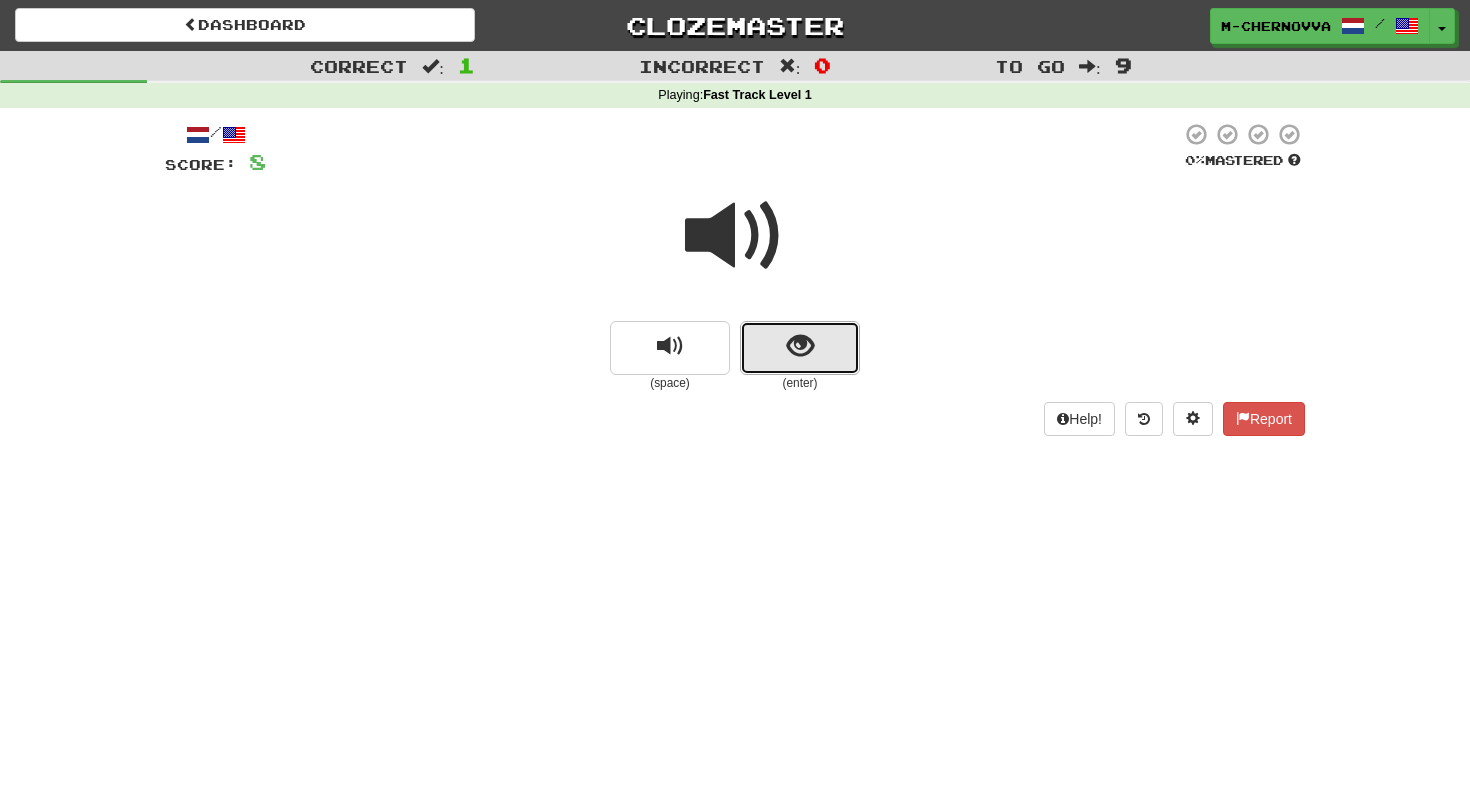 click at bounding box center (800, 348) 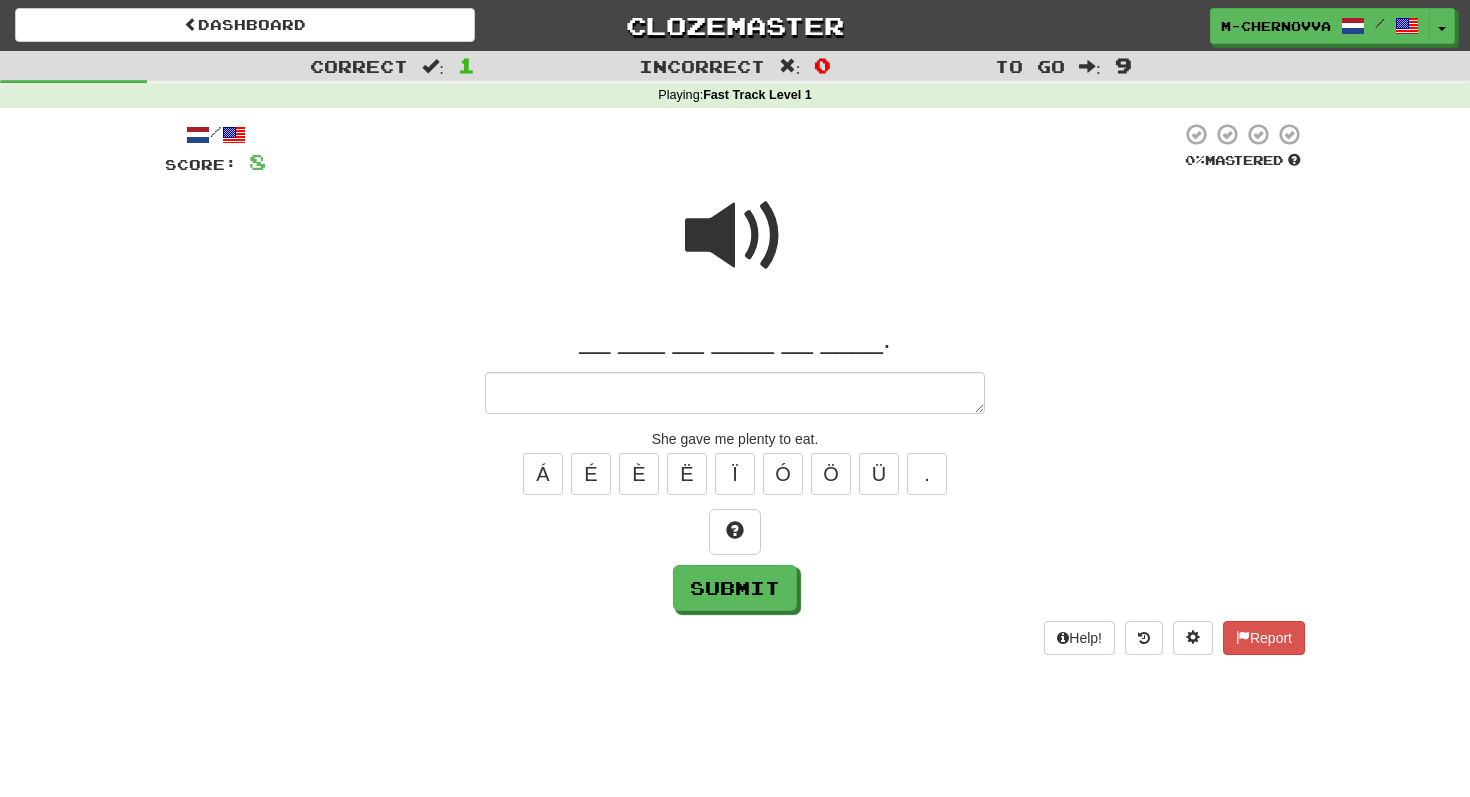 type on "*" 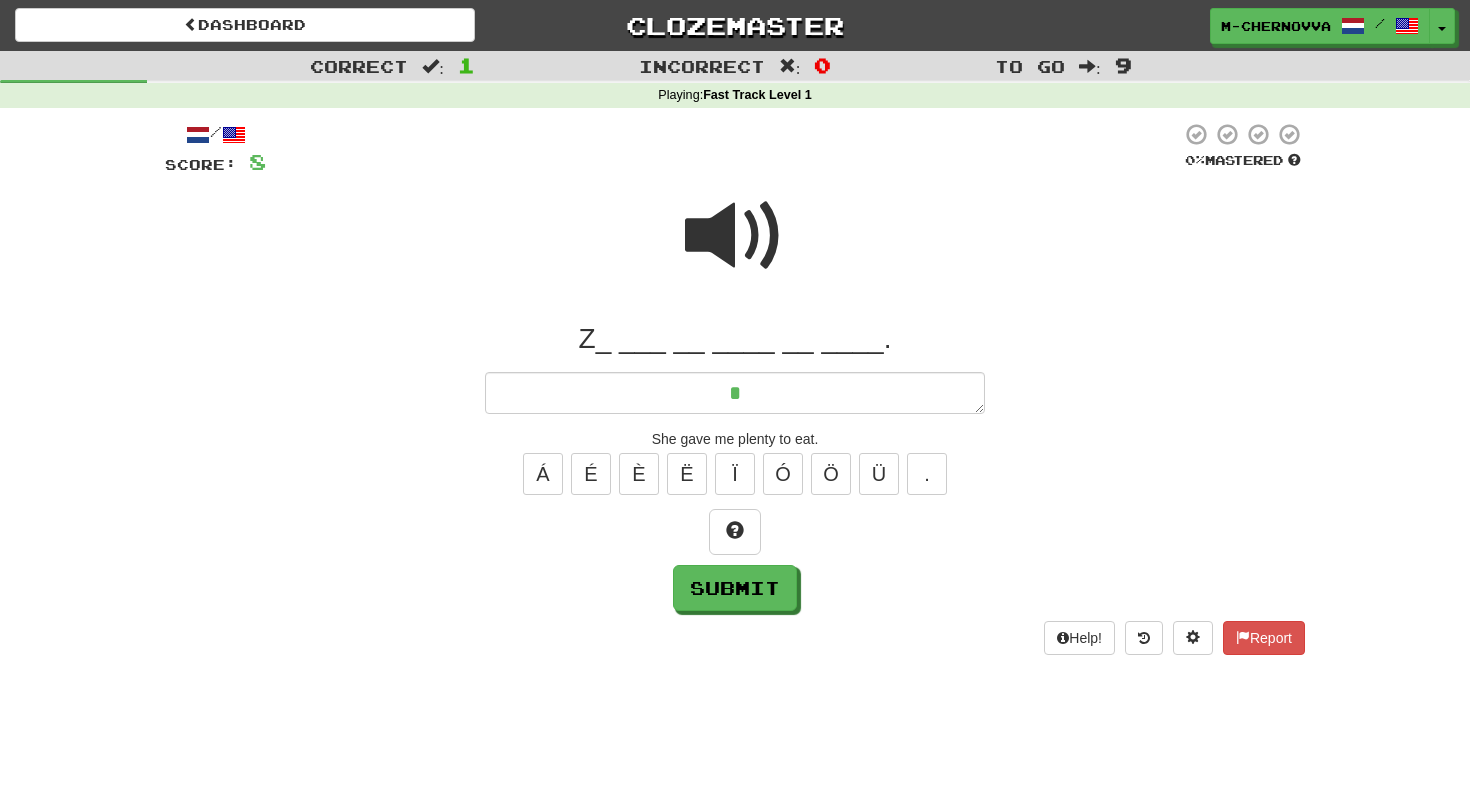 type on "**" 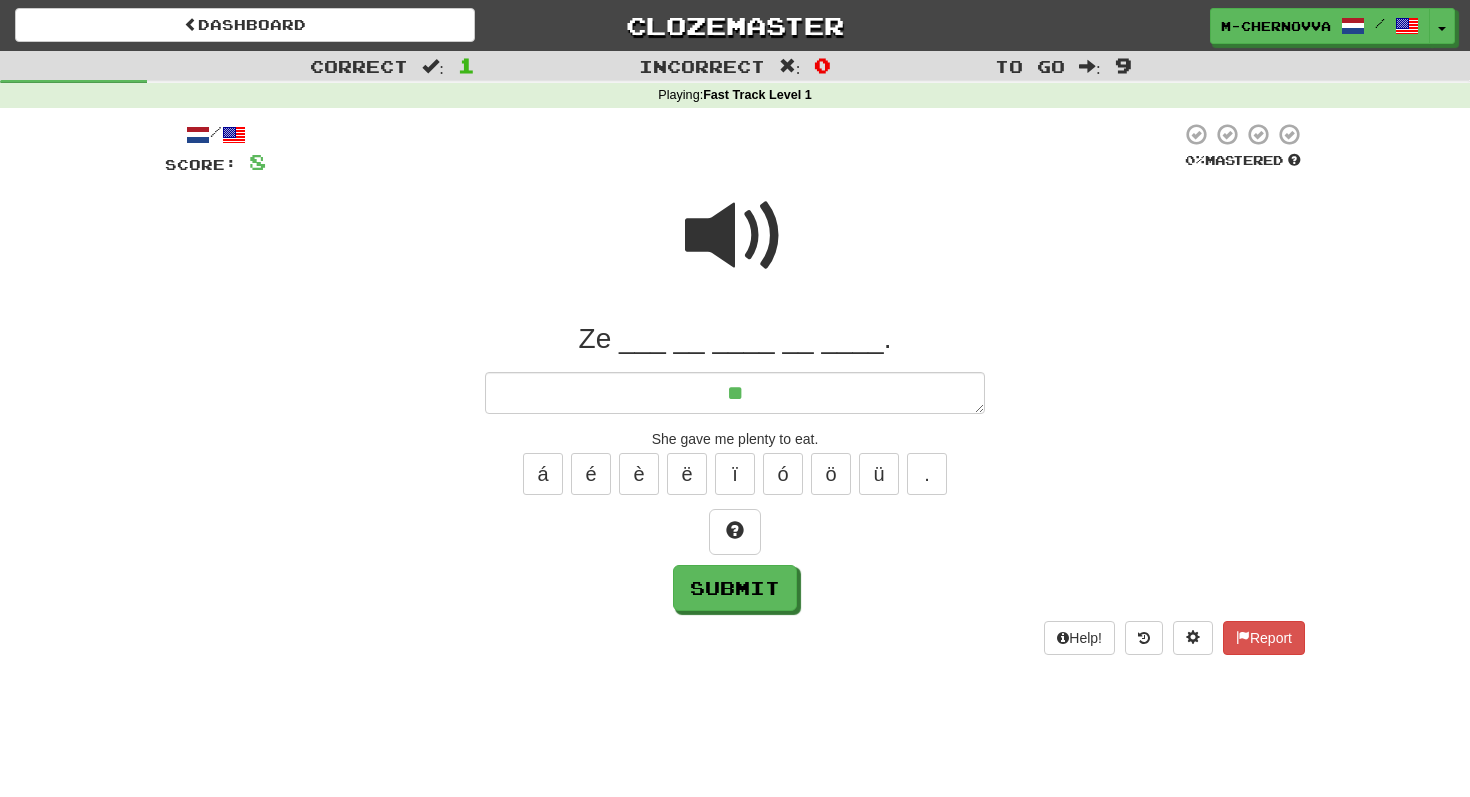 type on "*" 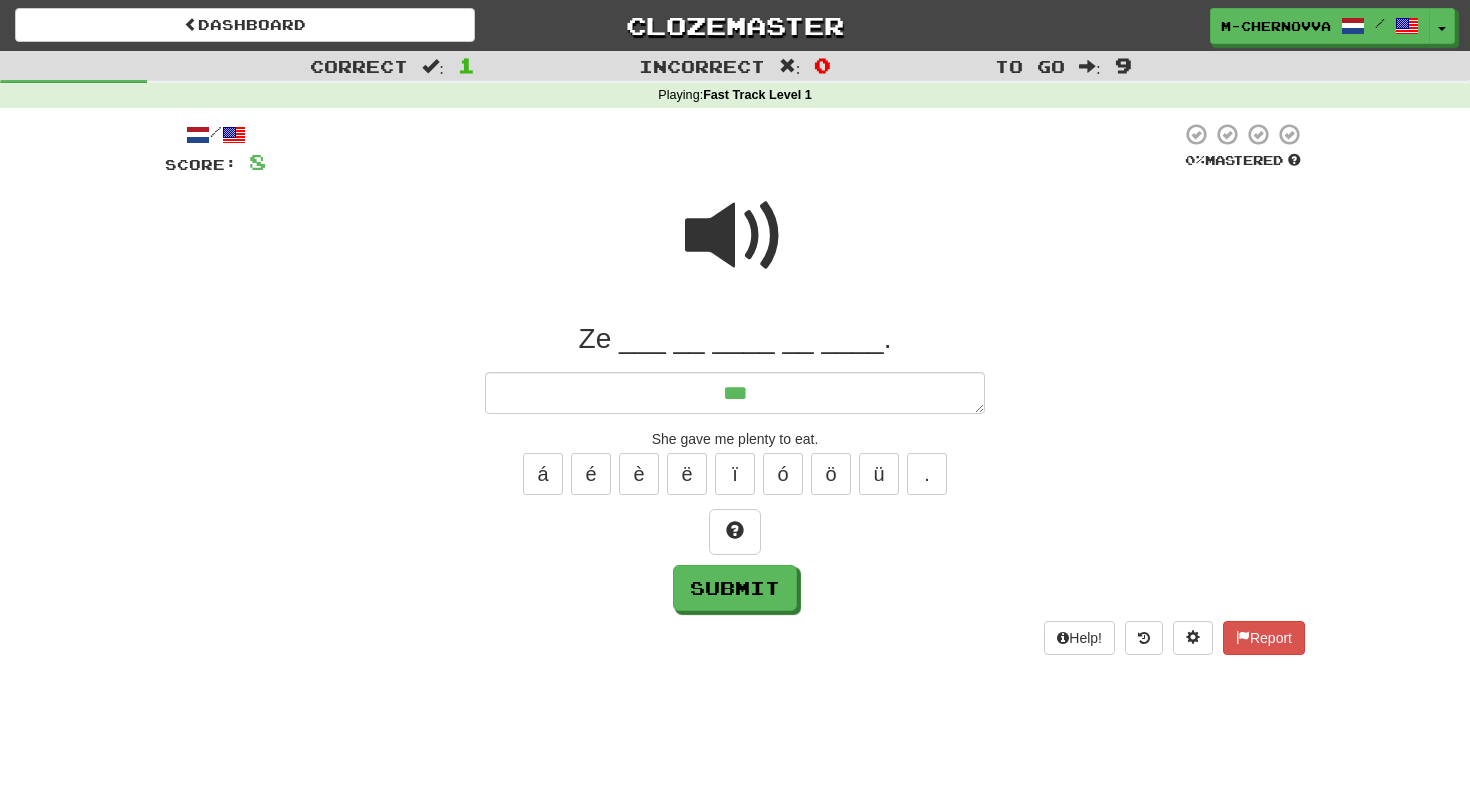 type on "*" 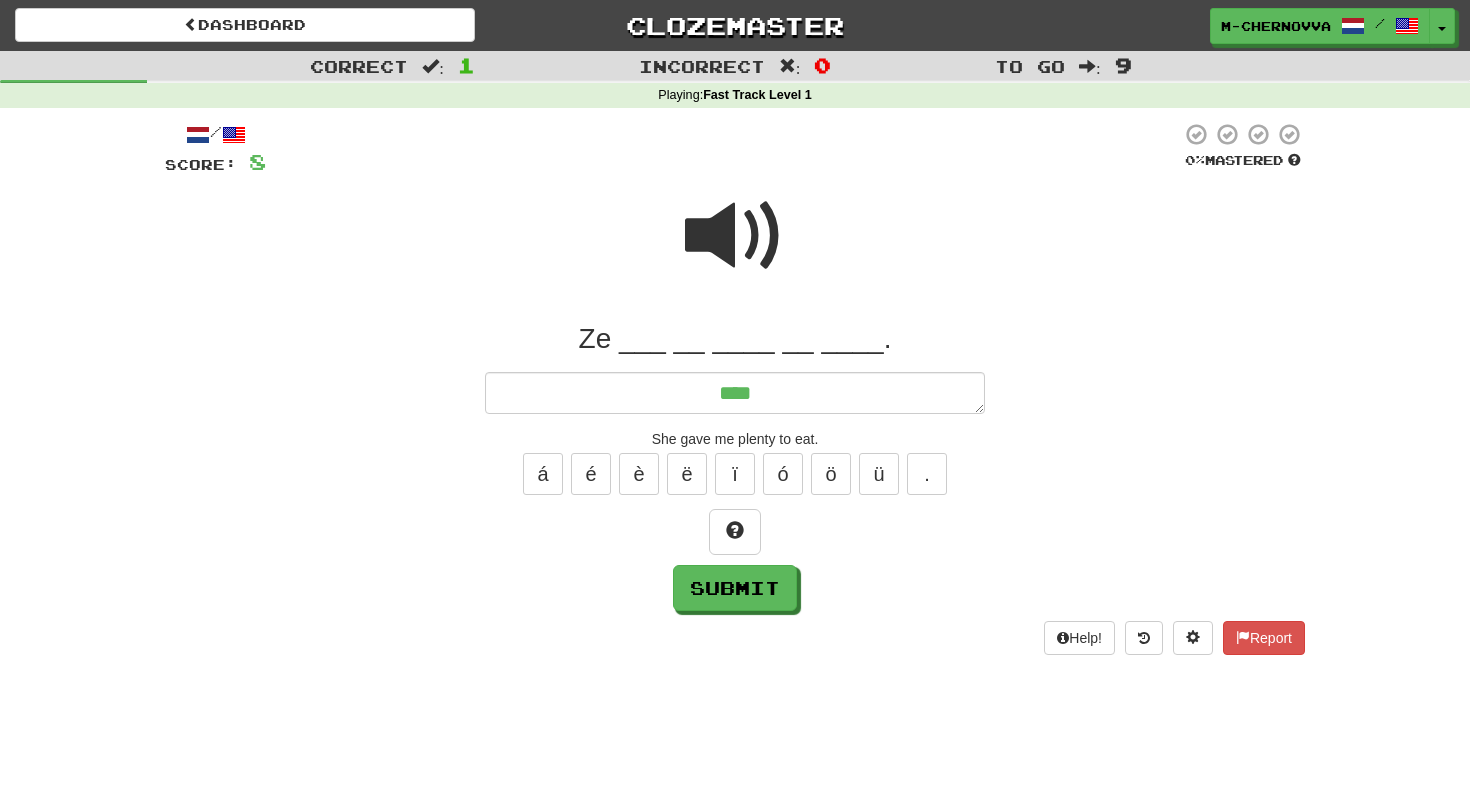 type on "*" 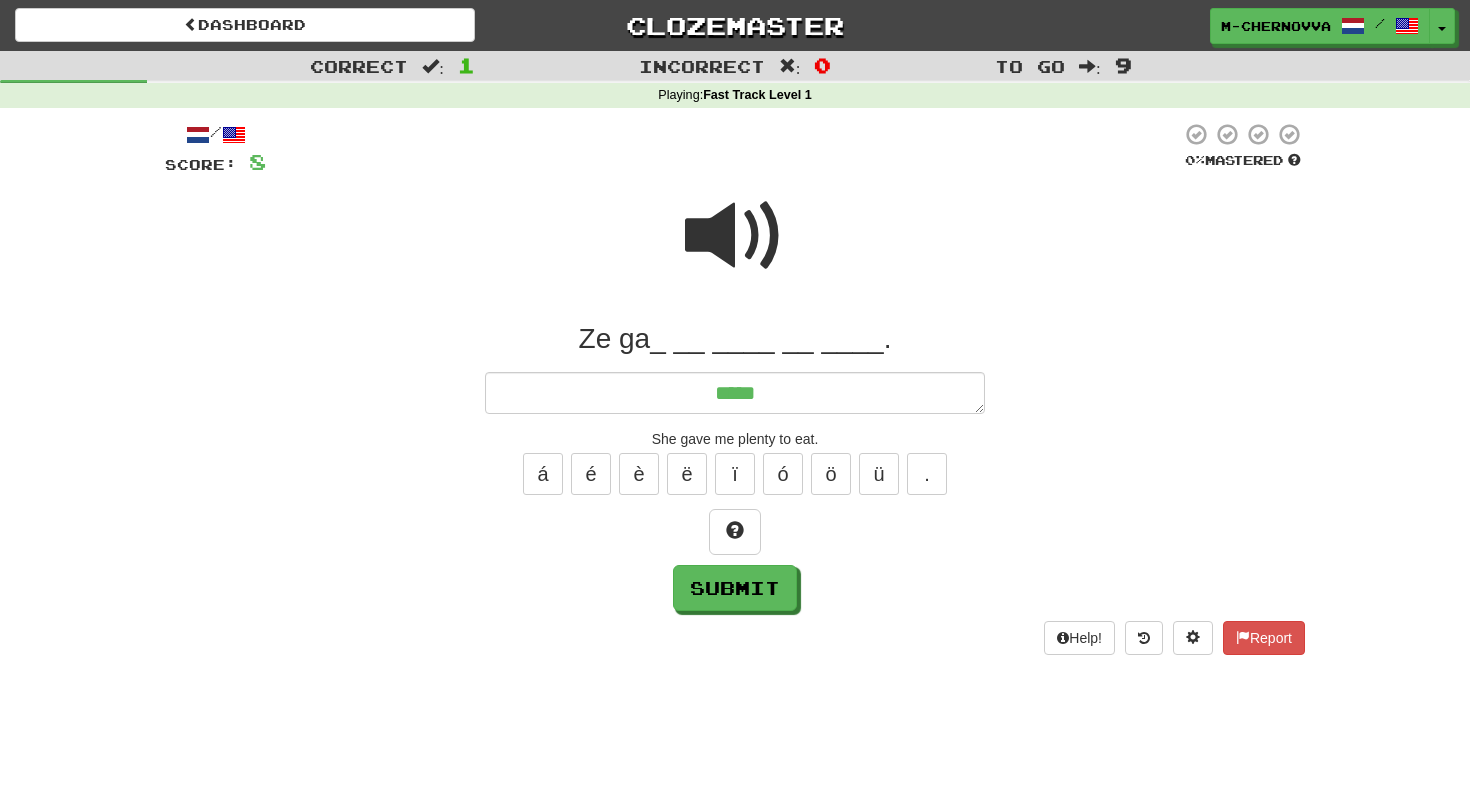 type on "*" 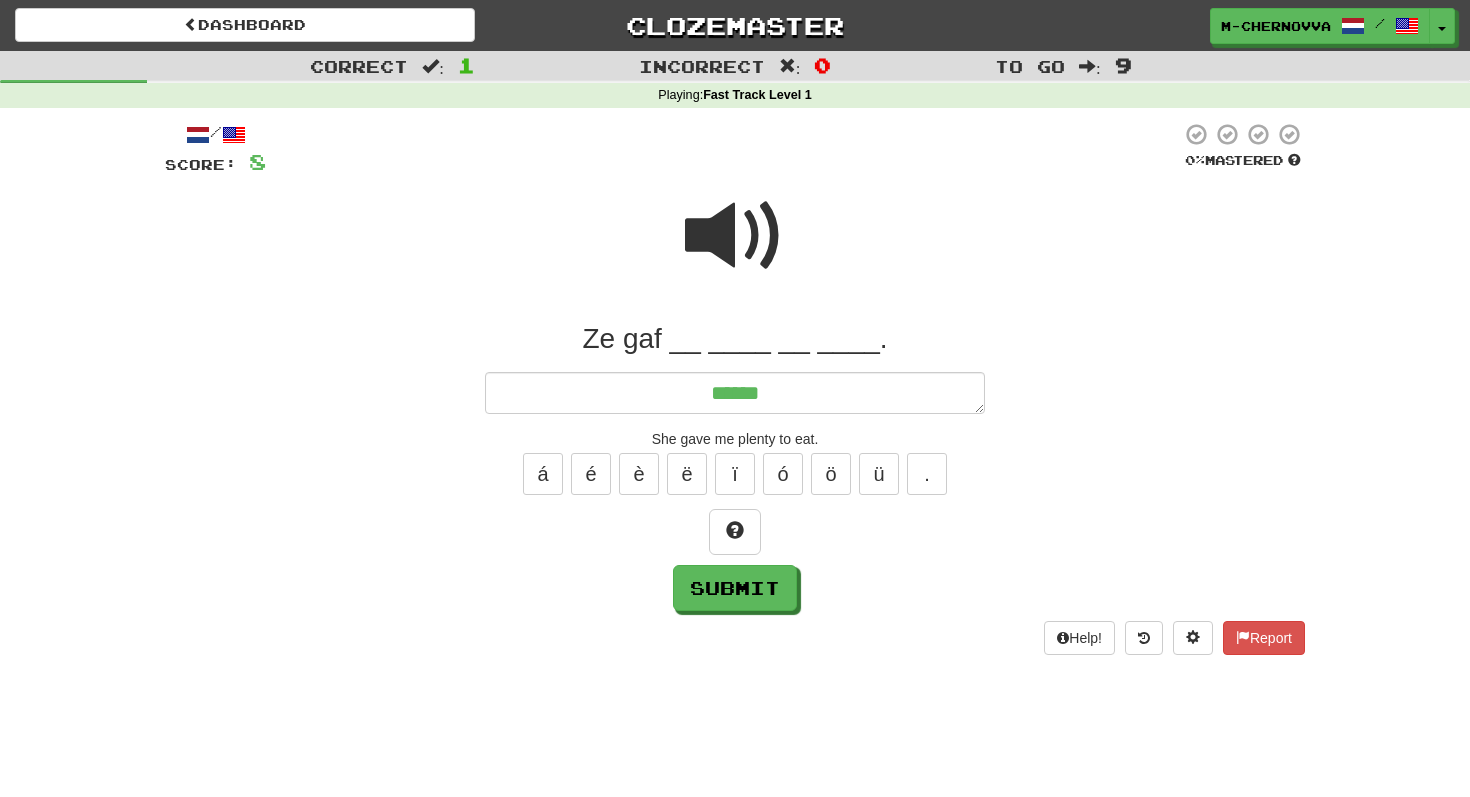 type on "*" 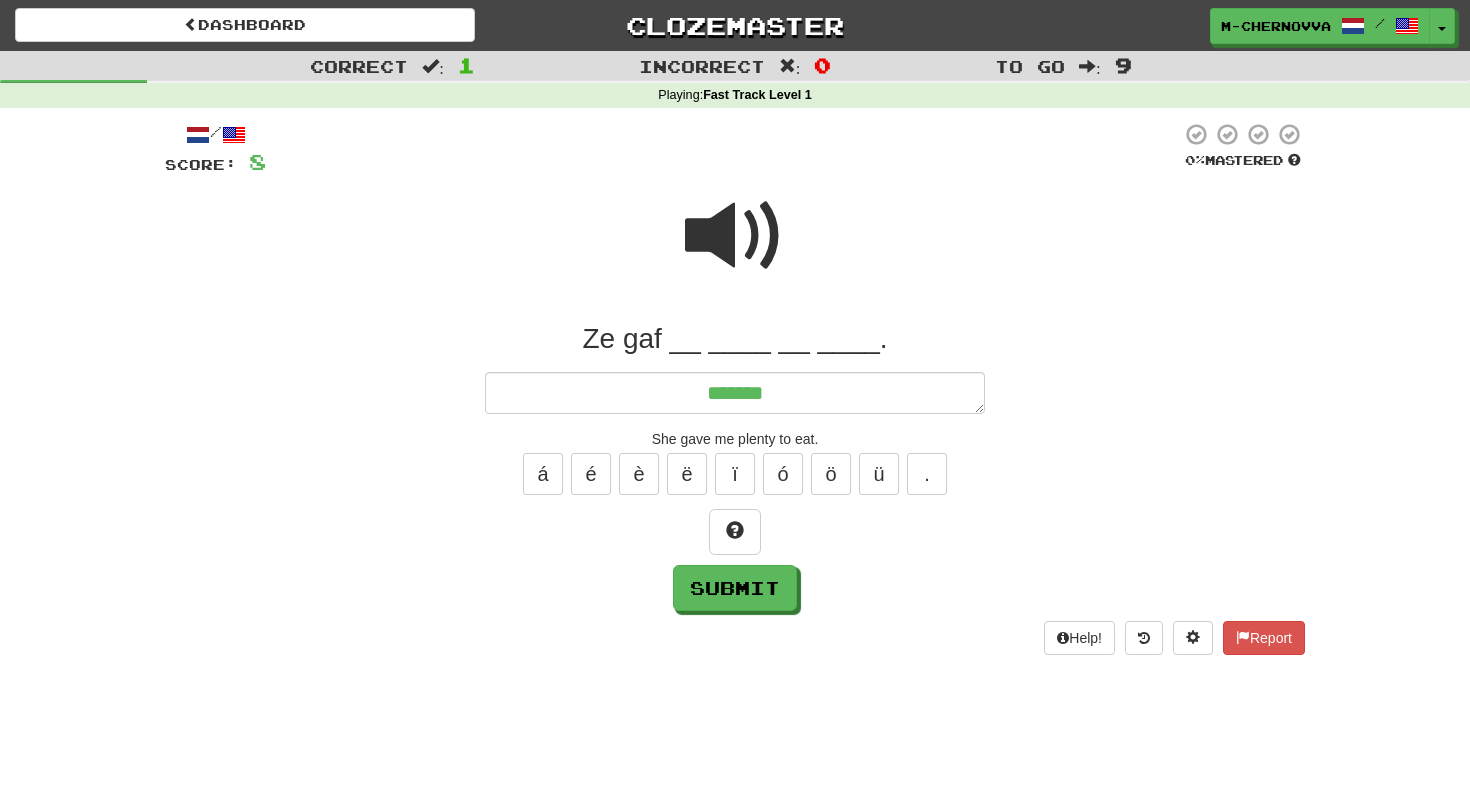 type on "*" 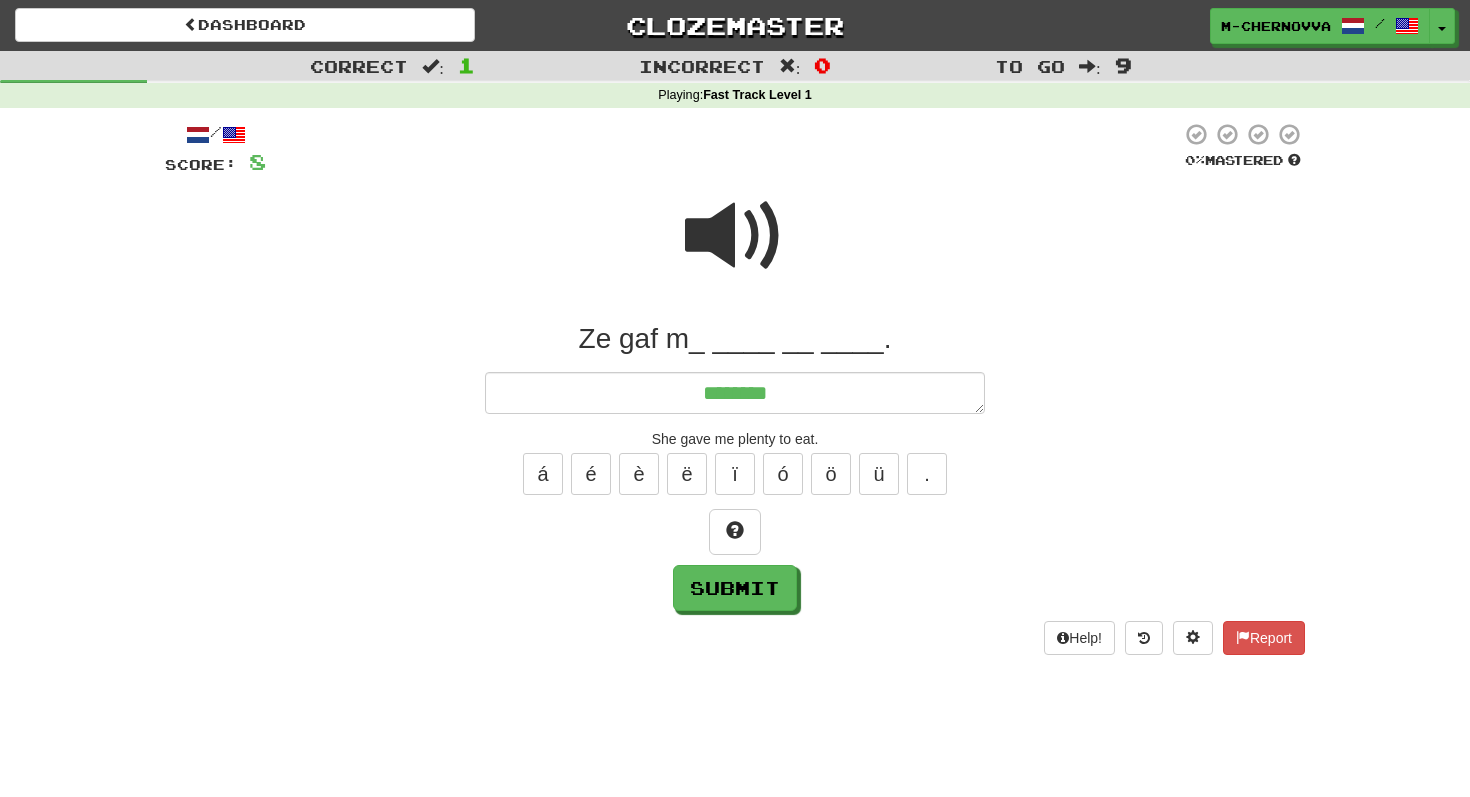 type on "*" 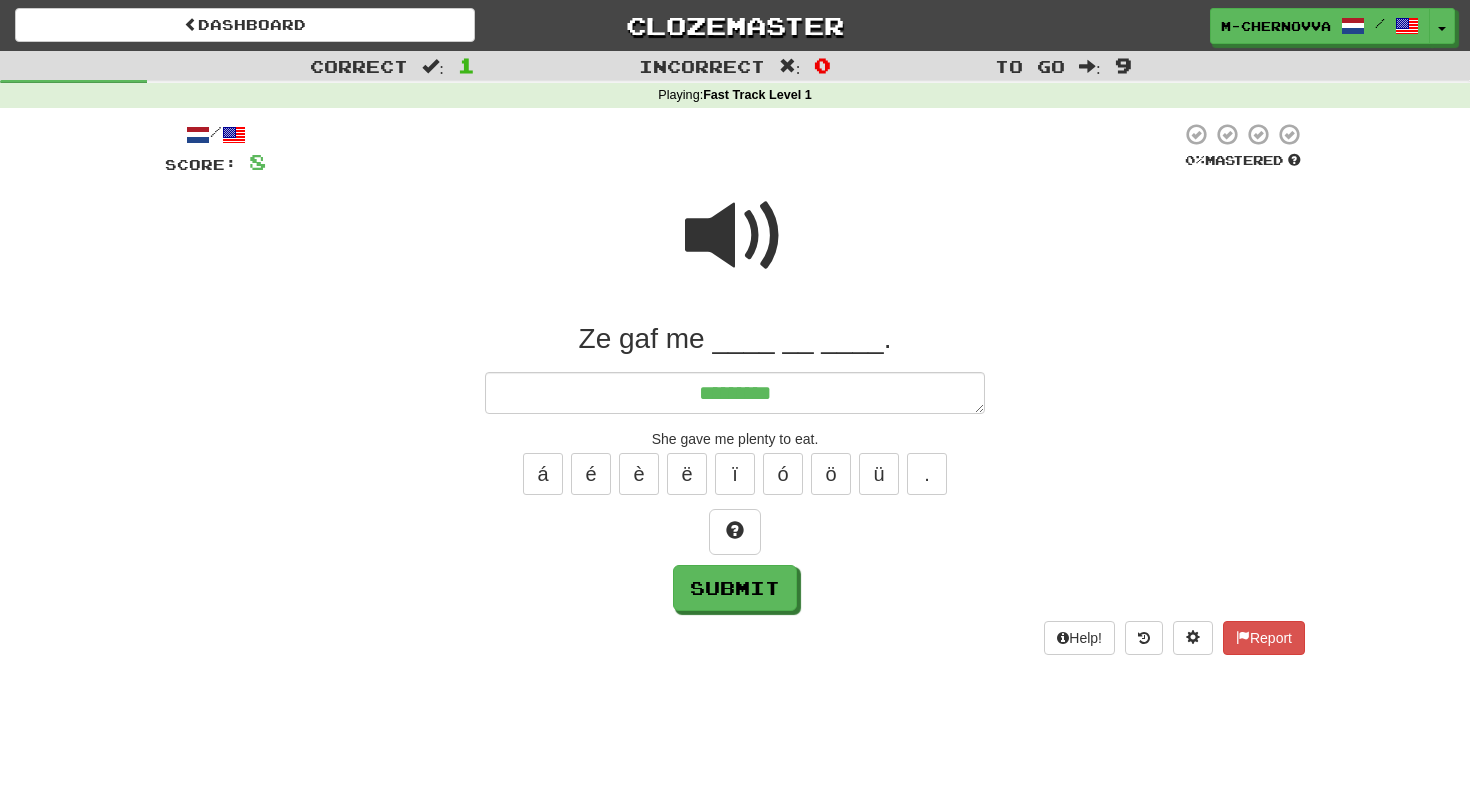 type on "*" 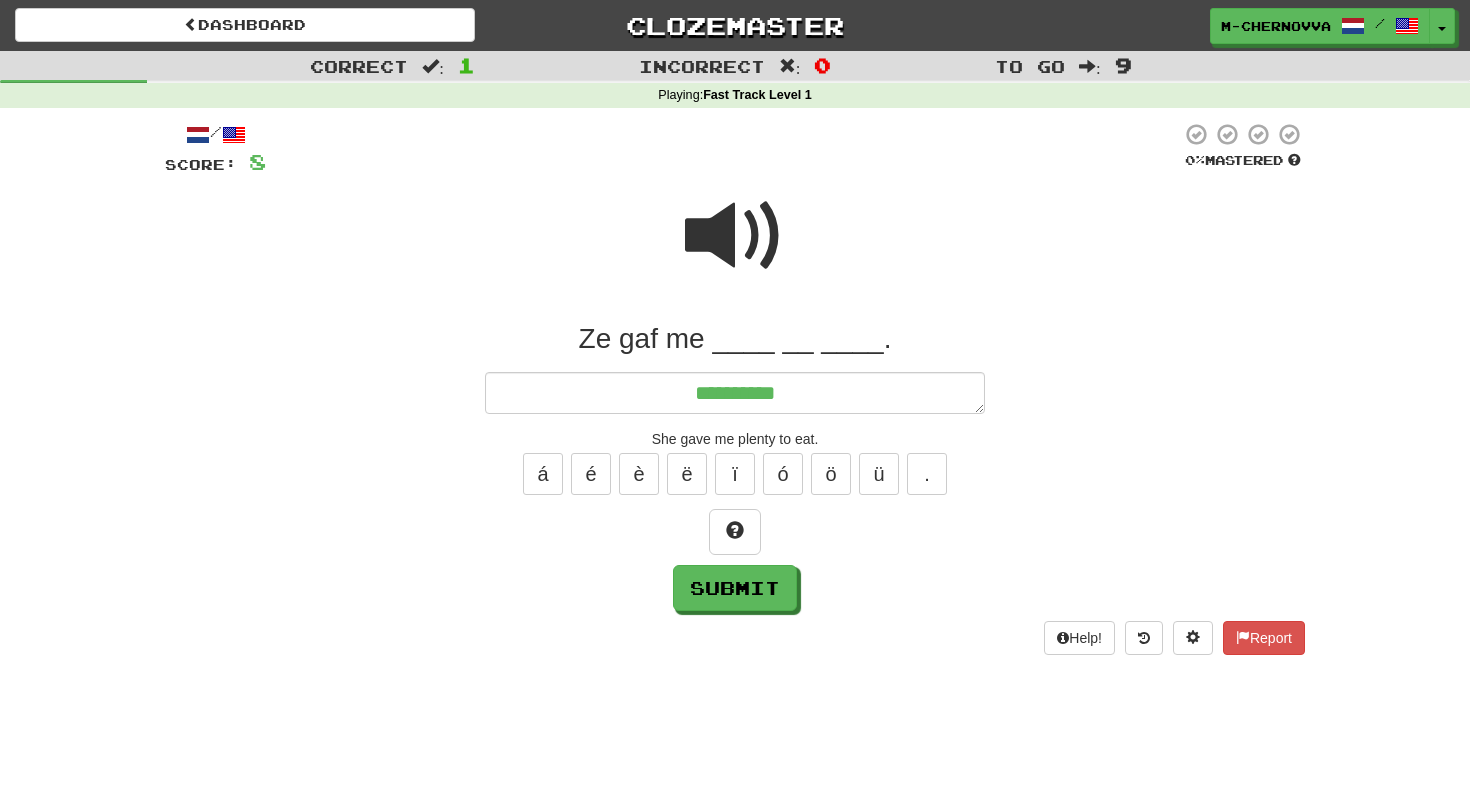 type on "*" 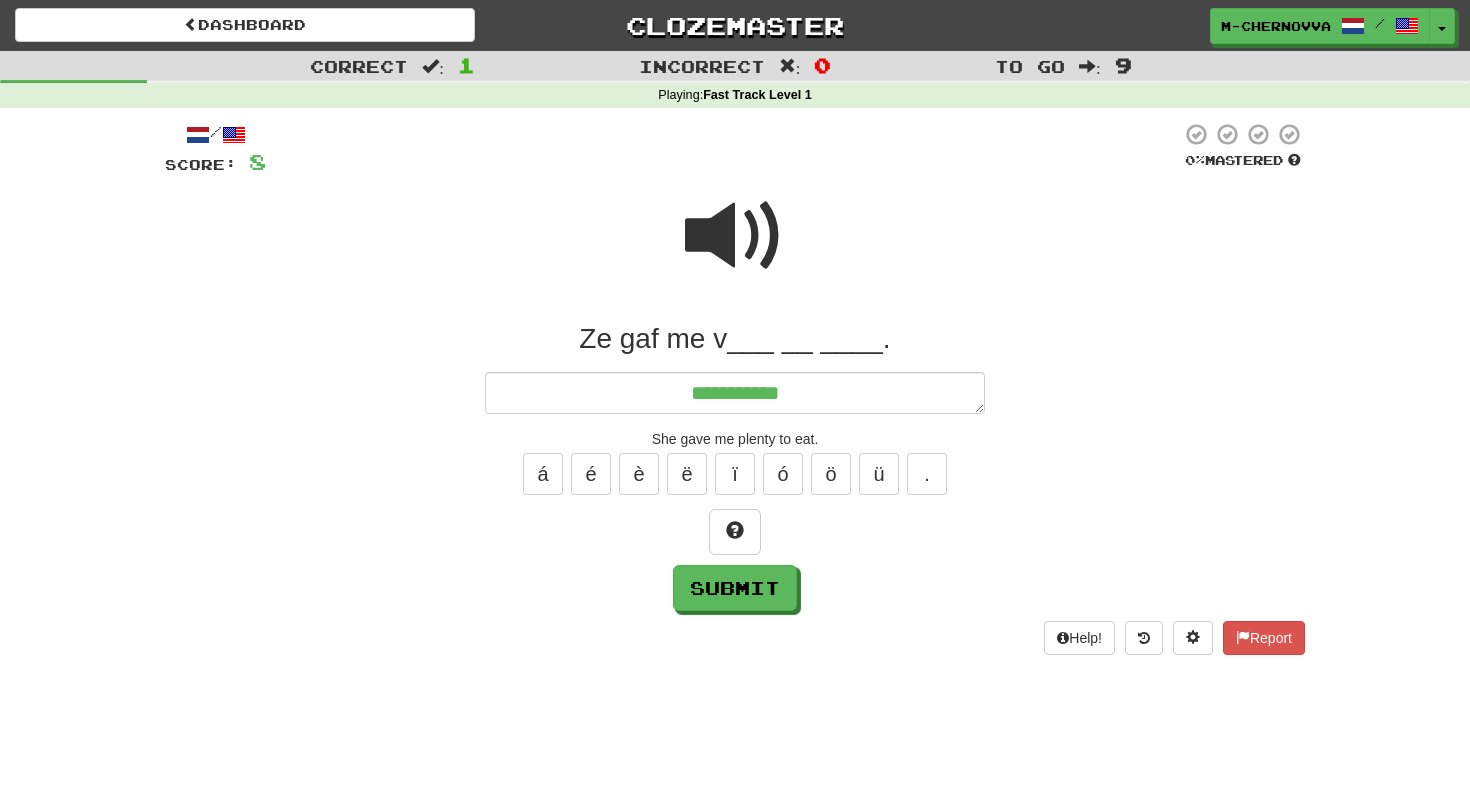 type on "*" 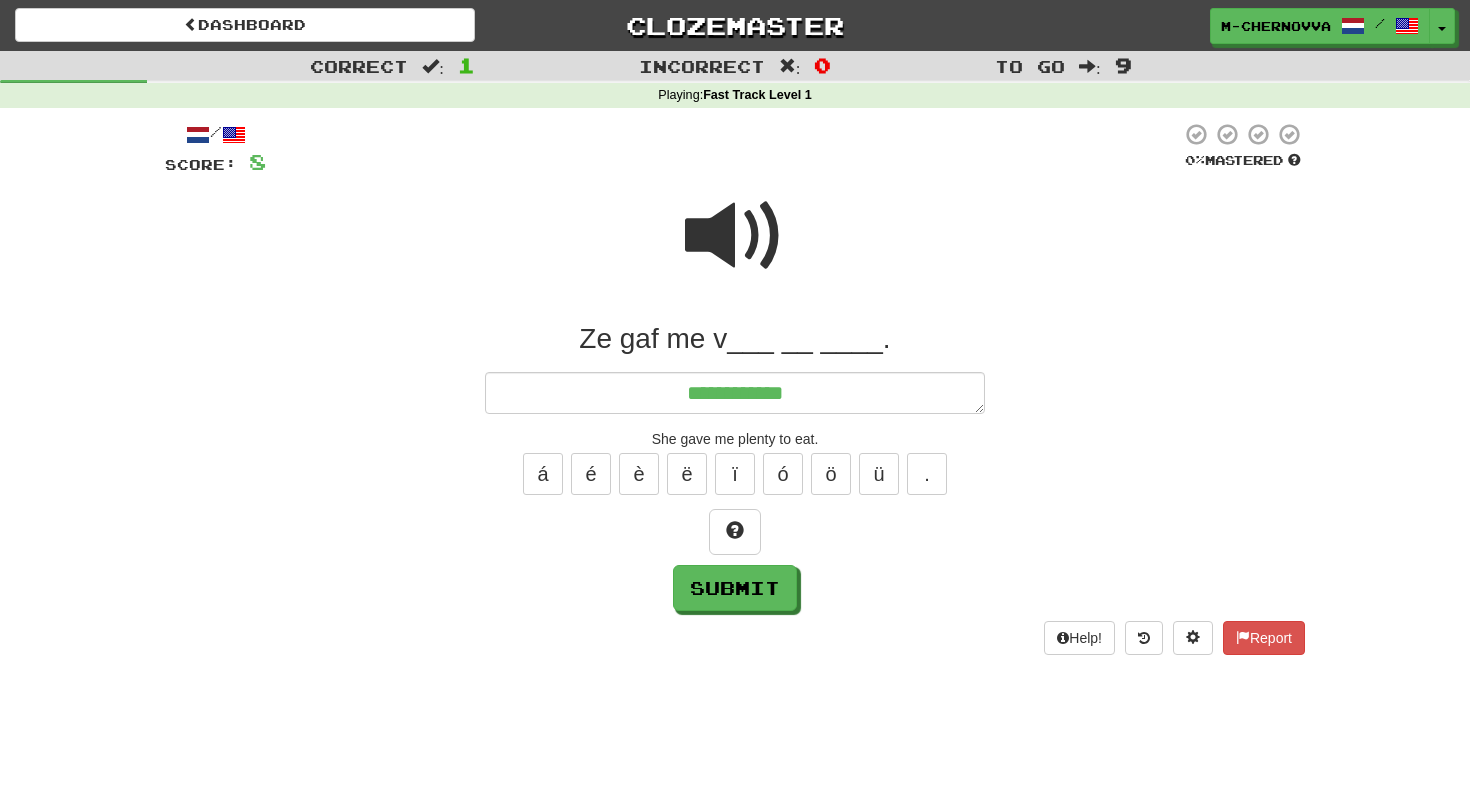 type on "*" 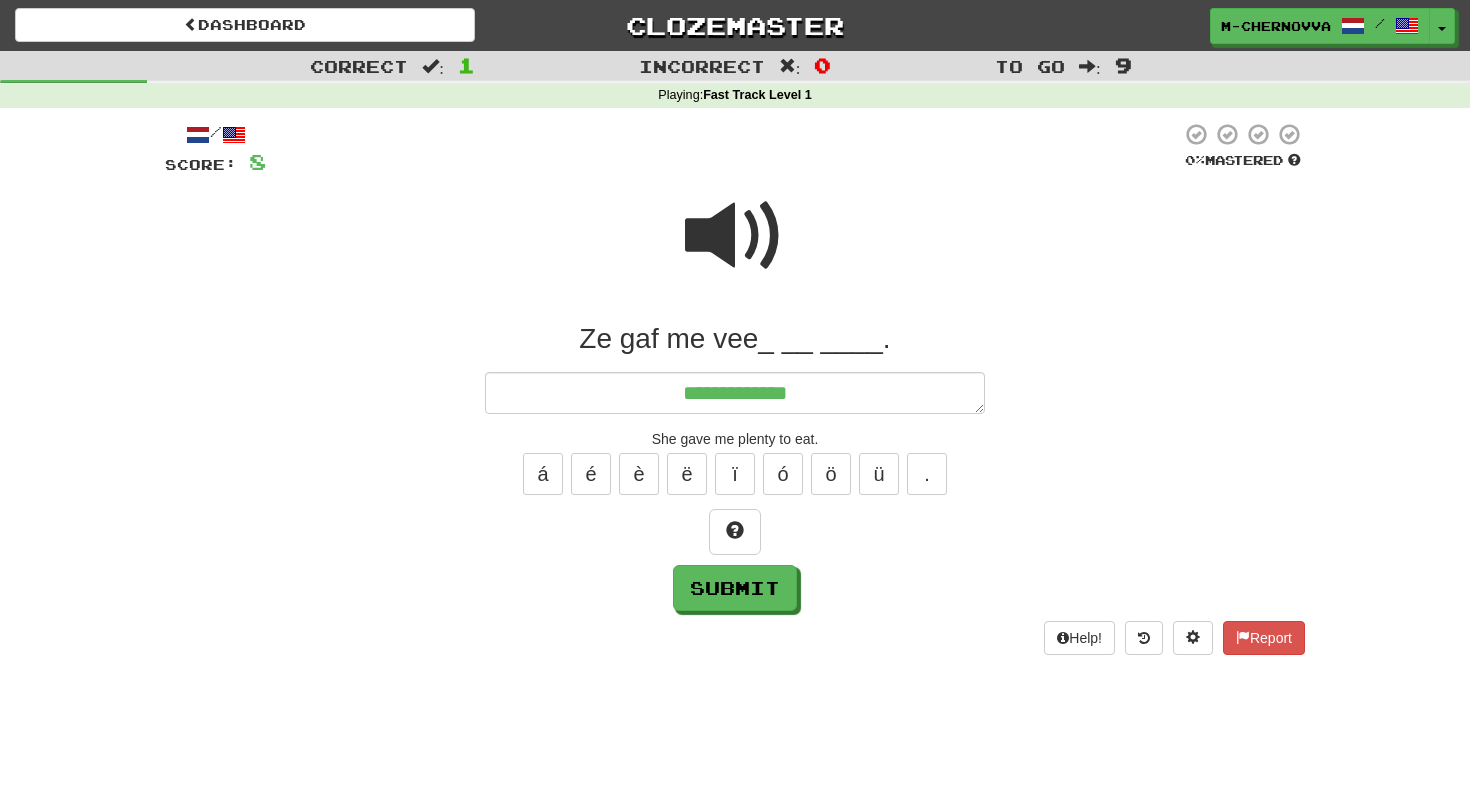 type on "*" 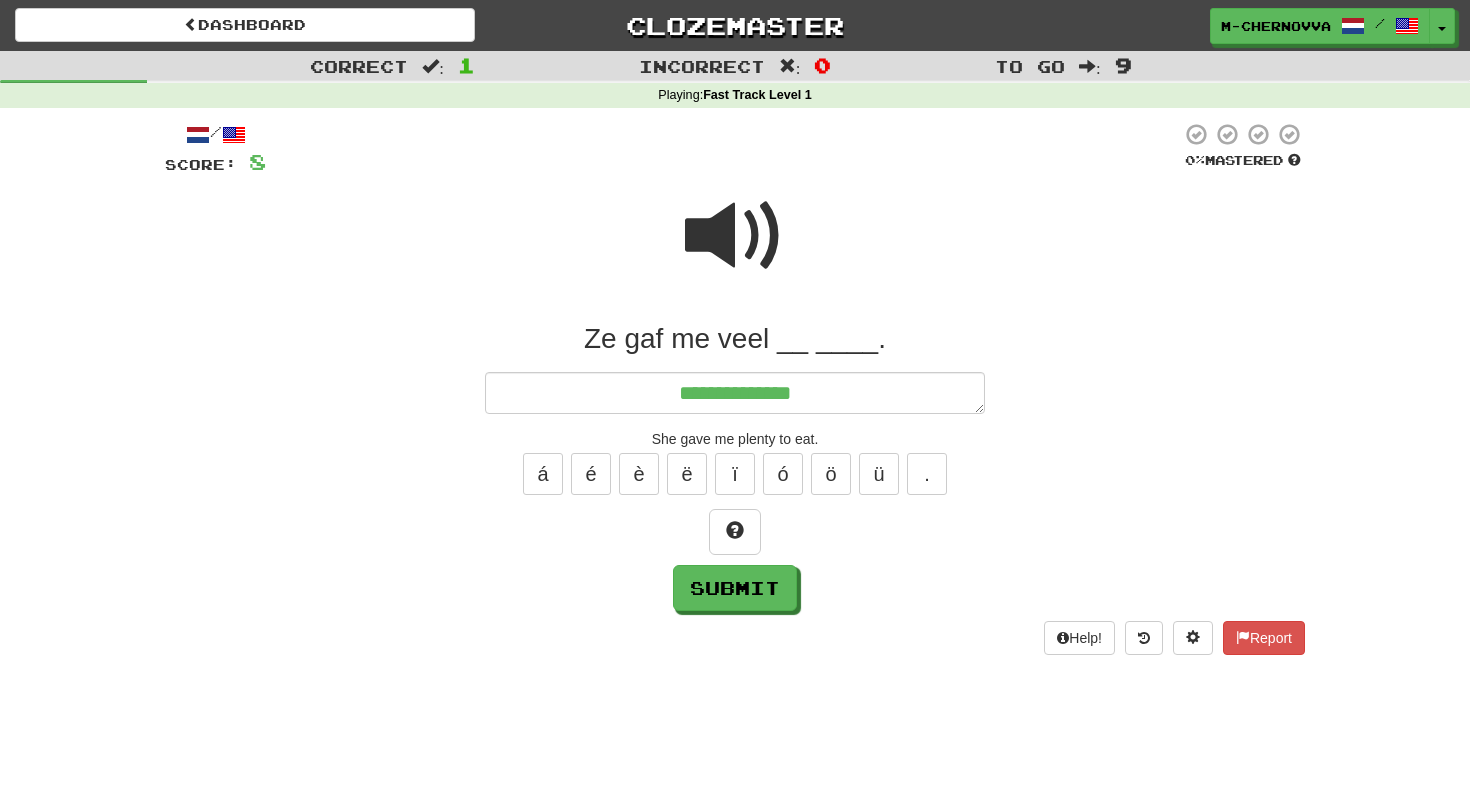 type on "**********" 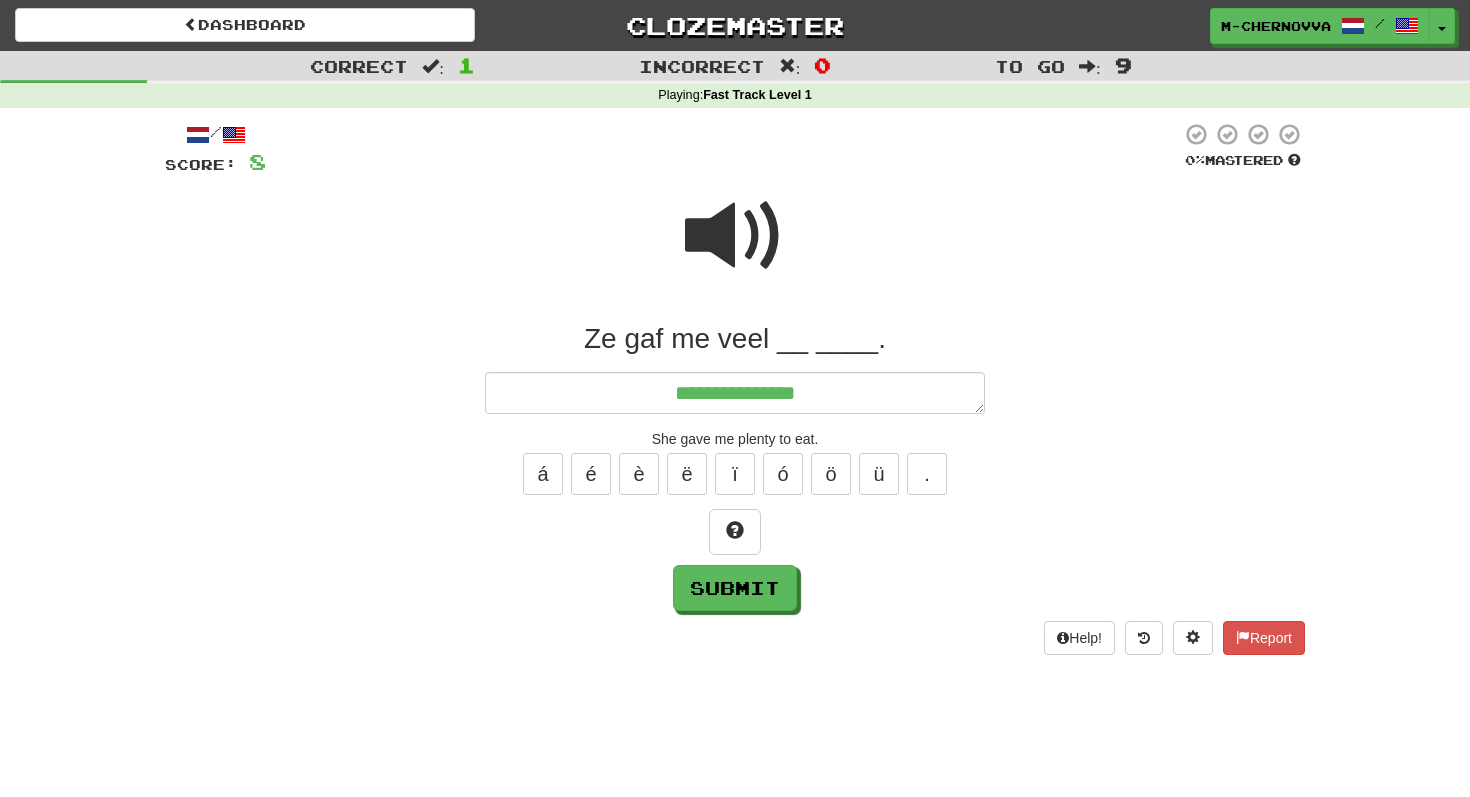 type on "*" 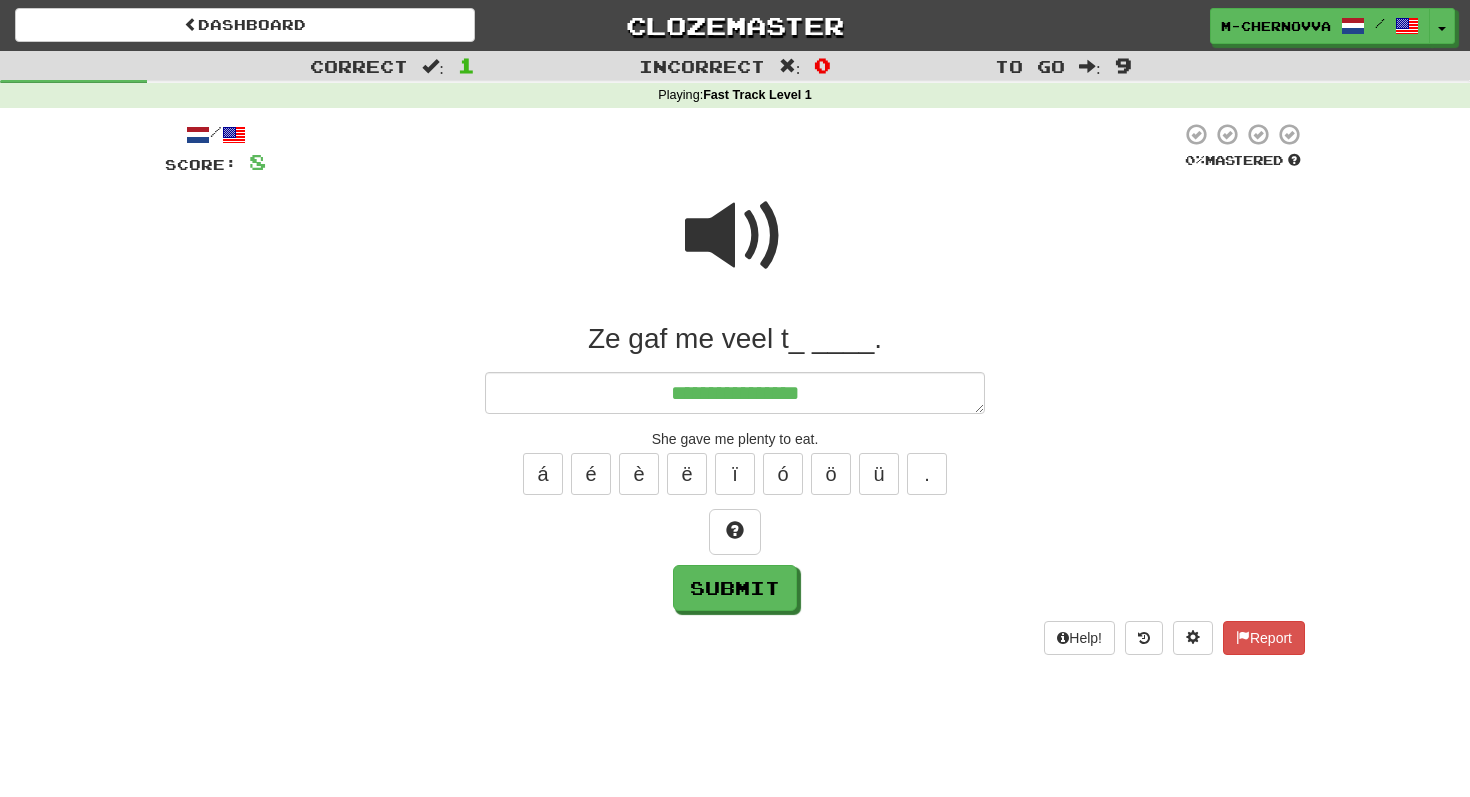 type on "*" 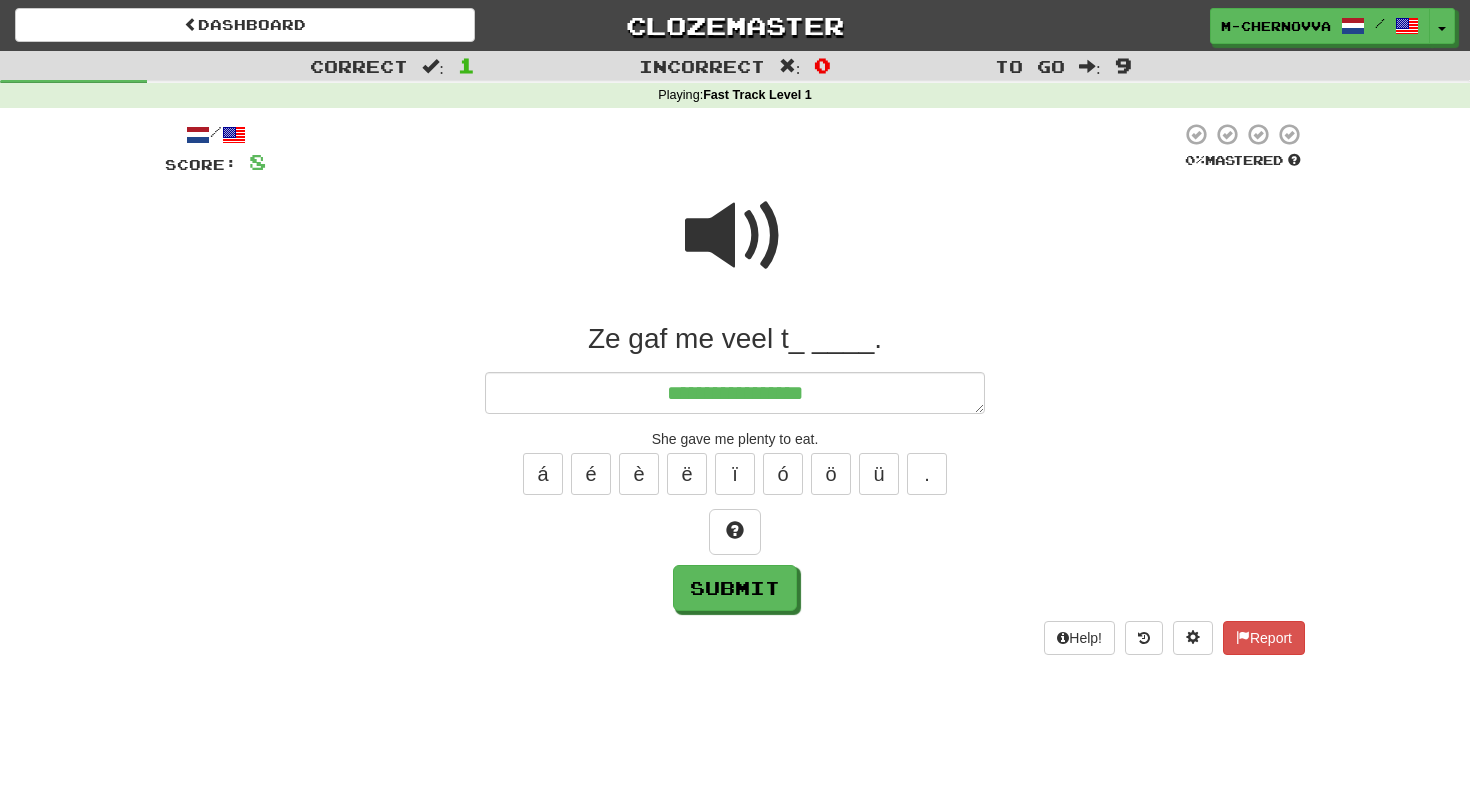 type on "*" 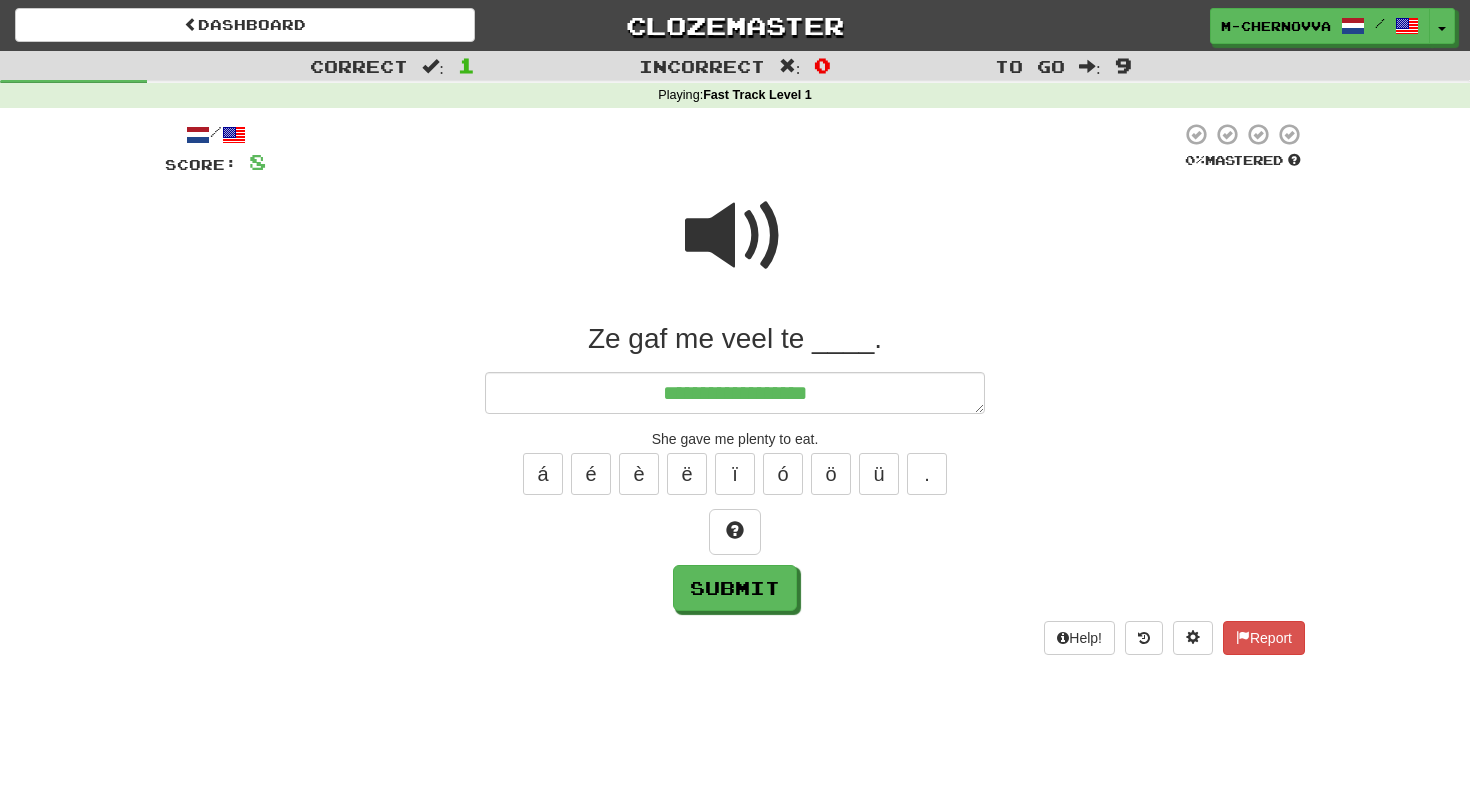 type on "*" 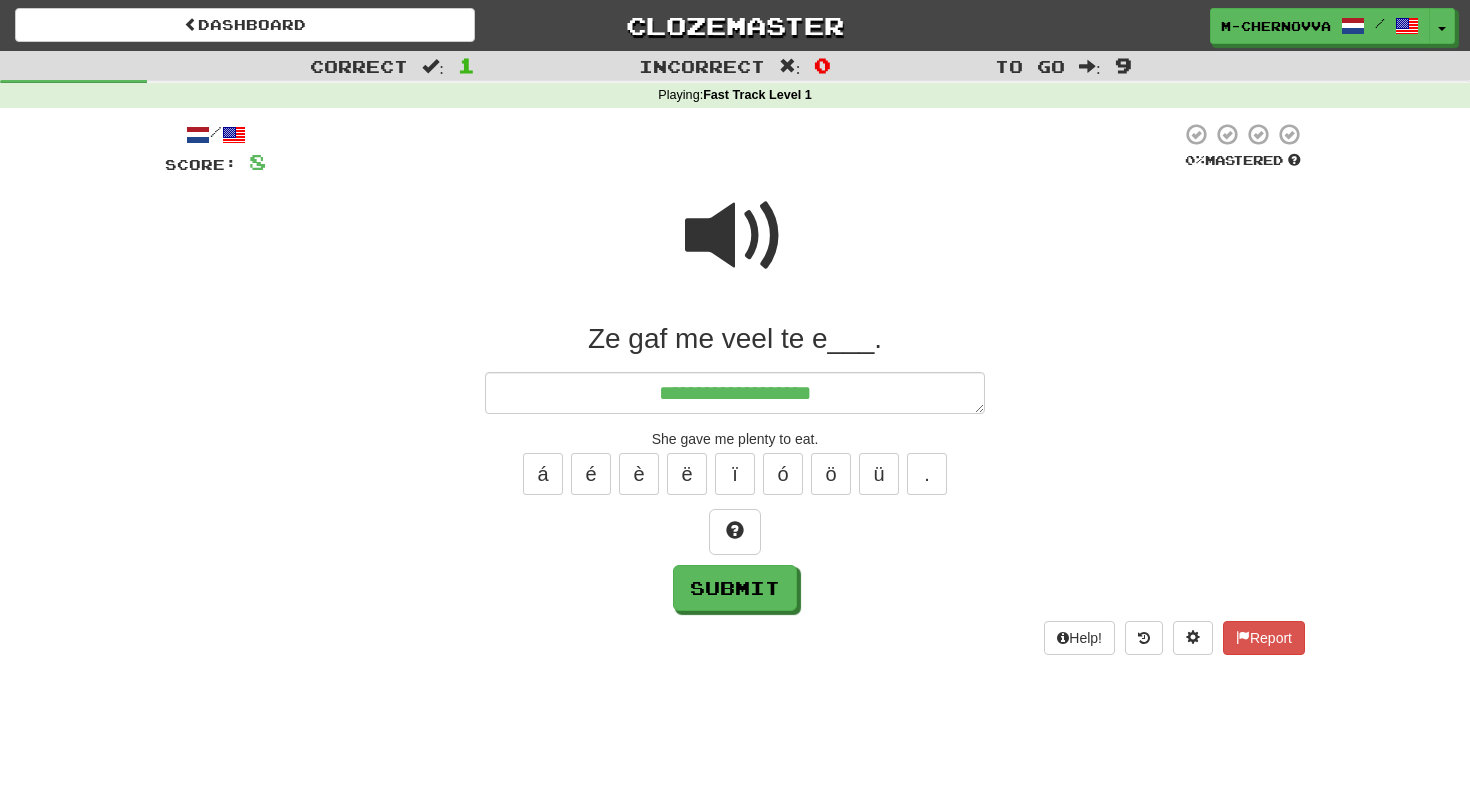 type on "*" 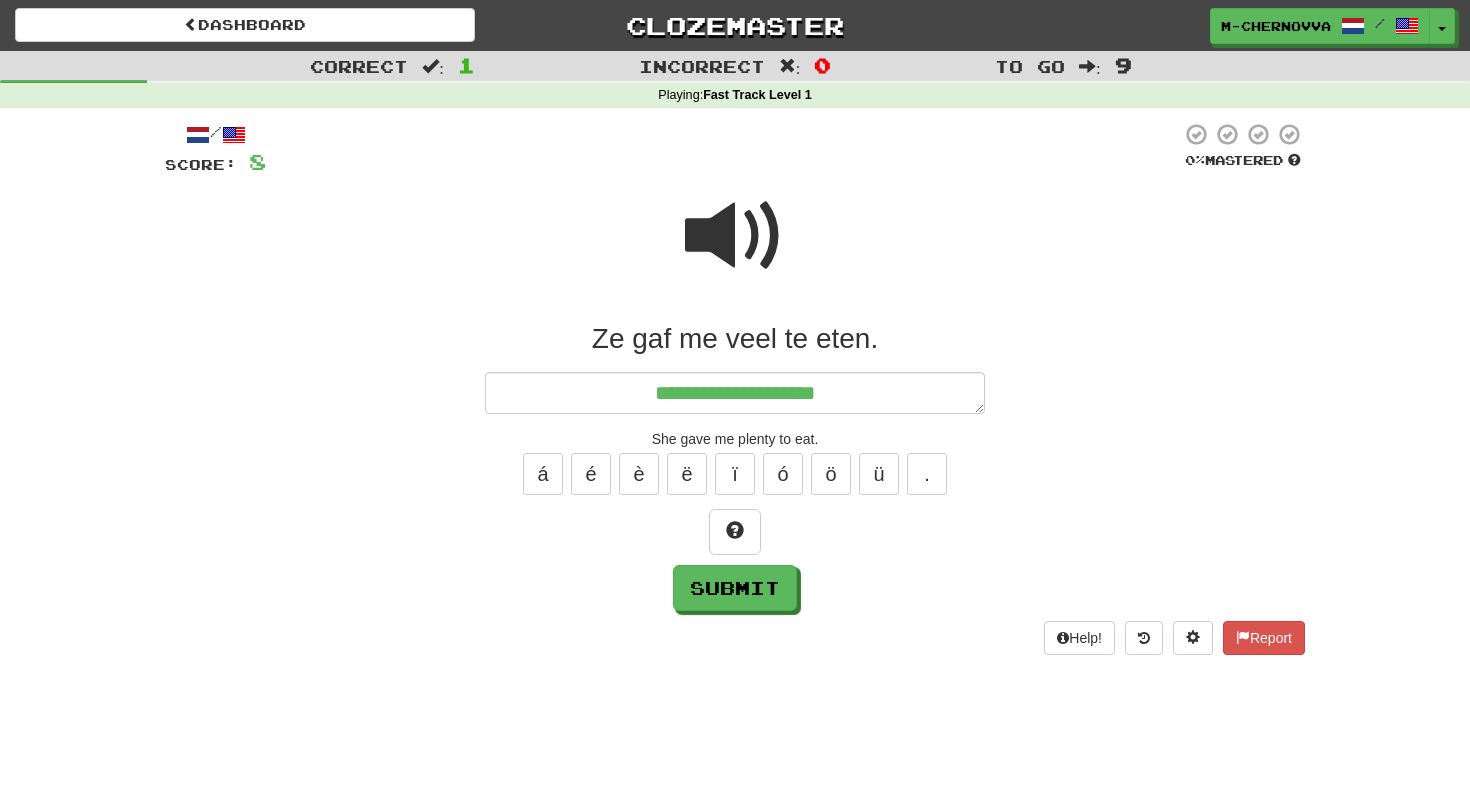 type on "*" 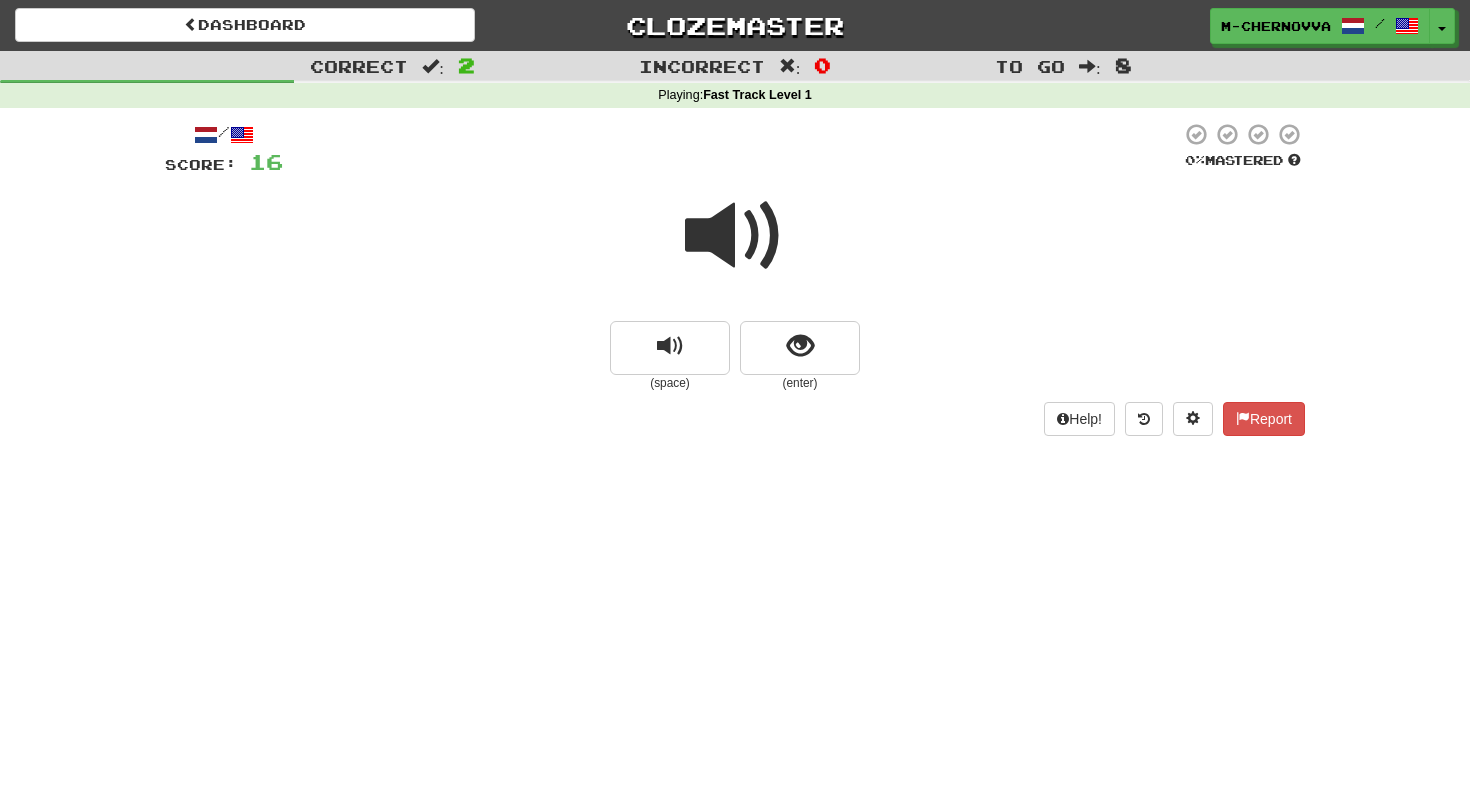 click on "(enter)" at bounding box center [800, 383] 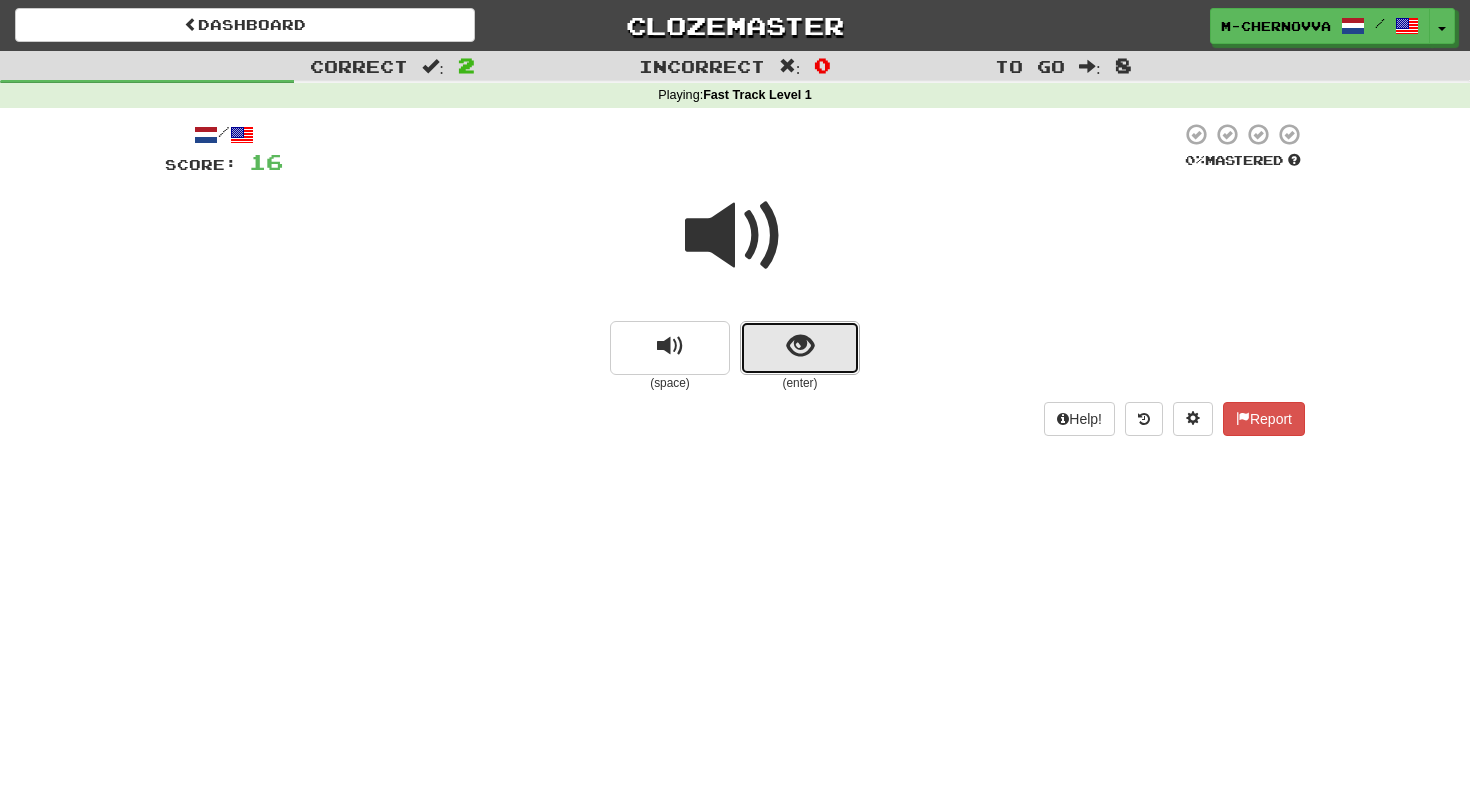 click at bounding box center [800, 348] 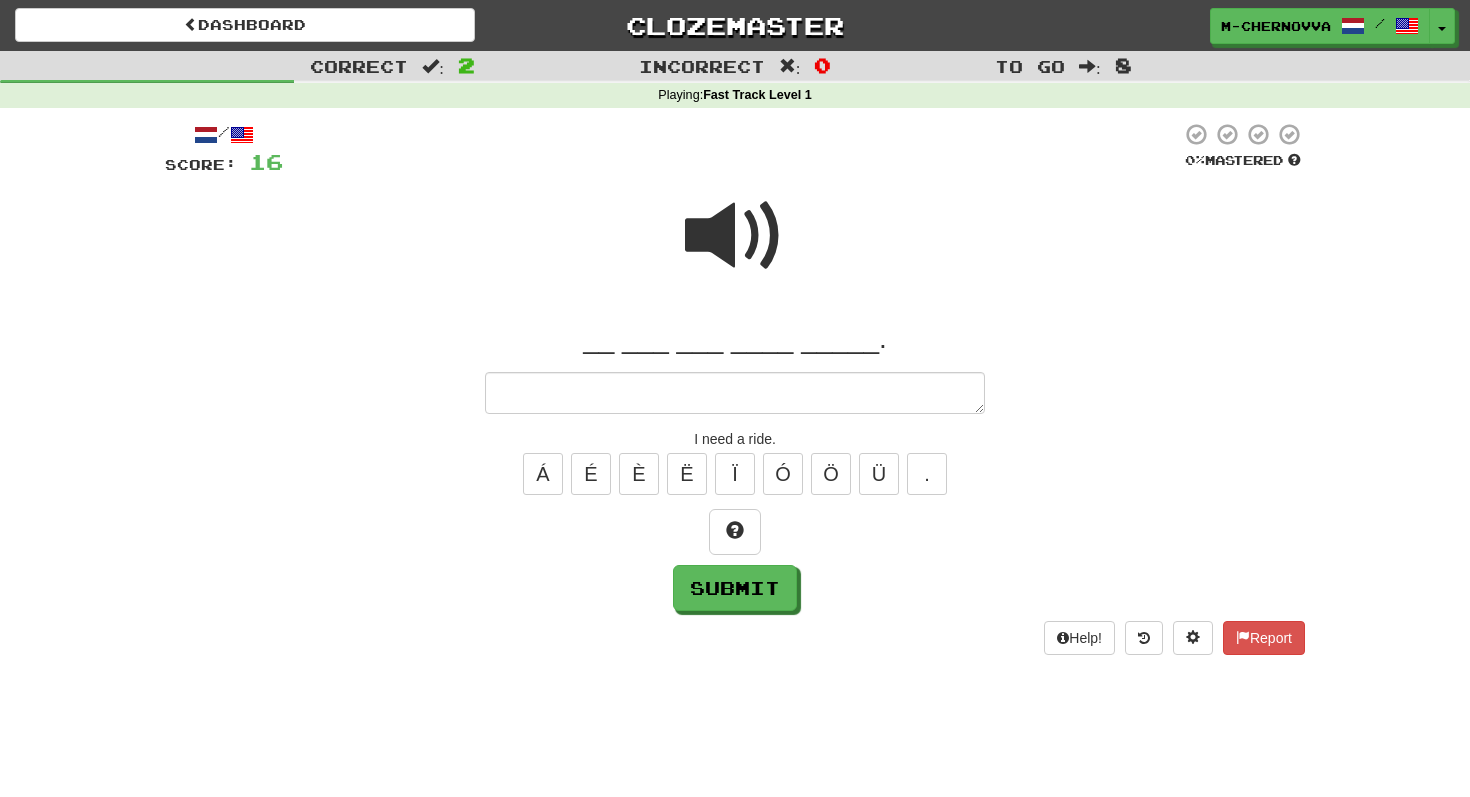 type on "*" 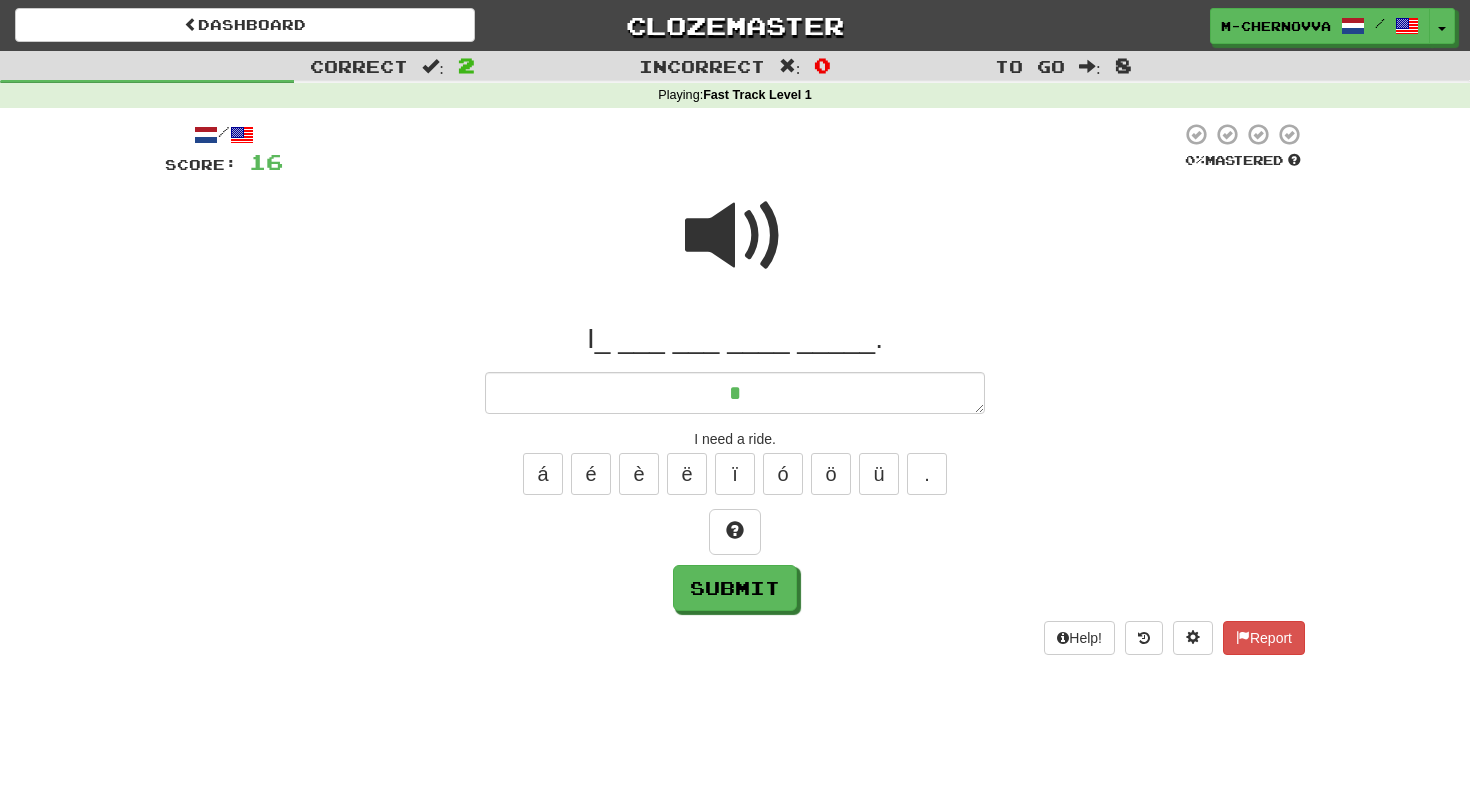 type on "*" 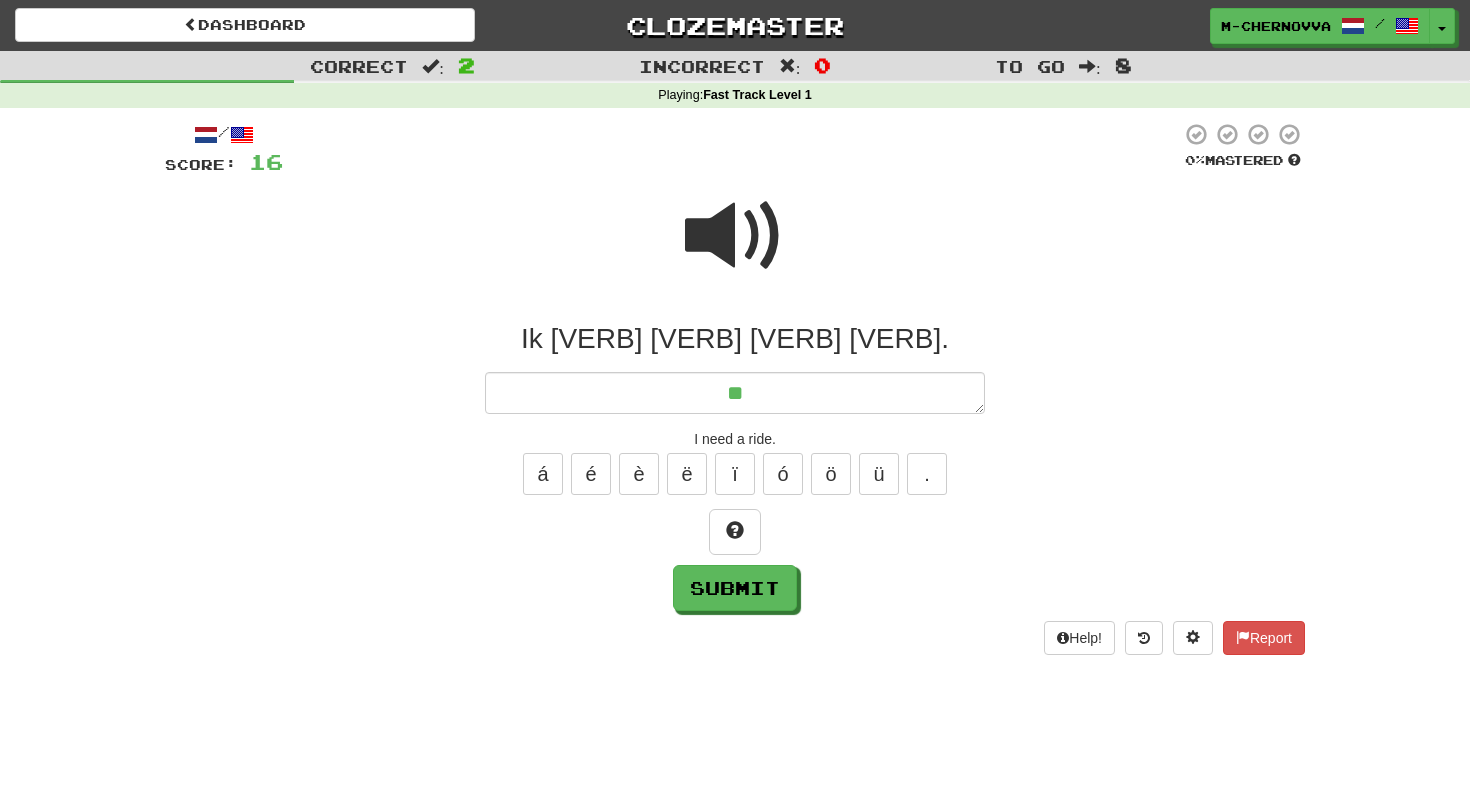 type on "*" 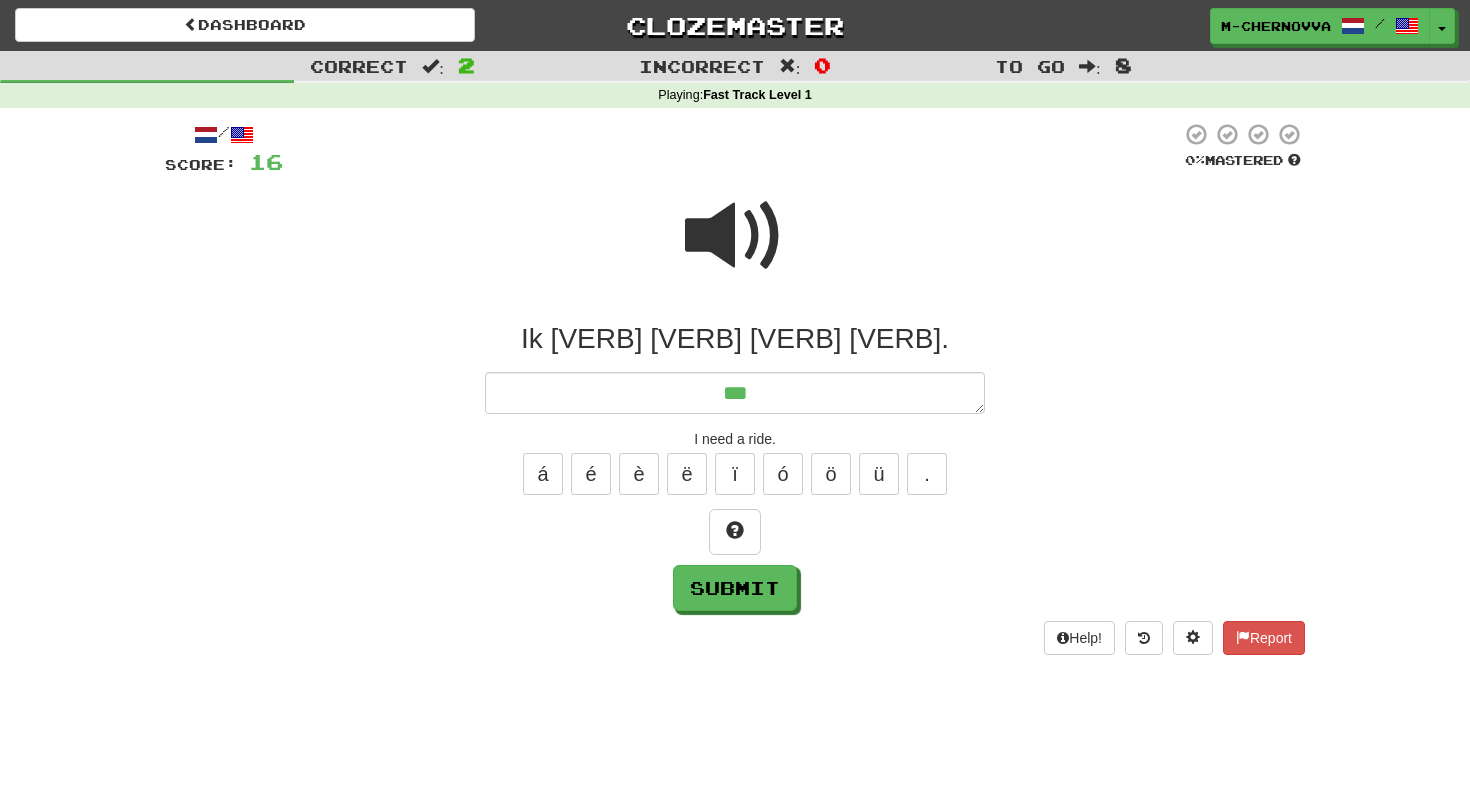 type on "*" 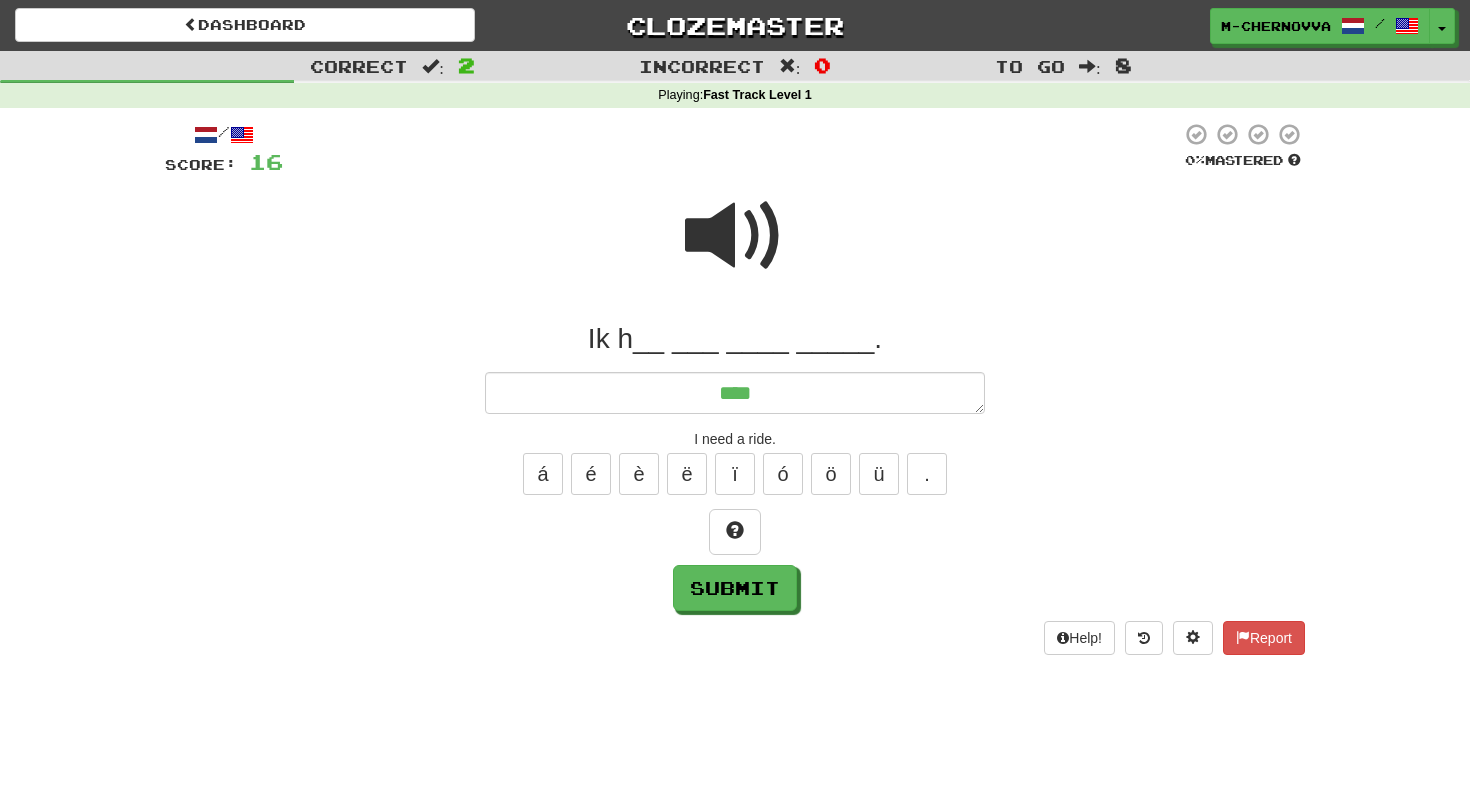 type on "*" 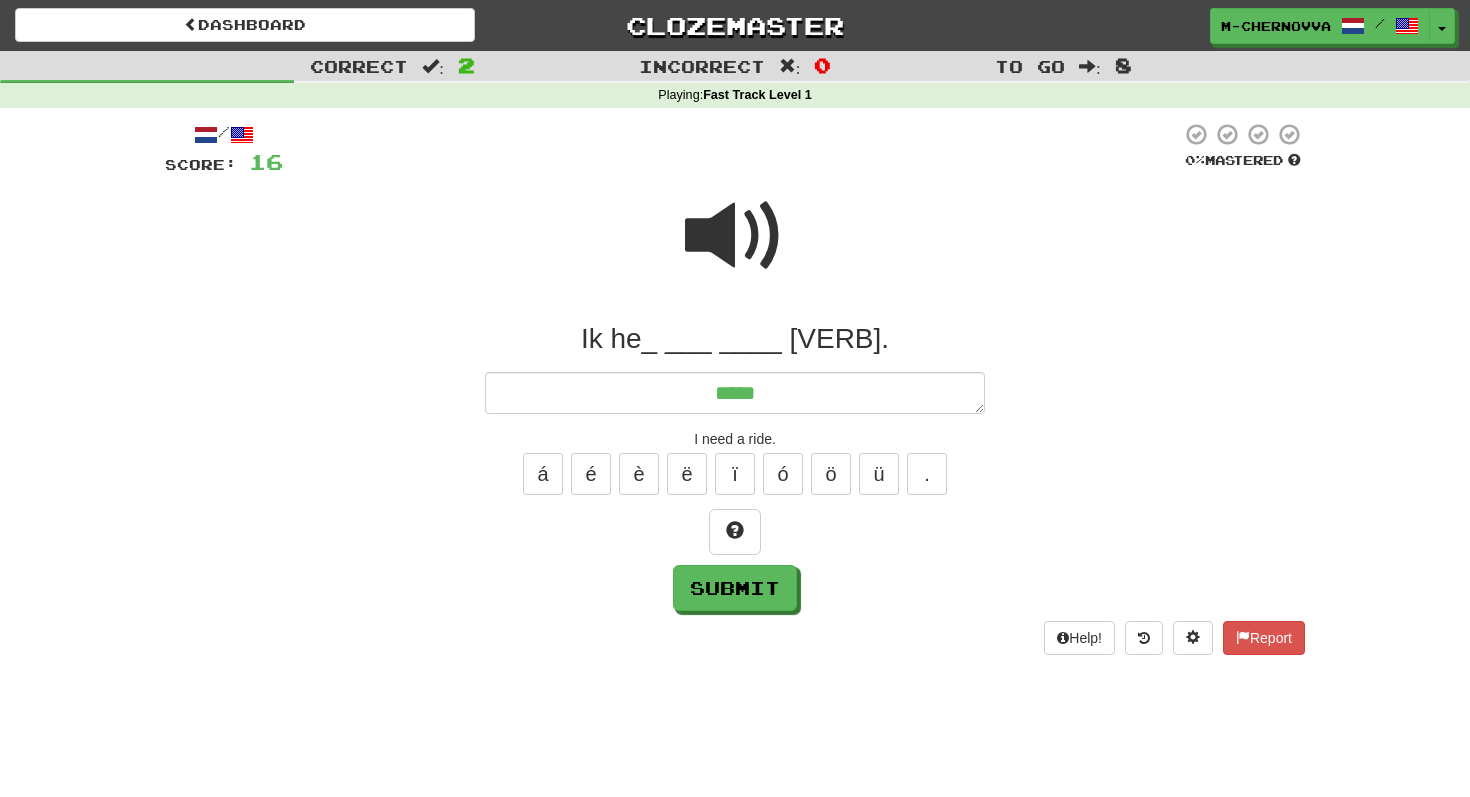 type on "*" 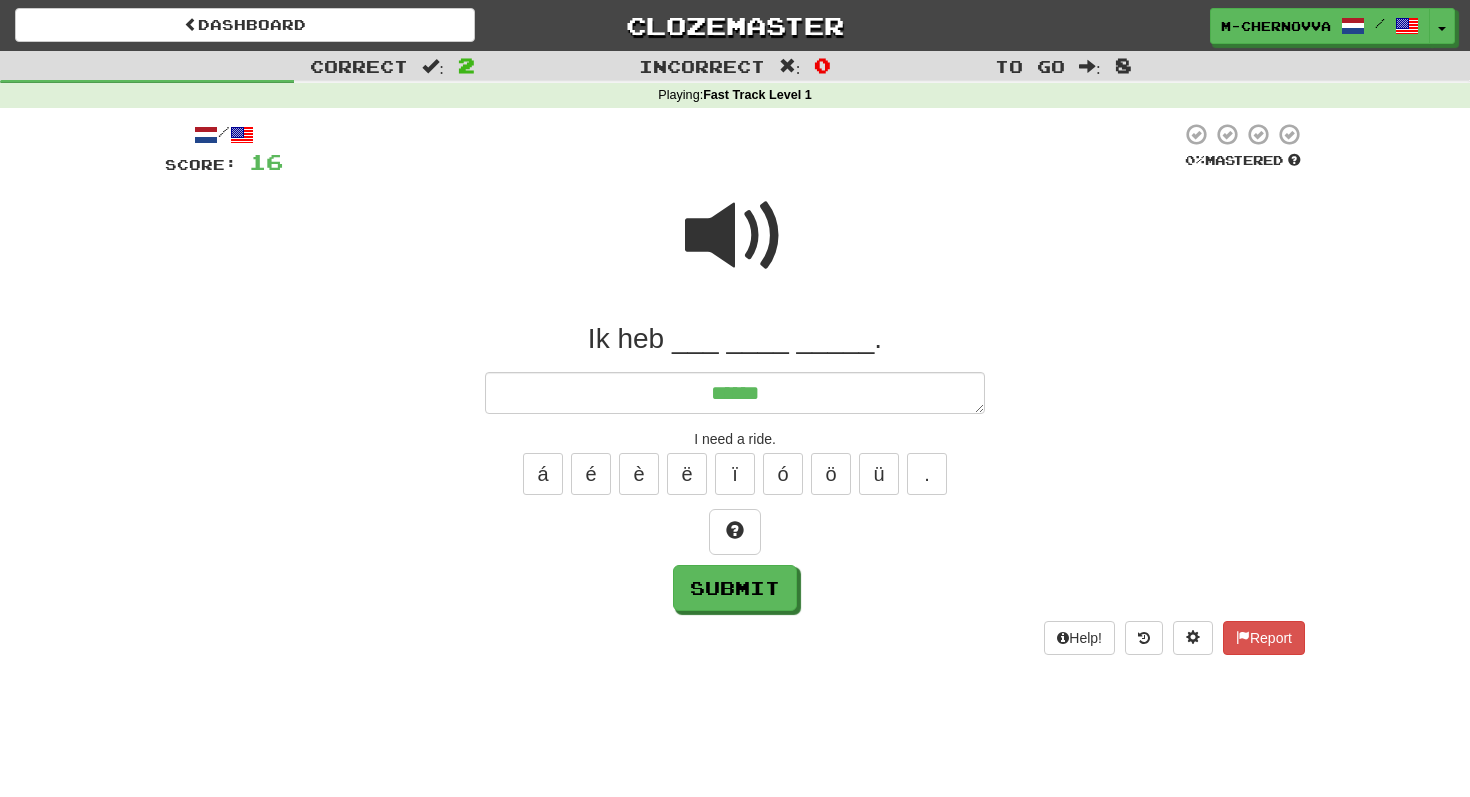 type on "*" 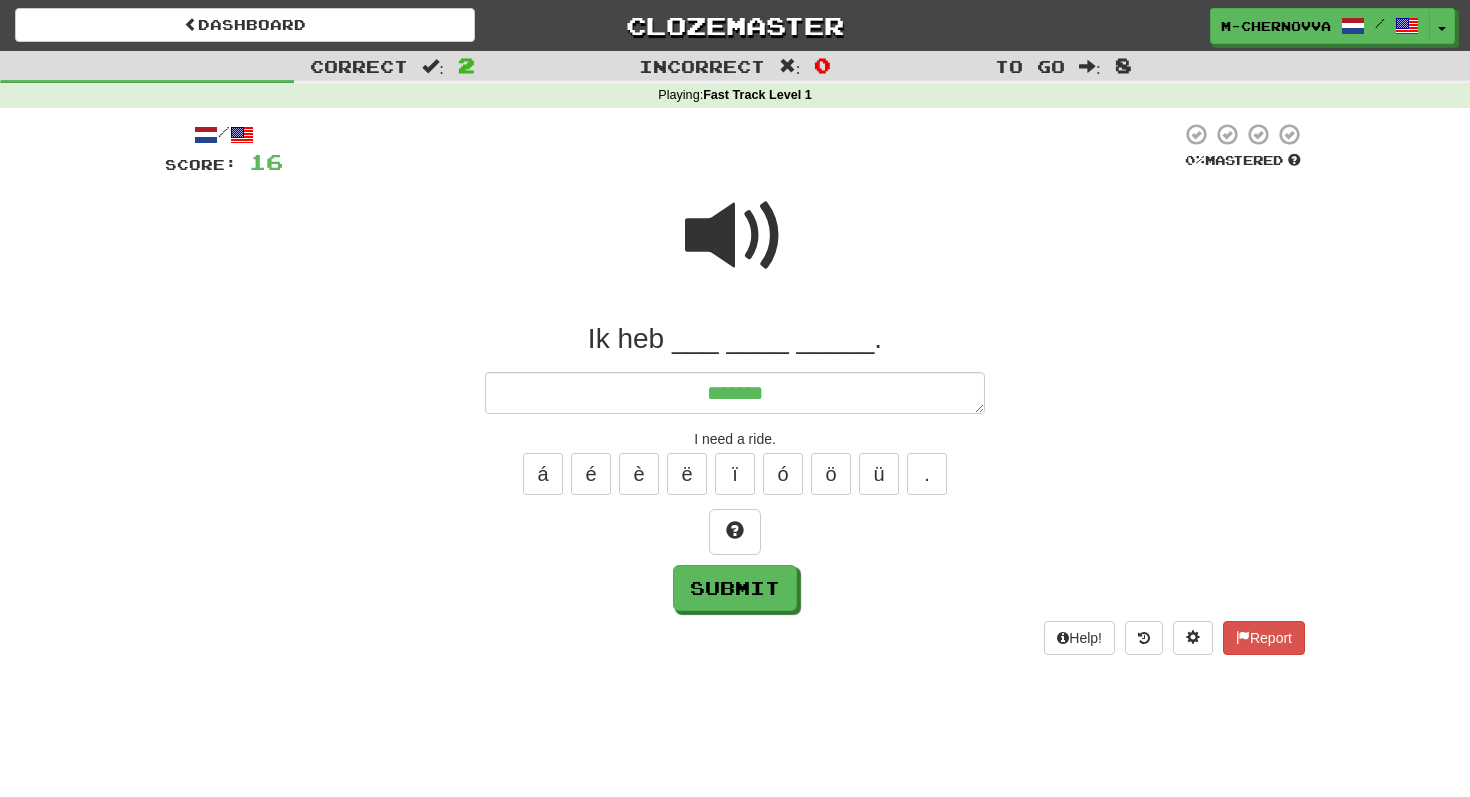 type on "*" 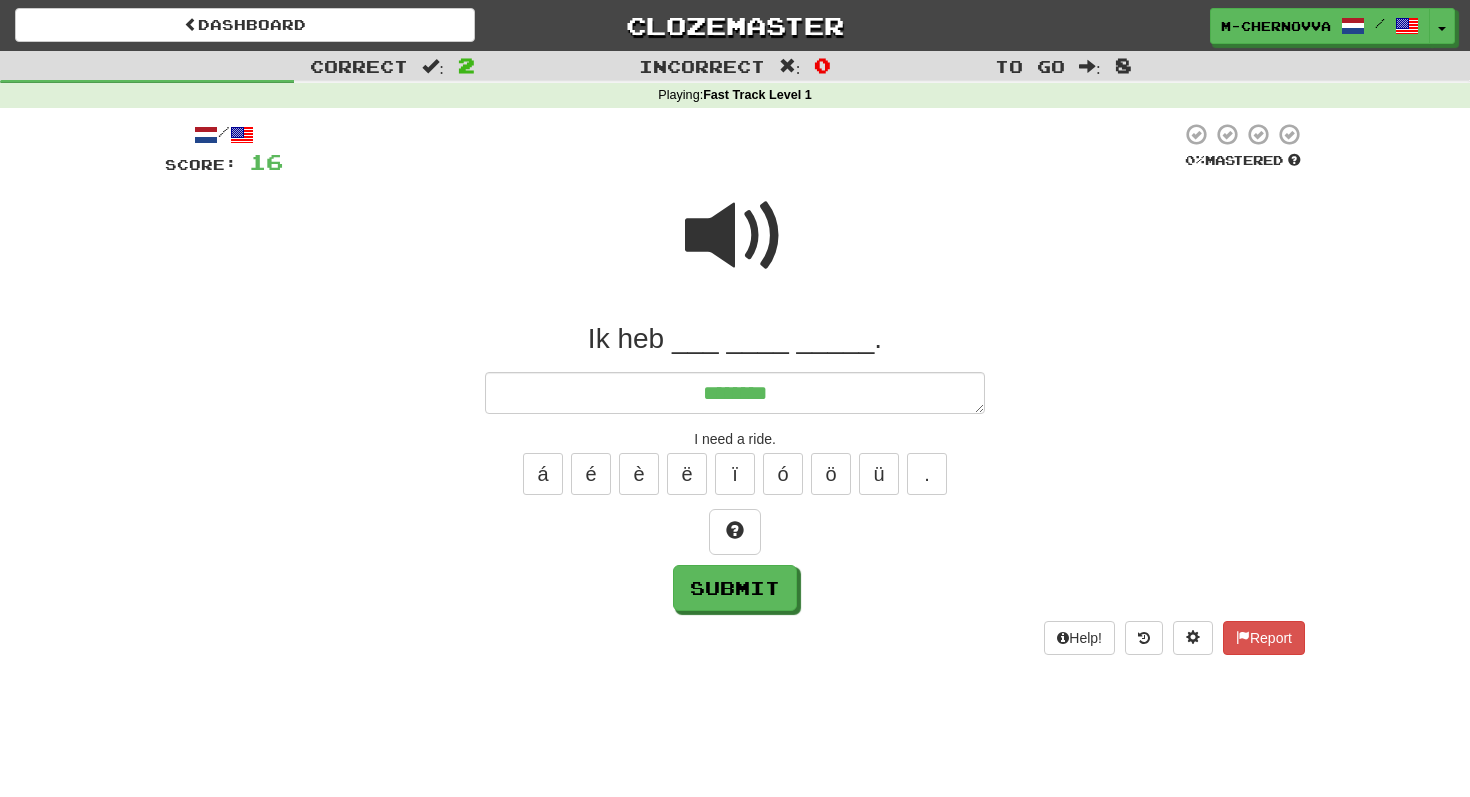type on "*" 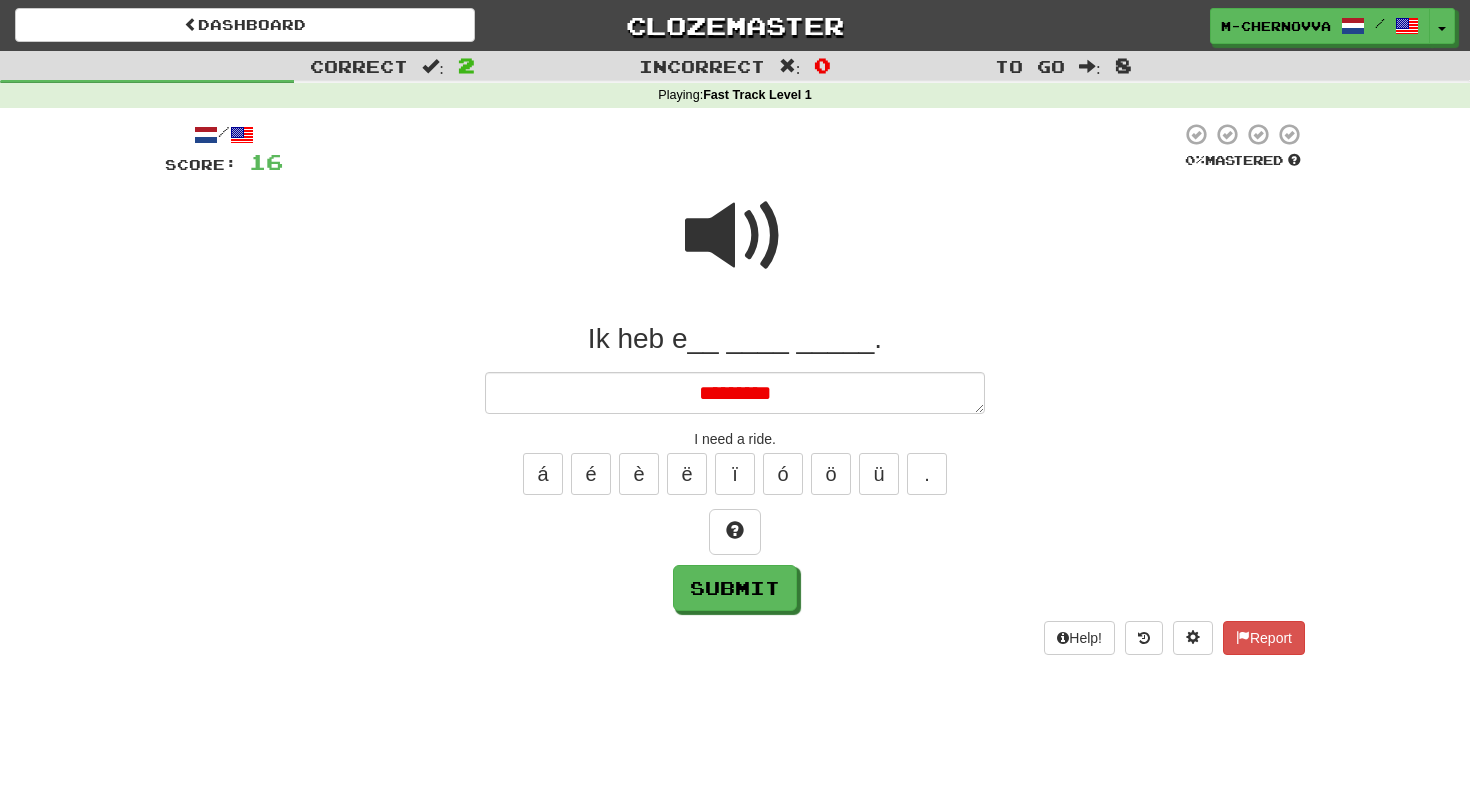 type on "*" 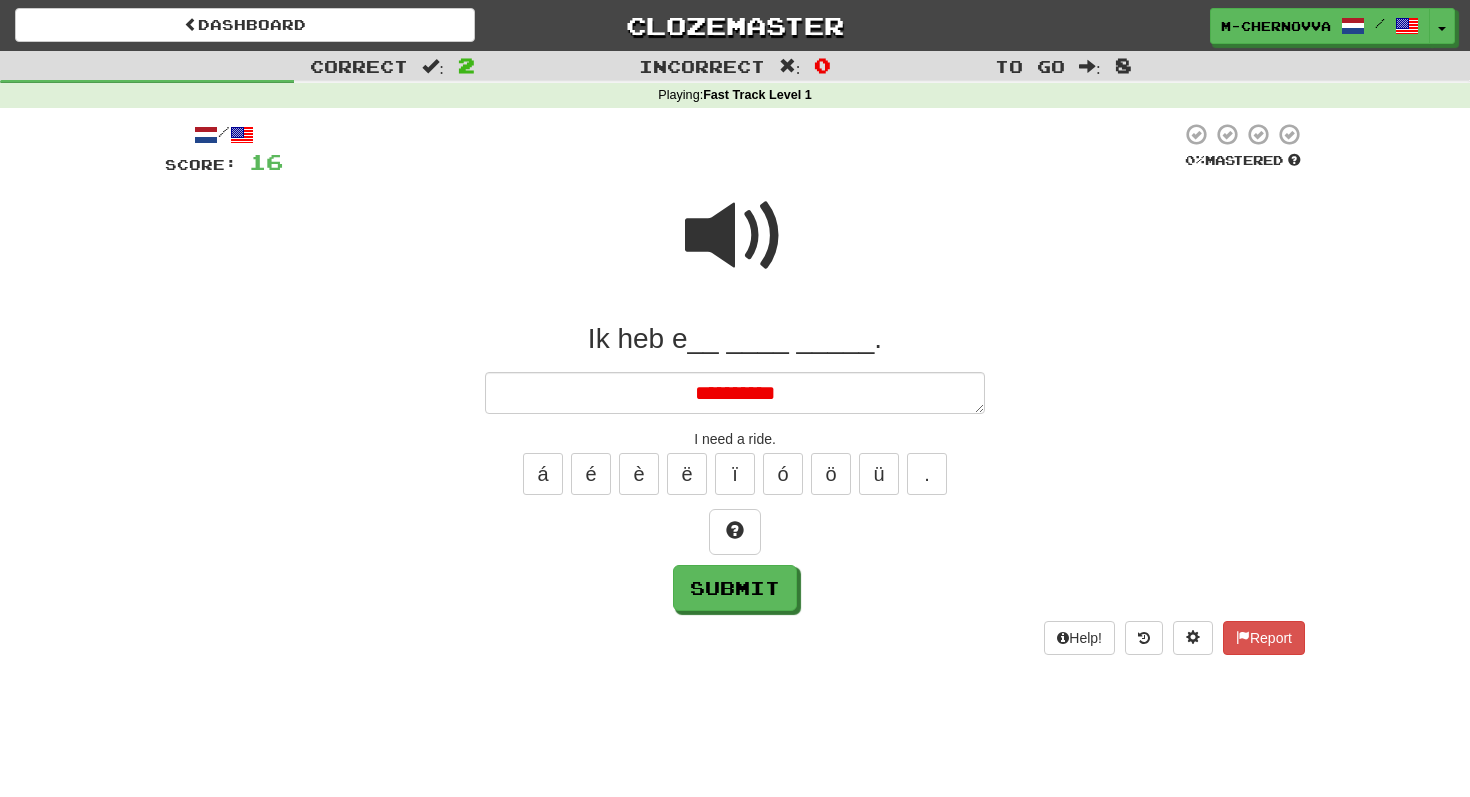 type on "*" 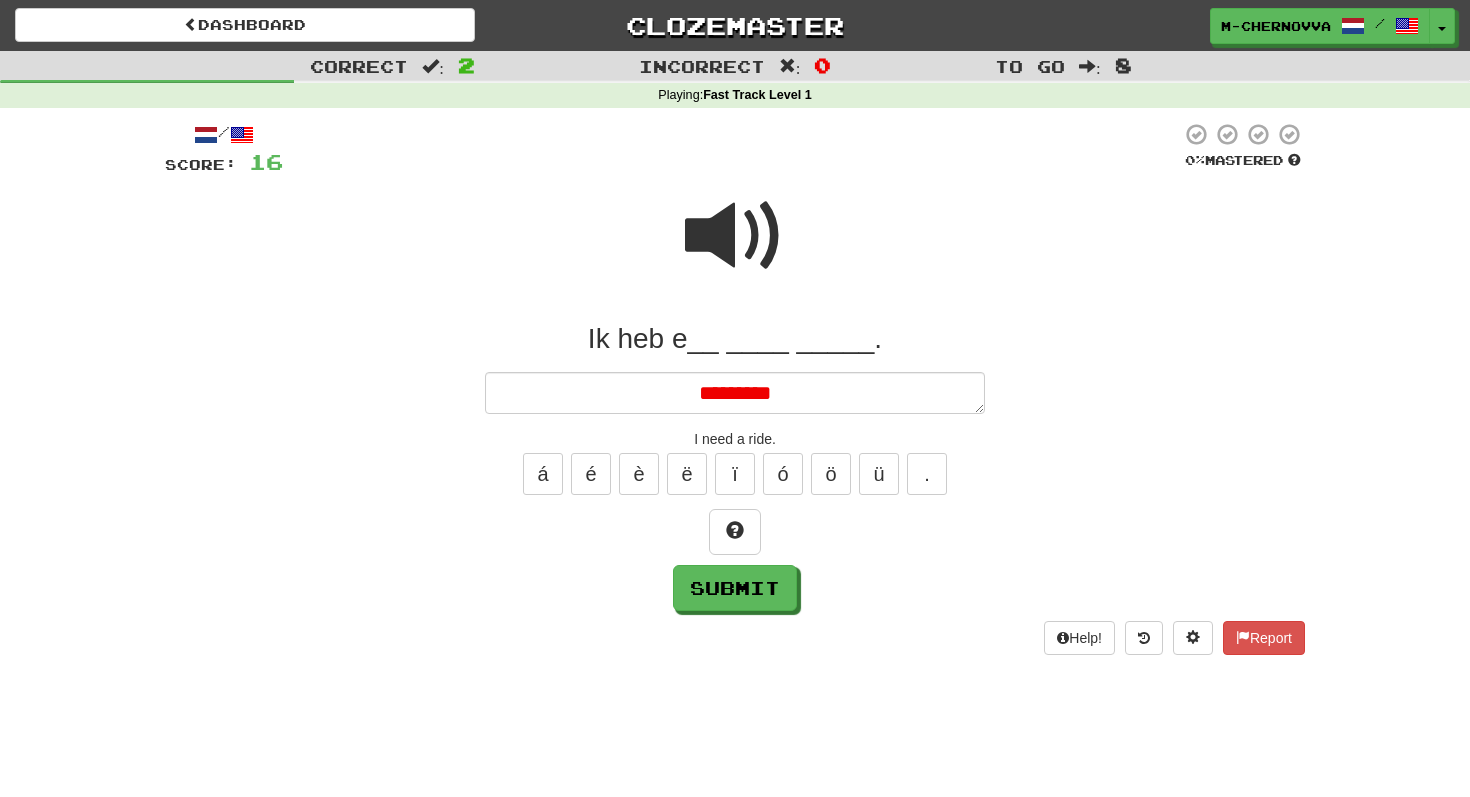 type on "*" 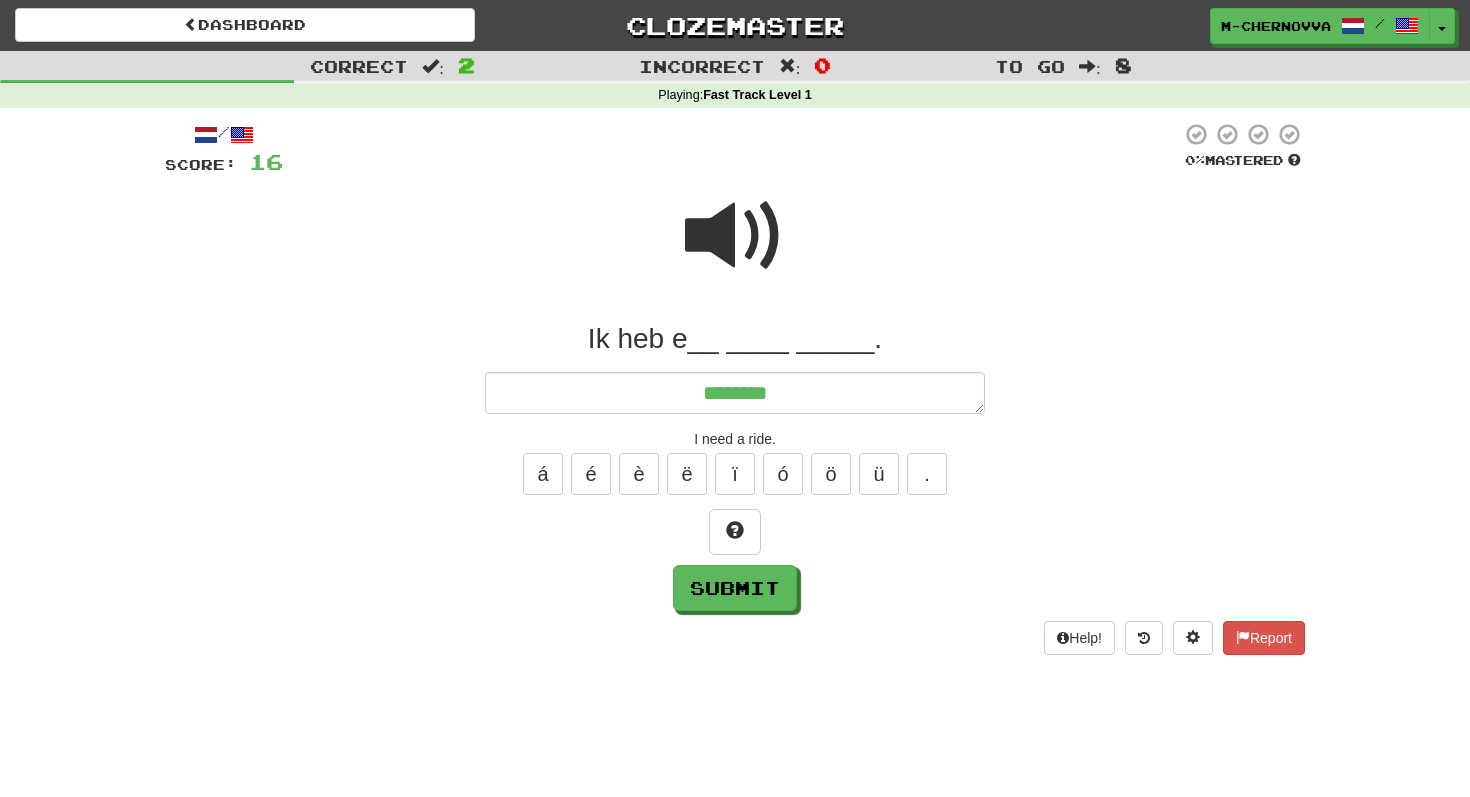type on "*" 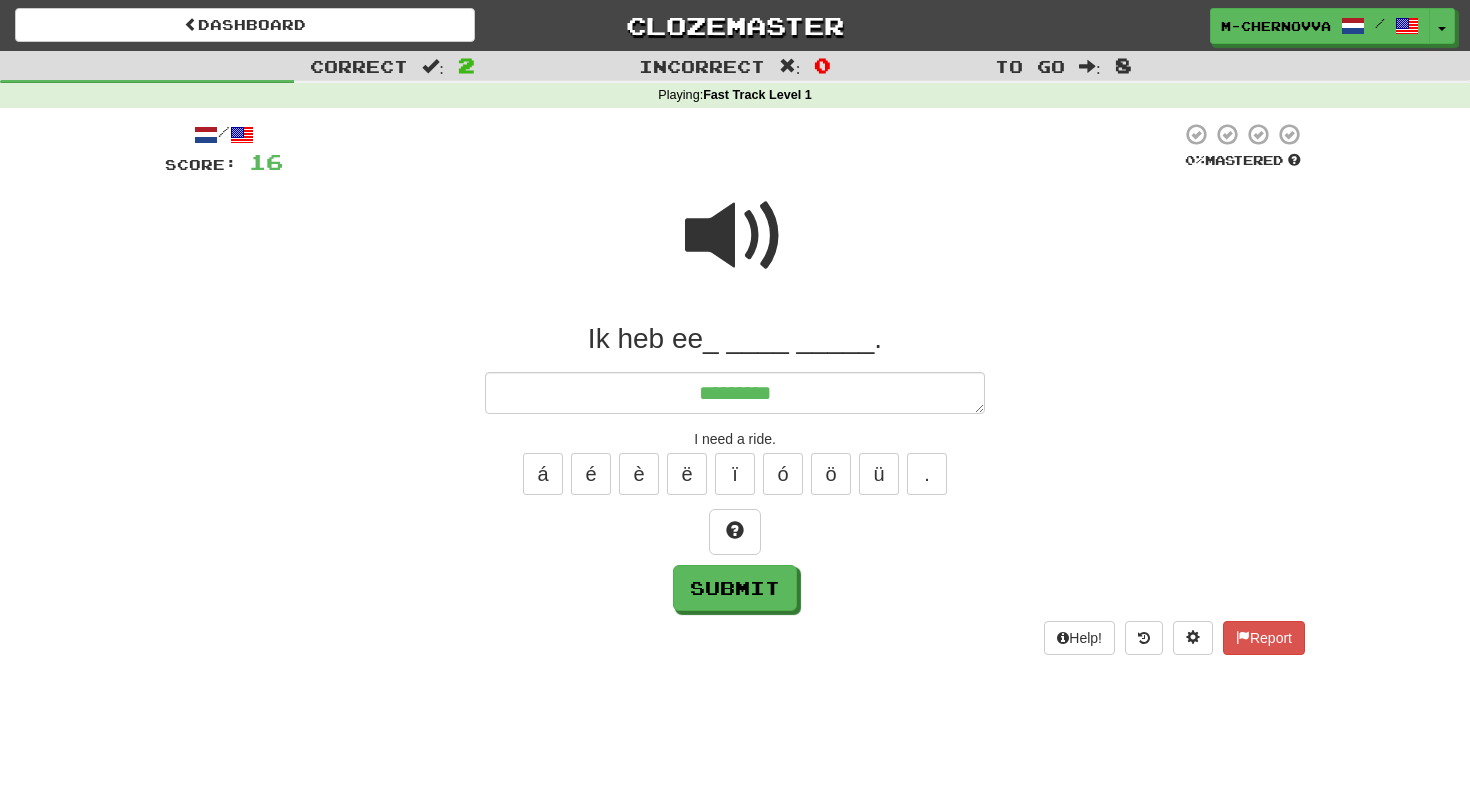 type on "*" 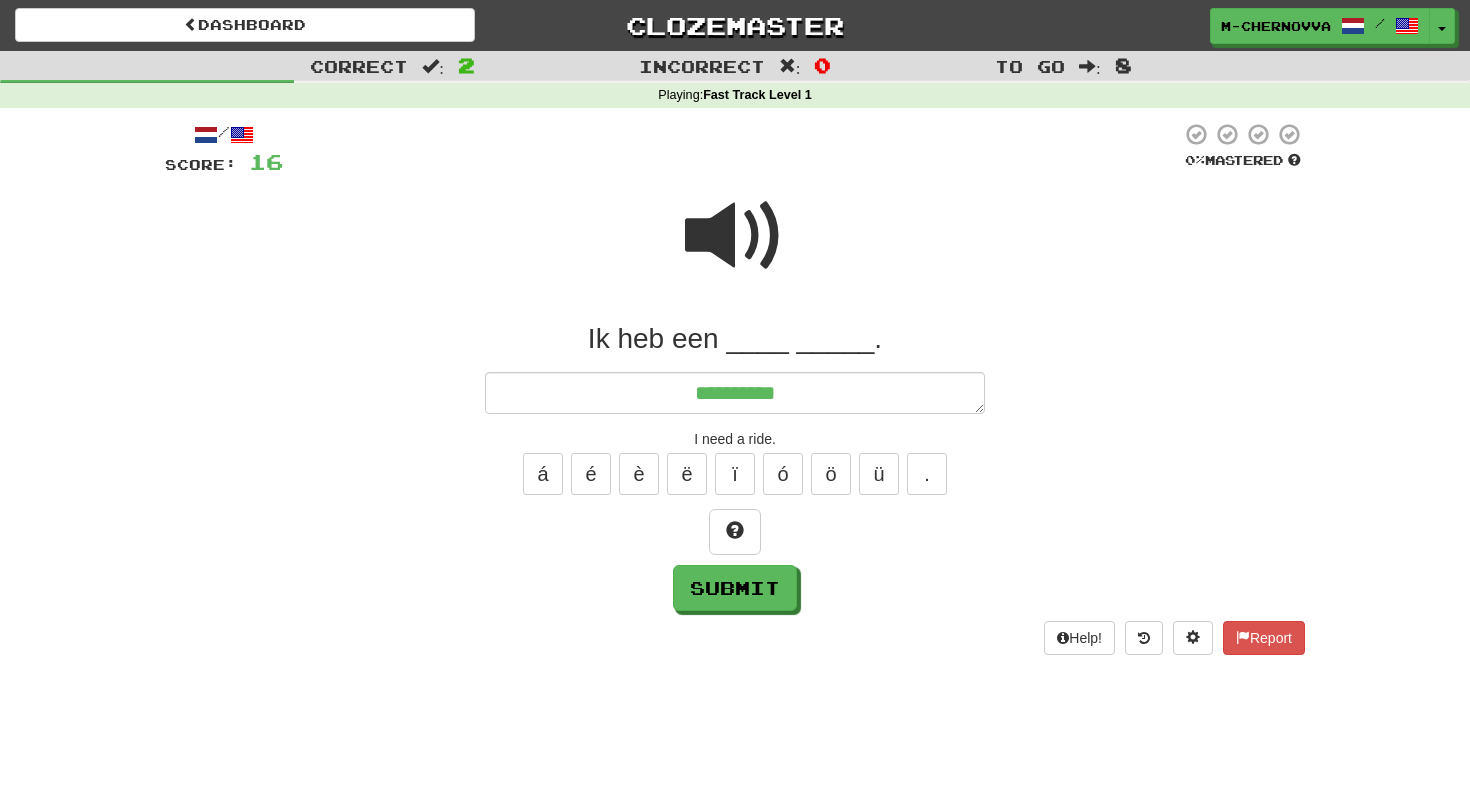type on "*" 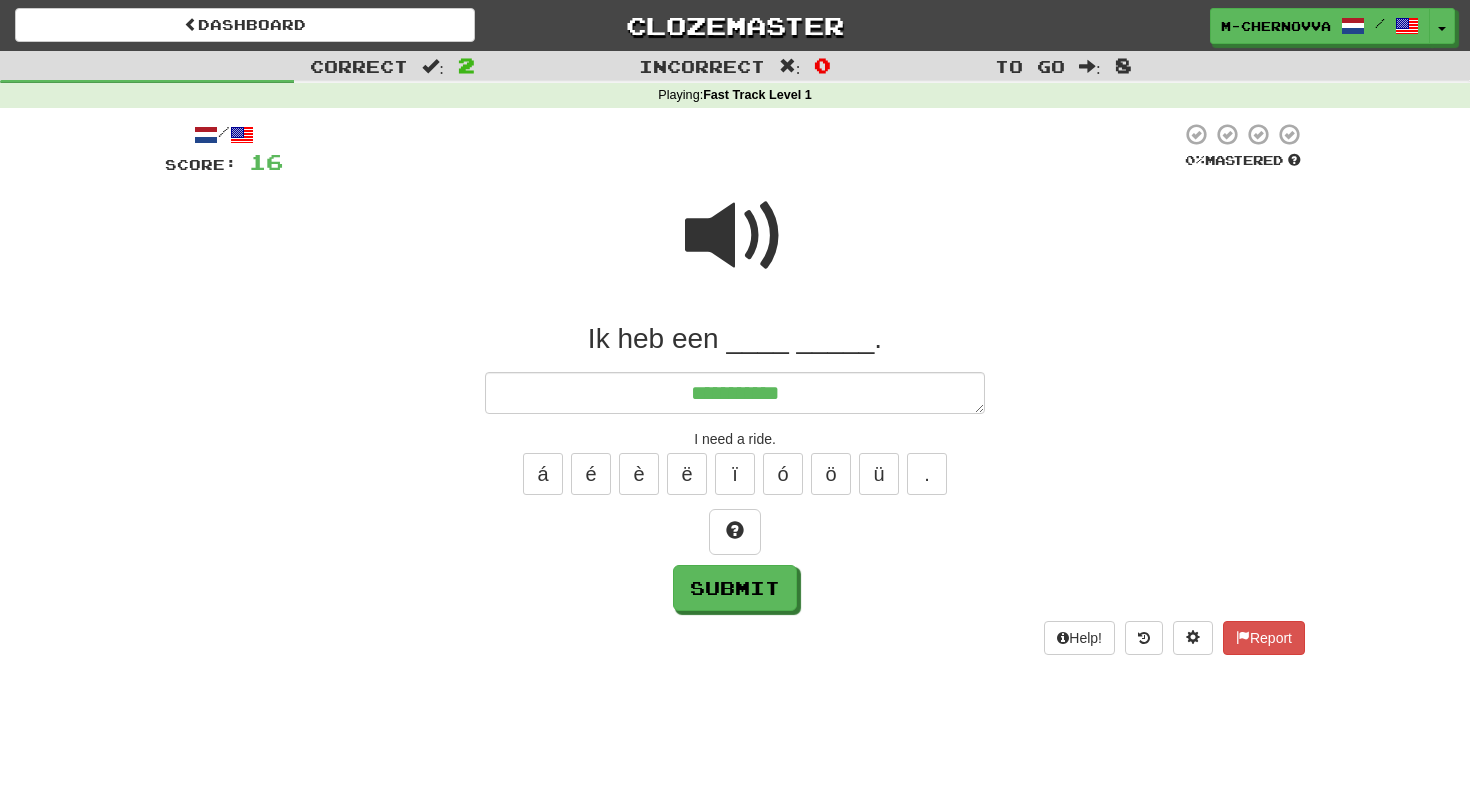 type on "*" 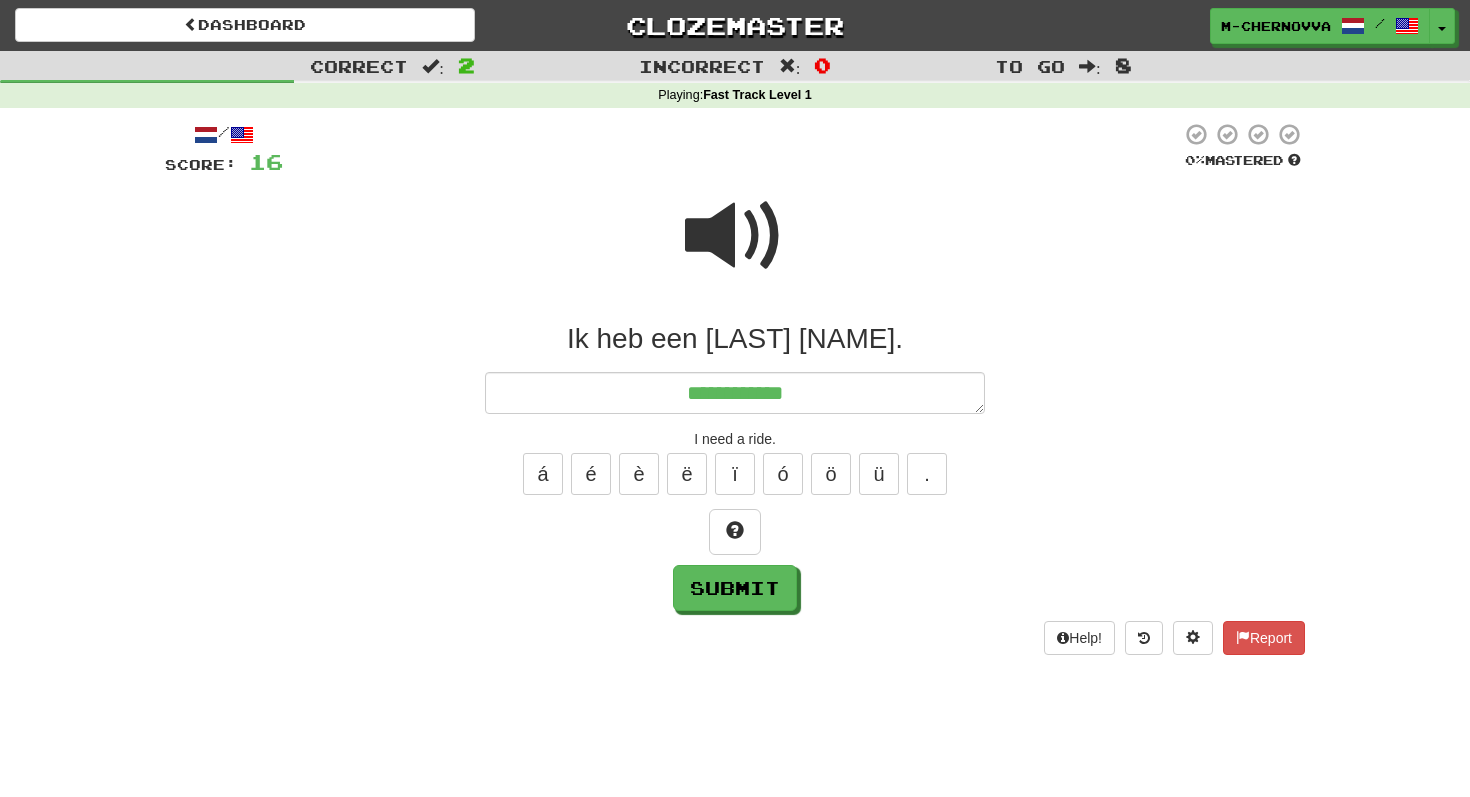 type on "*" 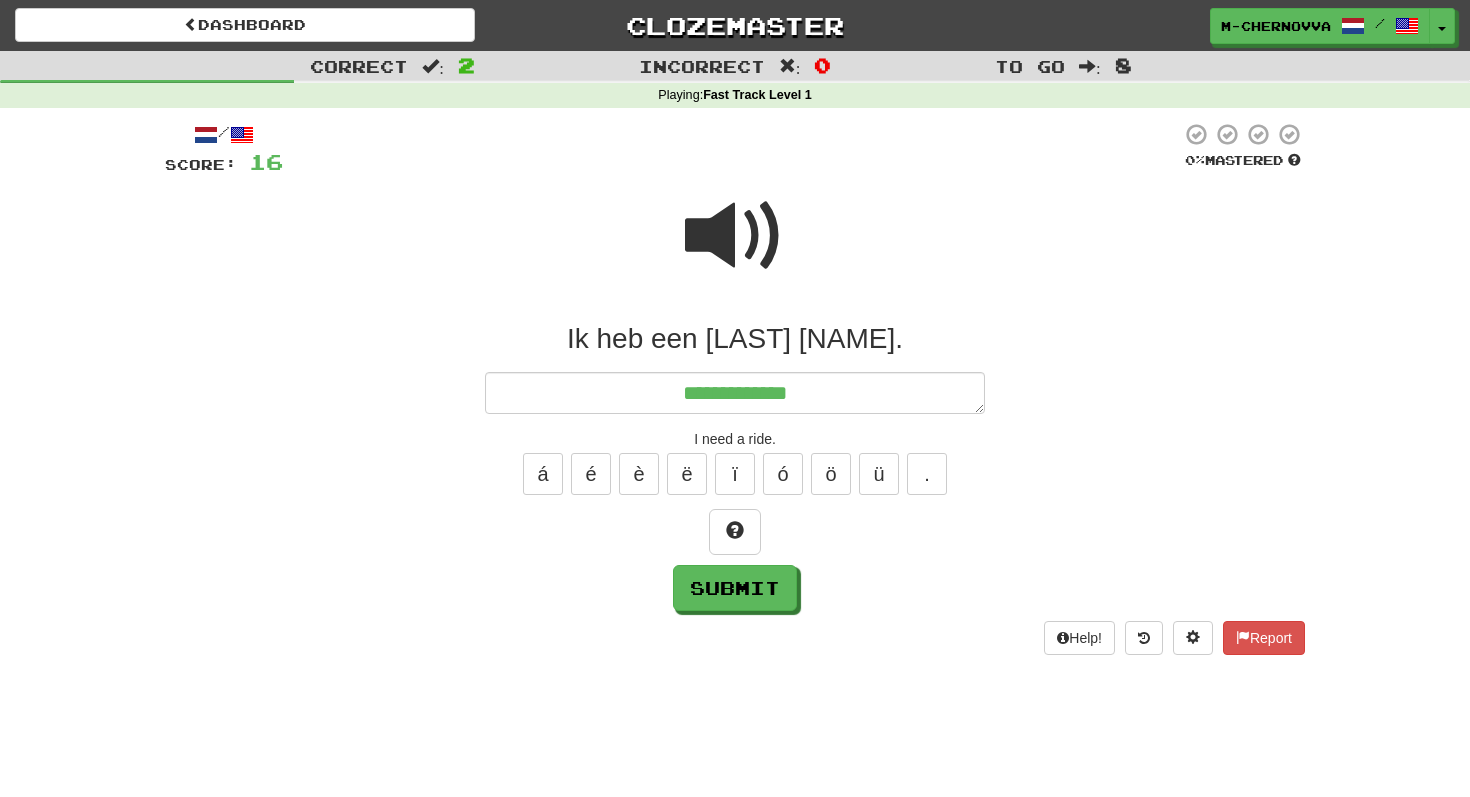 type on "*" 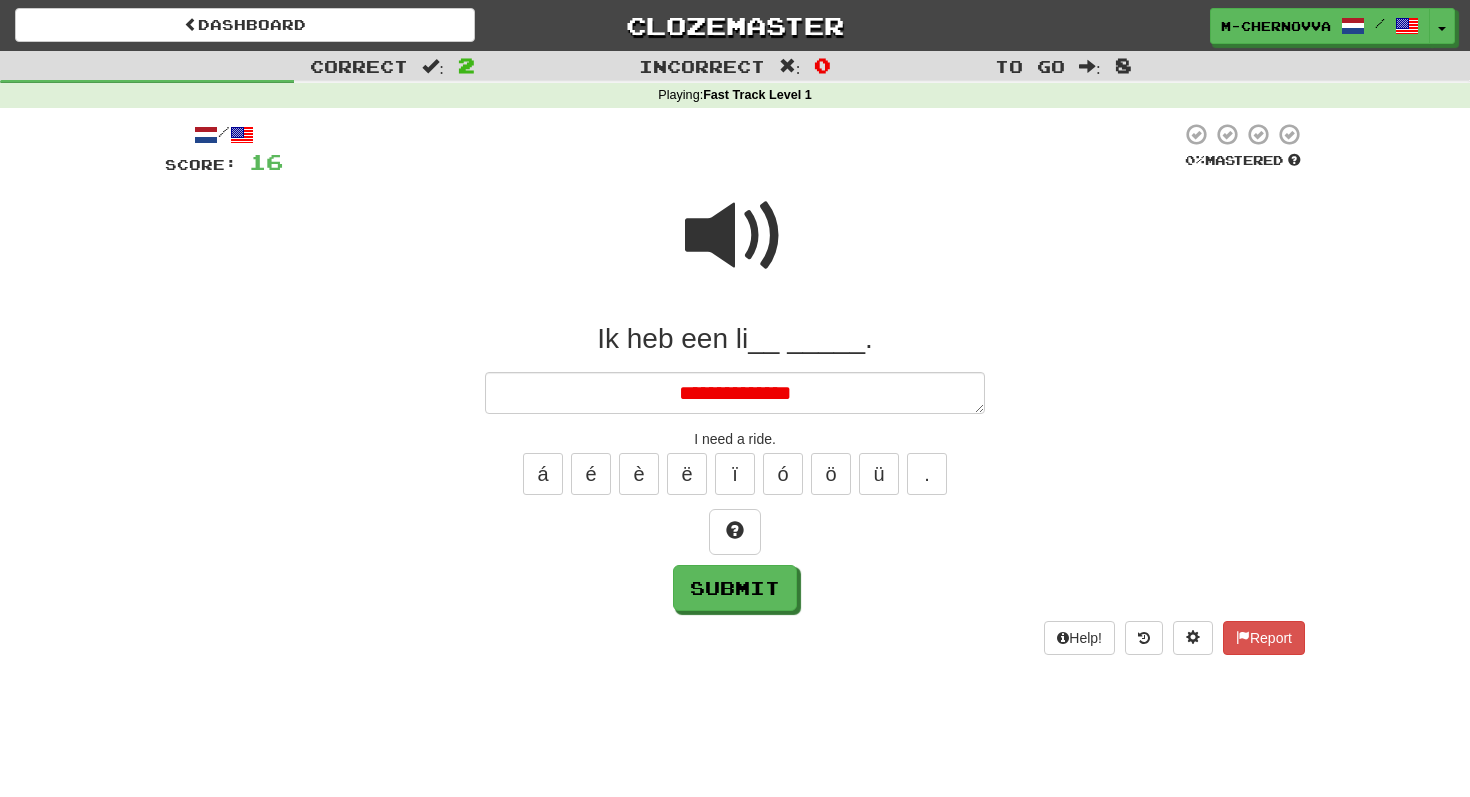 type on "*" 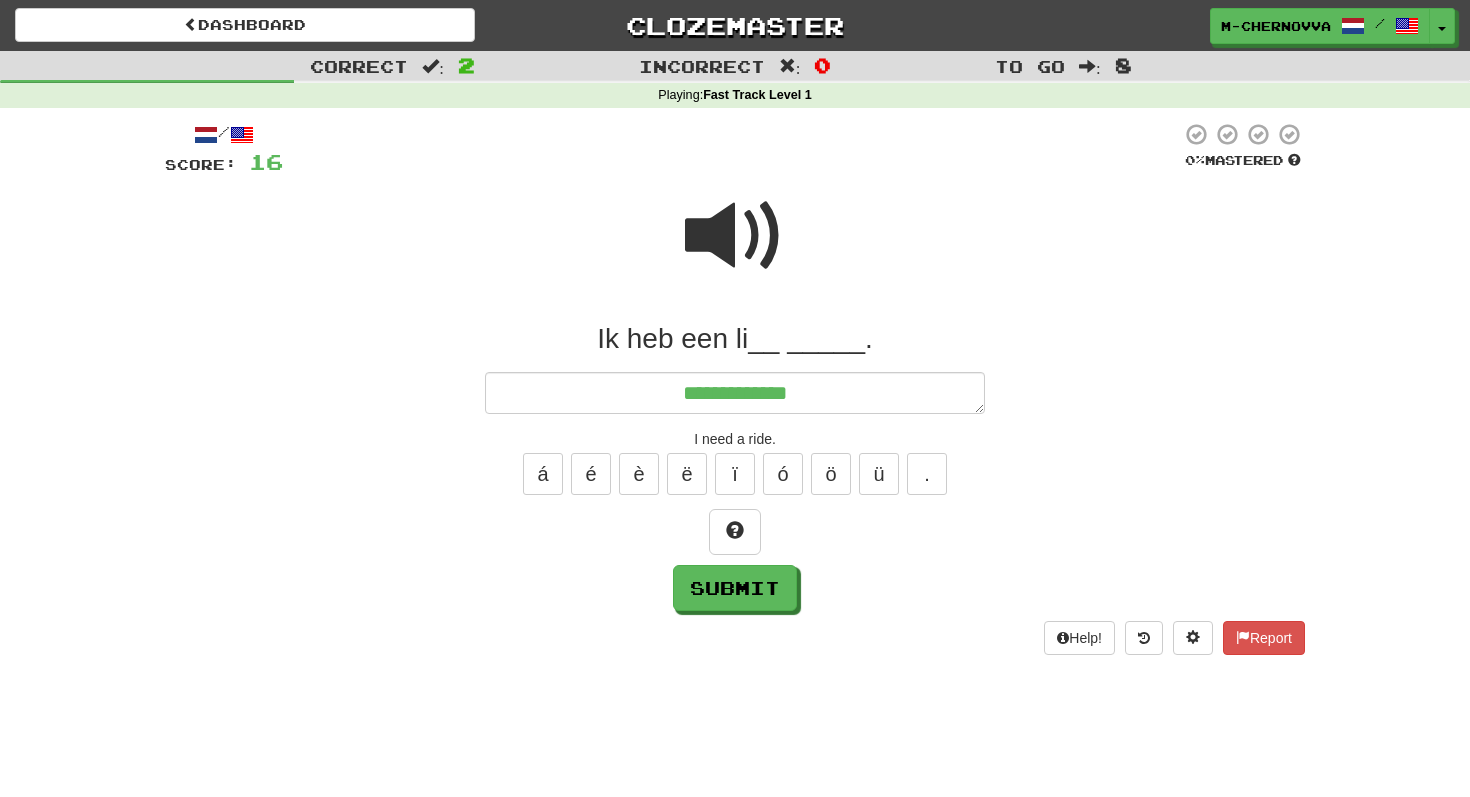 type on "*" 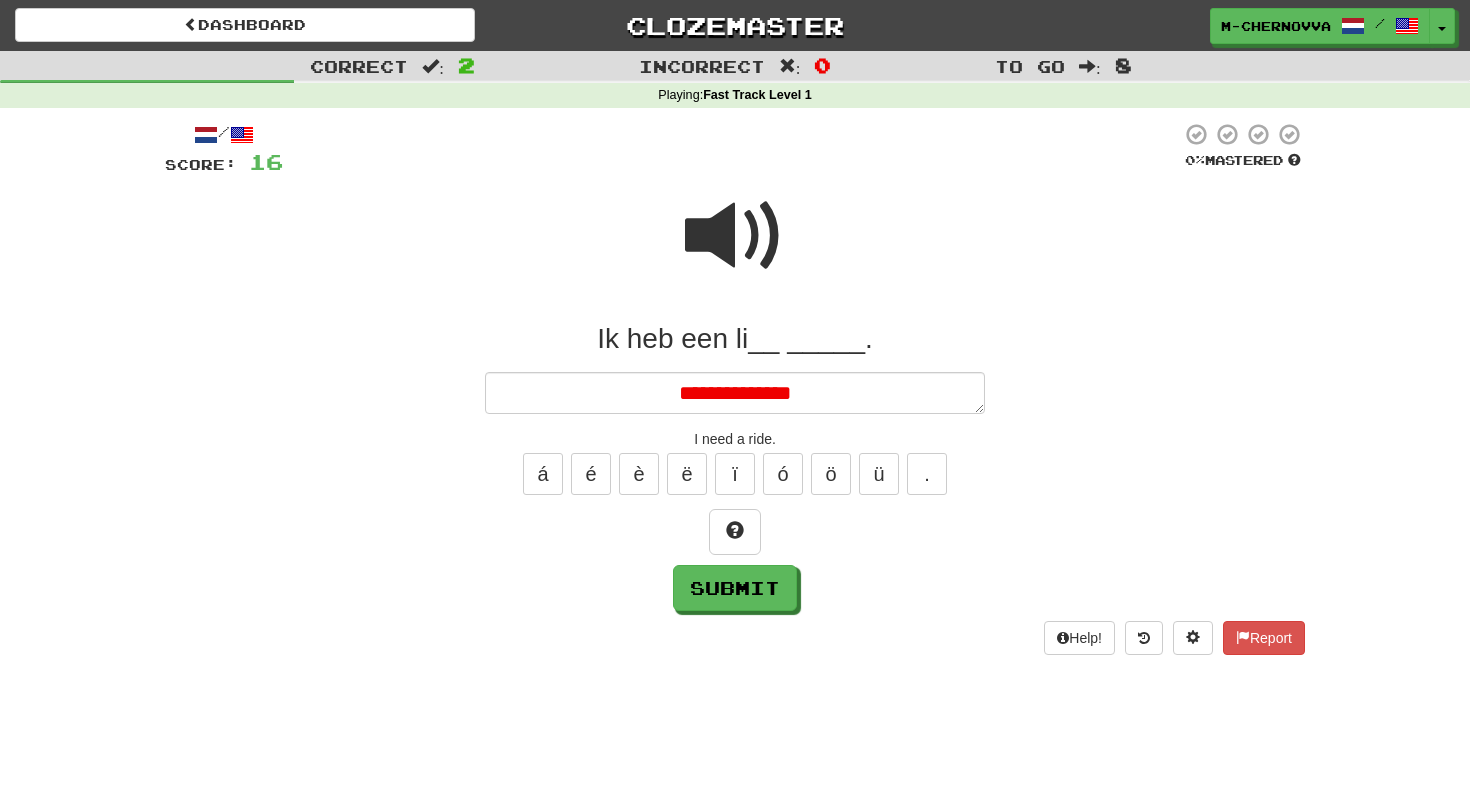 type on "*" 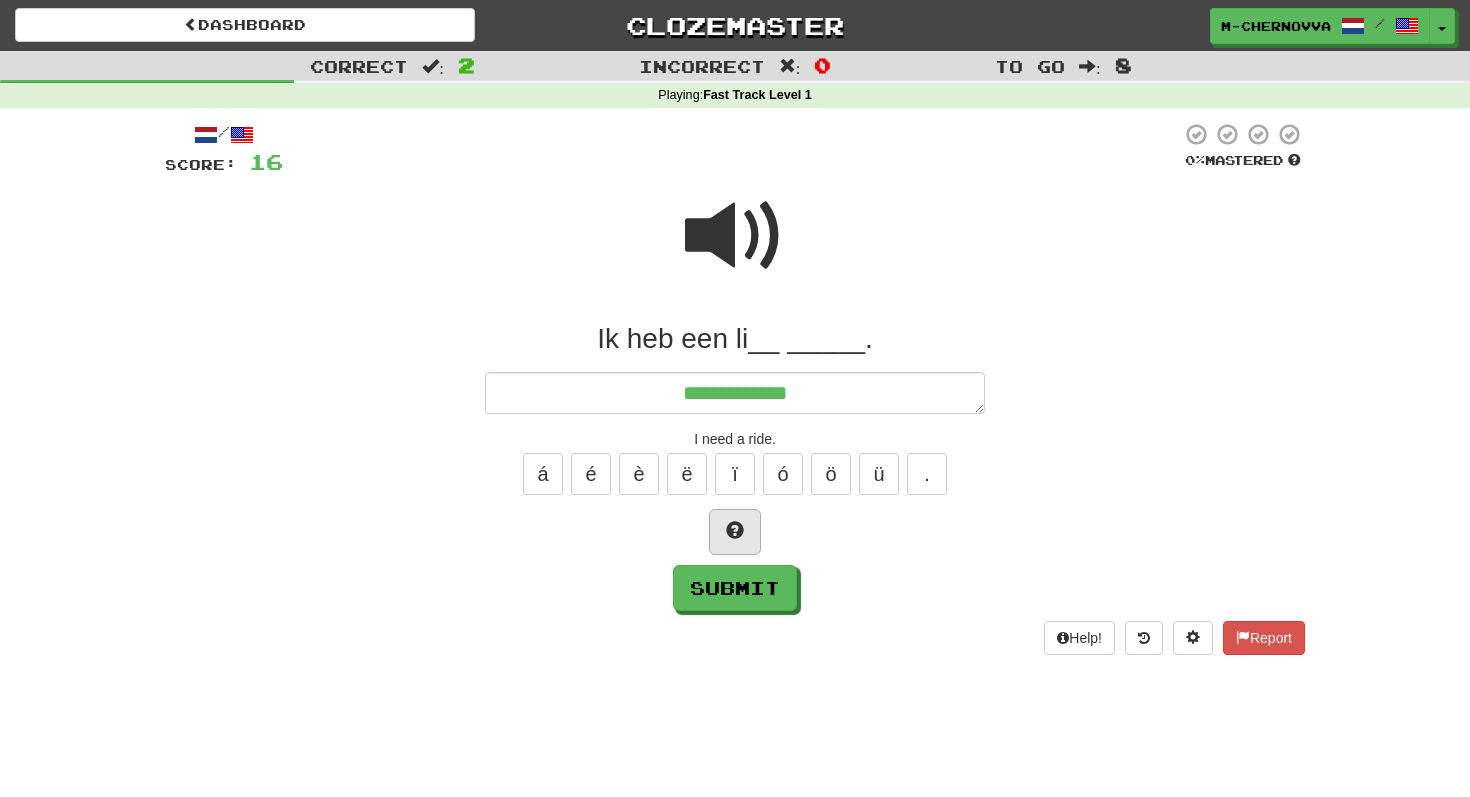 type on "*" 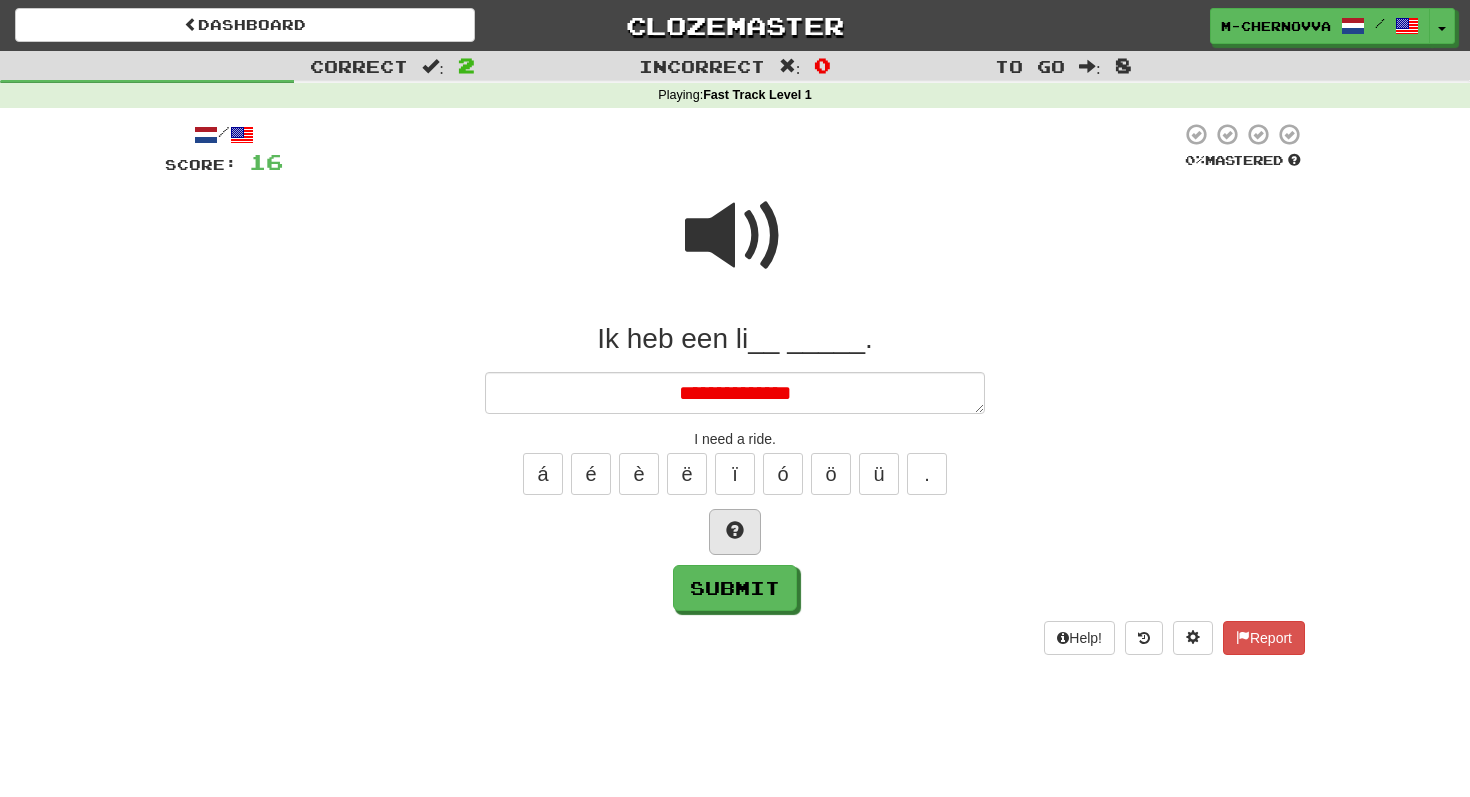type on "*" 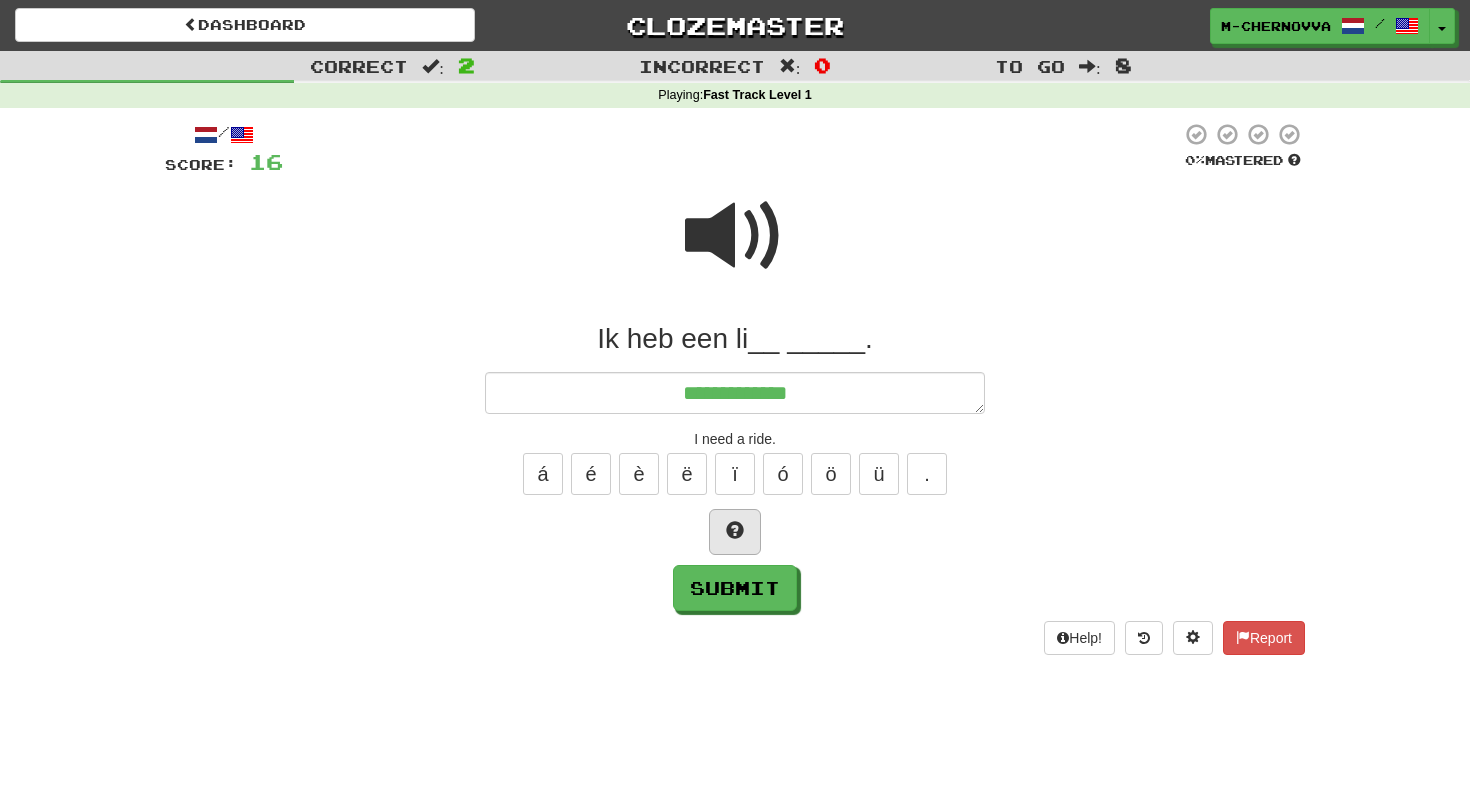 type on "*" 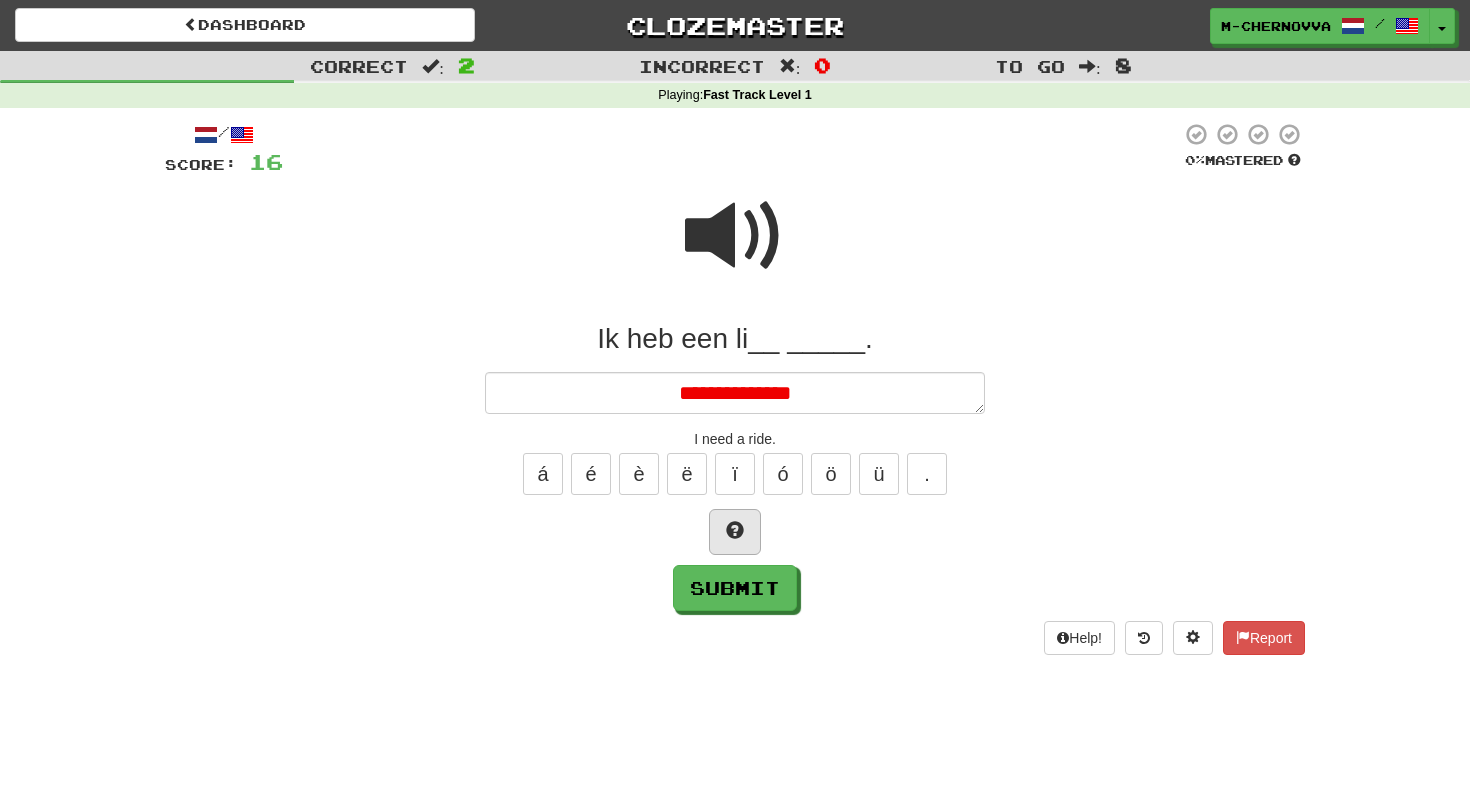 type on "*" 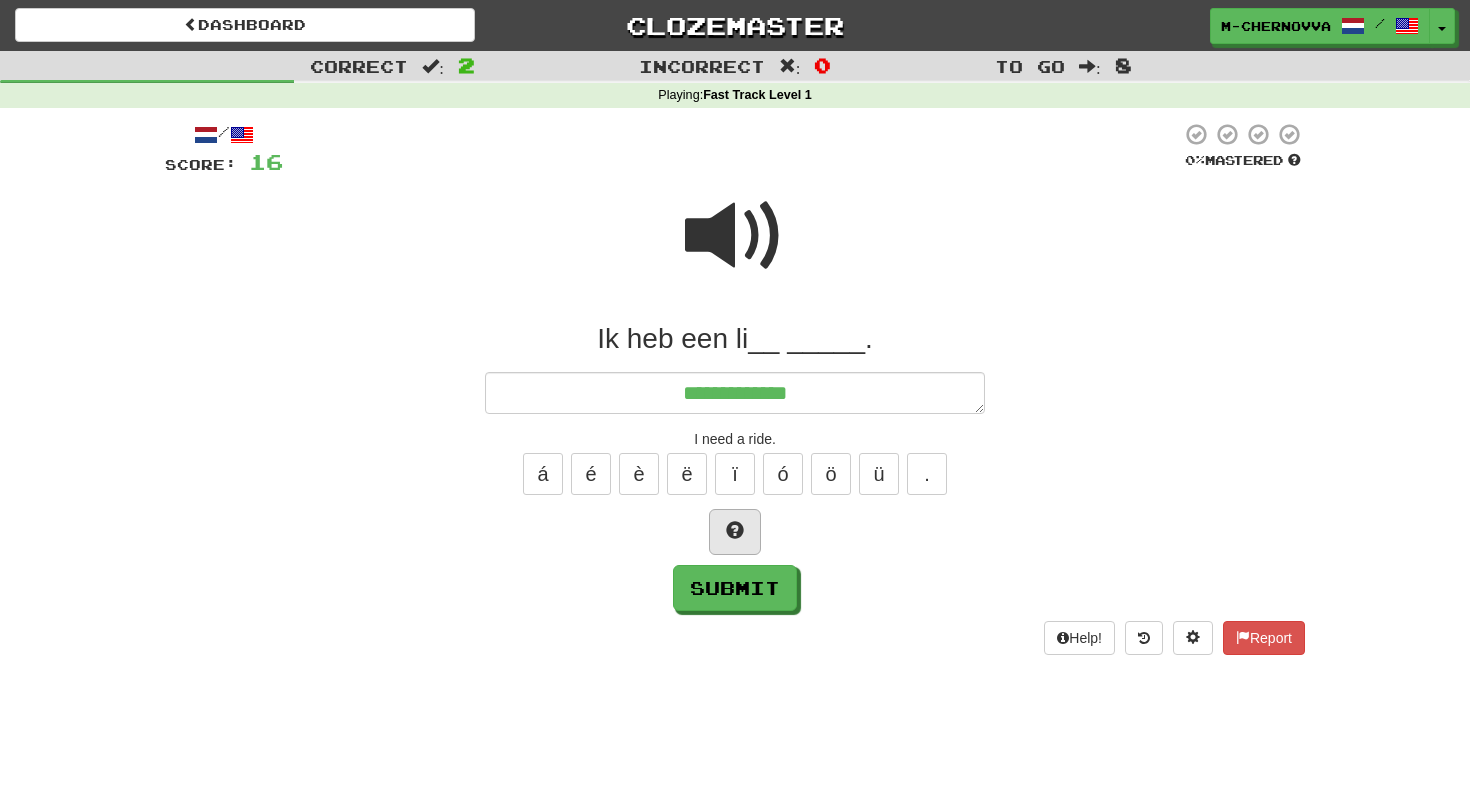type on "*" 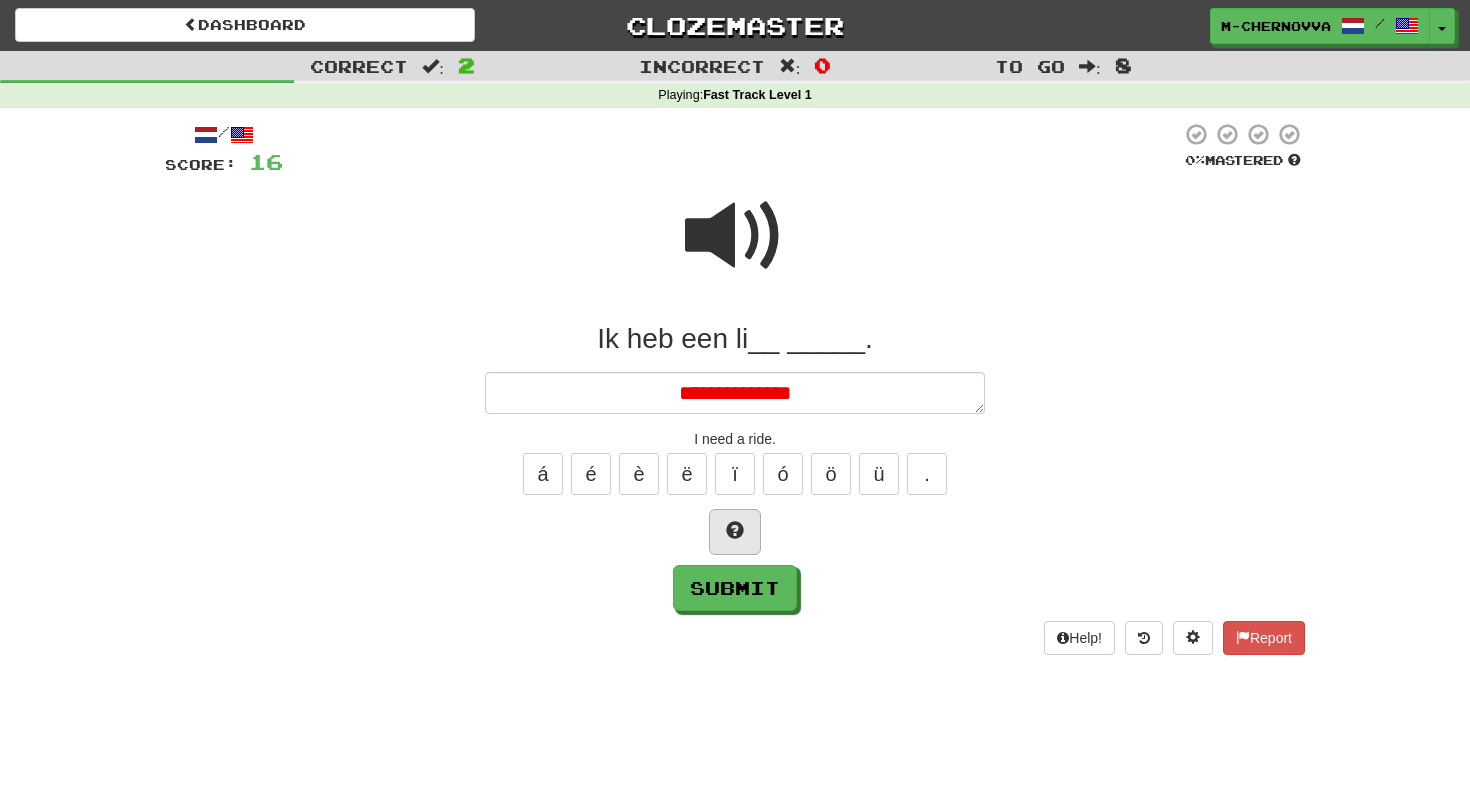 type on "*" 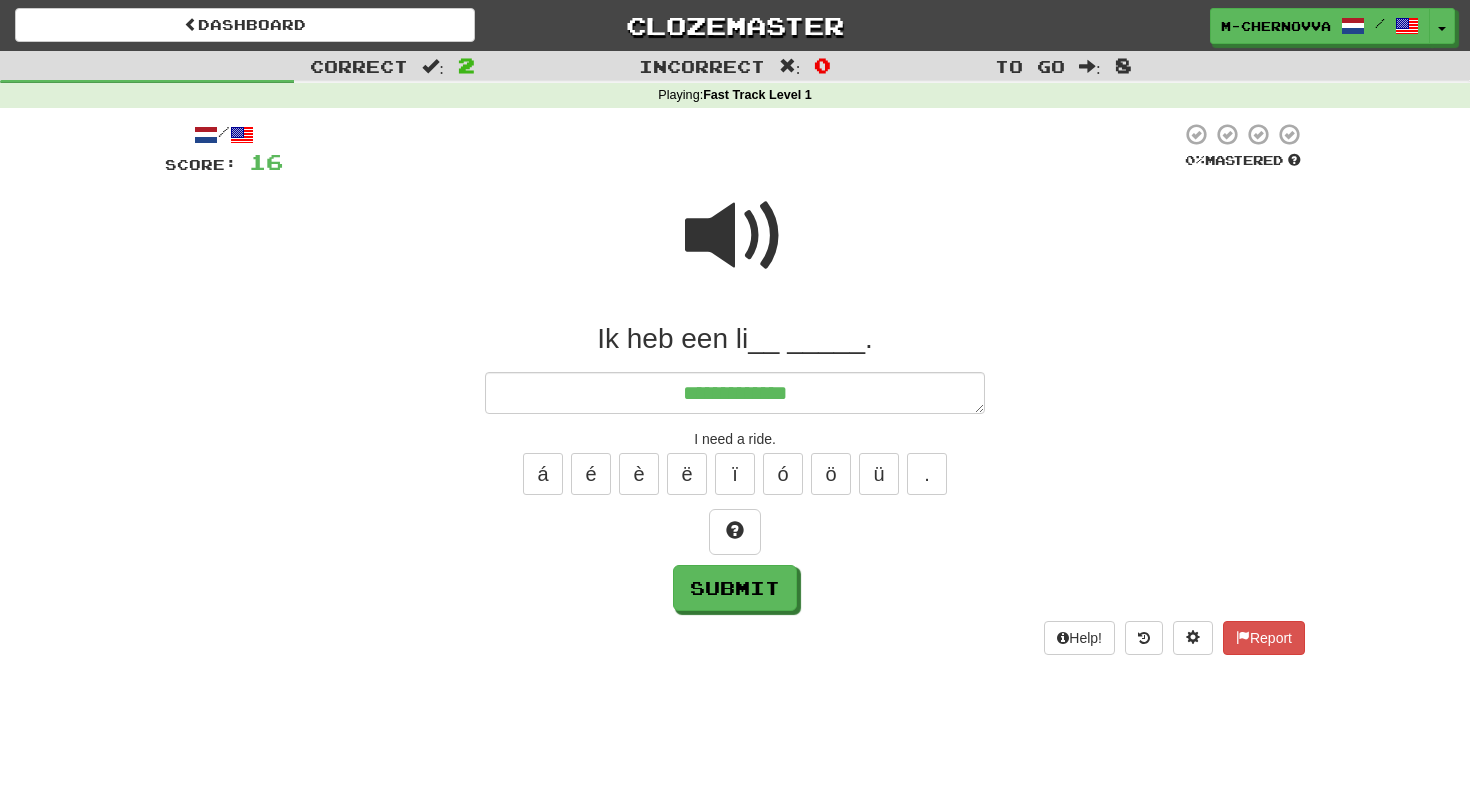 type on "**********" 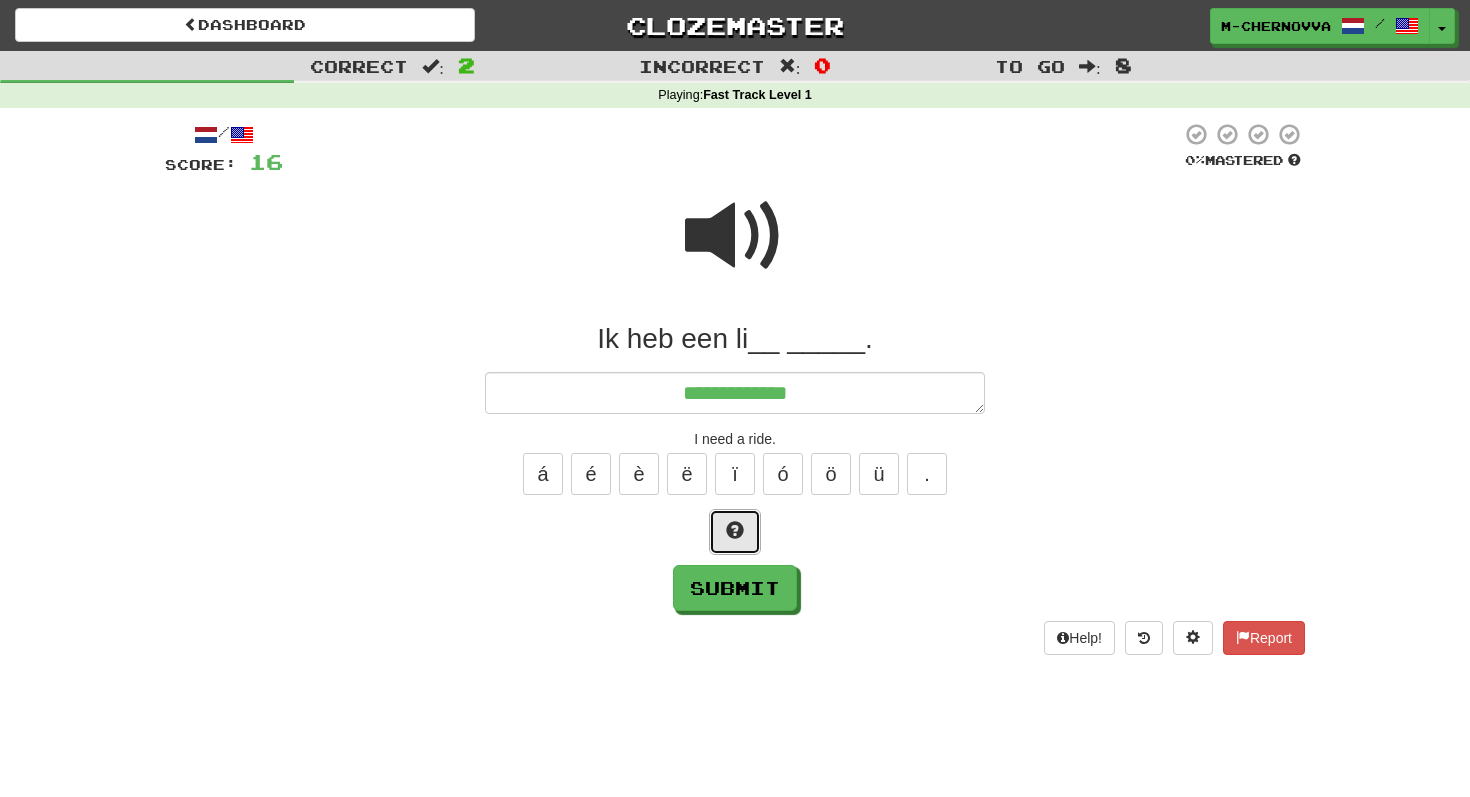 click at bounding box center [735, 530] 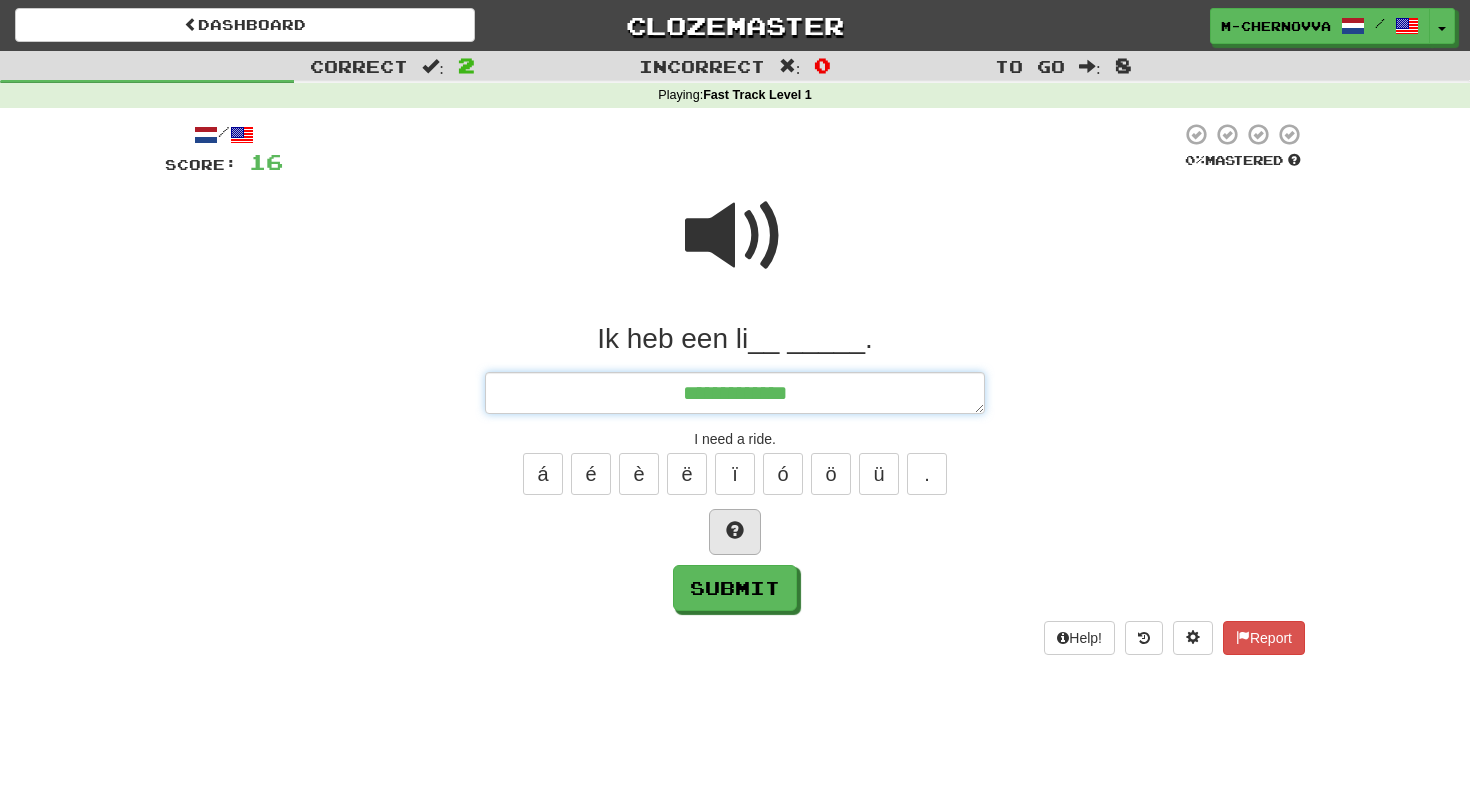 type on "*" 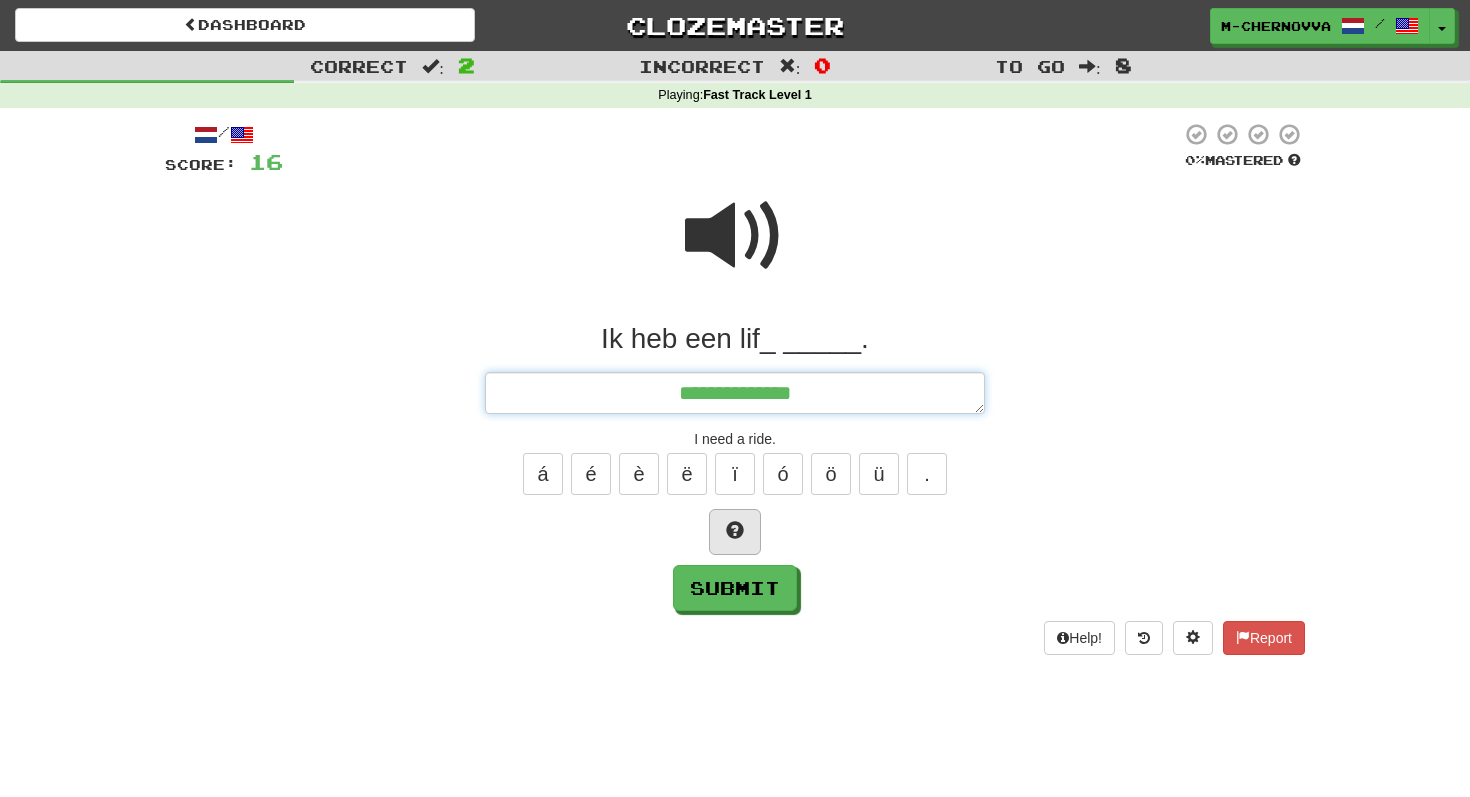 type on "*" 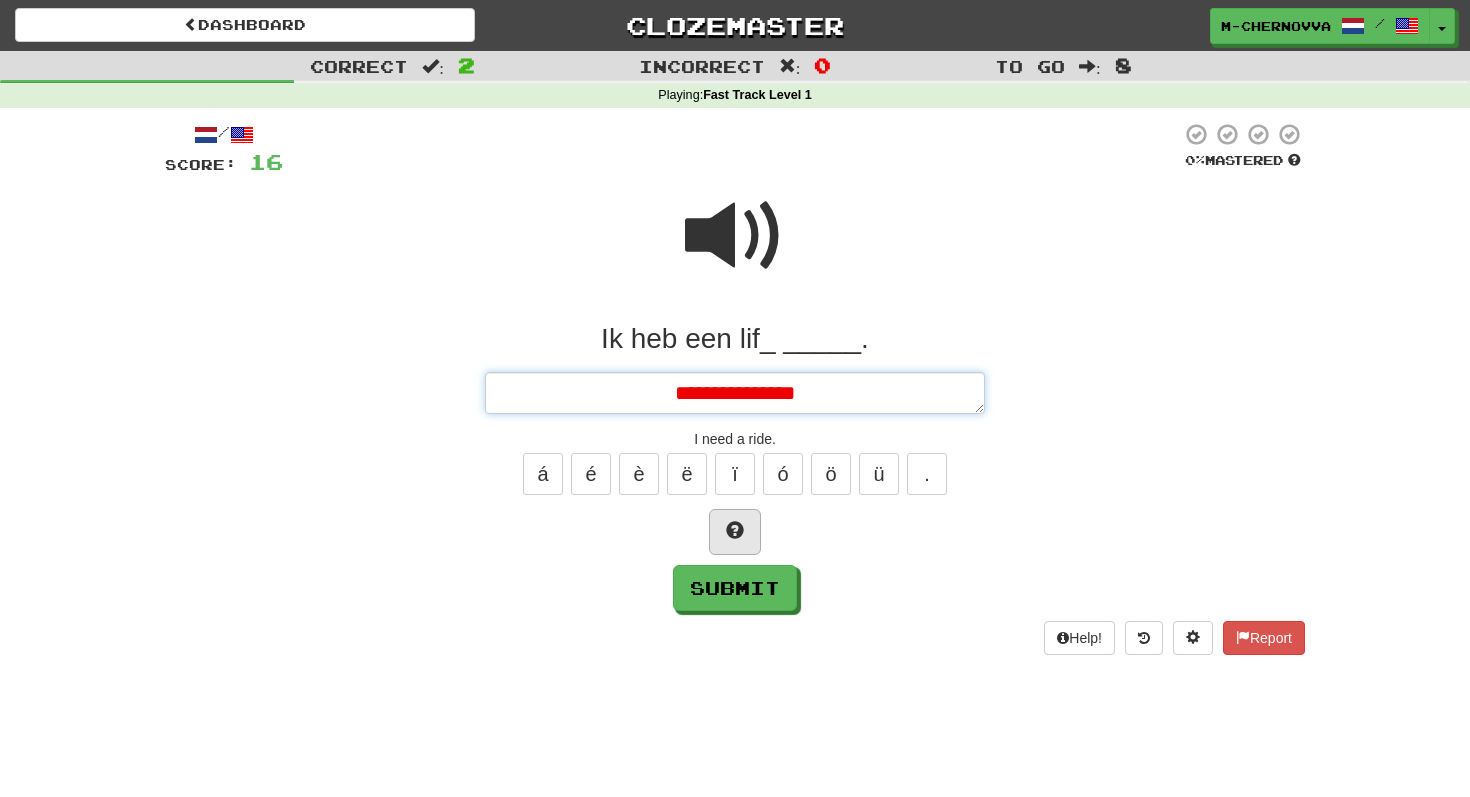 type on "*" 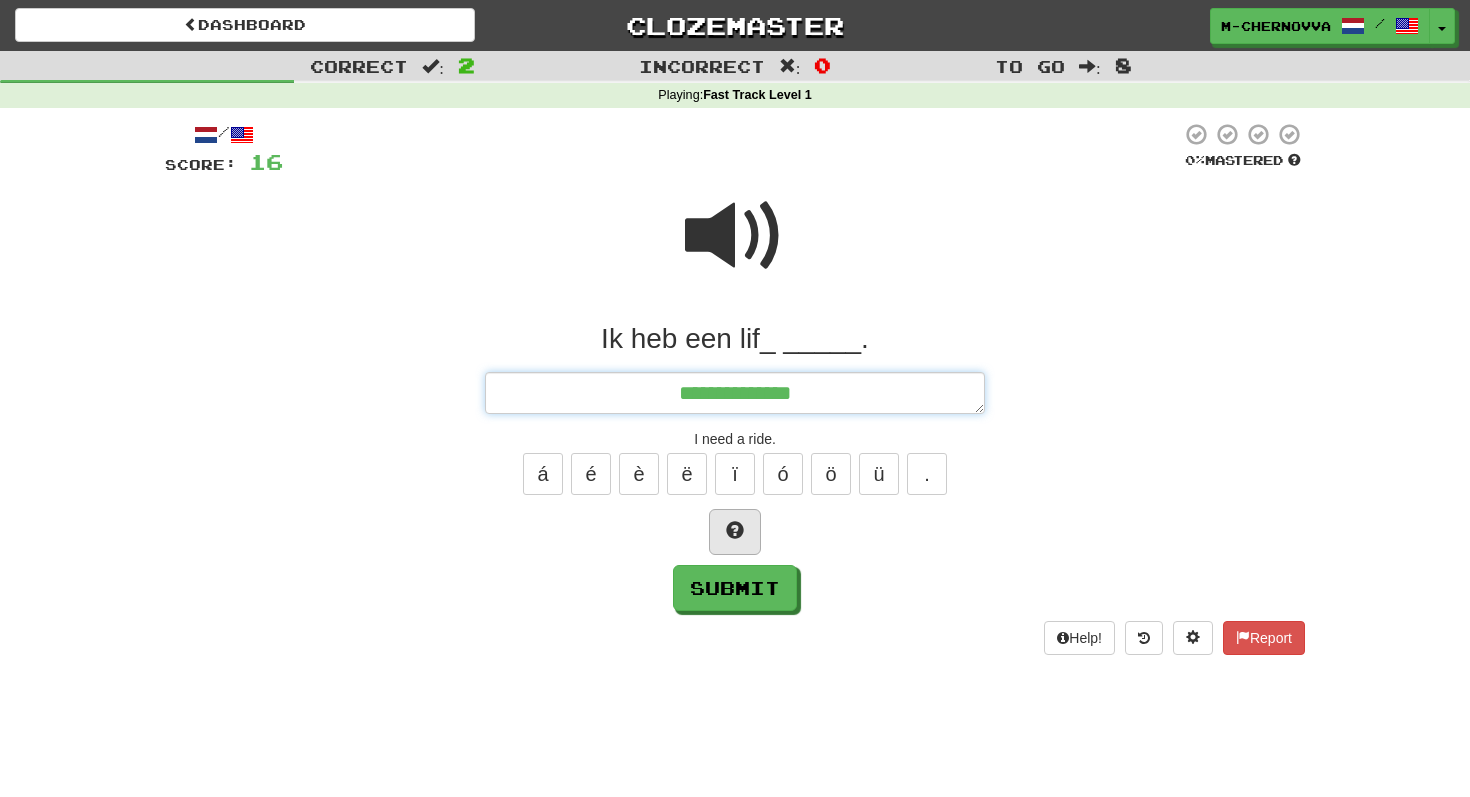 type on "*" 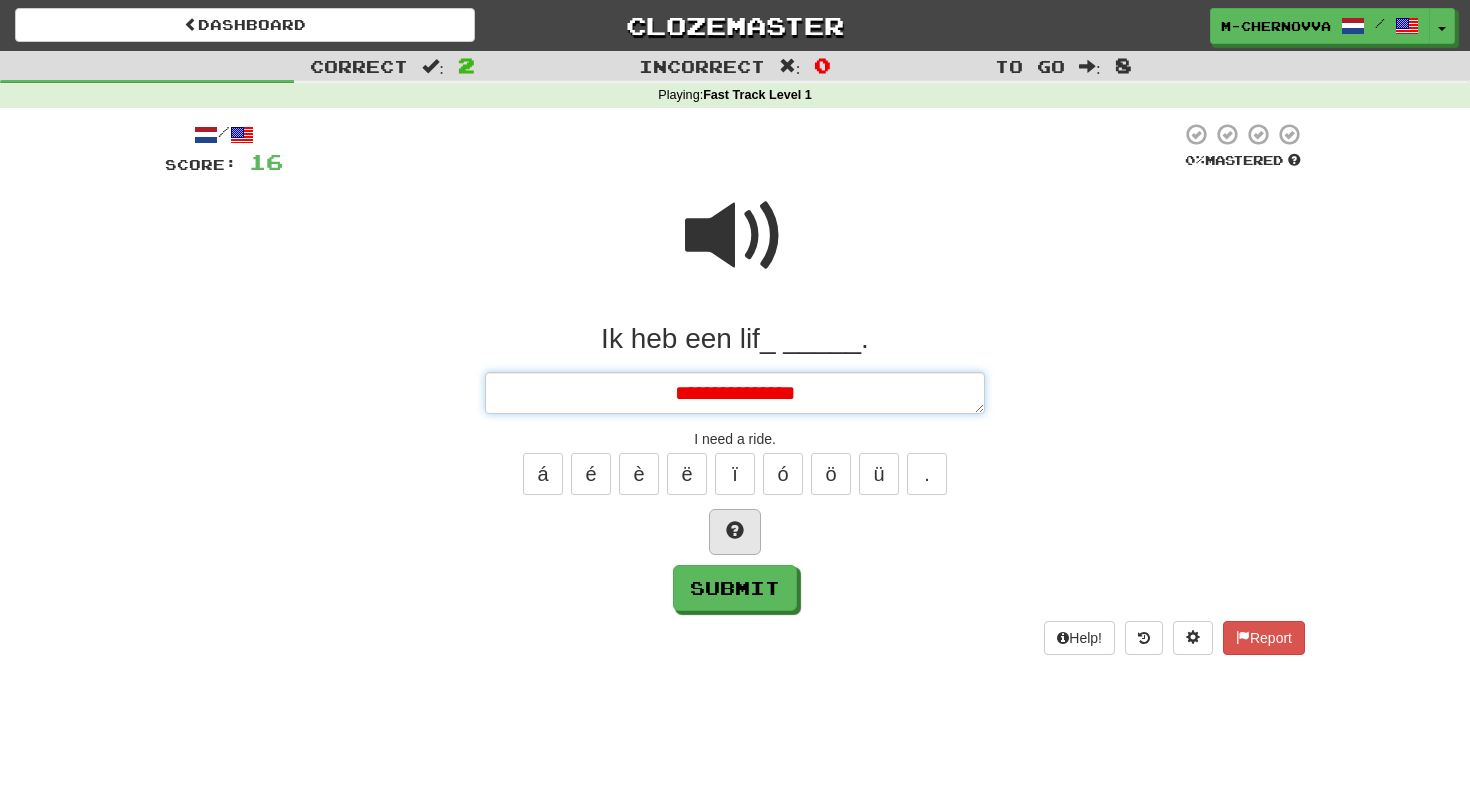 type on "*" 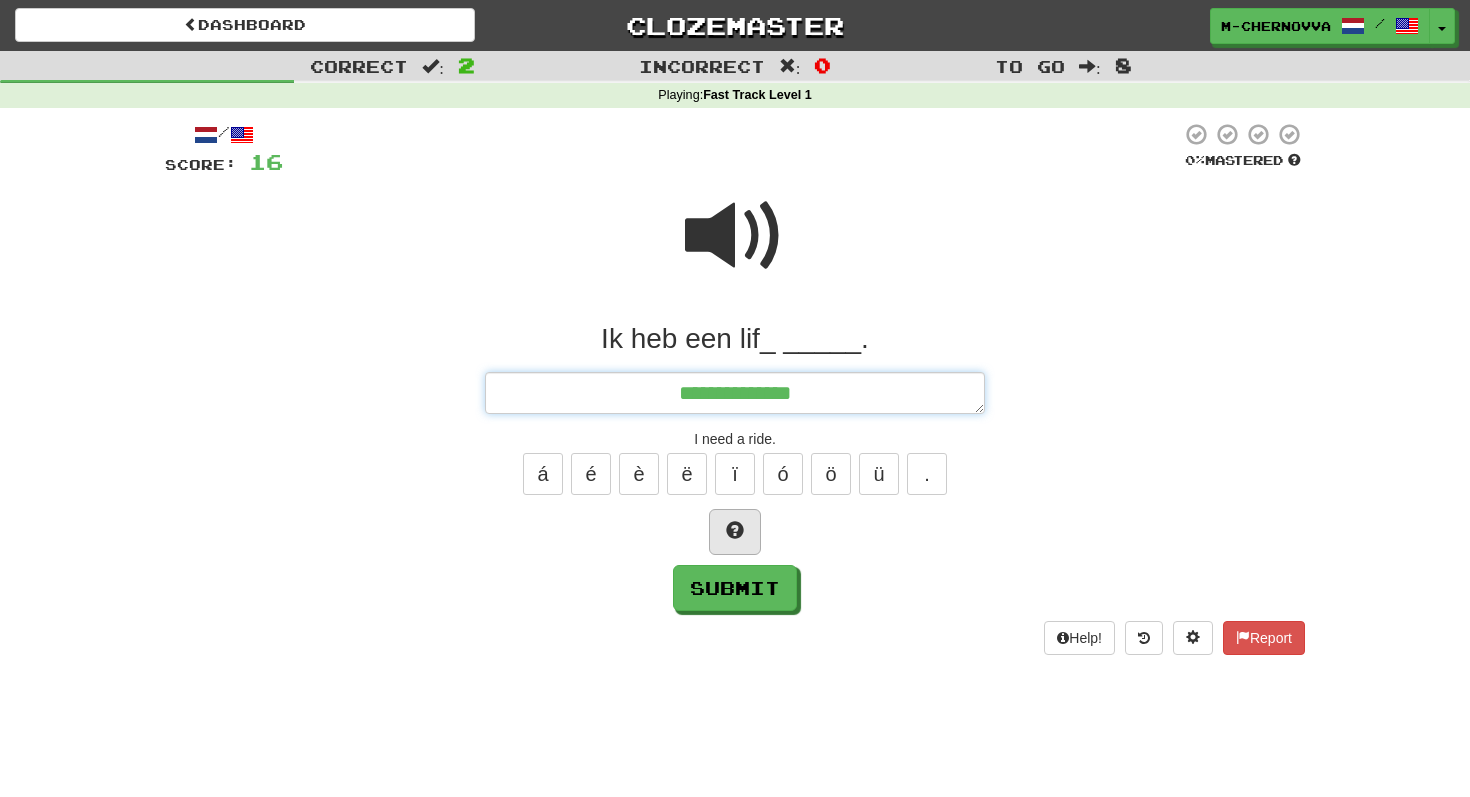 type on "*" 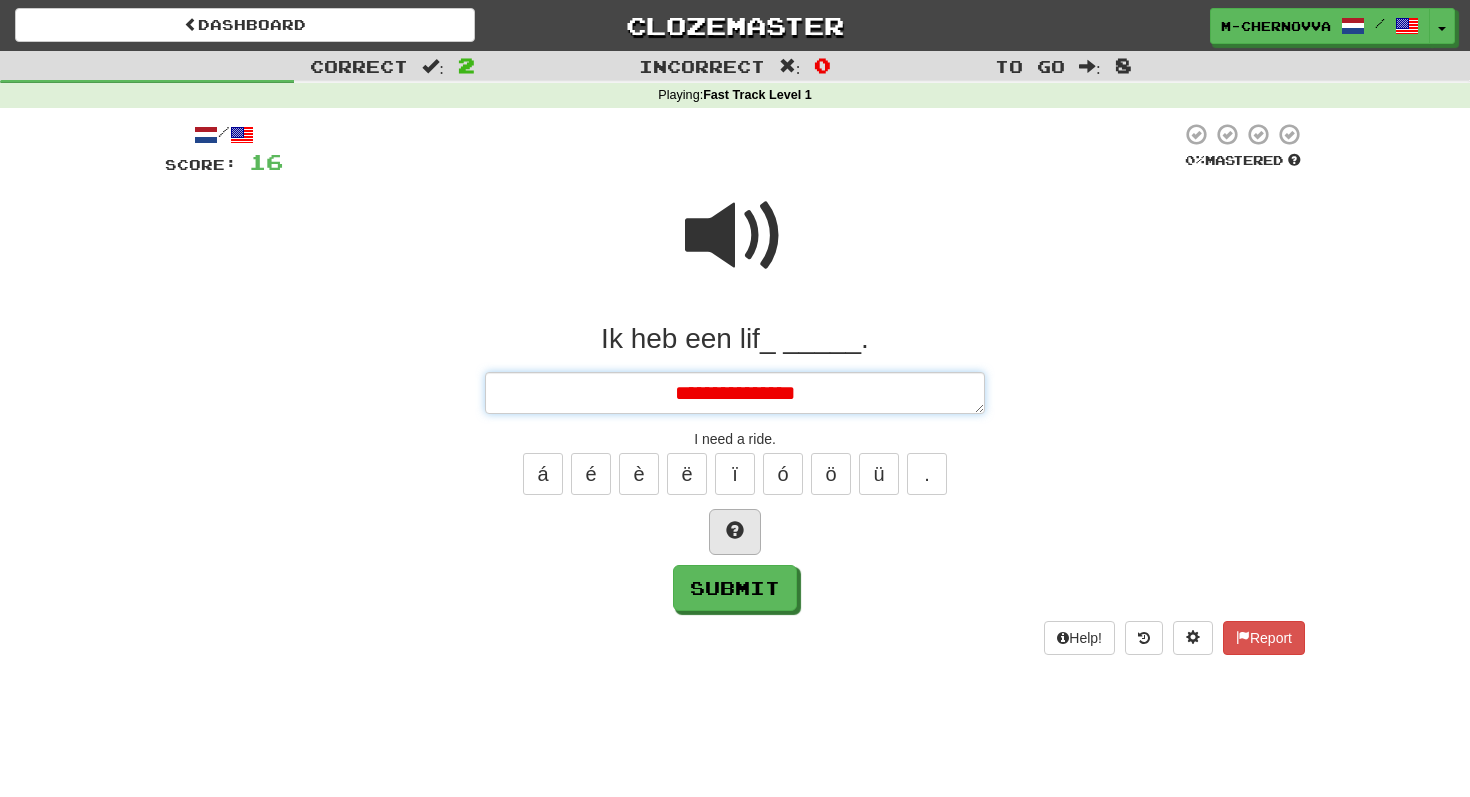 type on "*" 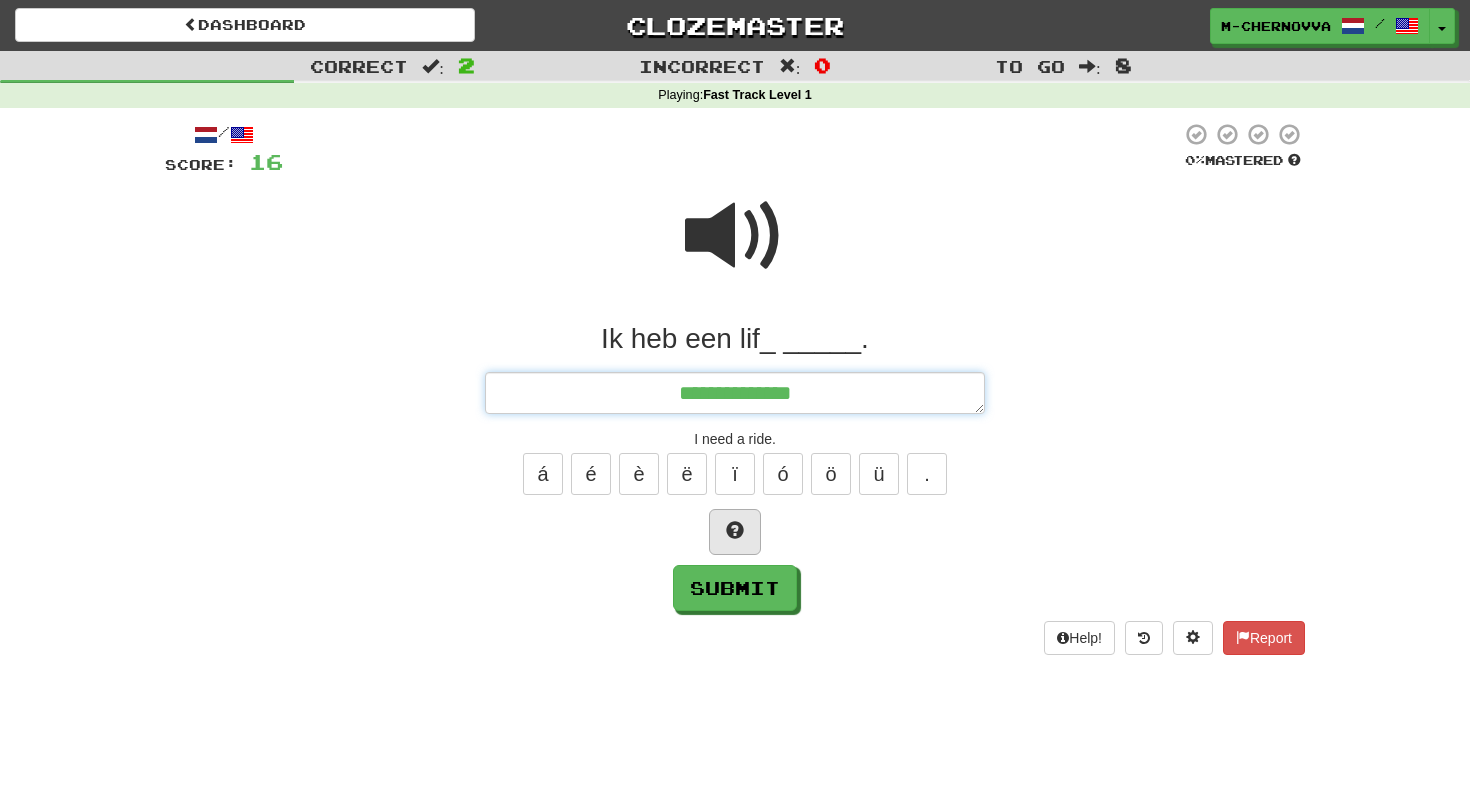type on "*" 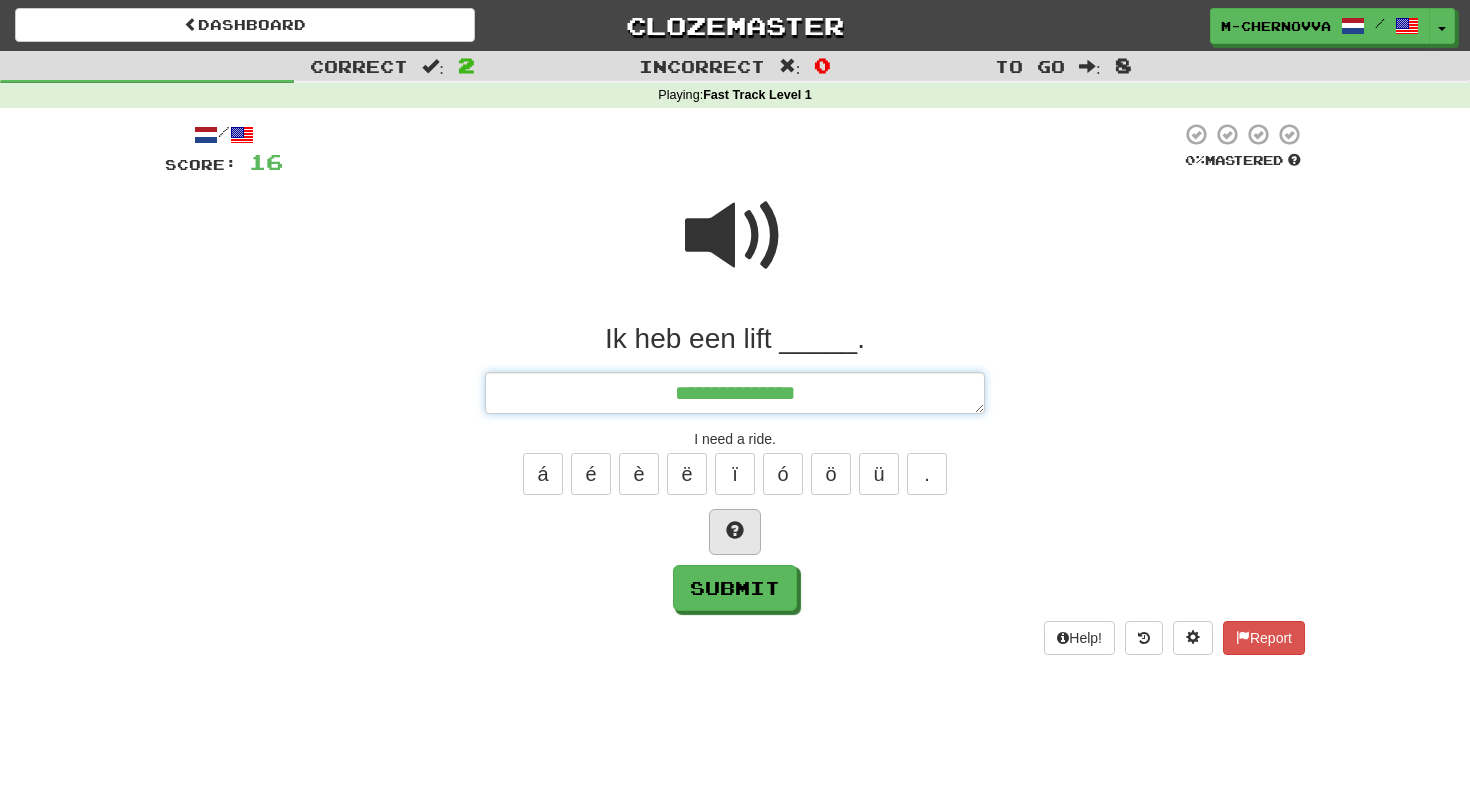 type on "*" 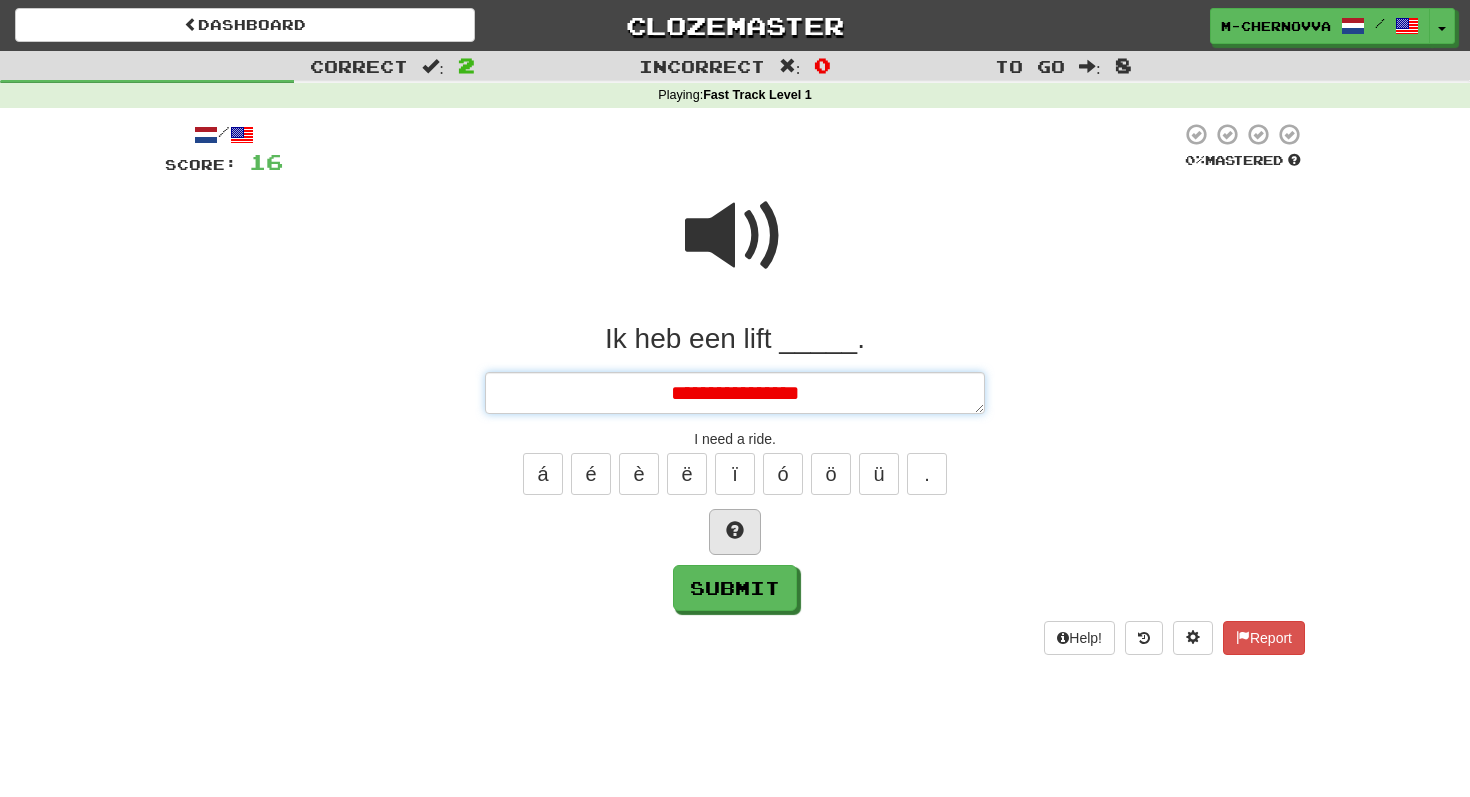 type on "*" 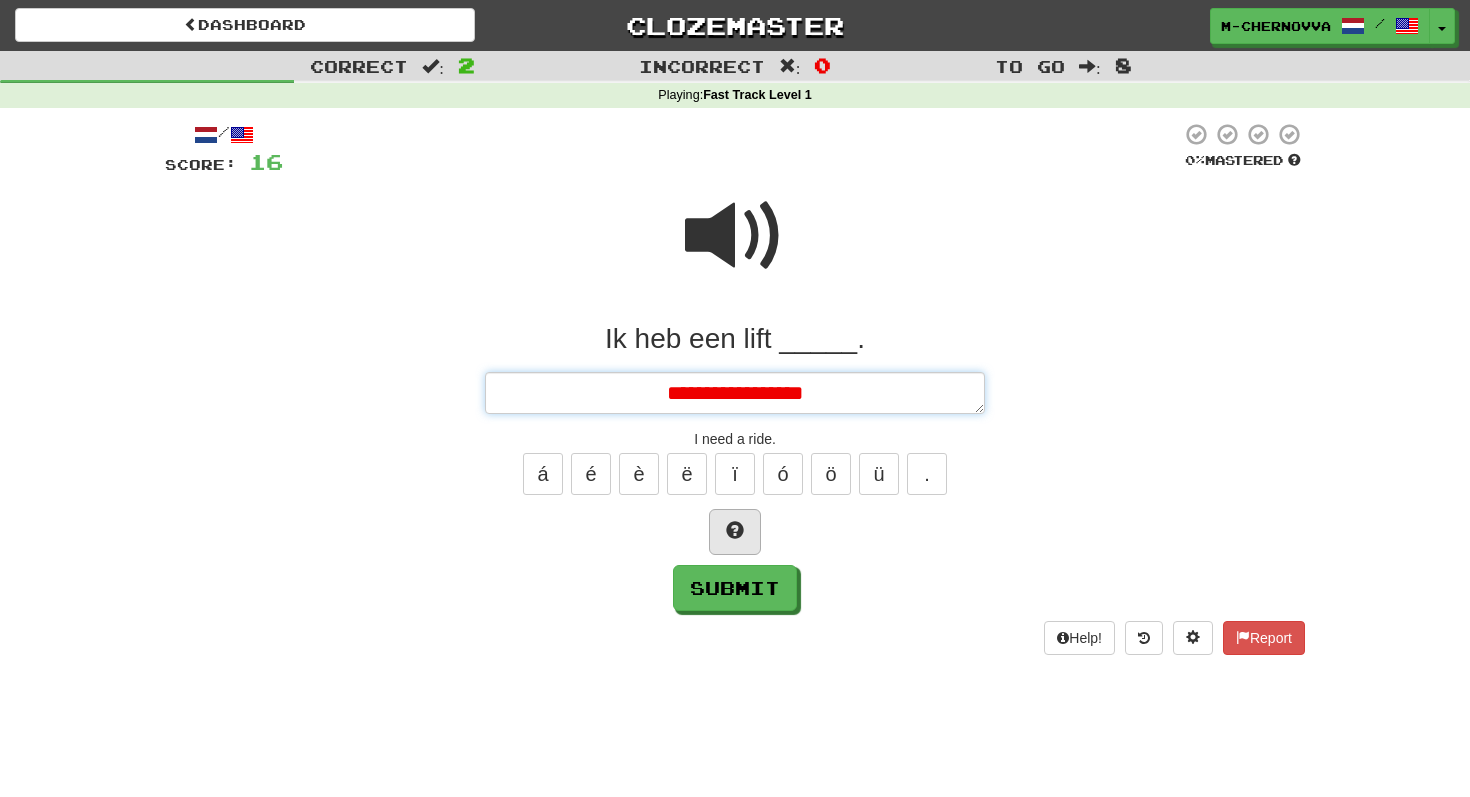 type on "*" 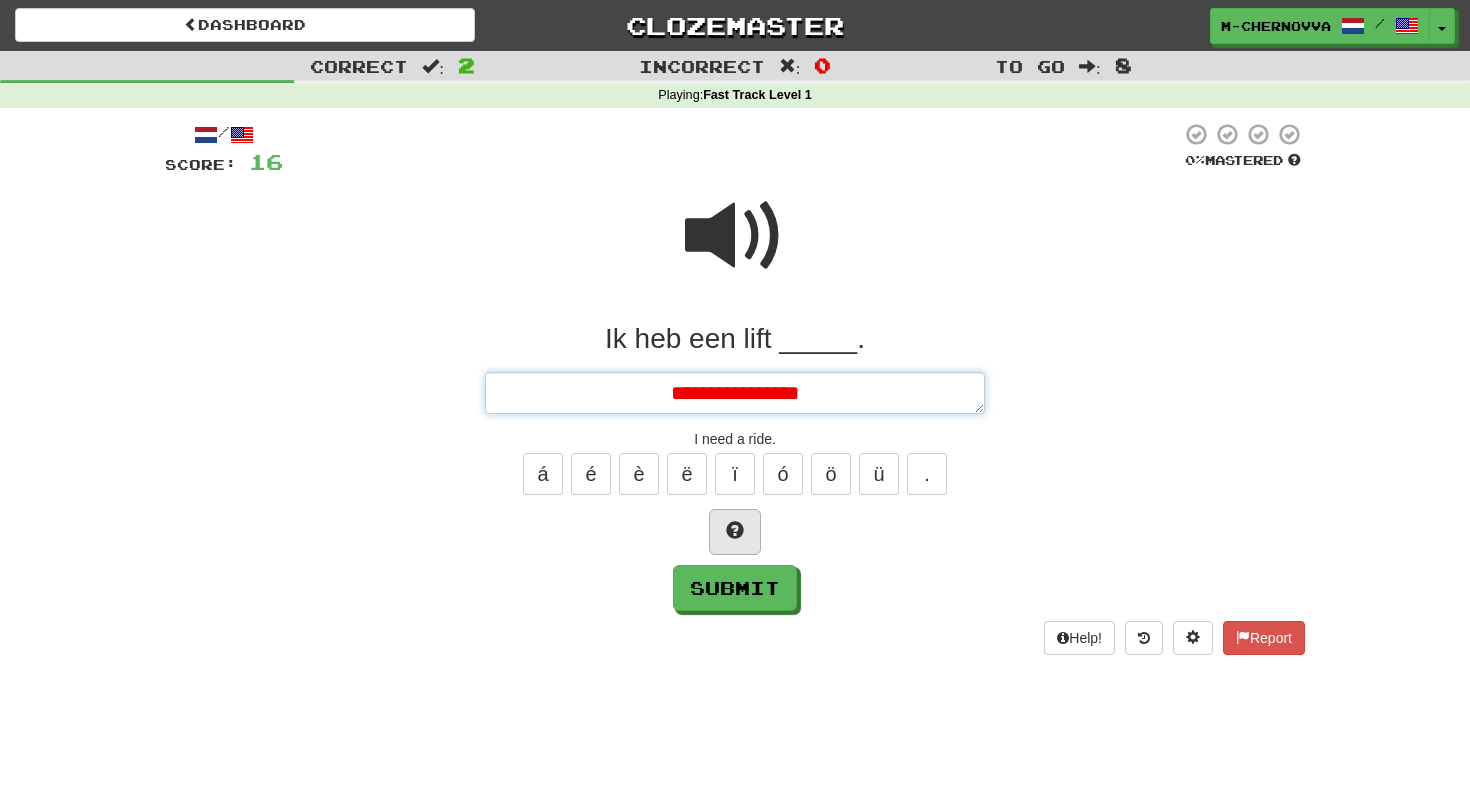 type on "*" 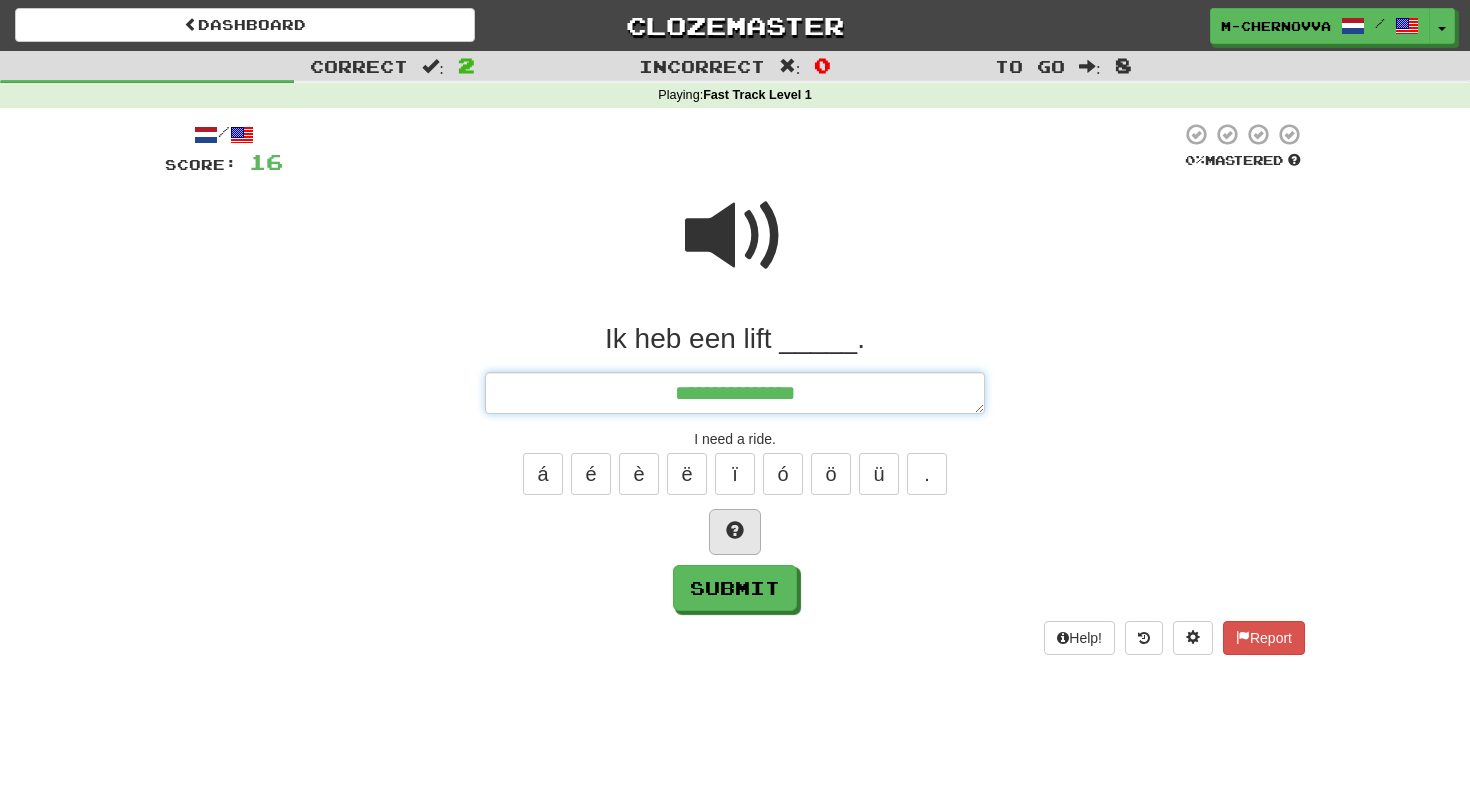 type on "*" 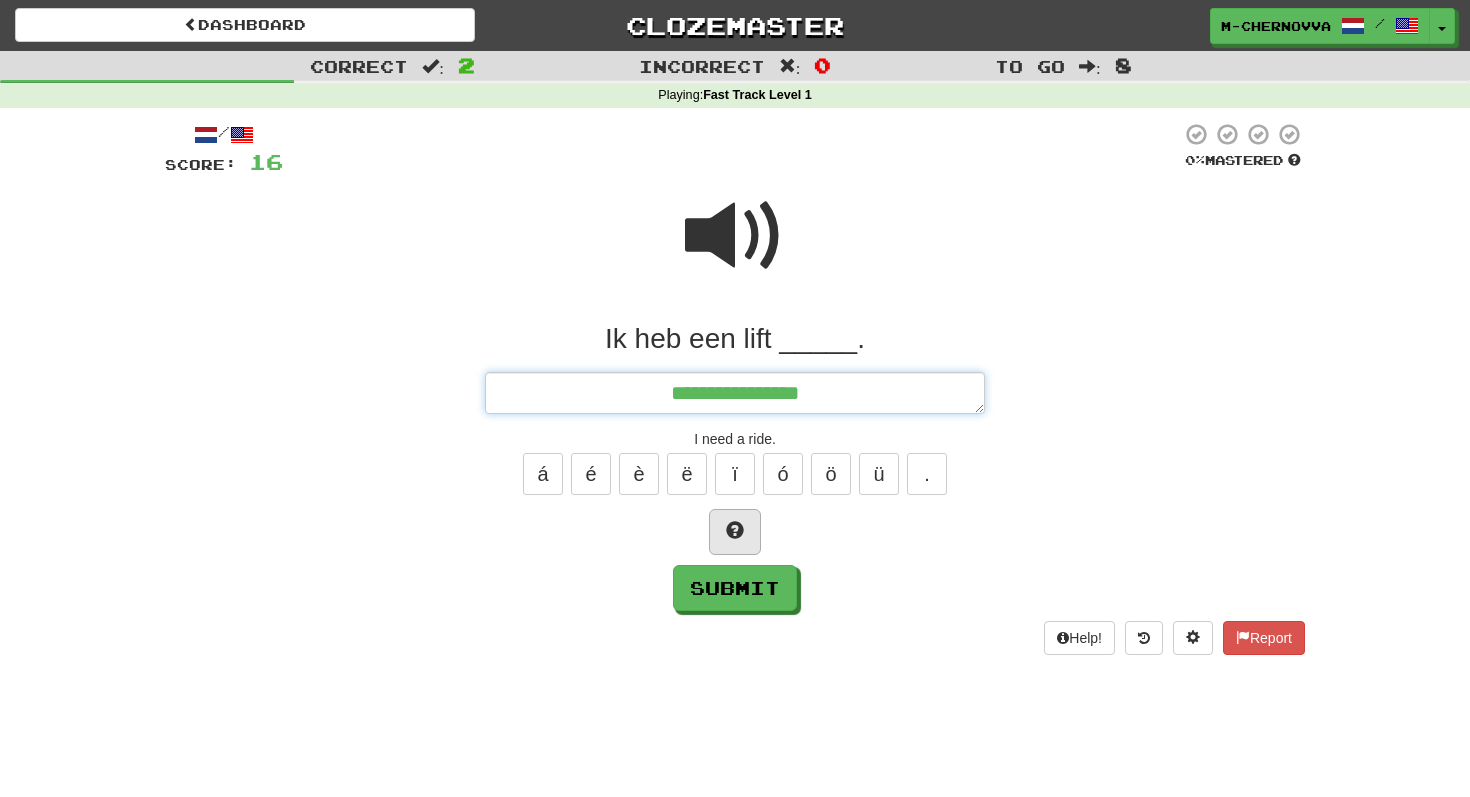 type on "*" 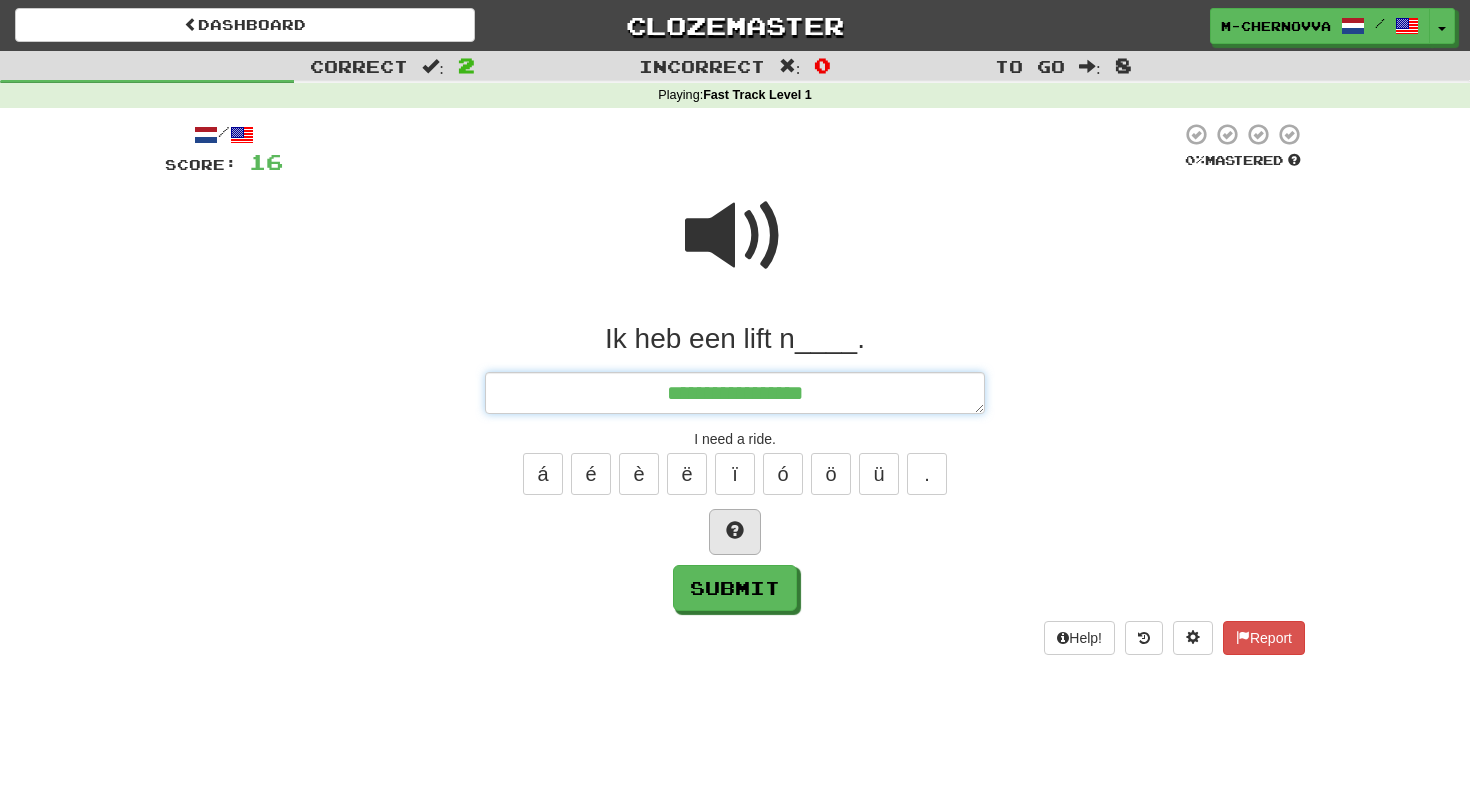 type on "*" 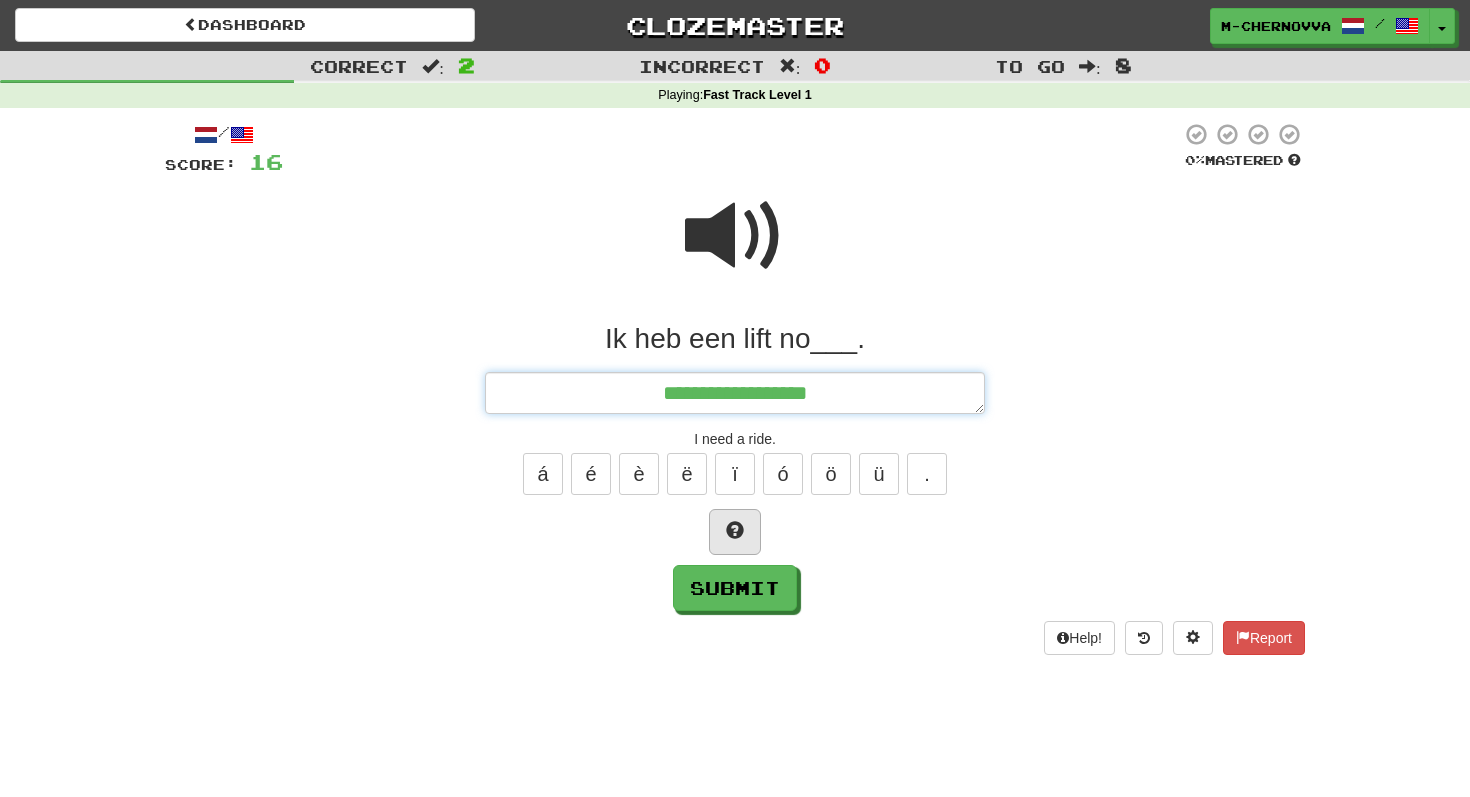 type on "*" 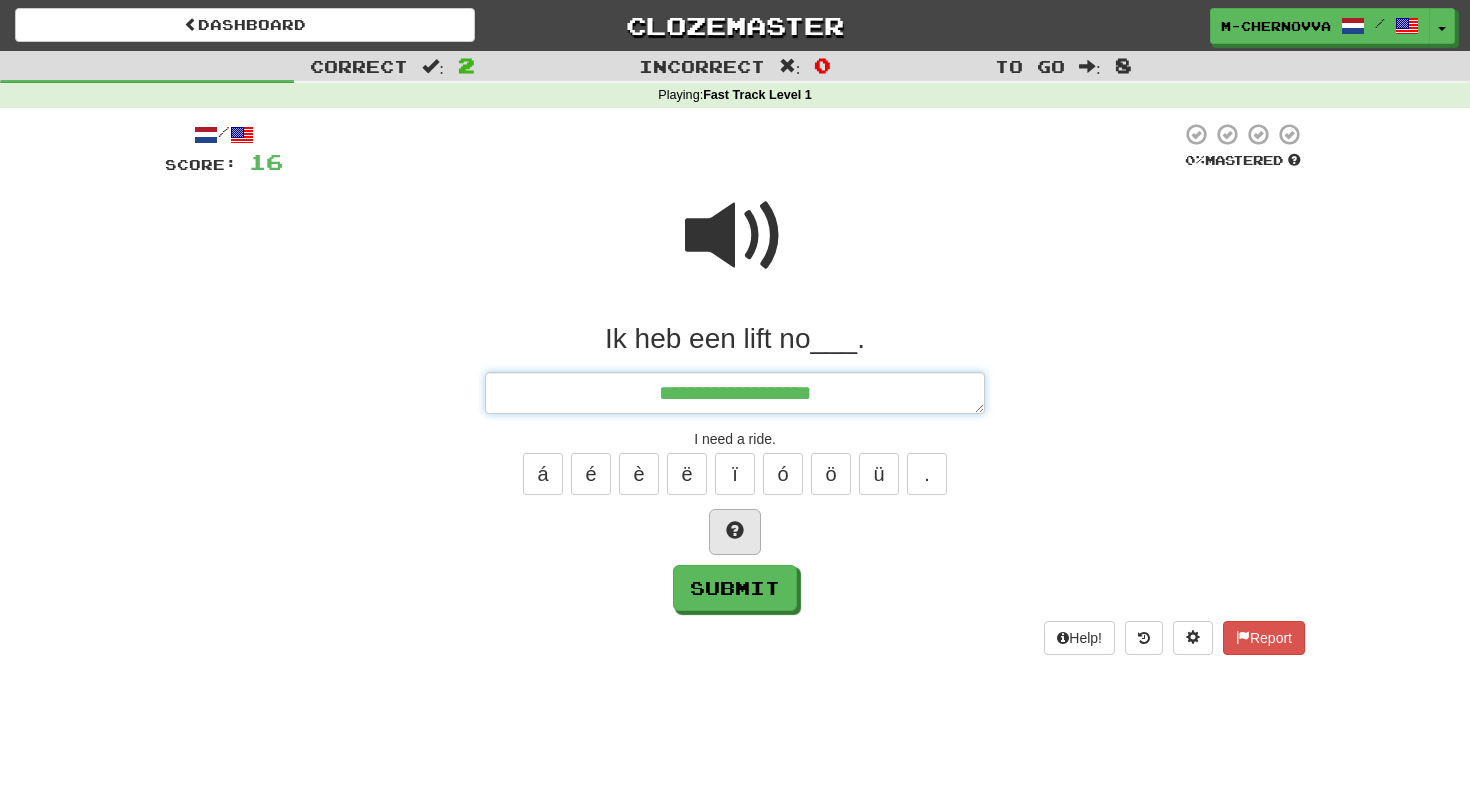 type on "*" 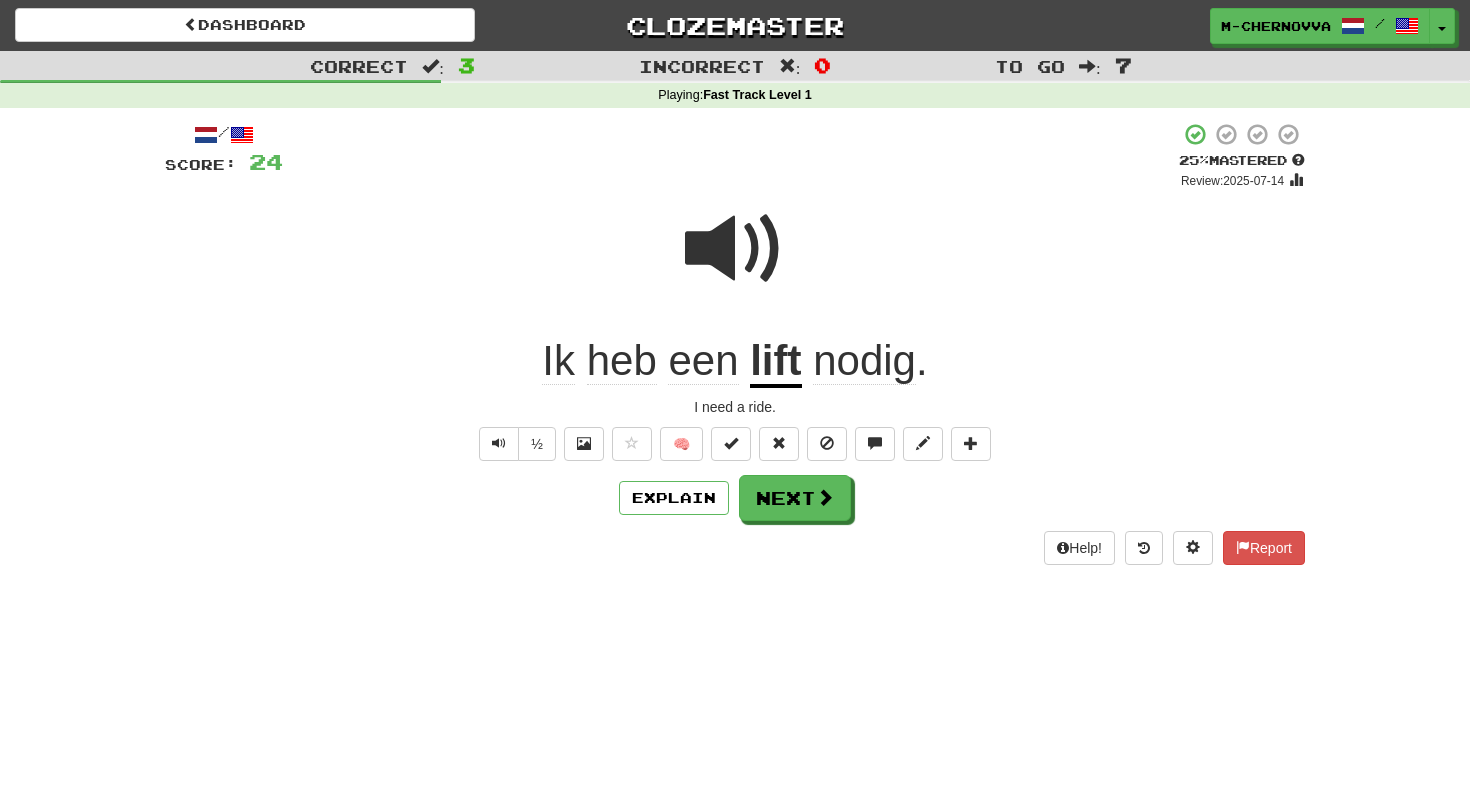 click on "lift" at bounding box center (775, 362) 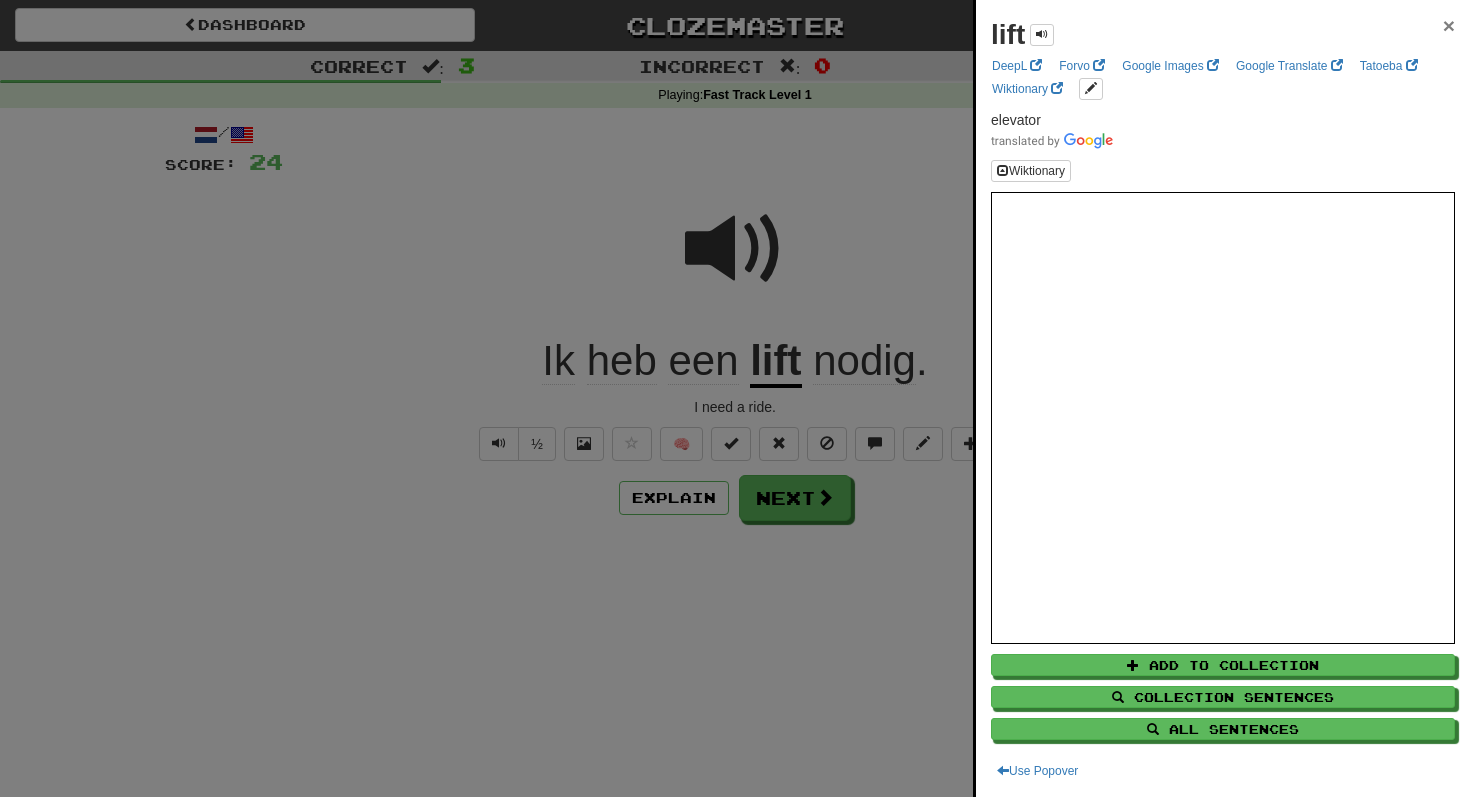 click on "×" at bounding box center [1449, 25] 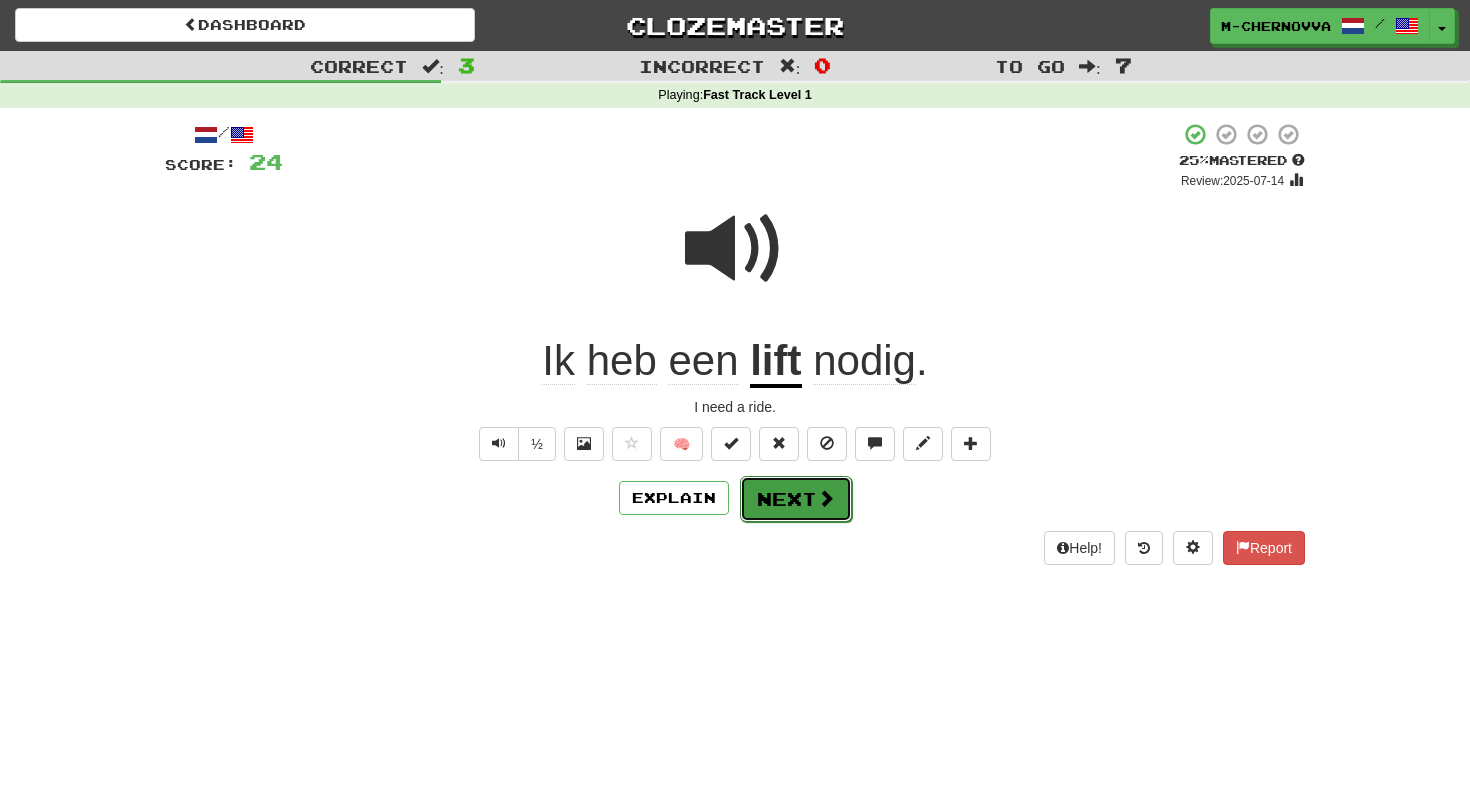 click on "Next" at bounding box center [796, 499] 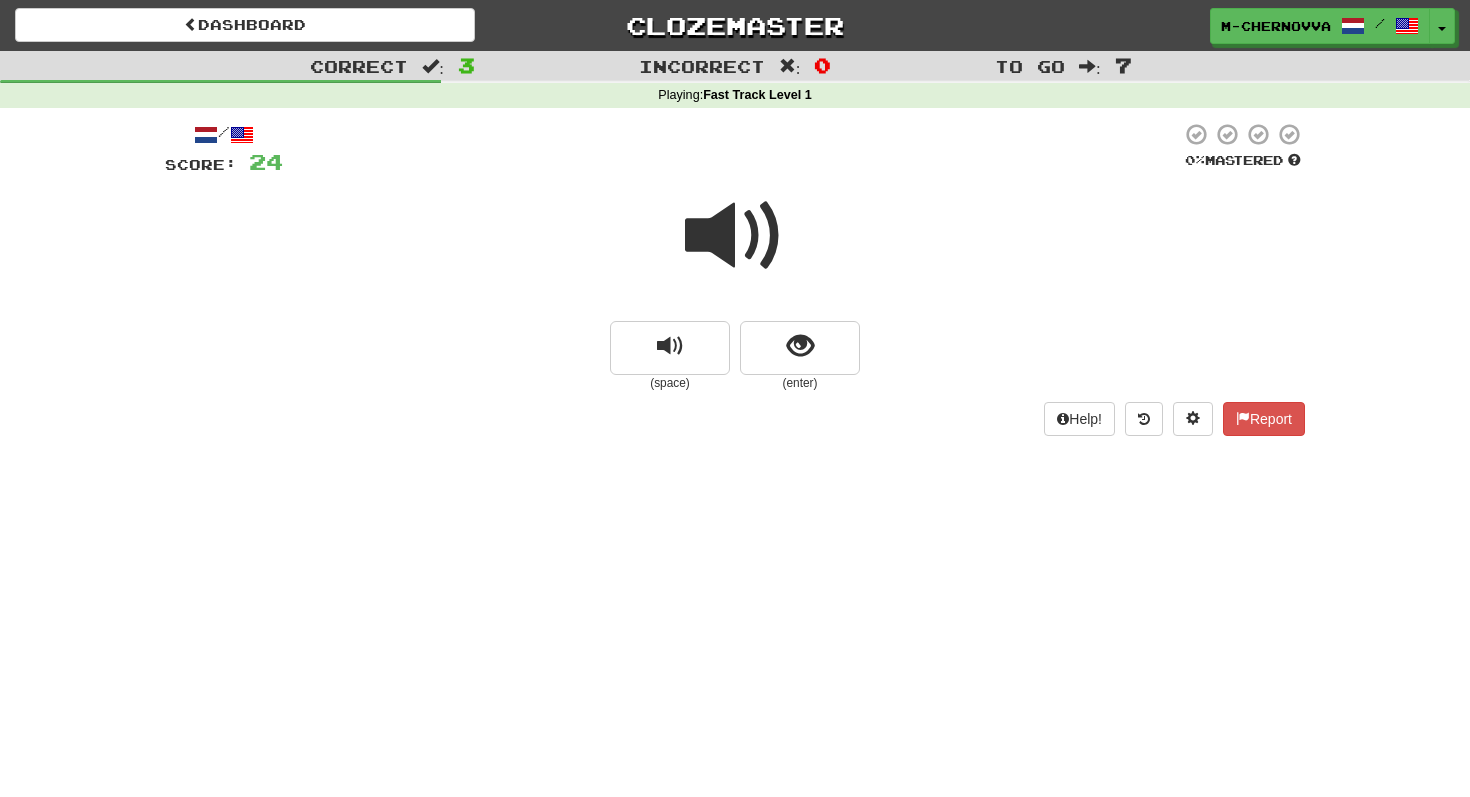 click on "(enter)" at bounding box center [800, 383] 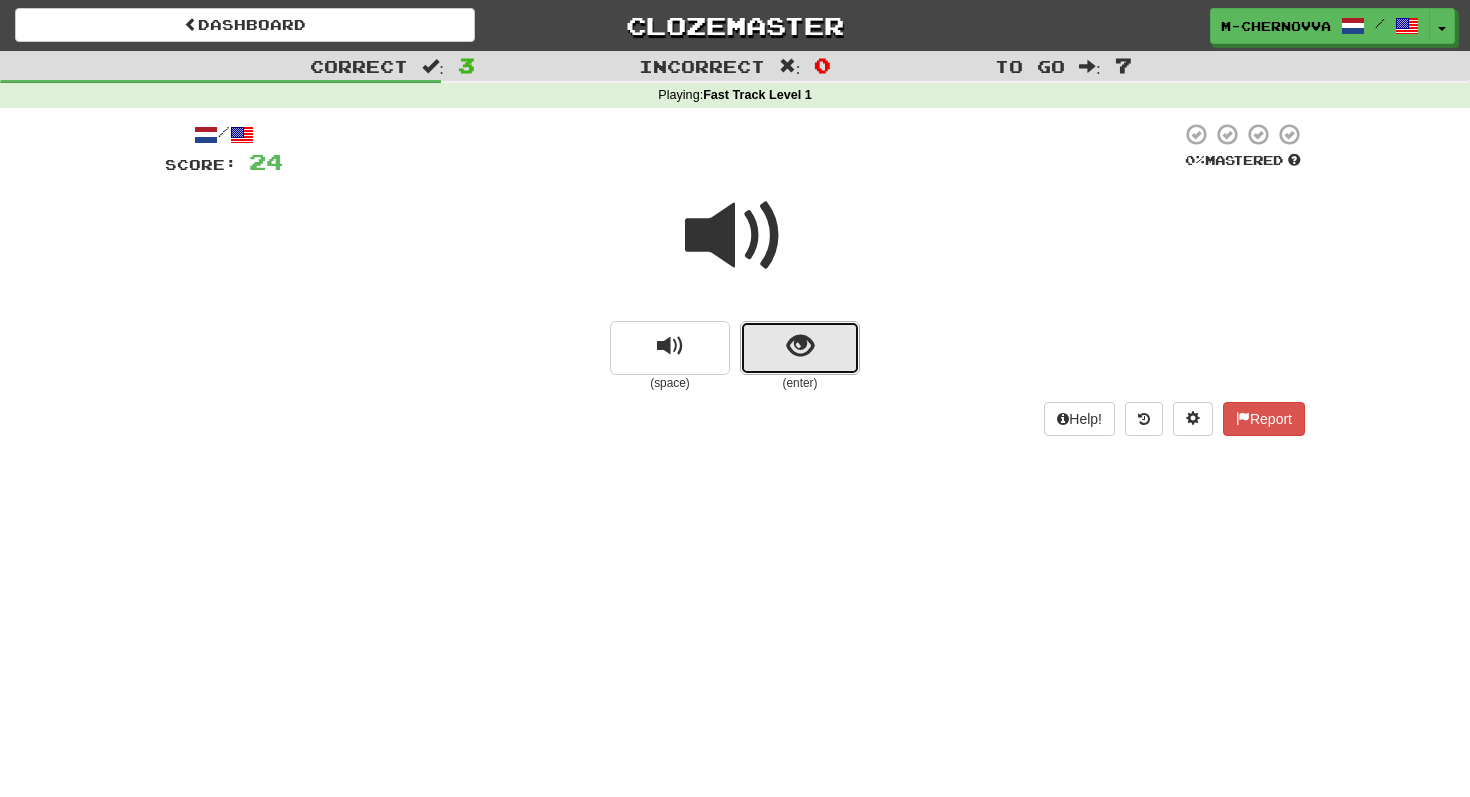 click at bounding box center (800, 348) 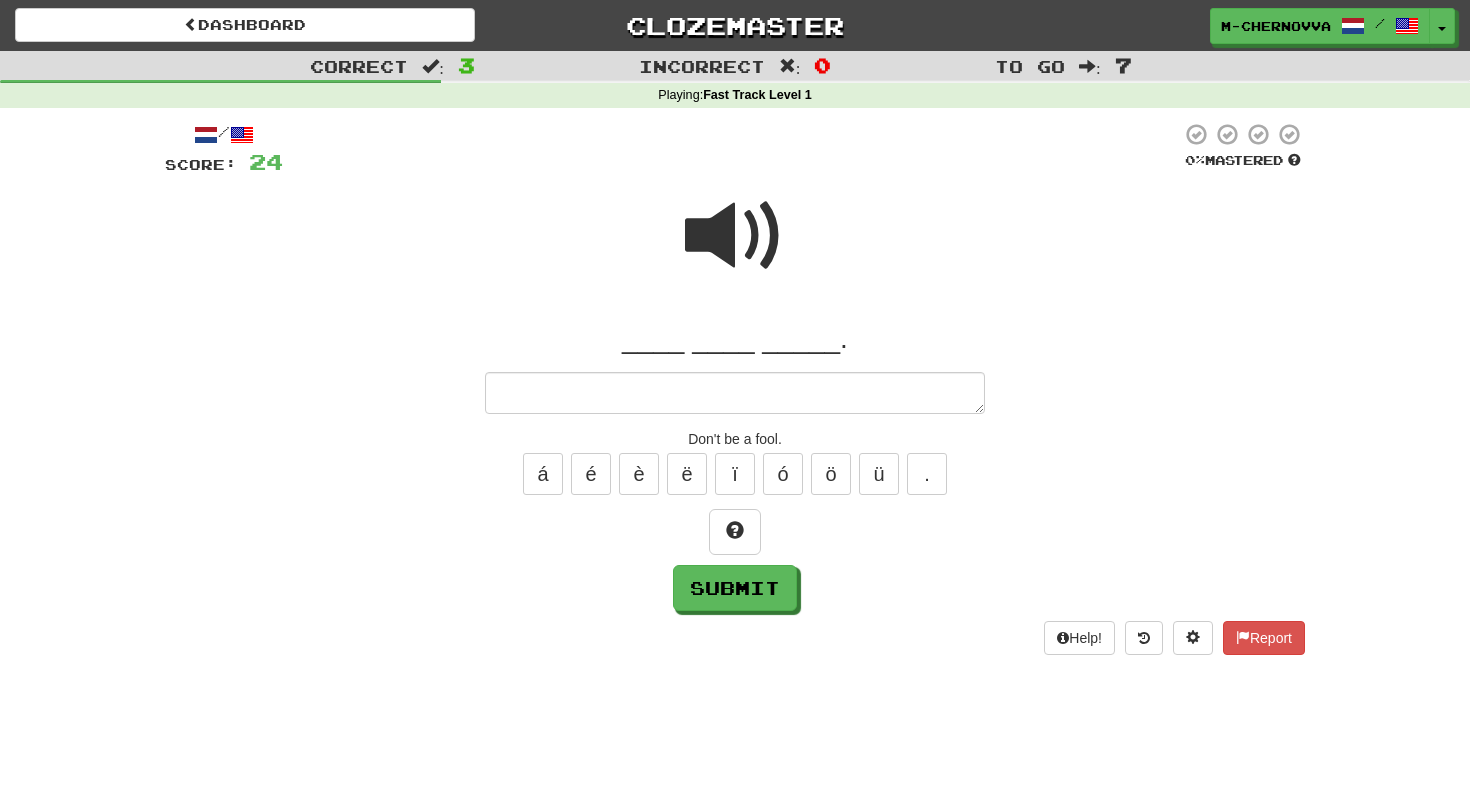 type on "*" 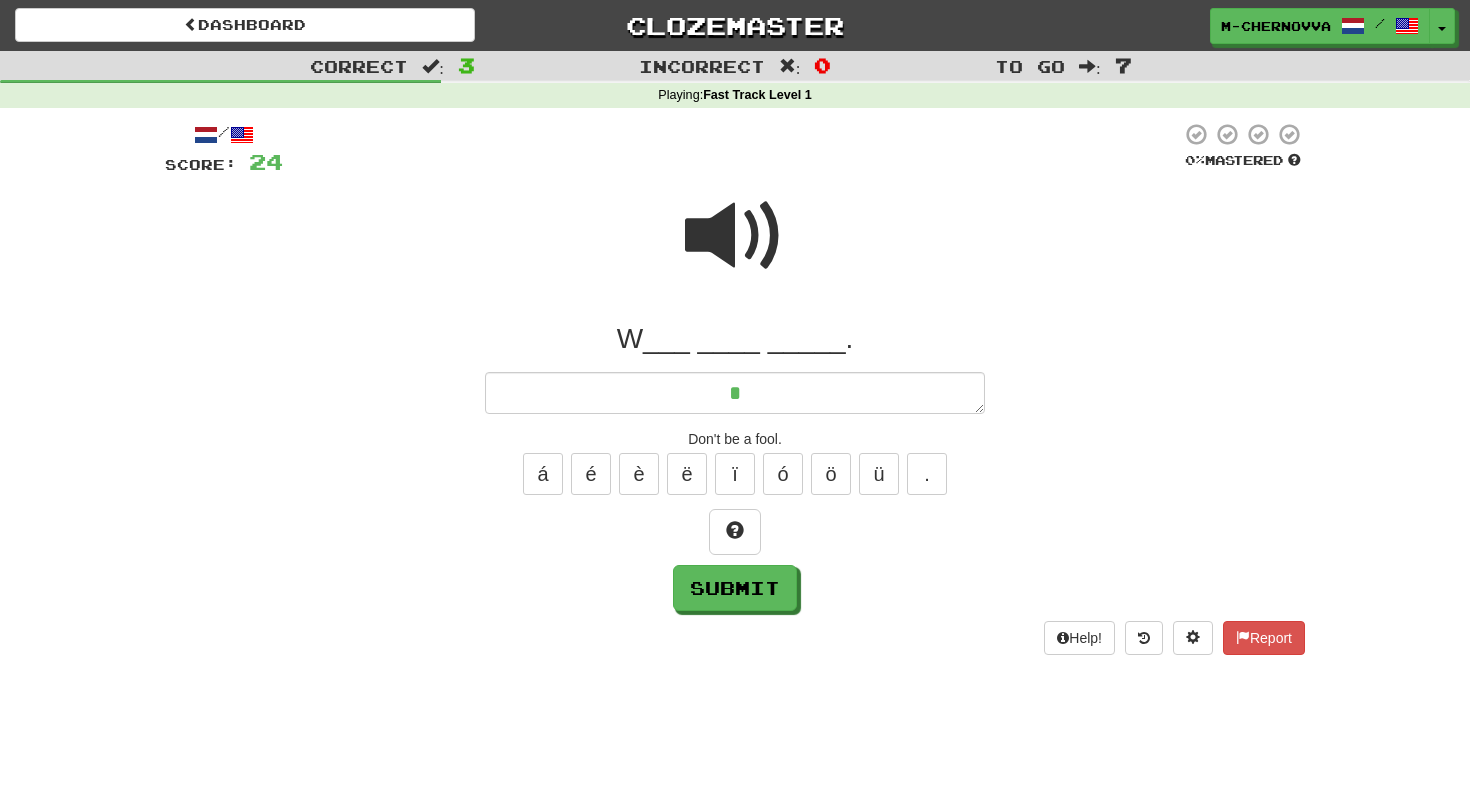 type on "*" 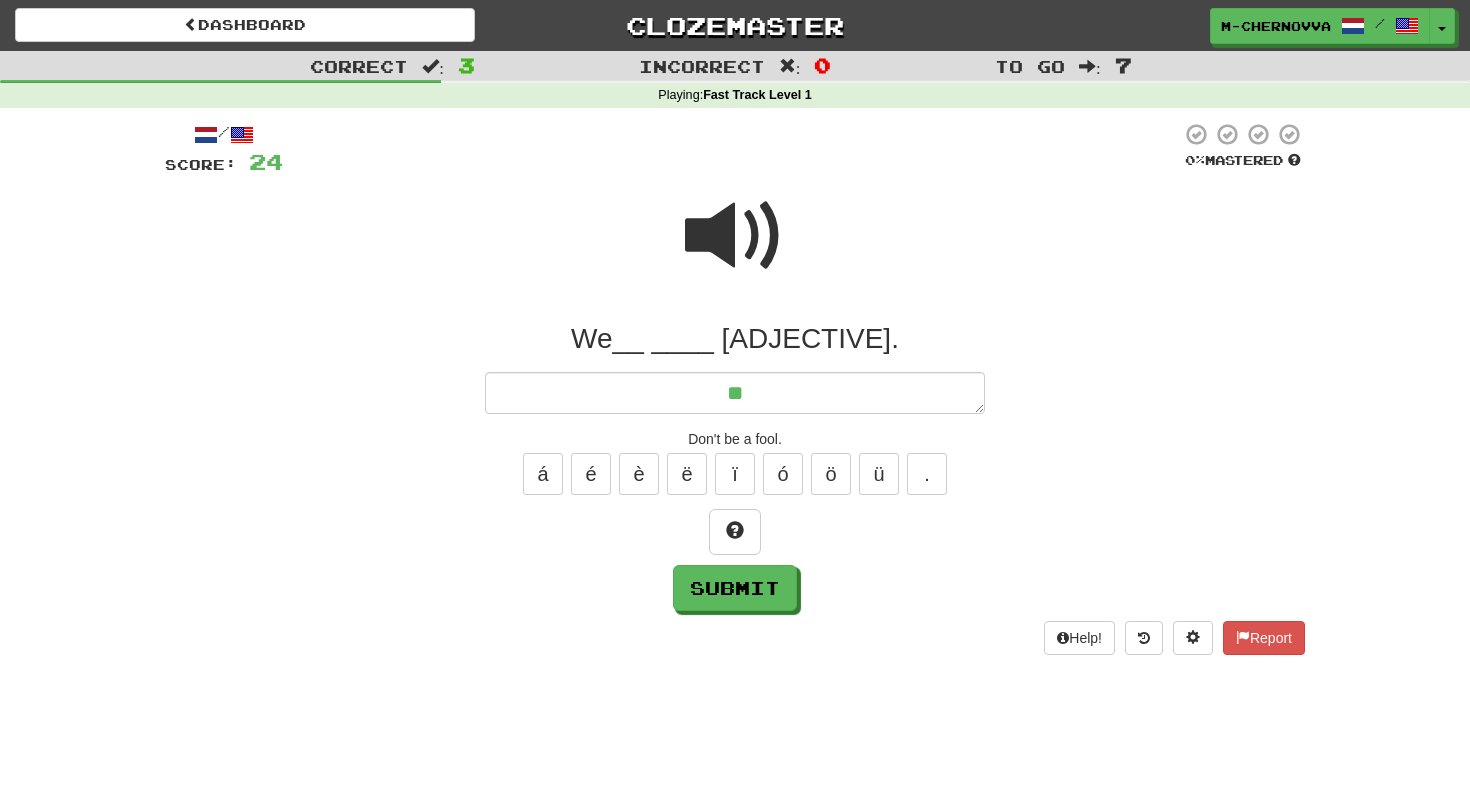 type on "*" 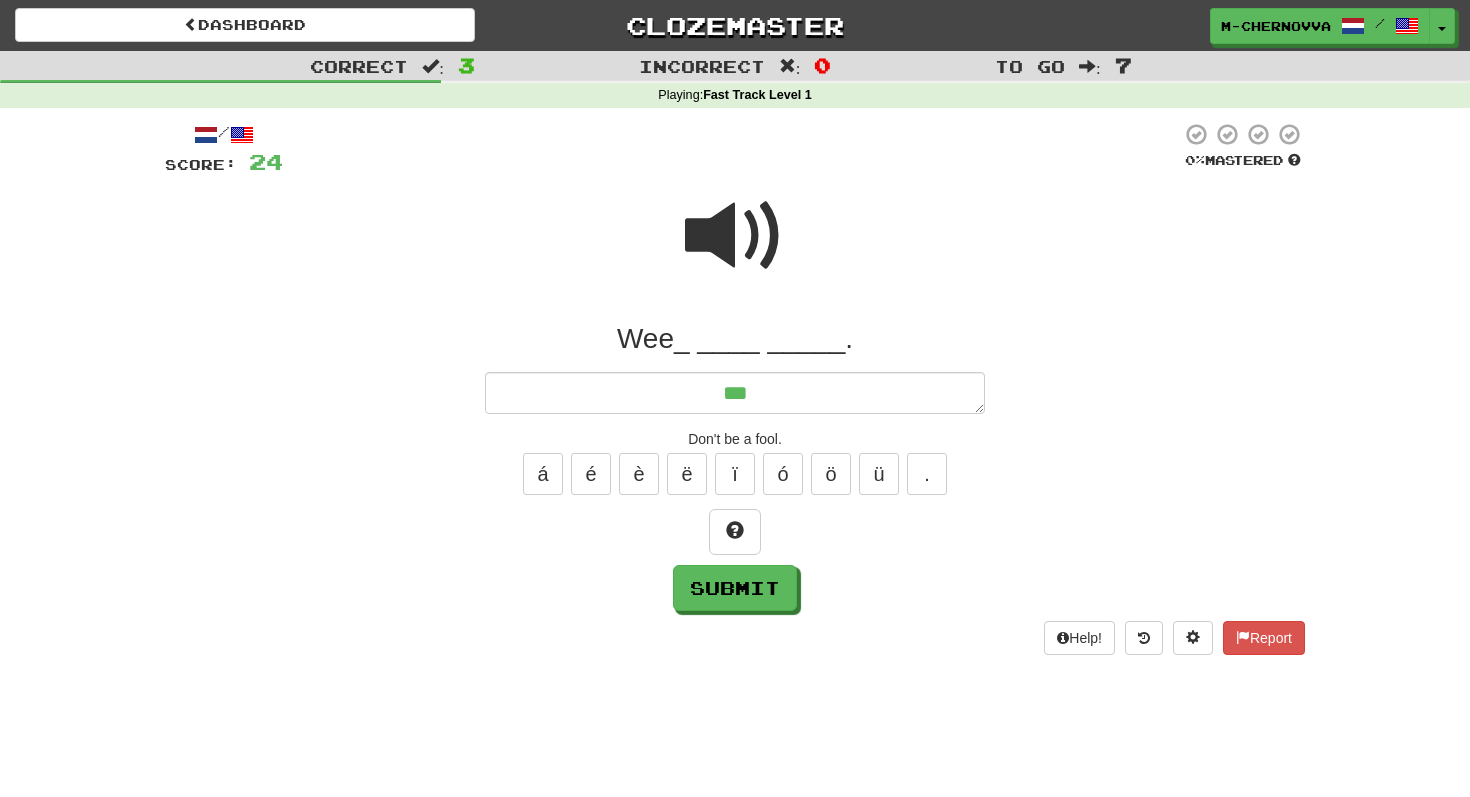 type on "*" 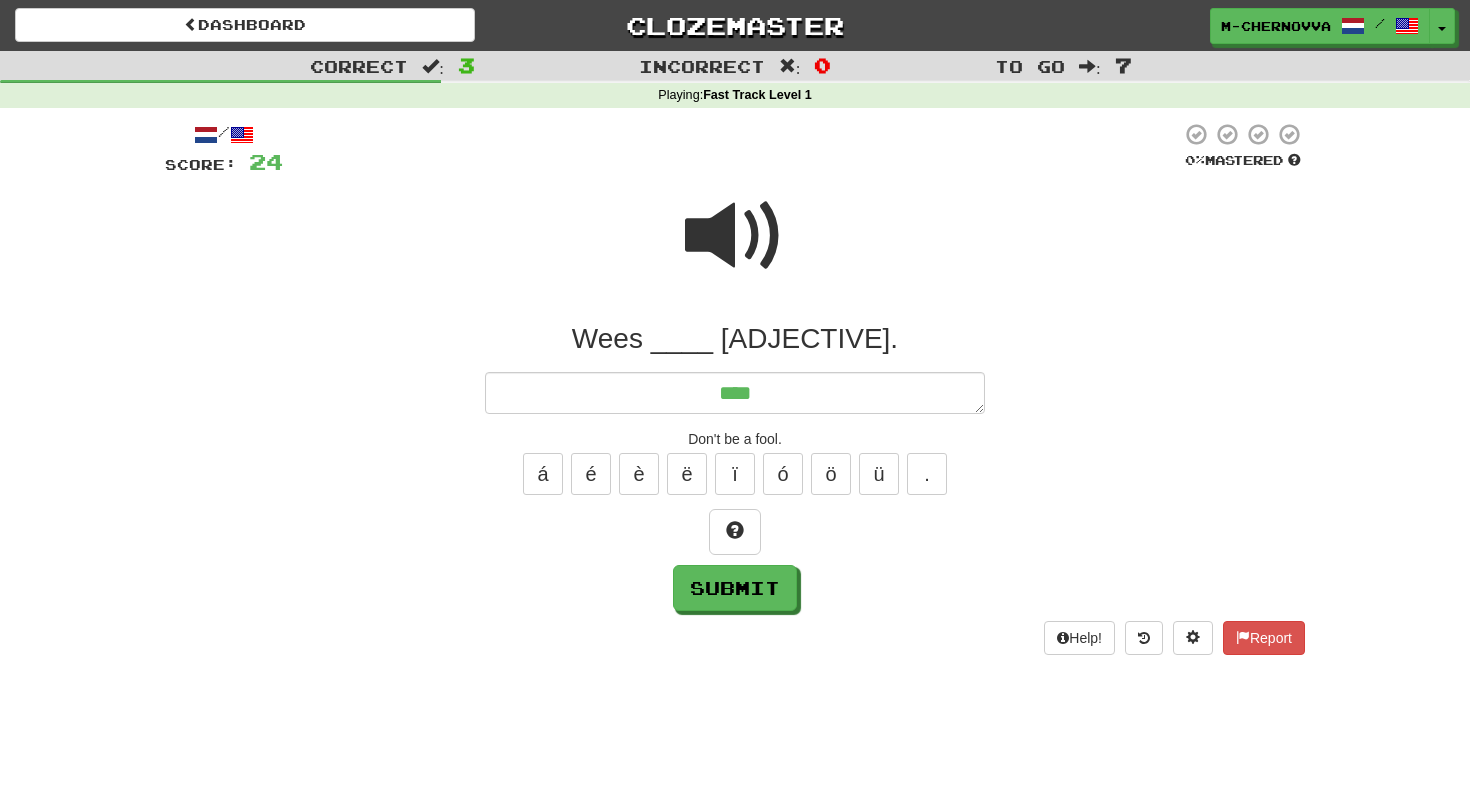 type on "*" 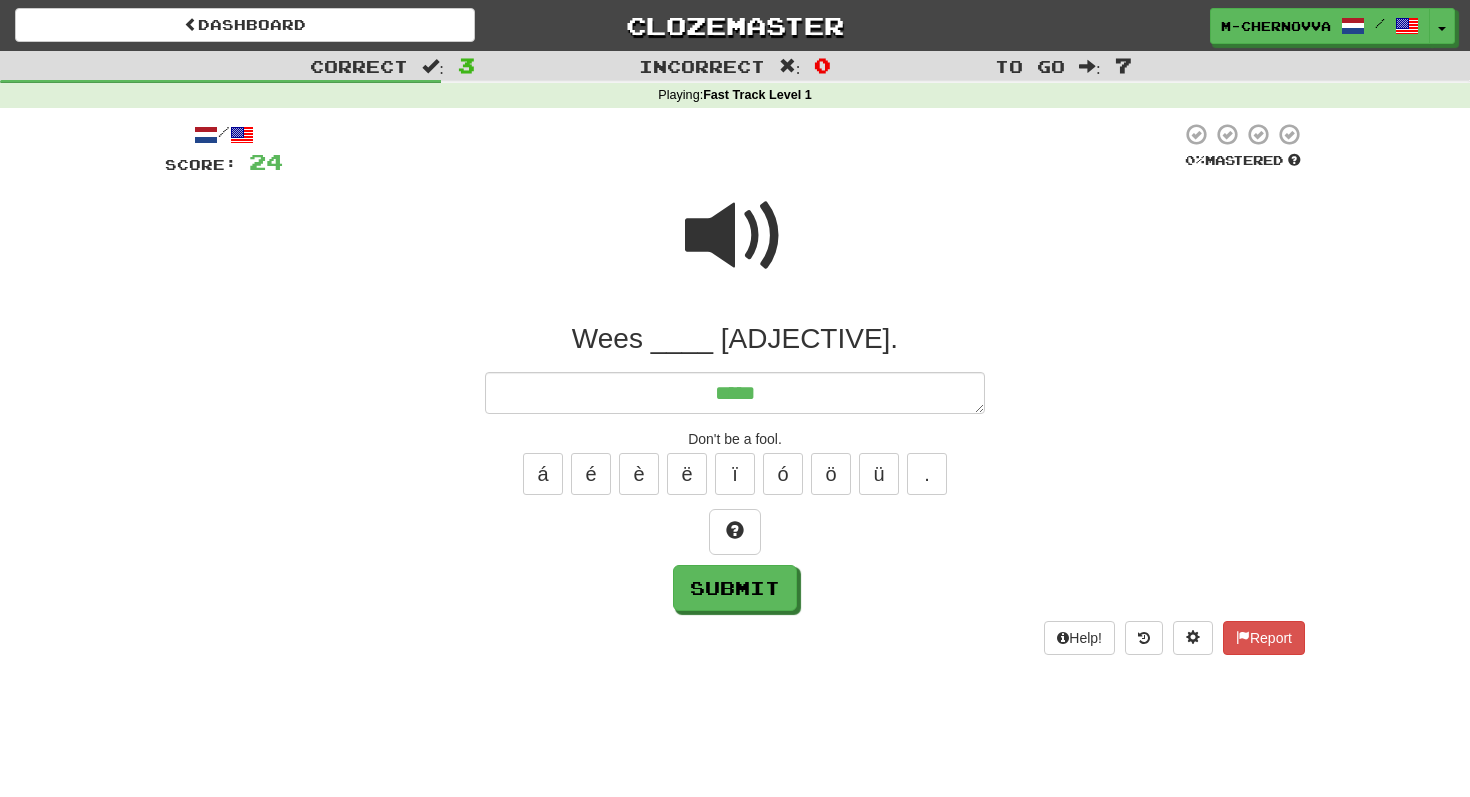 type on "*" 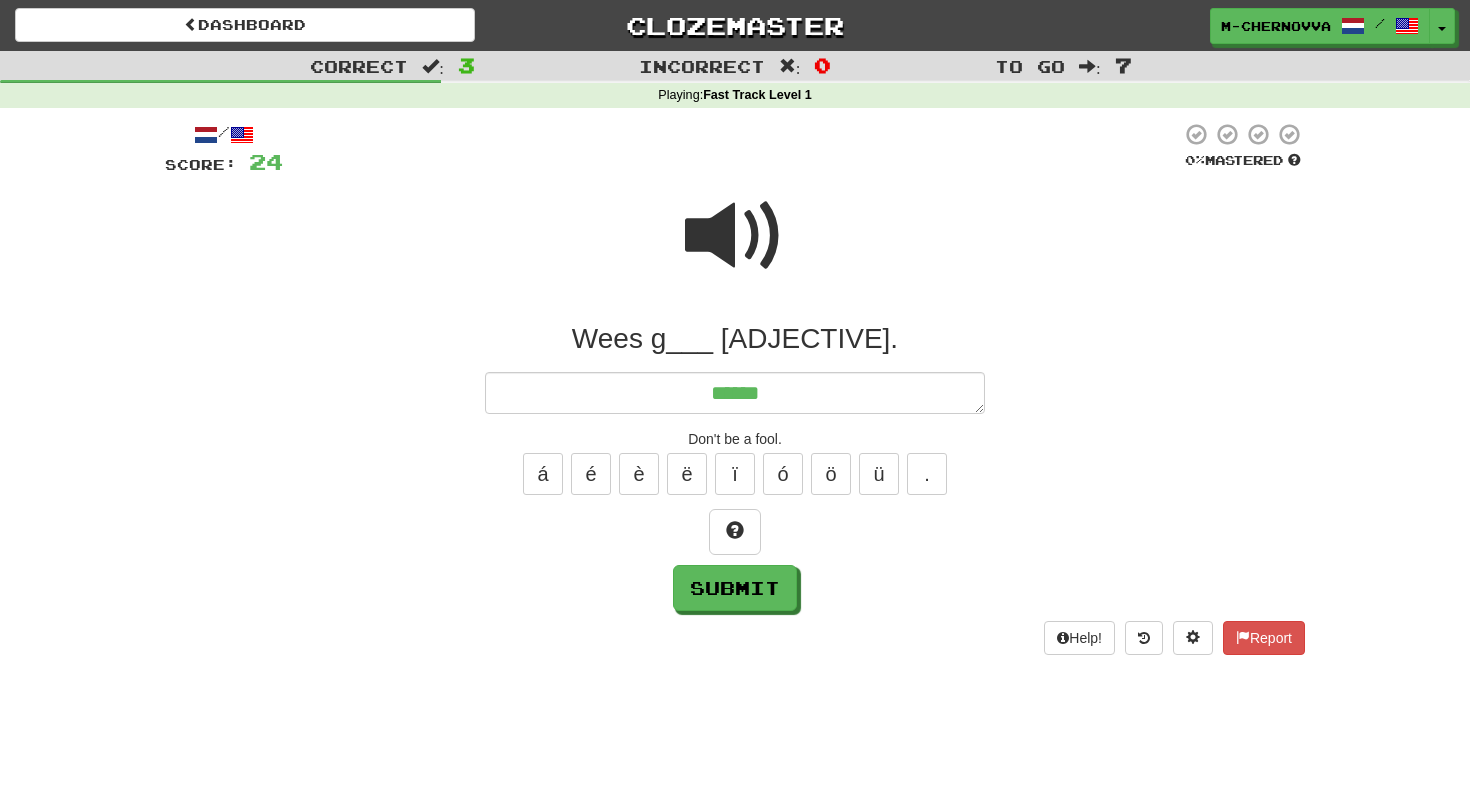 type on "*" 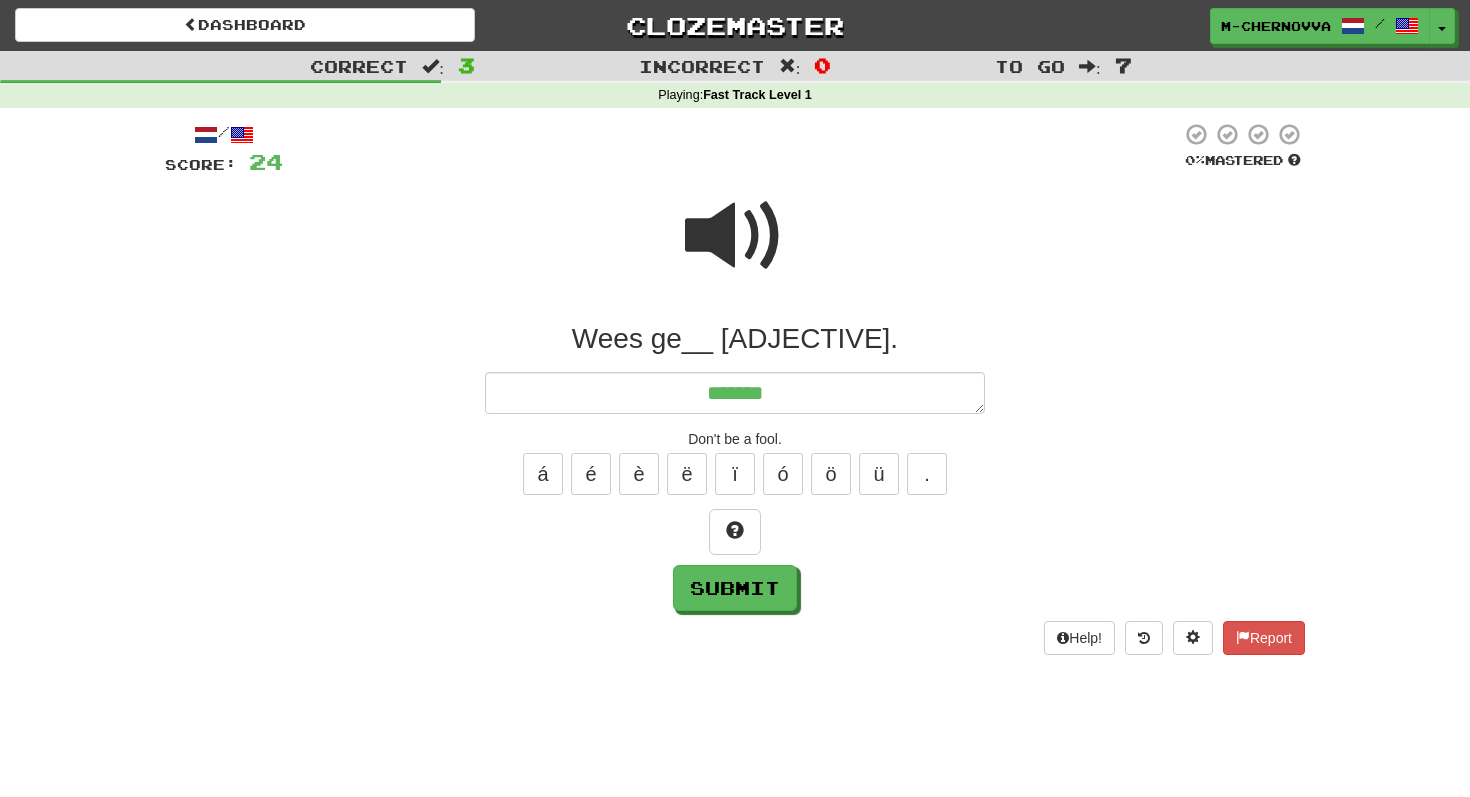 type on "*" 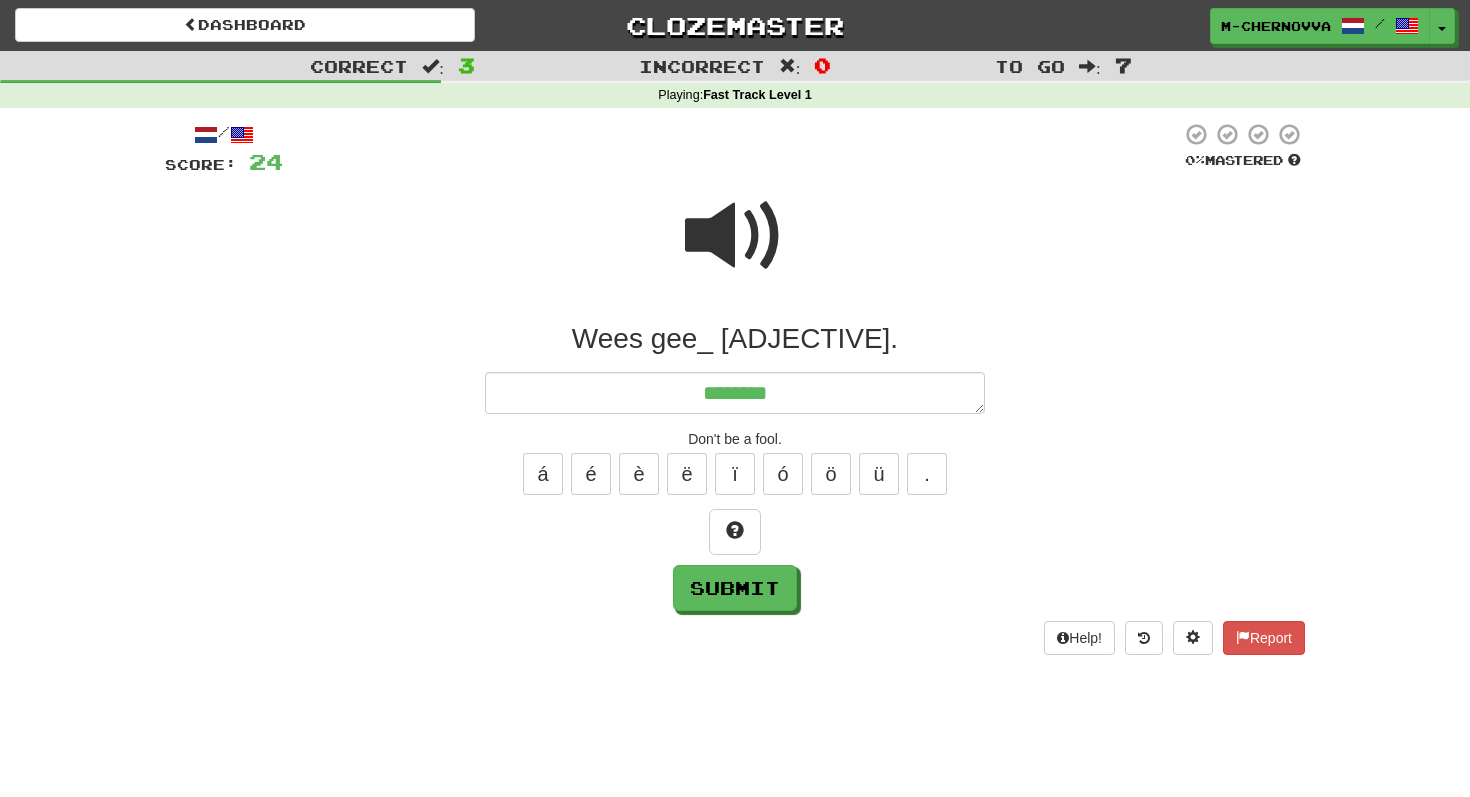 type on "*" 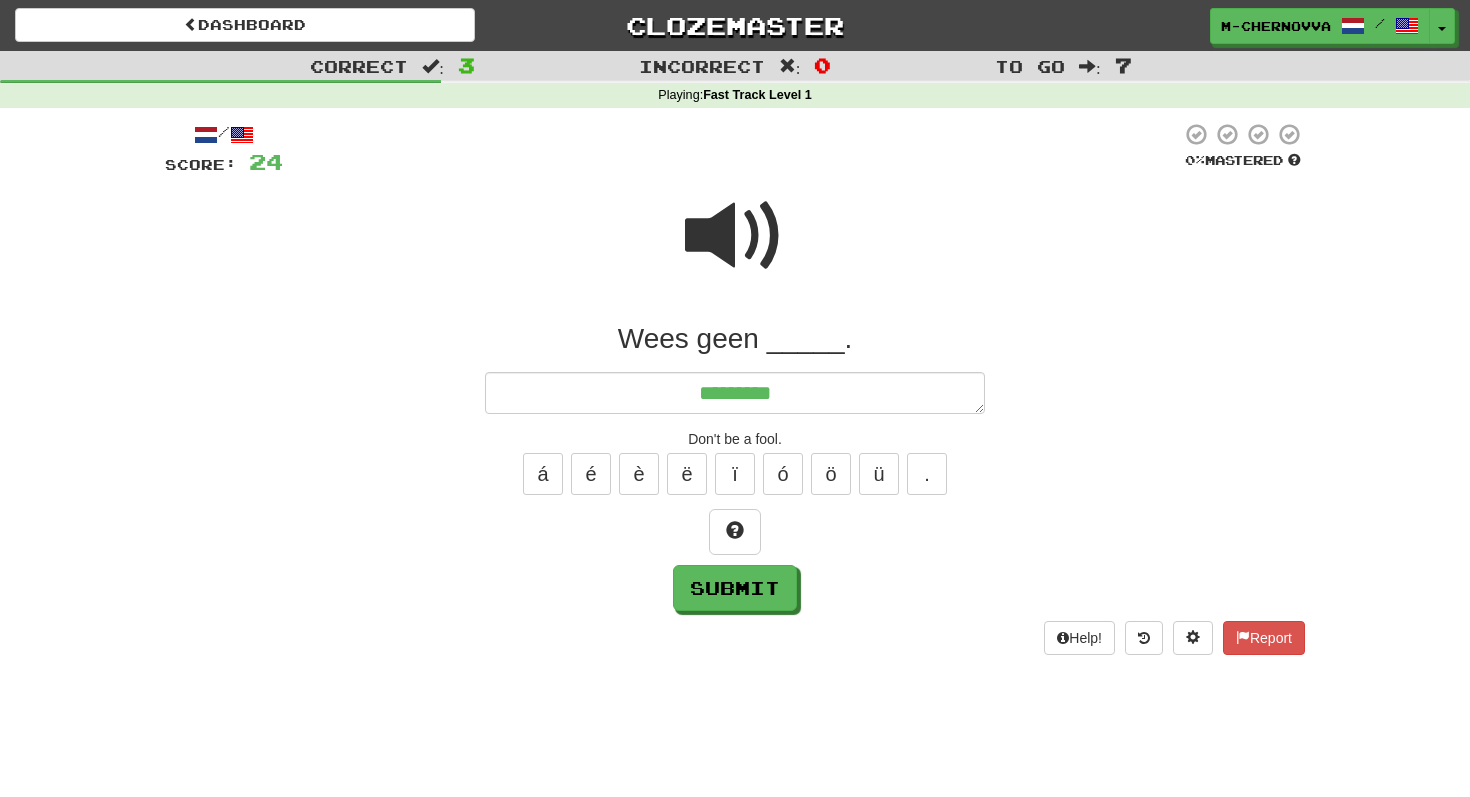 type on "*" 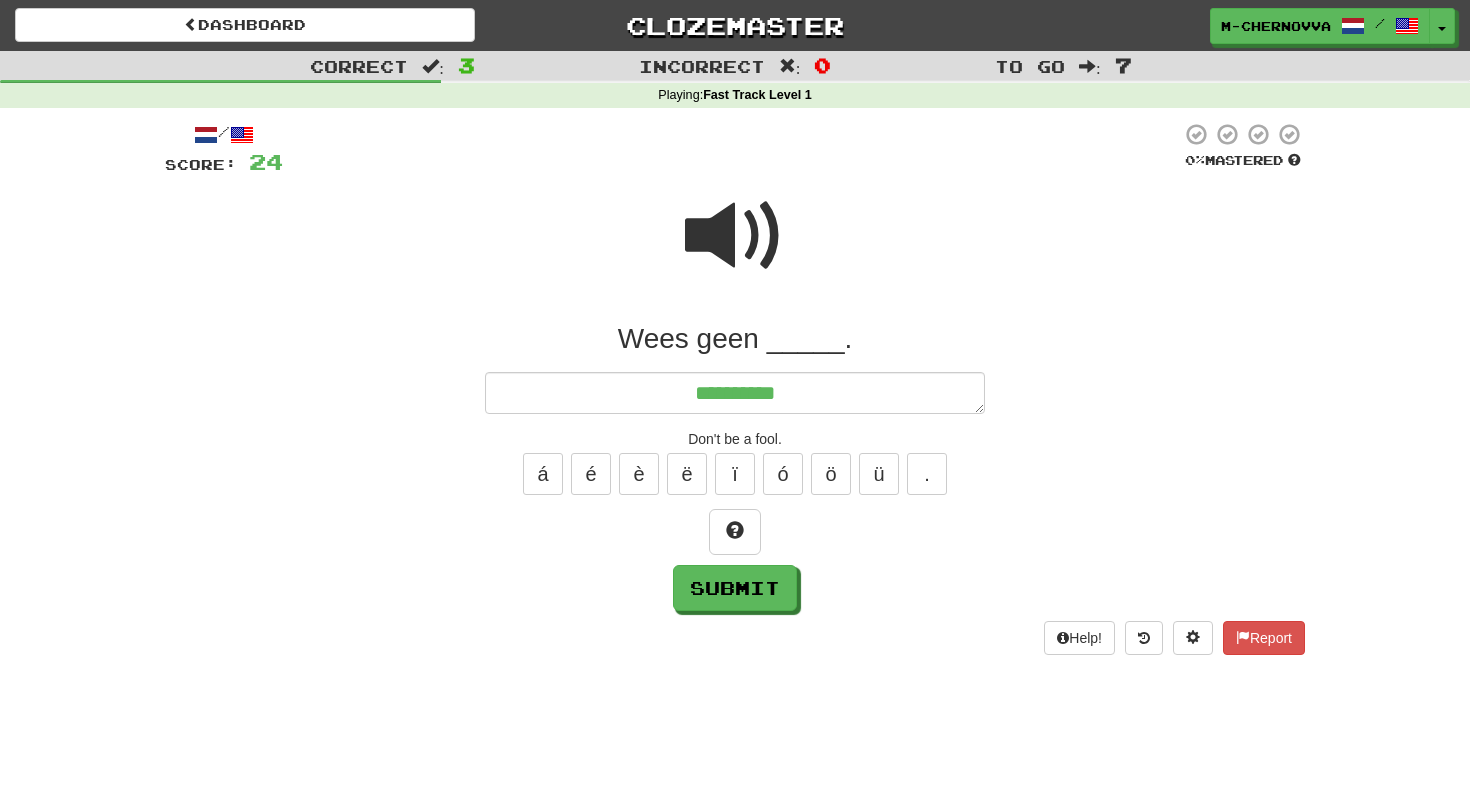 type on "*" 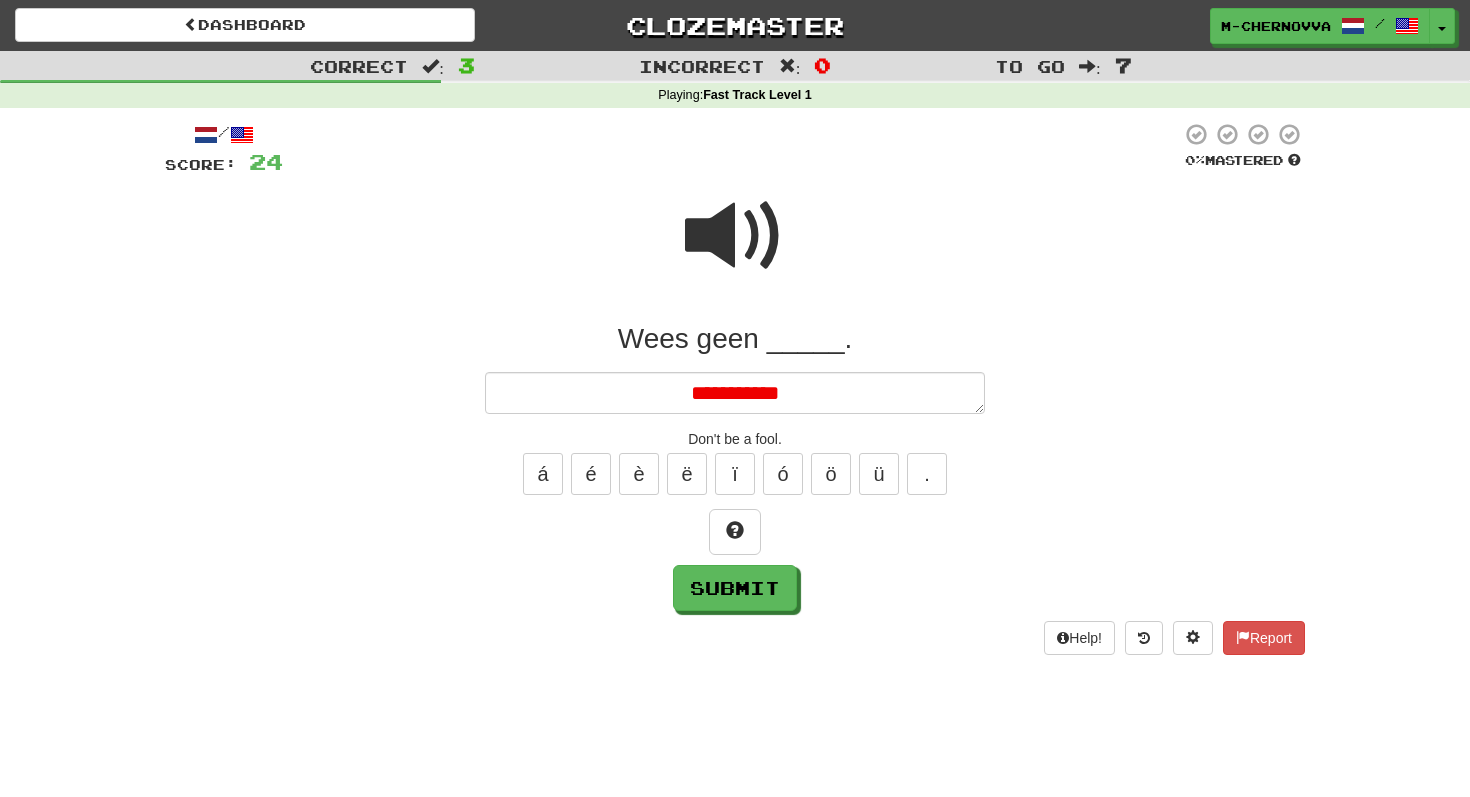 type on "*" 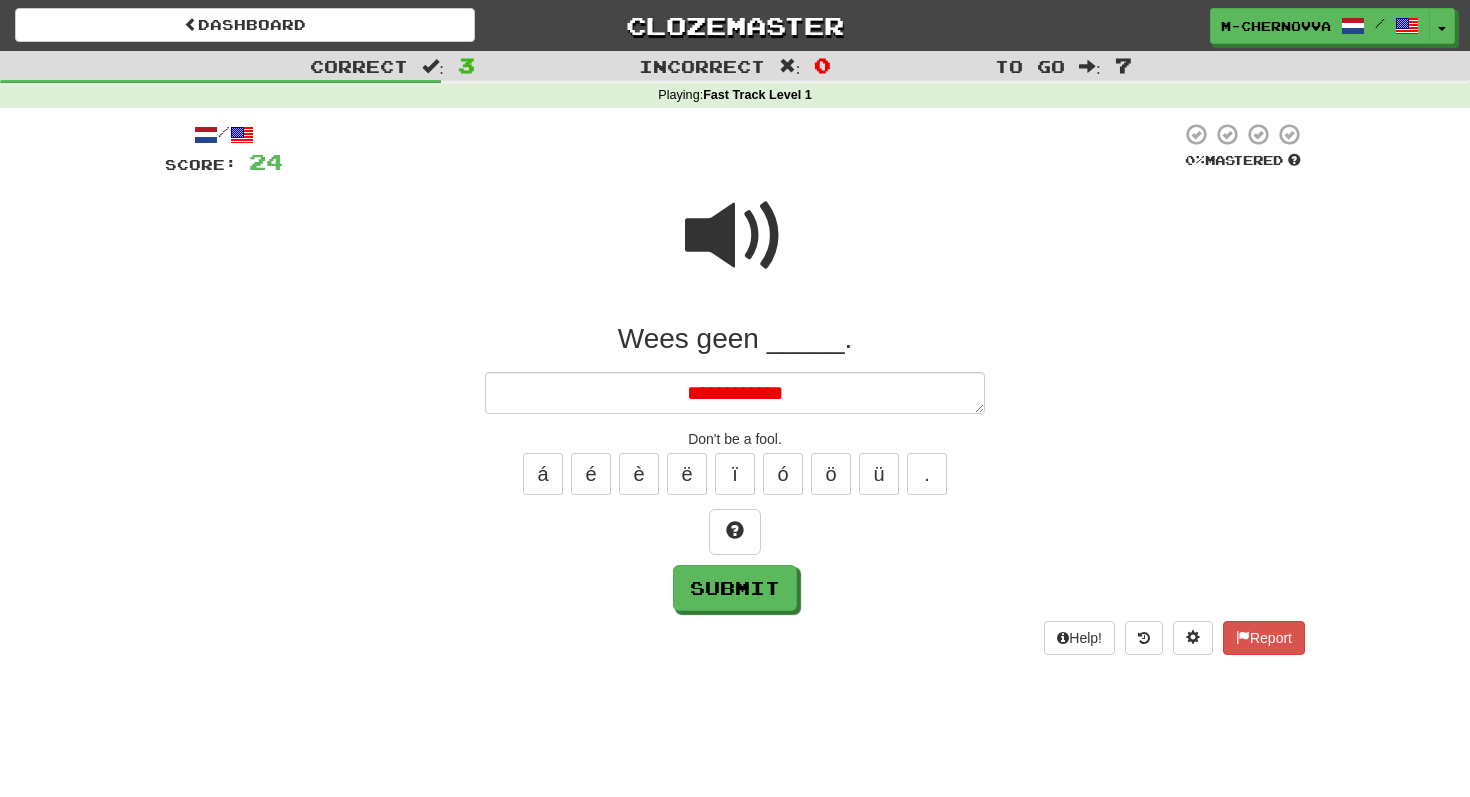 type on "*" 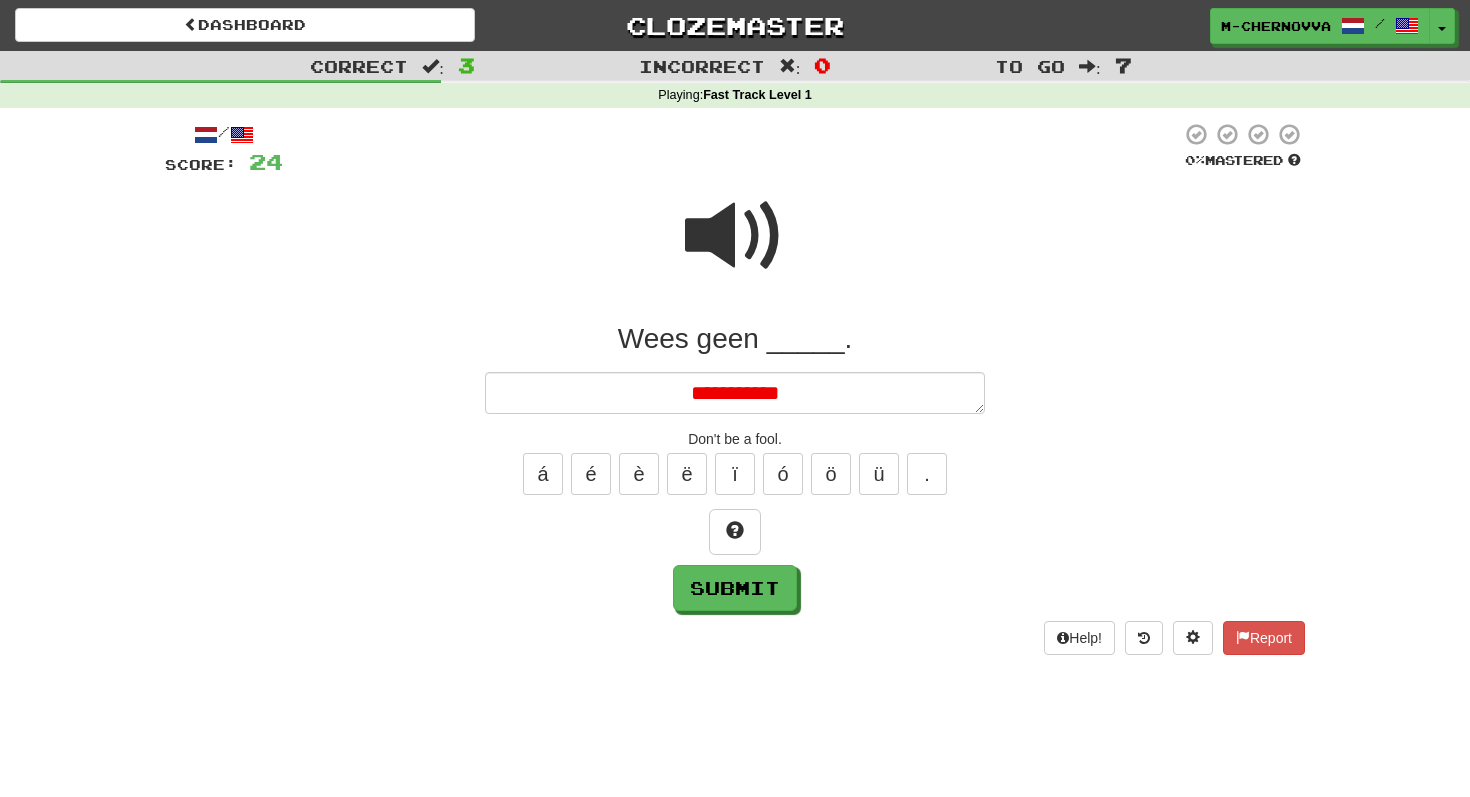 type on "*" 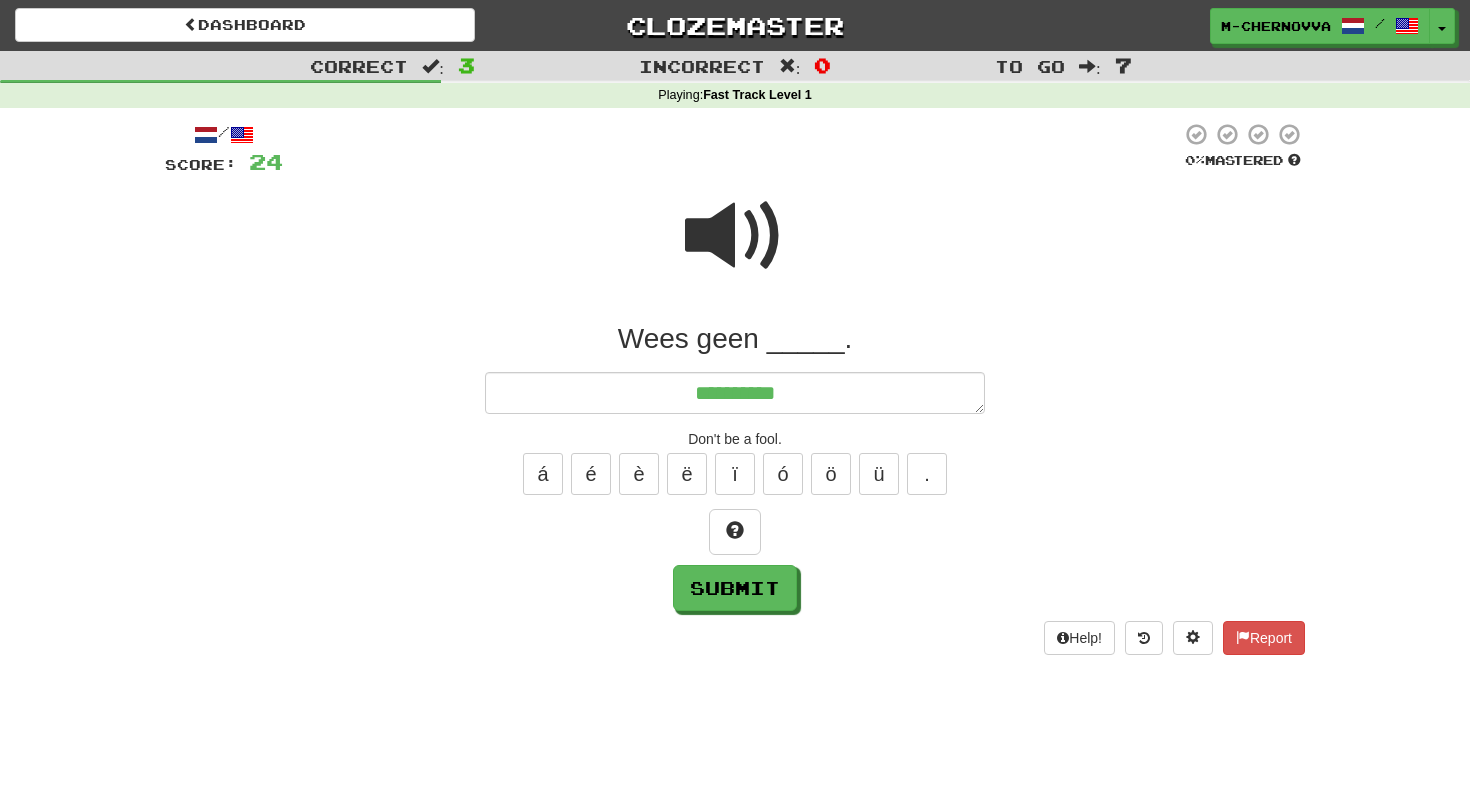 type on "*" 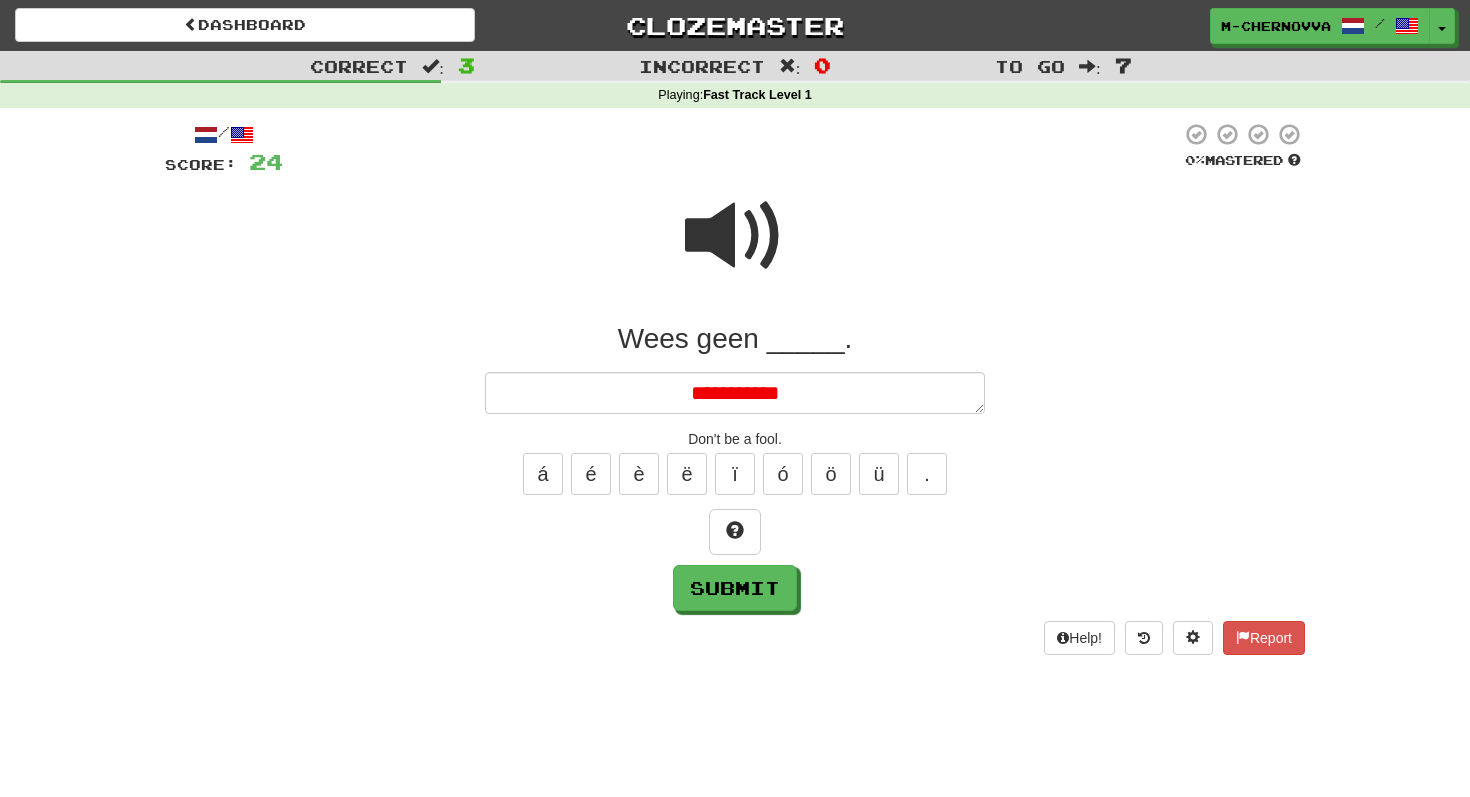 type on "*" 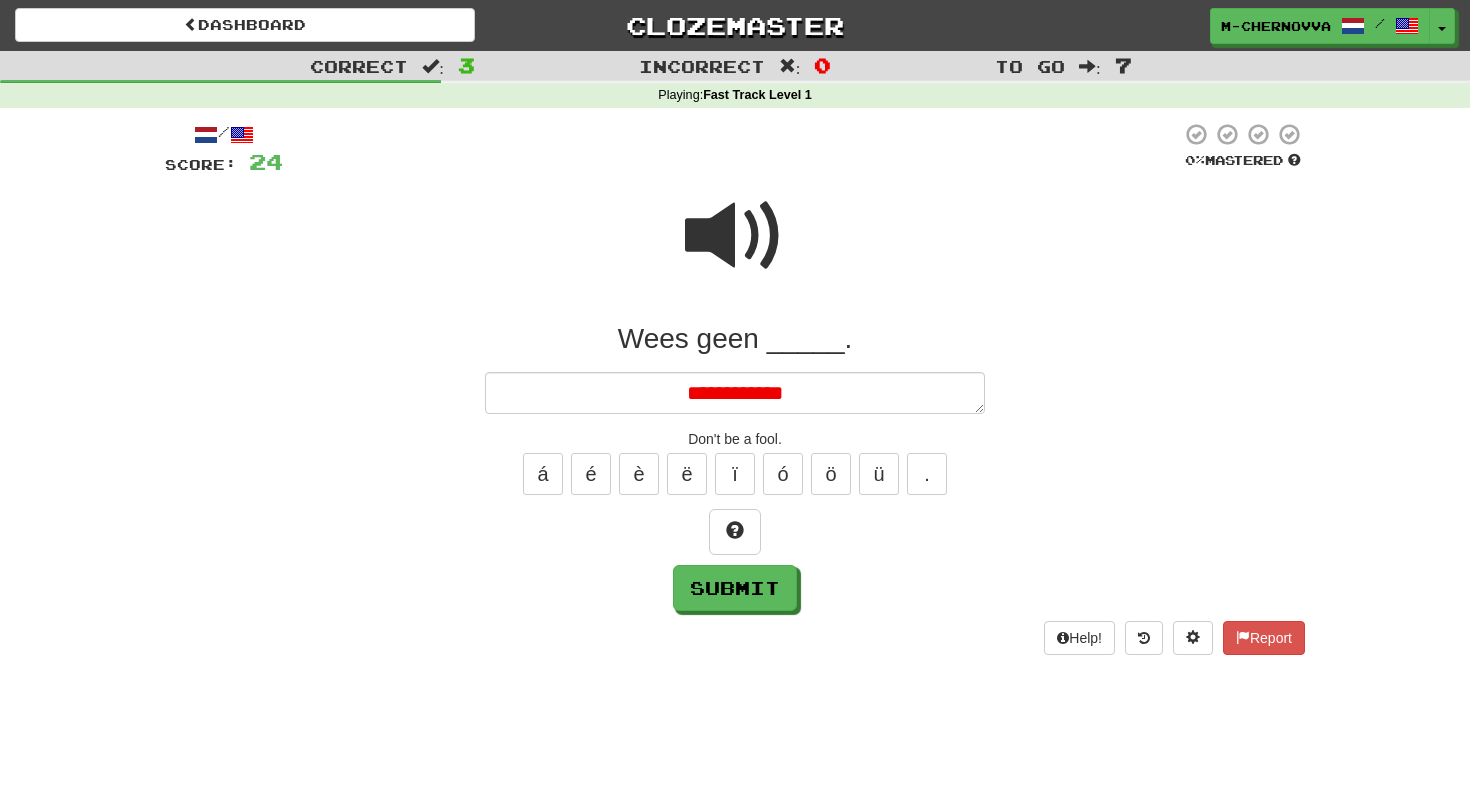 type on "*" 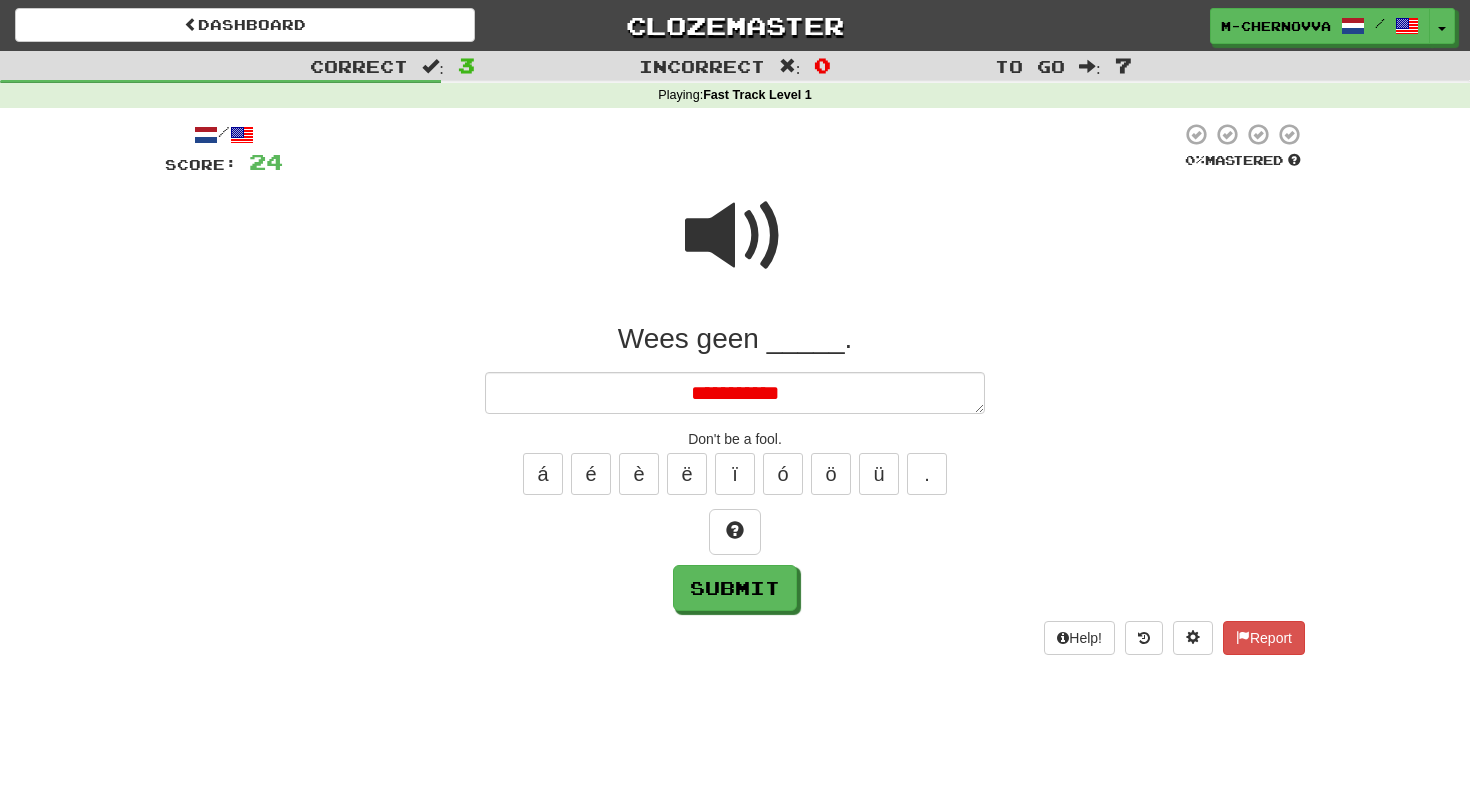 type on "*" 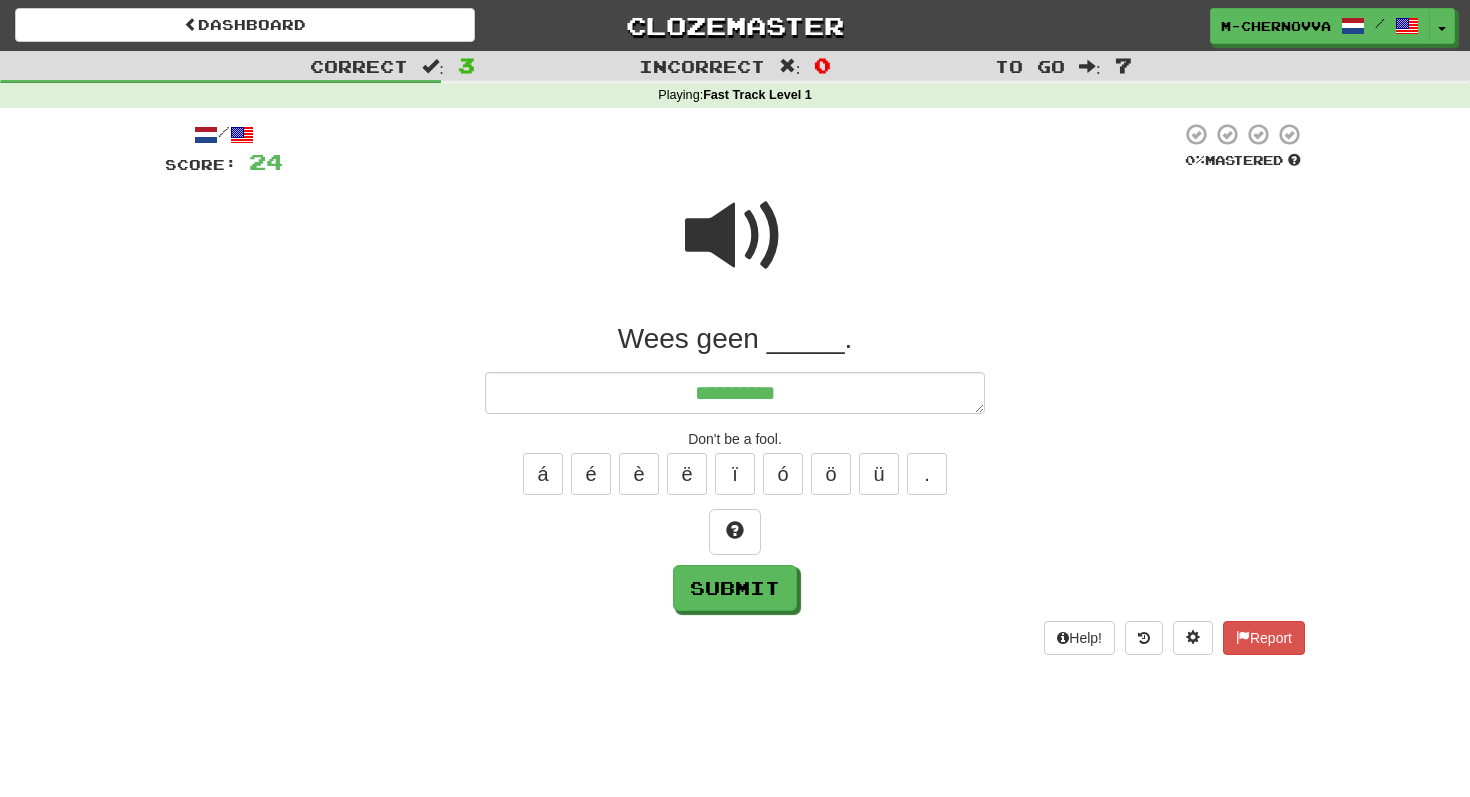 type on "*" 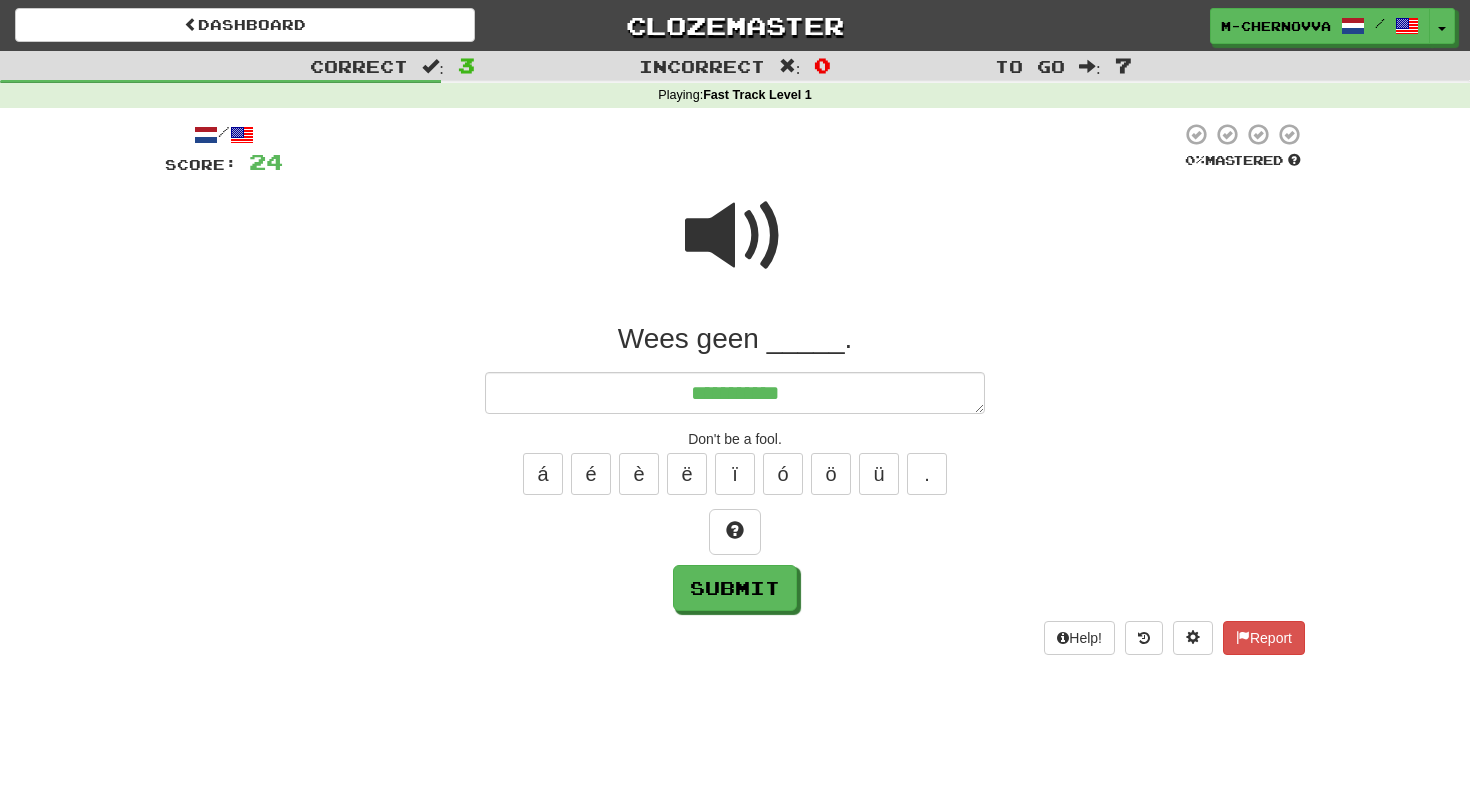 type on "*" 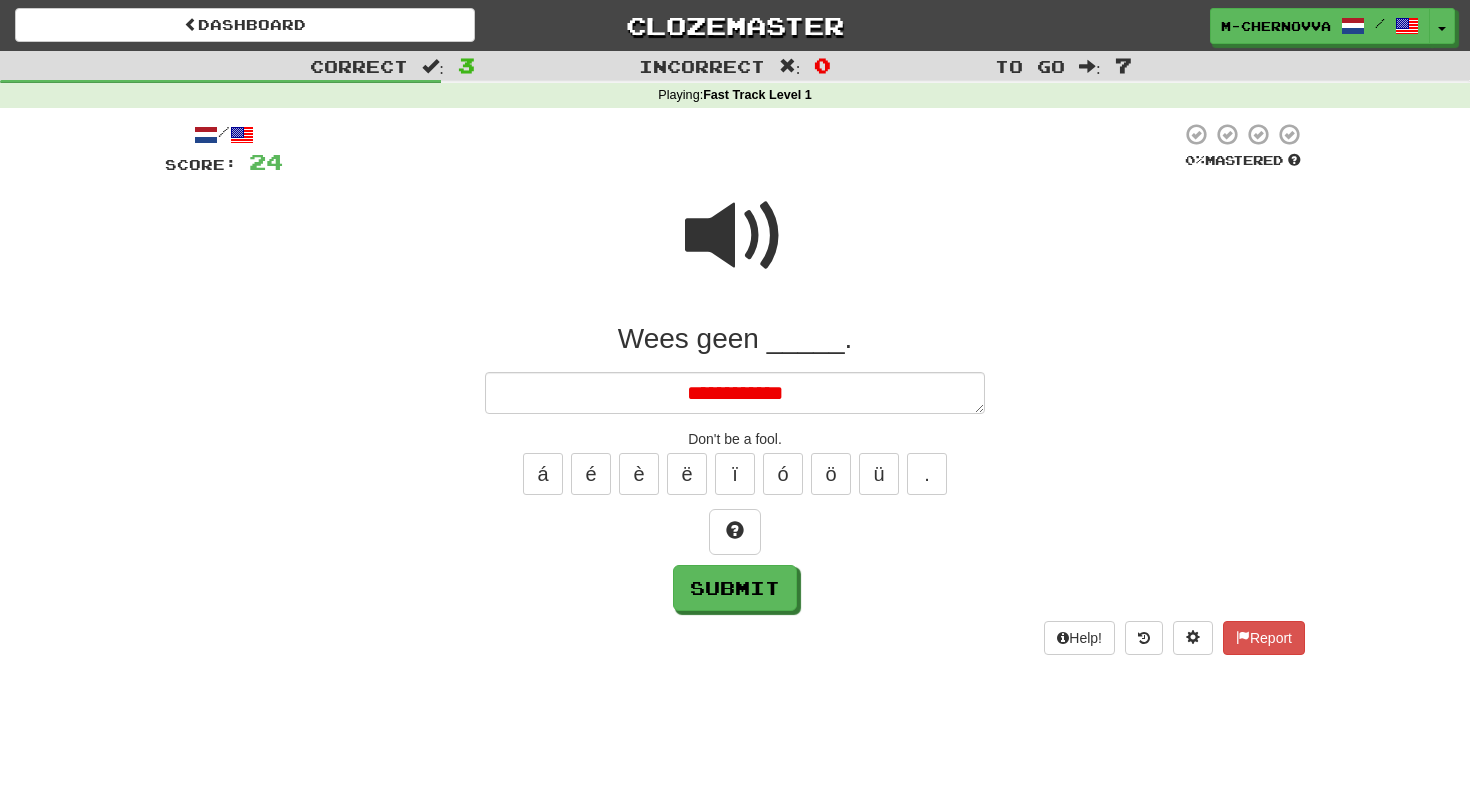type on "*" 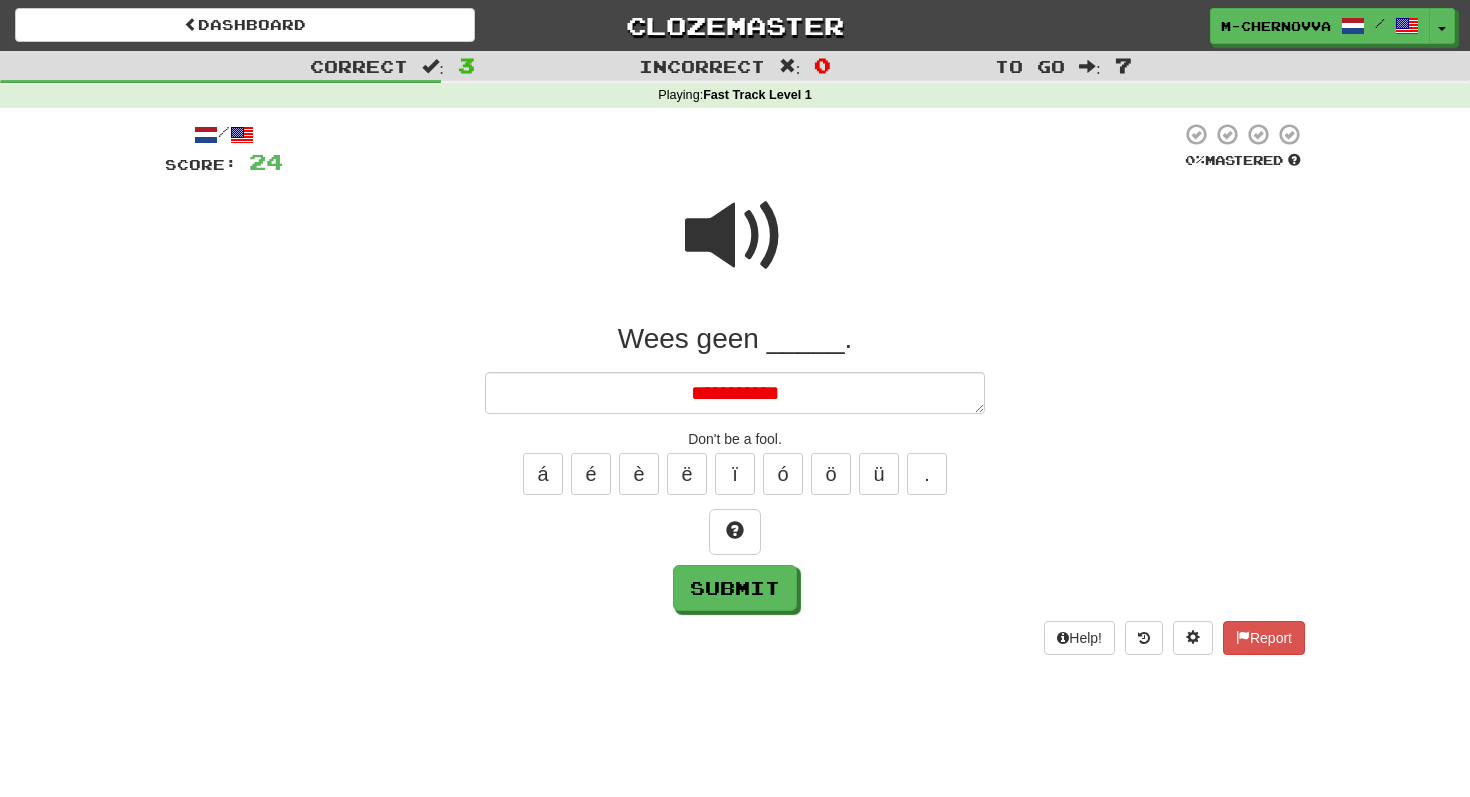 type on "*" 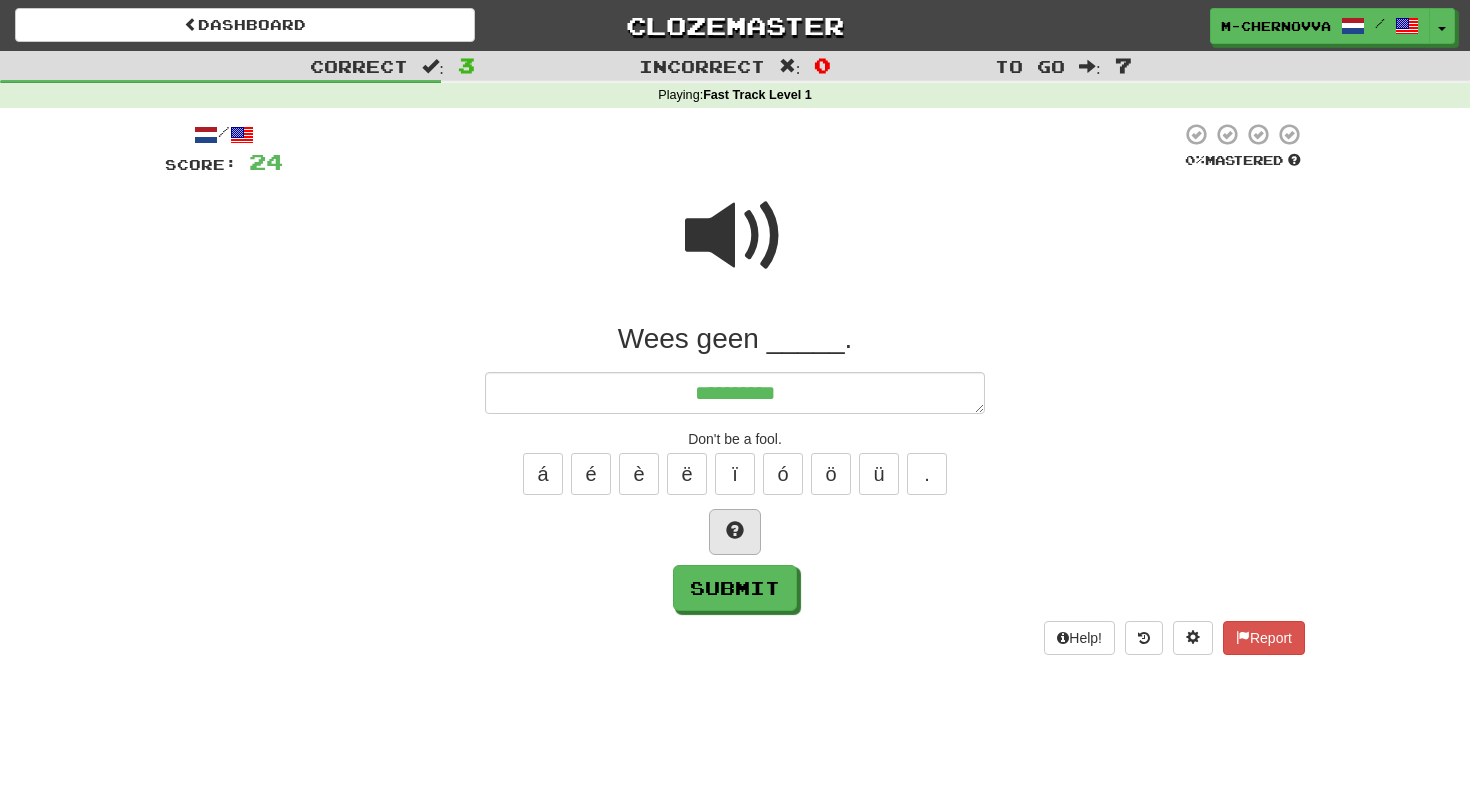 type on "*********" 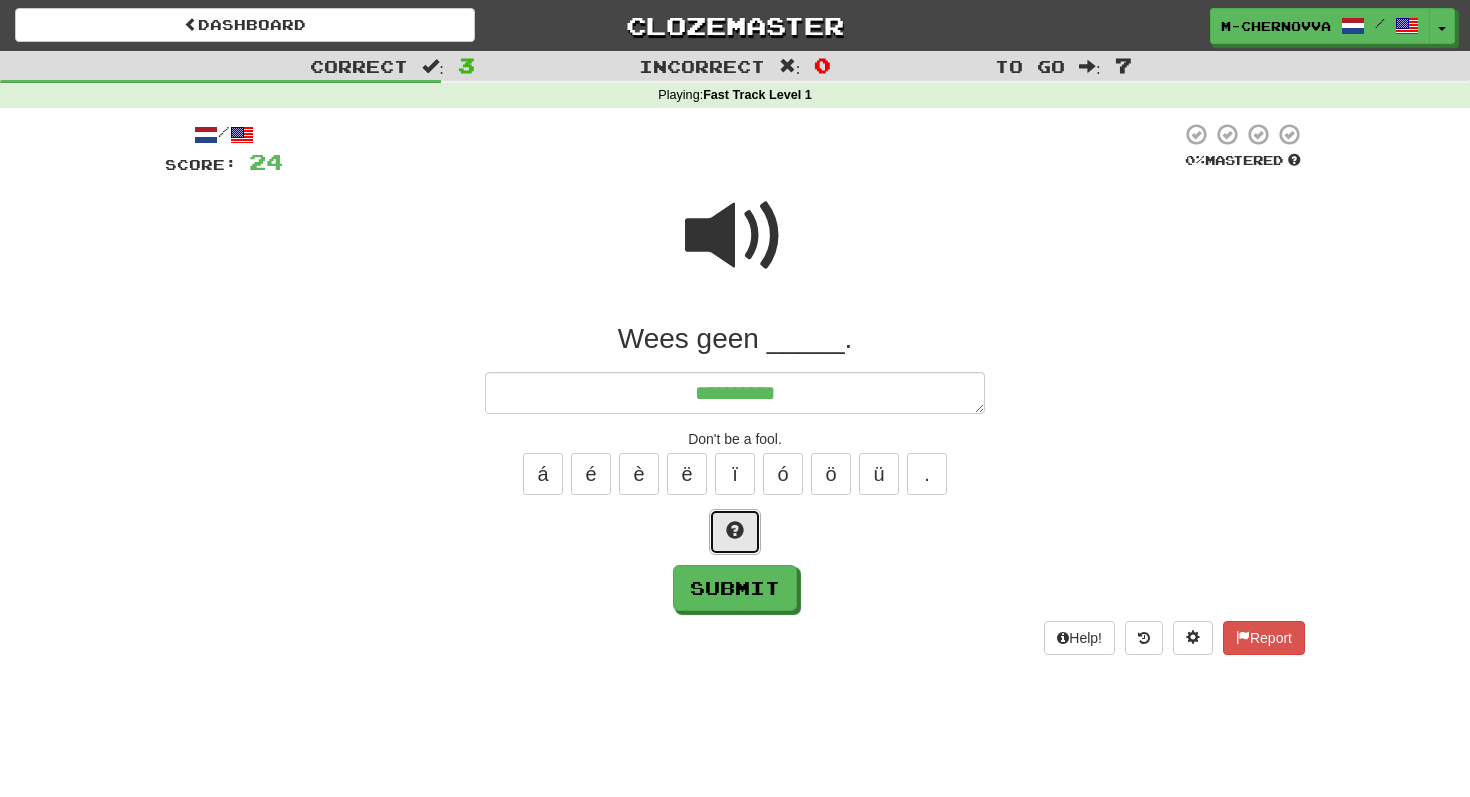 click at bounding box center [735, 530] 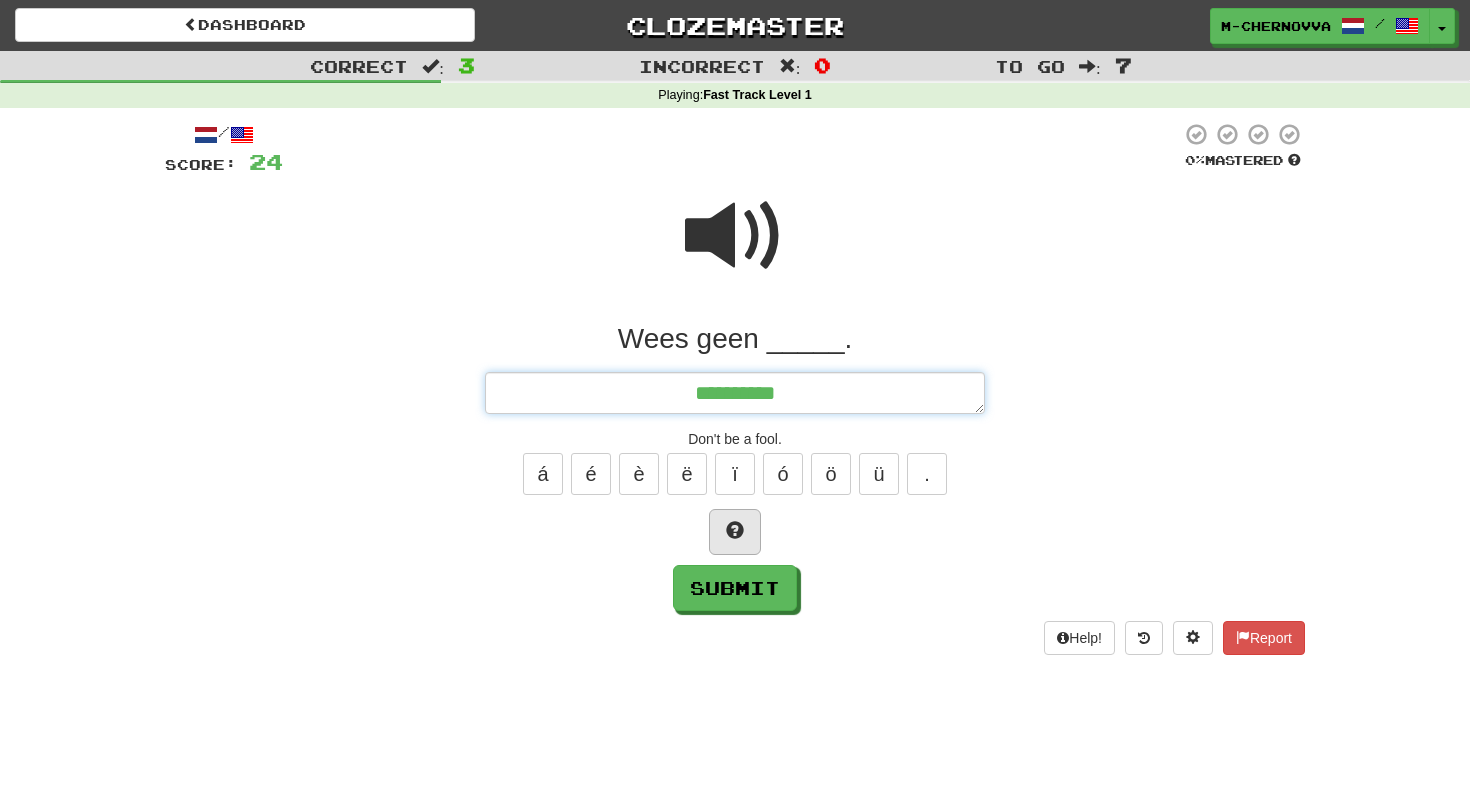 type 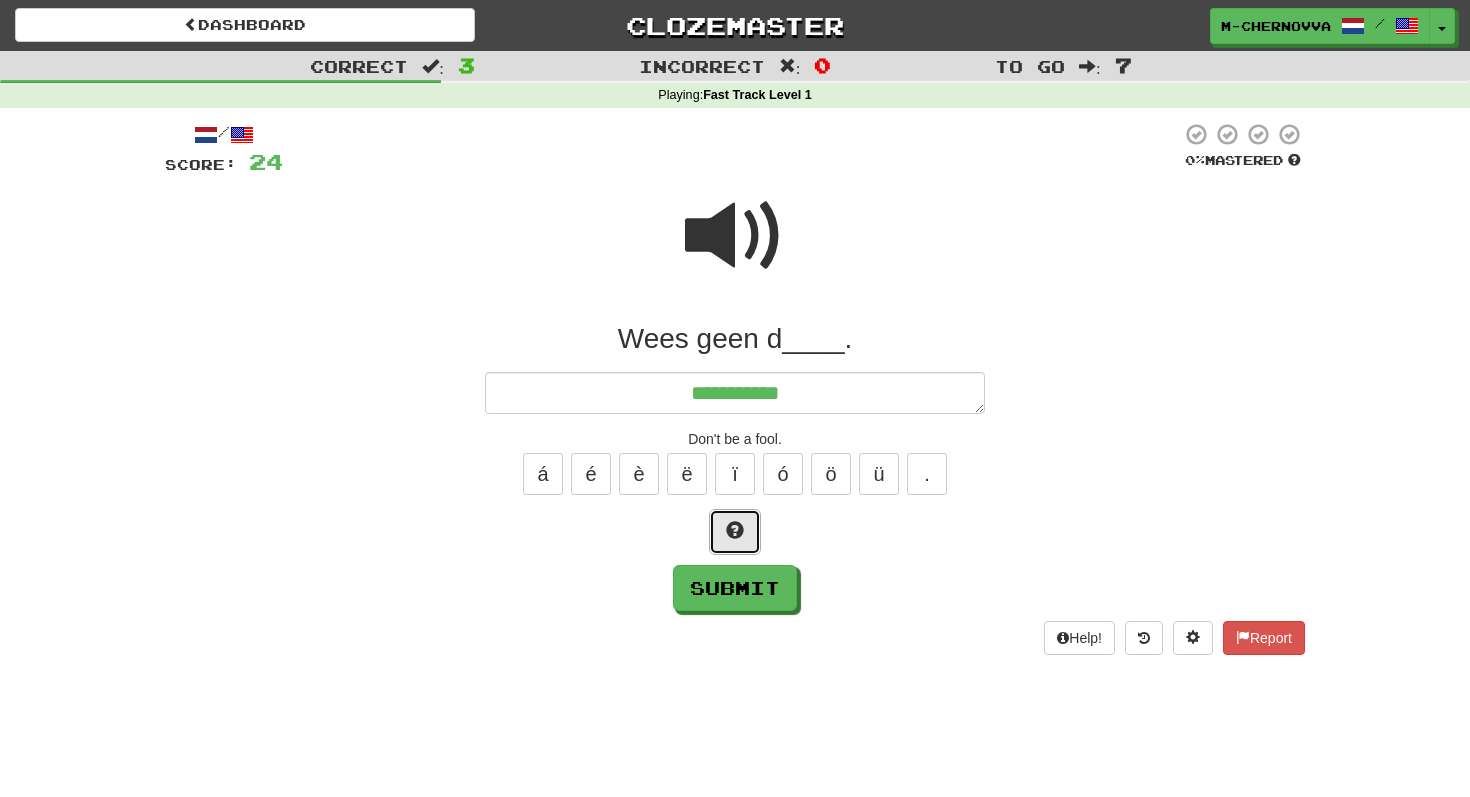 click at bounding box center [735, 532] 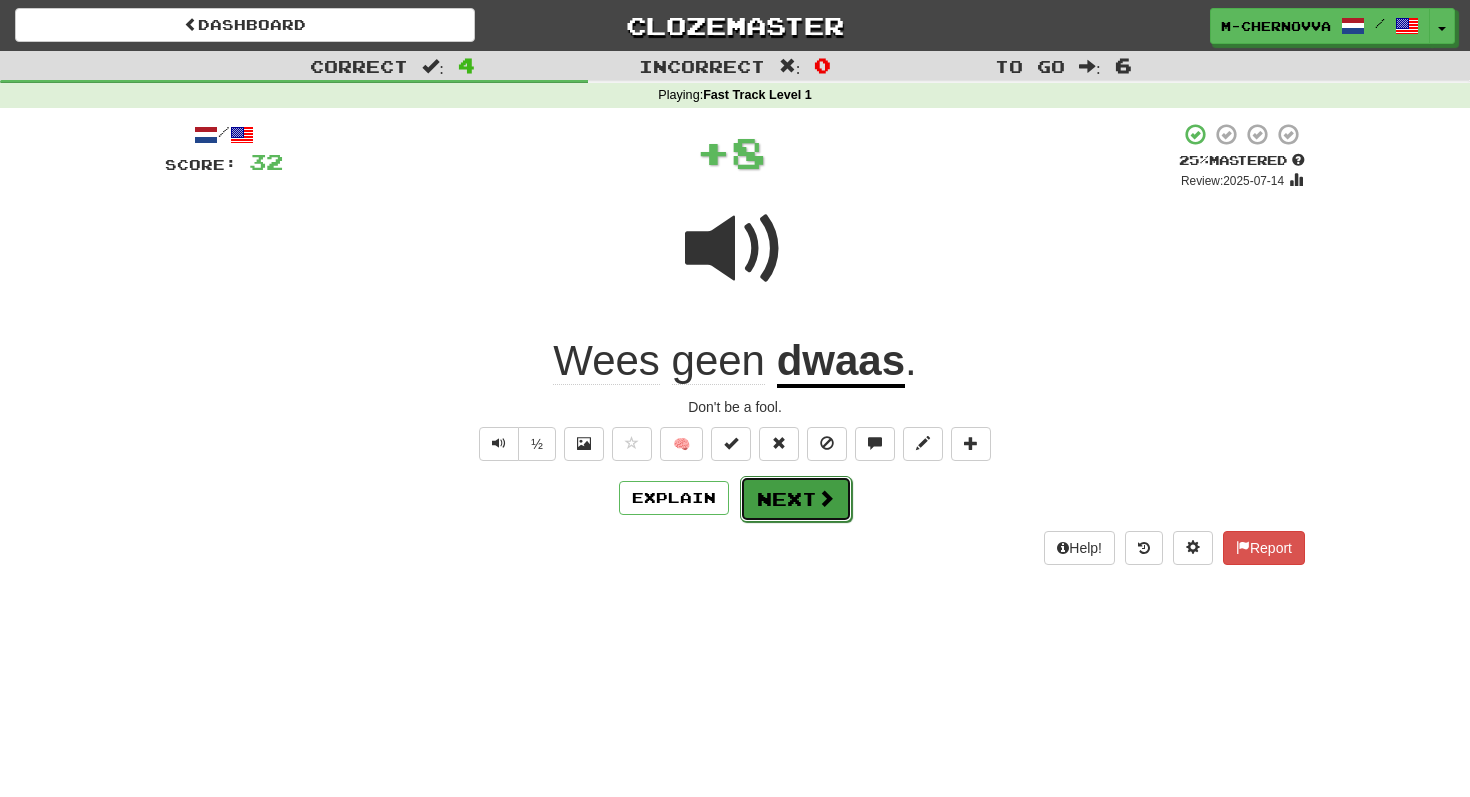 click on "Next" at bounding box center [796, 499] 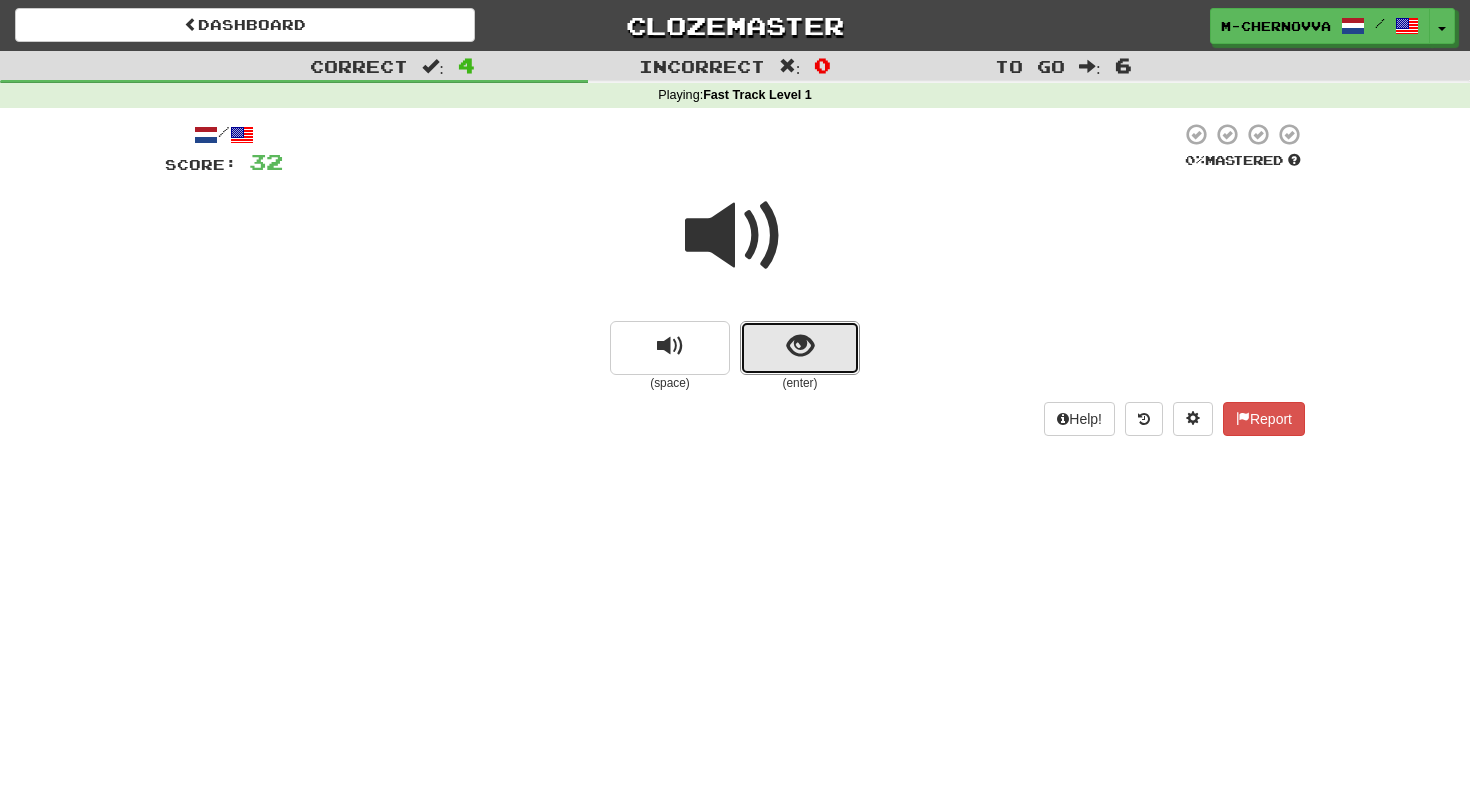 click at bounding box center (800, 346) 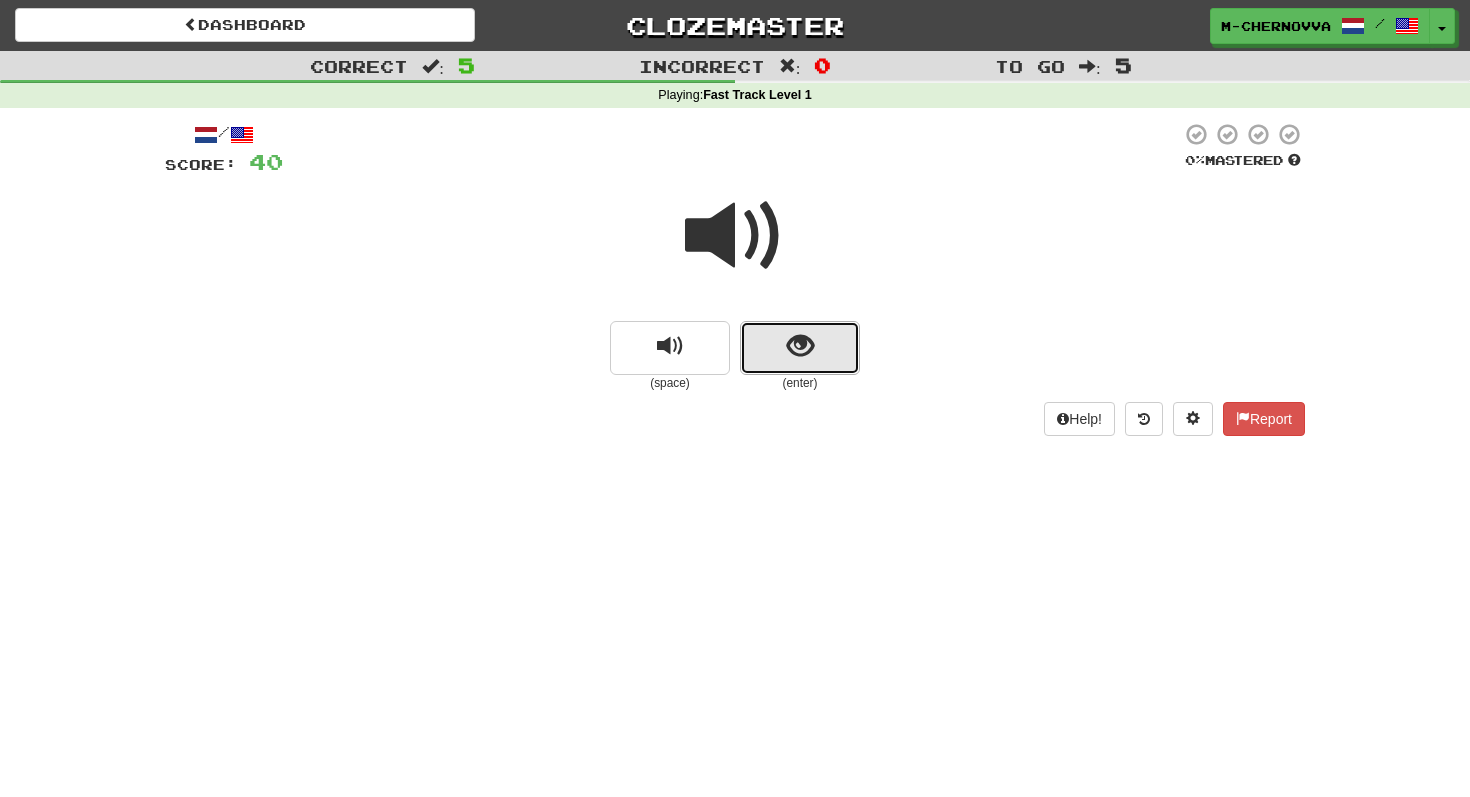 click at bounding box center (800, 348) 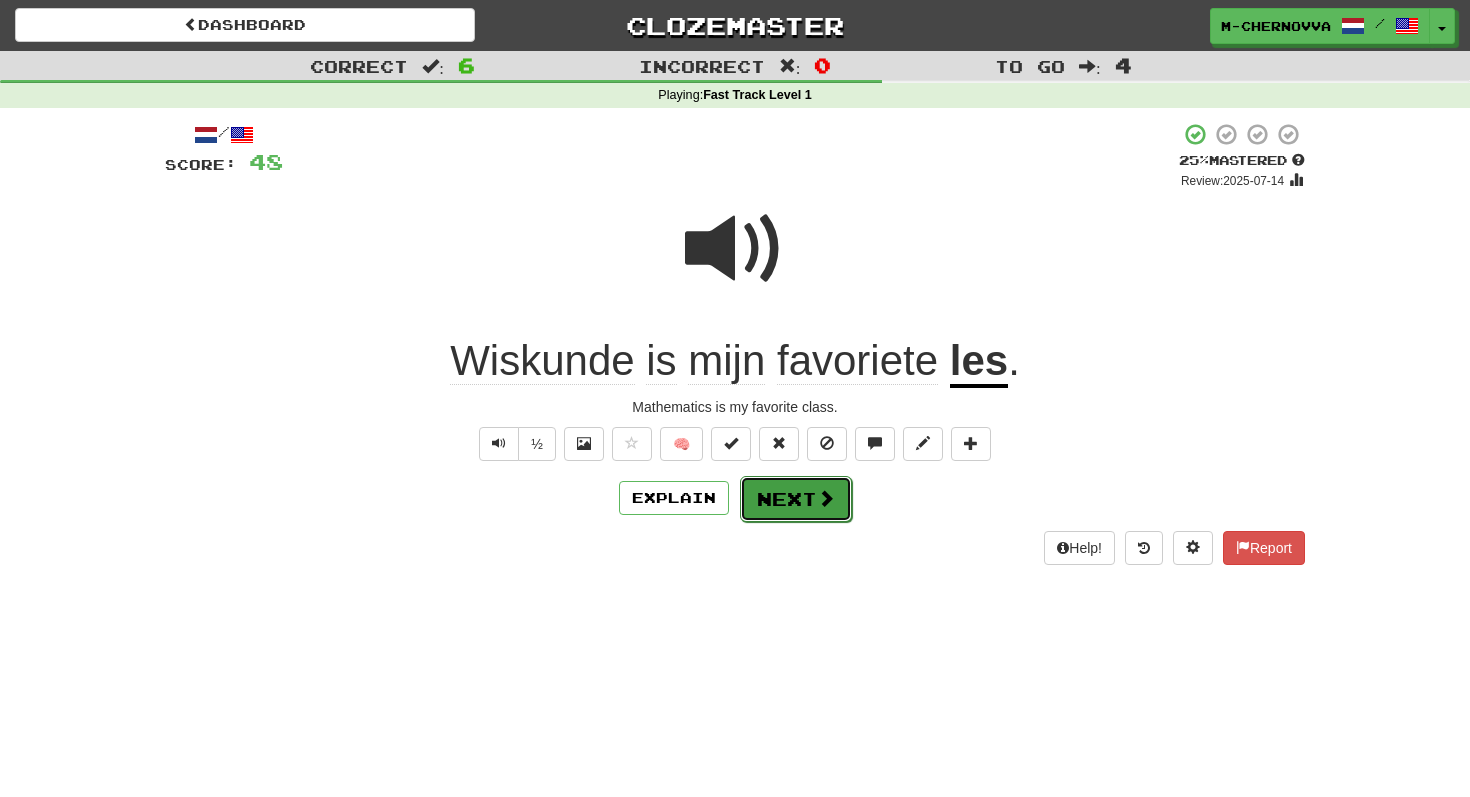 click on "Next" at bounding box center [796, 499] 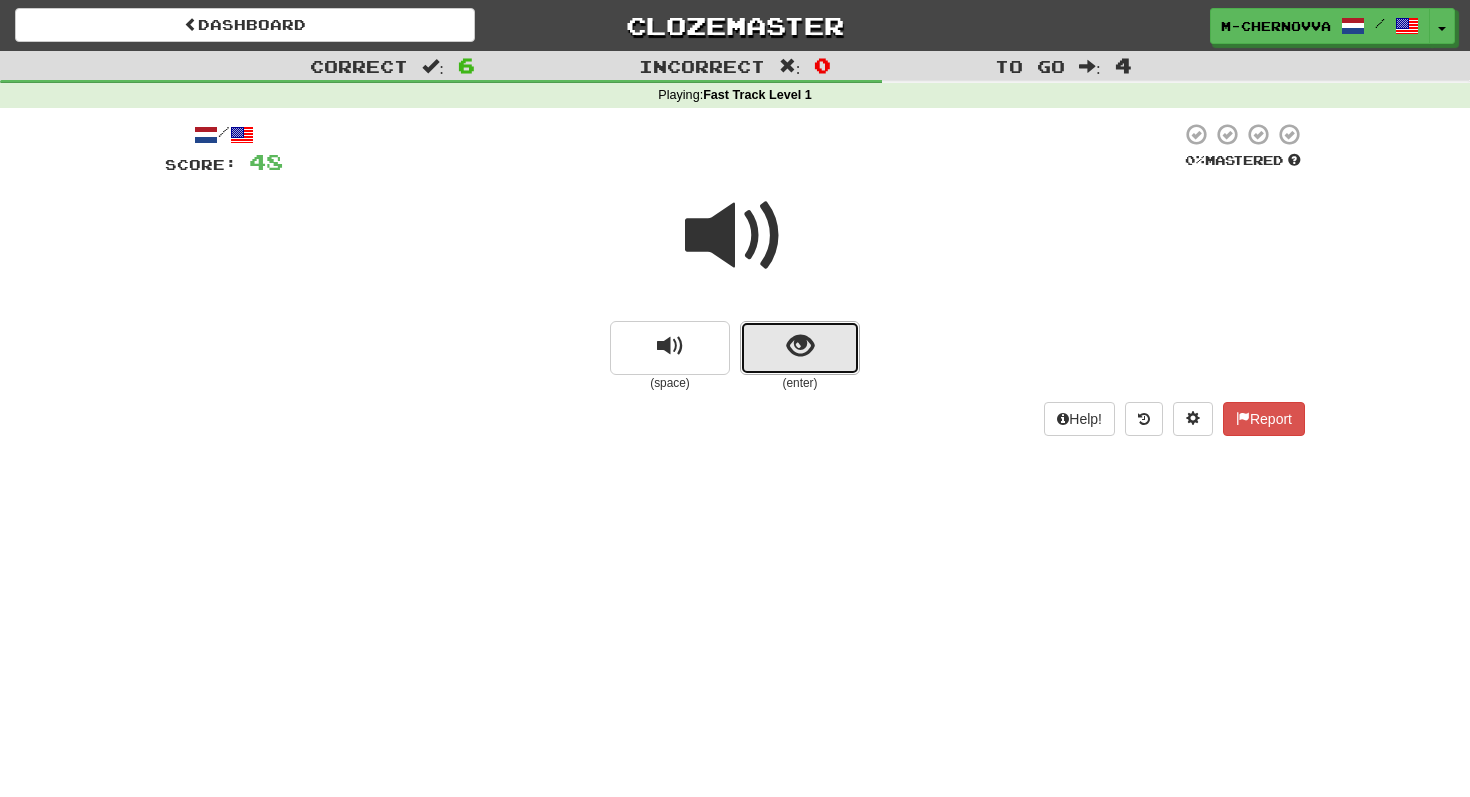 click at bounding box center [800, 348] 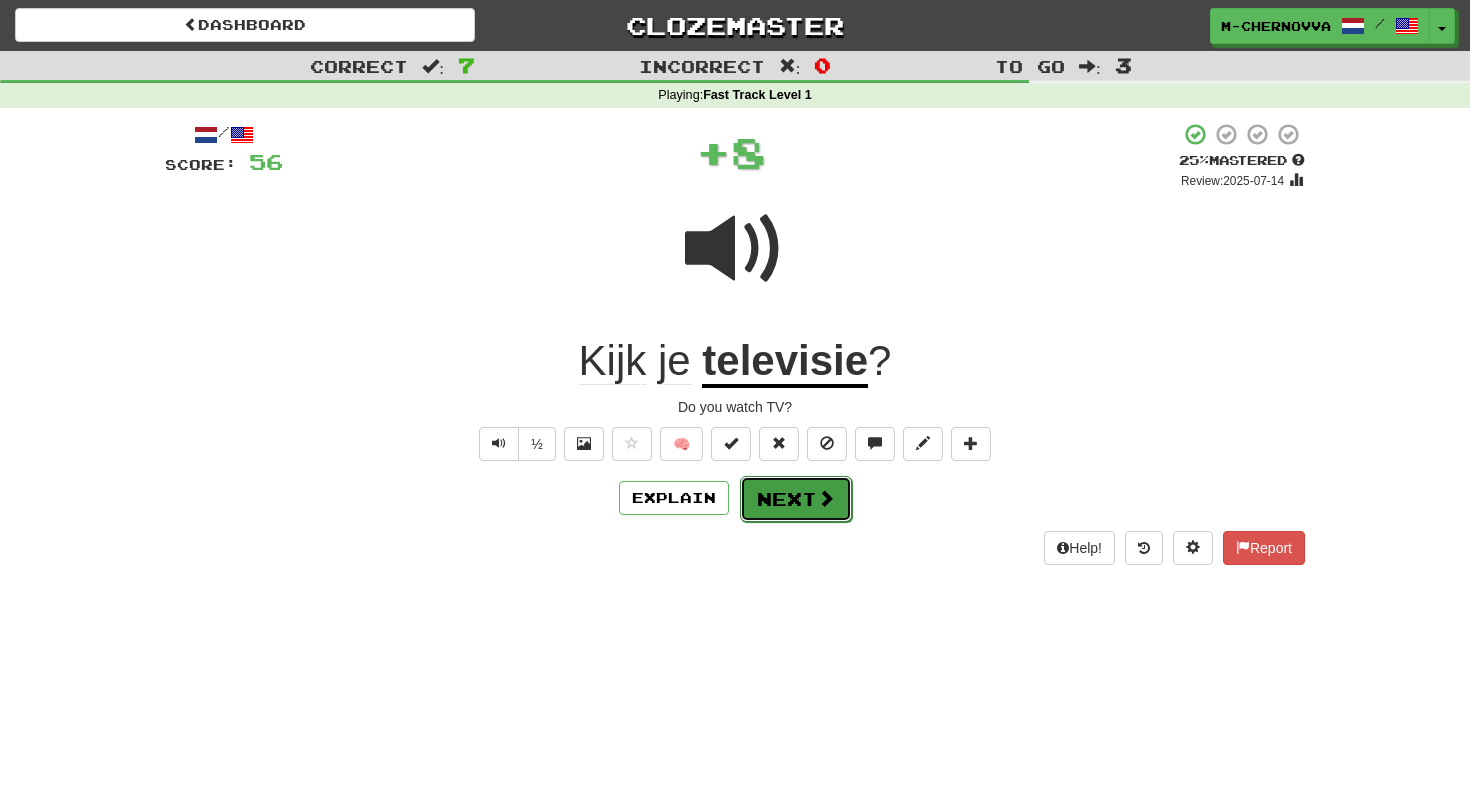 click on "Next" at bounding box center [796, 499] 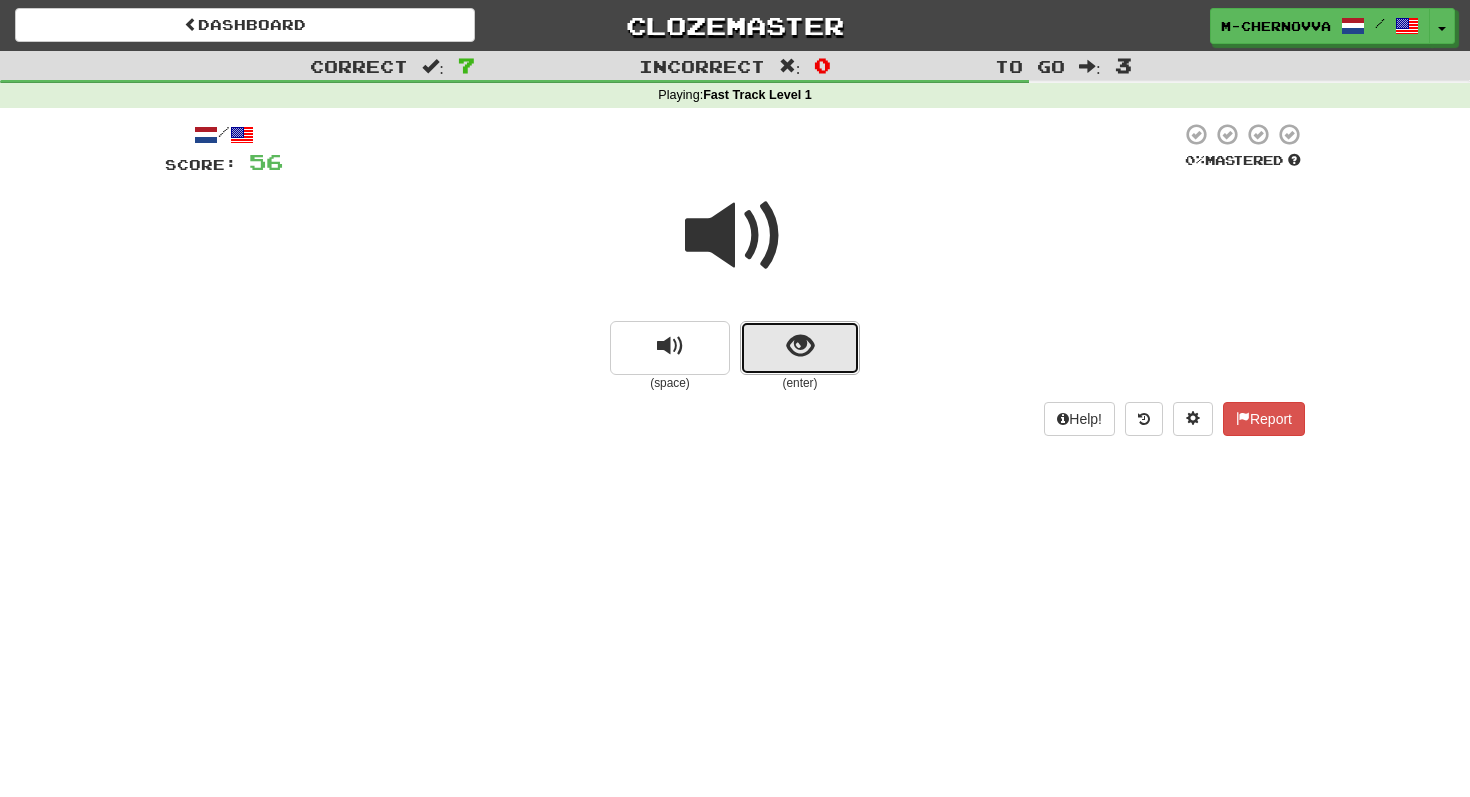 click at bounding box center [800, 348] 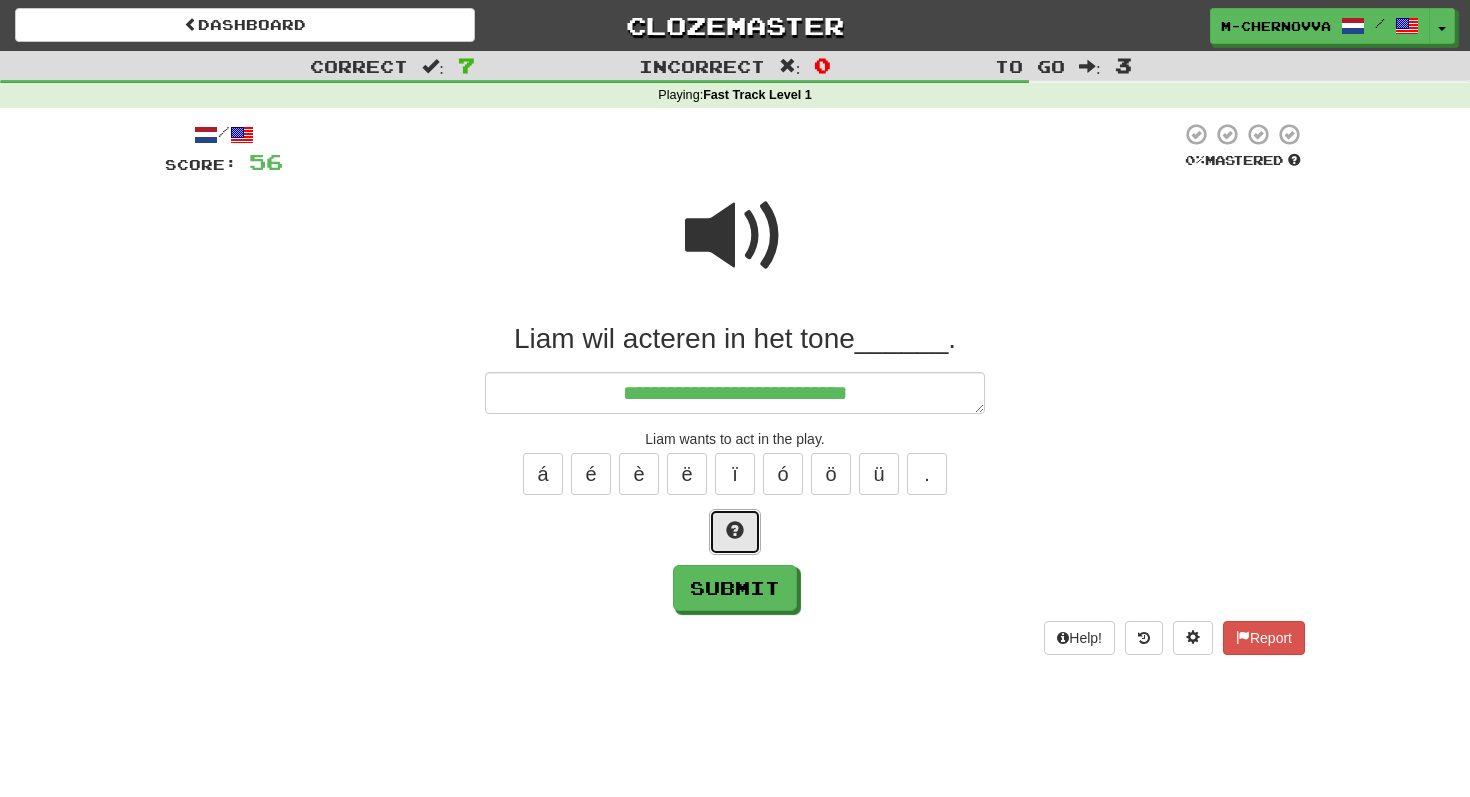 click at bounding box center [735, 532] 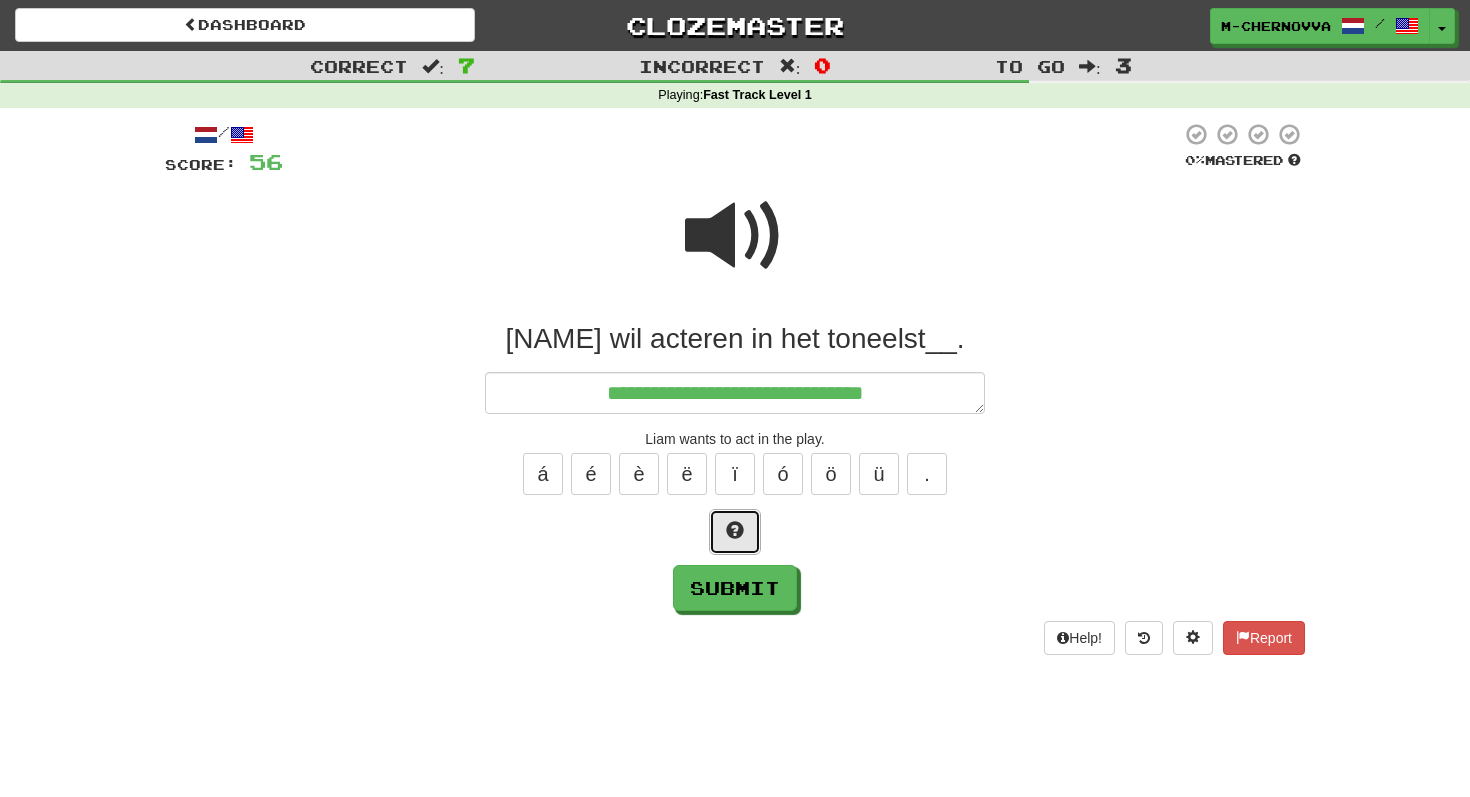 click at bounding box center (735, 532) 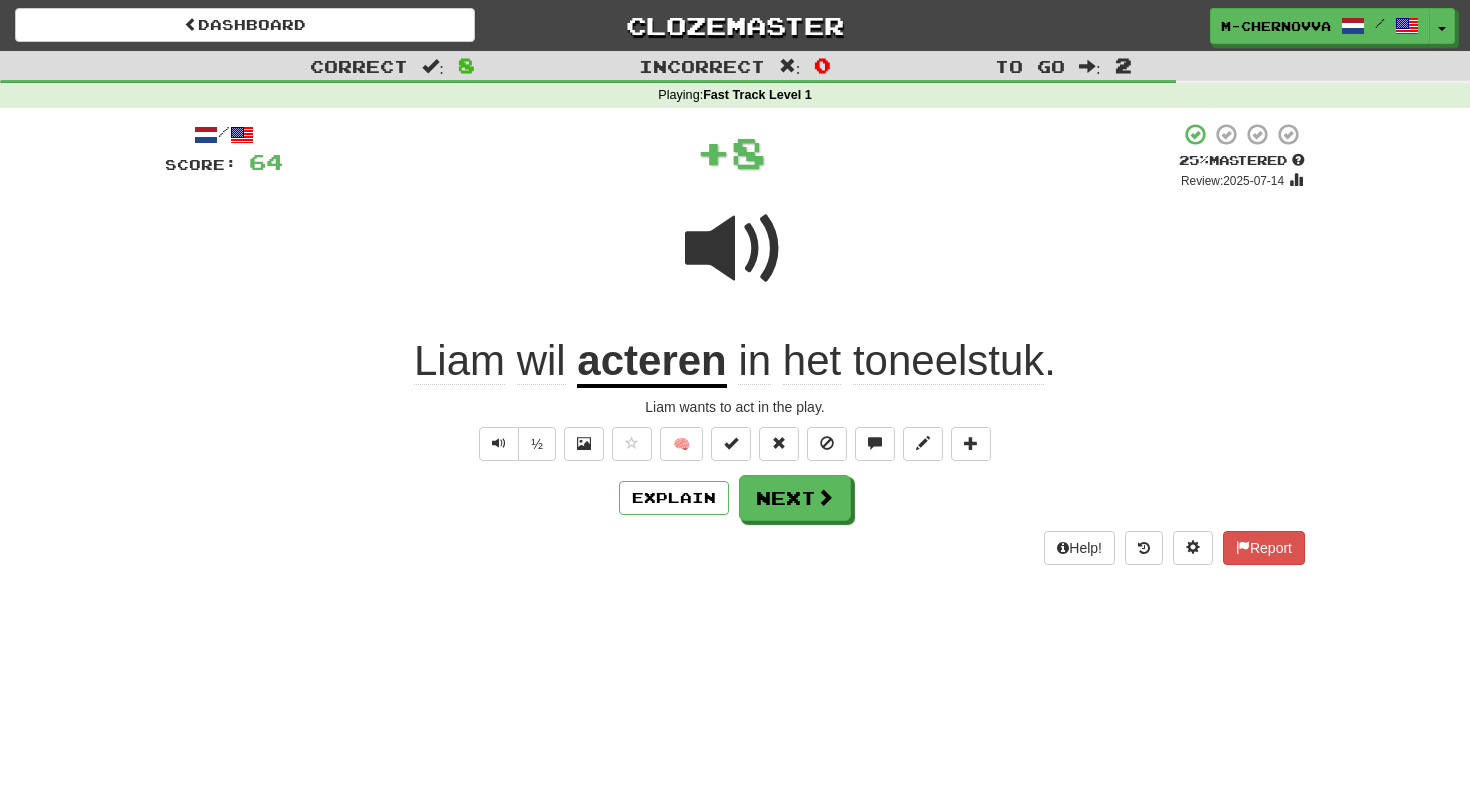 click on "toneelstuk" at bounding box center [948, 361] 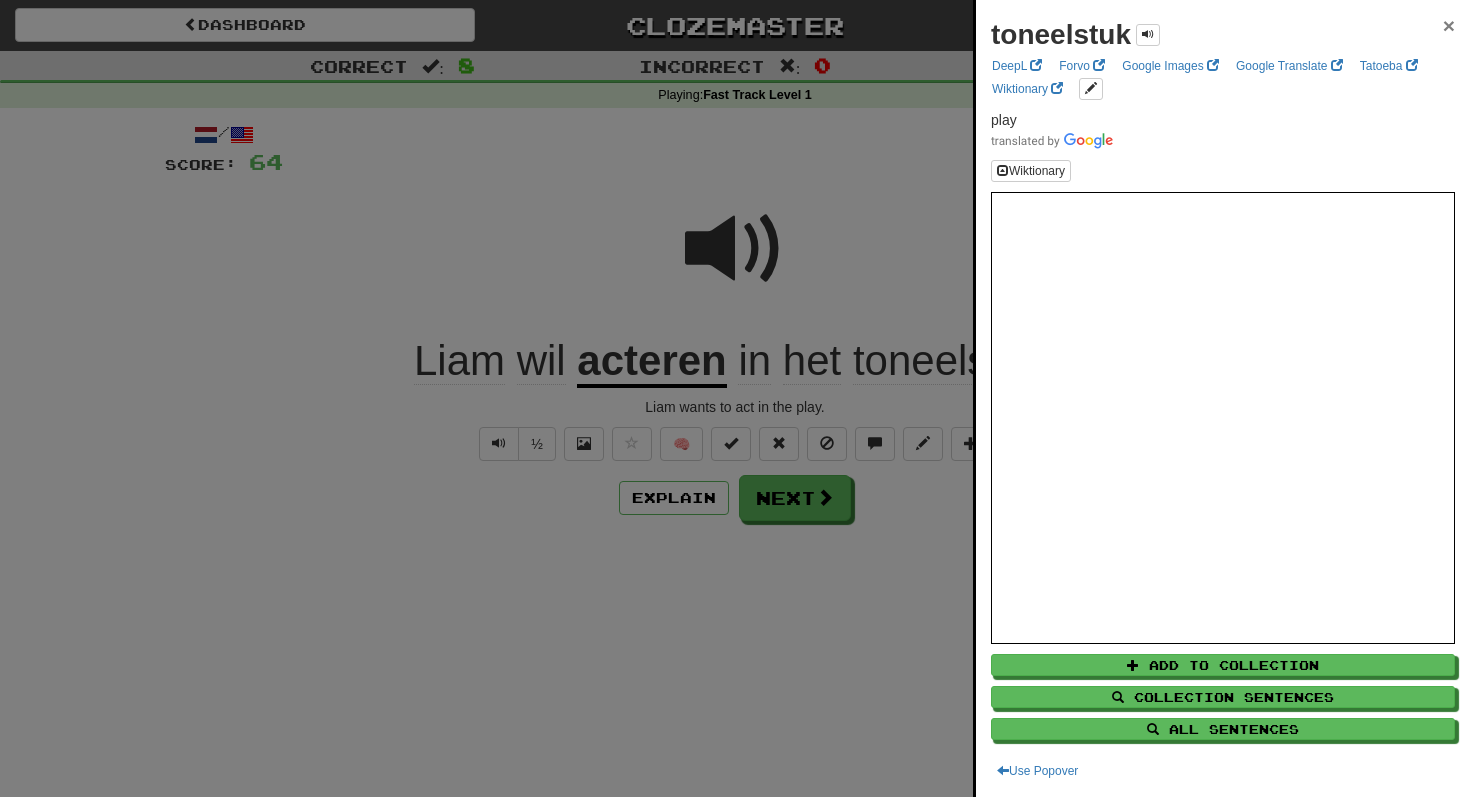 click on "×" at bounding box center [1449, 25] 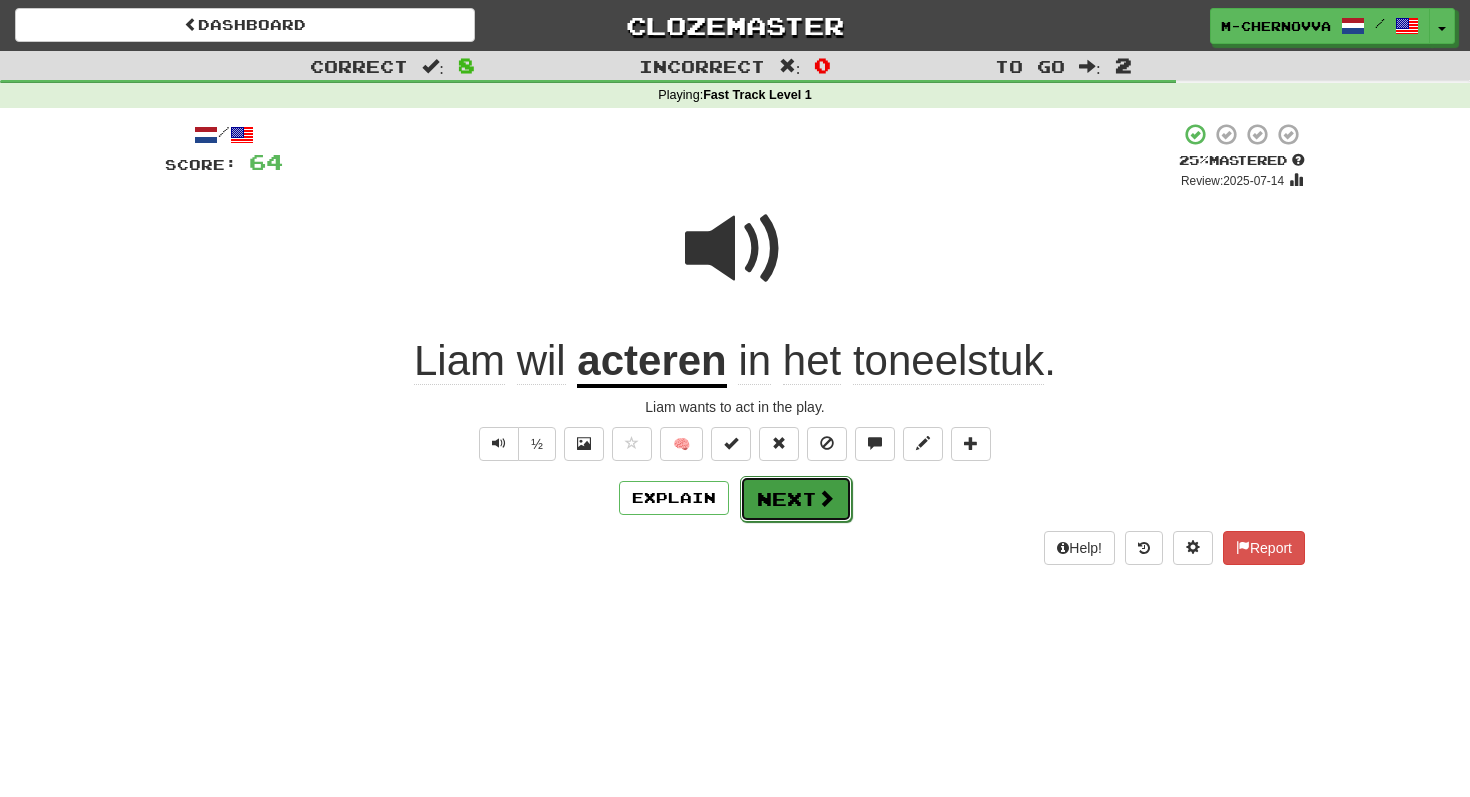 click on "Next" at bounding box center (796, 499) 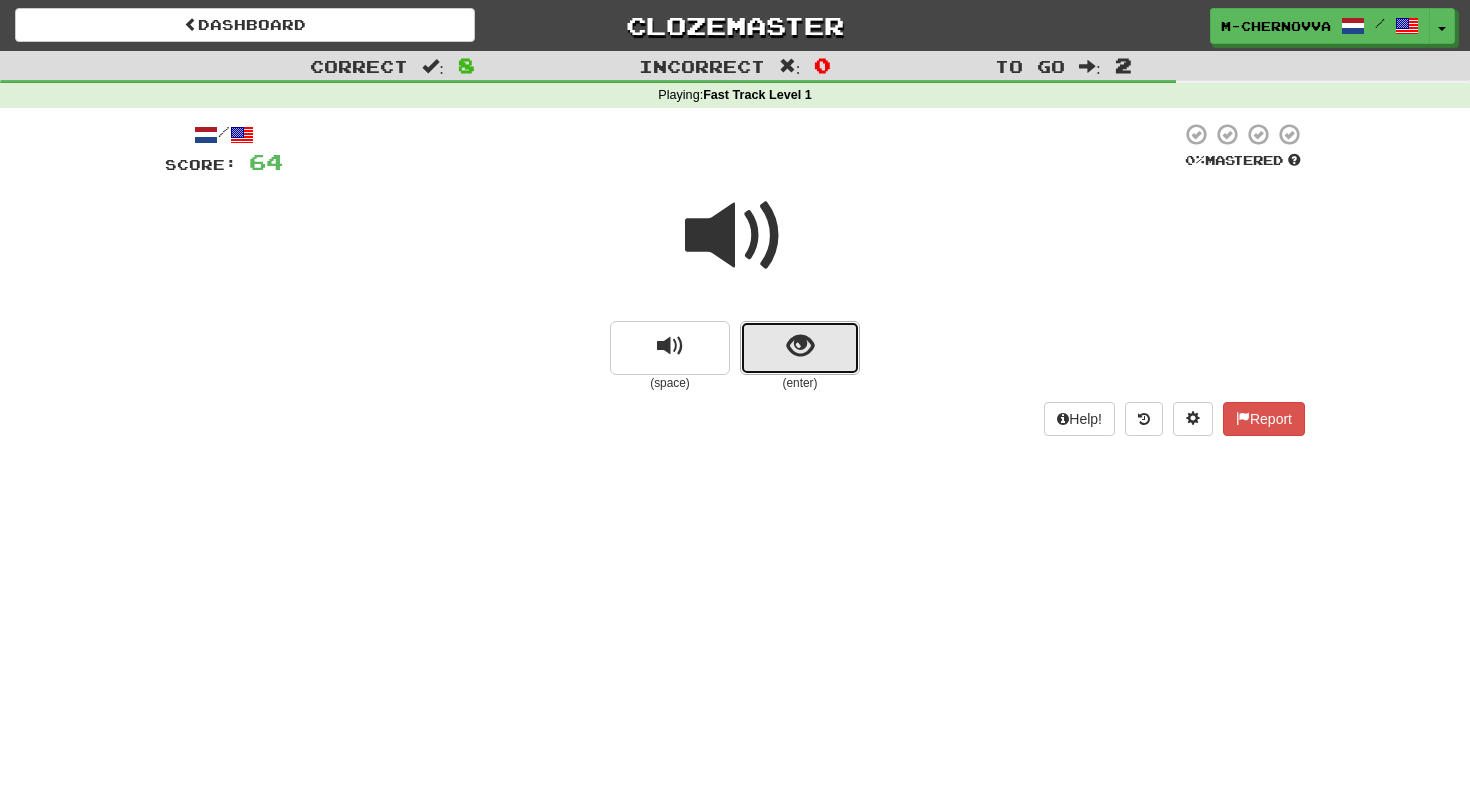 click at bounding box center (800, 346) 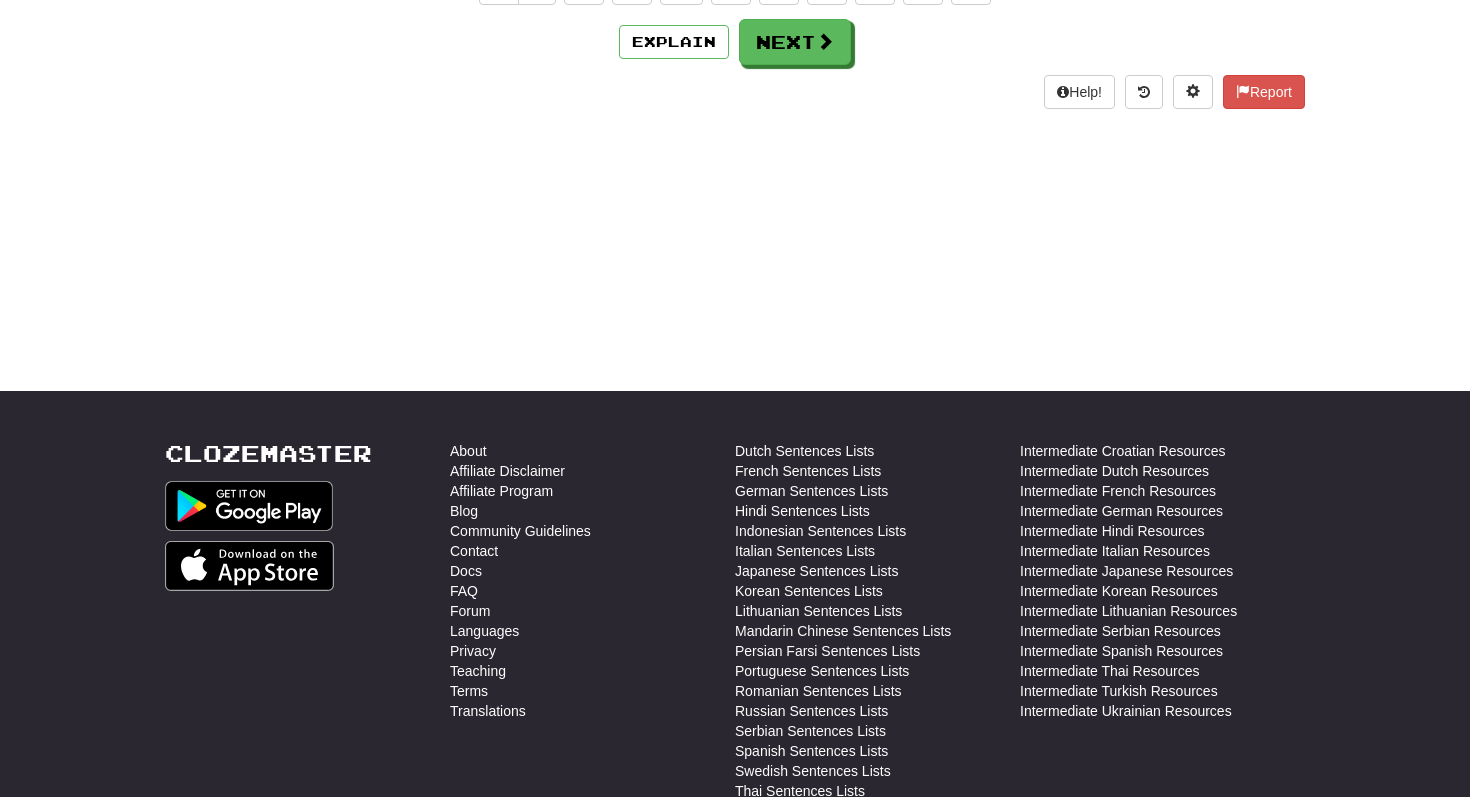 scroll, scrollTop: 0, scrollLeft: 0, axis: both 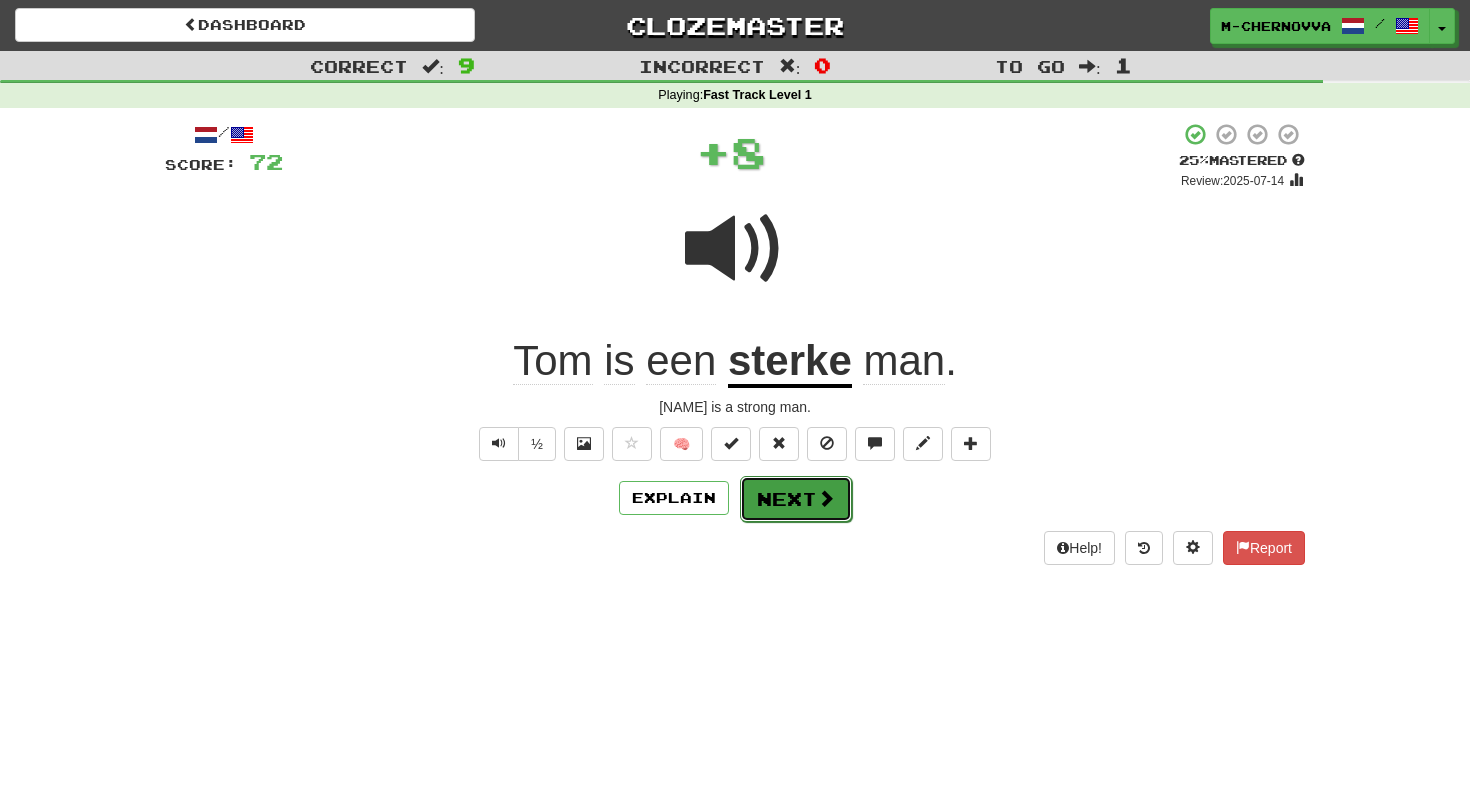click on "Next" at bounding box center [796, 499] 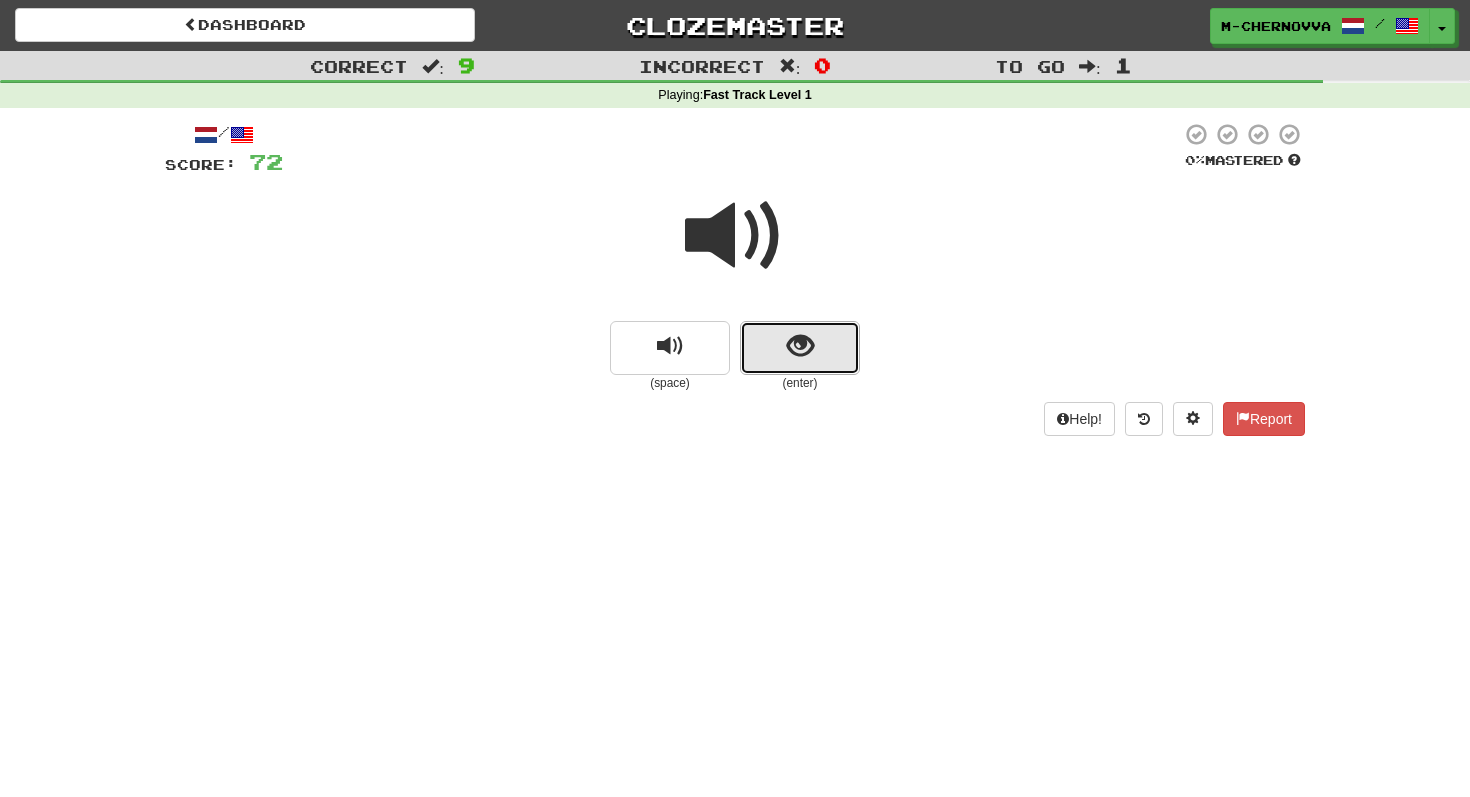 click at bounding box center [800, 348] 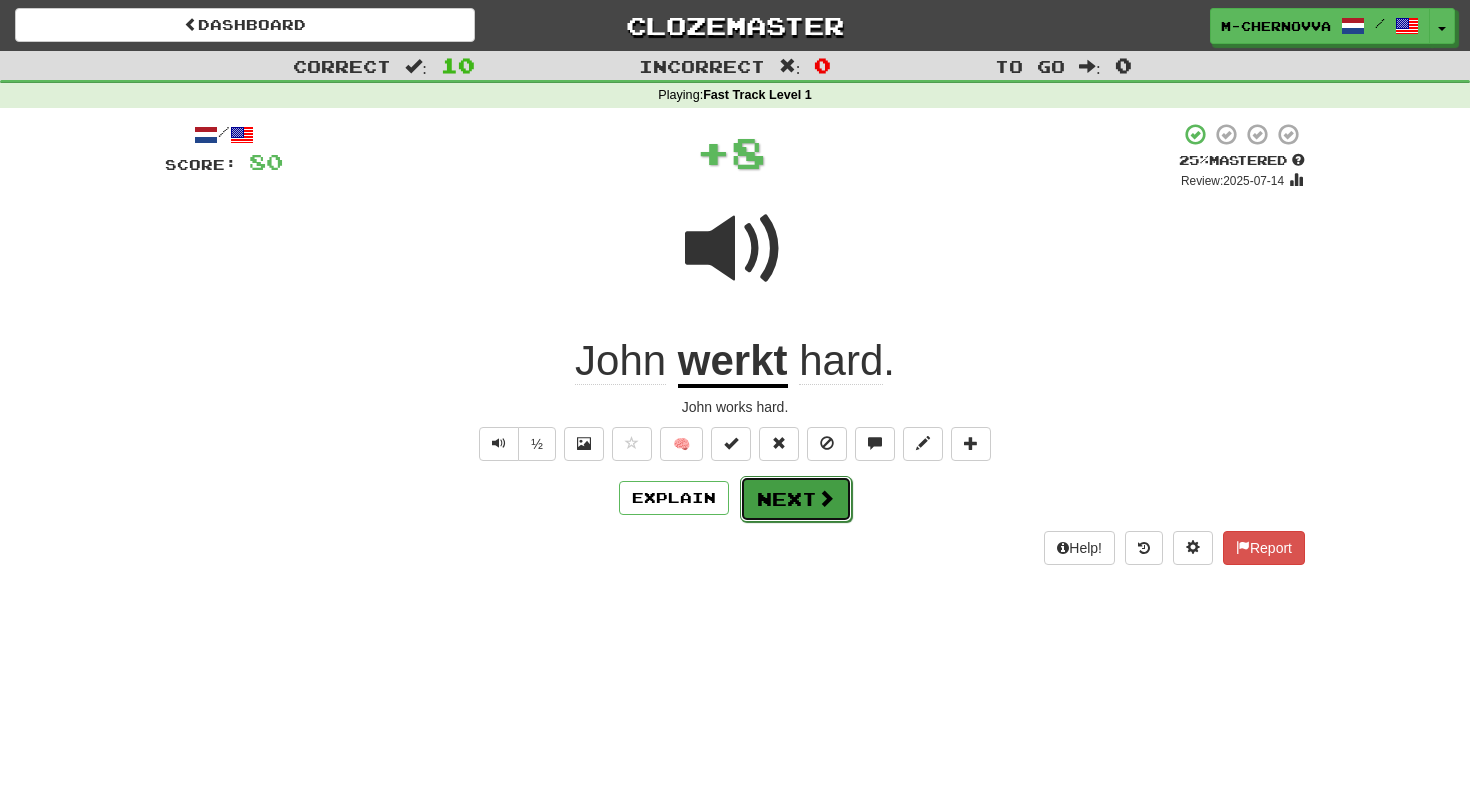 click on "Next" at bounding box center [796, 499] 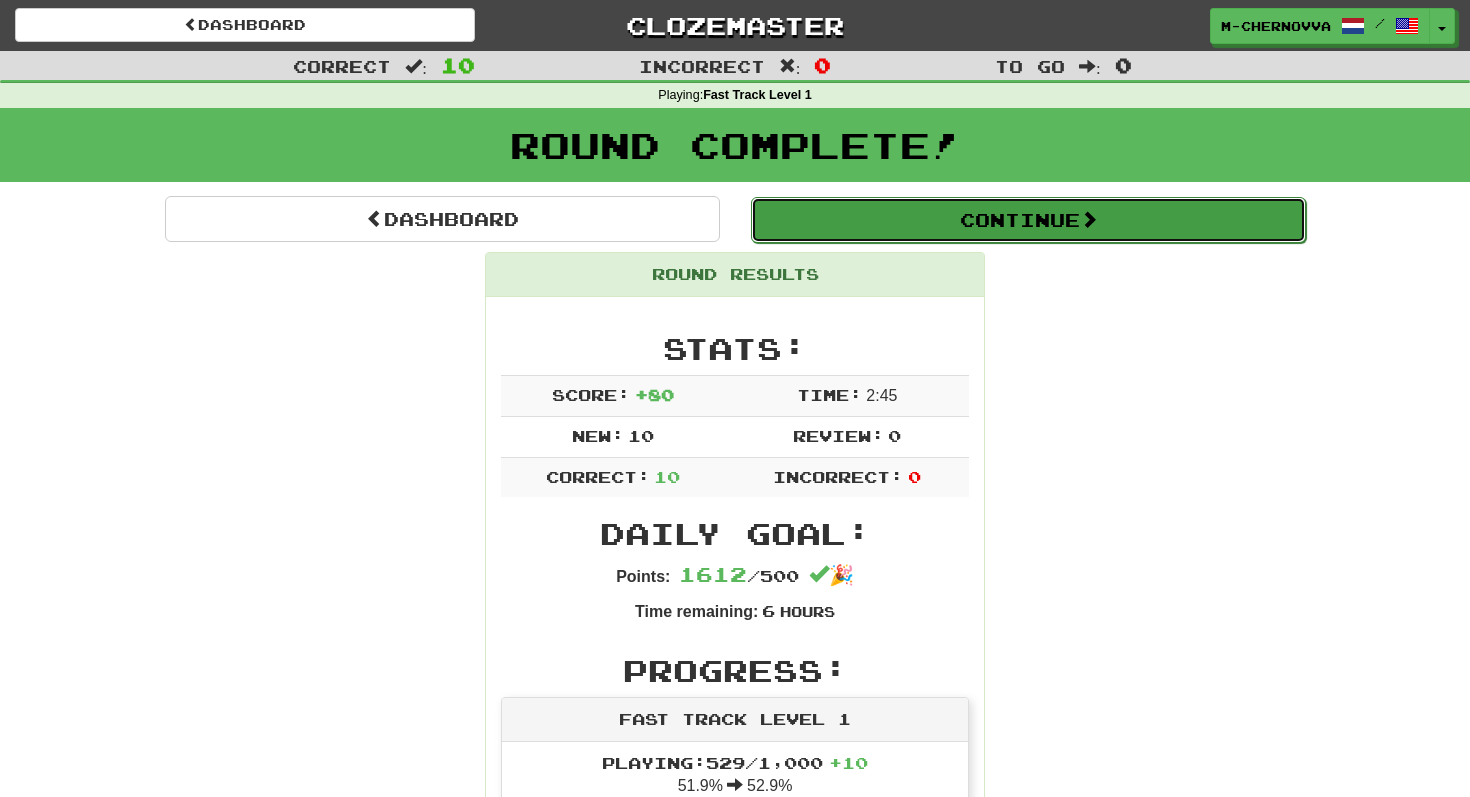 click on "Continue" at bounding box center (1028, 220) 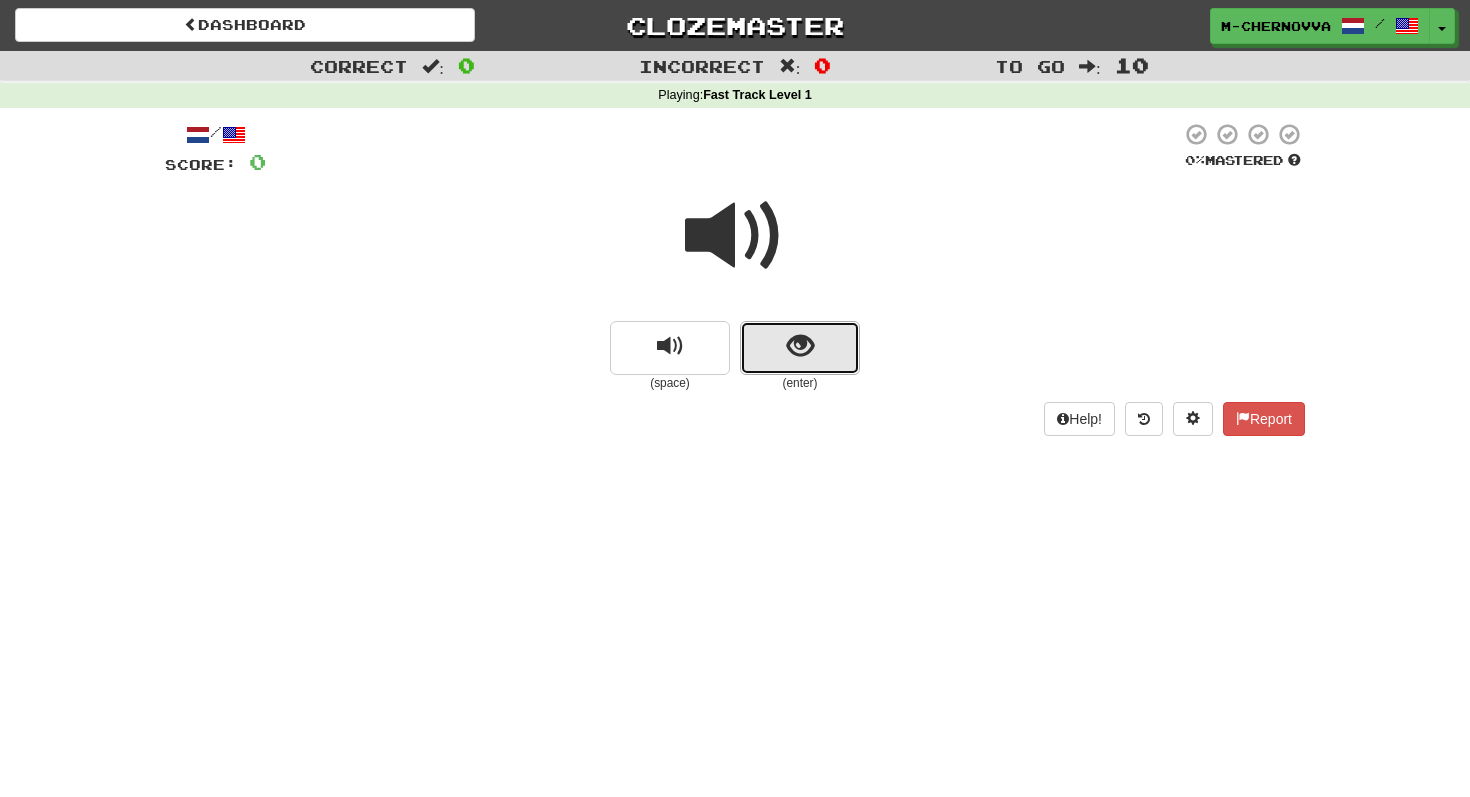 click at bounding box center [800, 348] 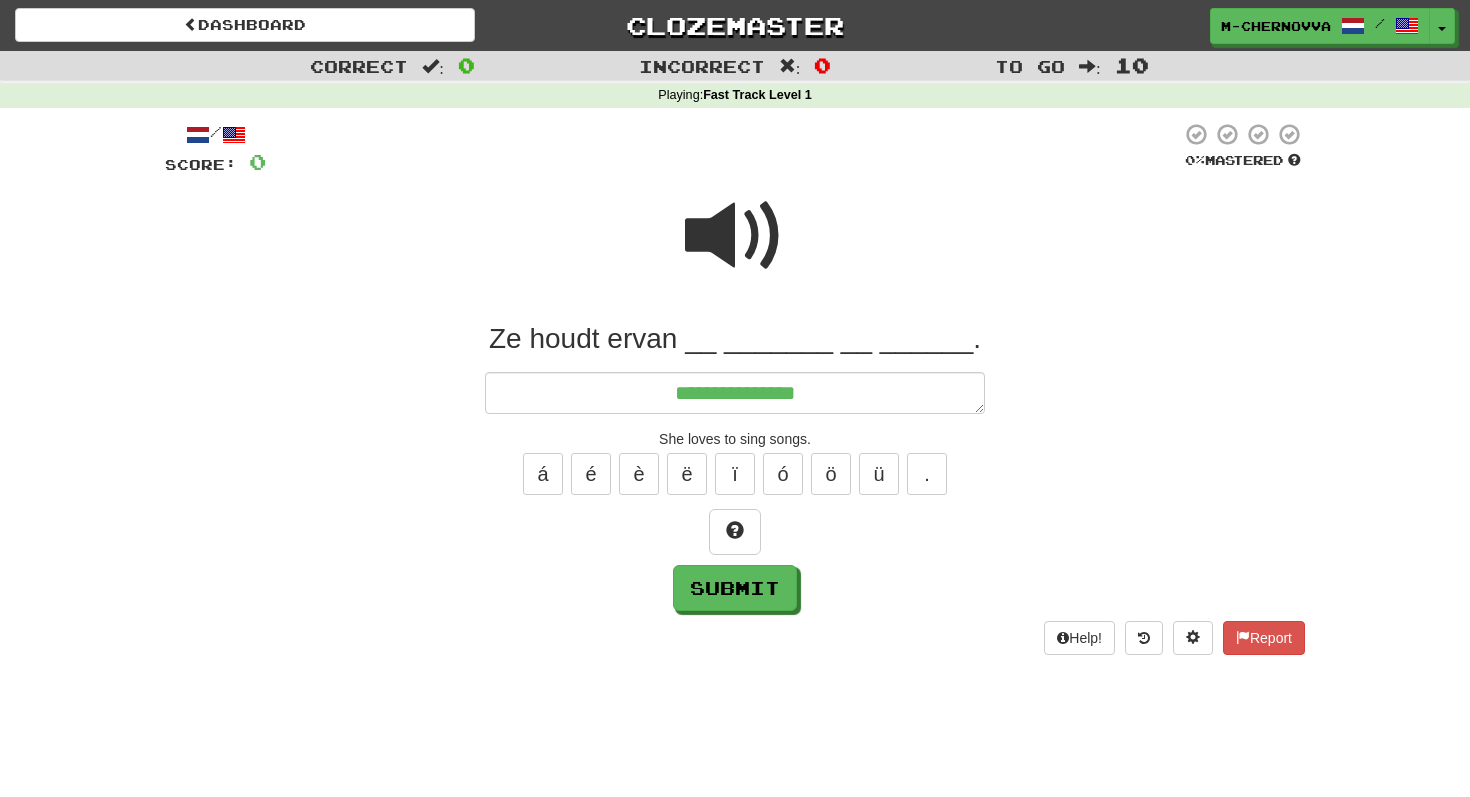 click on "**********" at bounding box center (735, 466) 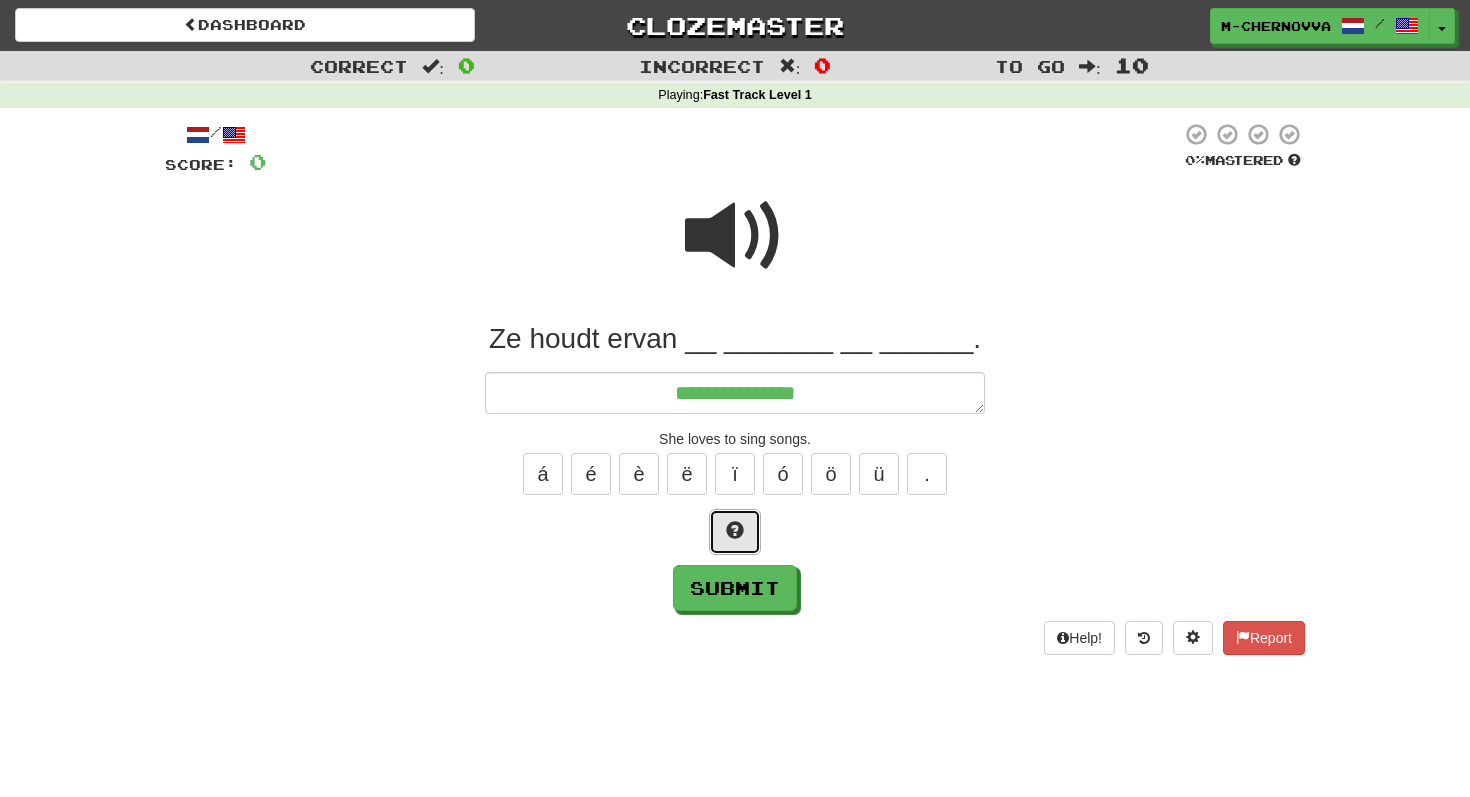 click at bounding box center (735, 530) 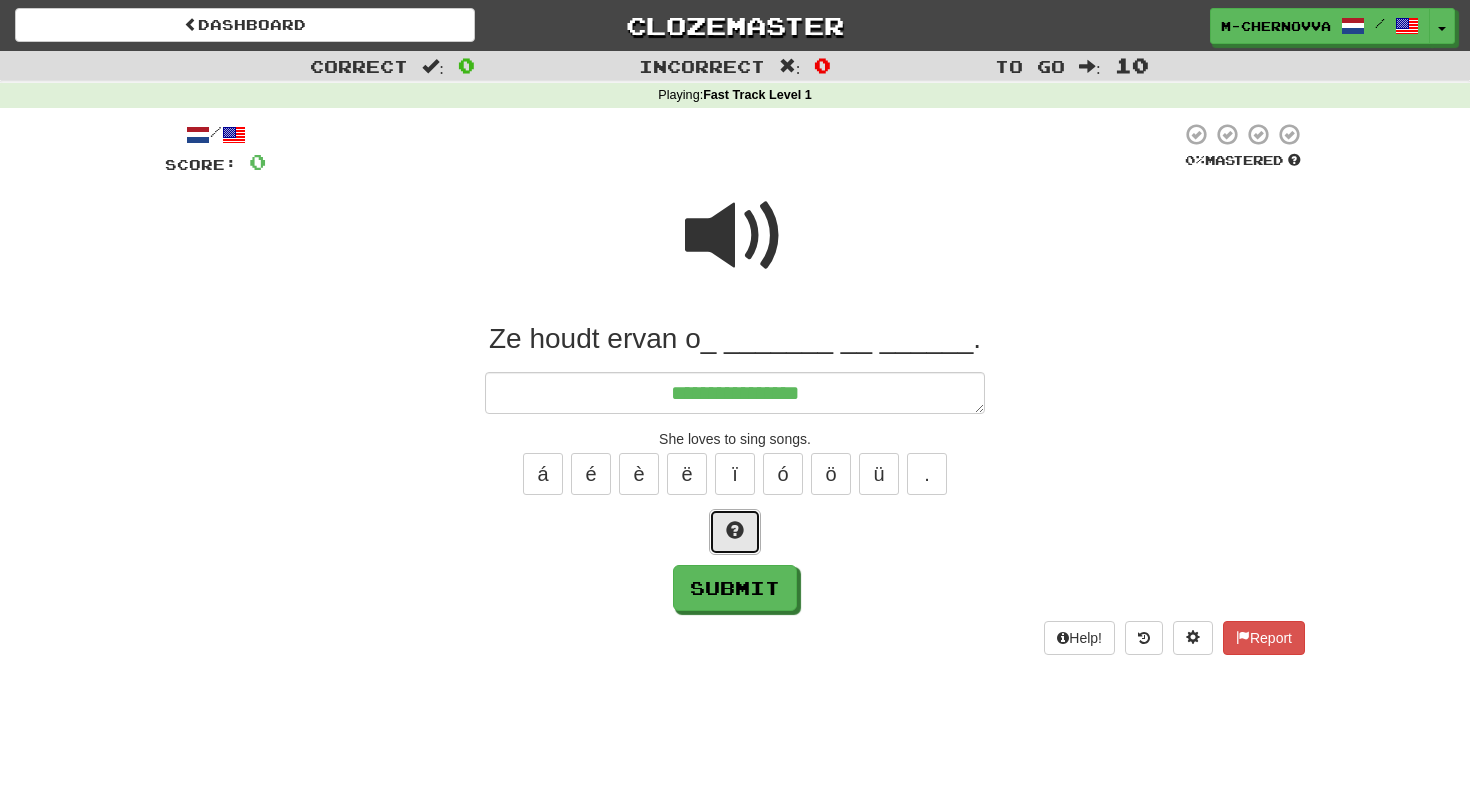 click at bounding box center [735, 530] 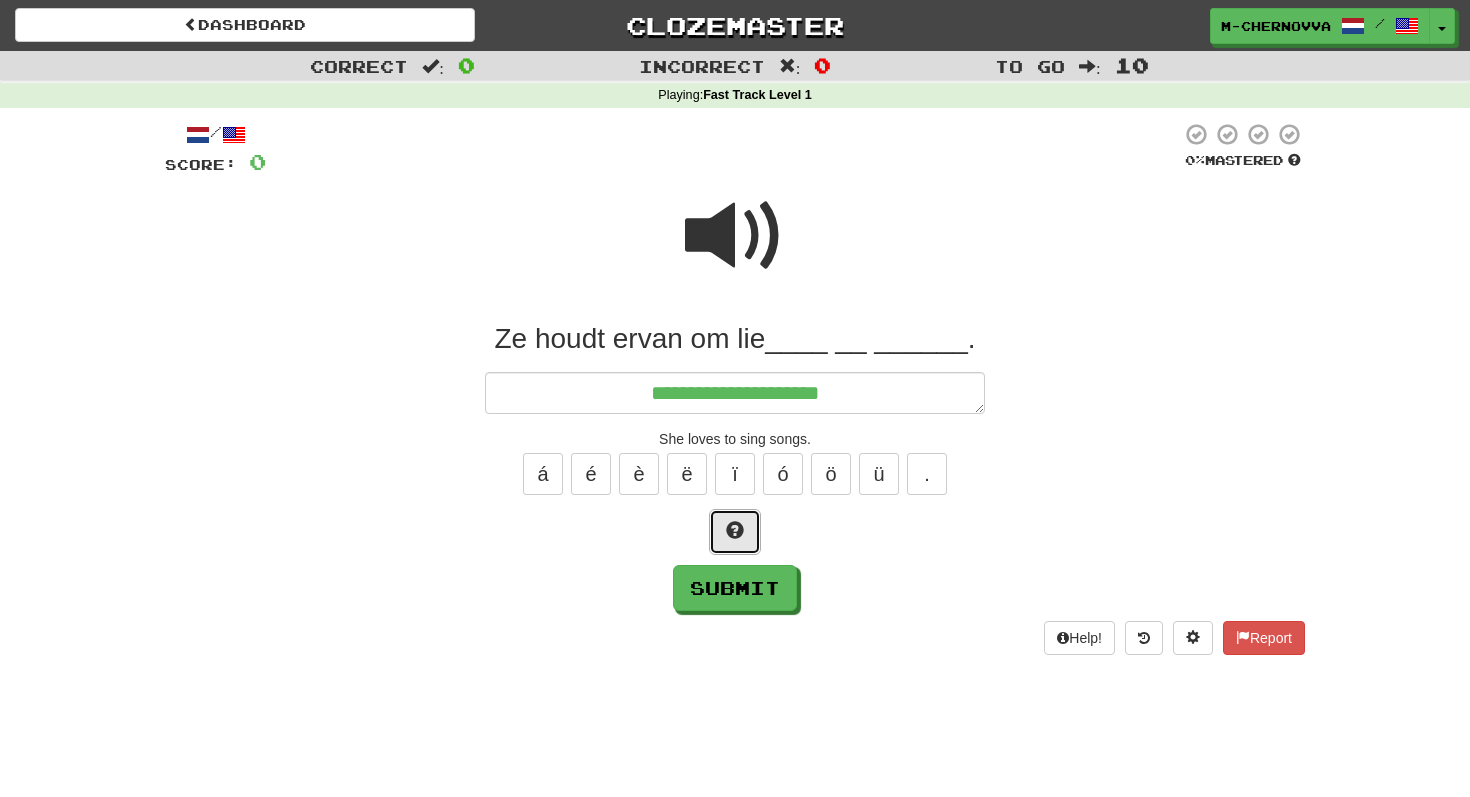 click at bounding box center [735, 532] 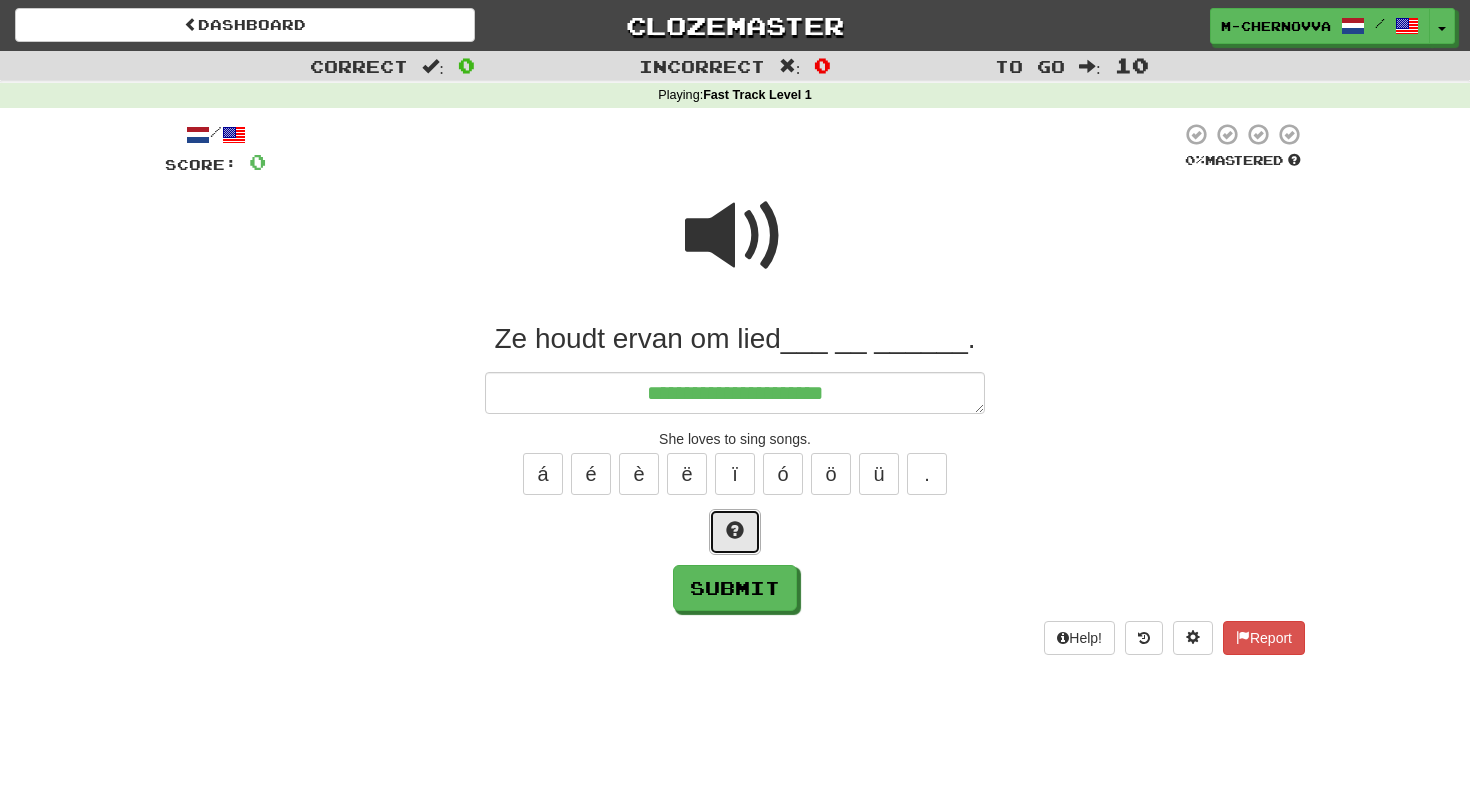 click at bounding box center [735, 532] 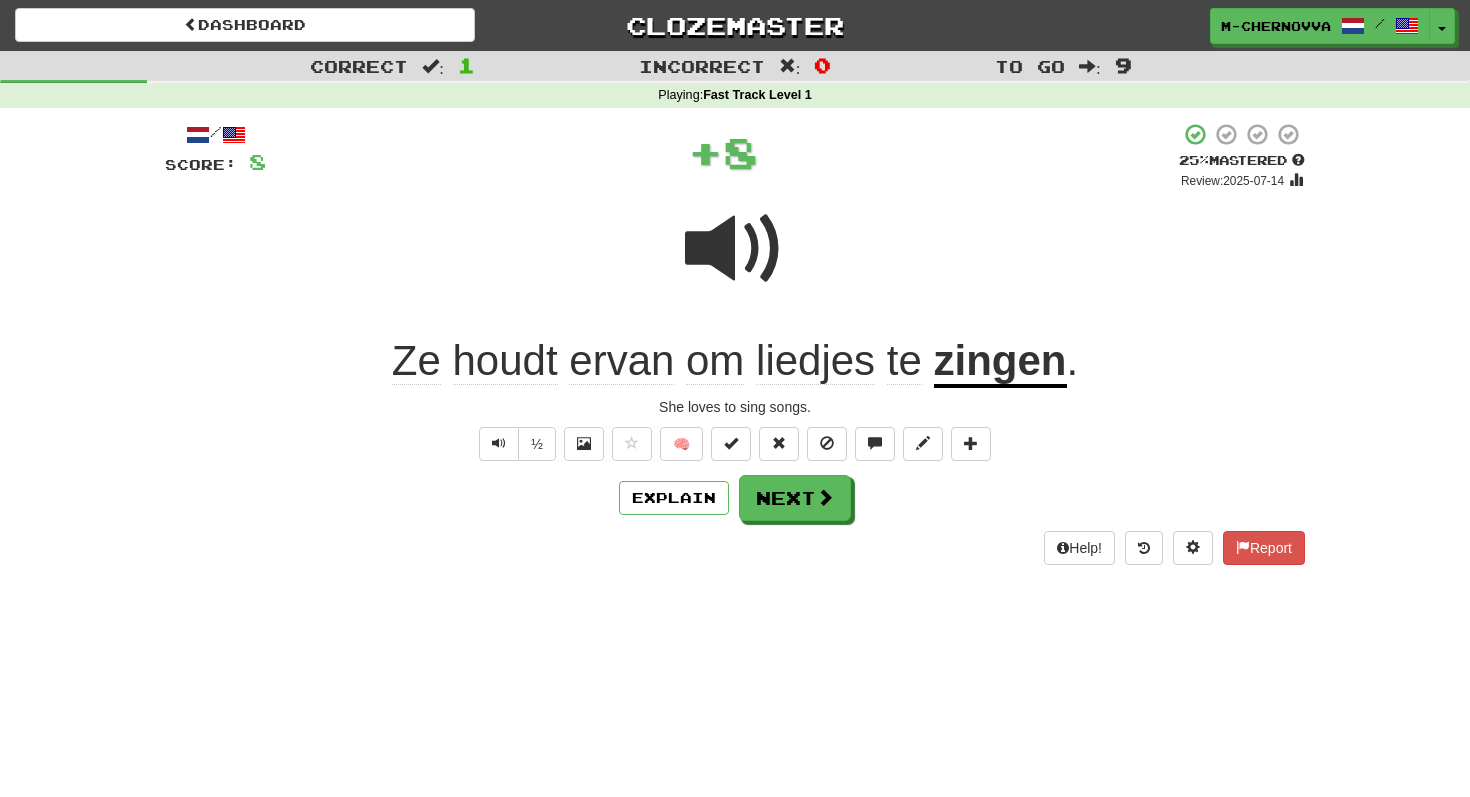 click on "liedjes" 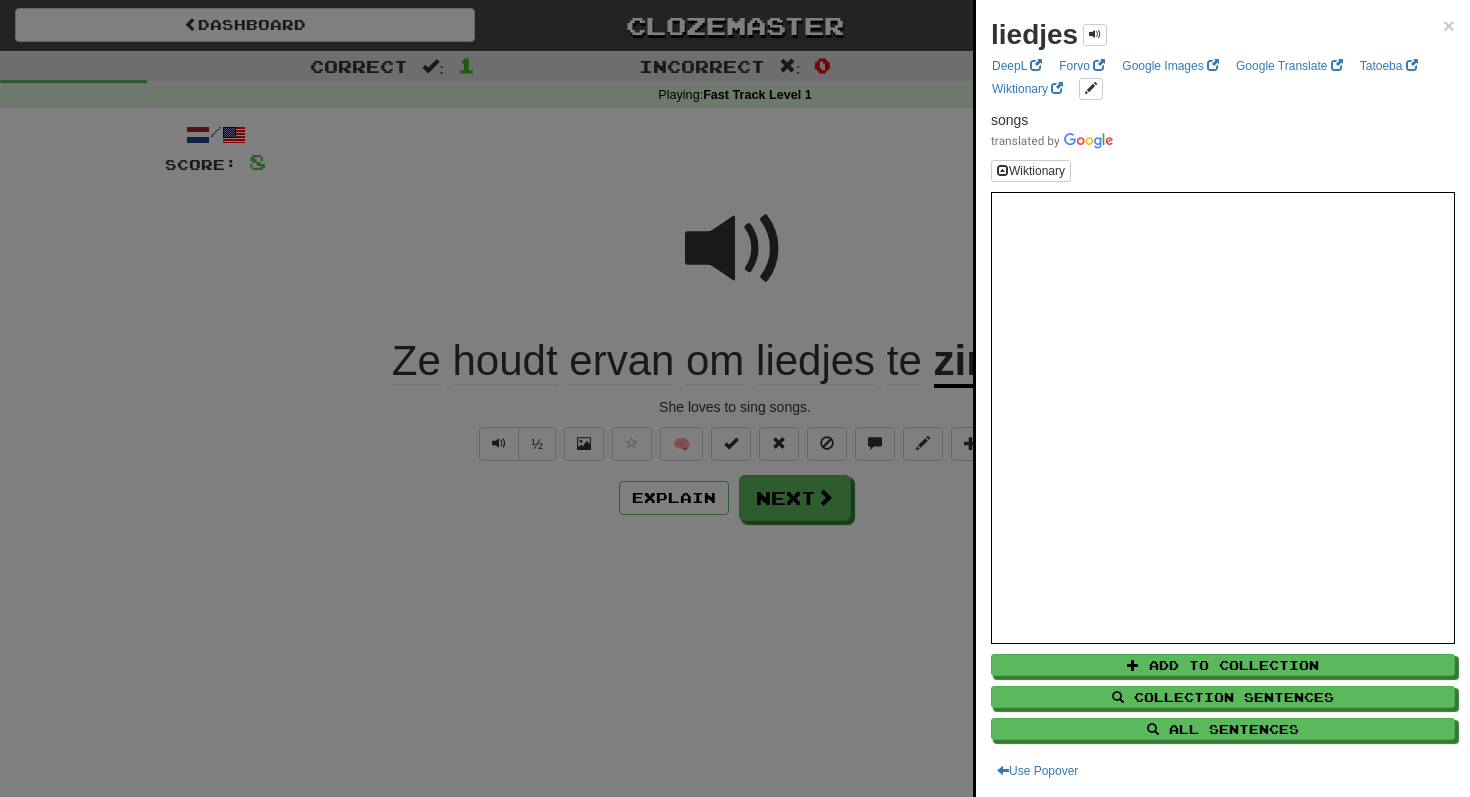 click at bounding box center [735, 398] 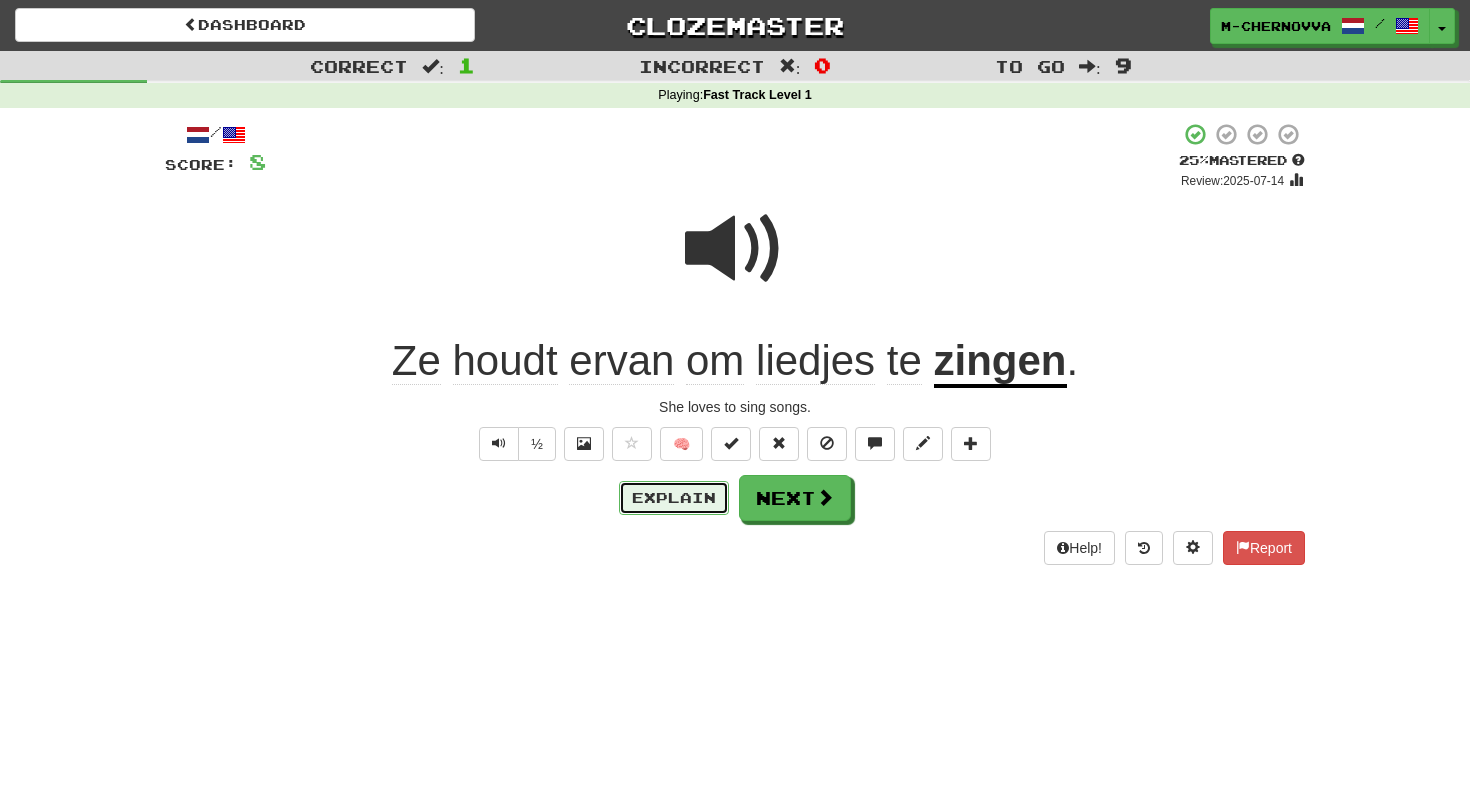 click on "Explain" at bounding box center [674, 498] 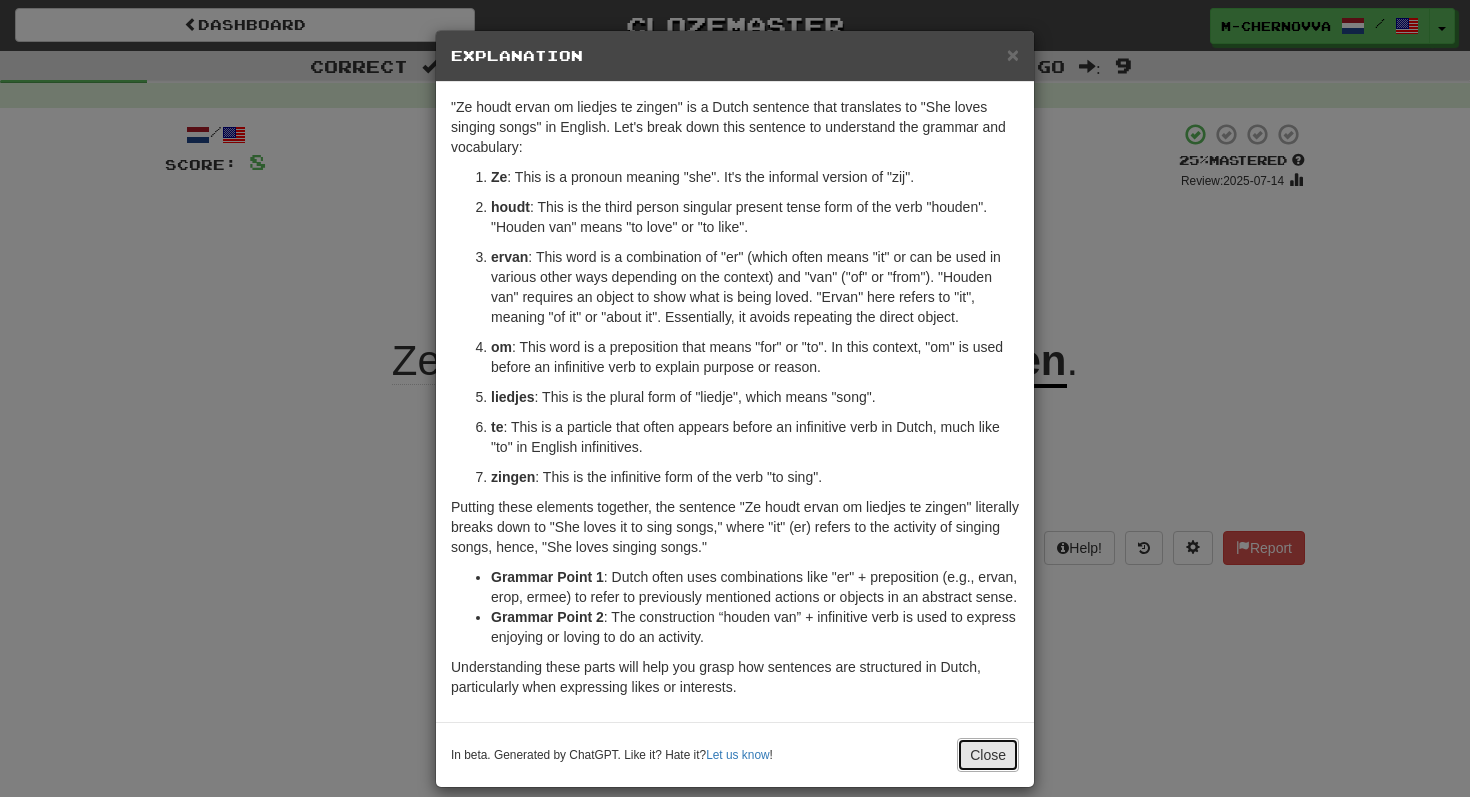 click on "Close" at bounding box center [988, 755] 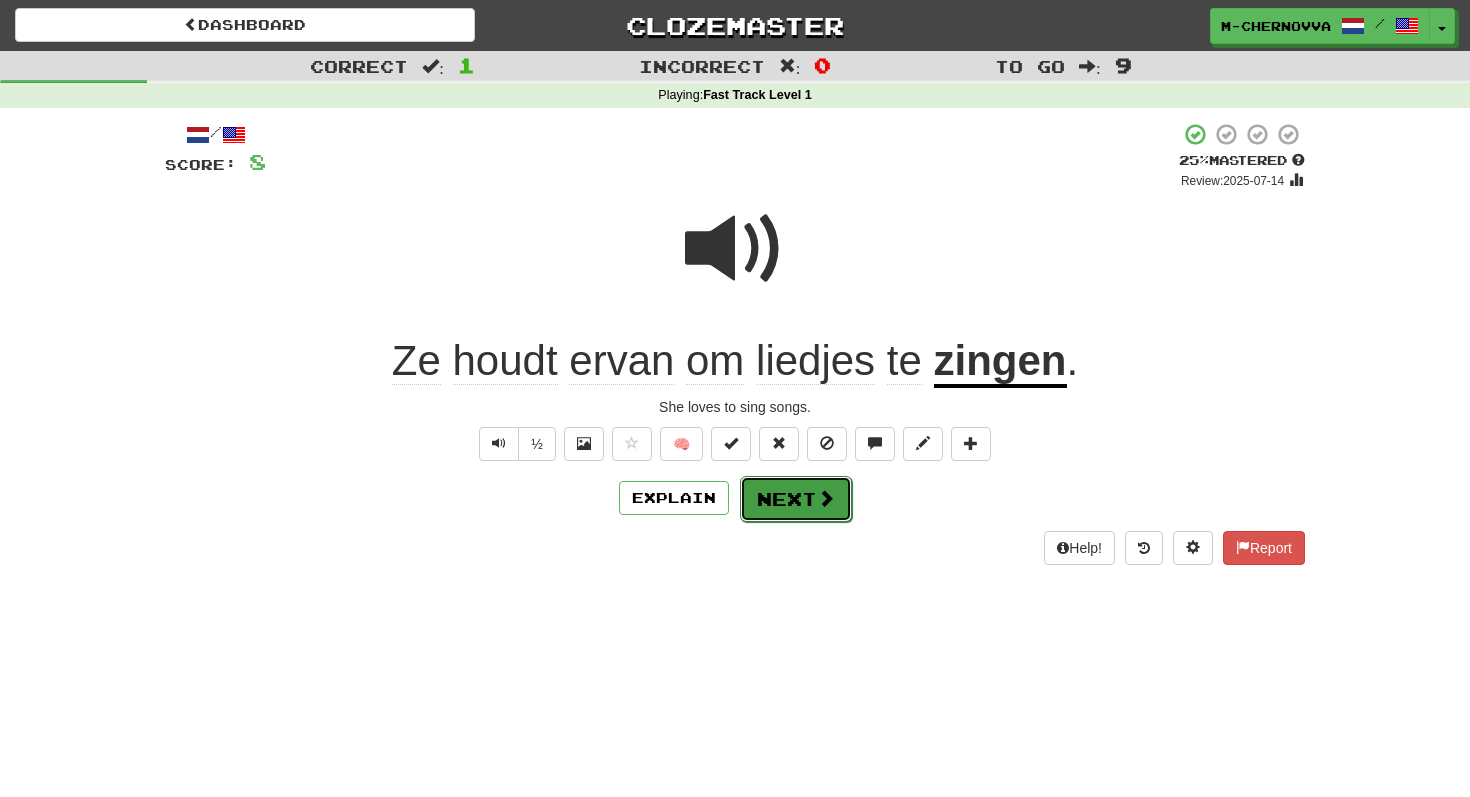 click on "Next" at bounding box center (796, 499) 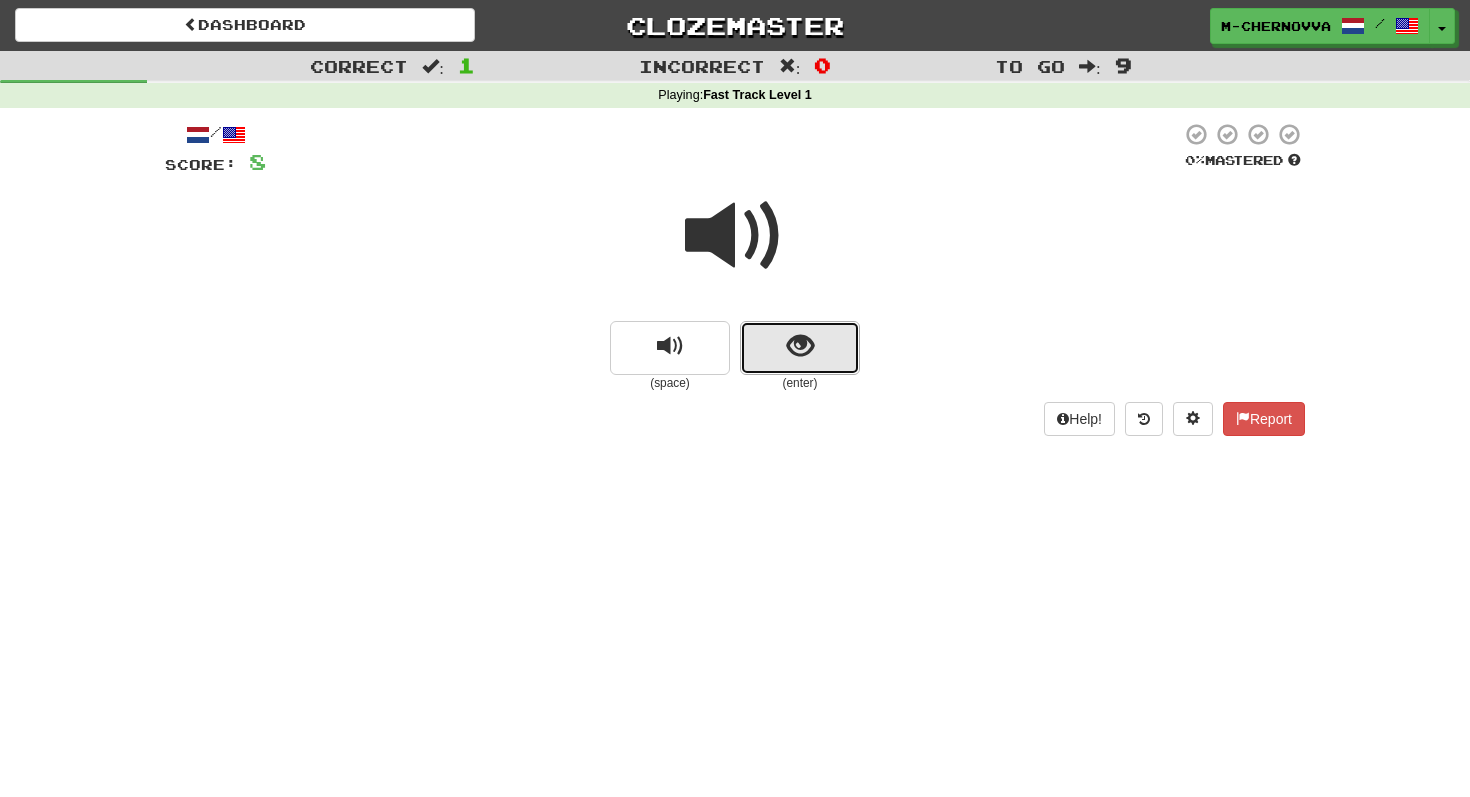 click at bounding box center [800, 348] 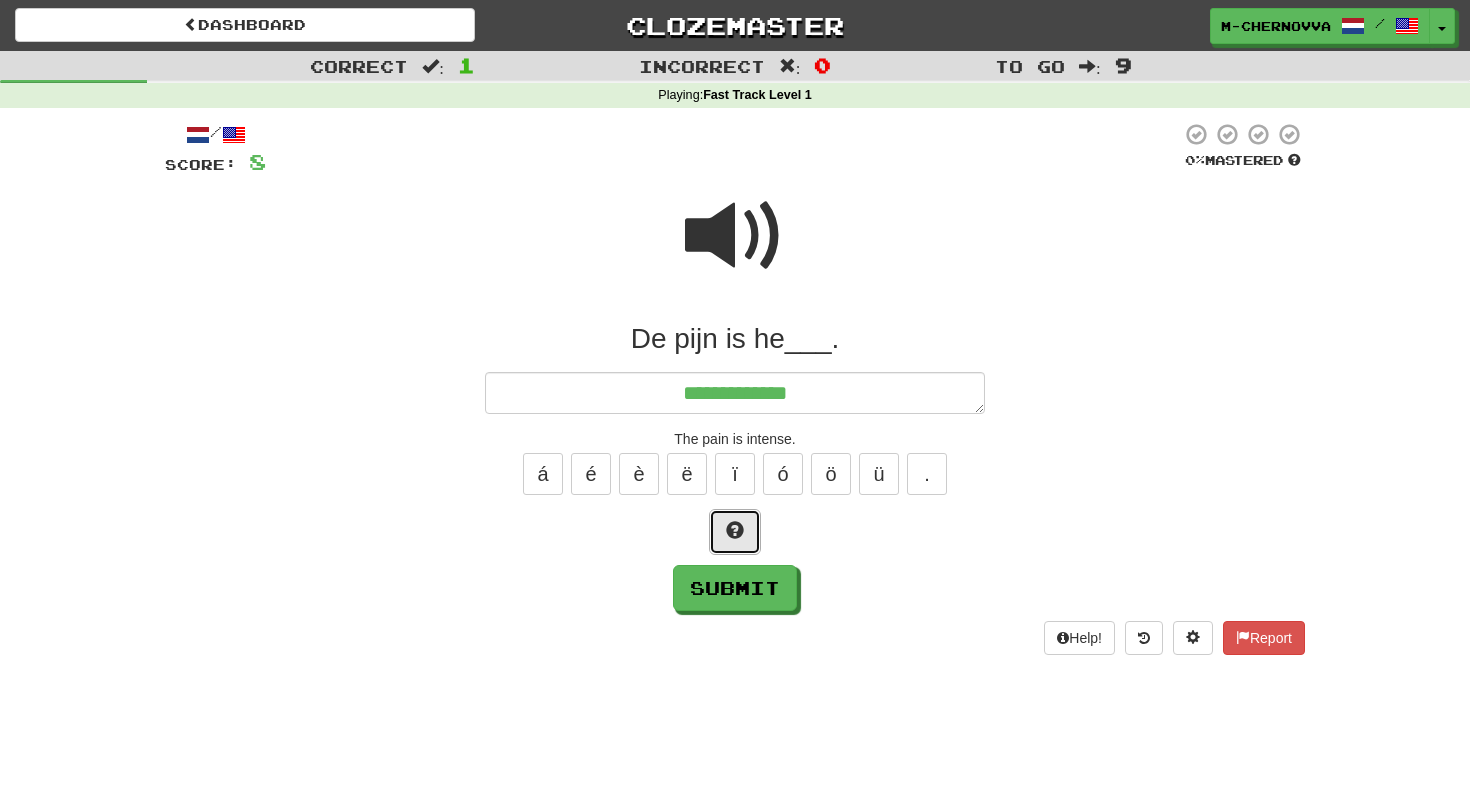click at bounding box center [735, 532] 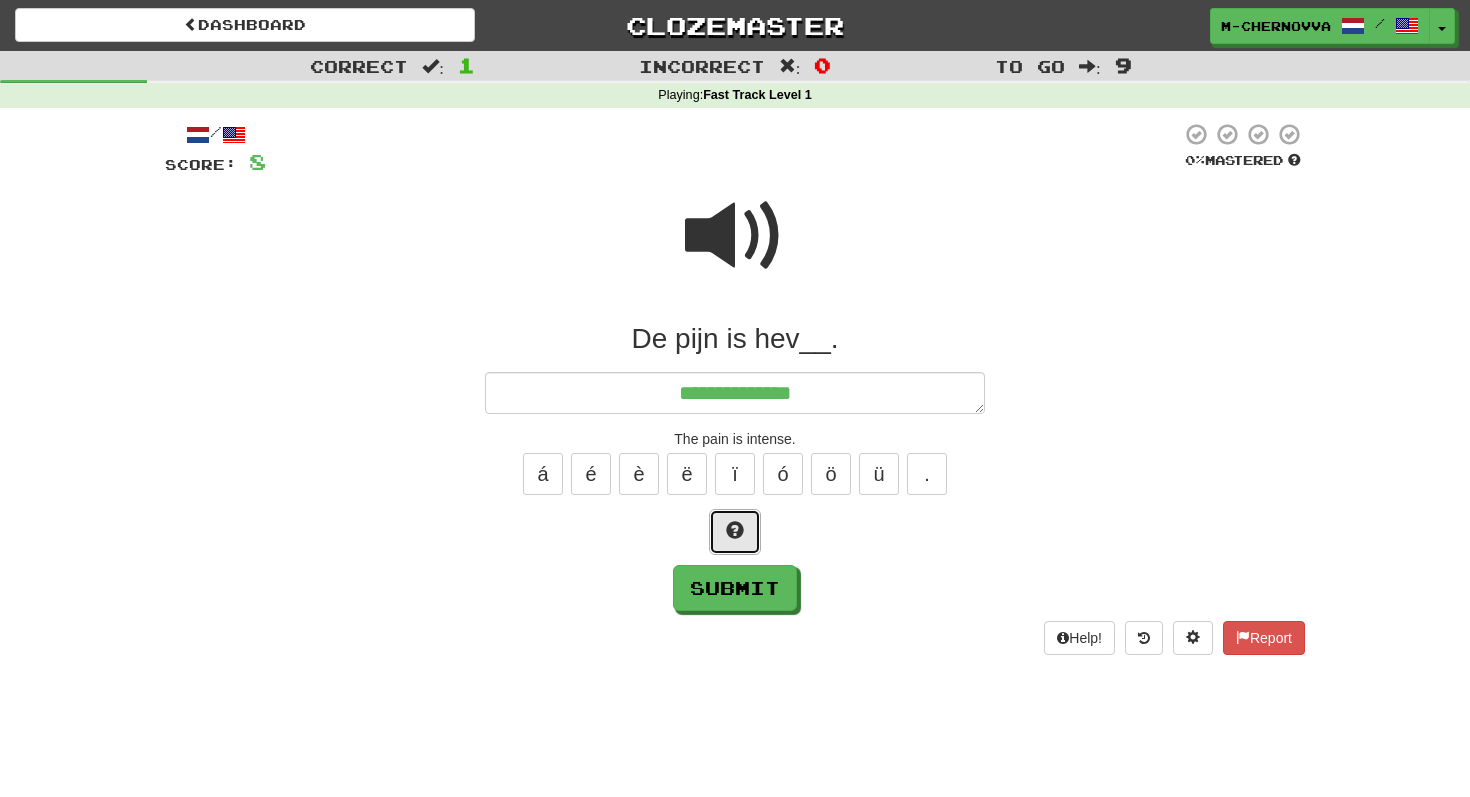 click at bounding box center [735, 530] 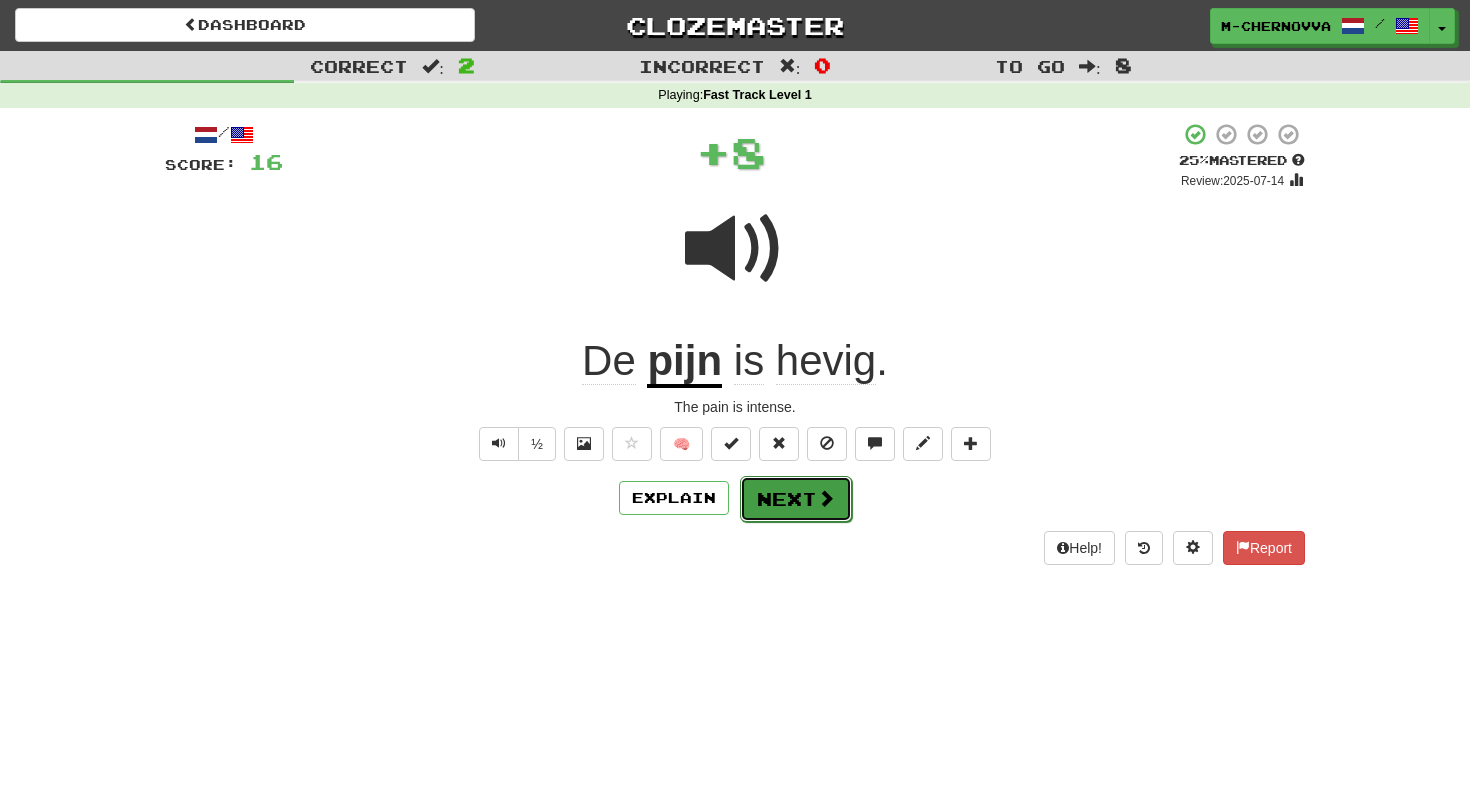click on "Next" at bounding box center (796, 499) 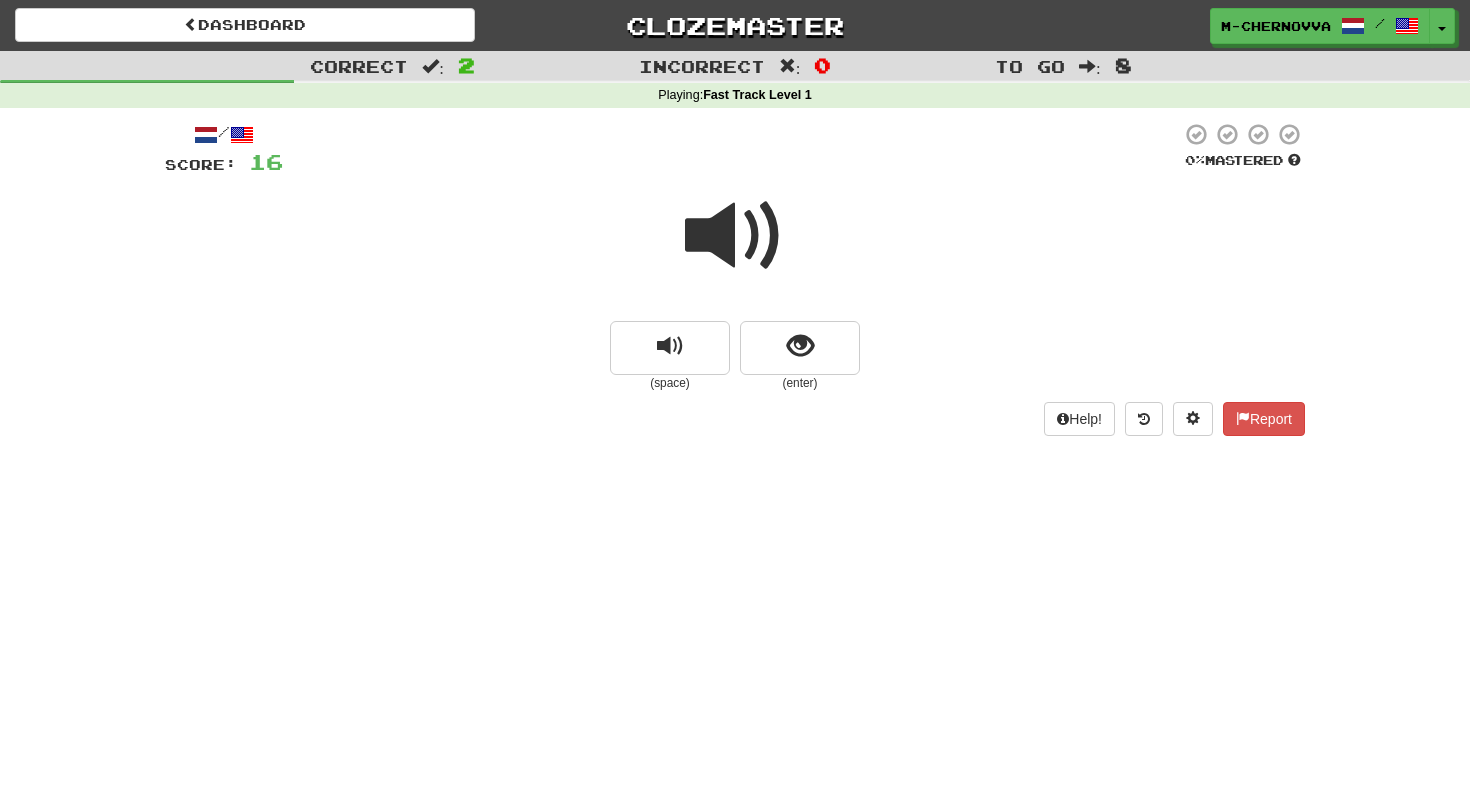 click on "(enter)" at bounding box center (800, 383) 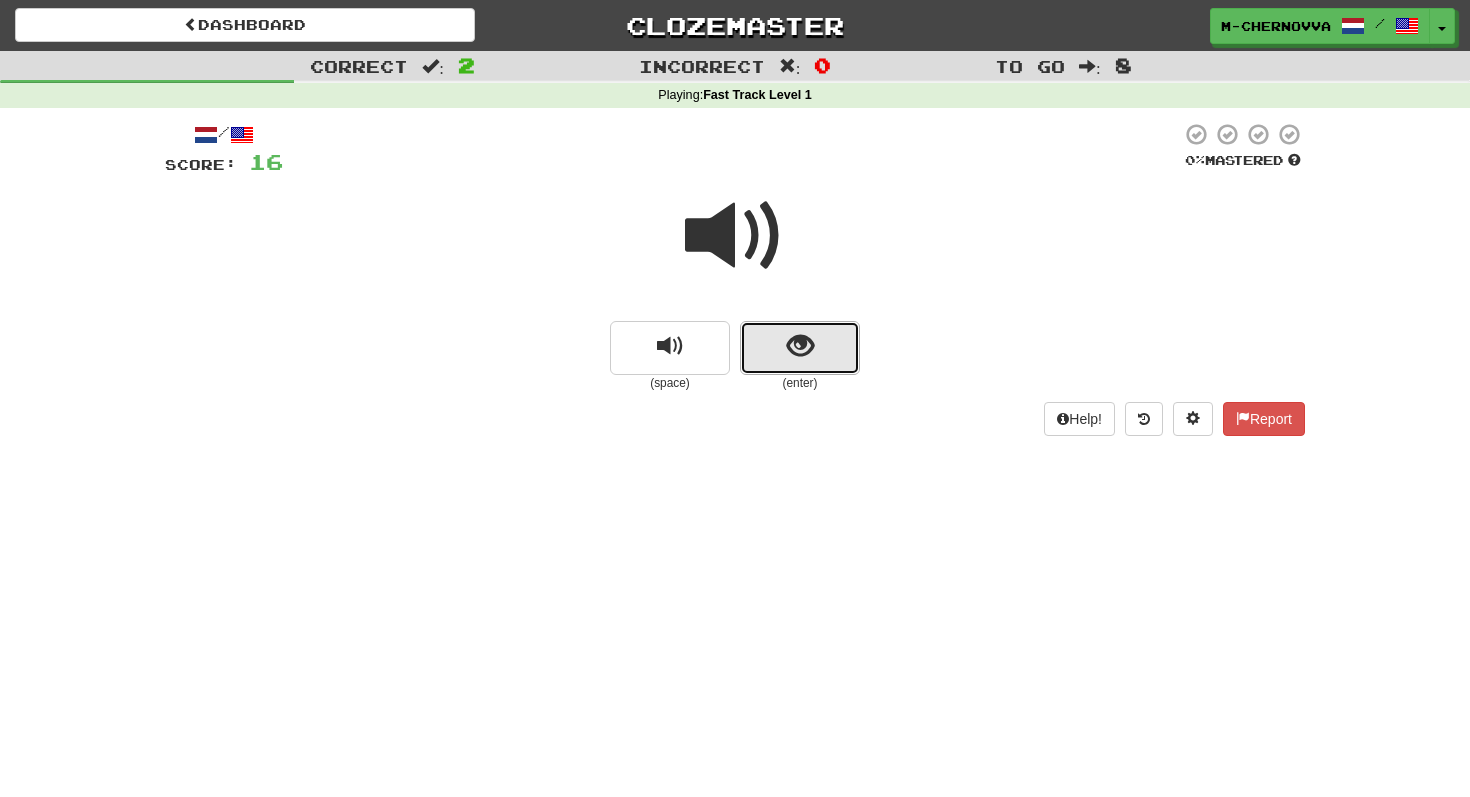 click at bounding box center (800, 346) 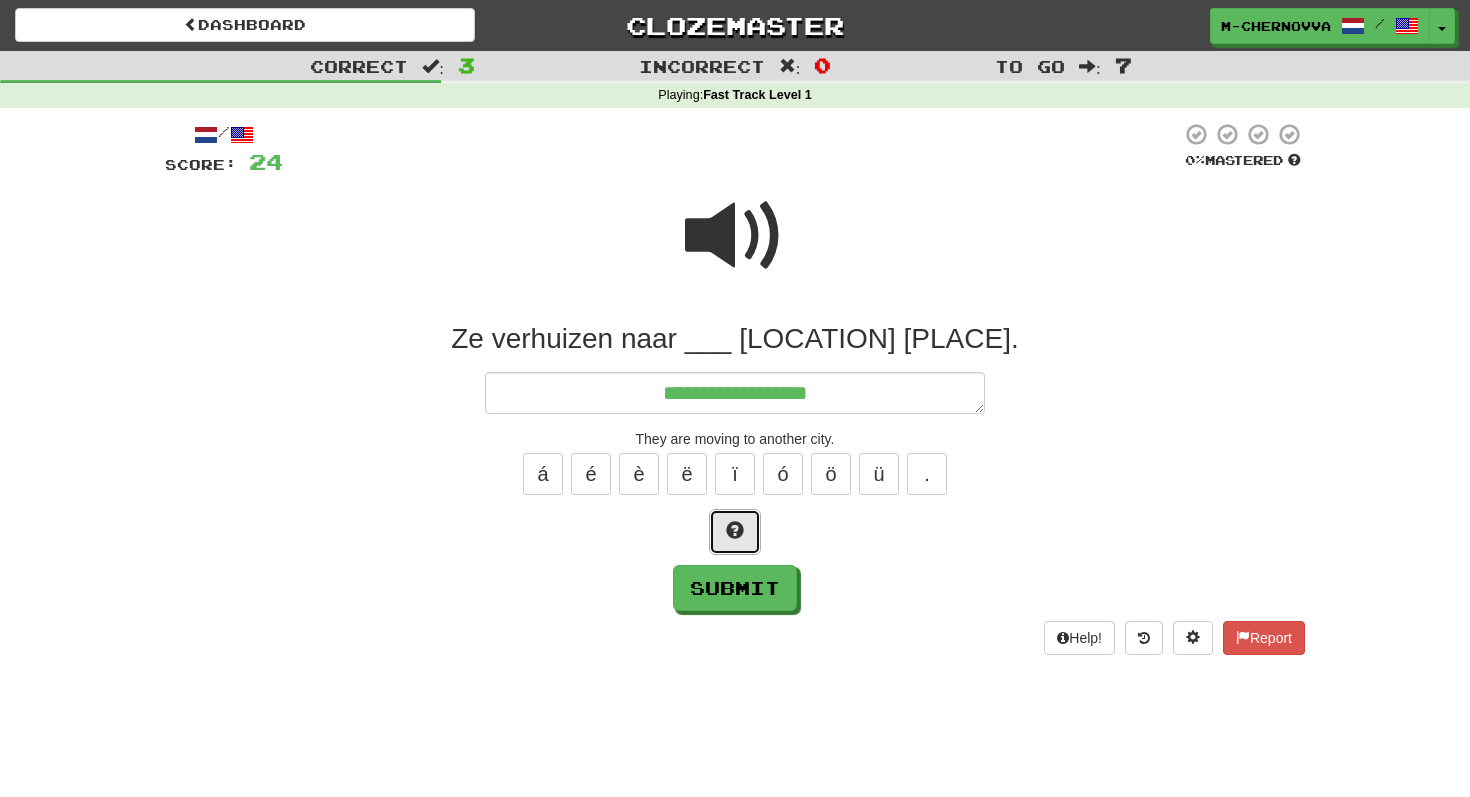 click at bounding box center [735, 530] 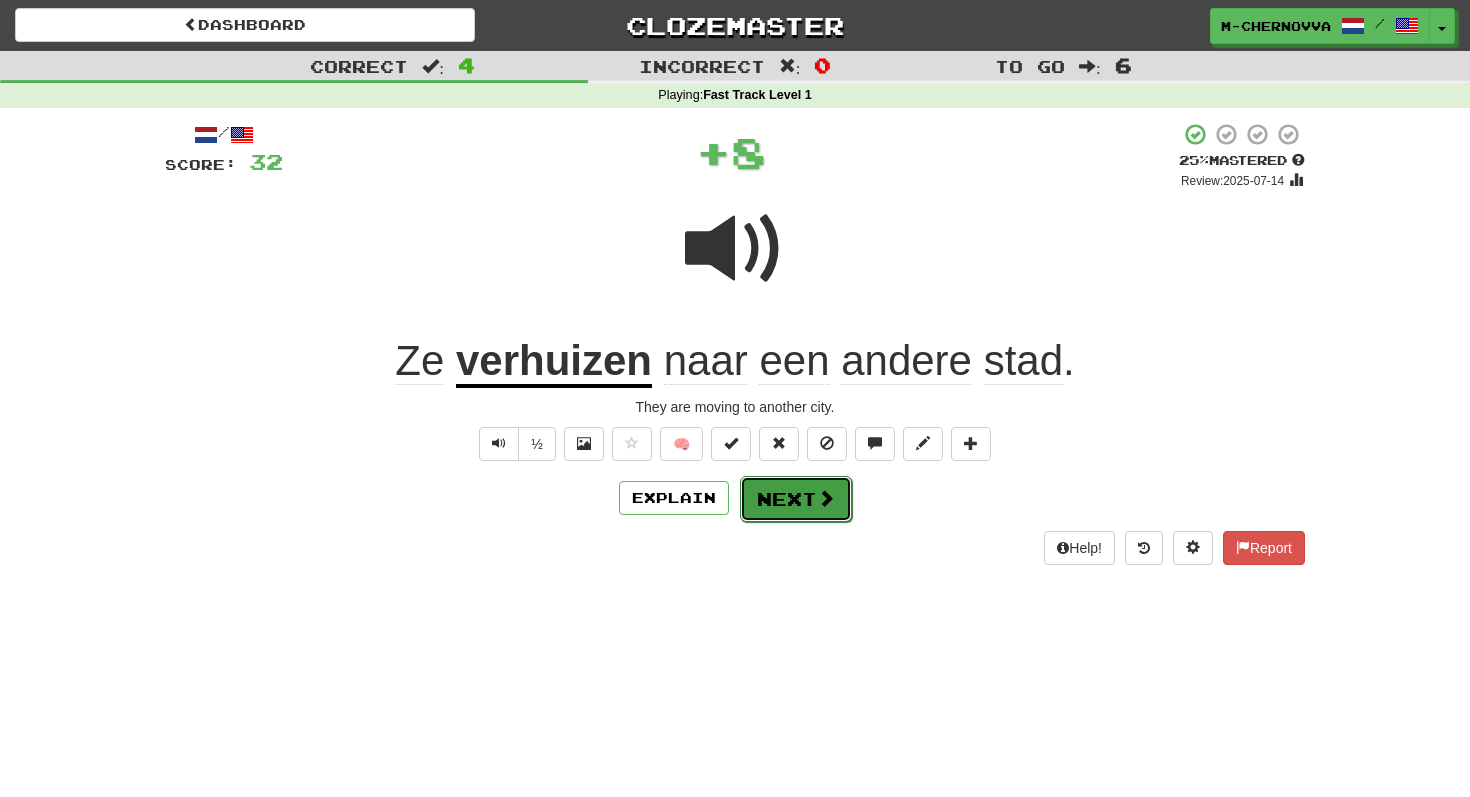 click on "Next" at bounding box center (796, 499) 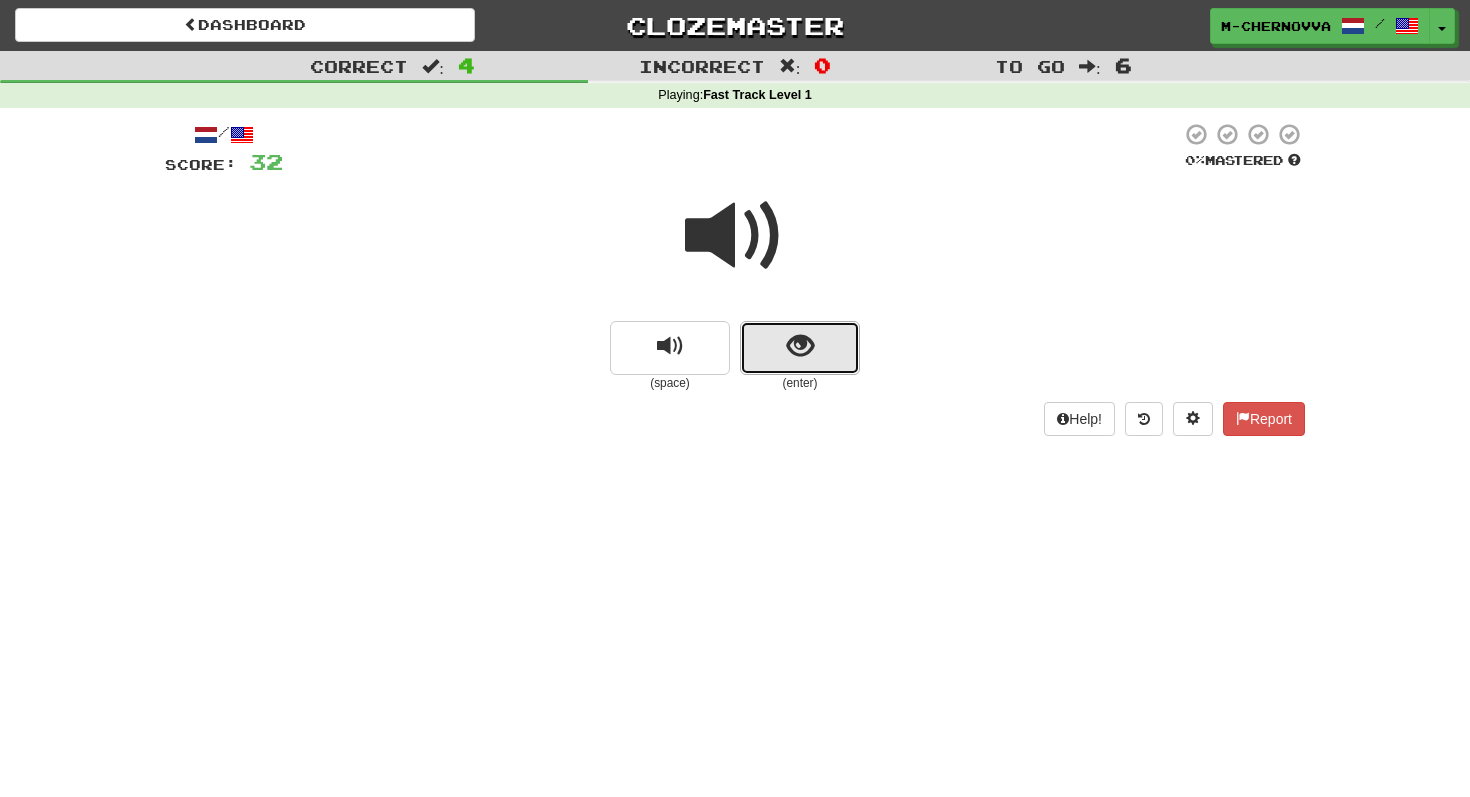 click at bounding box center [800, 346] 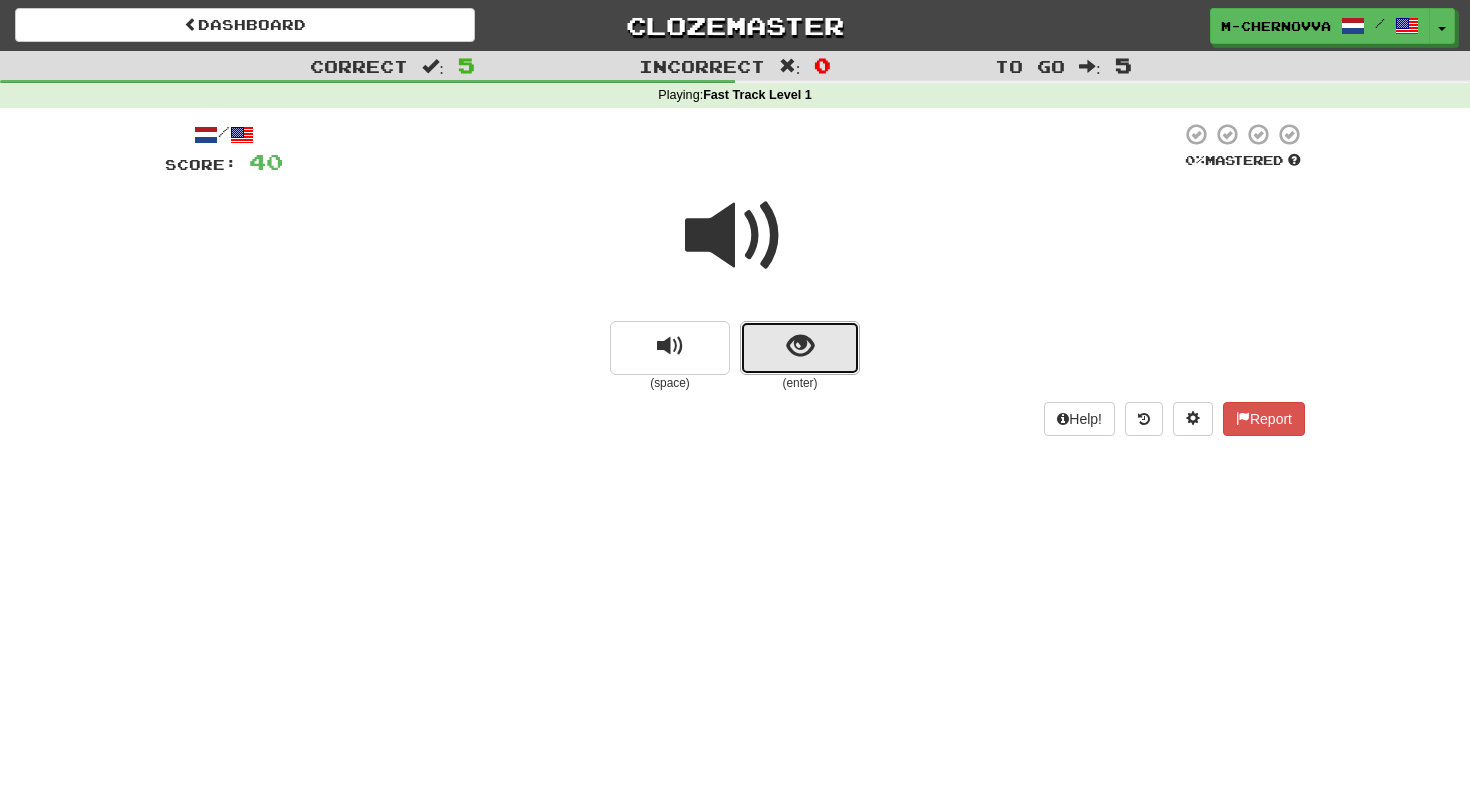 click at bounding box center [800, 346] 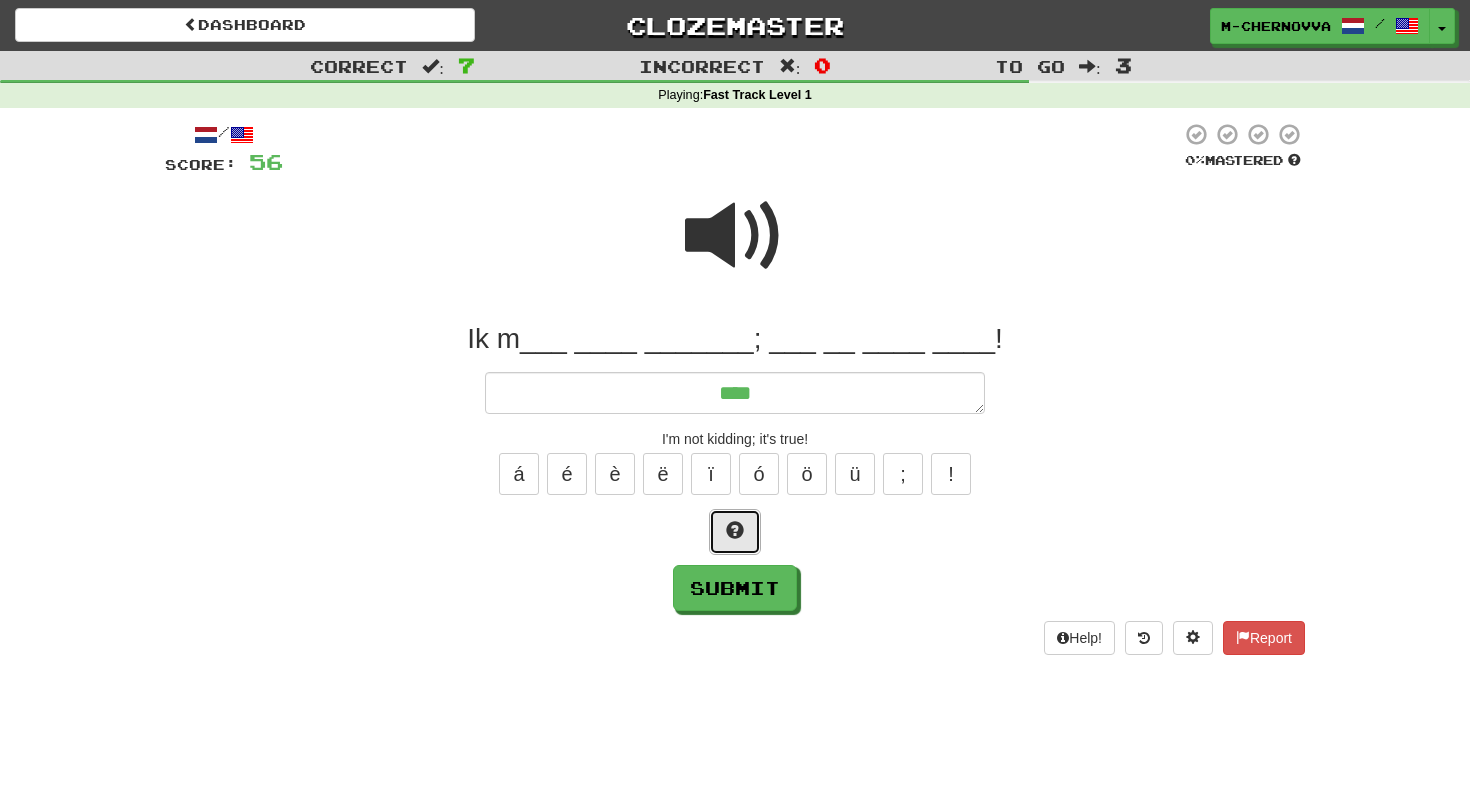 click at bounding box center [735, 530] 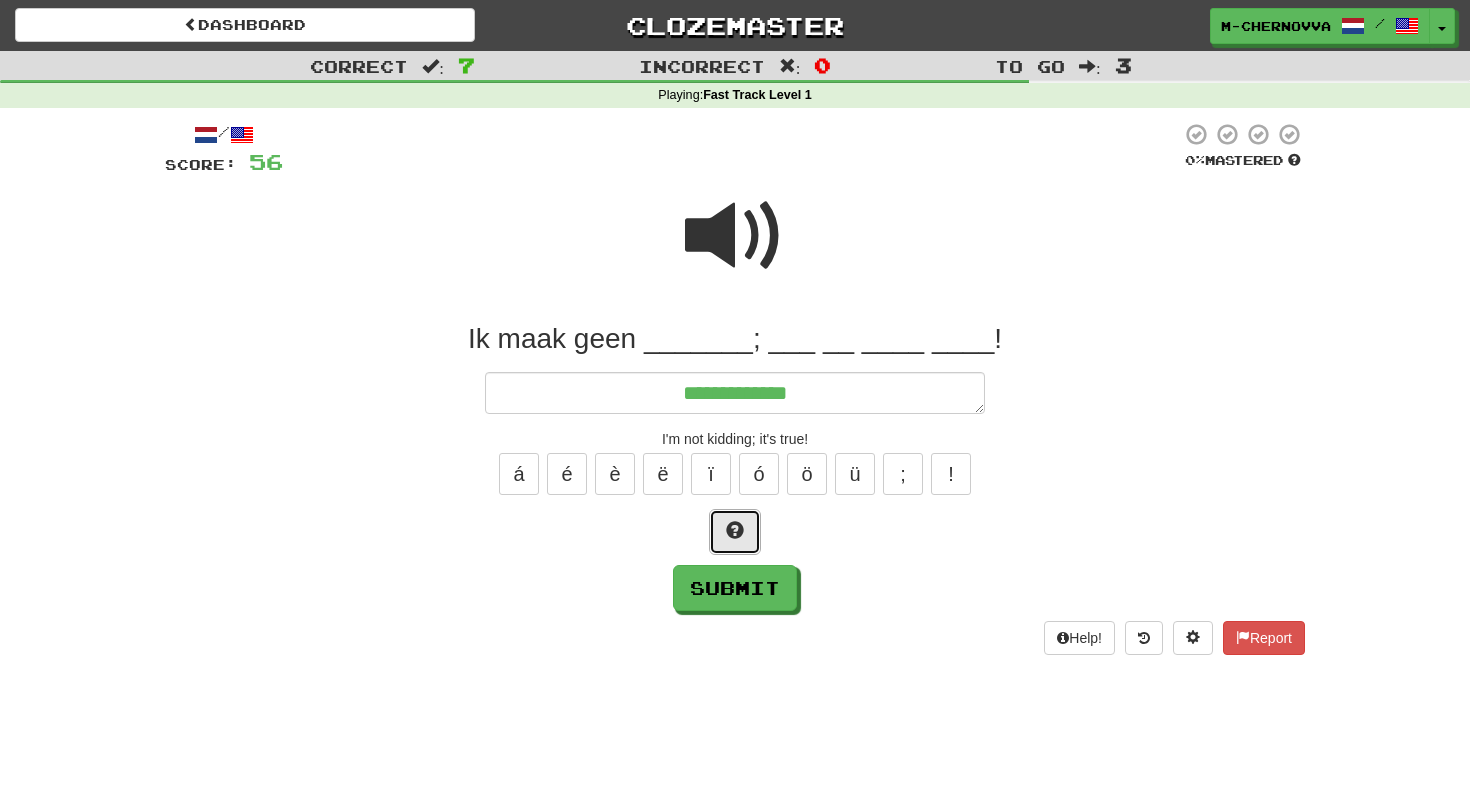 click at bounding box center [735, 532] 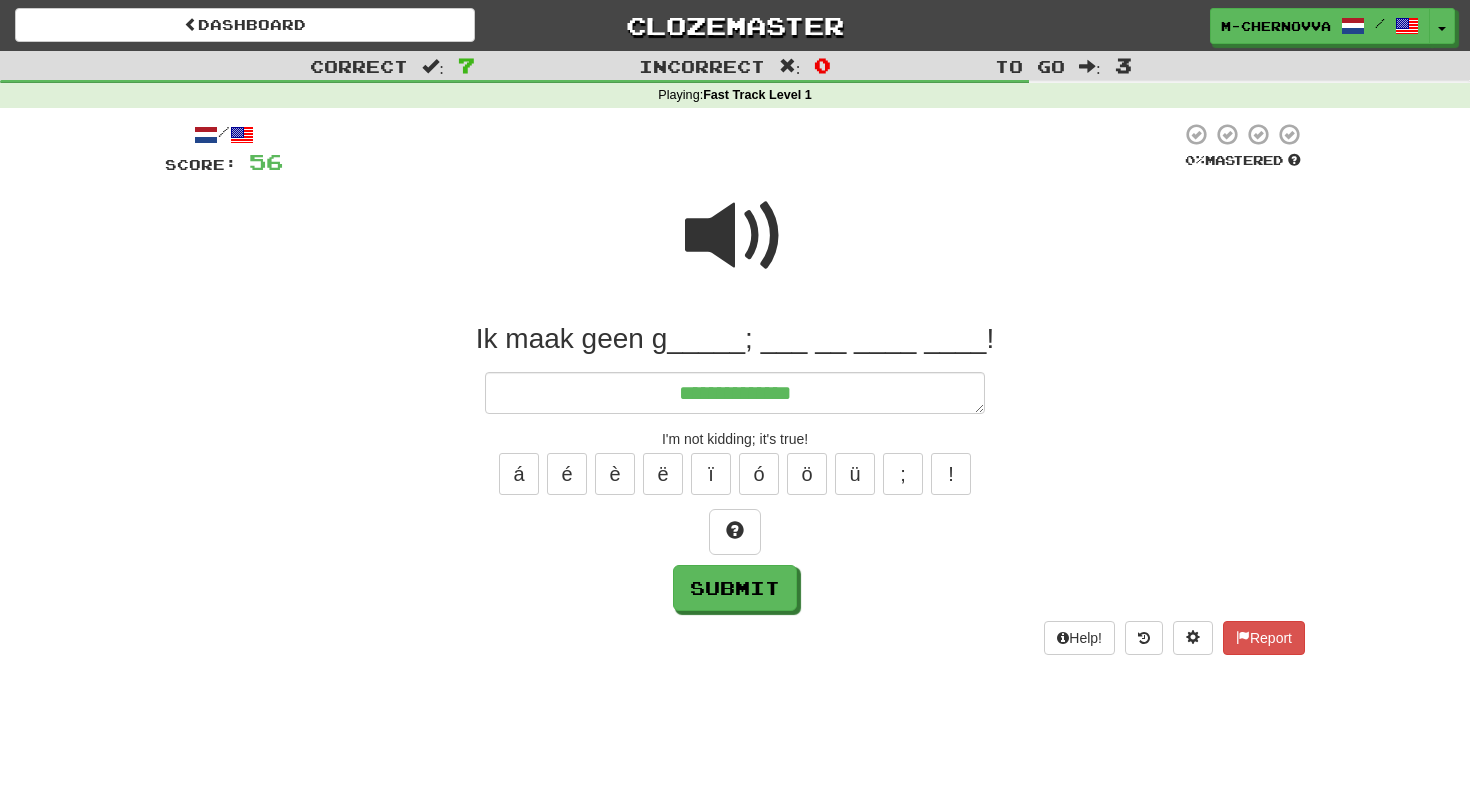 click at bounding box center [735, 236] 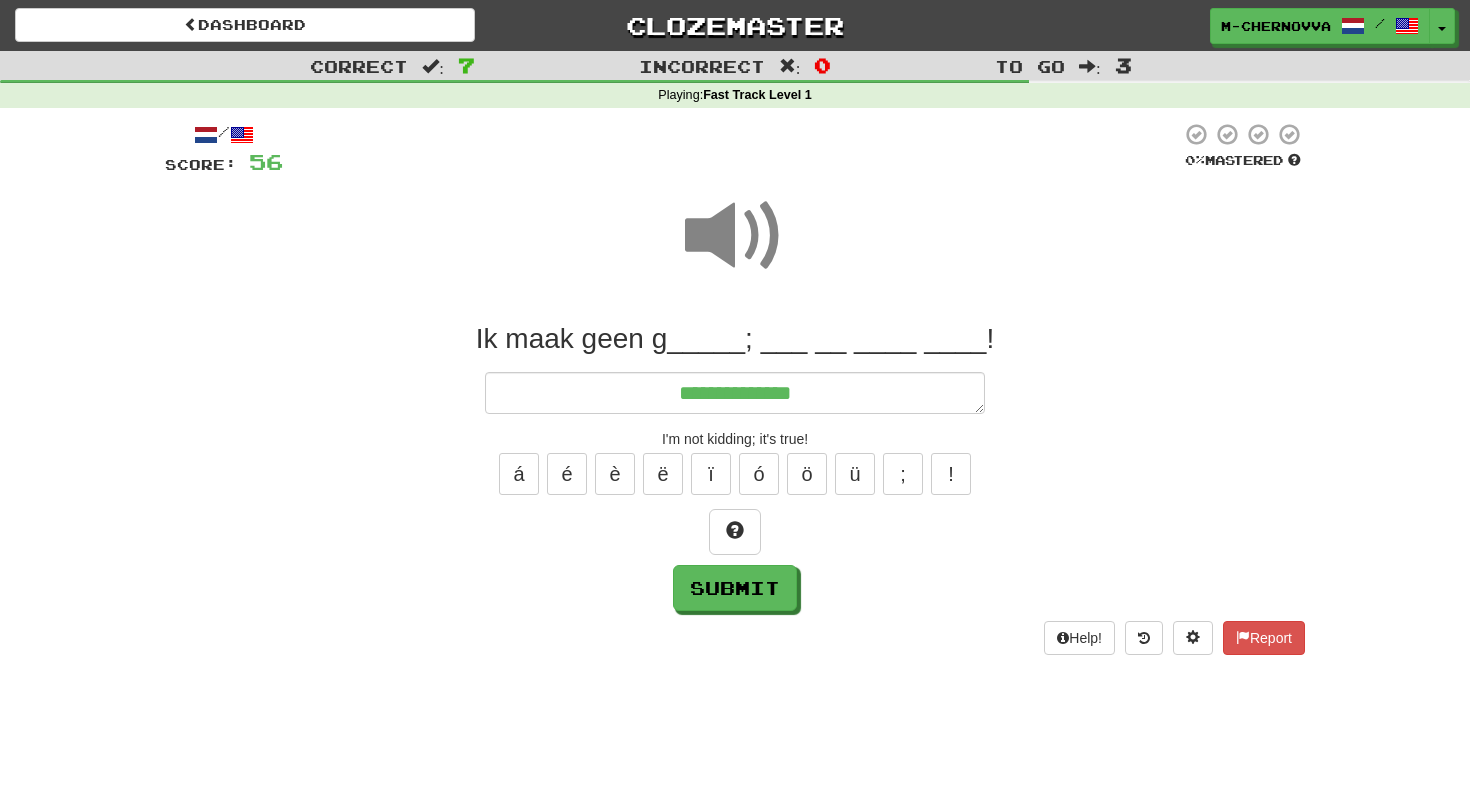 click on "Ik maak geen g_____; ___ __ ____ ____!" at bounding box center [735, 339] 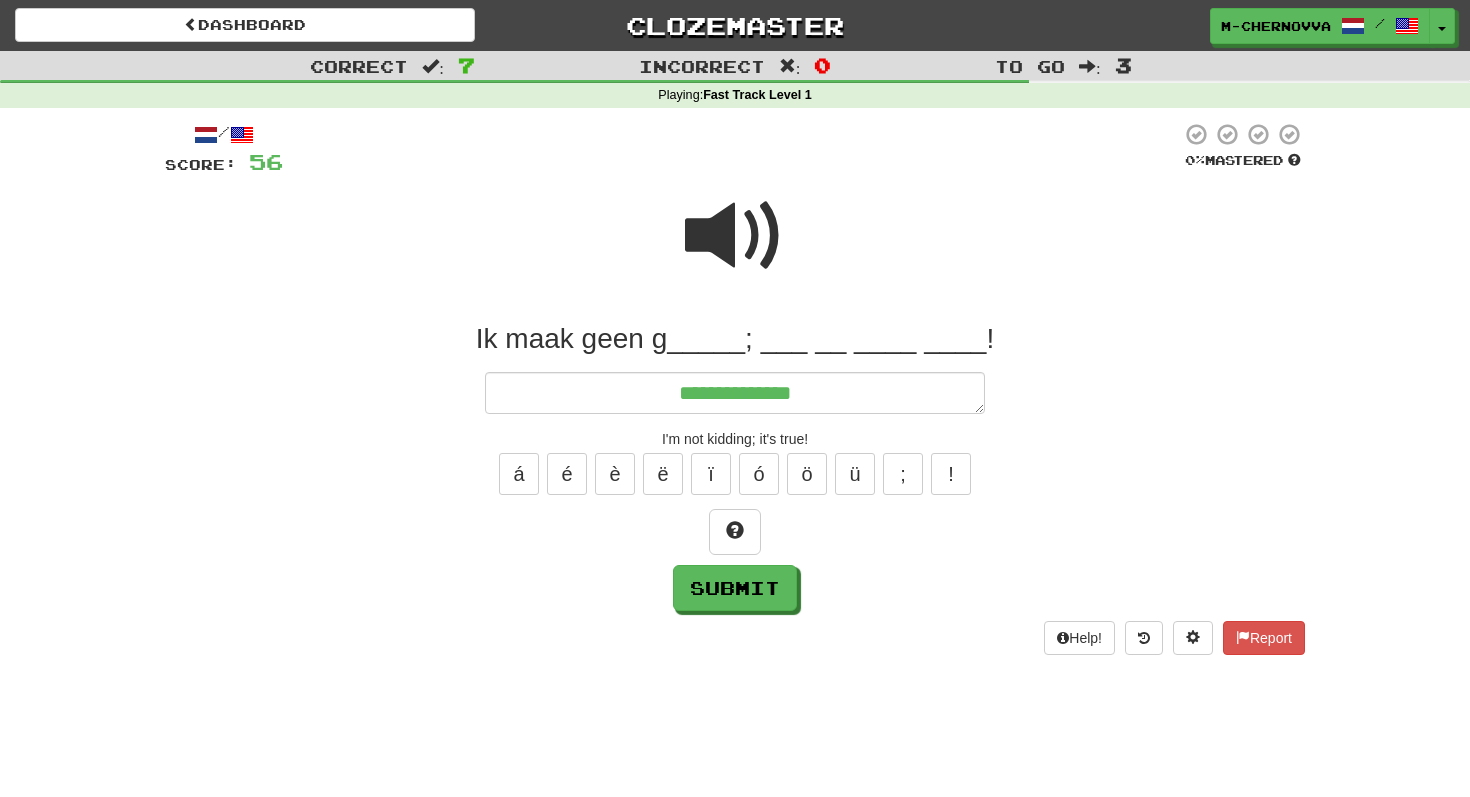 click on "Ik maak geen g_____; ___ __ ____ ____!" at bounding box center [735, 339] 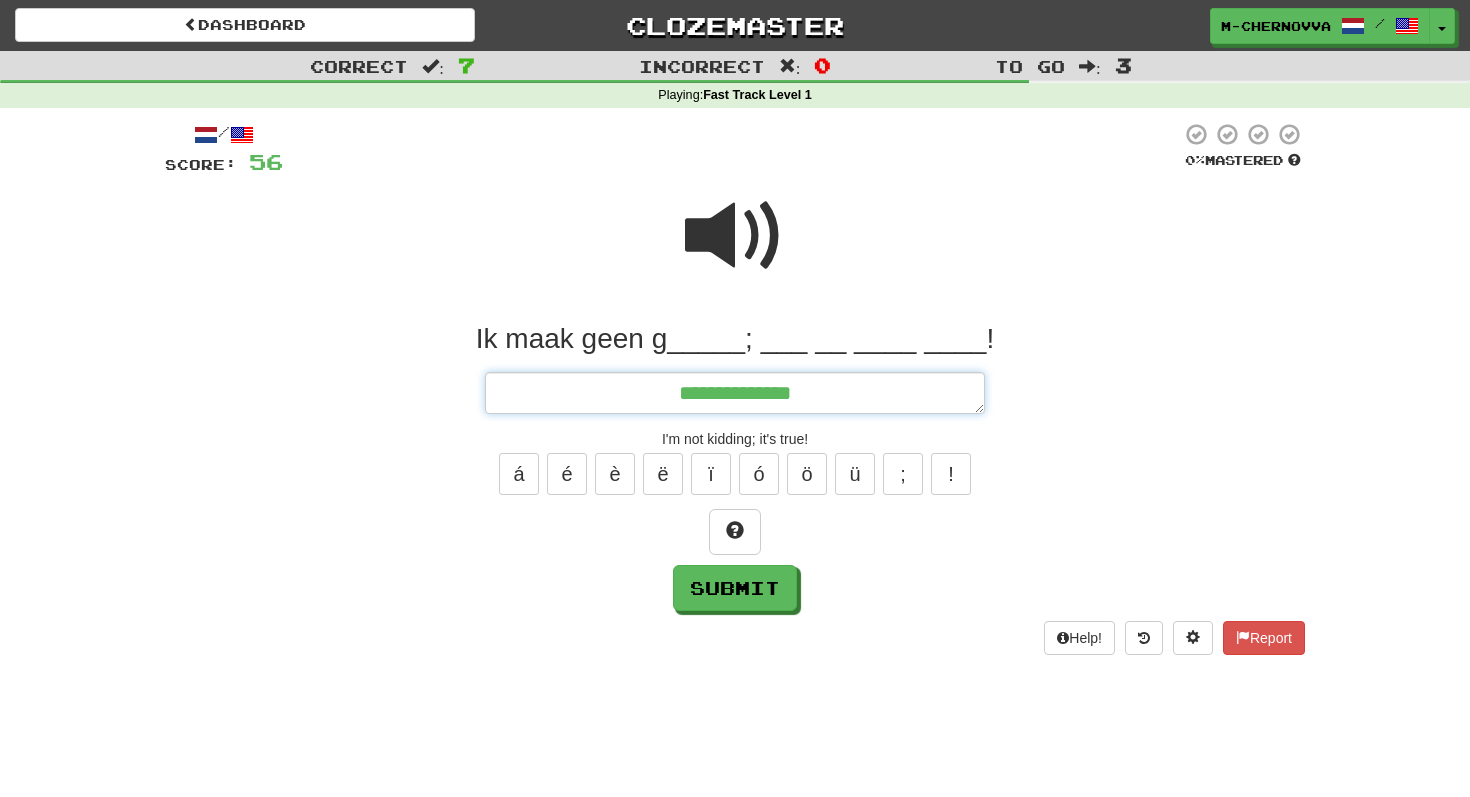 click on "**********" at bounding box center [735, 393] 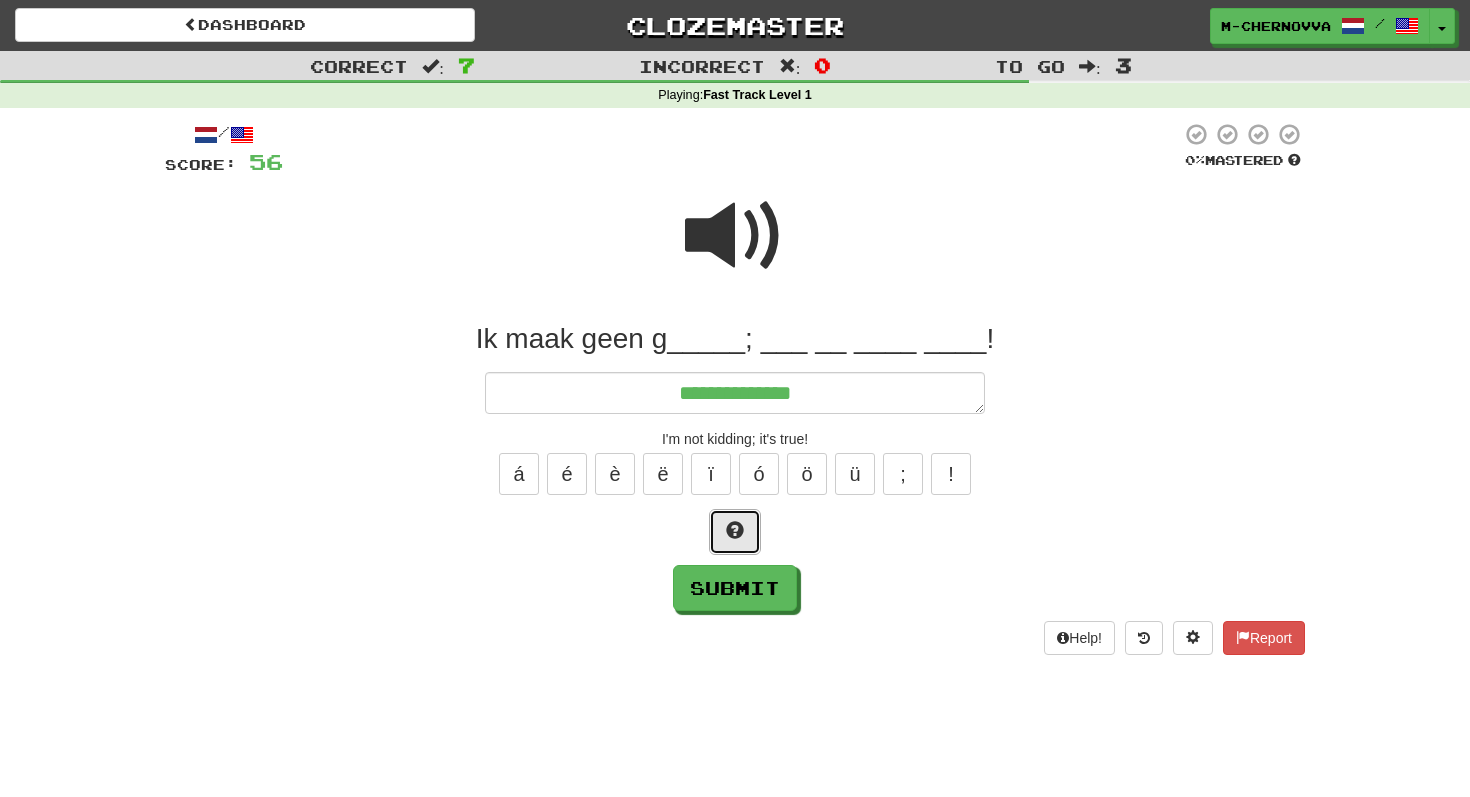 click at bounding box center (735, 532) 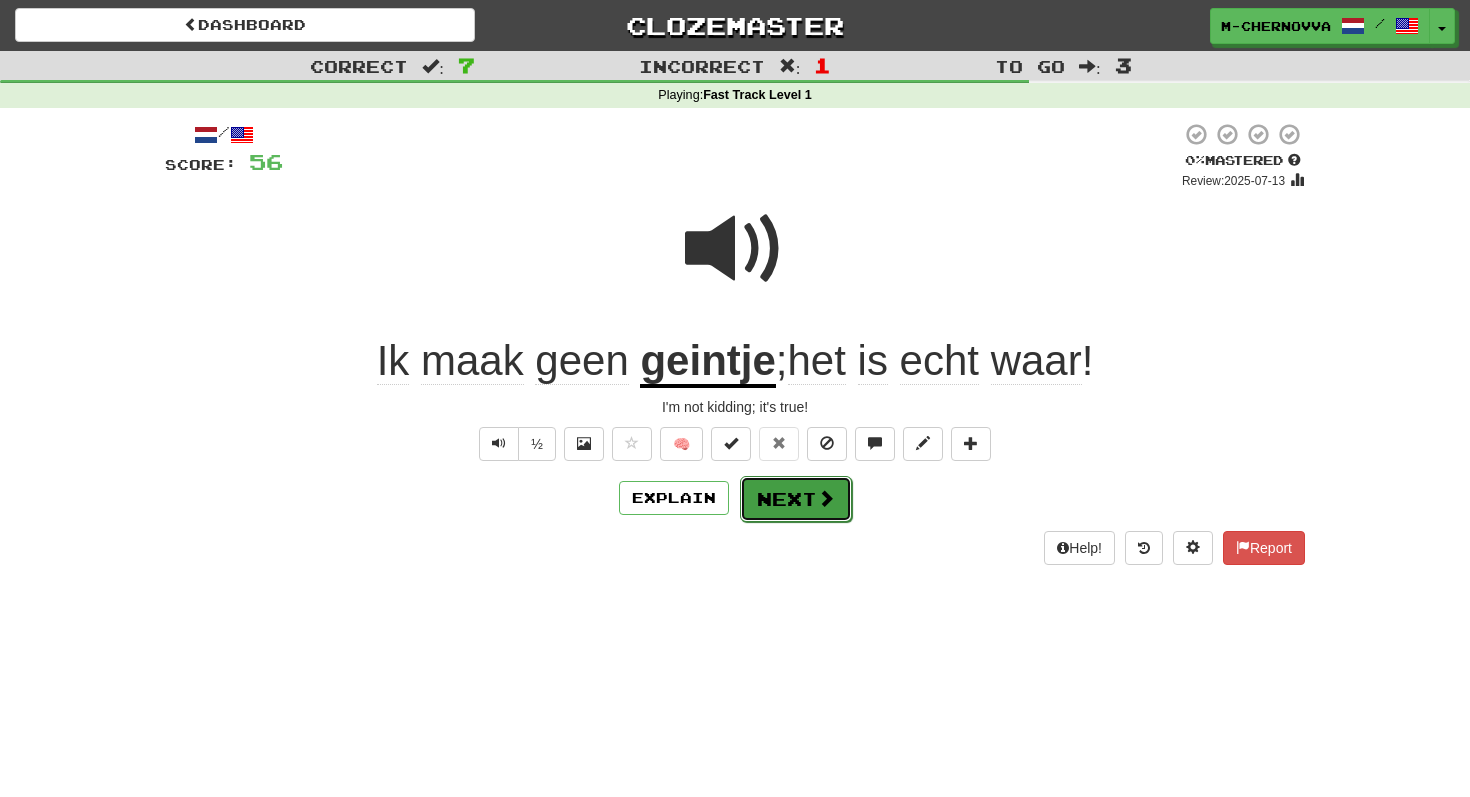 click at bounding box center [826, 498] 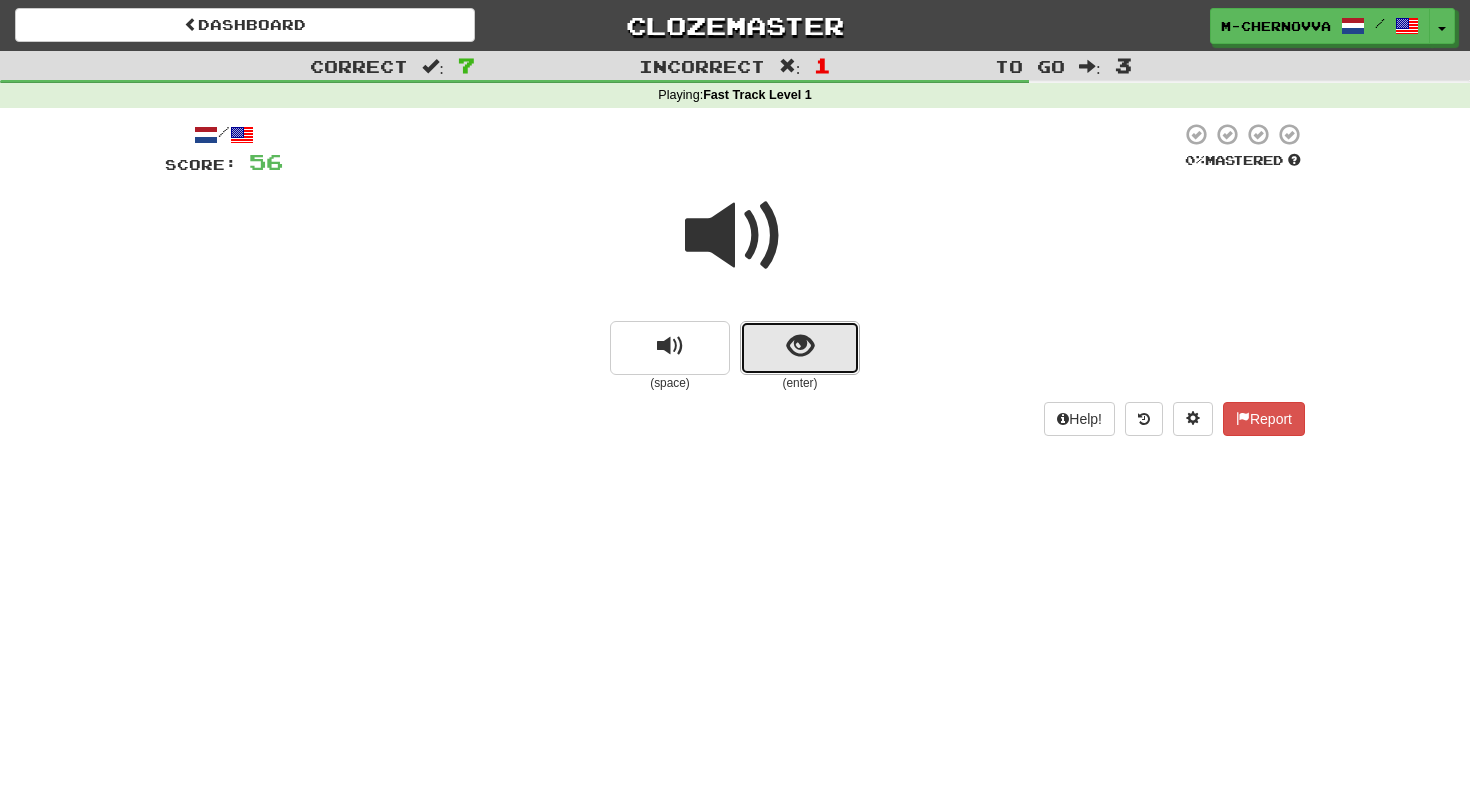 click at bounding box center [800, 348] 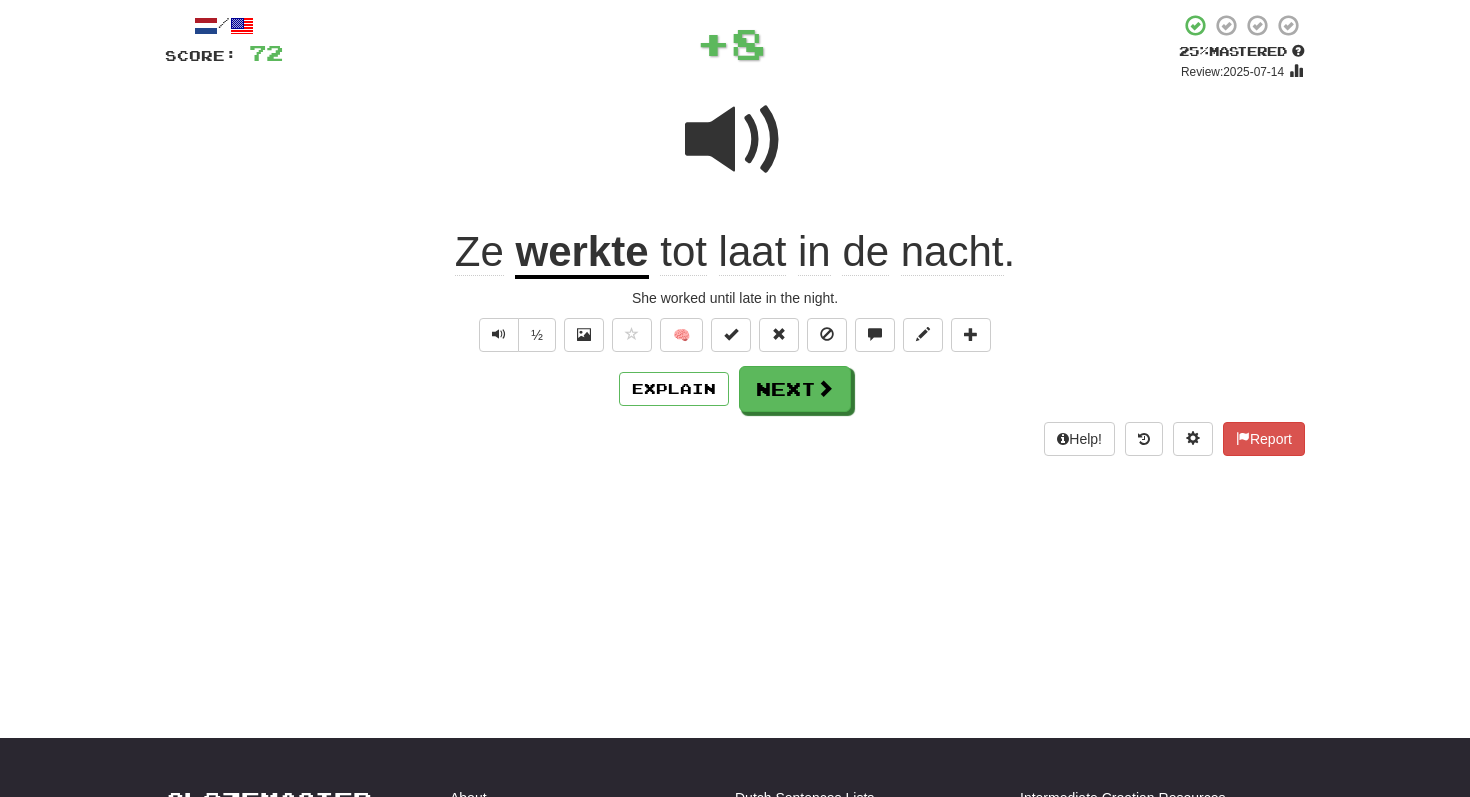 scroll, scrollTop: 0, scrollLeft: 0, axis: both 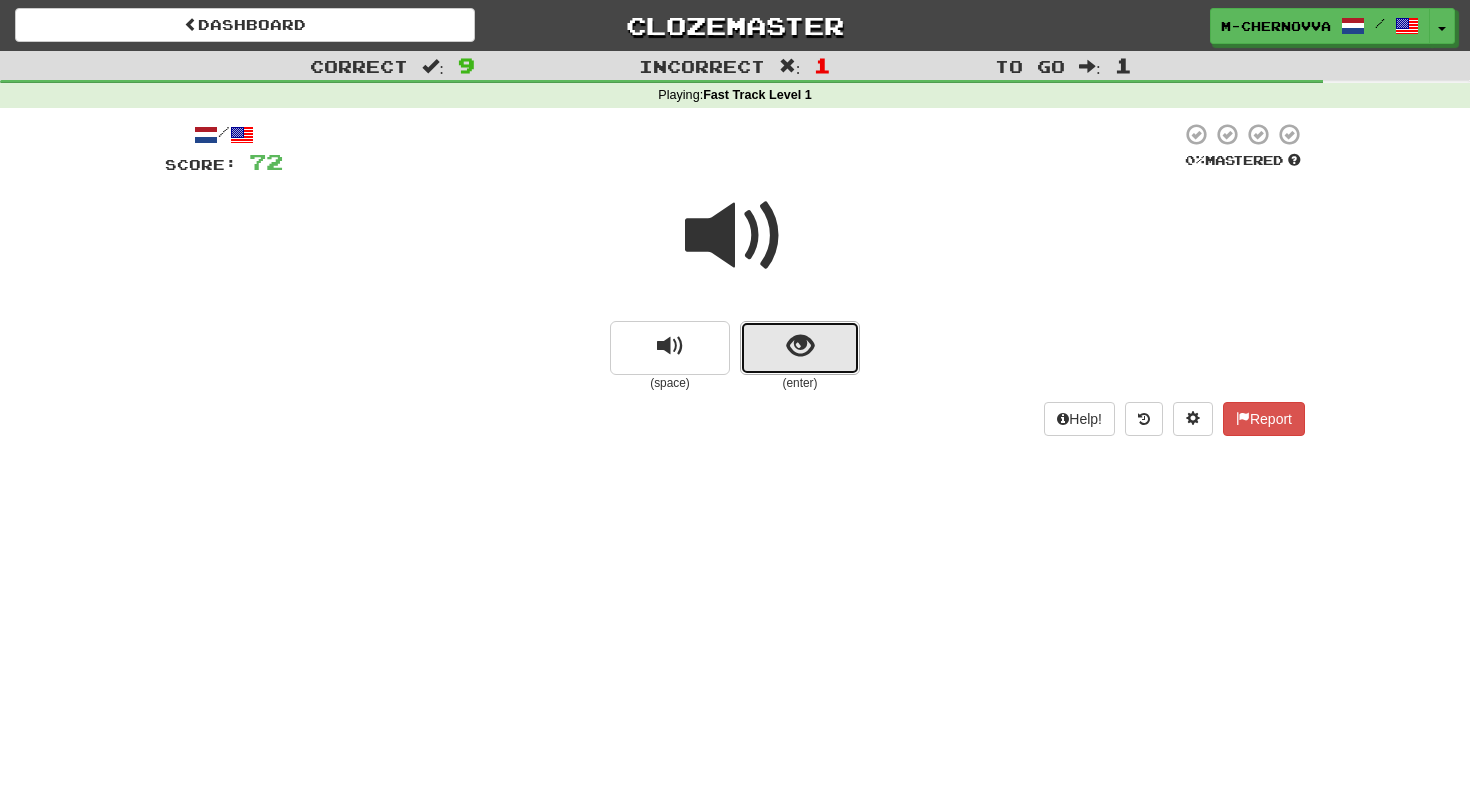 click at bounding box center [800, 348] 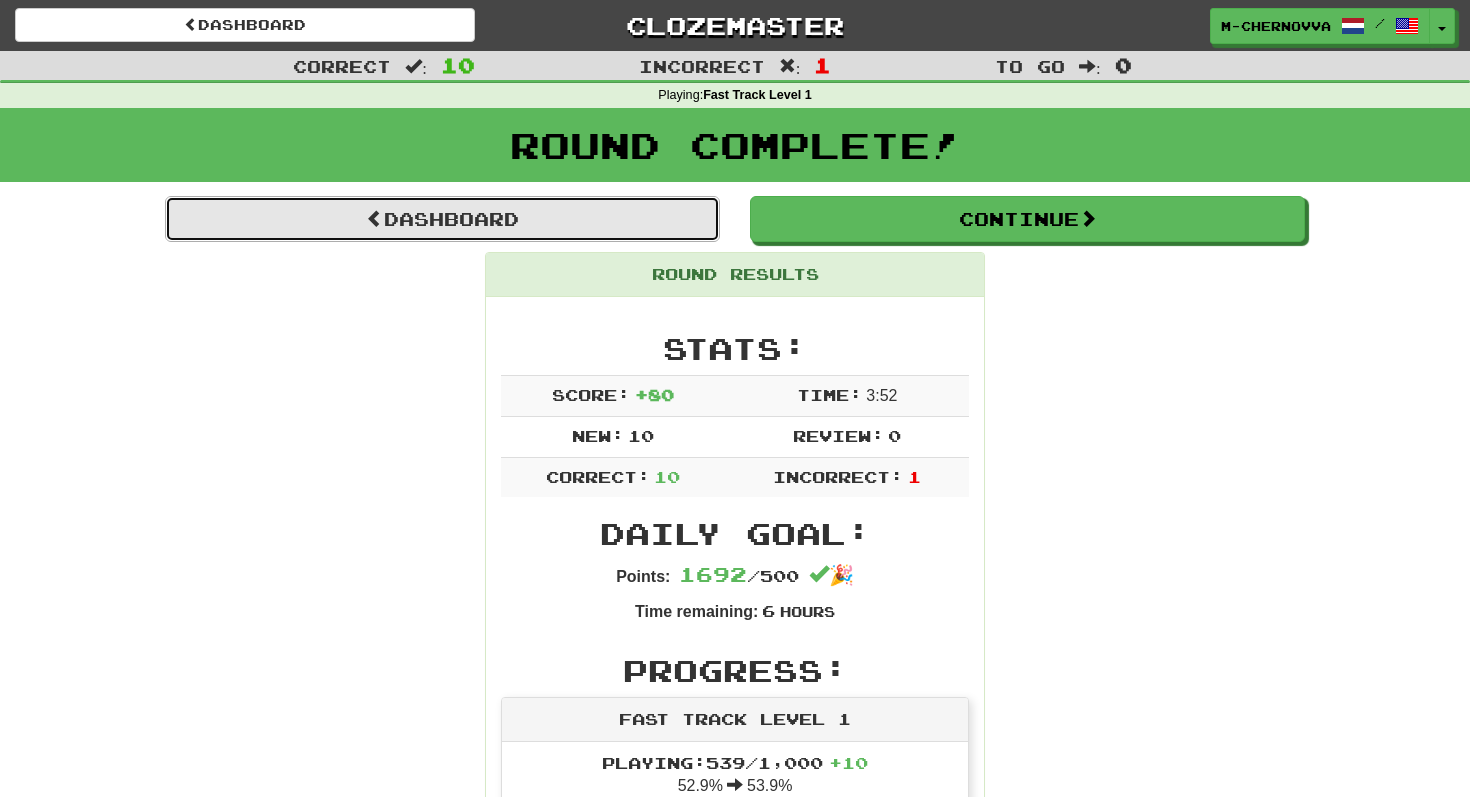 click on "Dashboard" at bounding box center [442, 219] 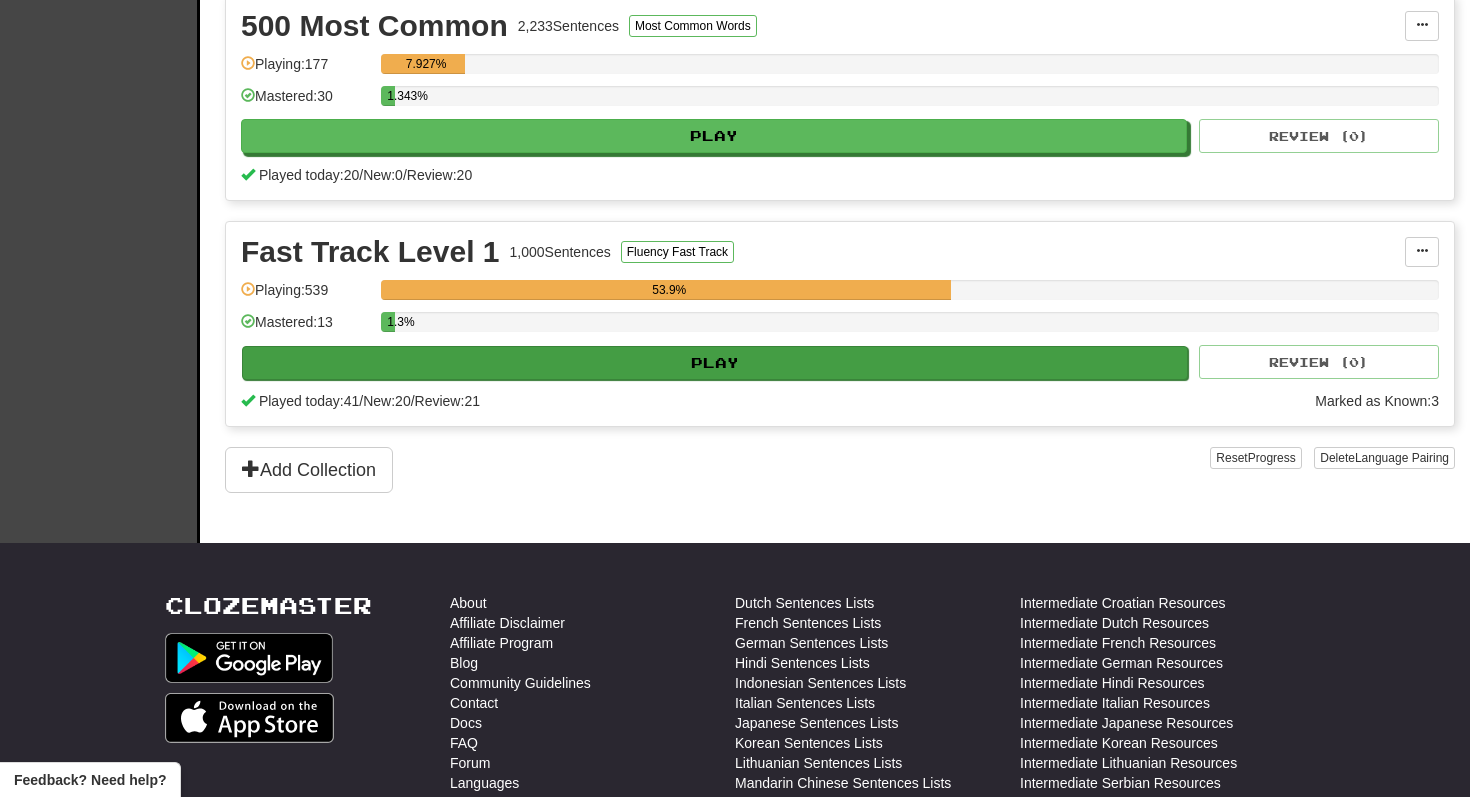 scroll, scrollTop: 542, scrollLeft: 0, axis: vertical 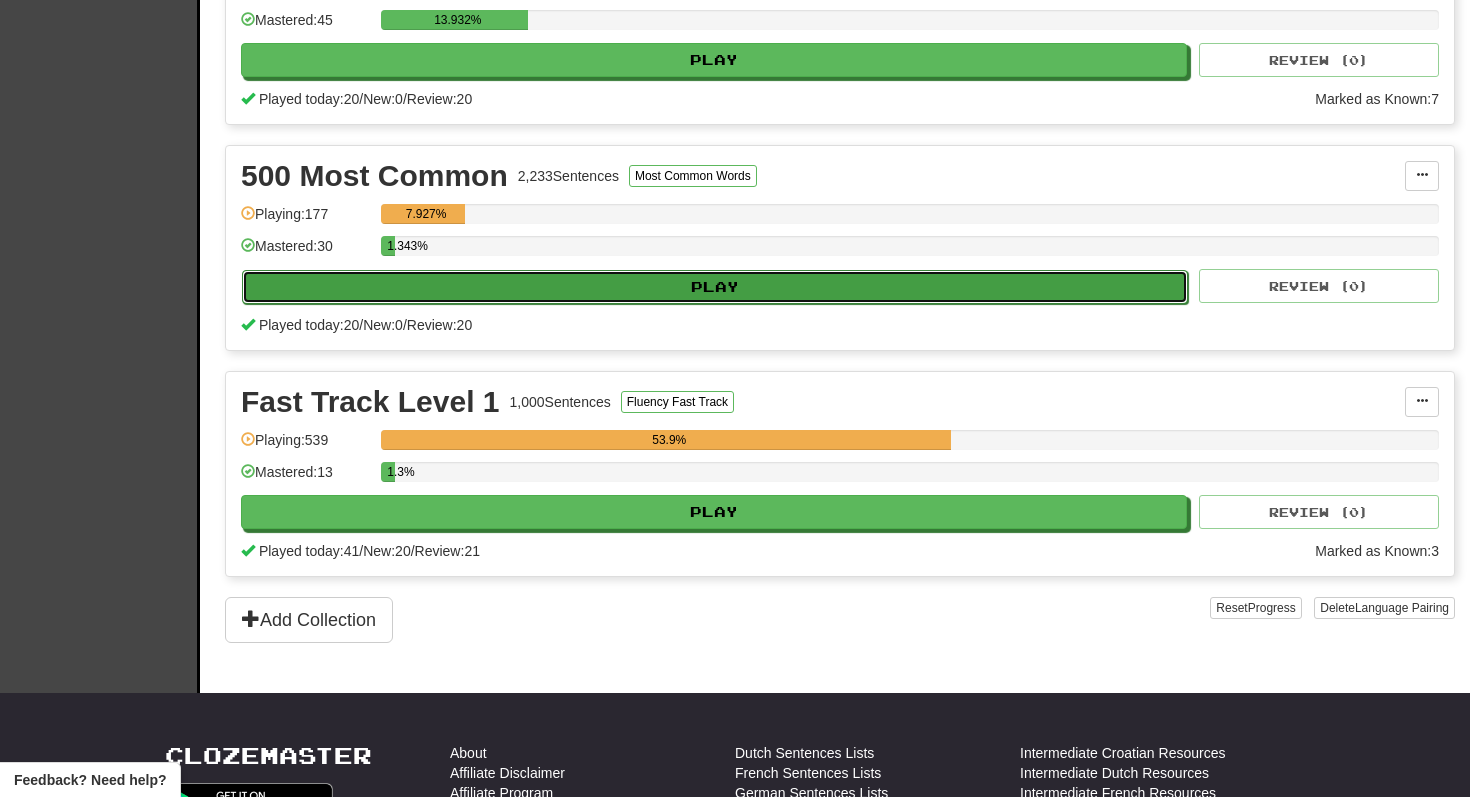 click on "Play" at bounding box center [715, 287] 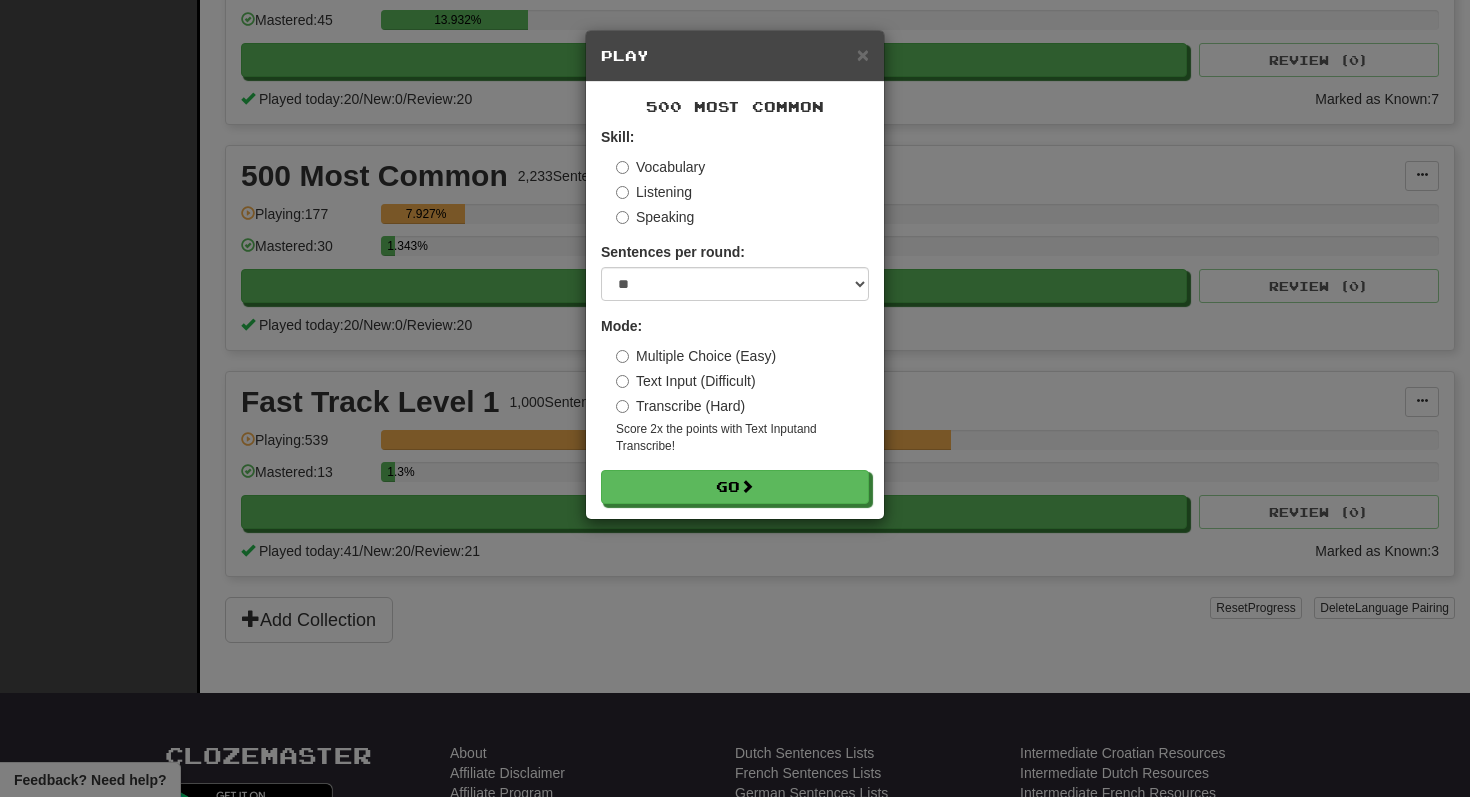 click on "Speaking" at bounding box center [655, 217] 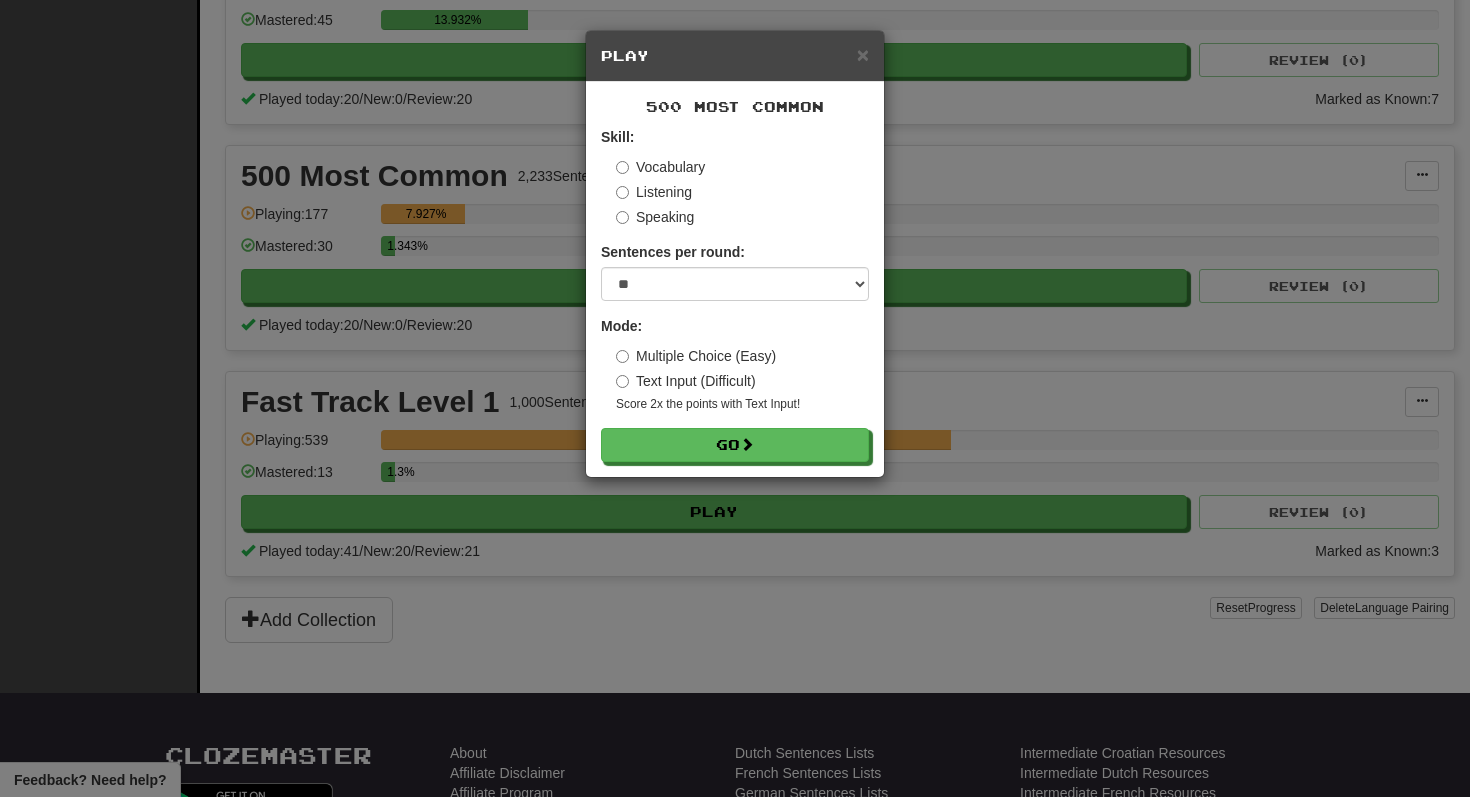 click on "Vocabulary" at bounding box center (660, 167) 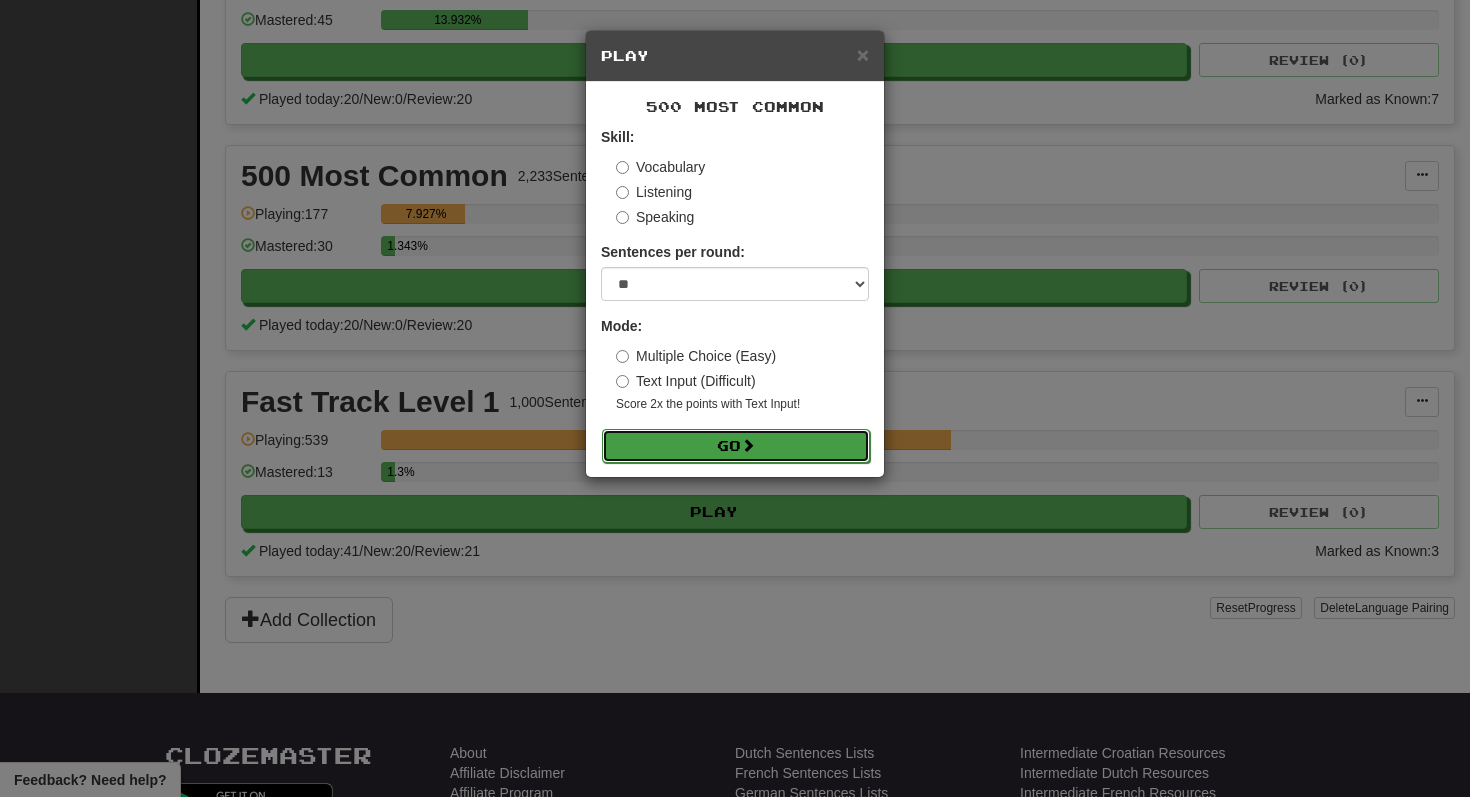 click on "Go" at bounding box center (736, 446) 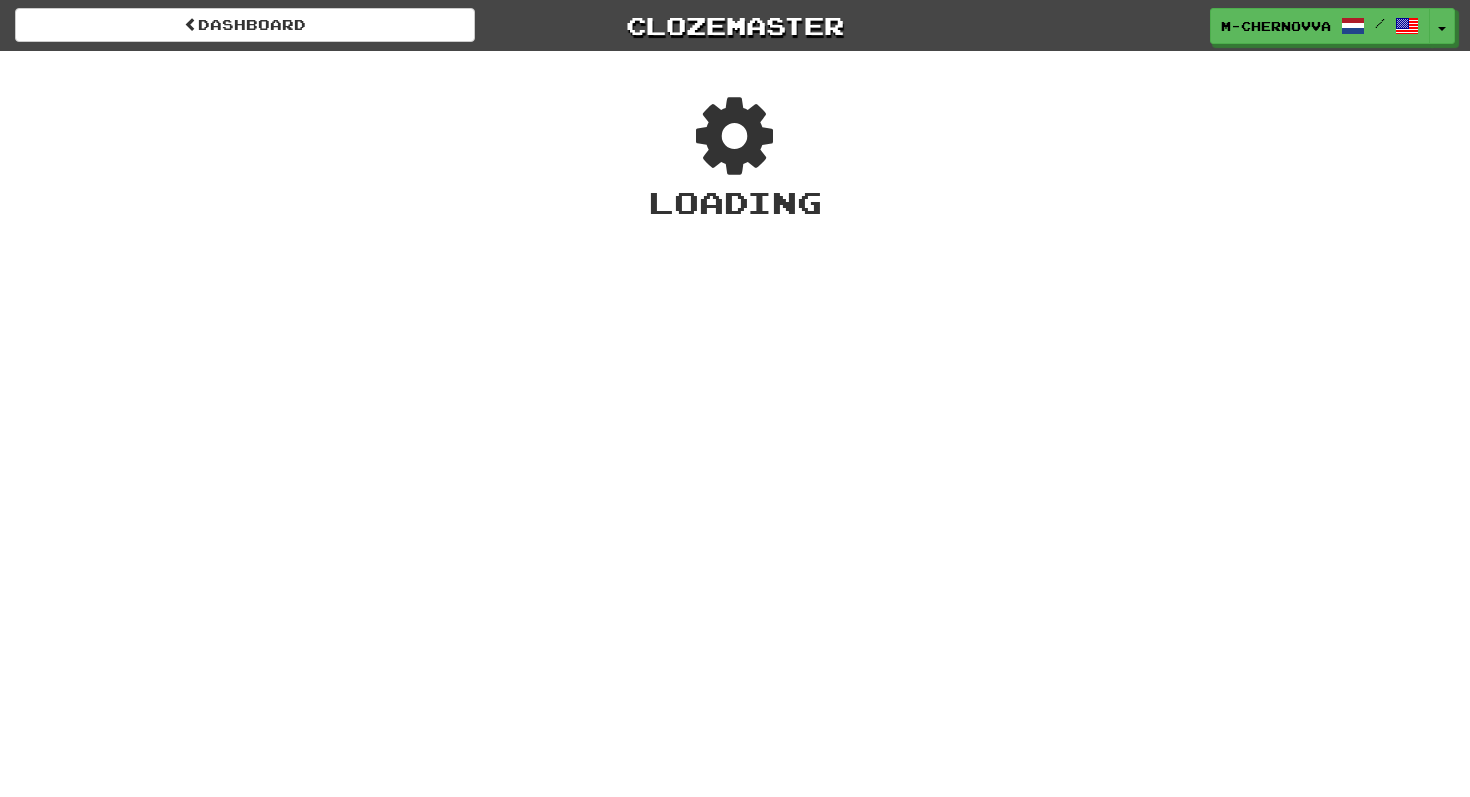 scroll, scrollTop: 0, scrollLeft: 0, axis: both 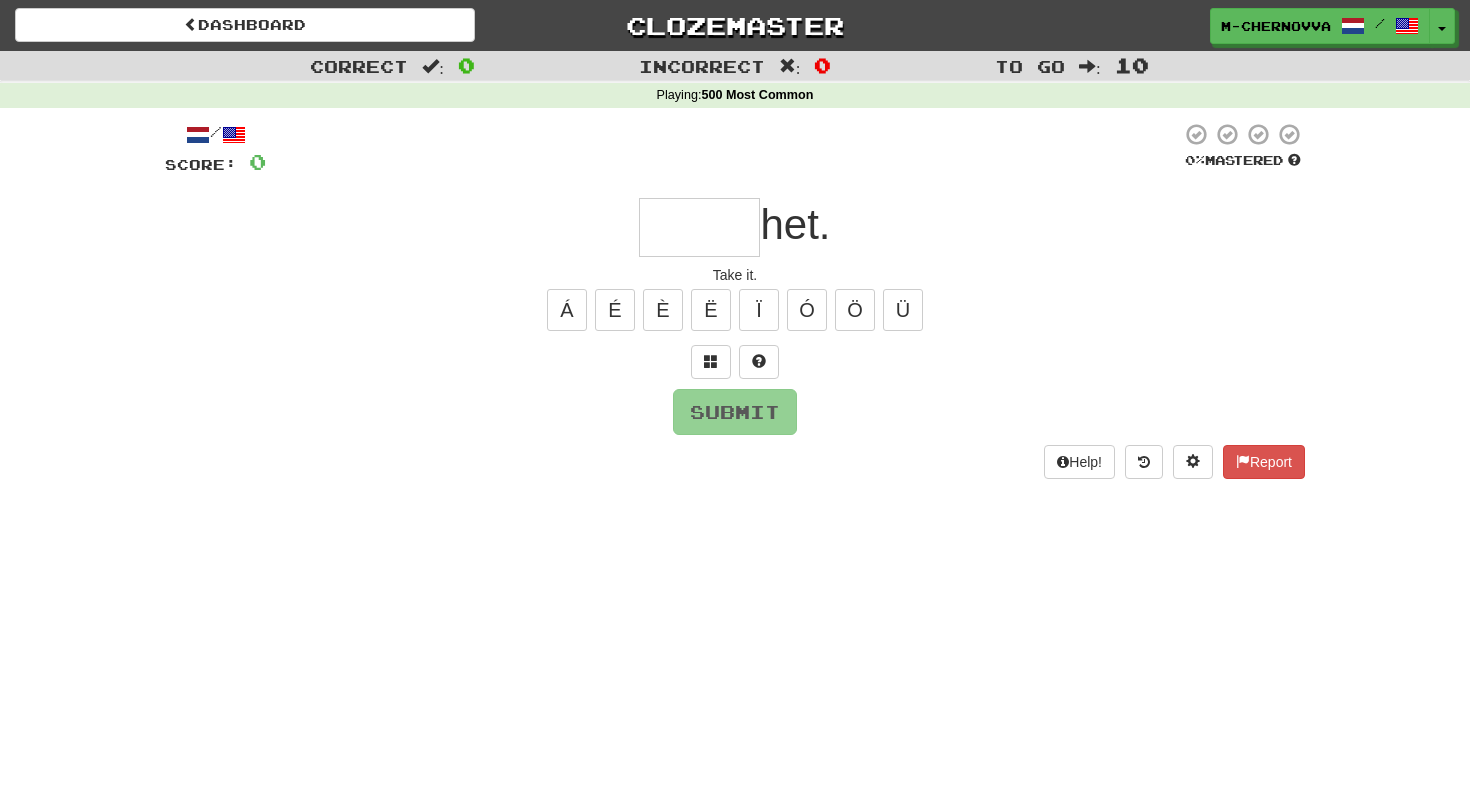 type on "*" 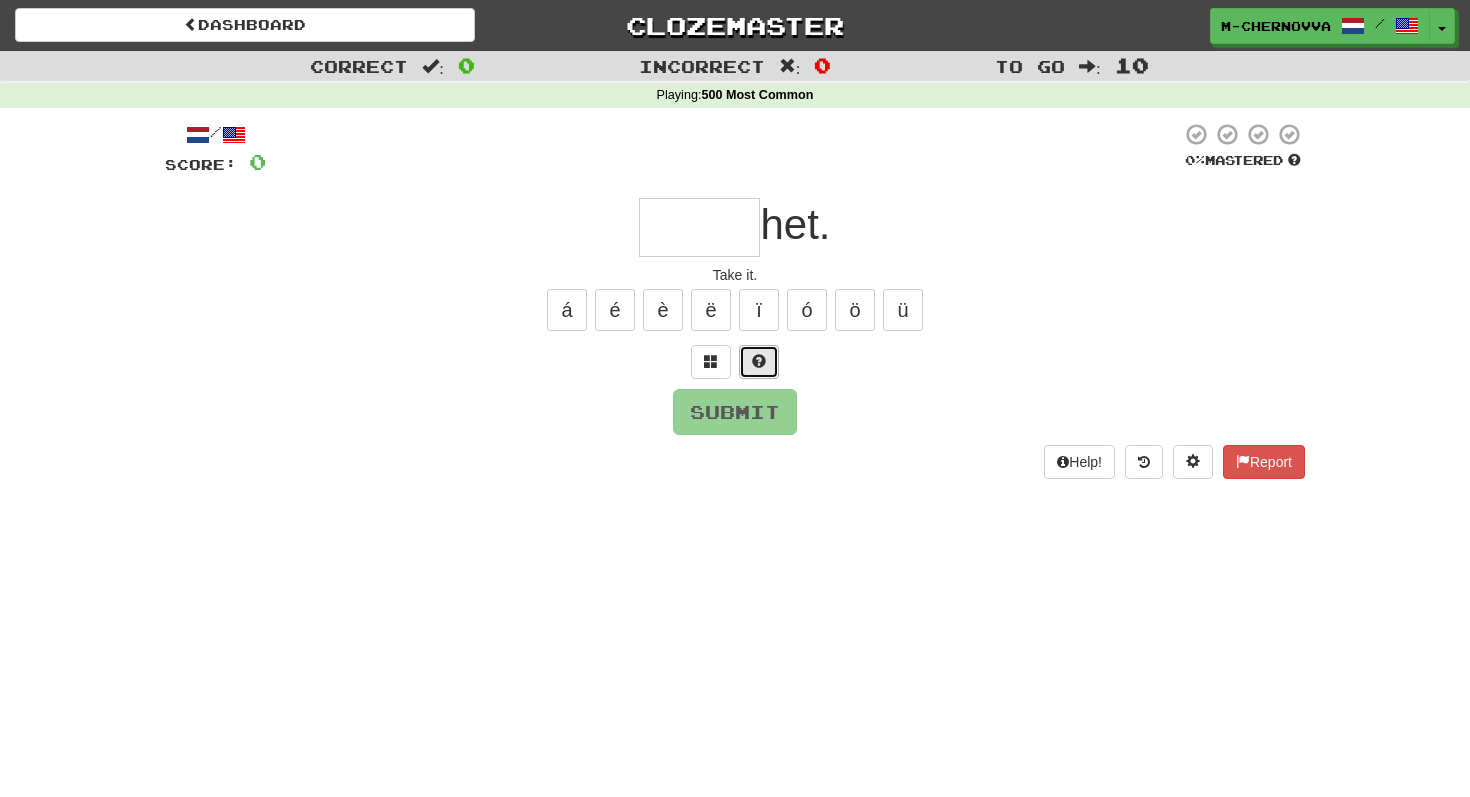 click at bounding box center [759, 361] 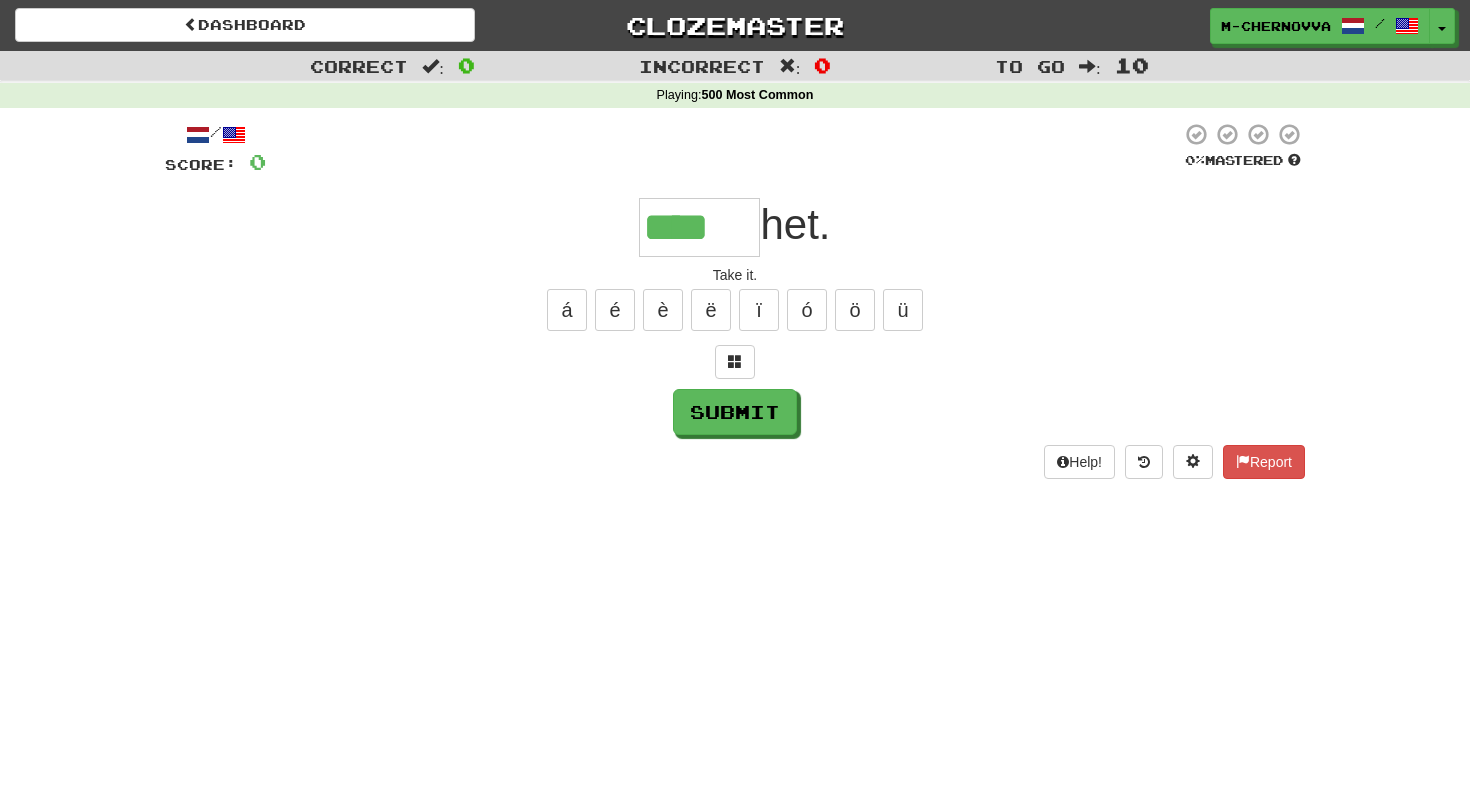 type on "****" 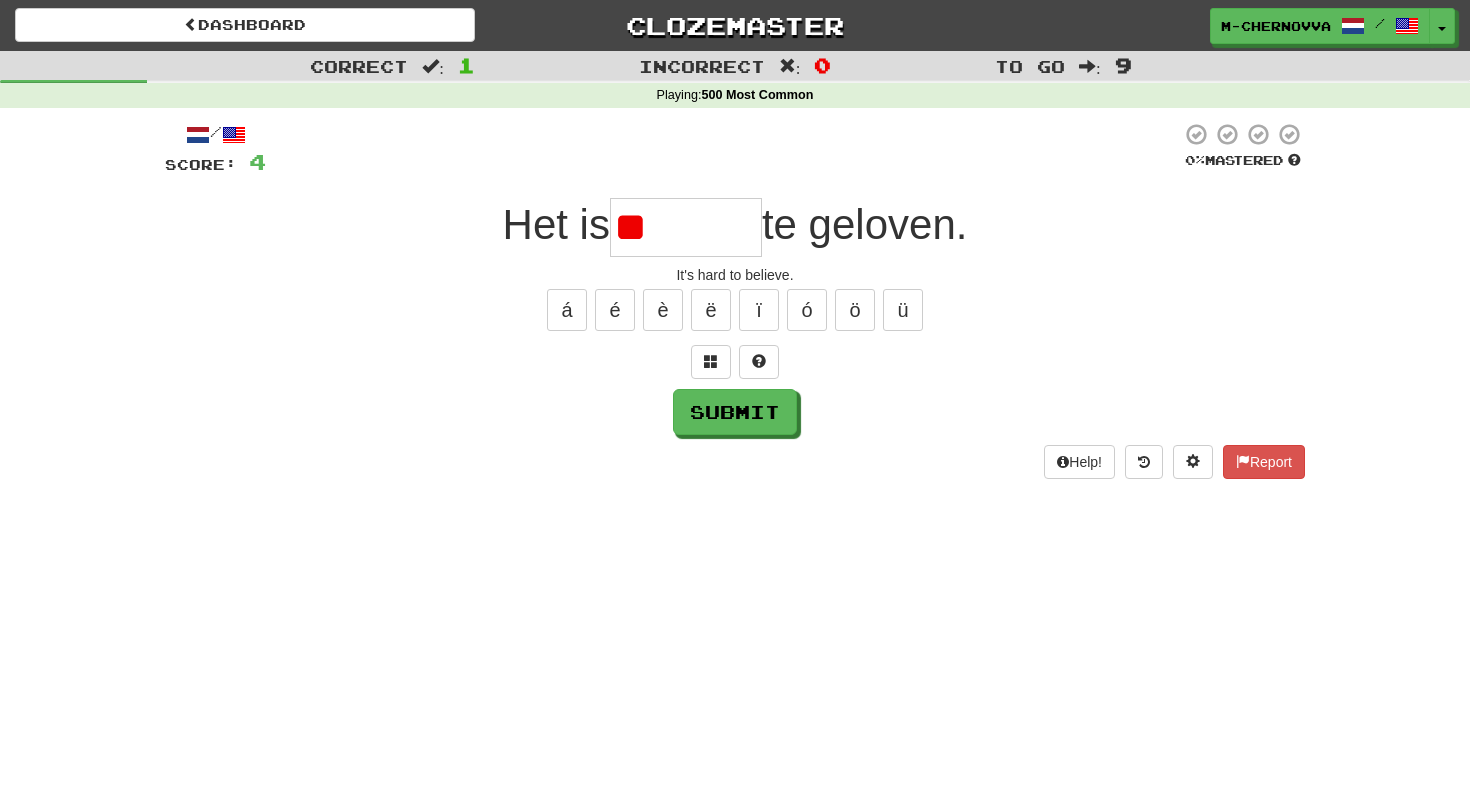 type on "*" 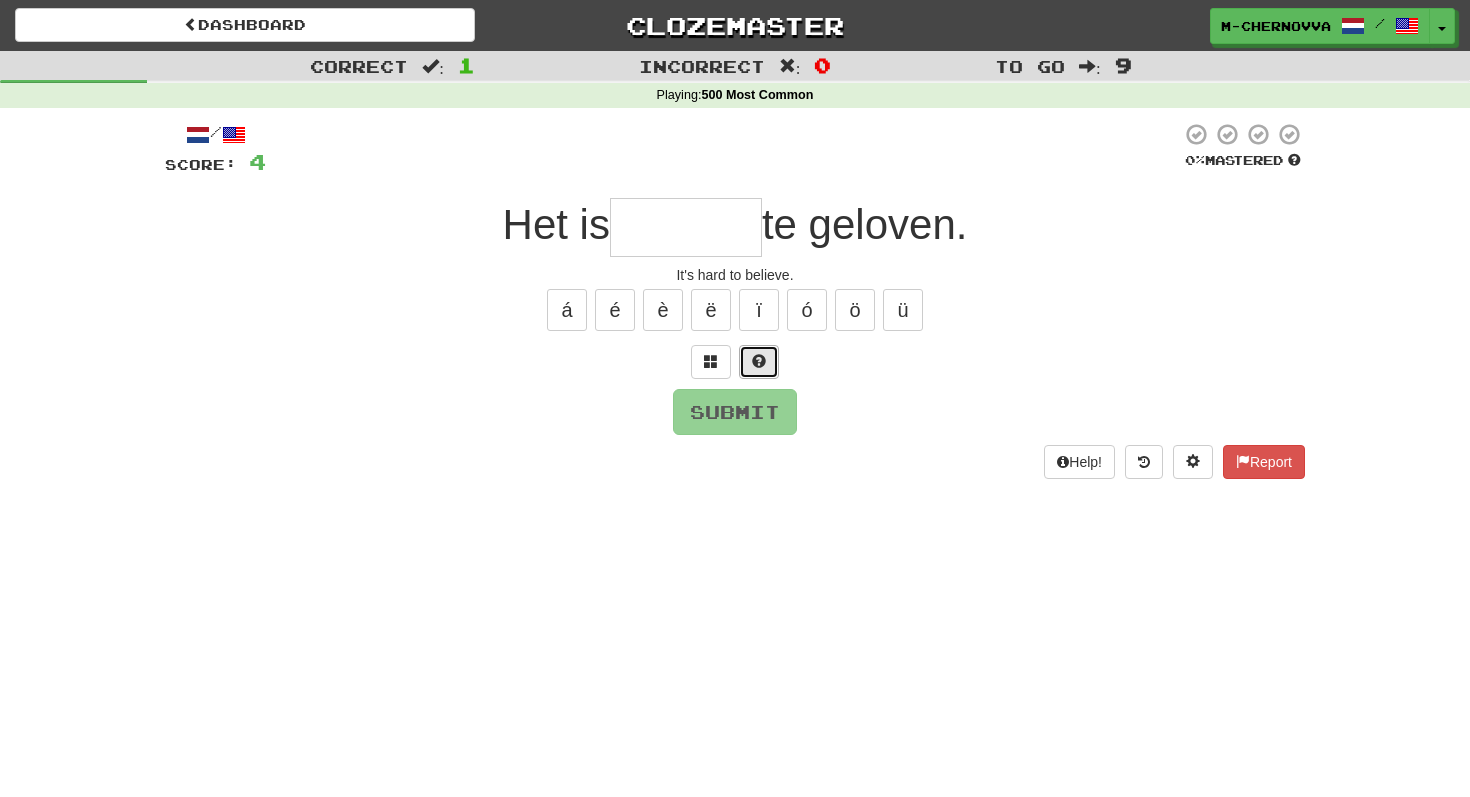 click at bounding box center (759, 361) 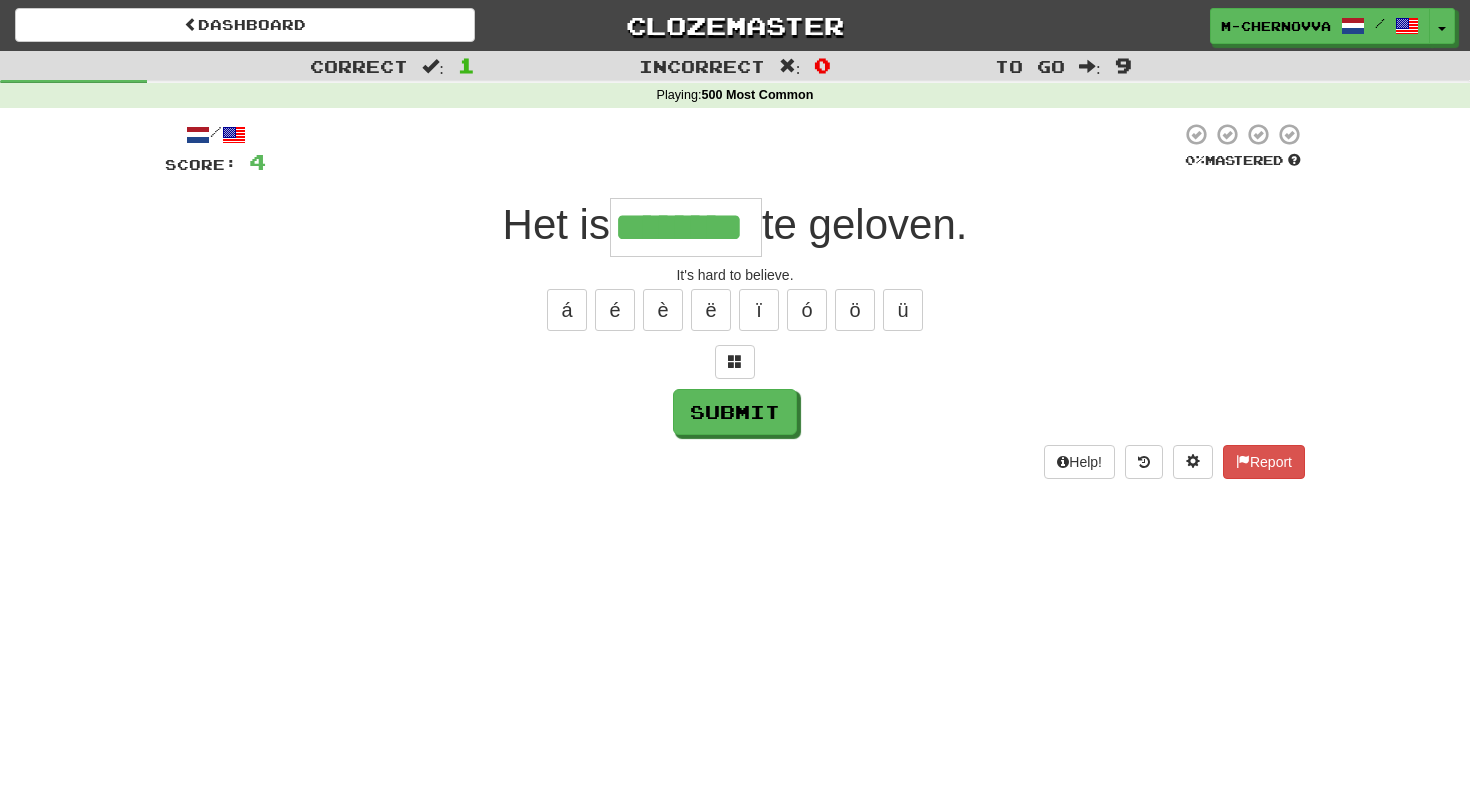 type on "********" 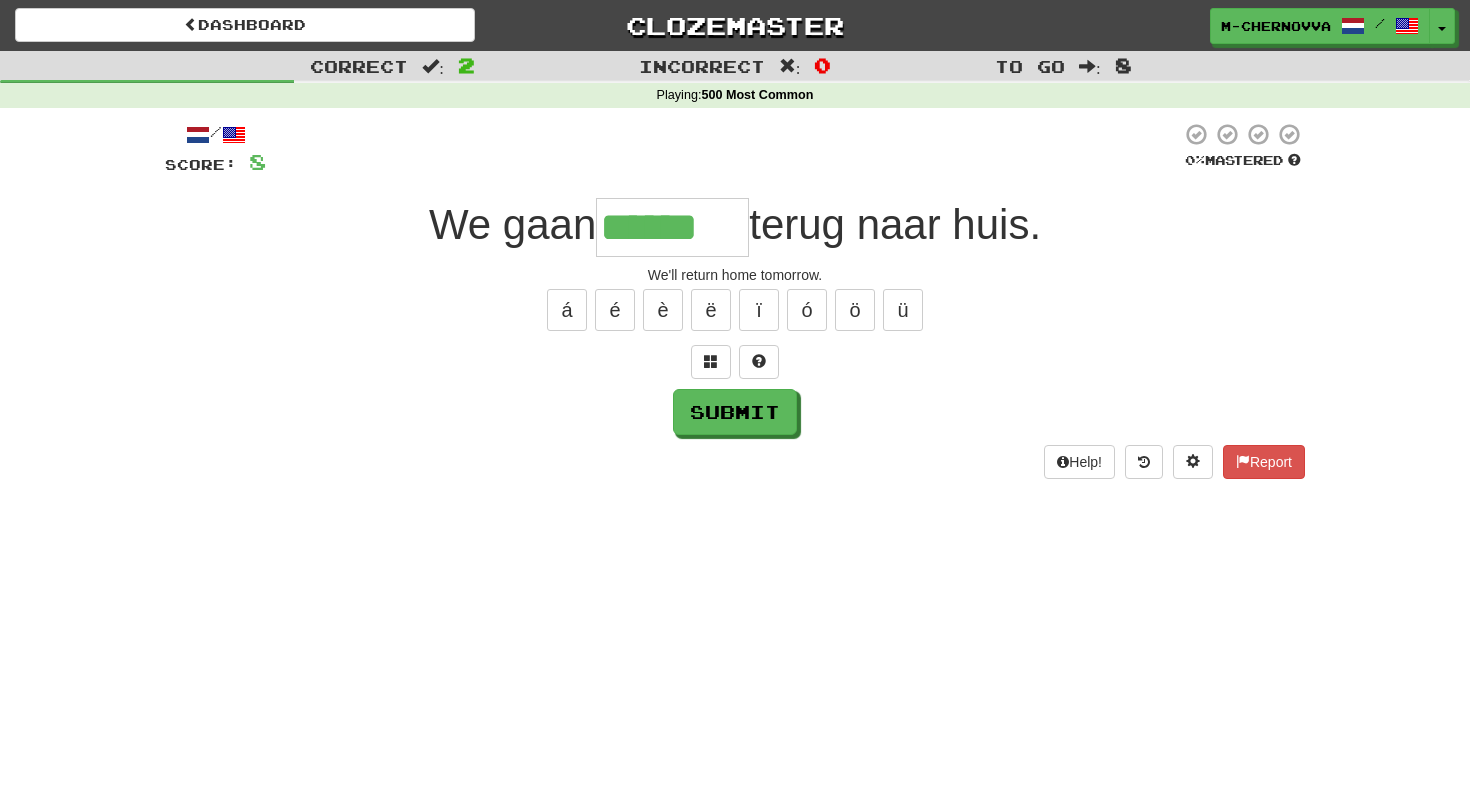 type on "******" 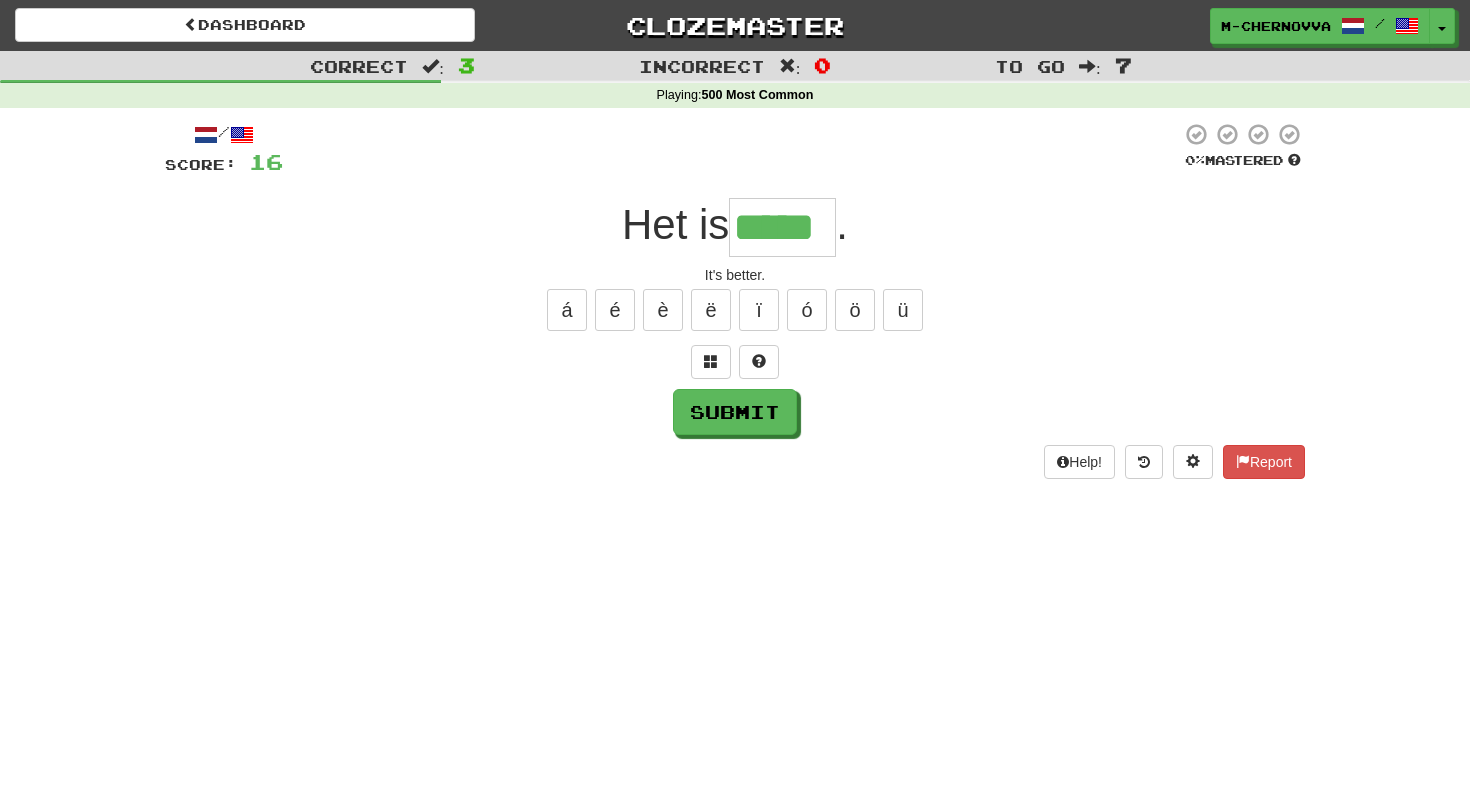 type on "*****" 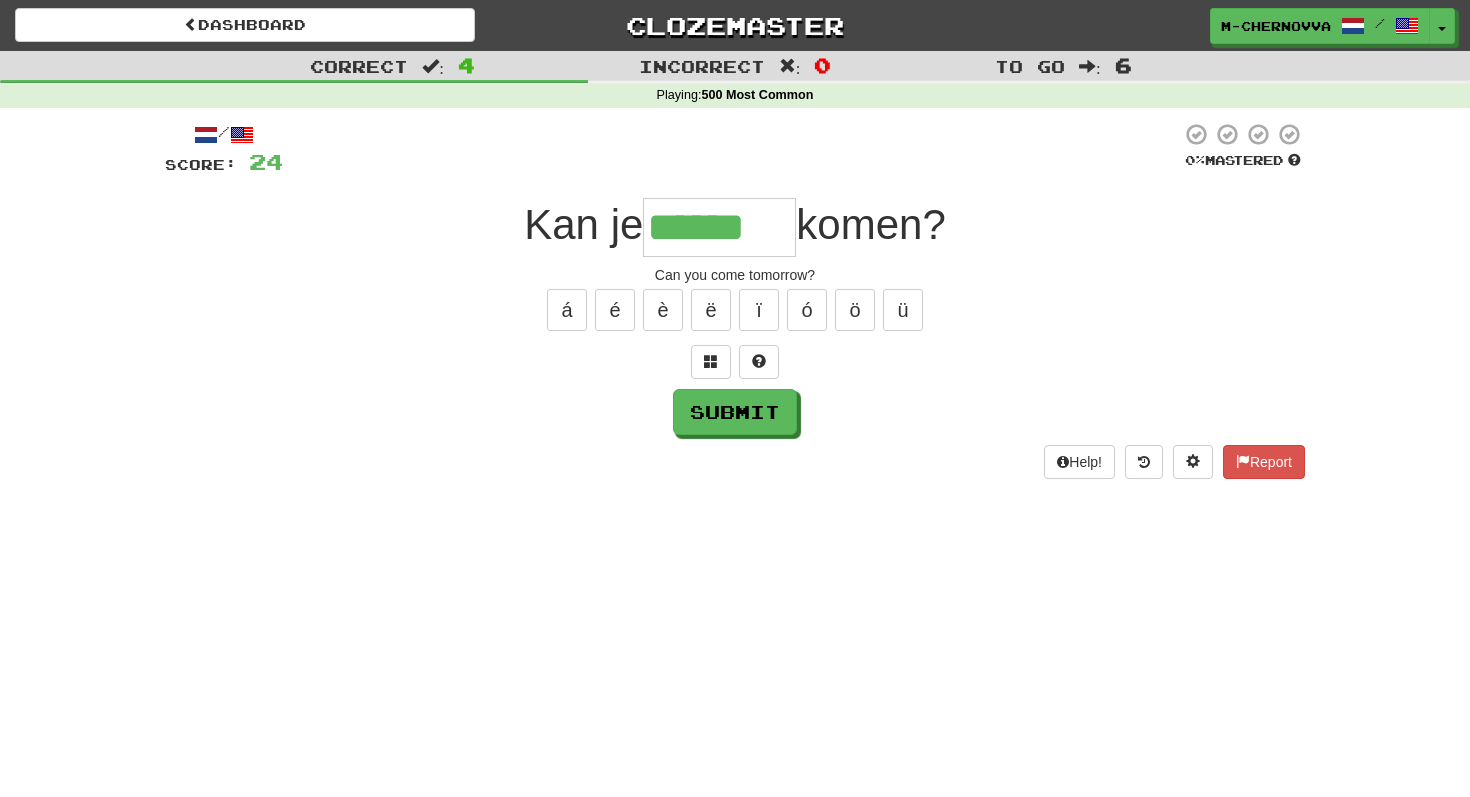 type on "******" 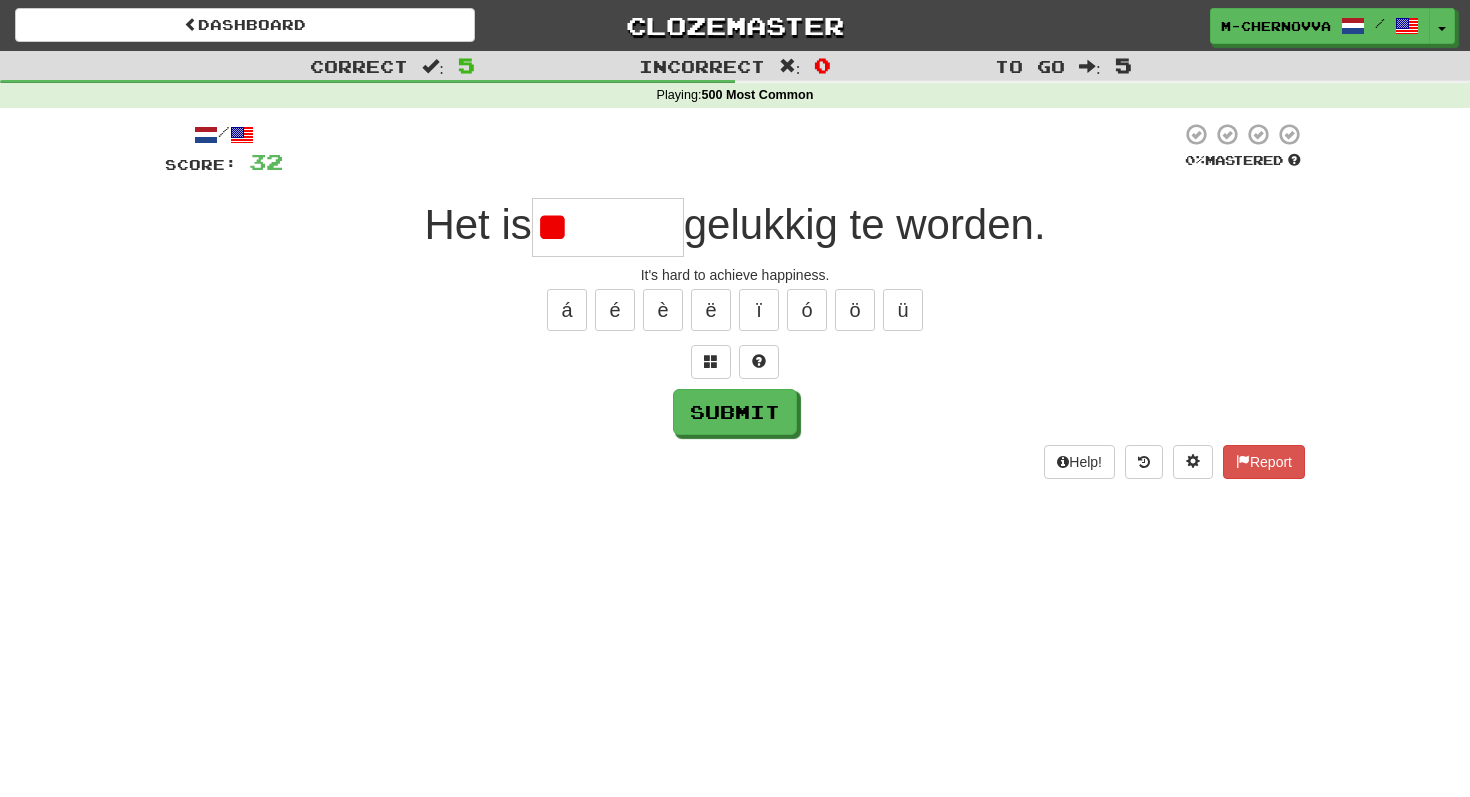 type on "*" 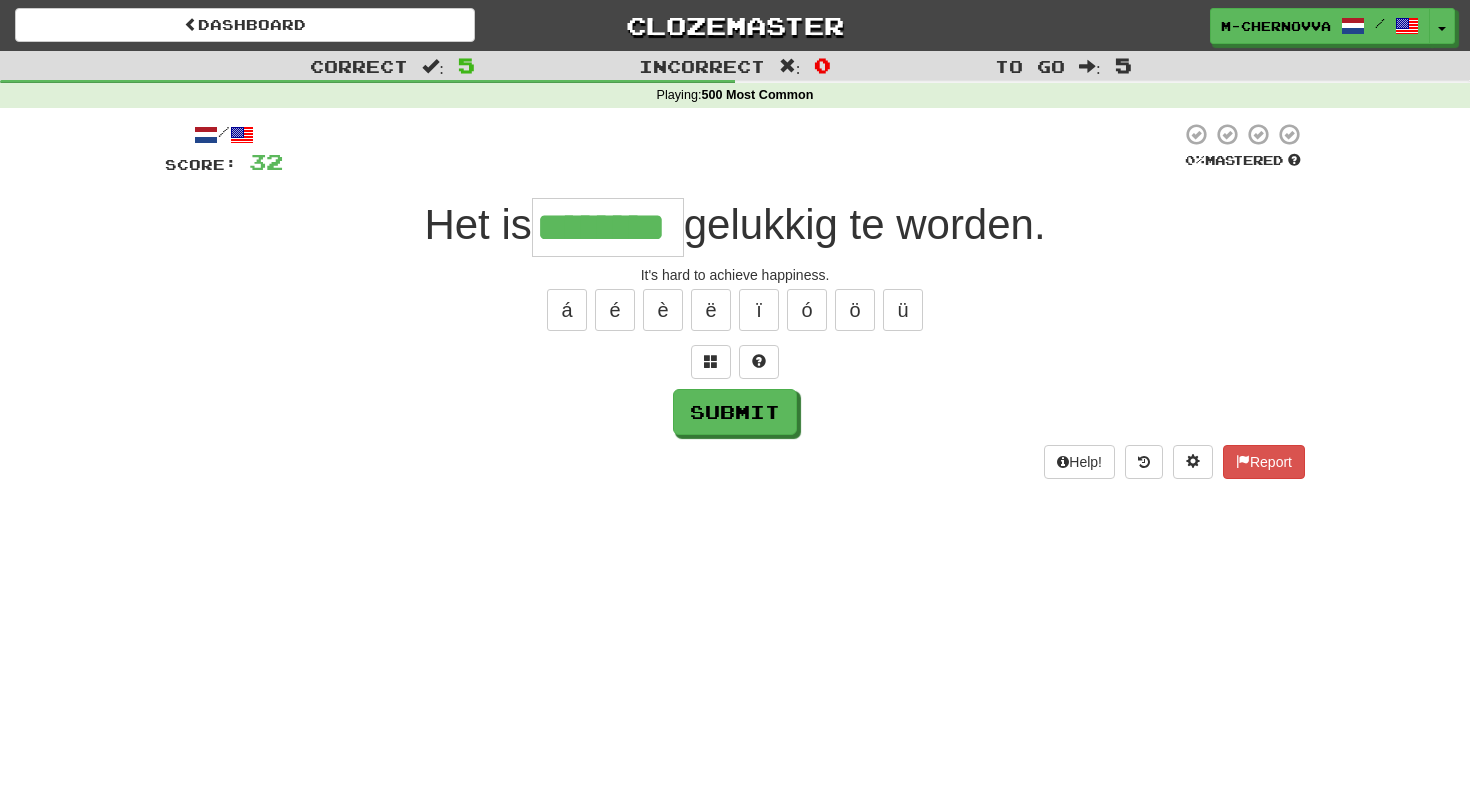 type on "********" 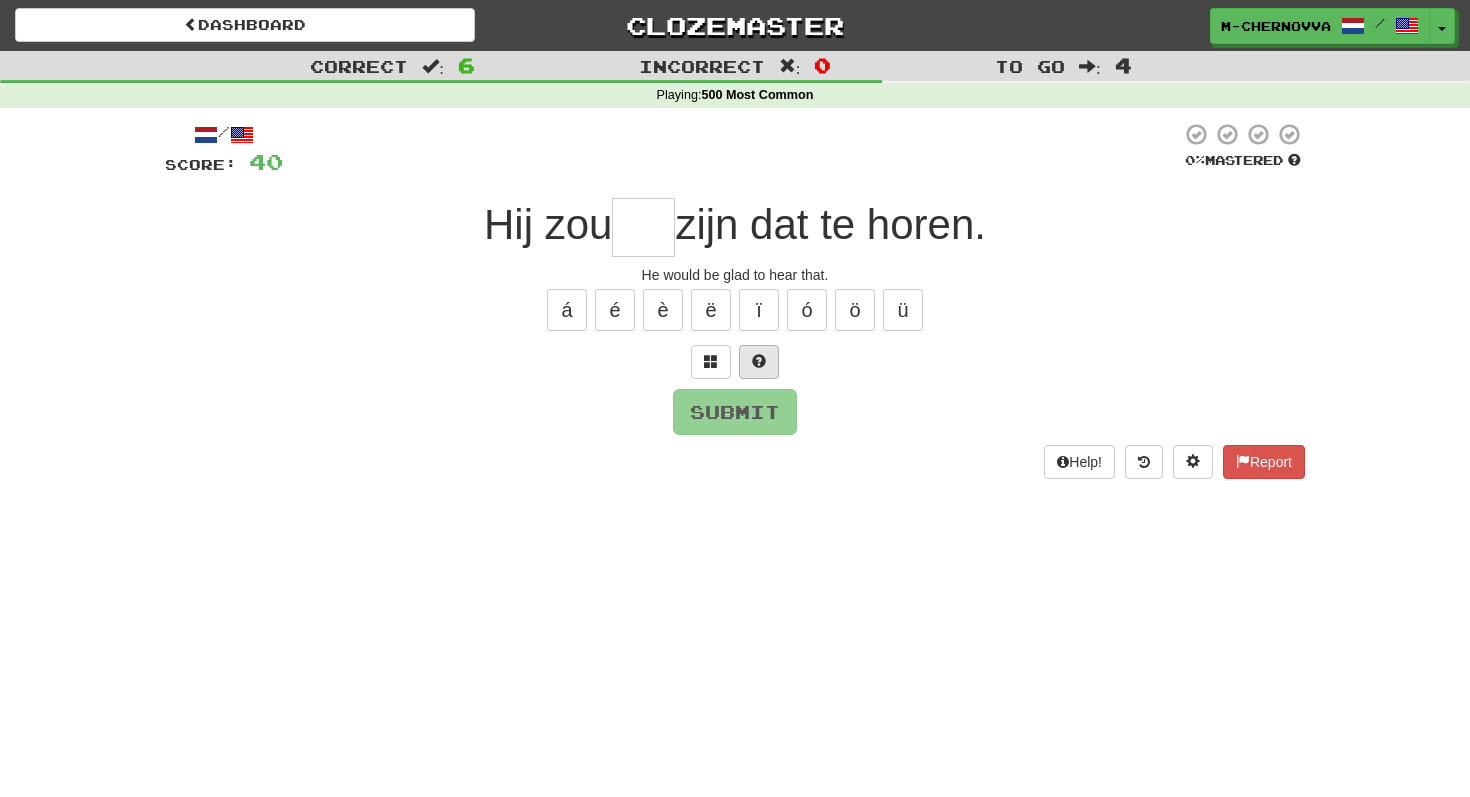 type on "*" 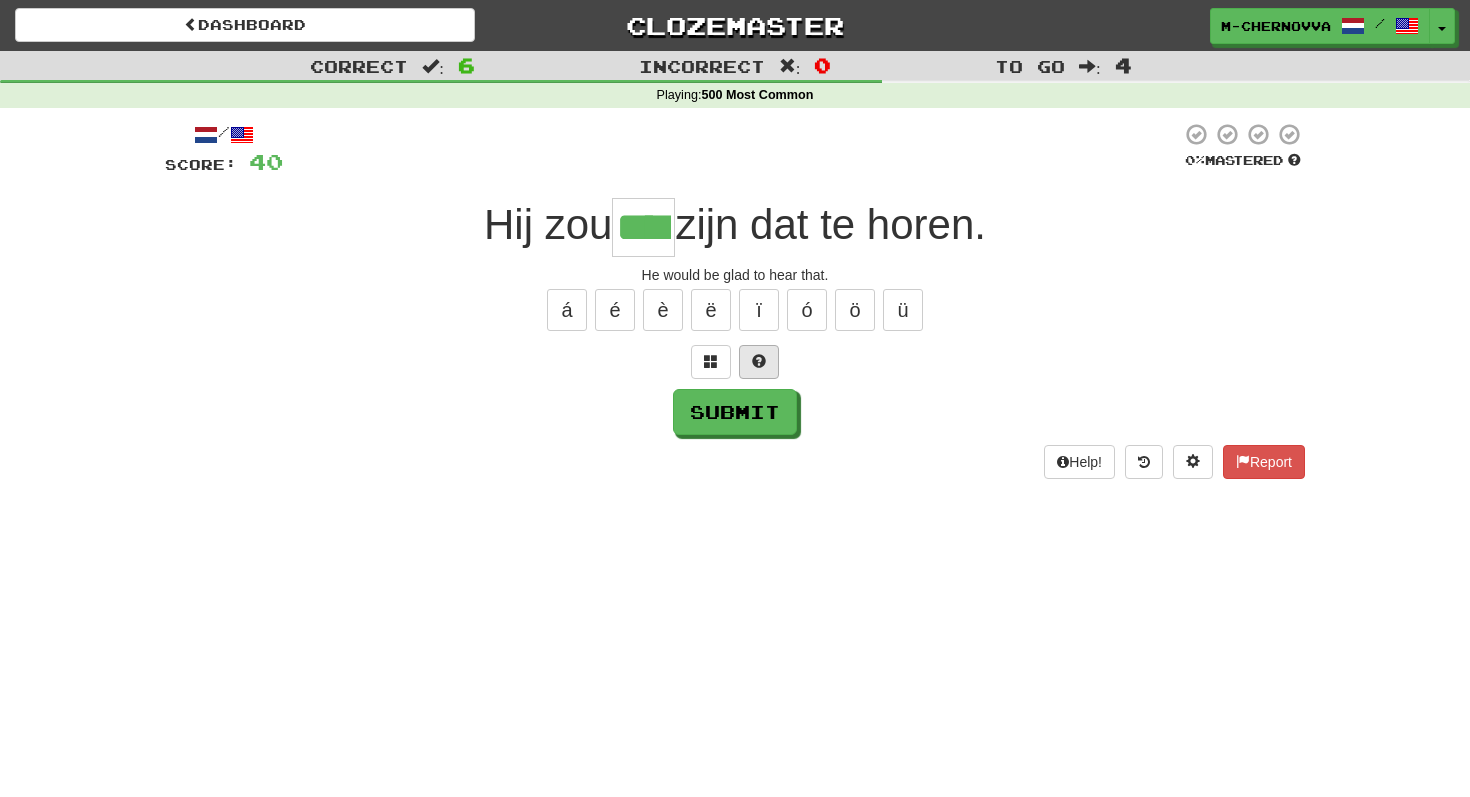 type on "****" 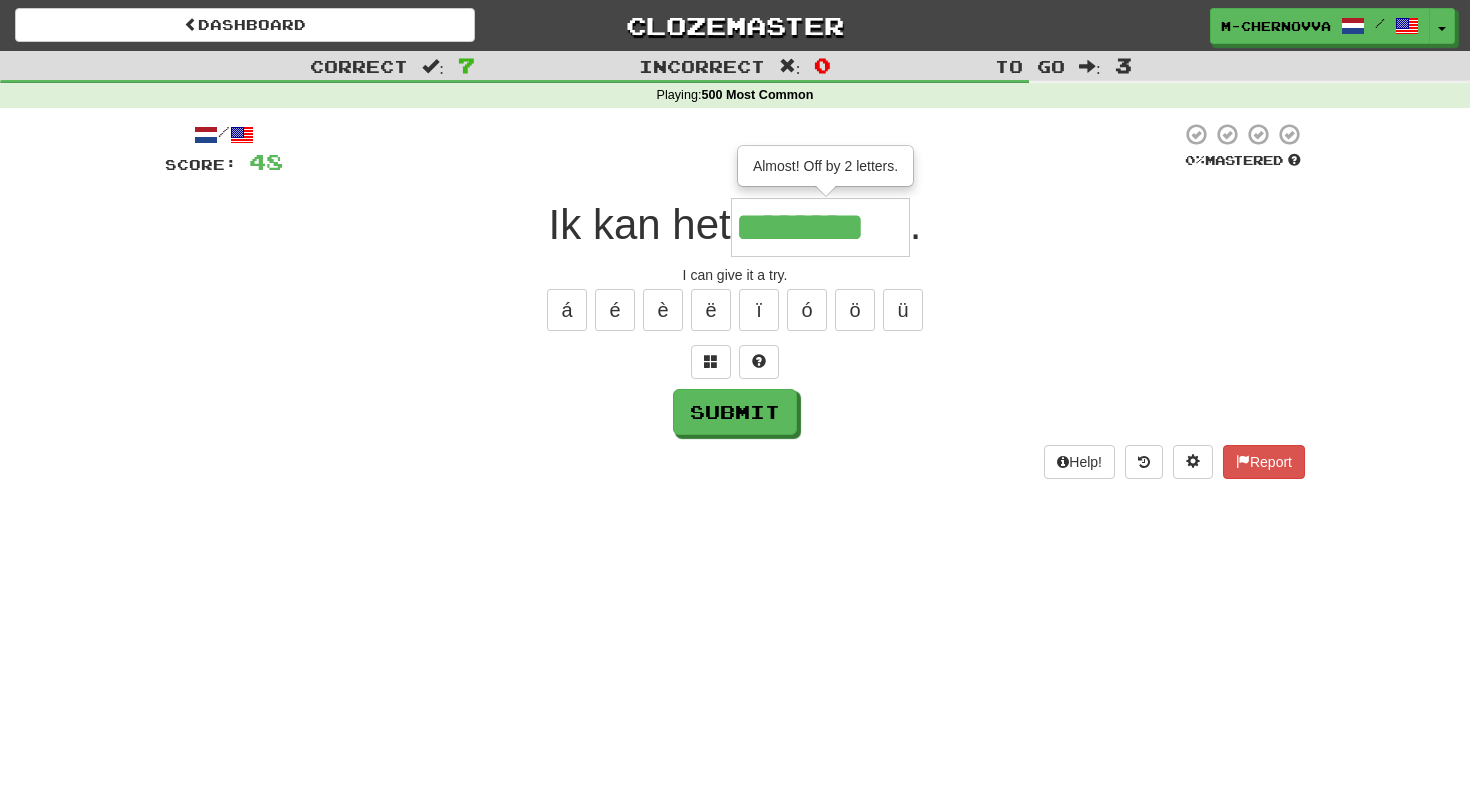 type on "********" 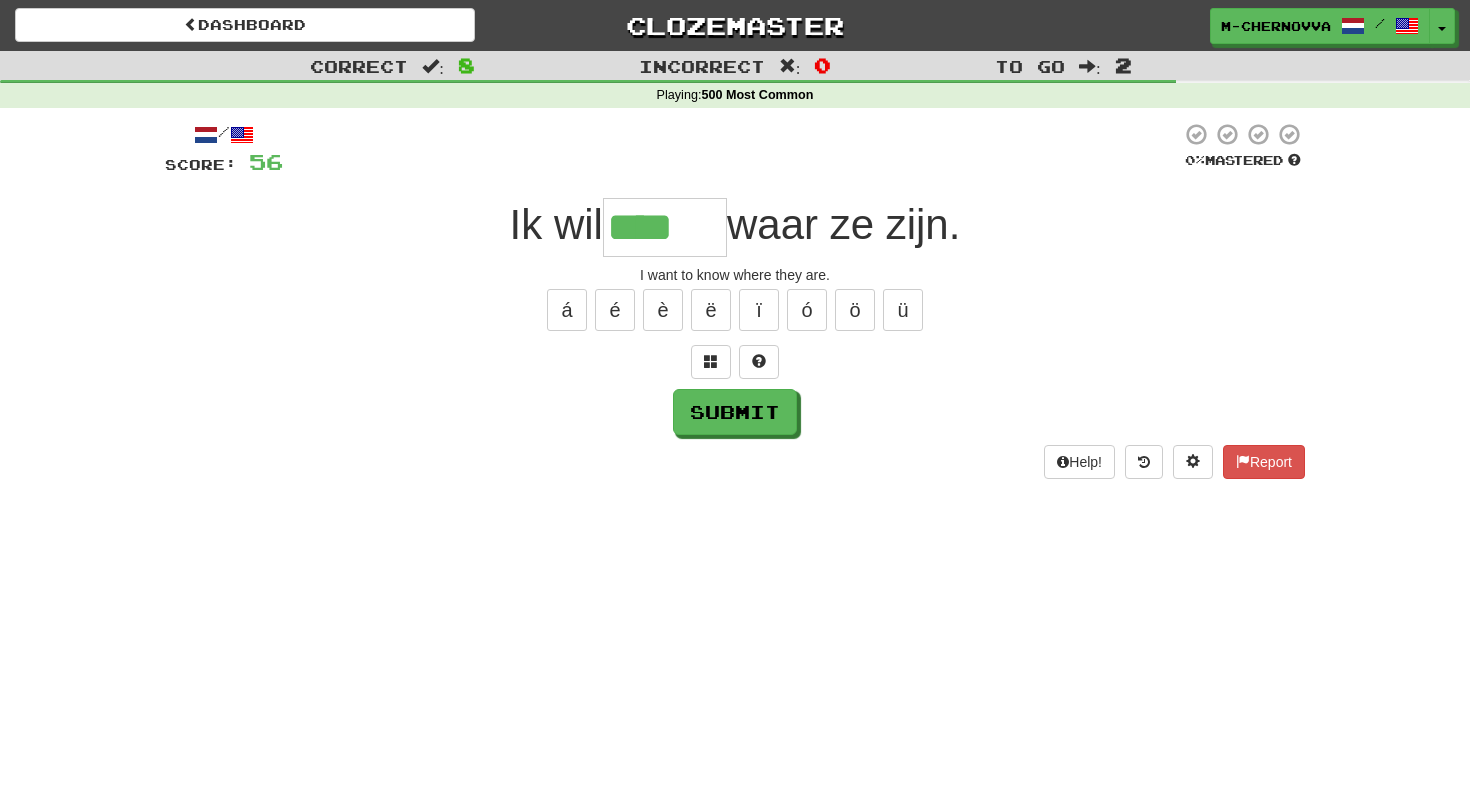 scroll, scrollTop: 0, scrollLeft: 0, axis: both 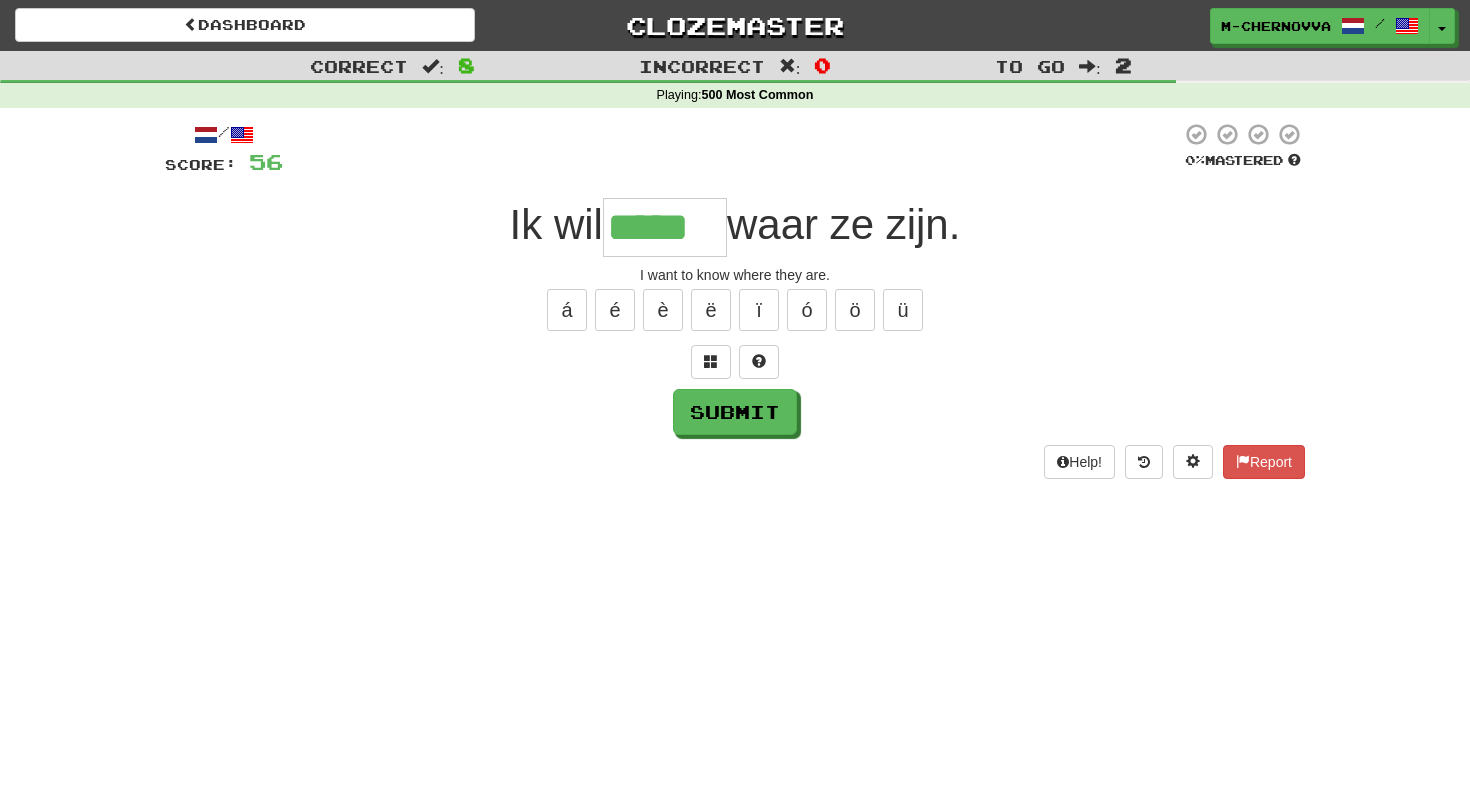 type on "*****" 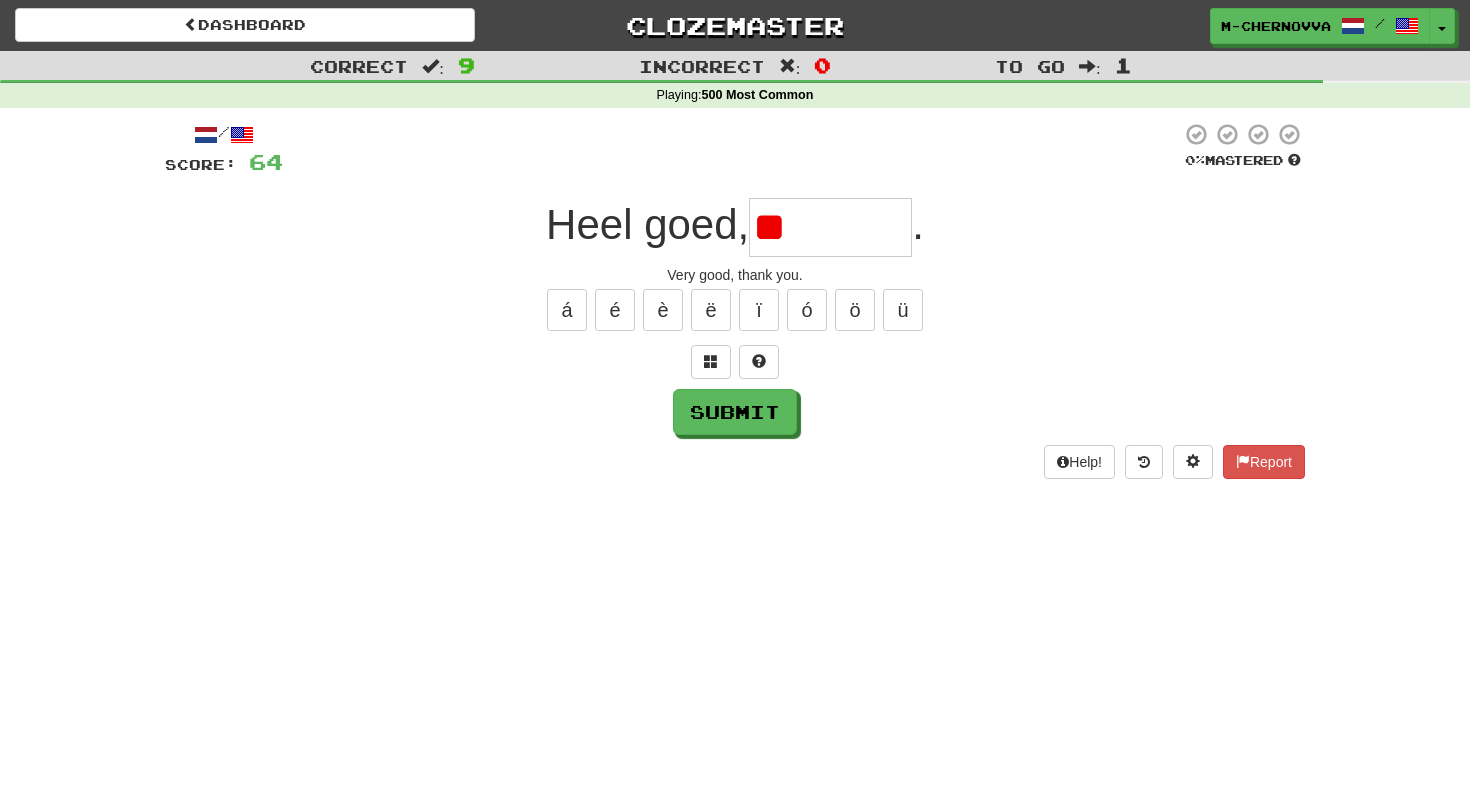 type on "*" 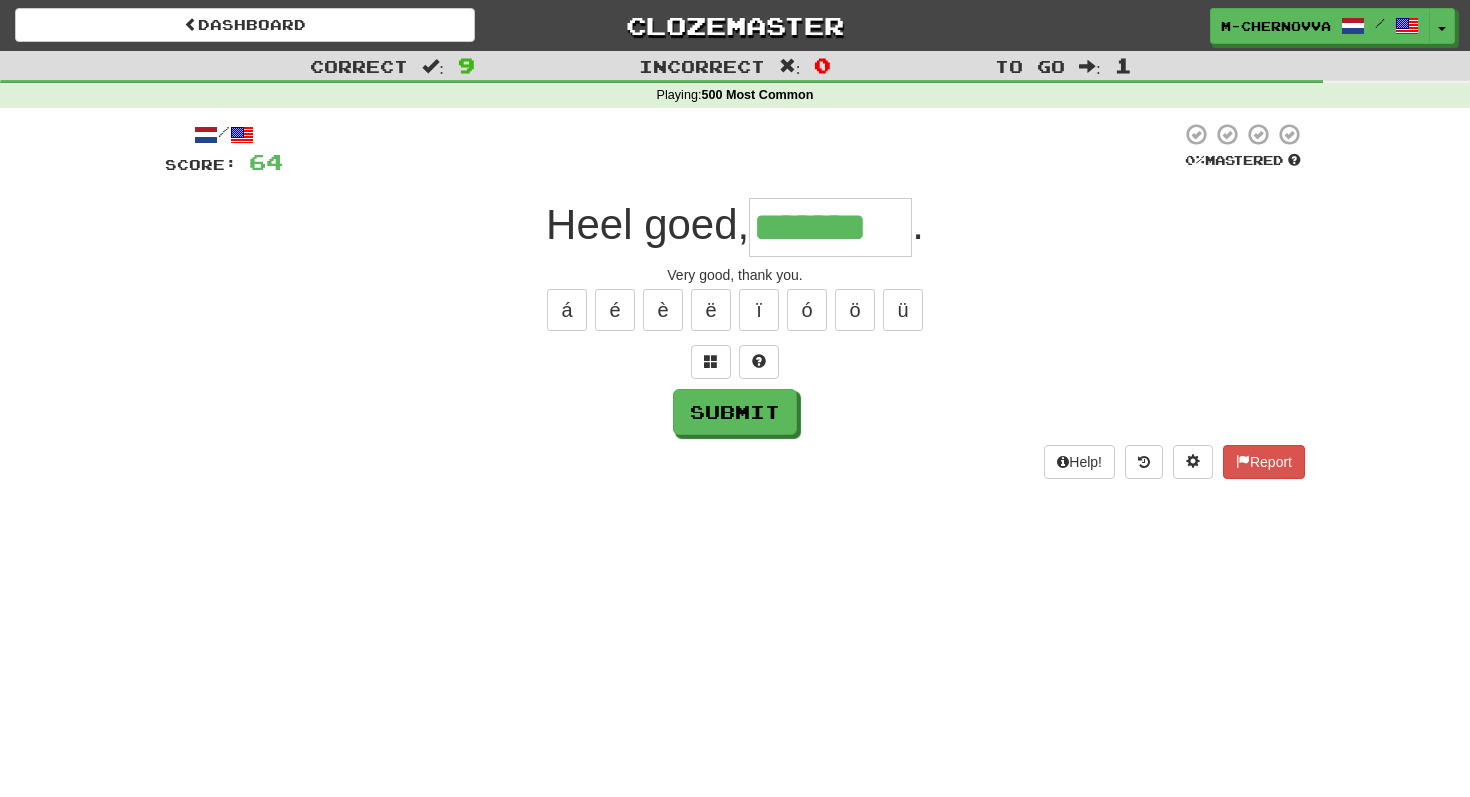 type on "*******" 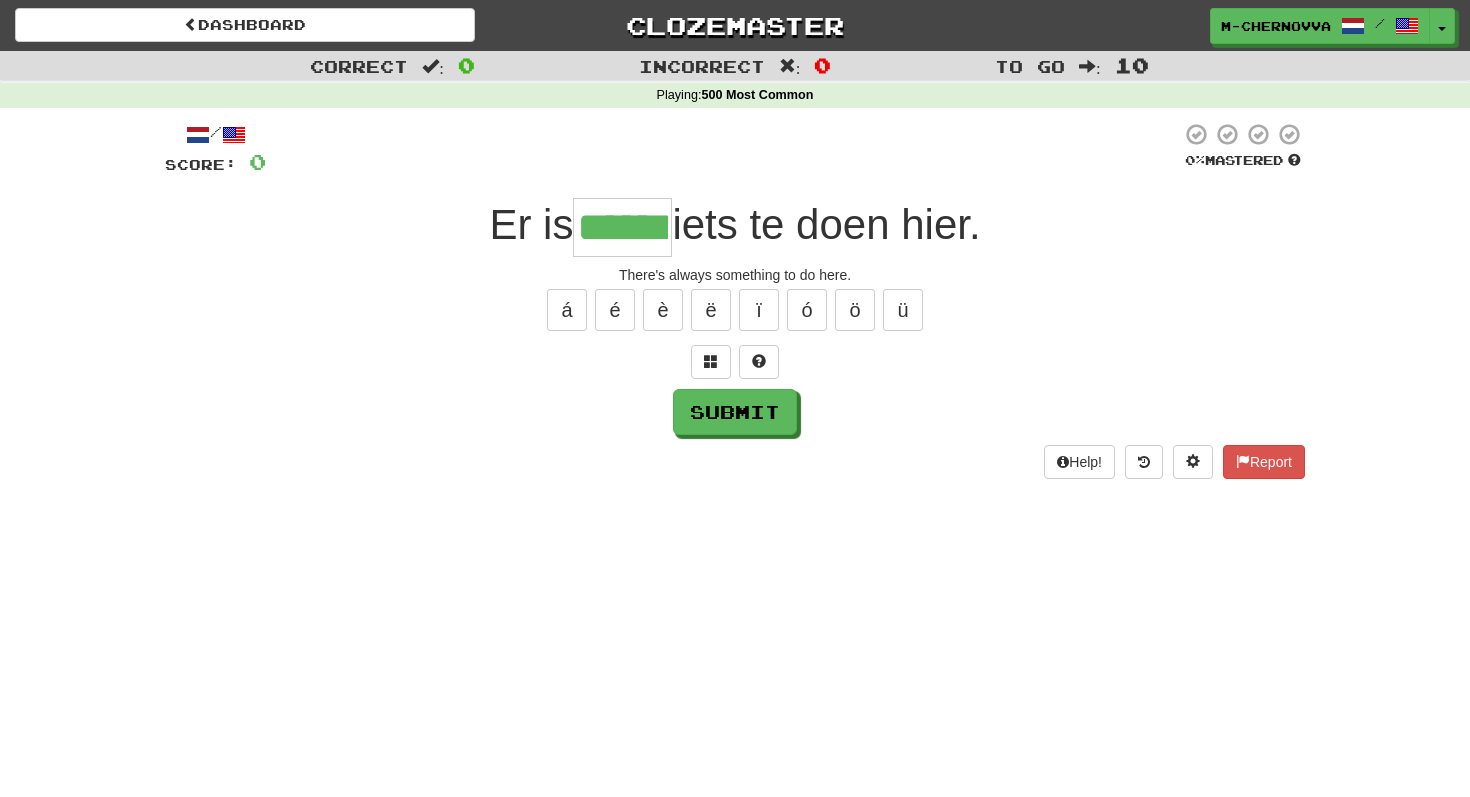 type on "******" 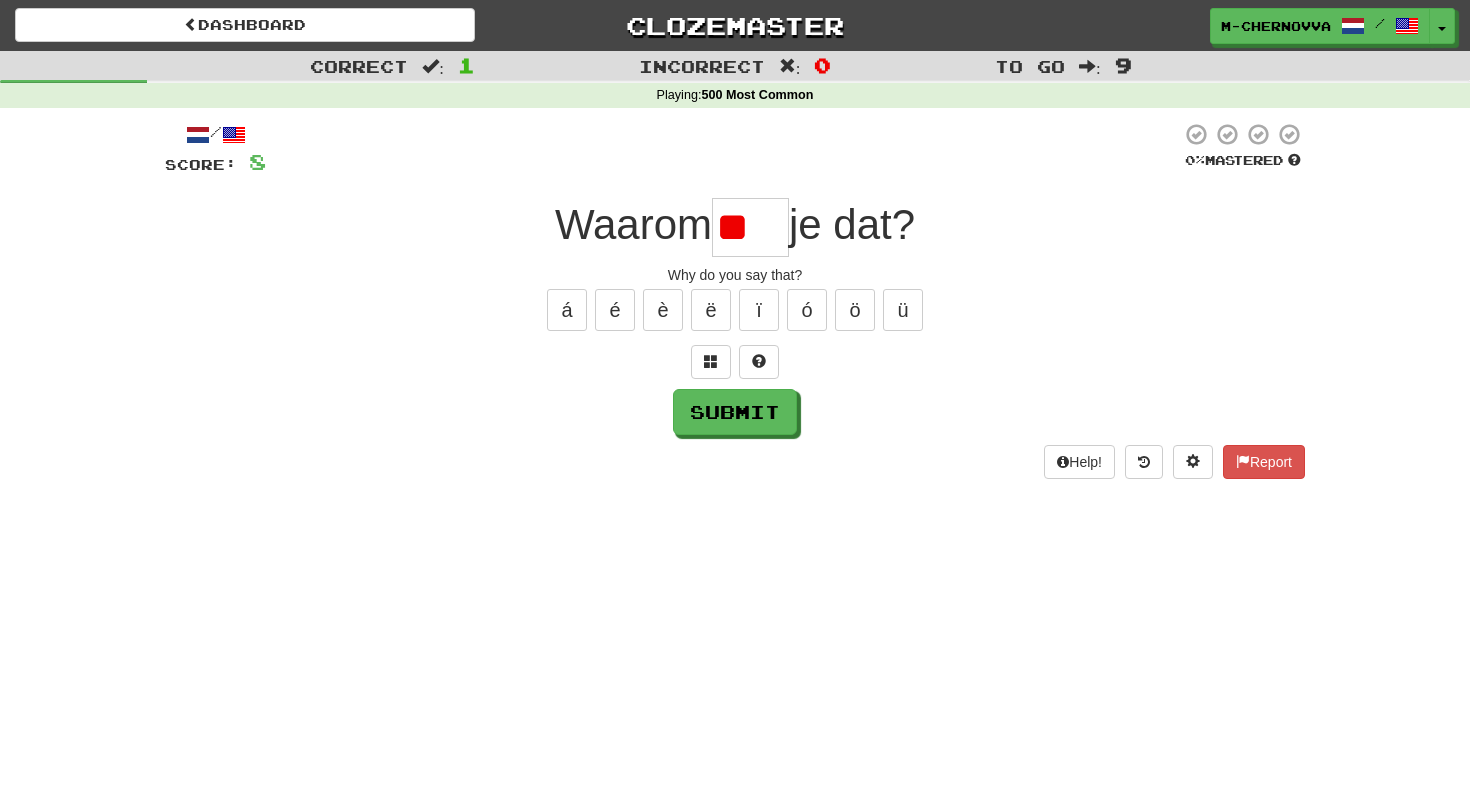 type on "*" 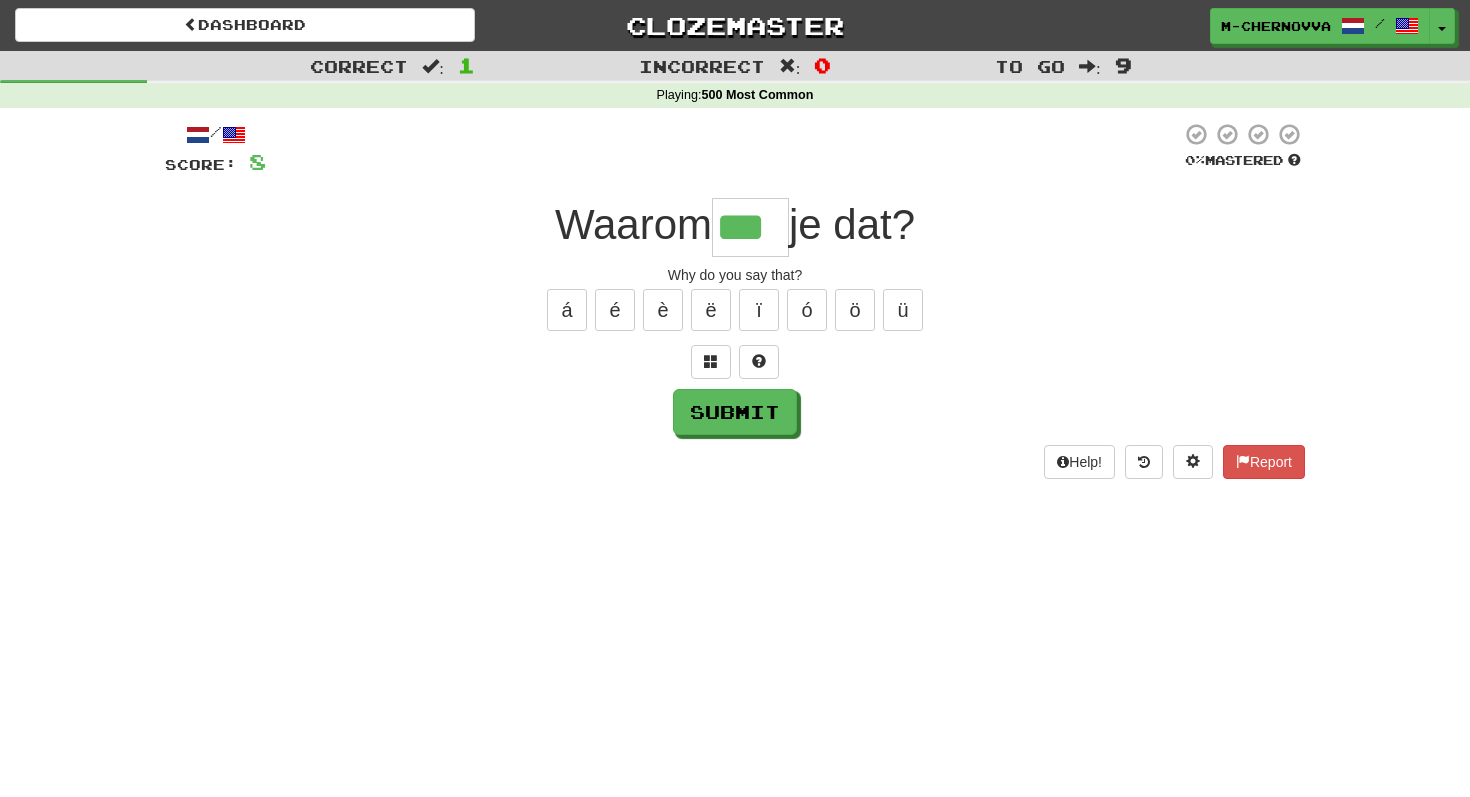 type on "***" 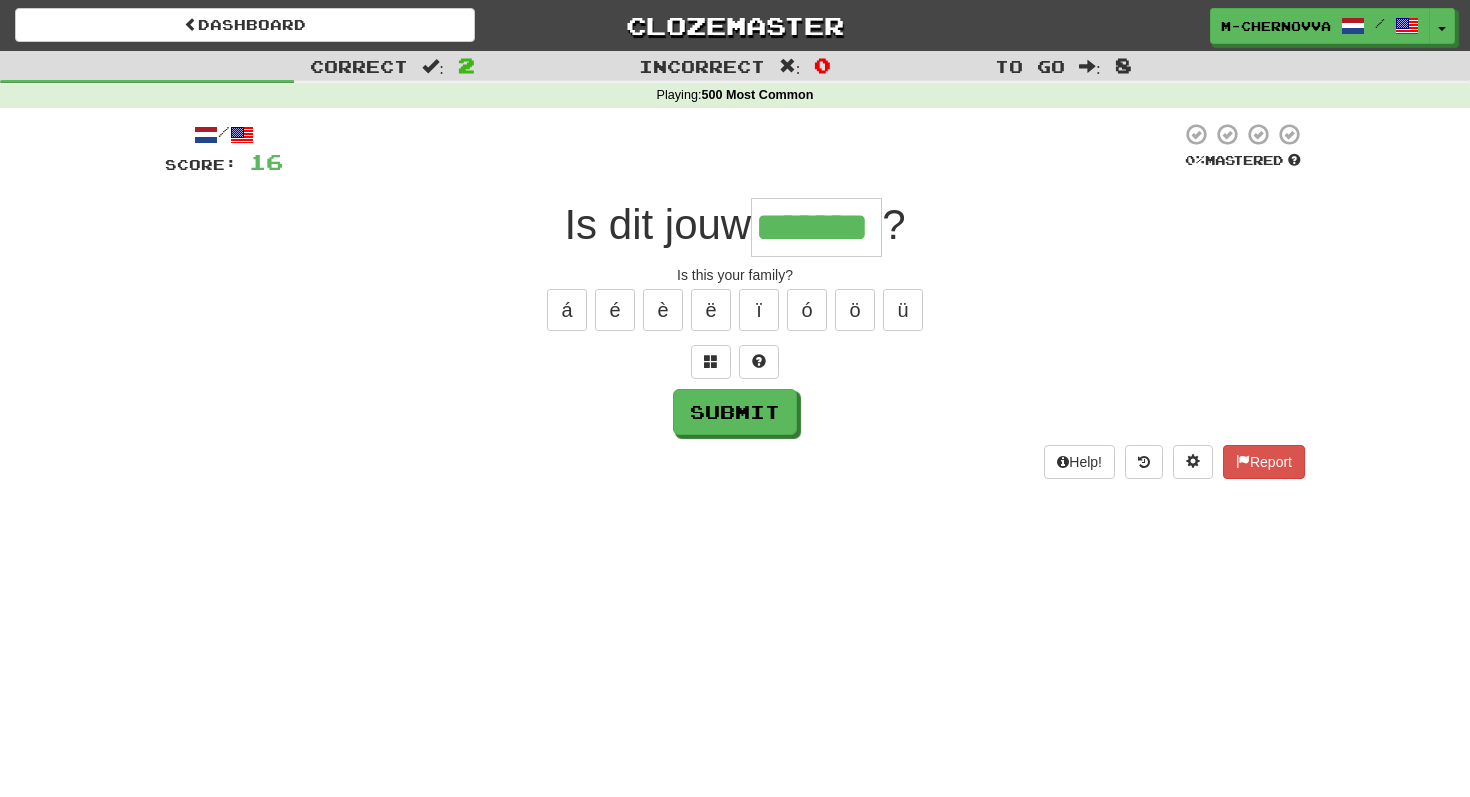 type on "*******" 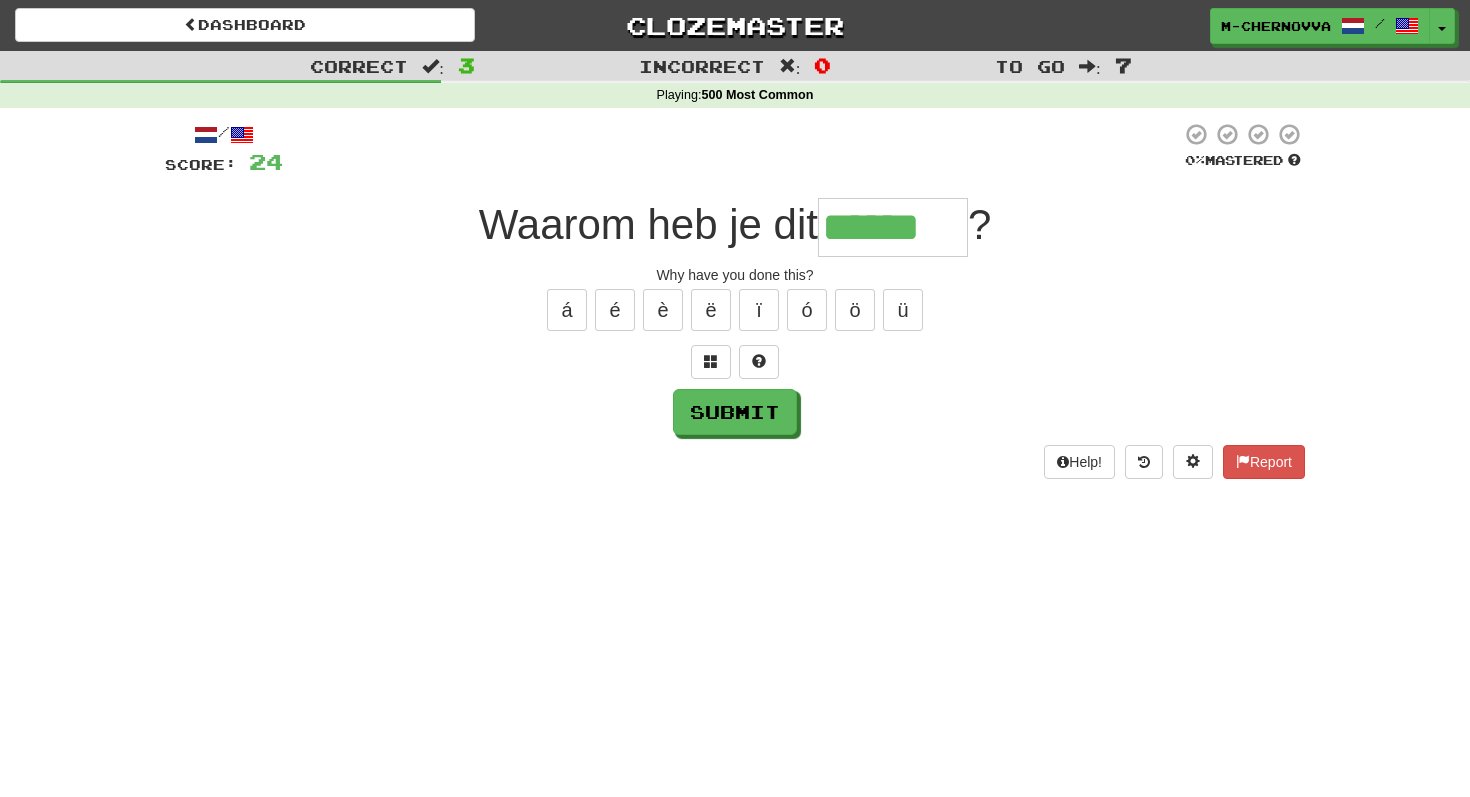 type on "******" 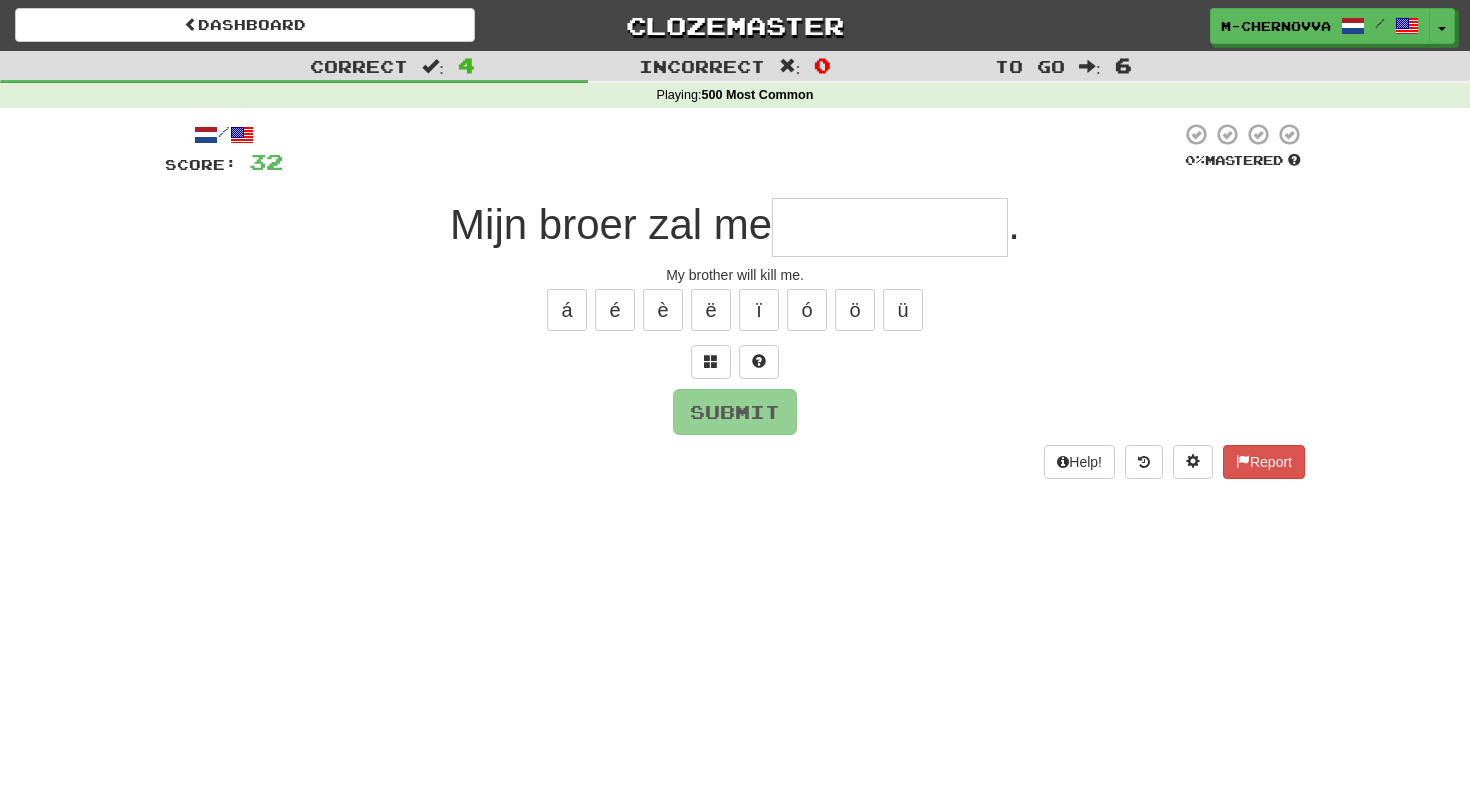 type on "*" 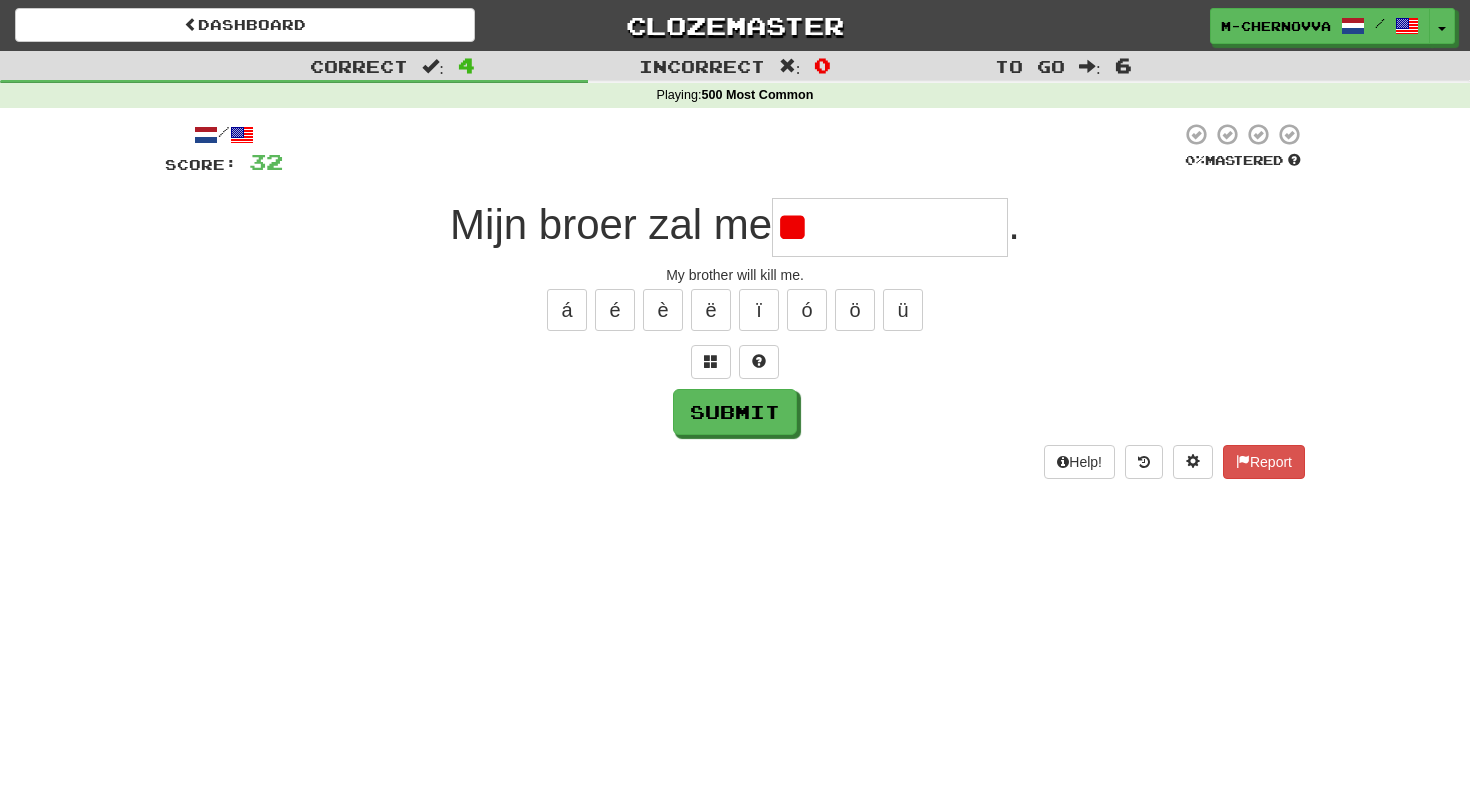 type on "*" 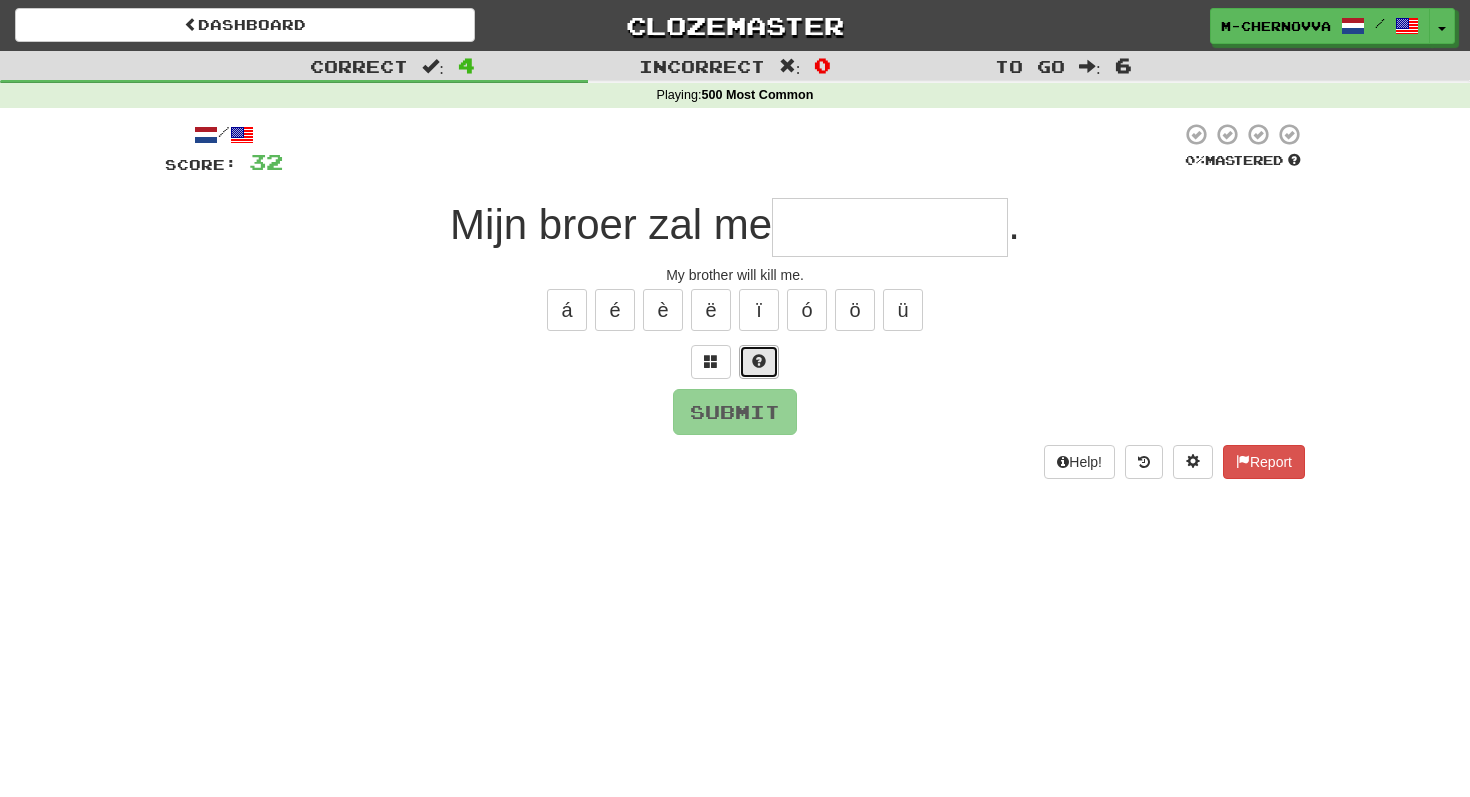 click at bounding box center [759, 362] 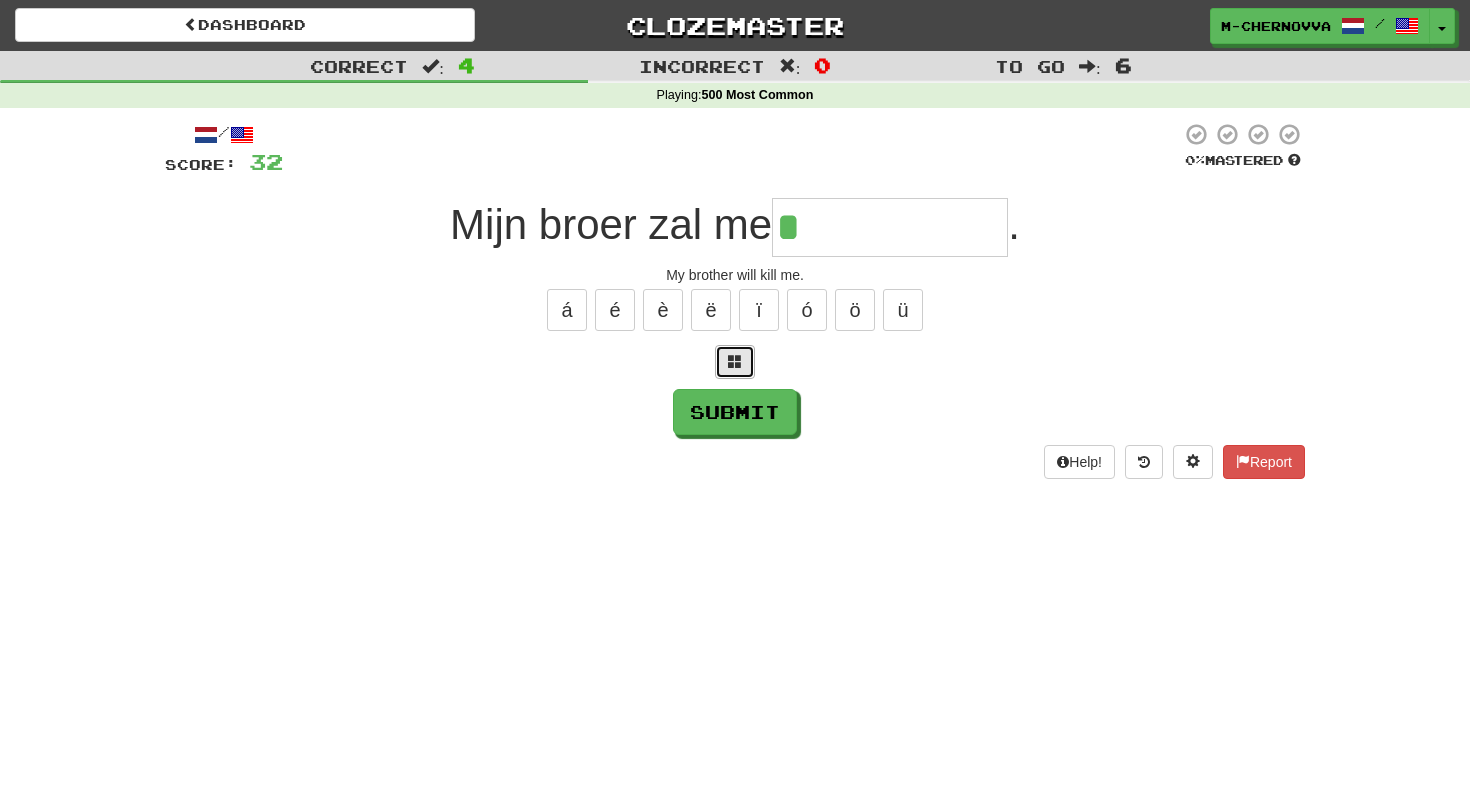 click at bounding box center [735, 362] 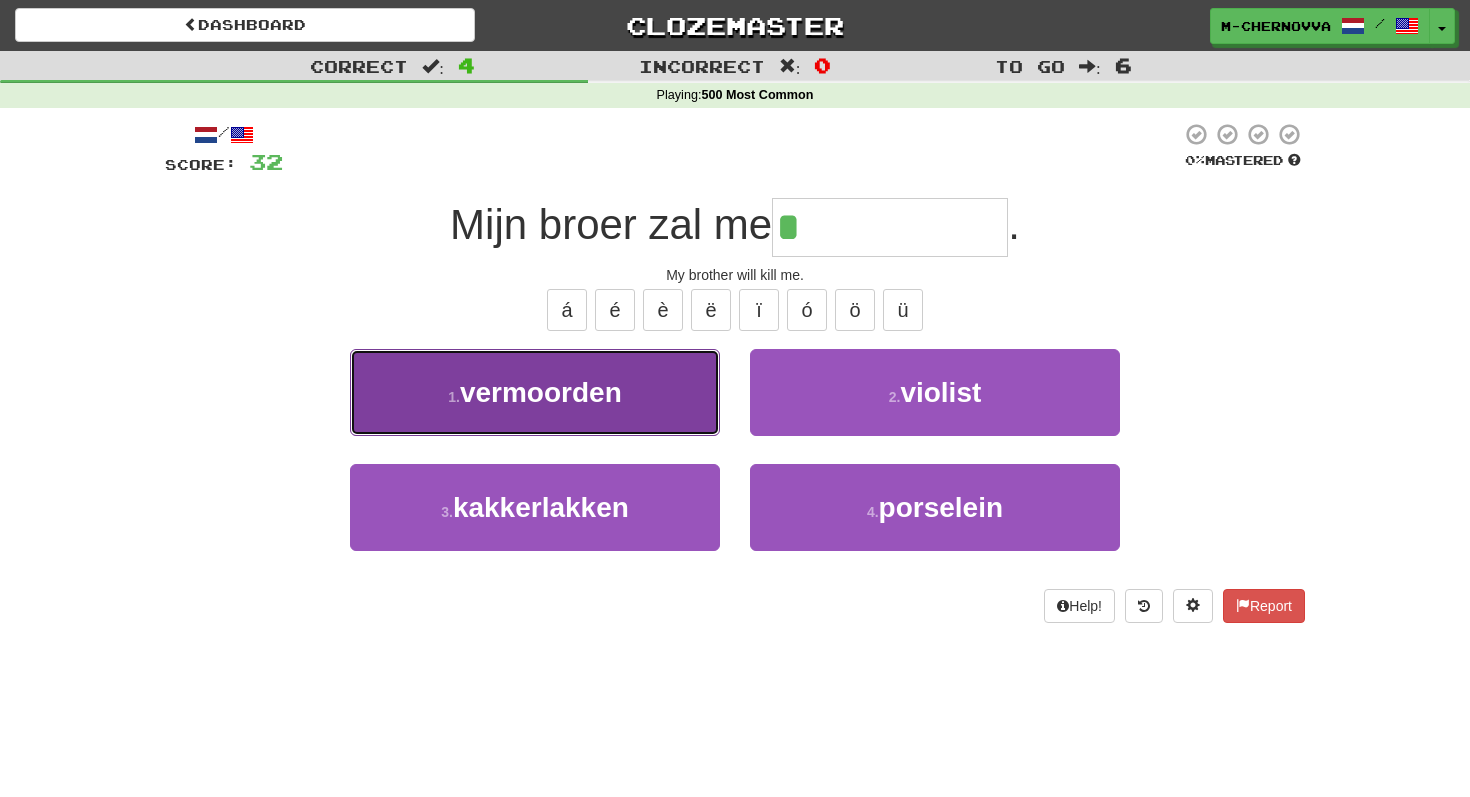 click on "1 .  vermoorden" at bounding box center (535, 392) 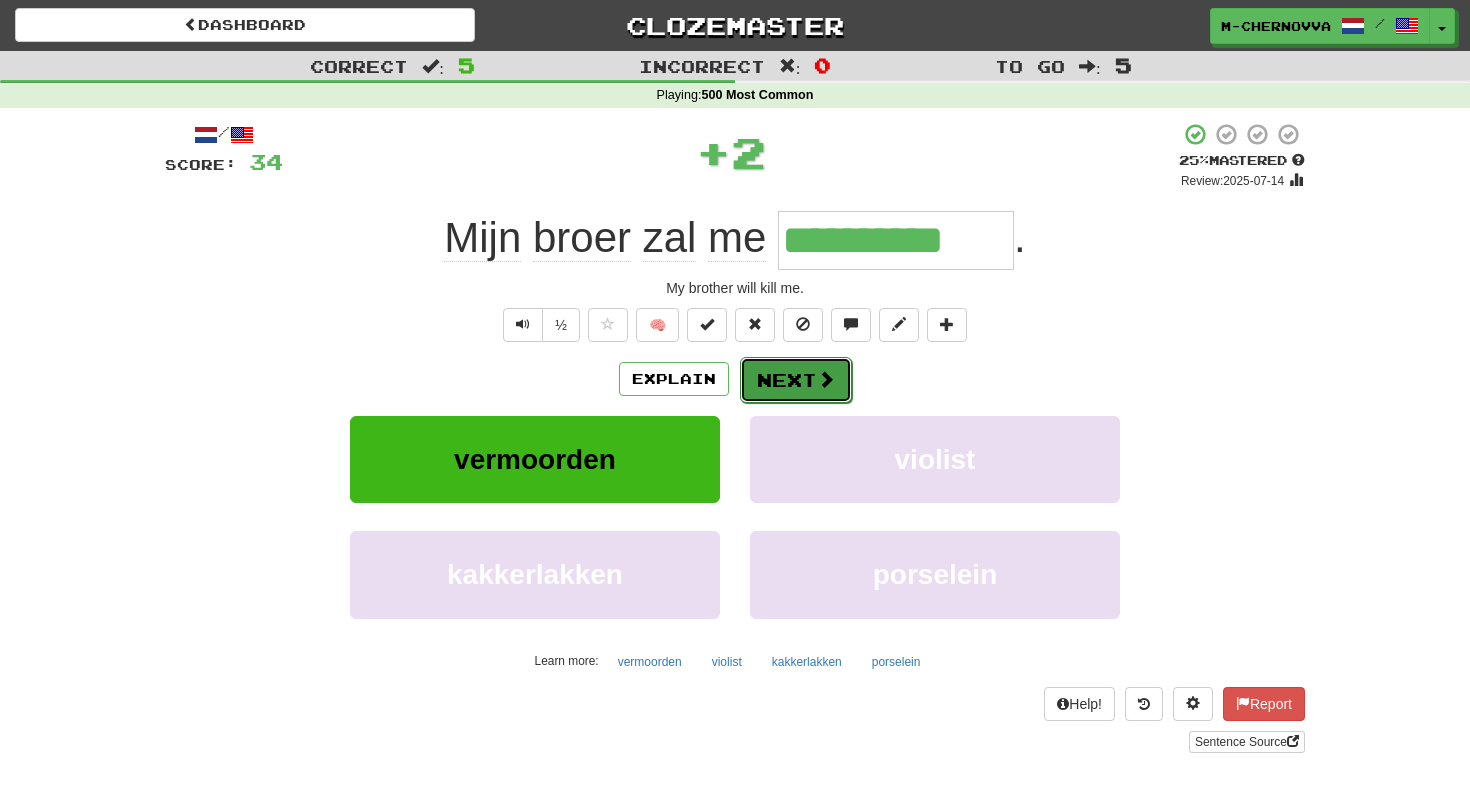 click on "Next" at bounding box center (796, 380) 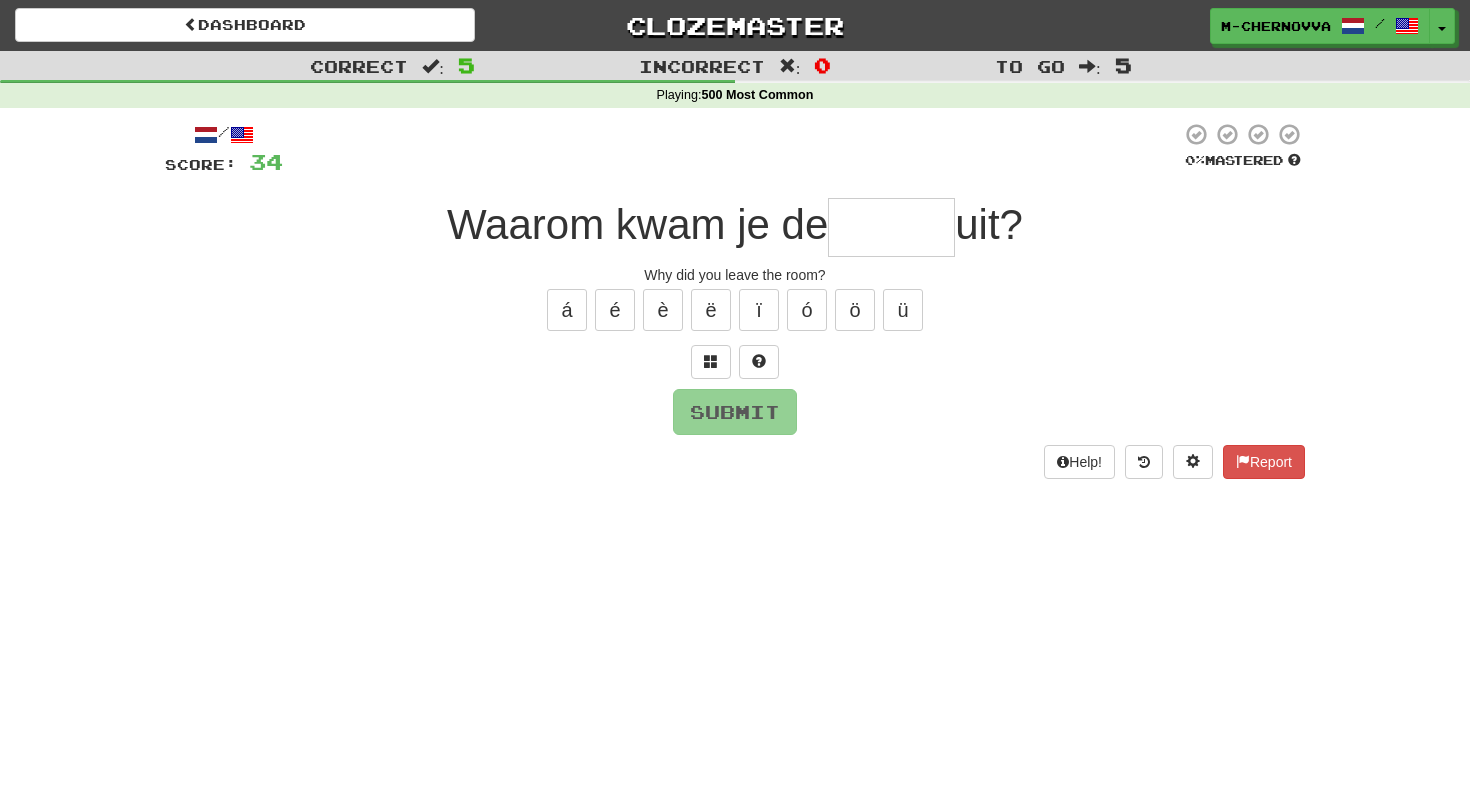 click at bounding box center [891, 227] 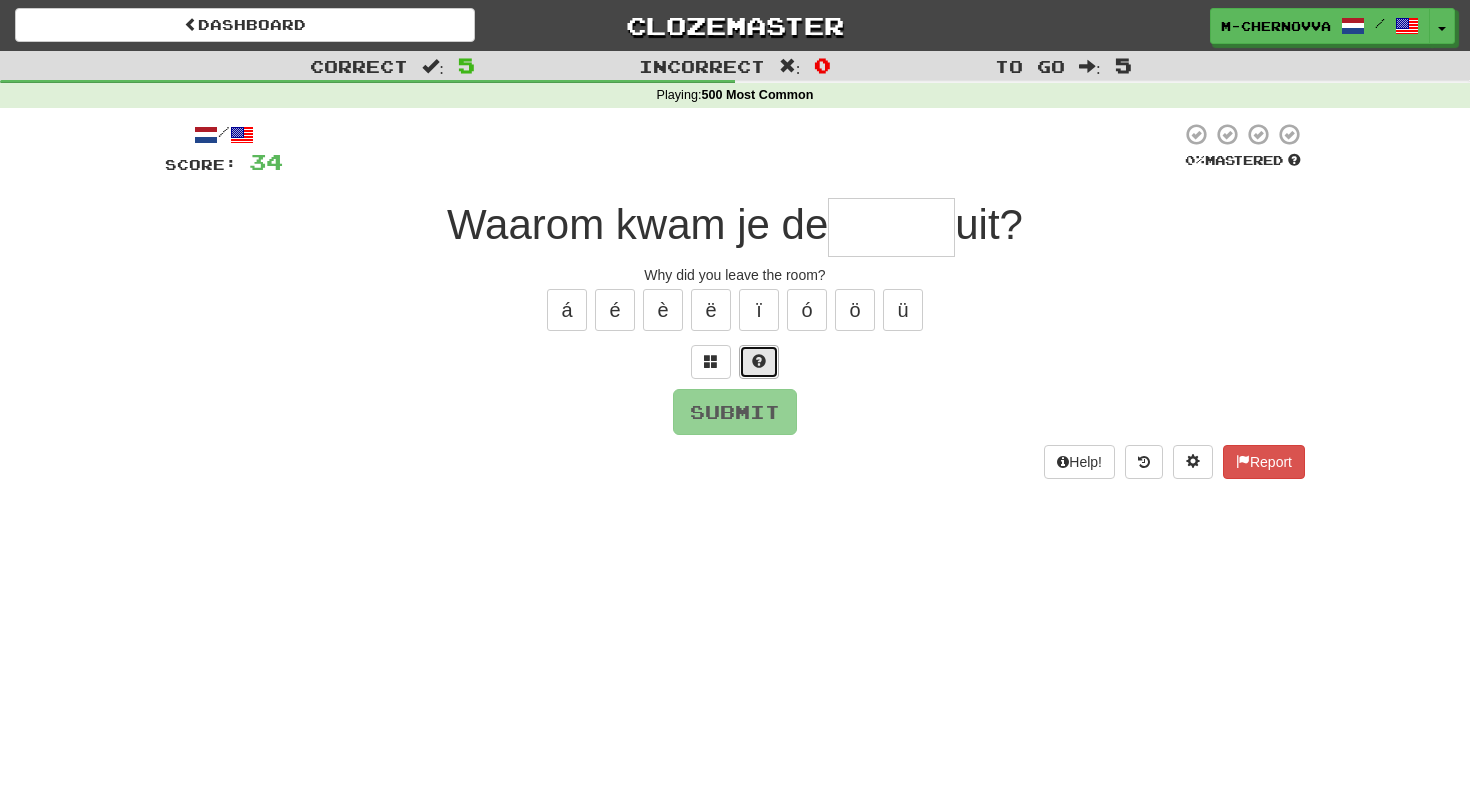 click at bounding box center (759, 361) 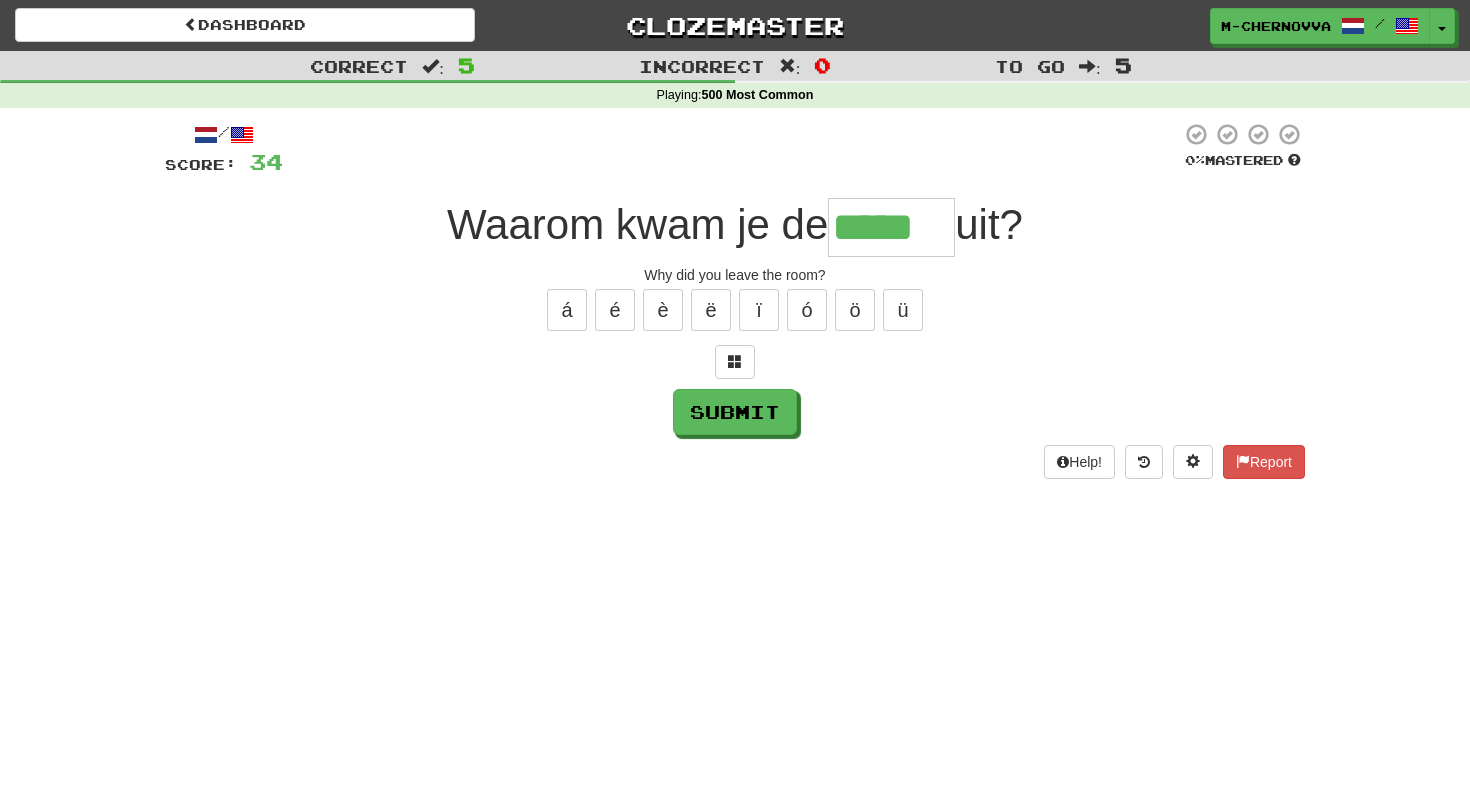 type on "*****" 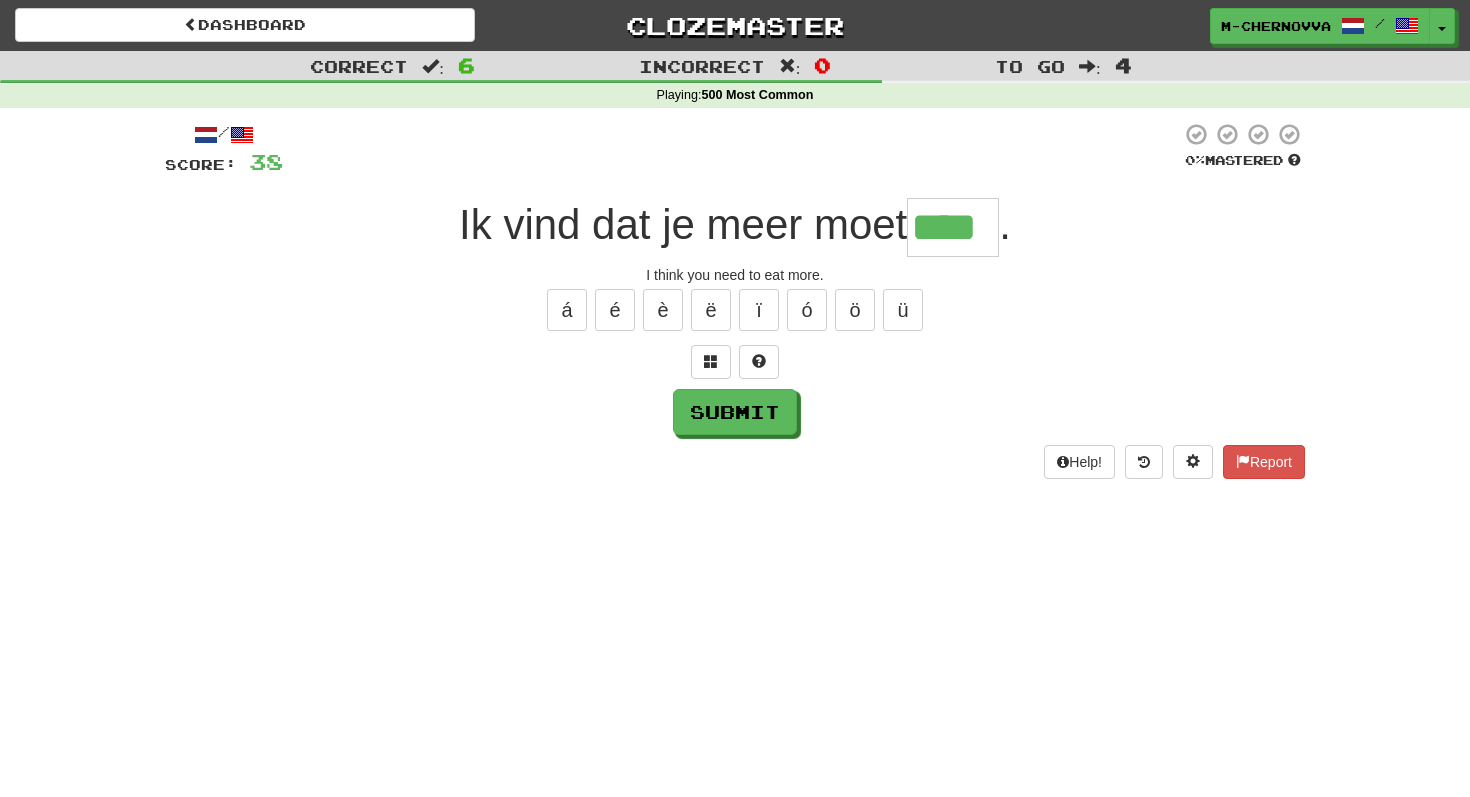 type on "****" 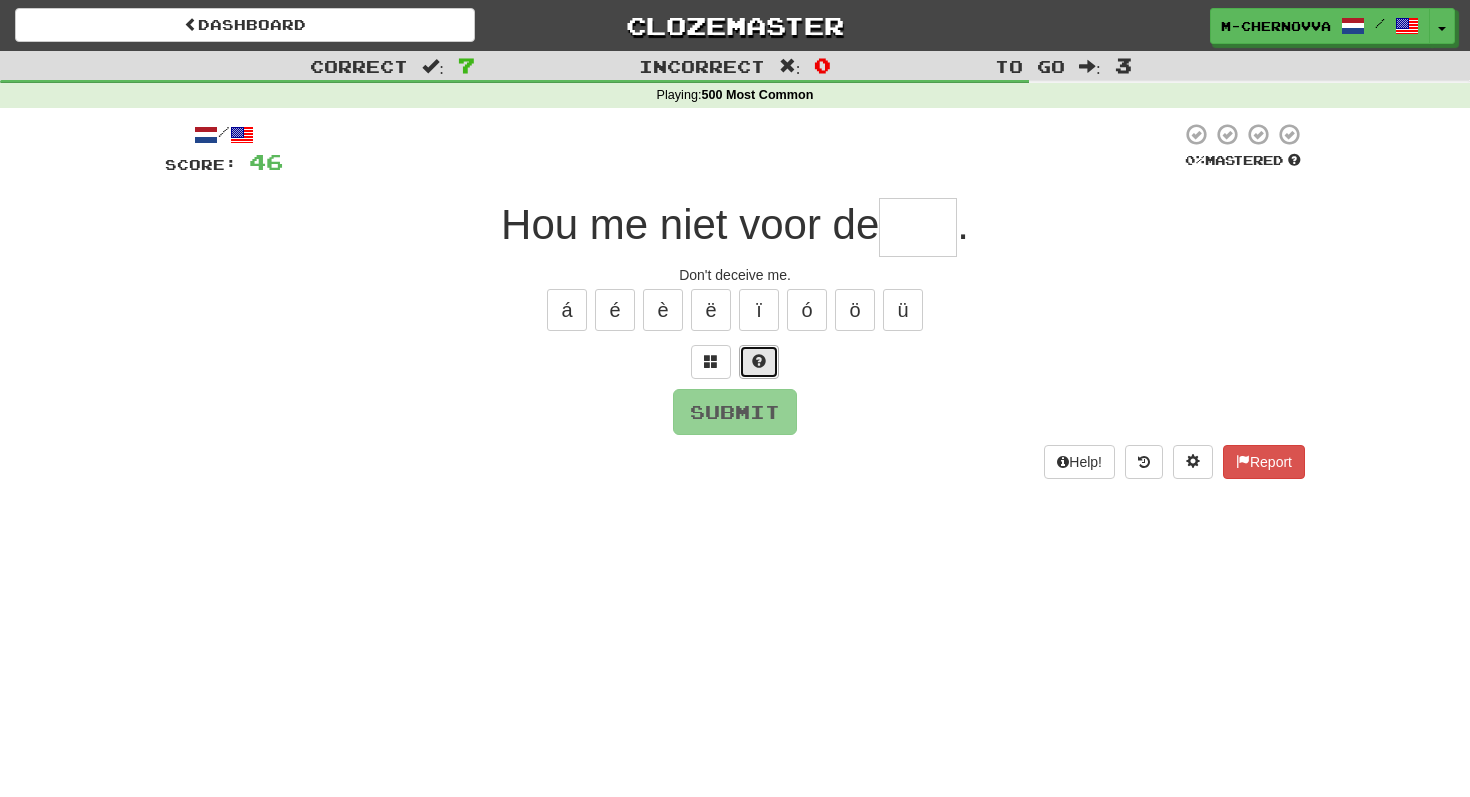 click at bounding box center [759, 361] 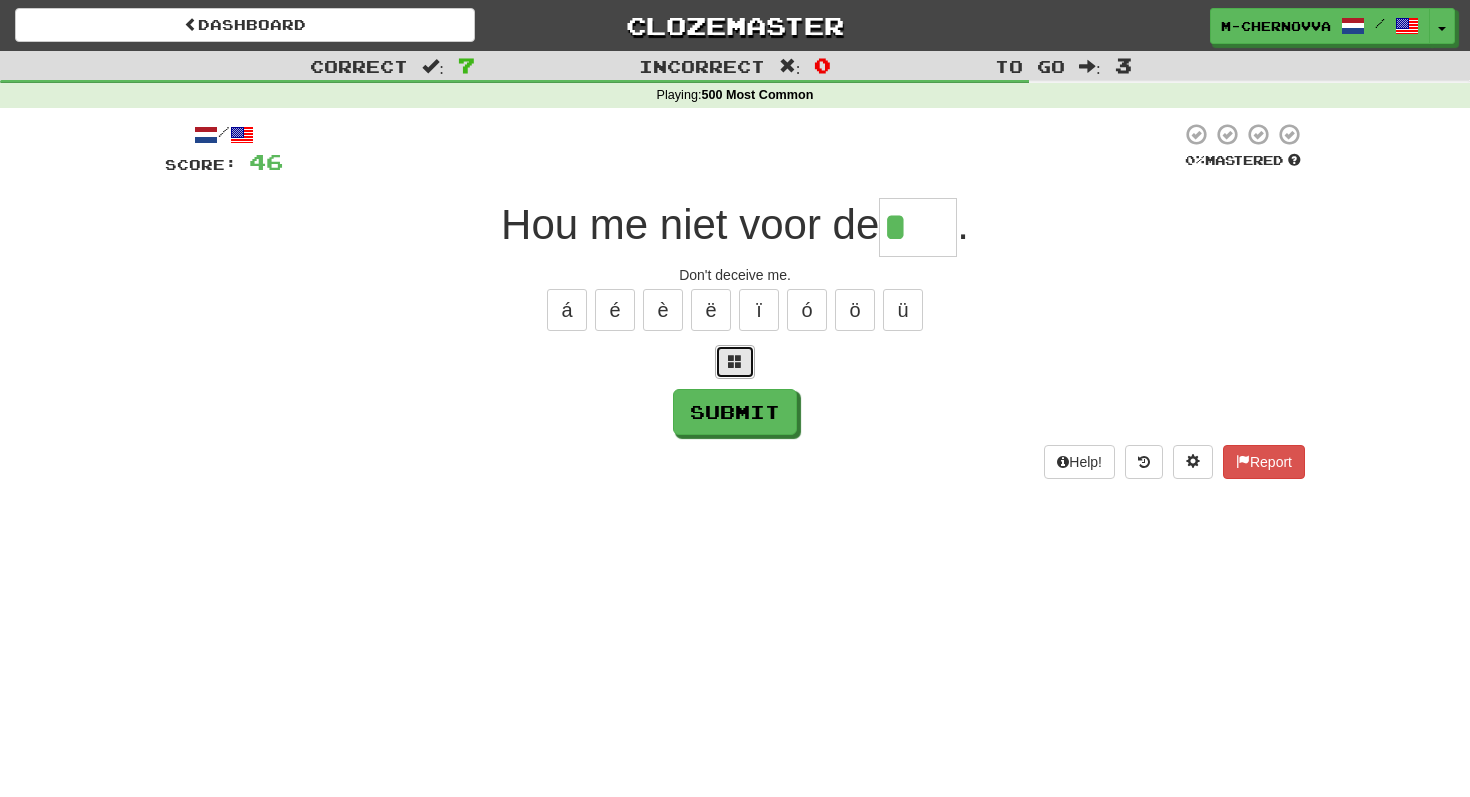 click at bounding box center (735, 362) 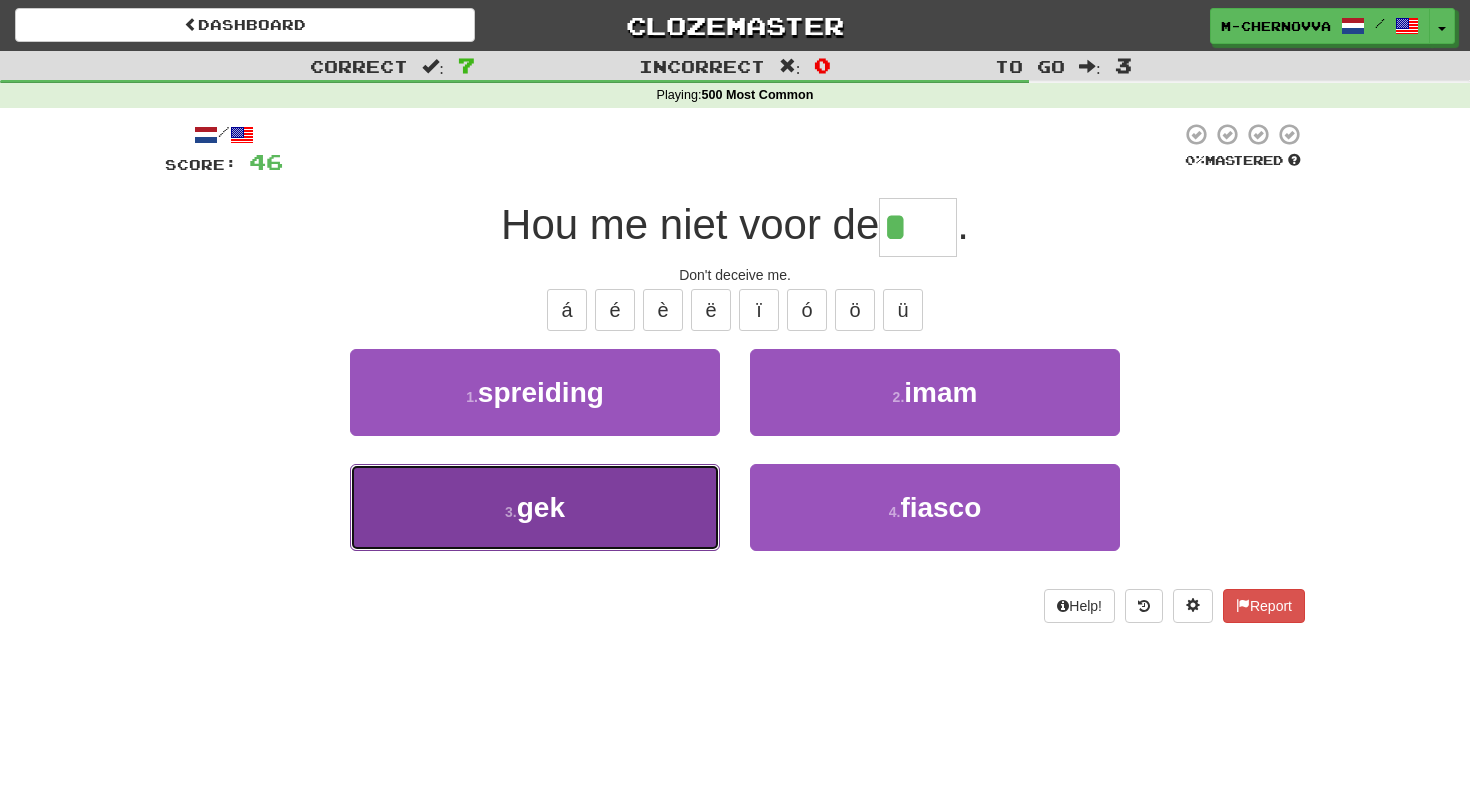 click on "3 .  gek" at bounding box center [535, 507] 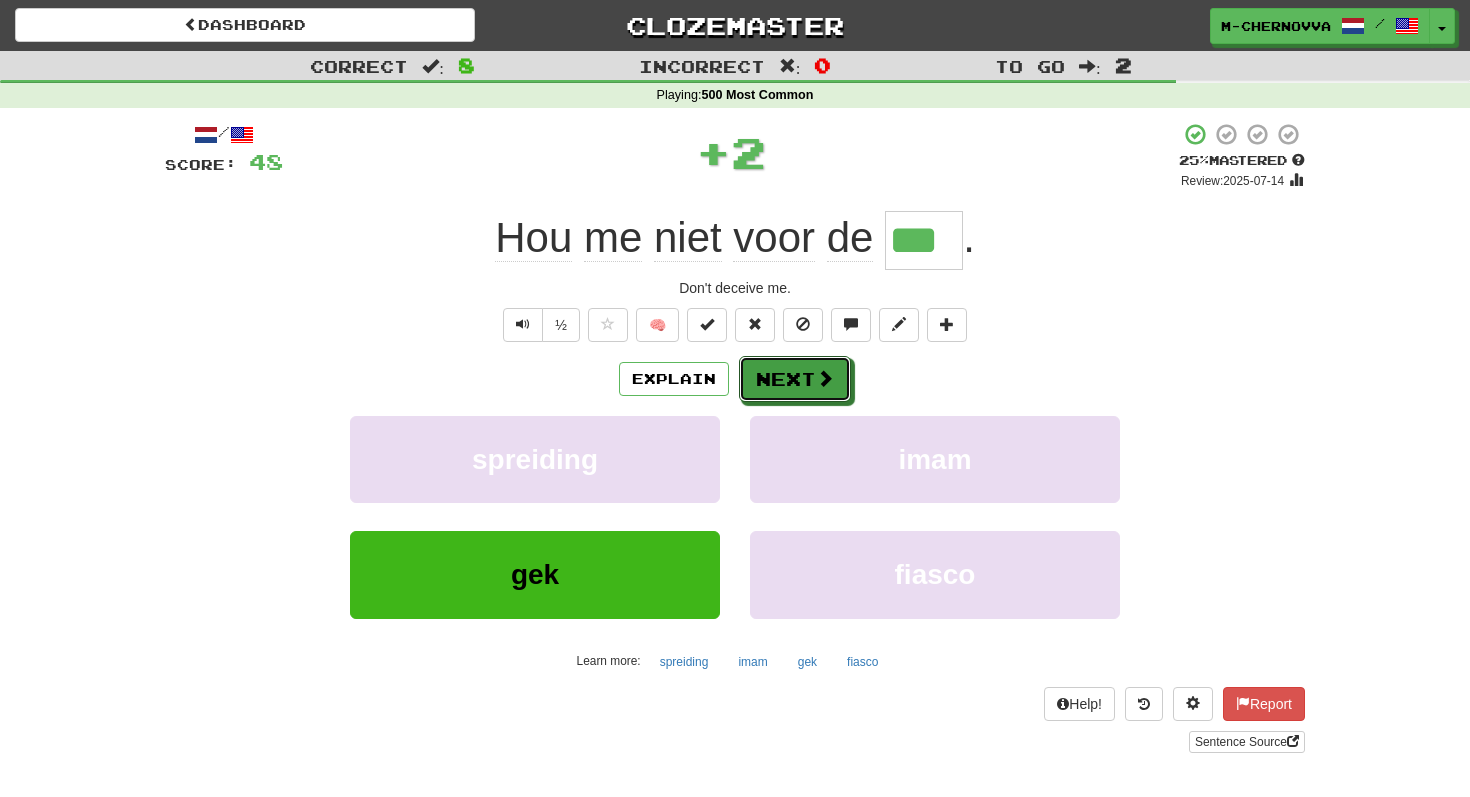 click on "Next" at bounding box center (795, 379) 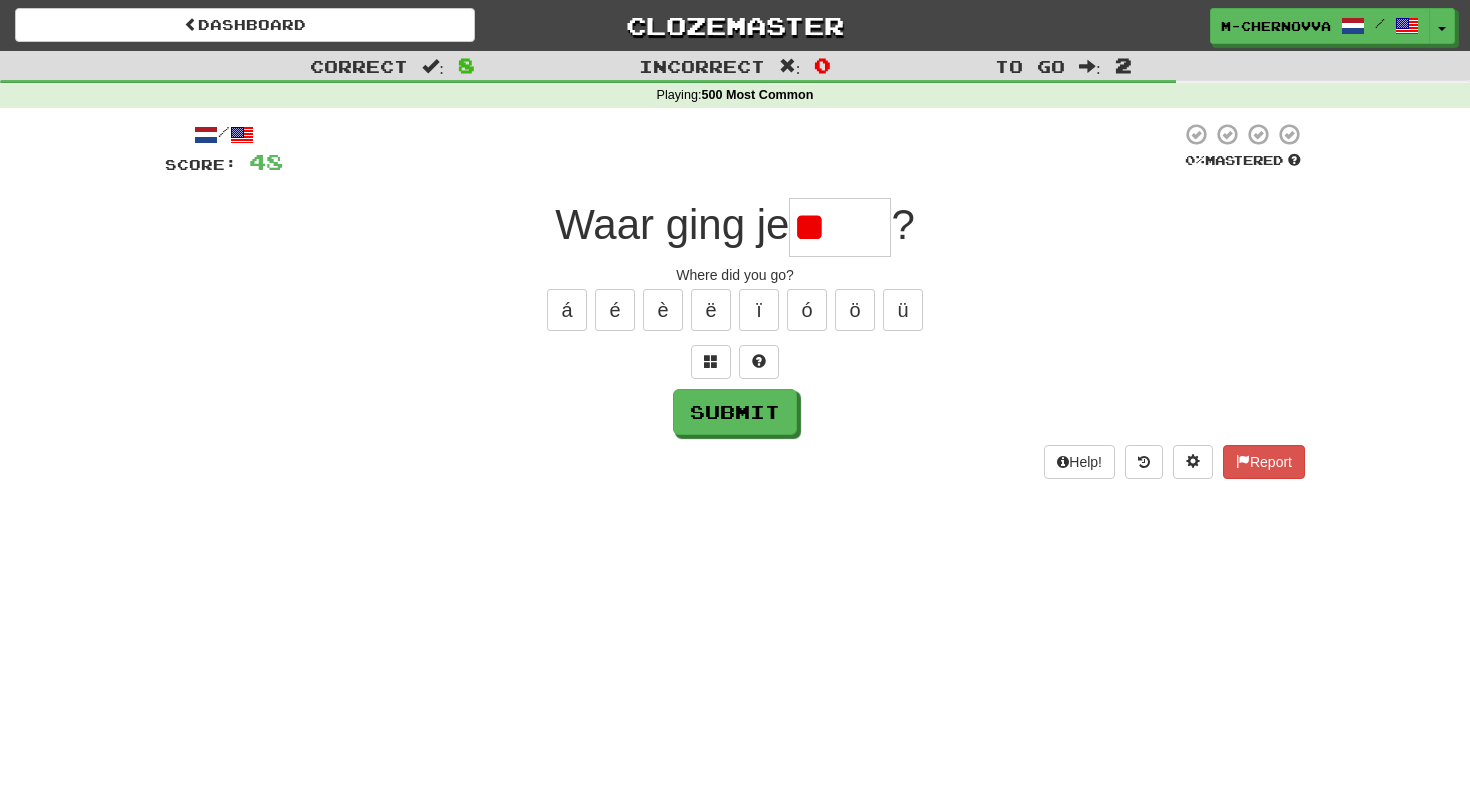 type on "*" 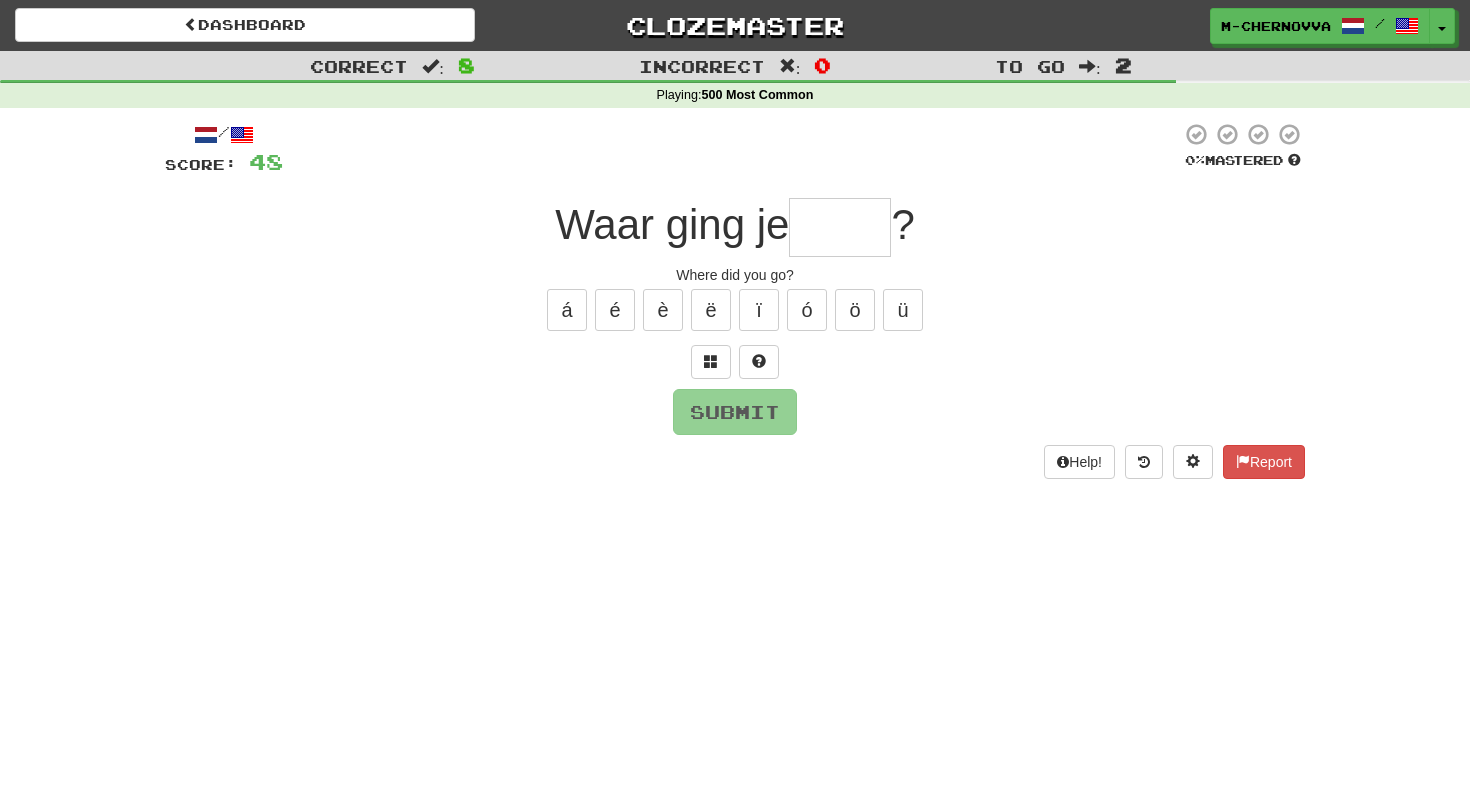 type on "*" 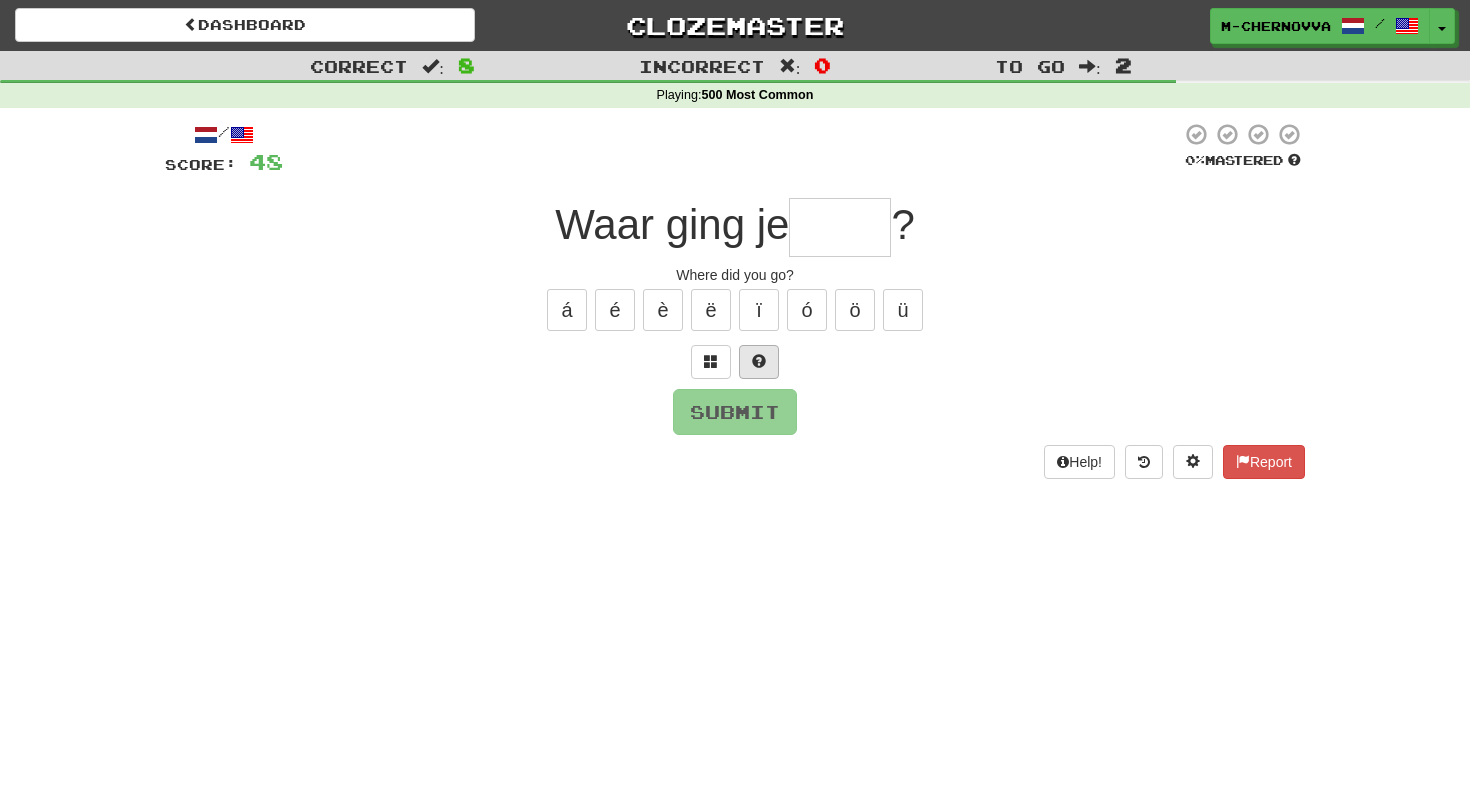 scroll, scrollTop: 3, scrollLeft: 0, axis: vertical 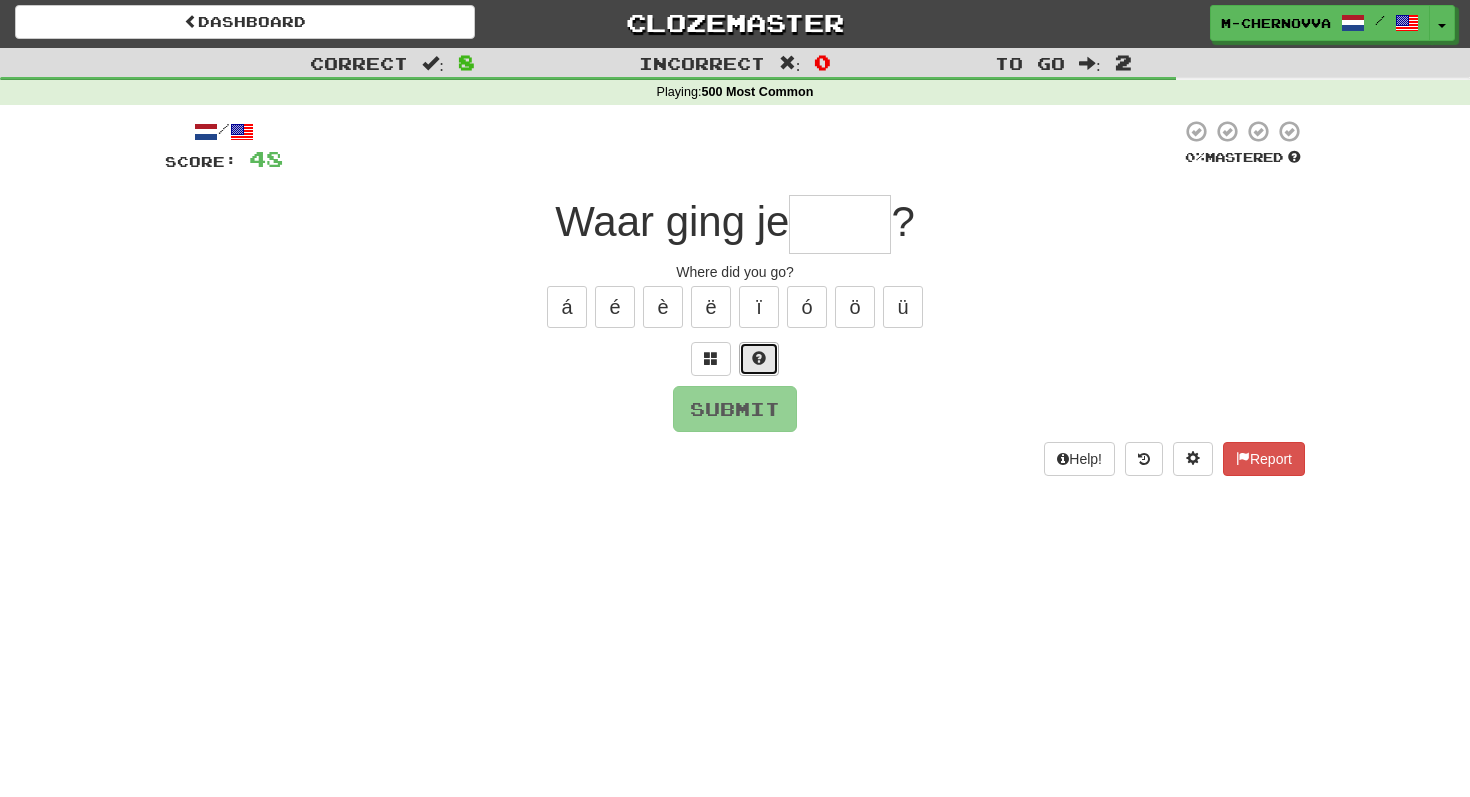 click at bounding box center [759, 359] 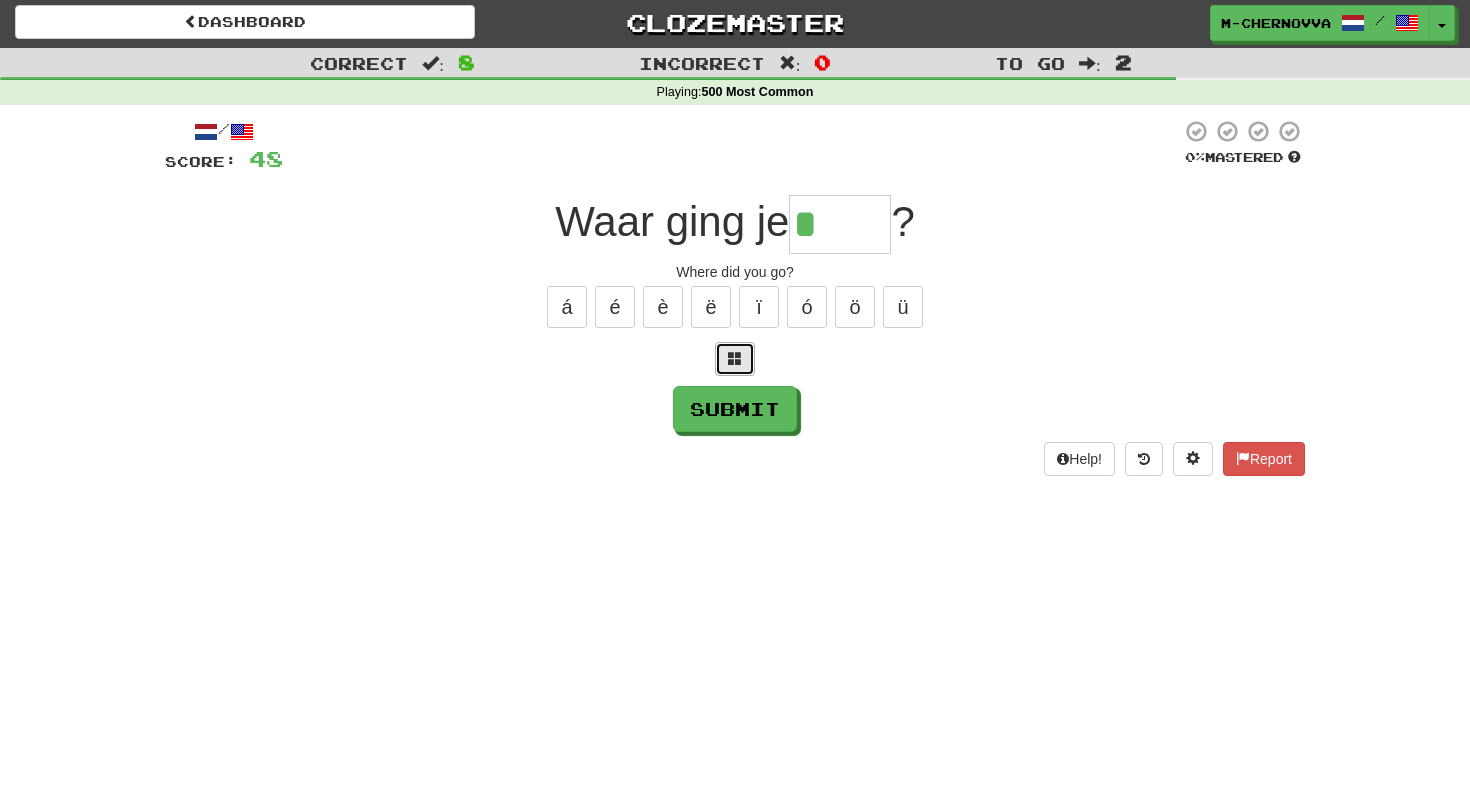 click at bounding box center (735, 359) 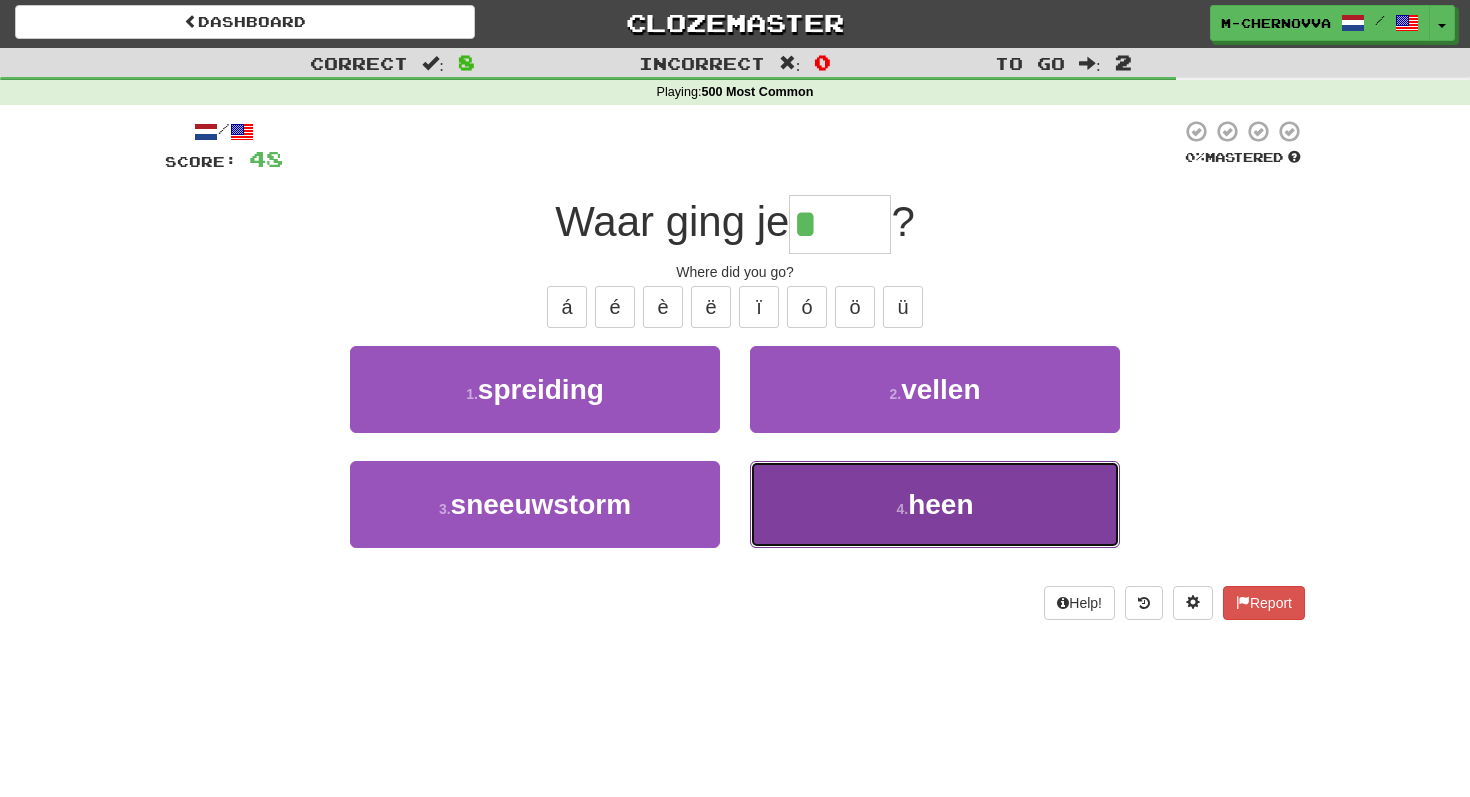 click on "4 .  heen" at bounding box center (935, 504) 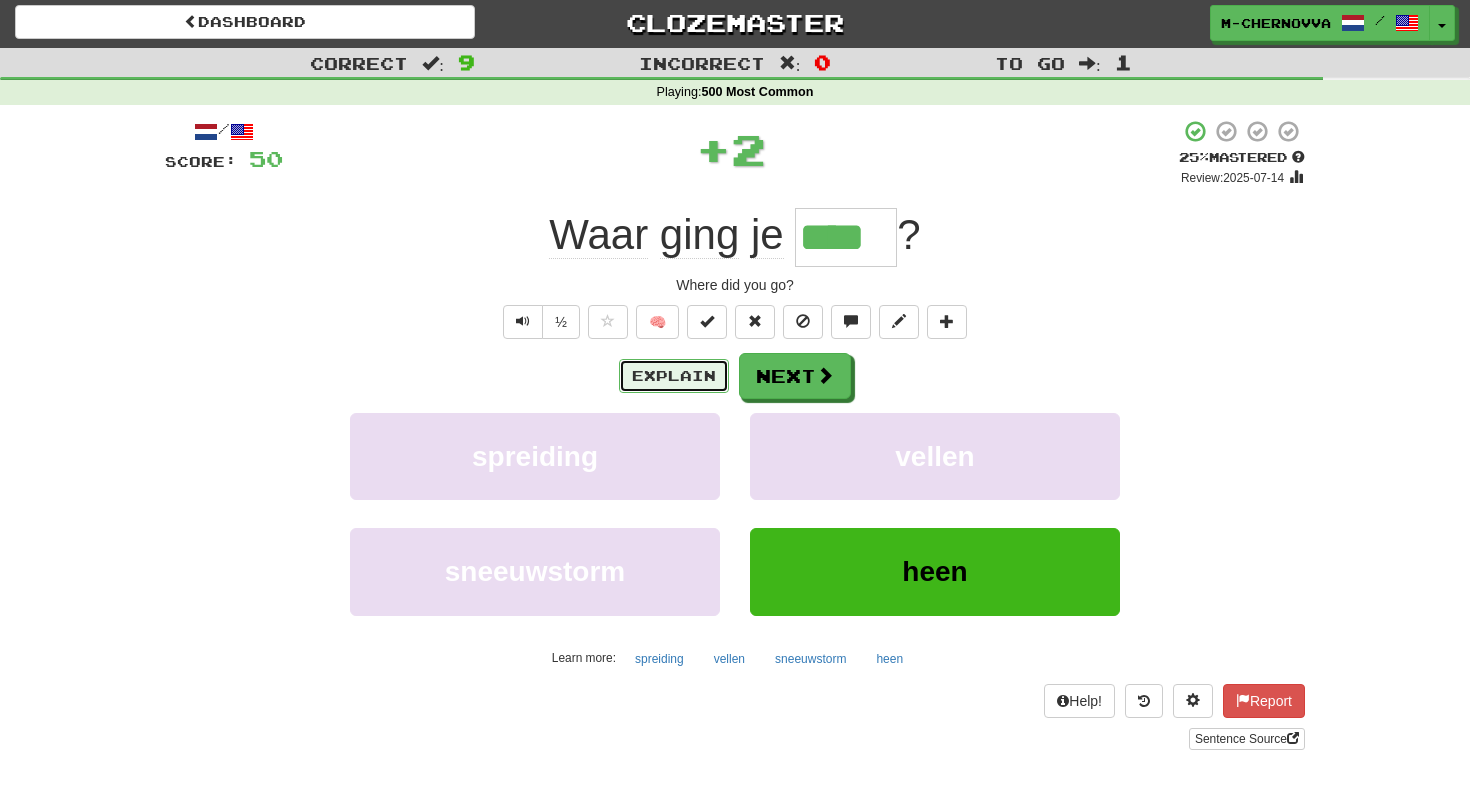 click on "Explain" at bounding box center (674, 376) 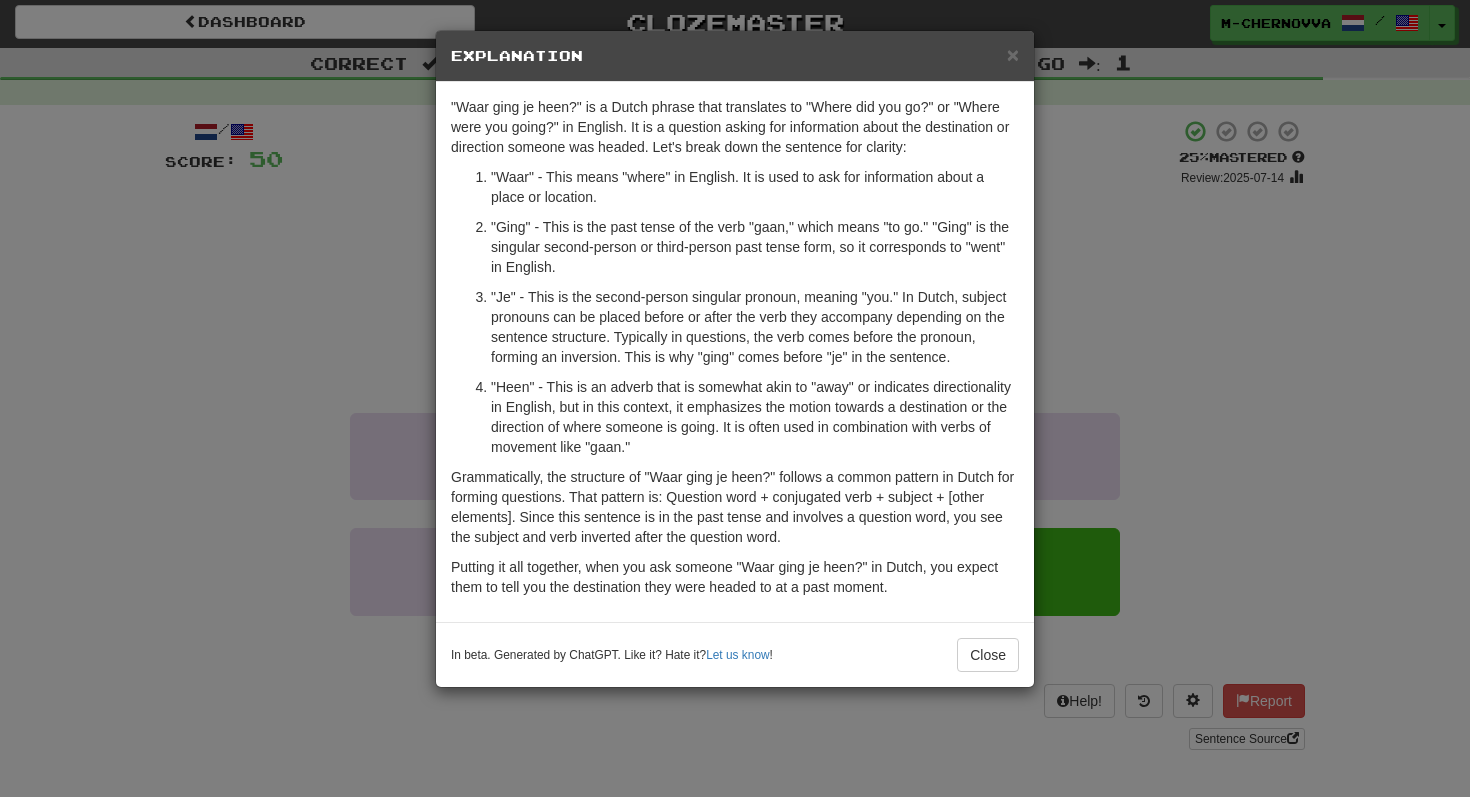 click on "In beta. Generated by ChatGPT. Like it? Hate it?  Let us know ! Close" at bounding box center (735, 654) 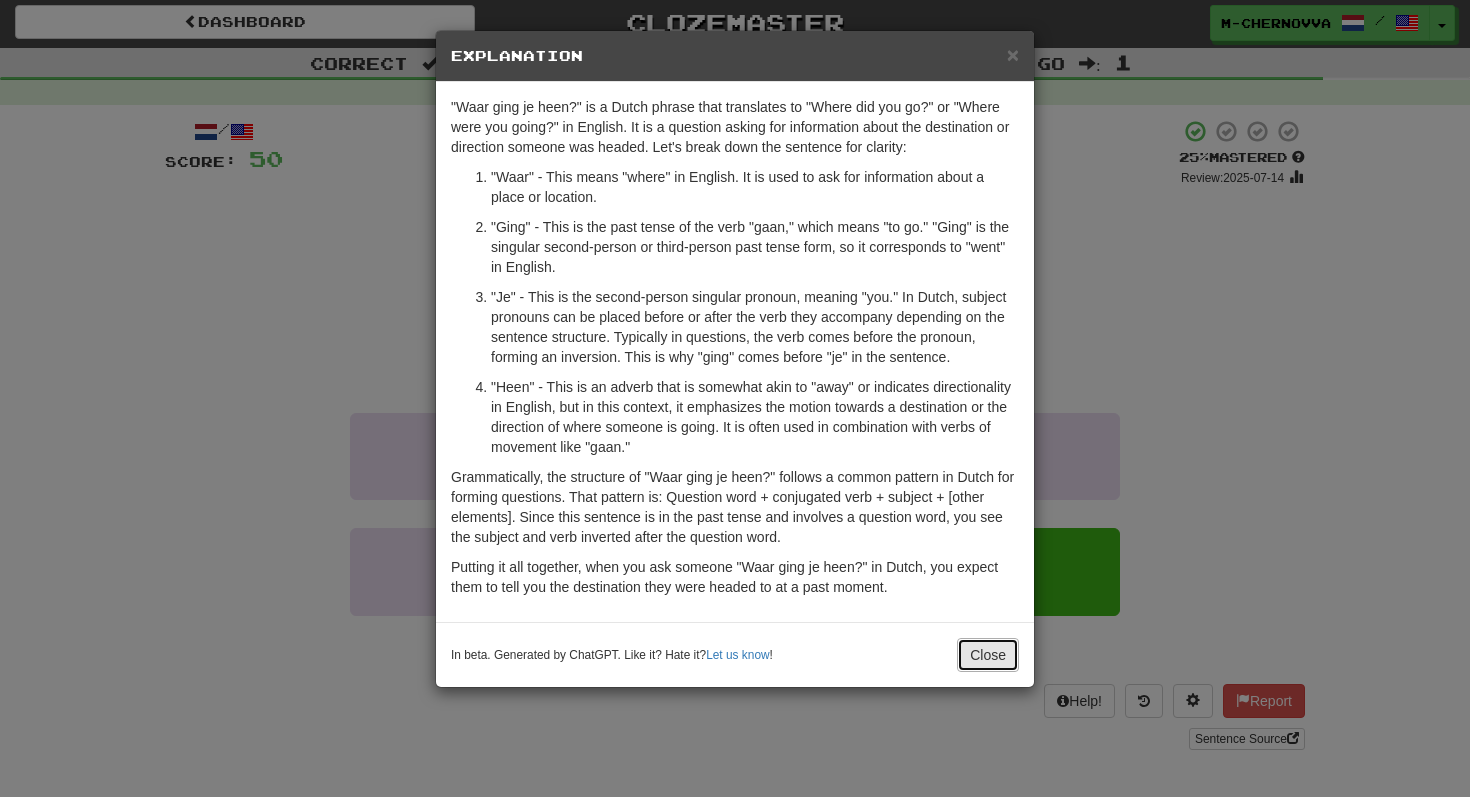 click on "Close" at bounding box center (988, 655) 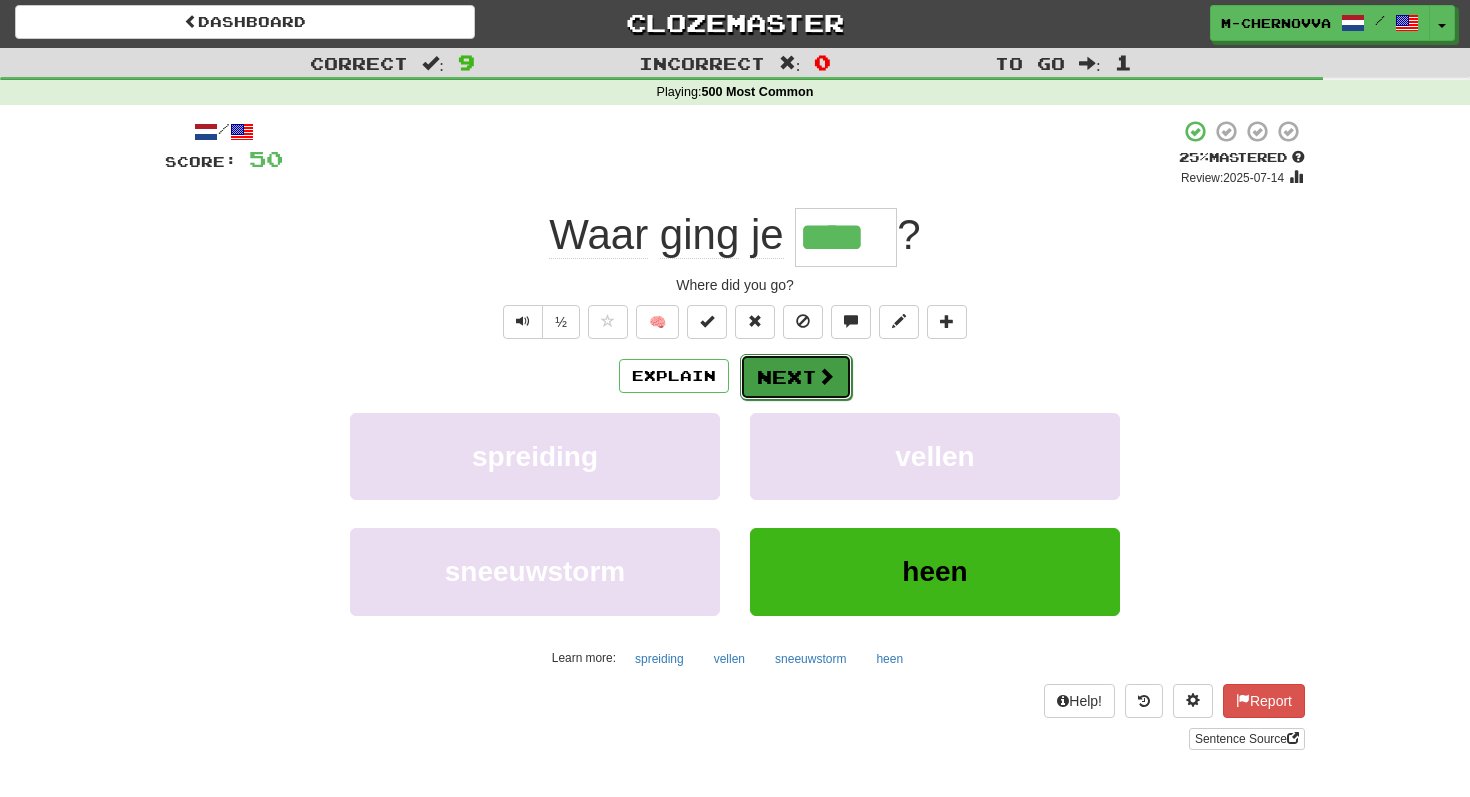 click at bounding box center [826, 376] 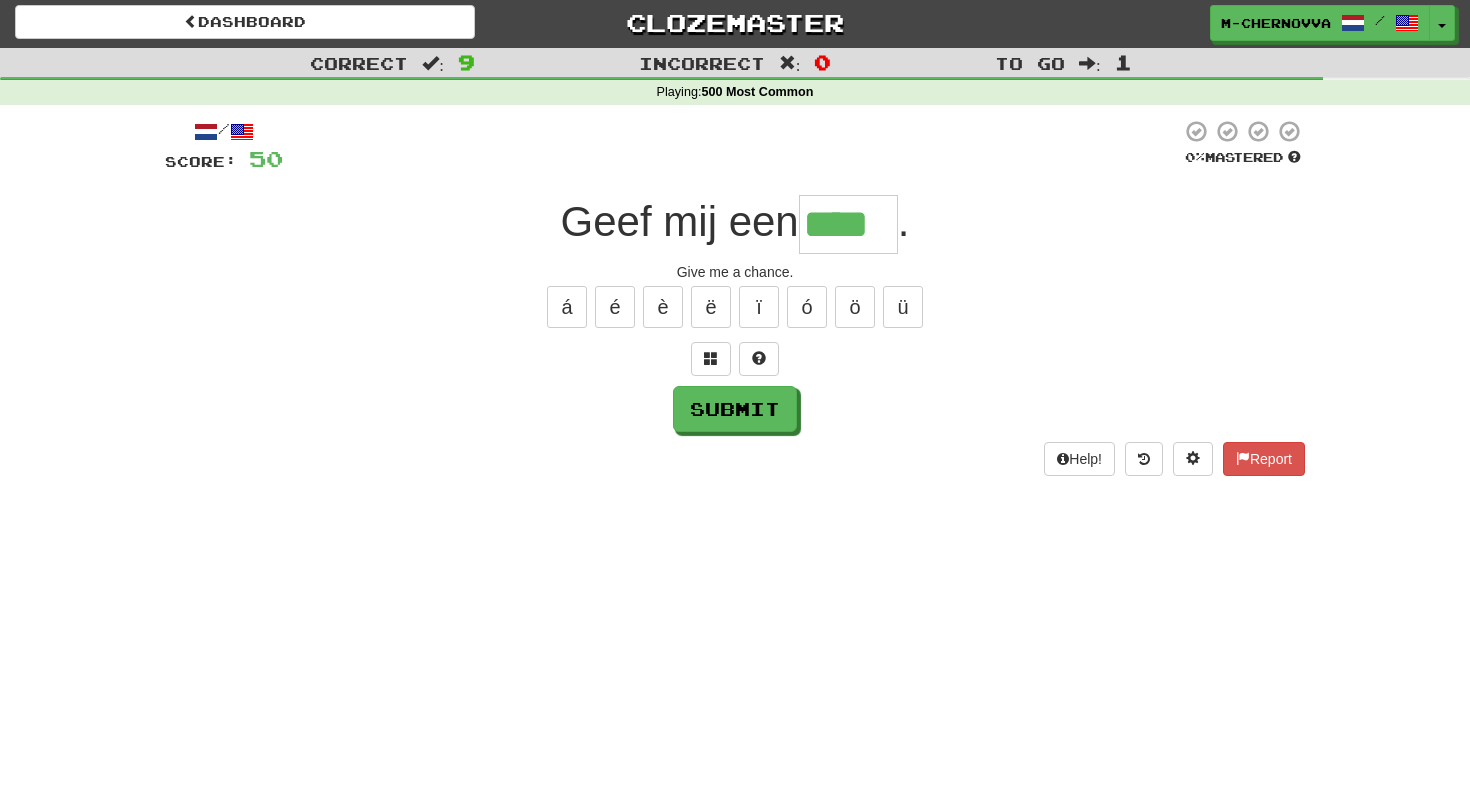 type on "****" 